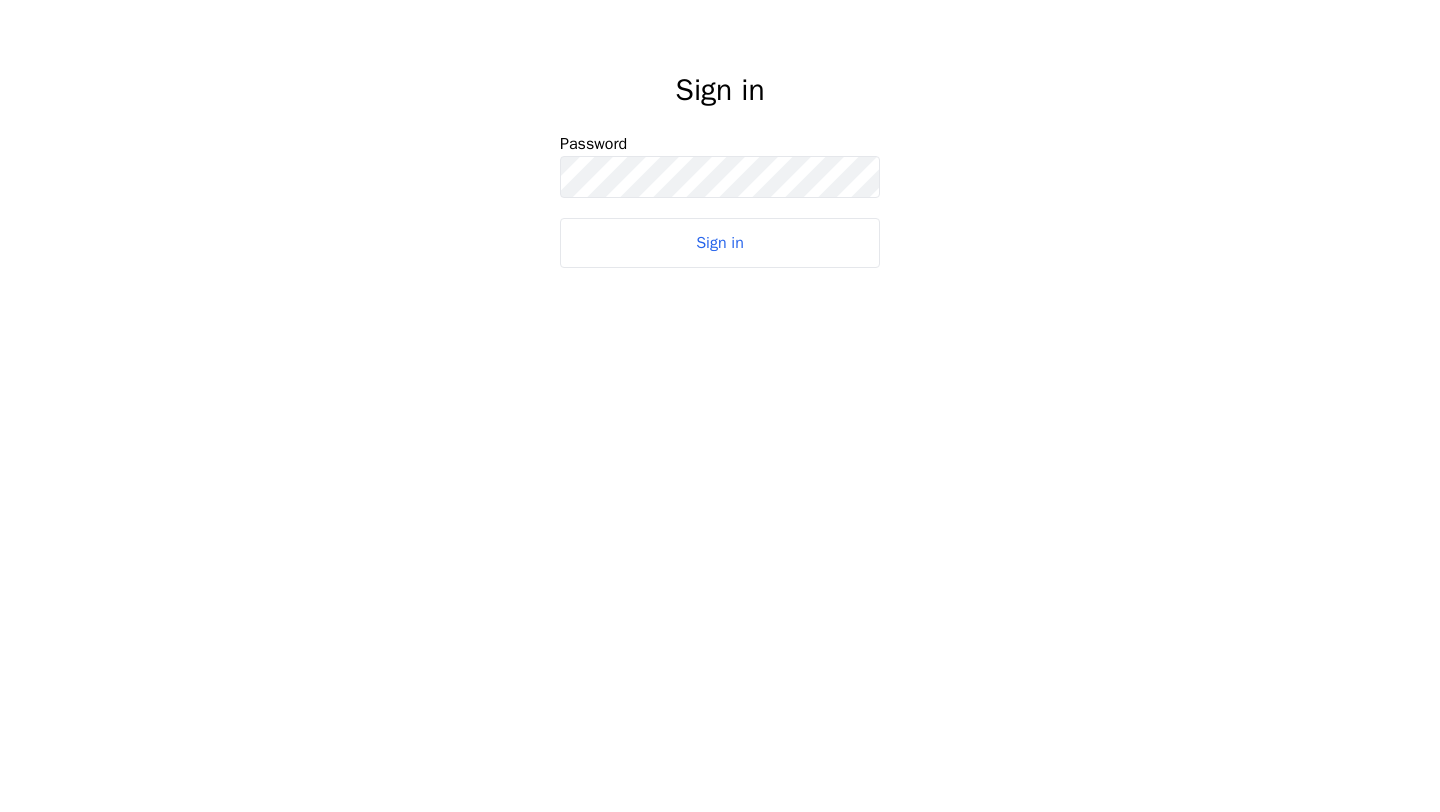 scroll, scrollTop: 0, scrollLeft: 0, axis: both 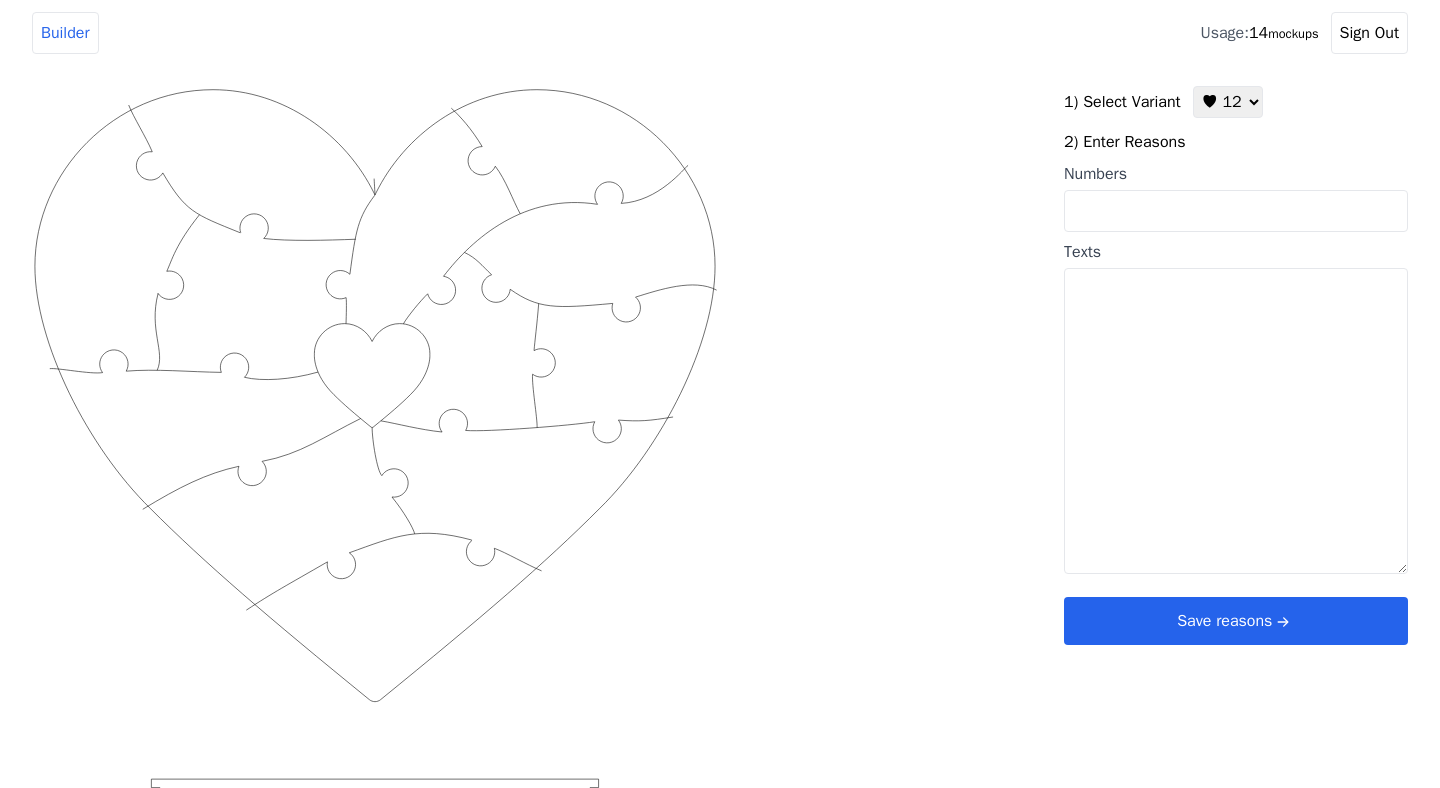 click on "♥ 12 ♥ 18 ♥ 28" at bounding box center [1228, 102] 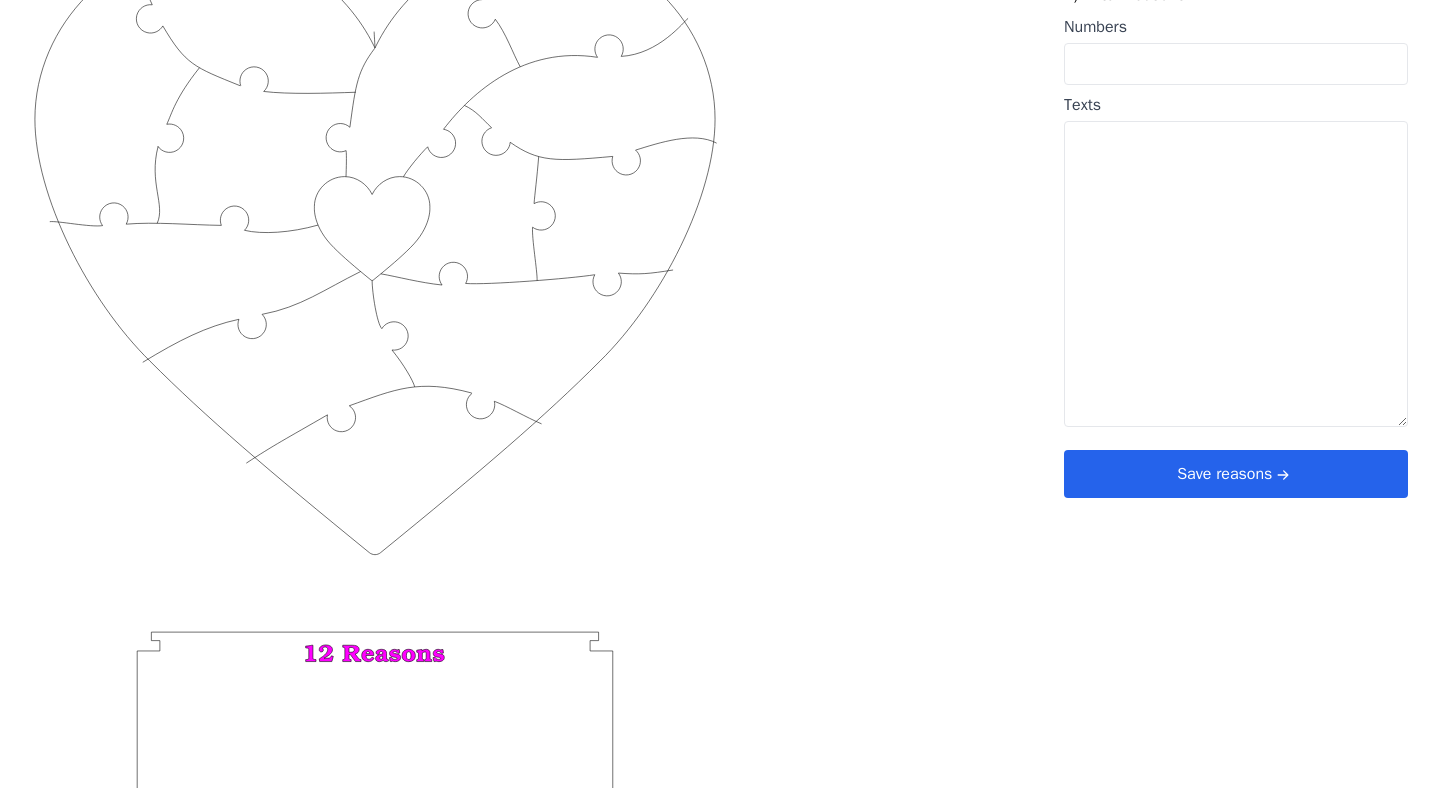 scroll, scrollTop: 0, scrollLeft: 0, axis: both 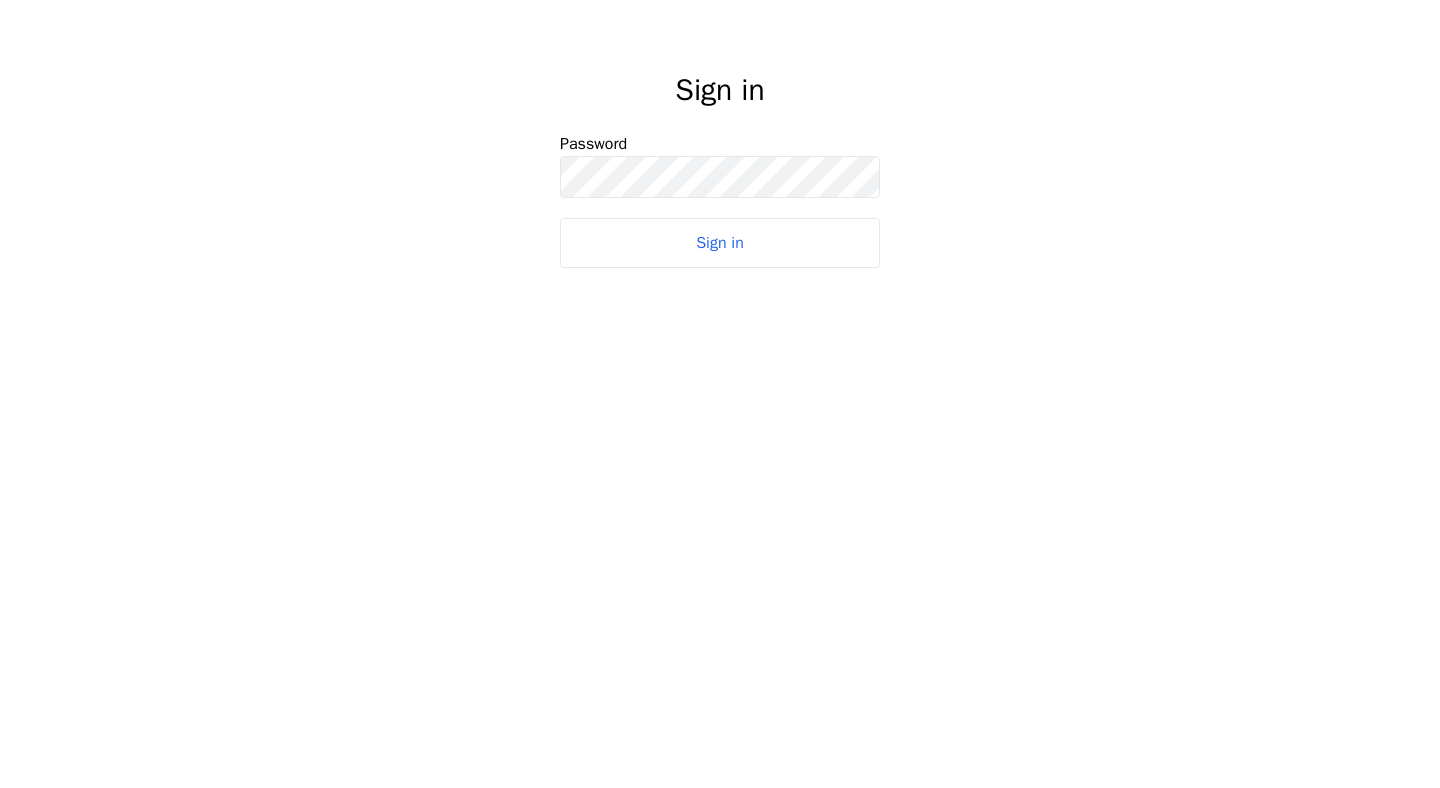 click on "Sign in" at bounding box center [720, 243] 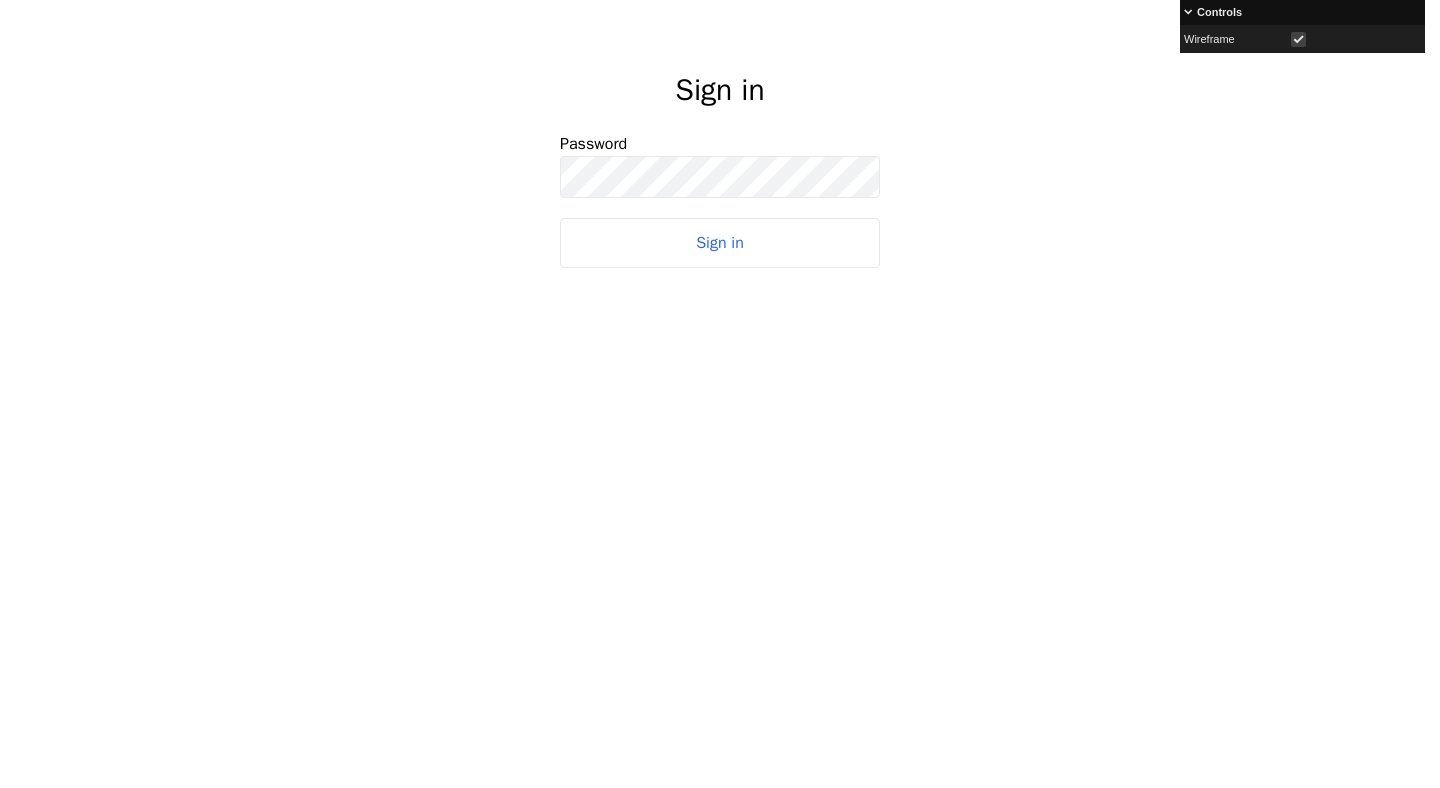click on "Sign in" at bounding box center [720, 243] 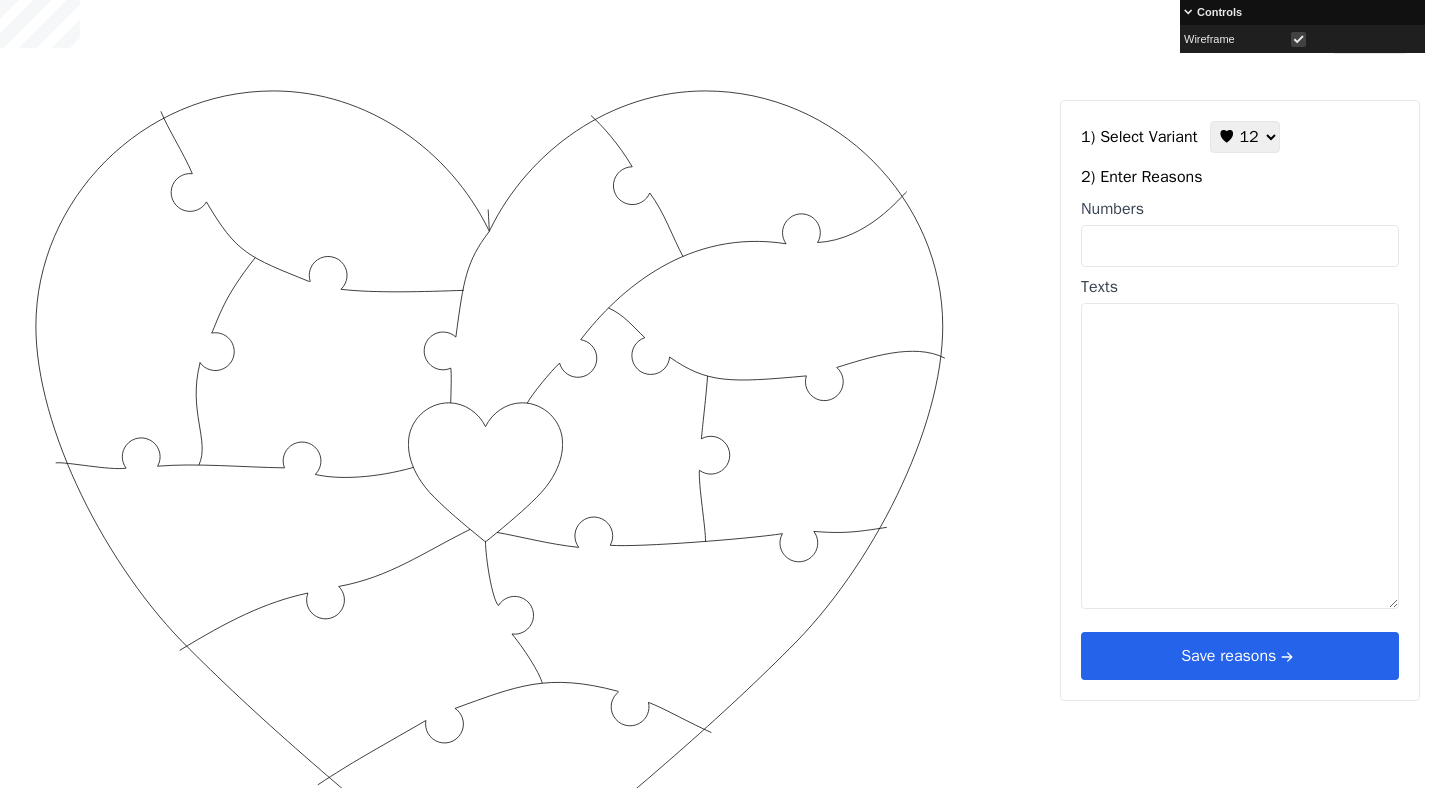click on "♥ 12 ♥ 18 ♥ 28 ♥ 40 ♥ 50 ♥ 60 ♥ 70" at bounding box center [1245, 137] 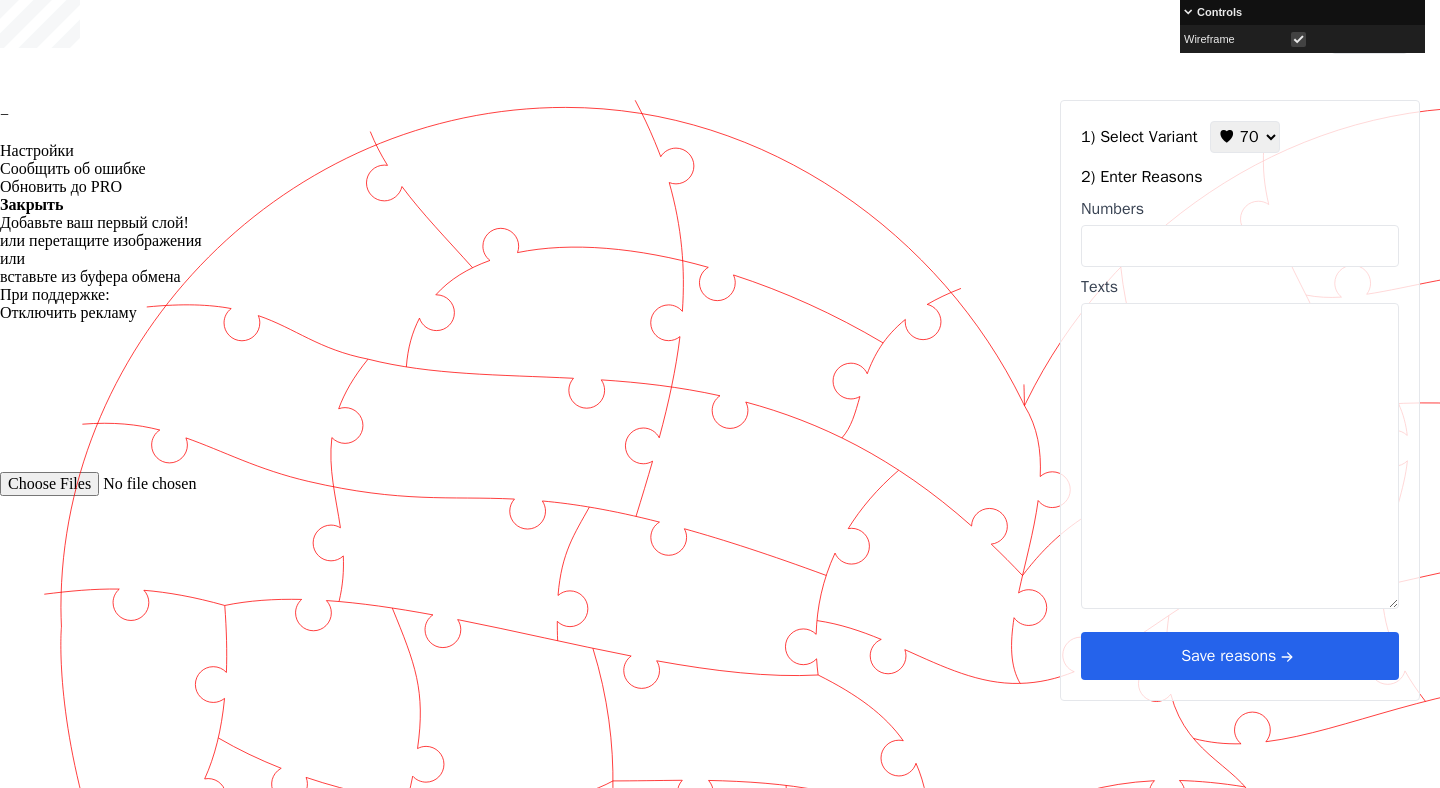 click at bounding box center (720, 214) 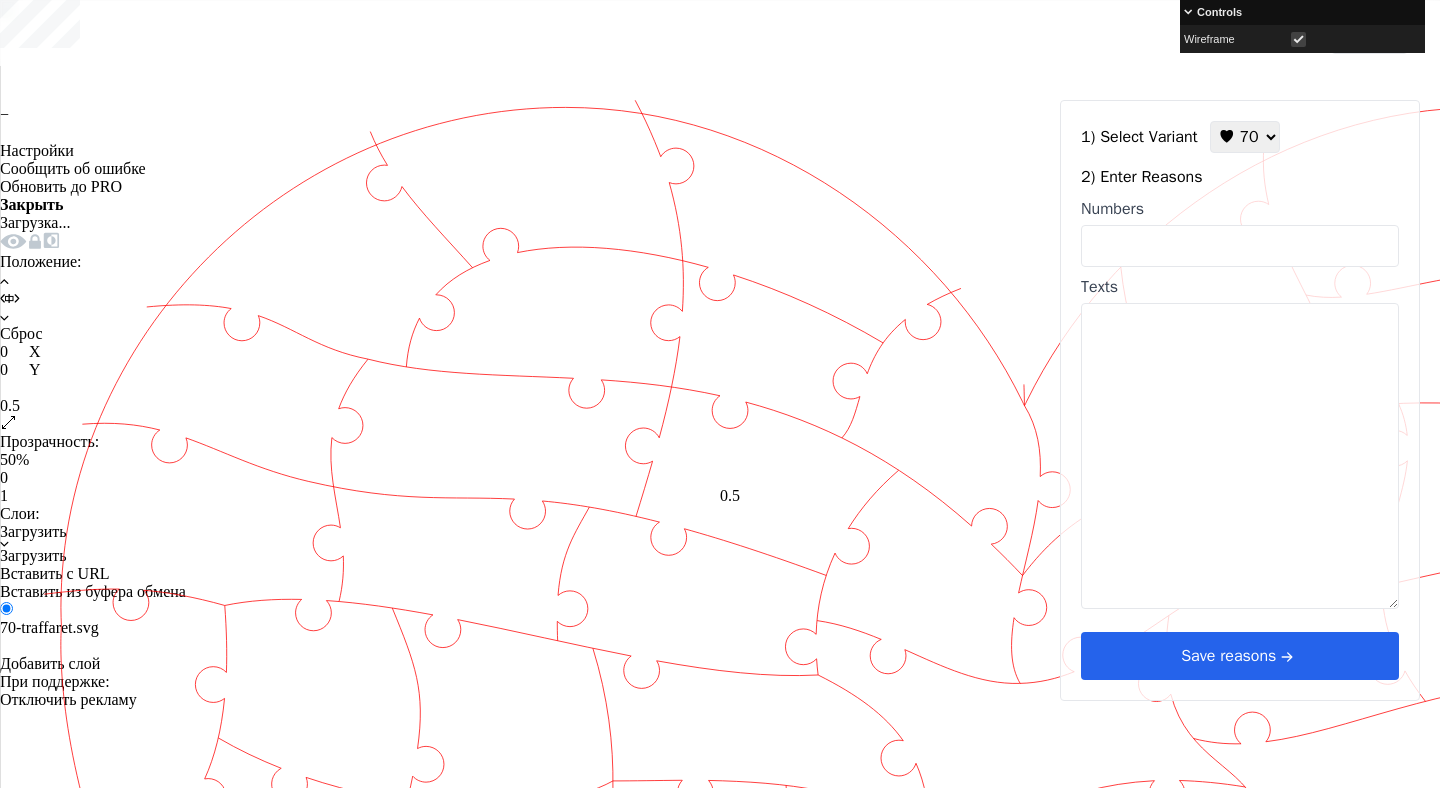 drag, startPoint x: 1346, startPoint y: 126, endPoint x: 1231, endPoint y: 126, distance: 115 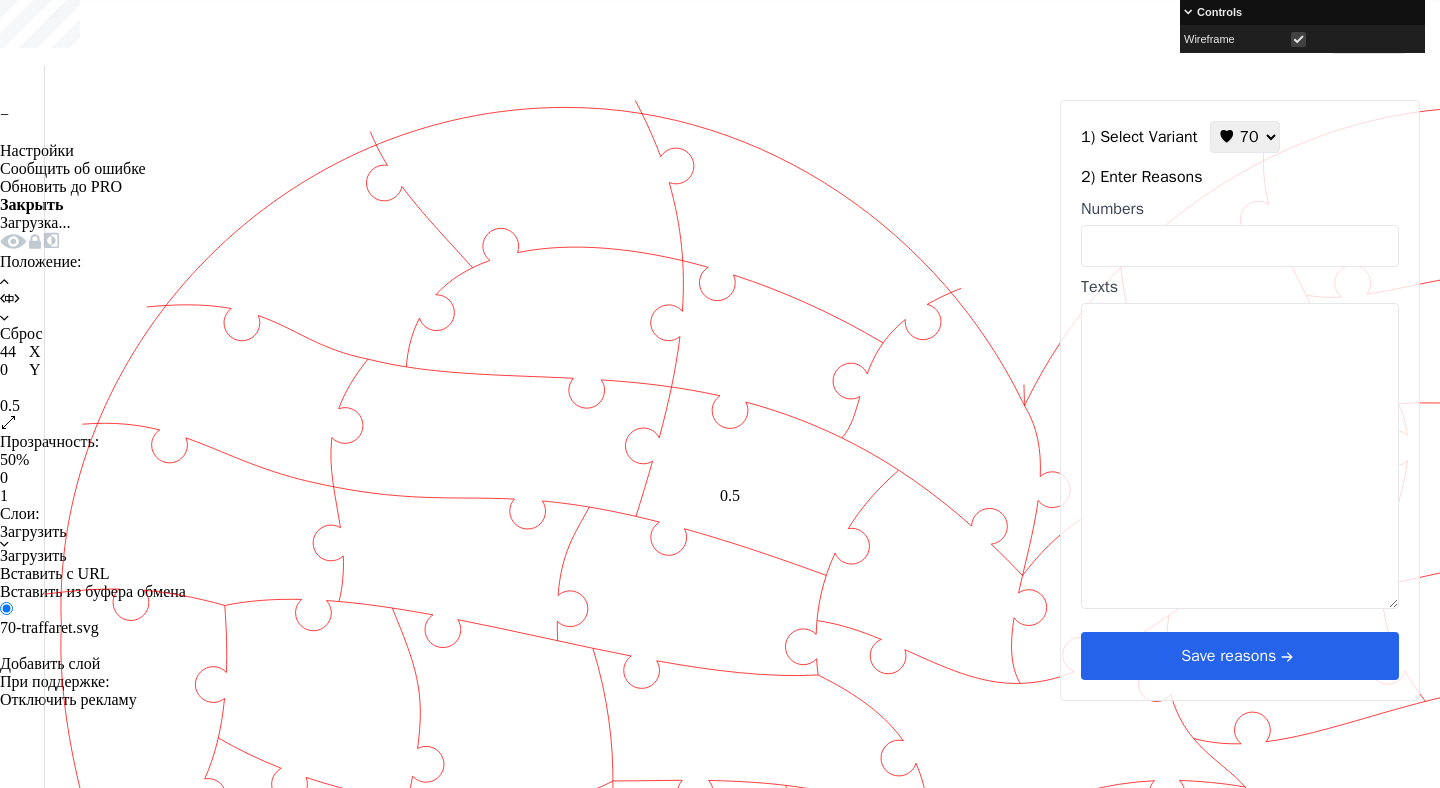 type on "44" 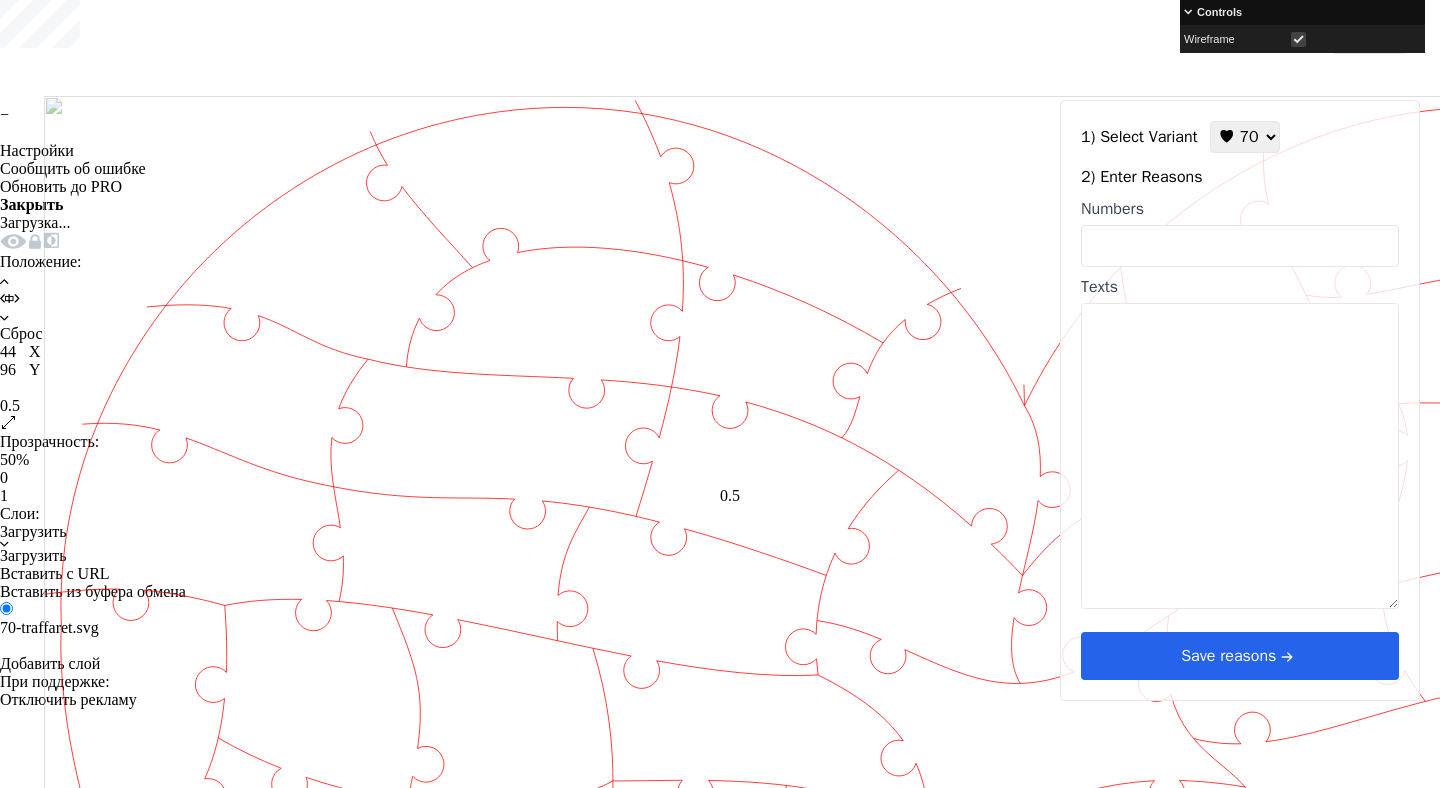 type on "96" 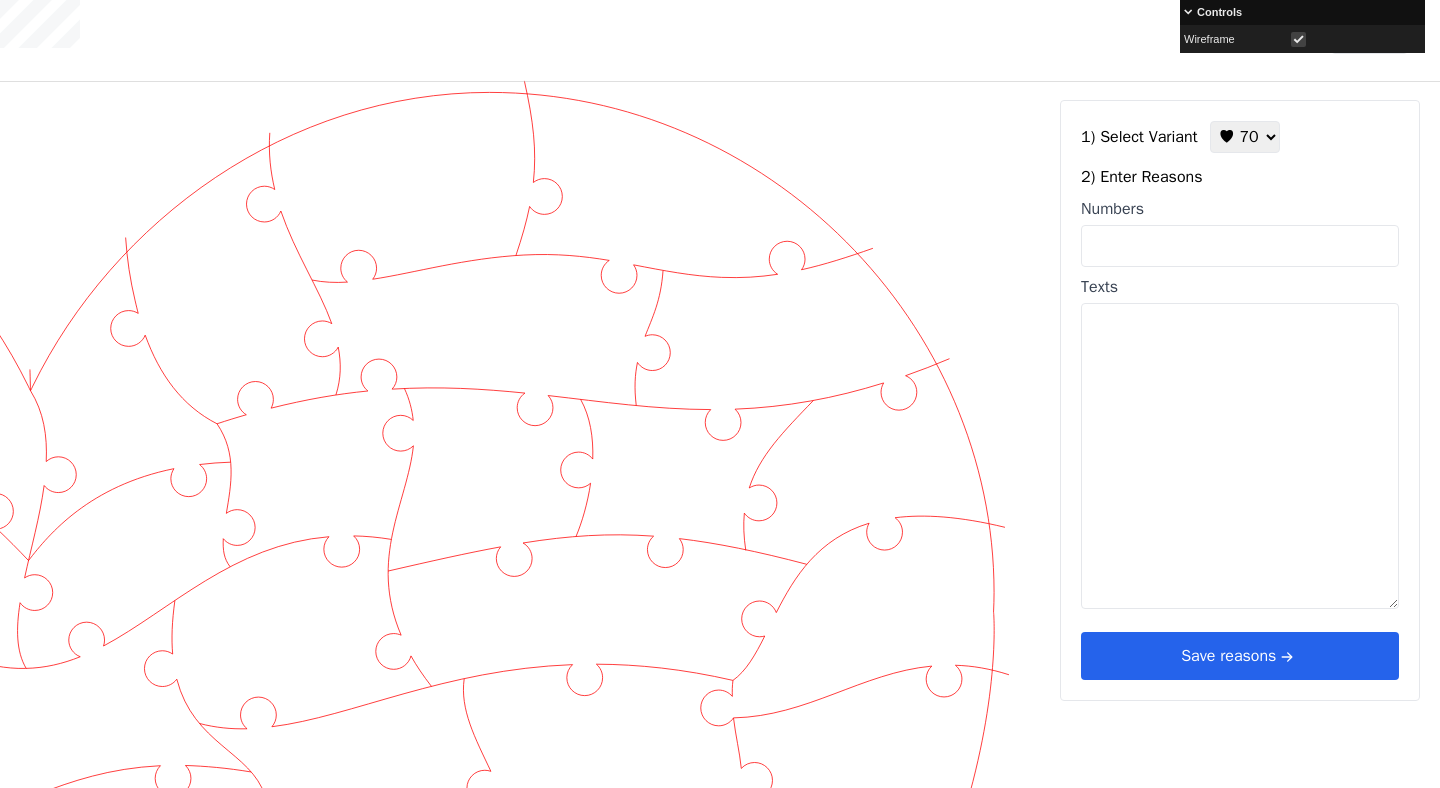 scroll, scrollTop: 17, scrollLeft: 994, axis: both 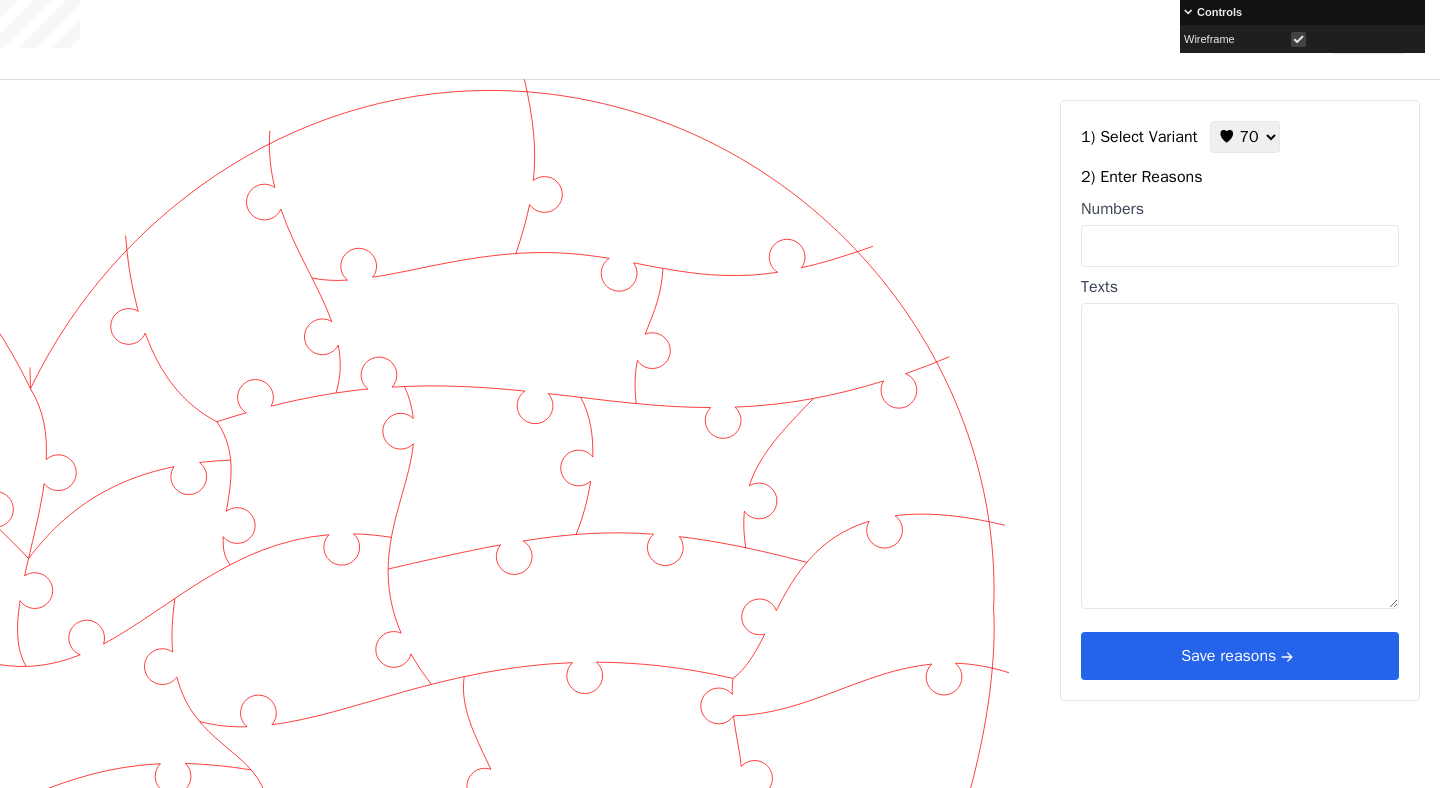 click on "+" at bounding box center [-990, 98] 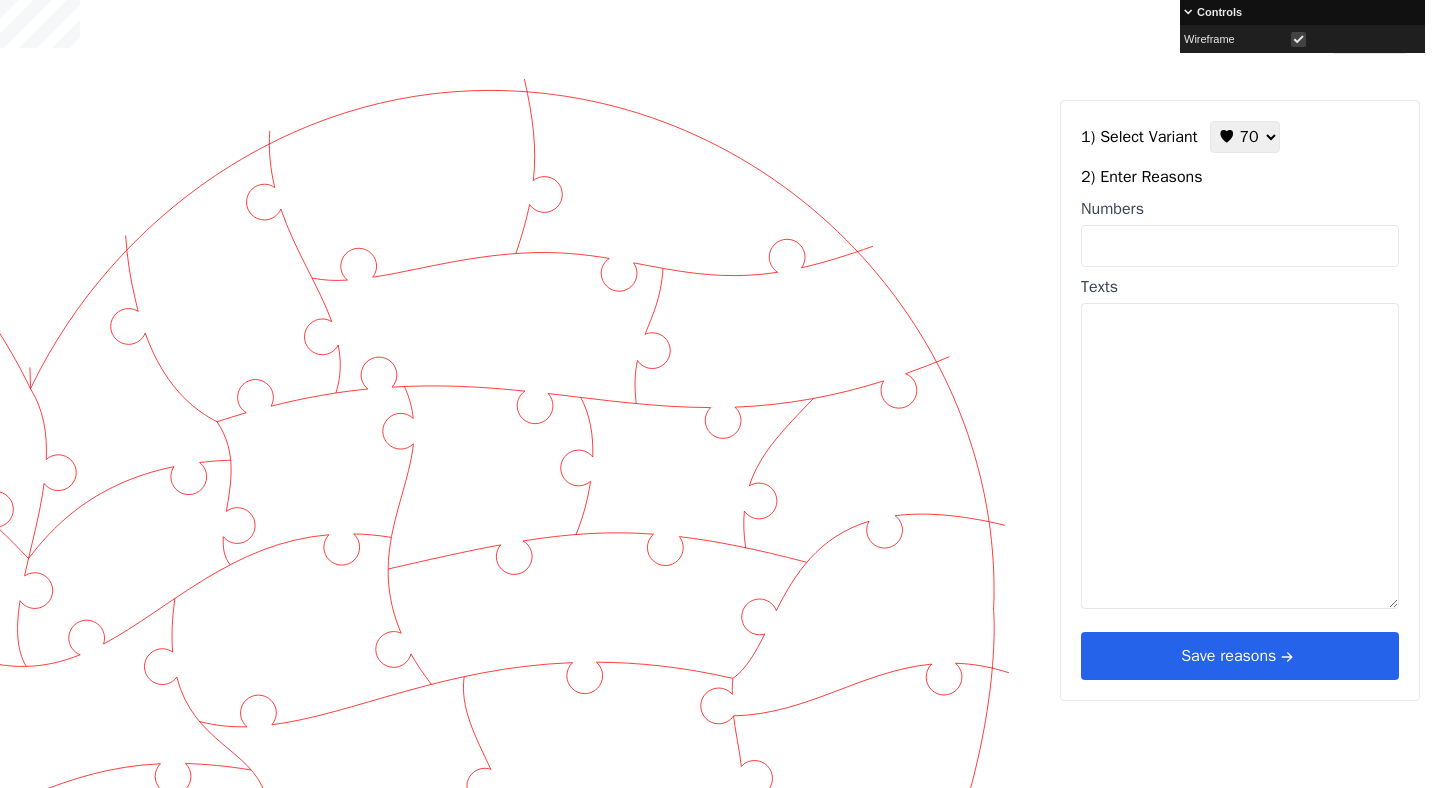 click at bounding box center [-274, 197] 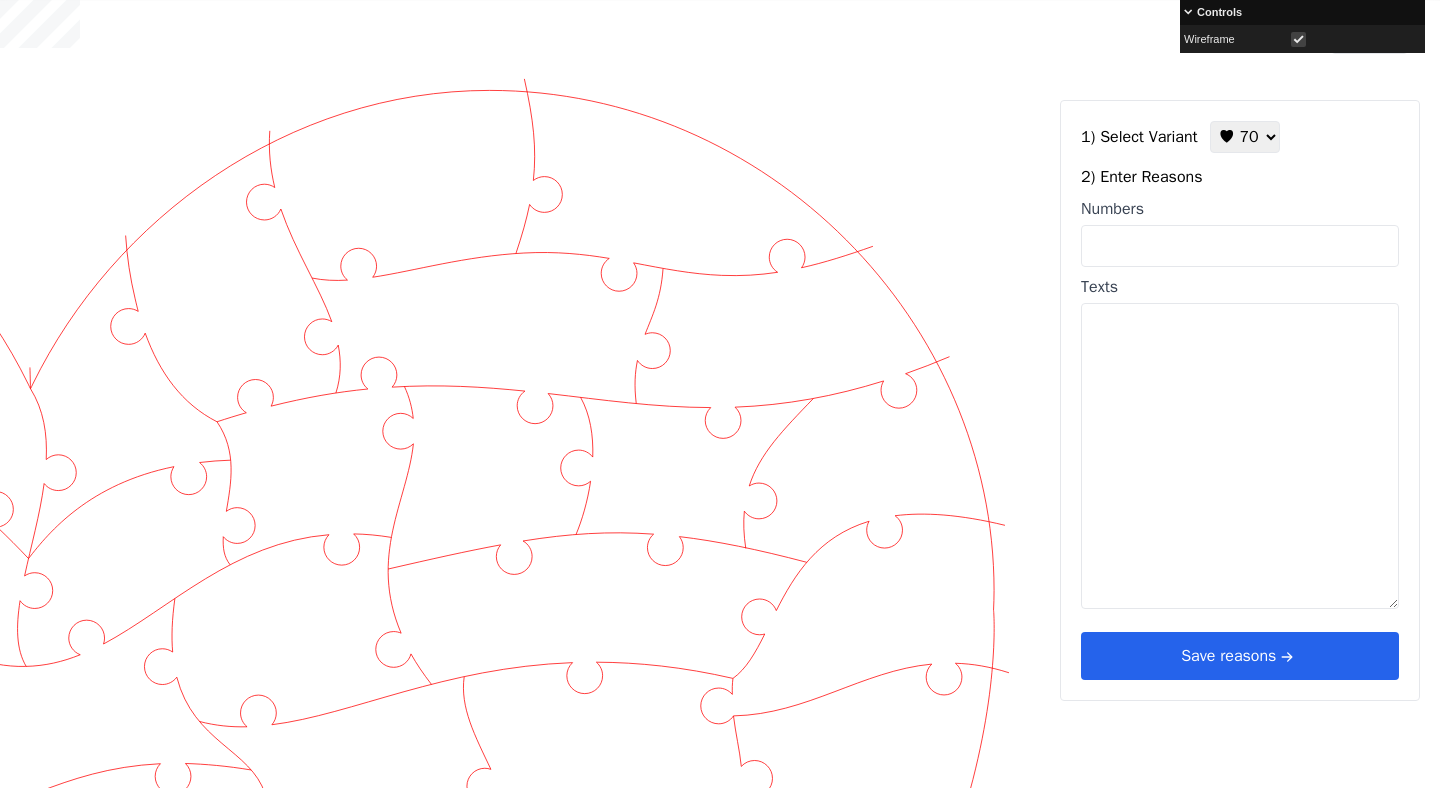 drag, startPoint x: 1355, startPoint y: 130, endPoint x: 1278, endPoint y: 130, distance: 77 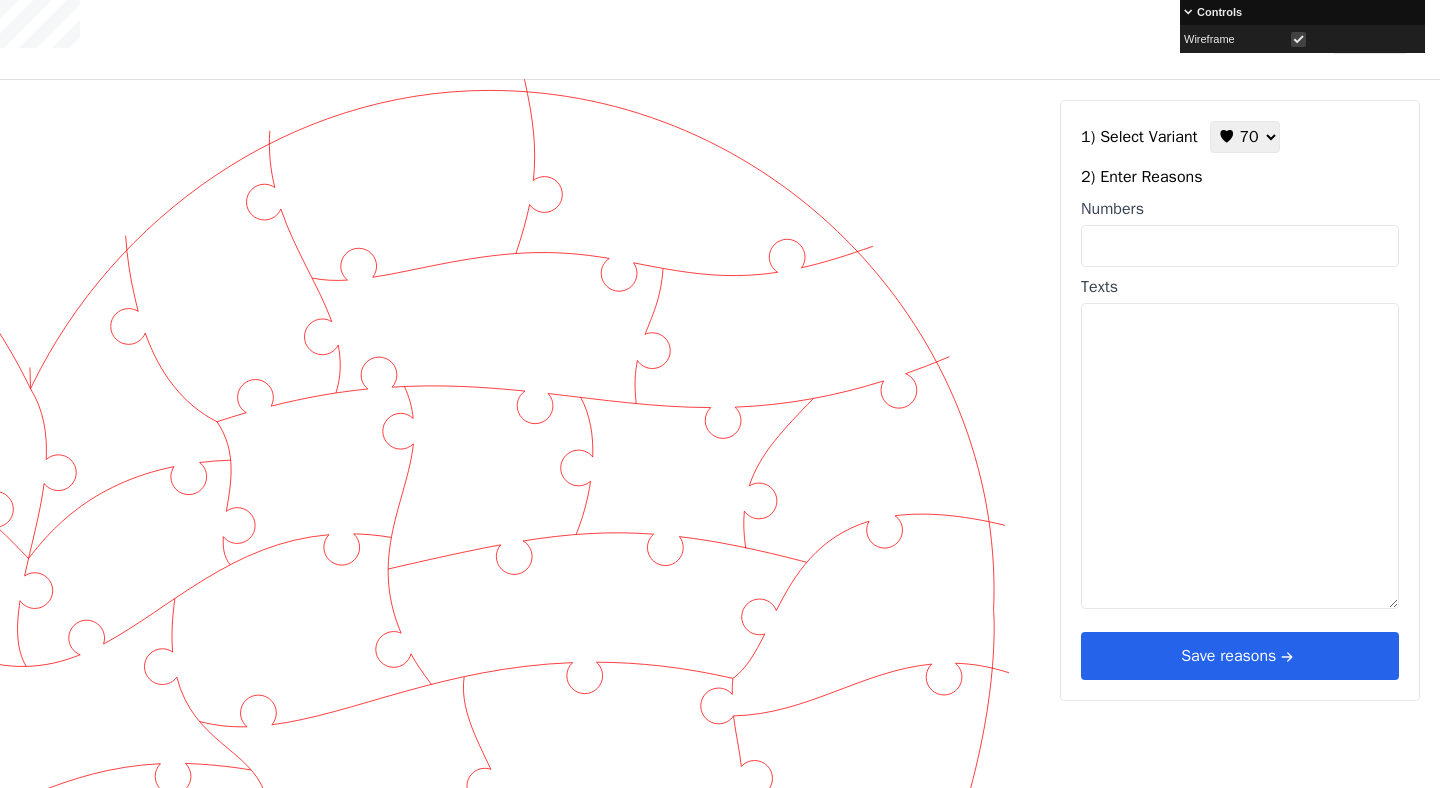 click 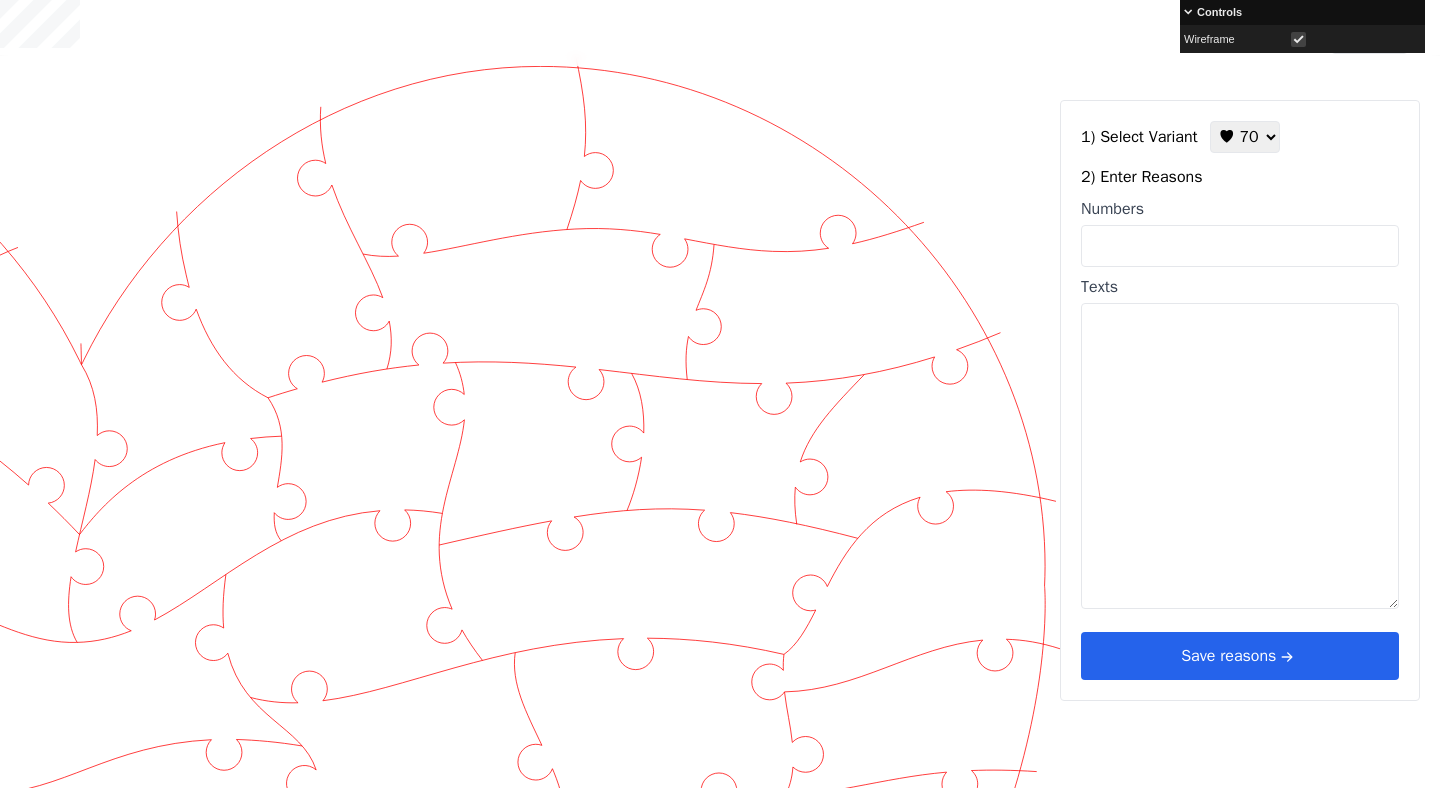 scroll, scrollTop: 43, scrollLeft: 947, axis: both 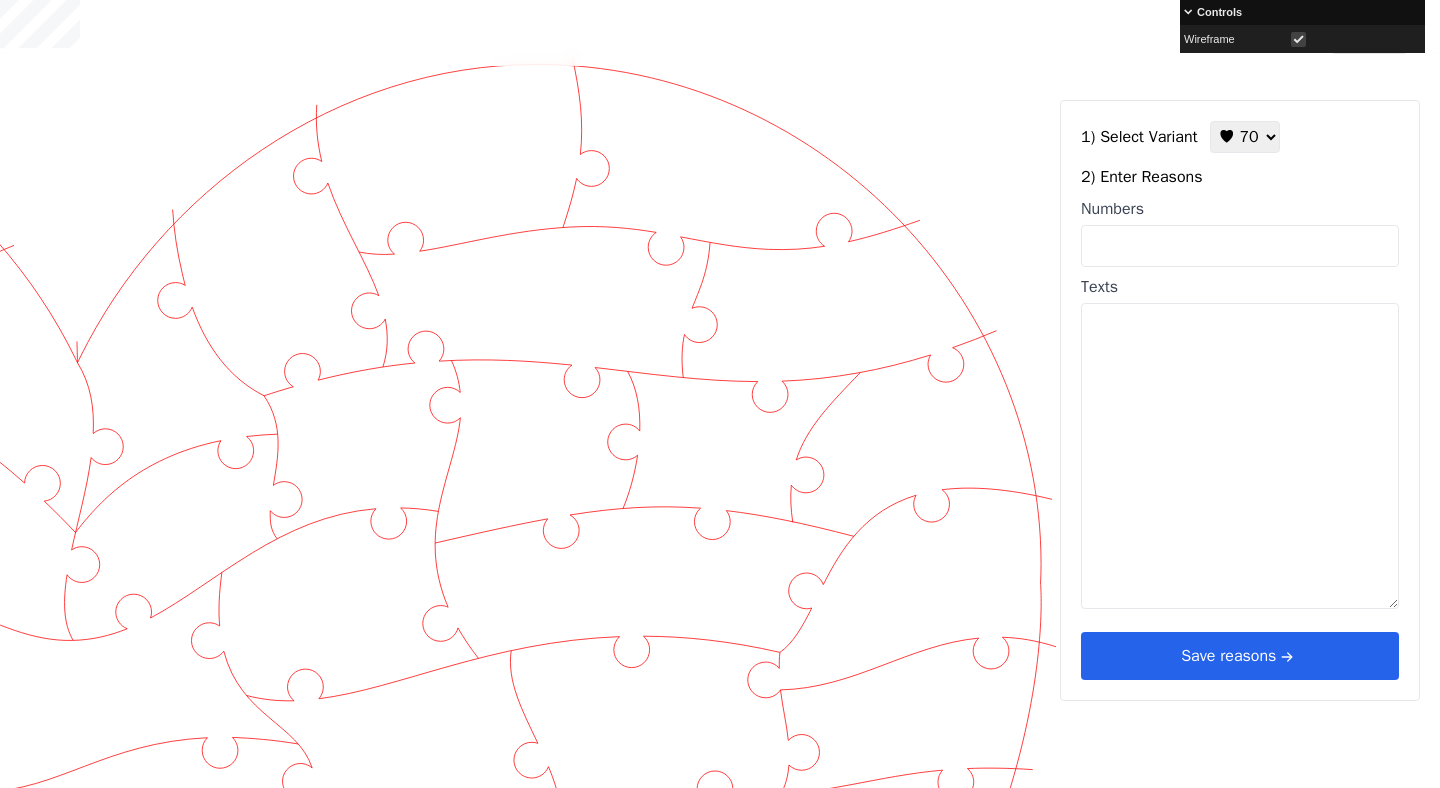 click 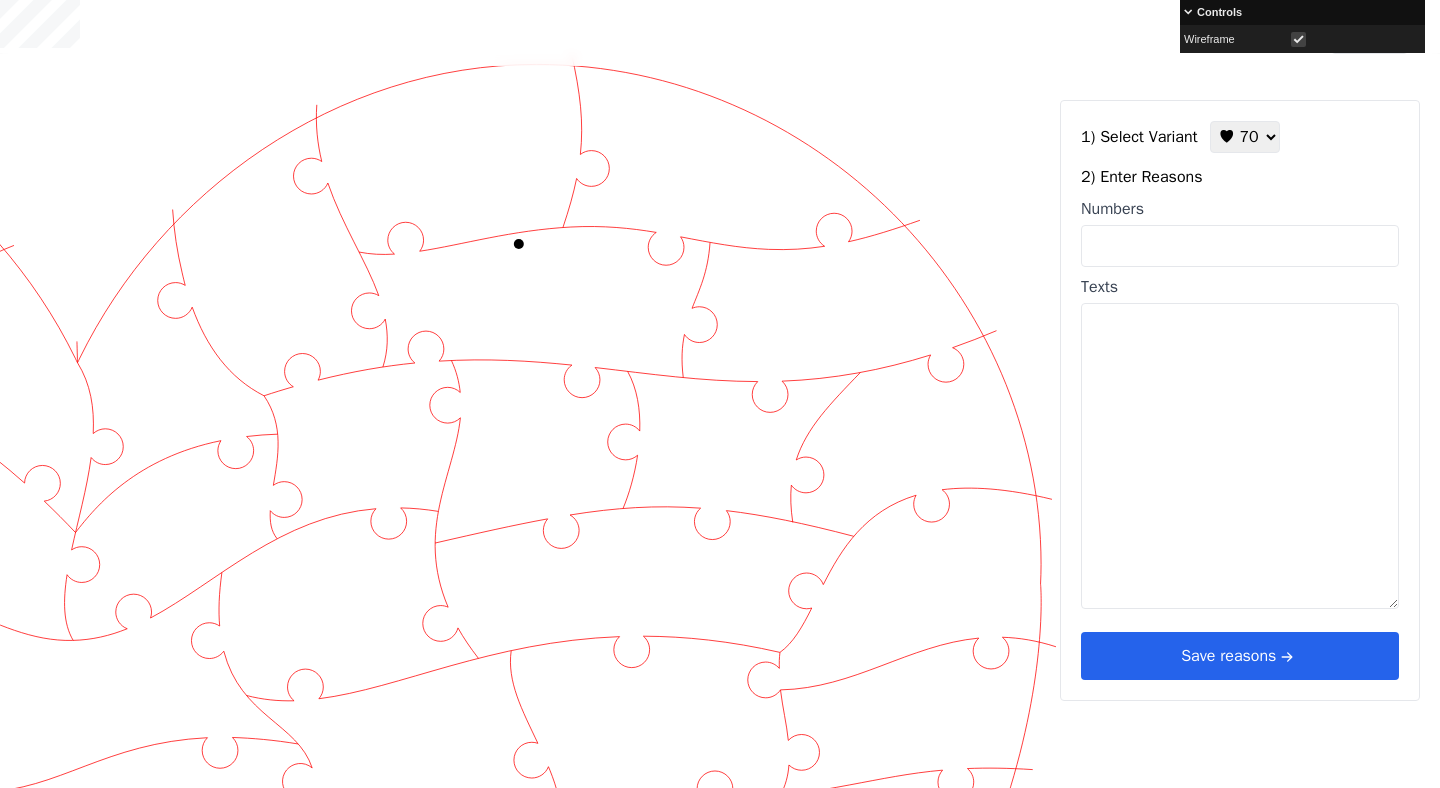 click 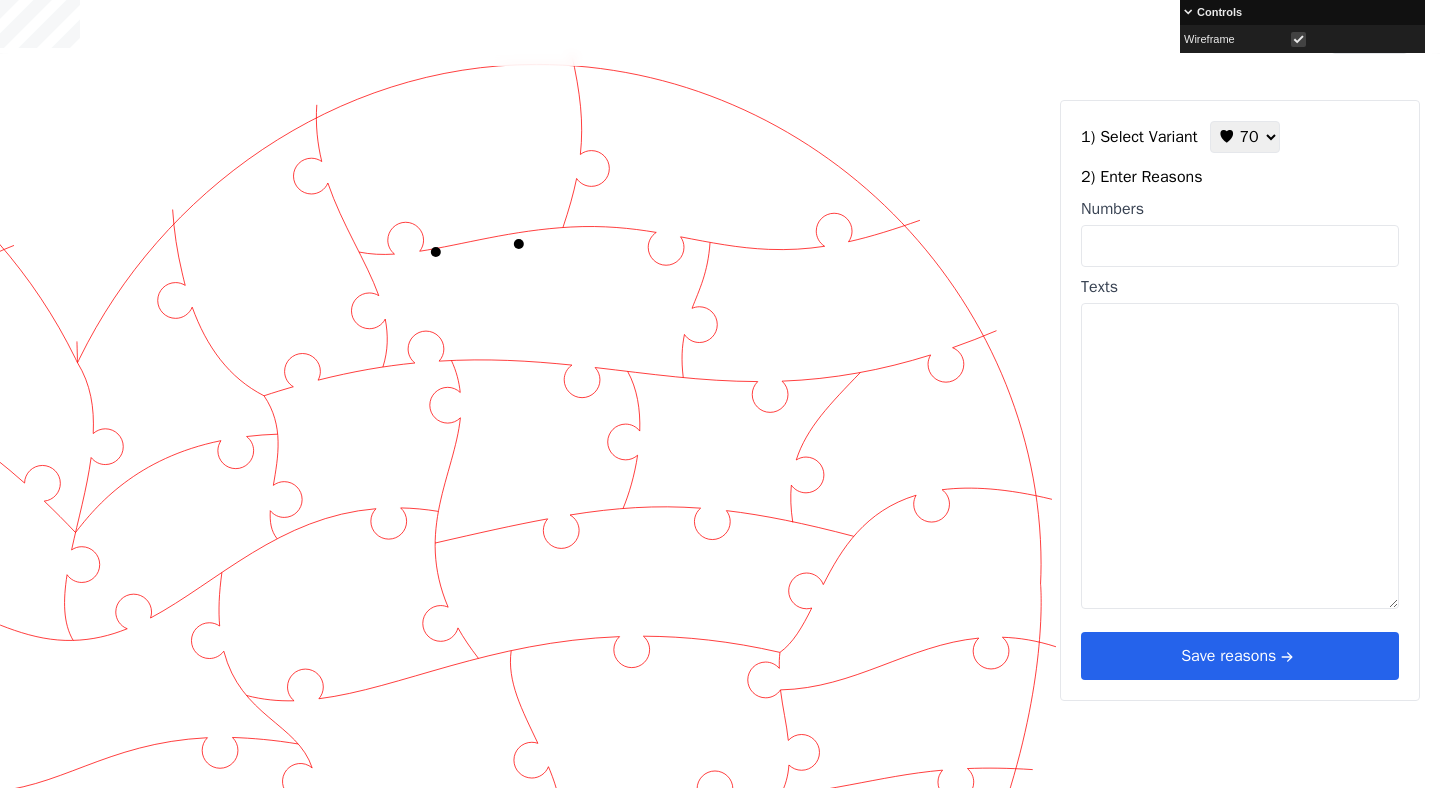 click 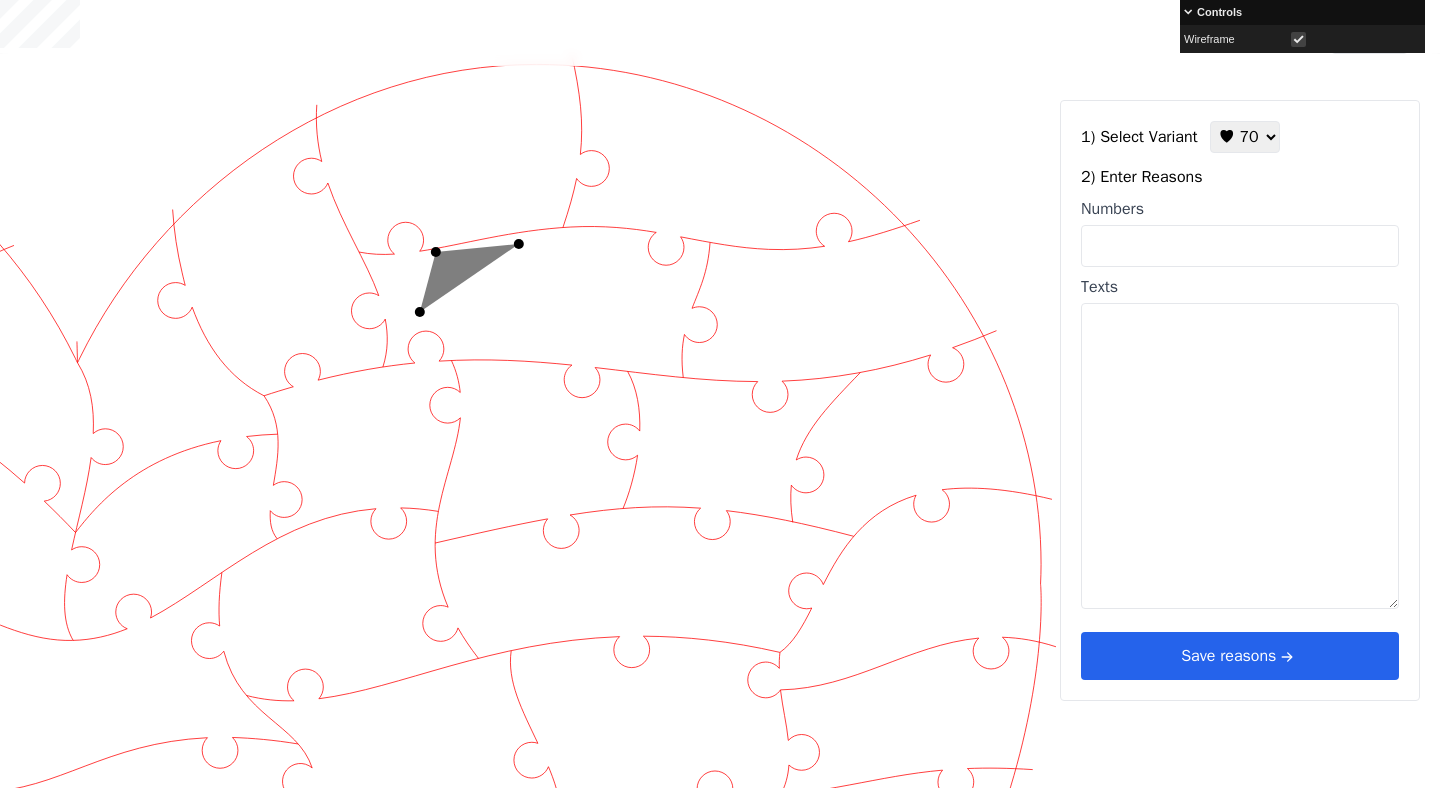 click 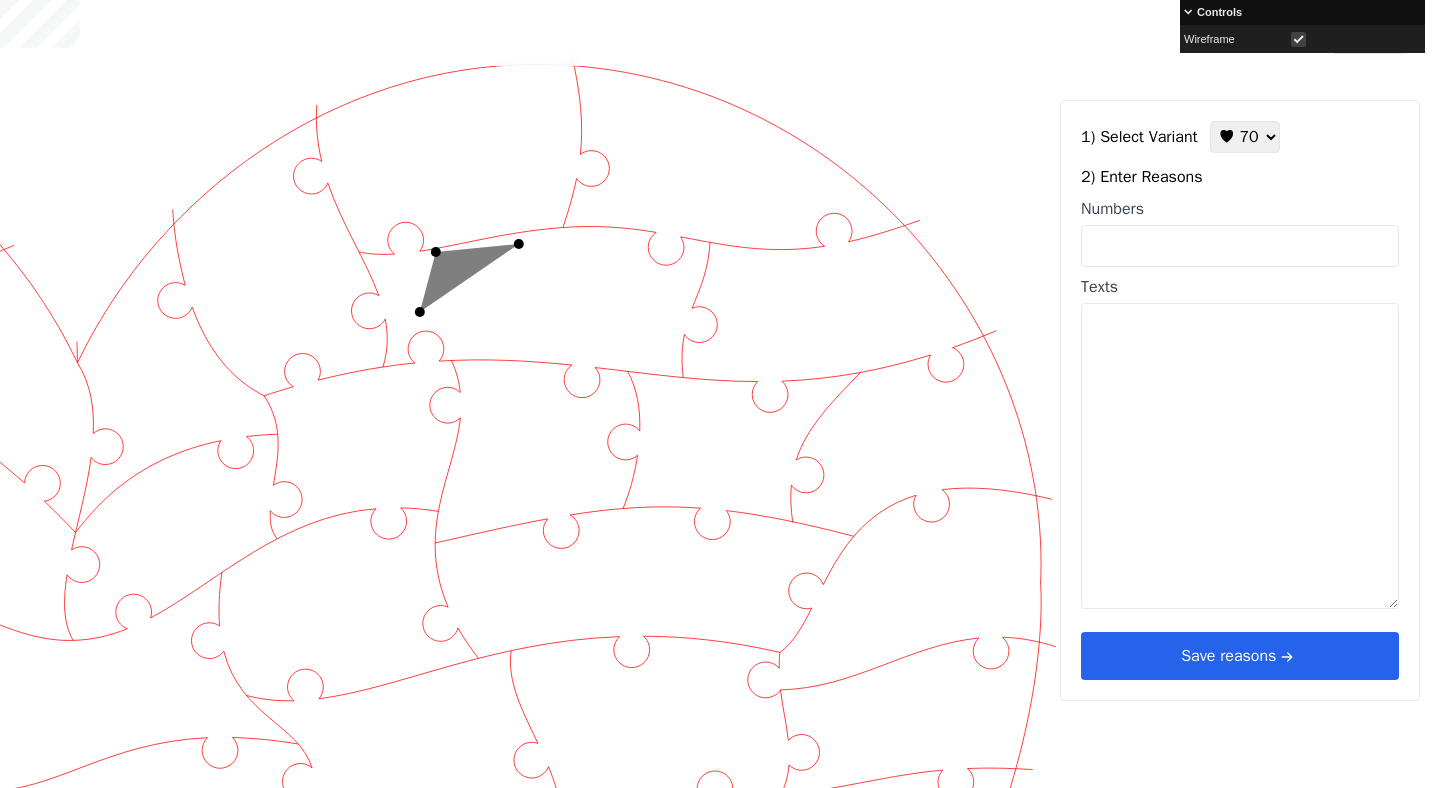 type on "17" 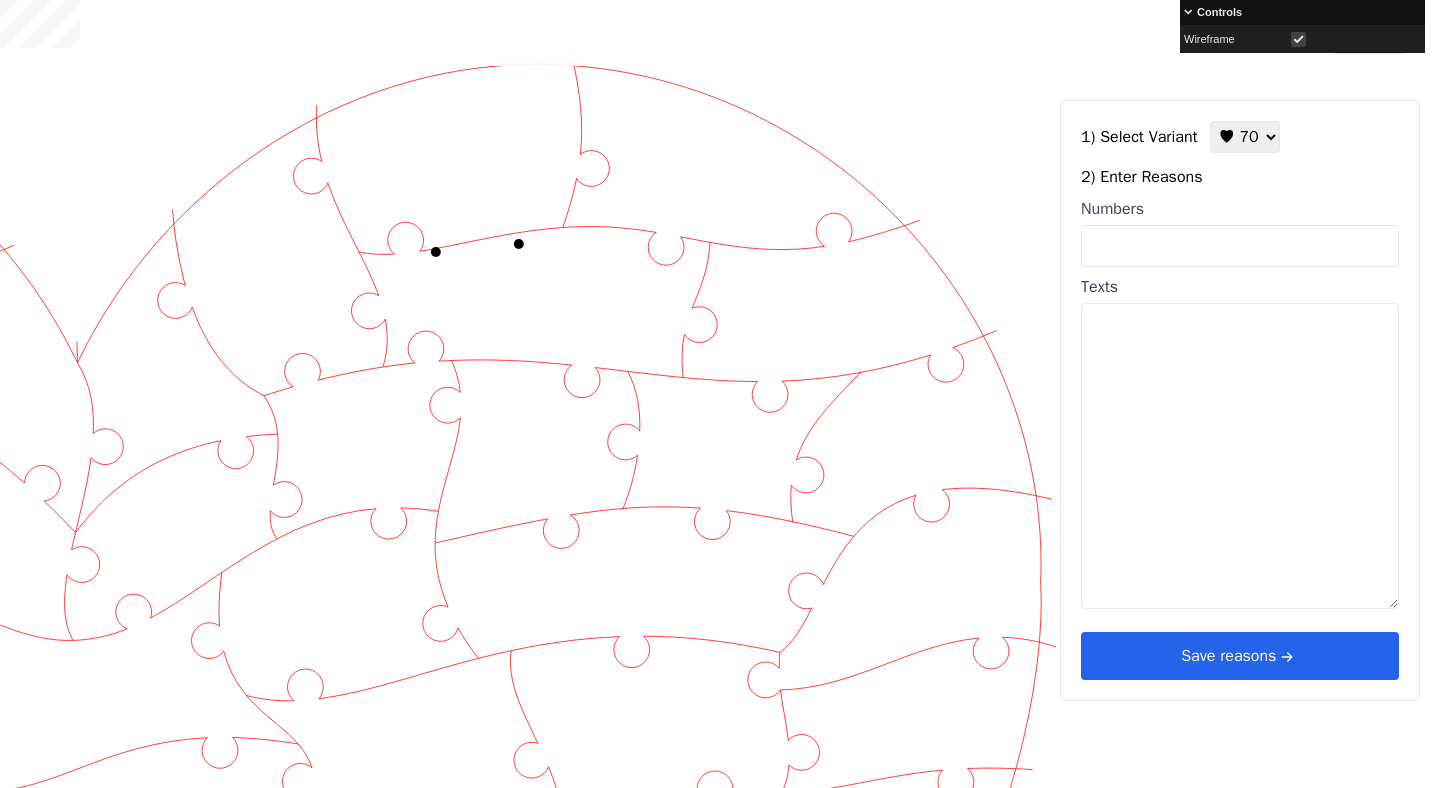 type on "44" 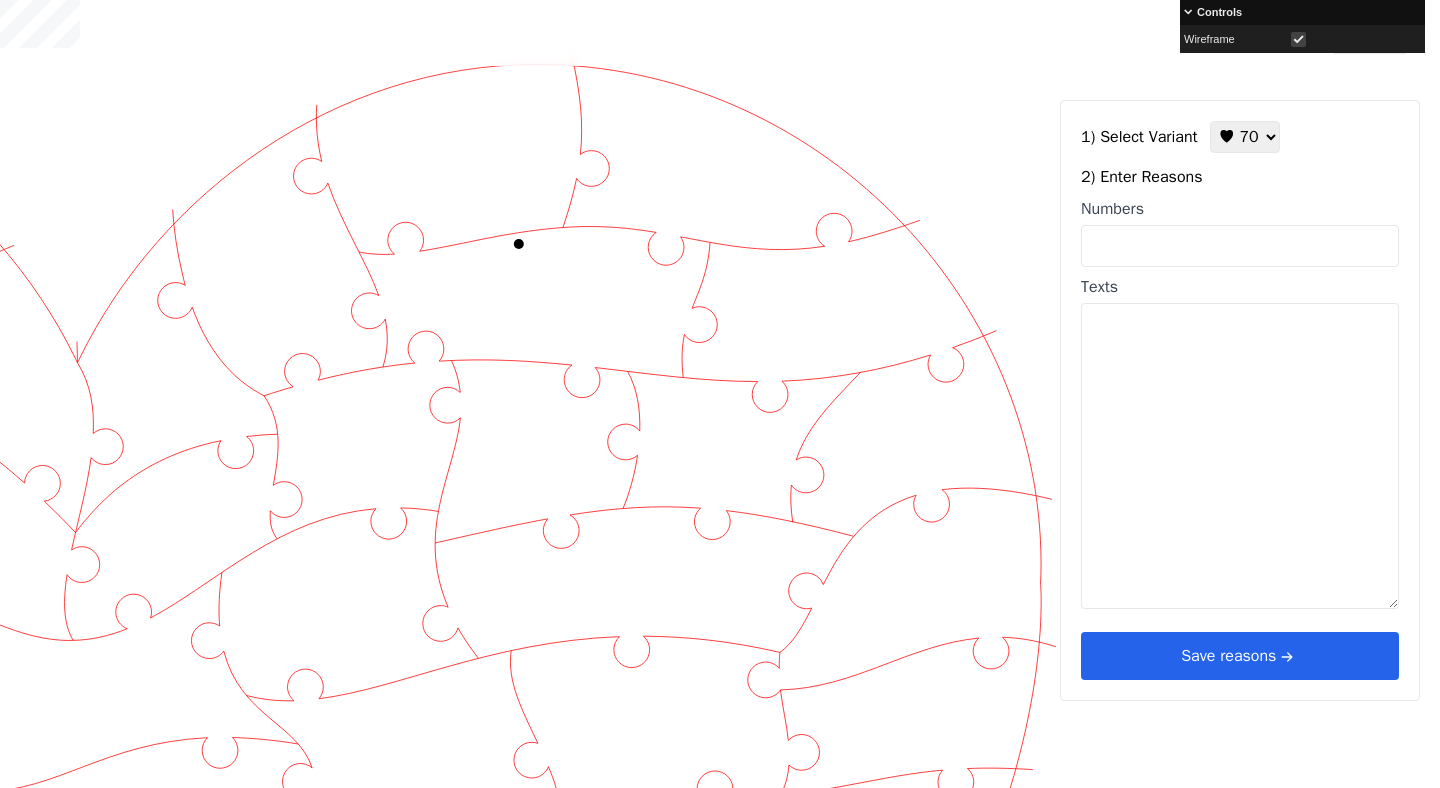 type on "96" 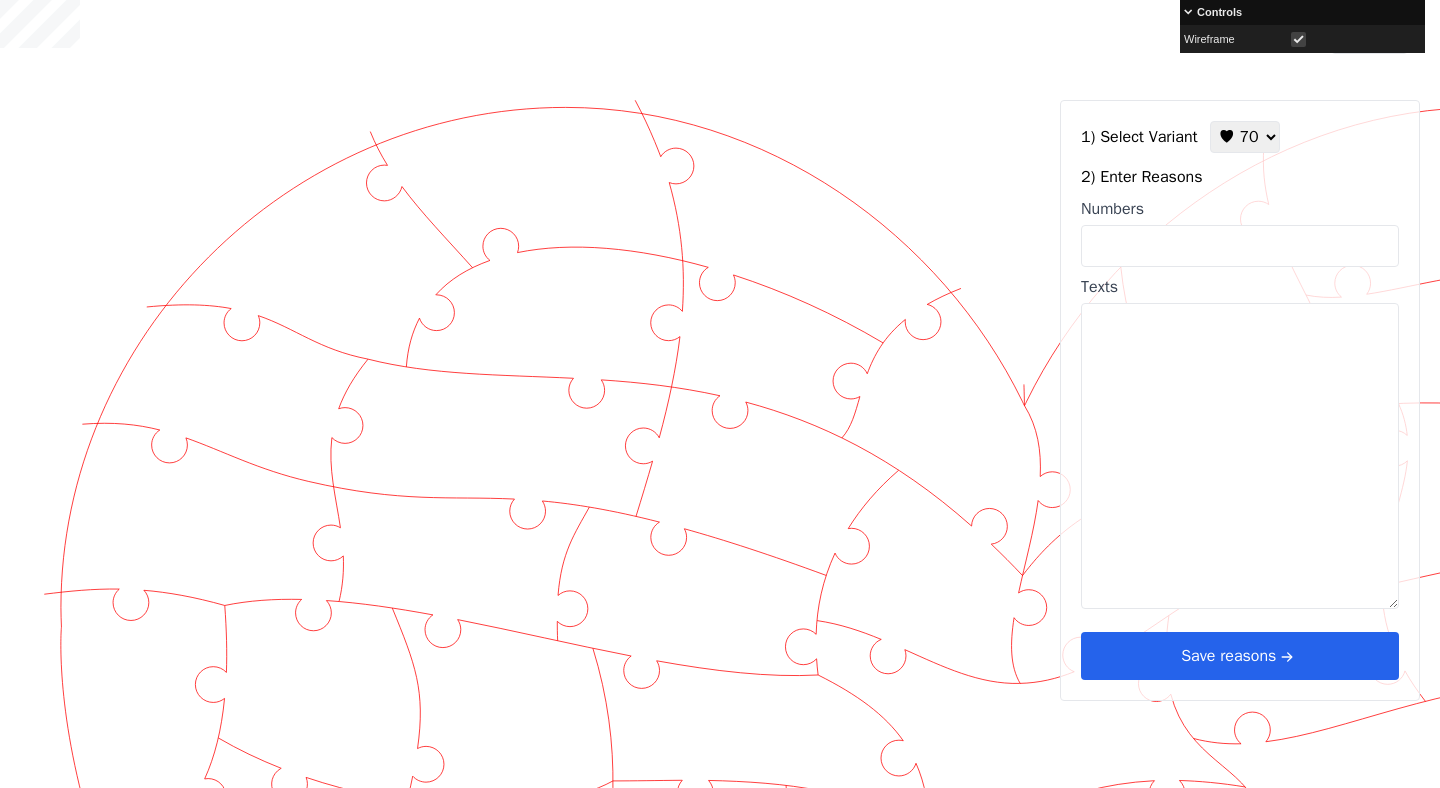 select on "7" 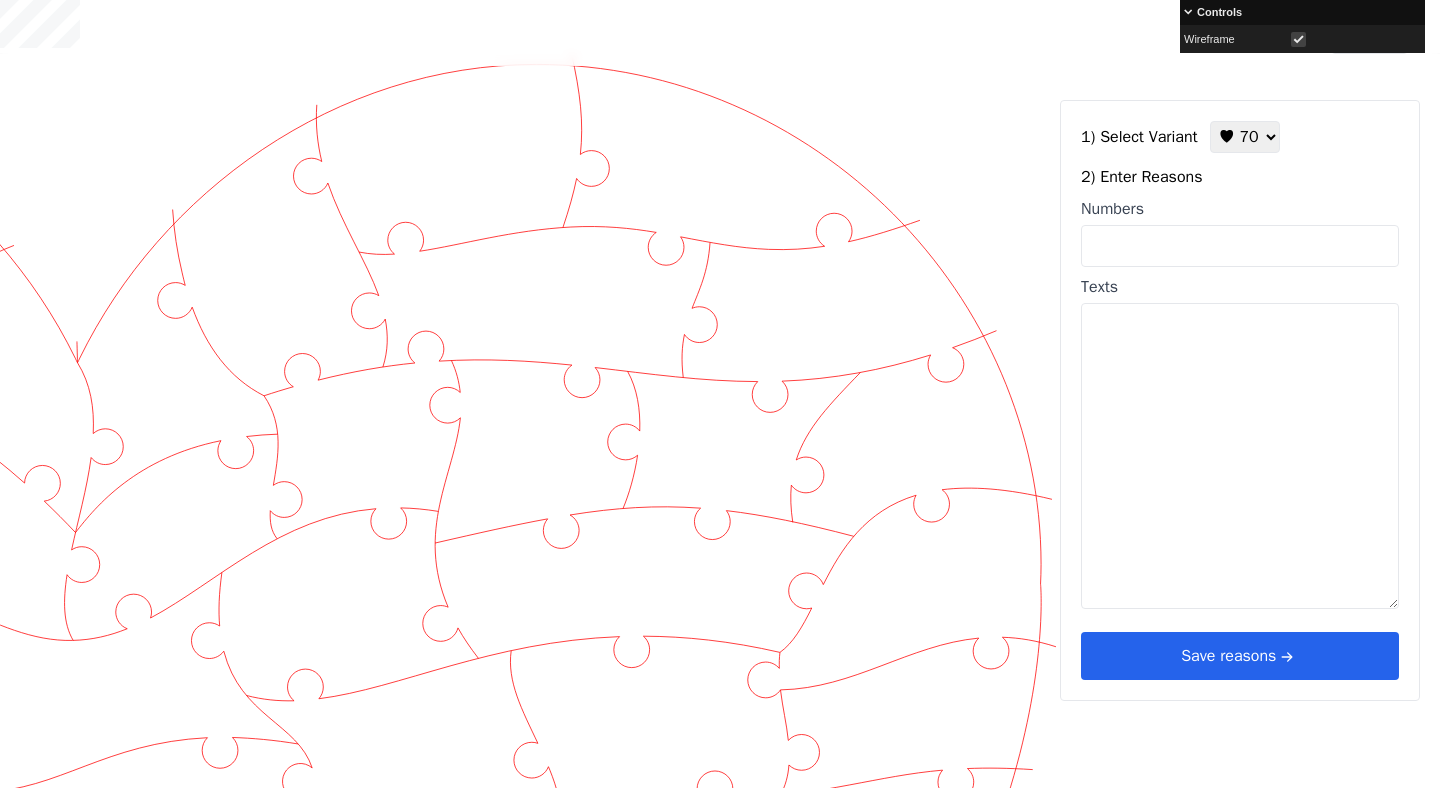 click on "+" at bounding box center [-943, 72] 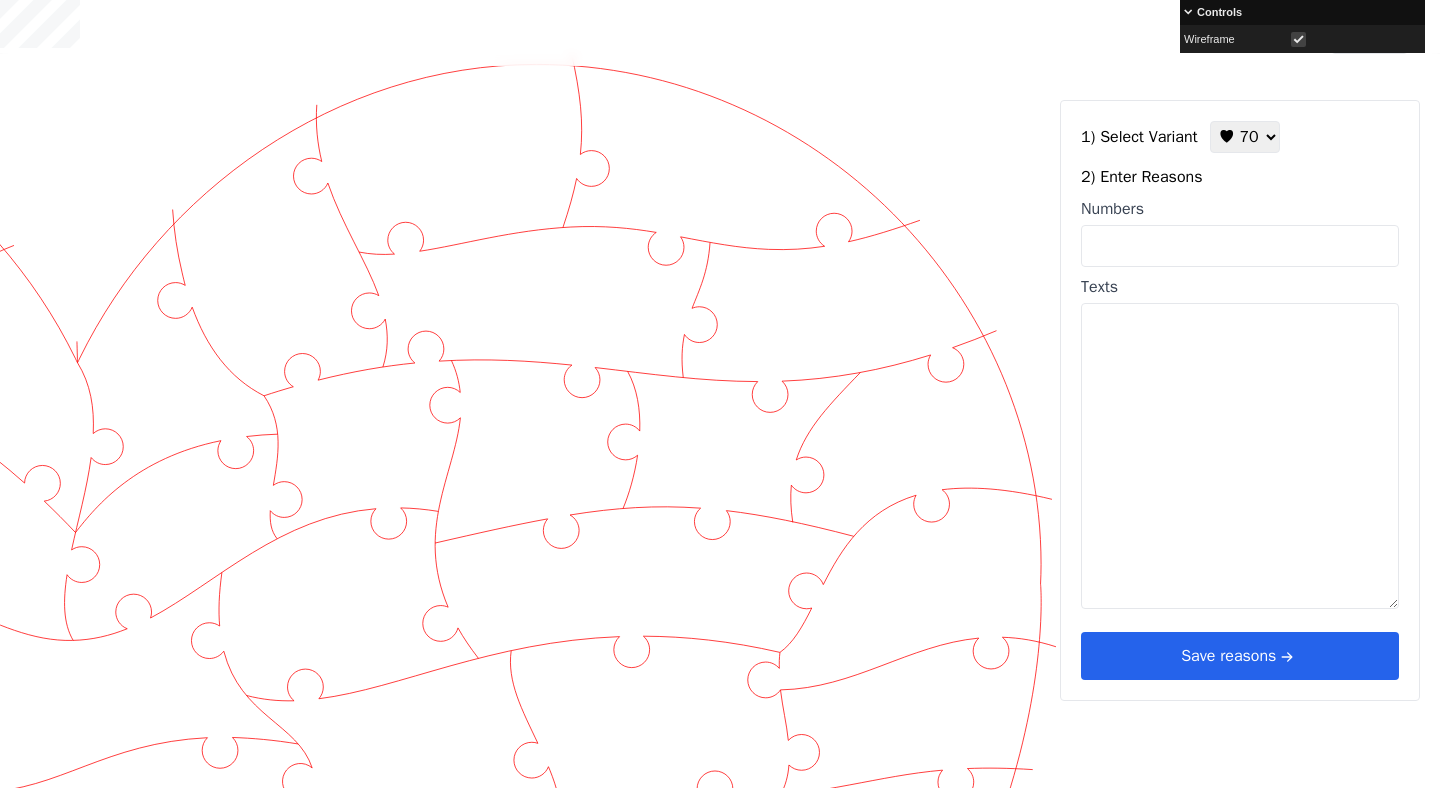 click 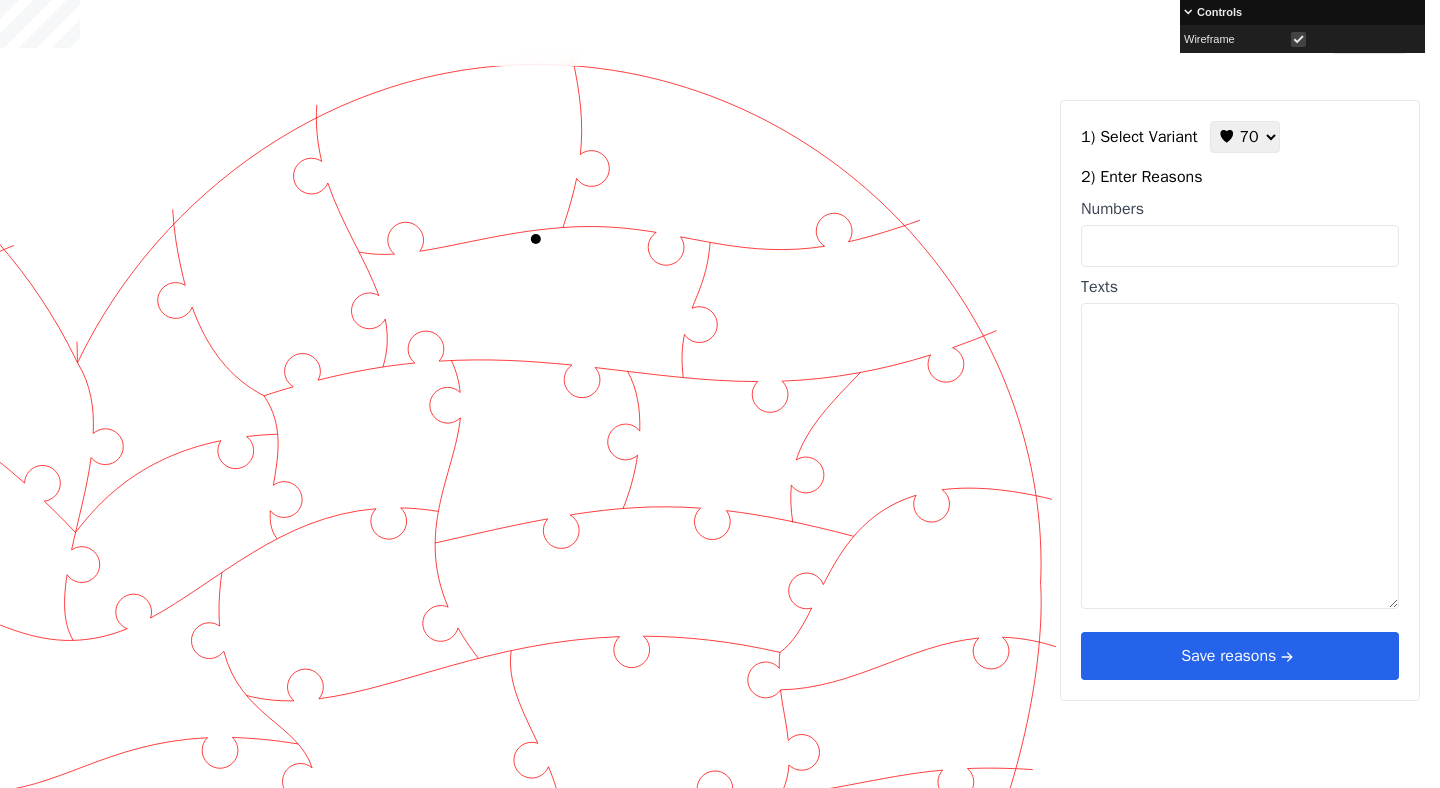 click 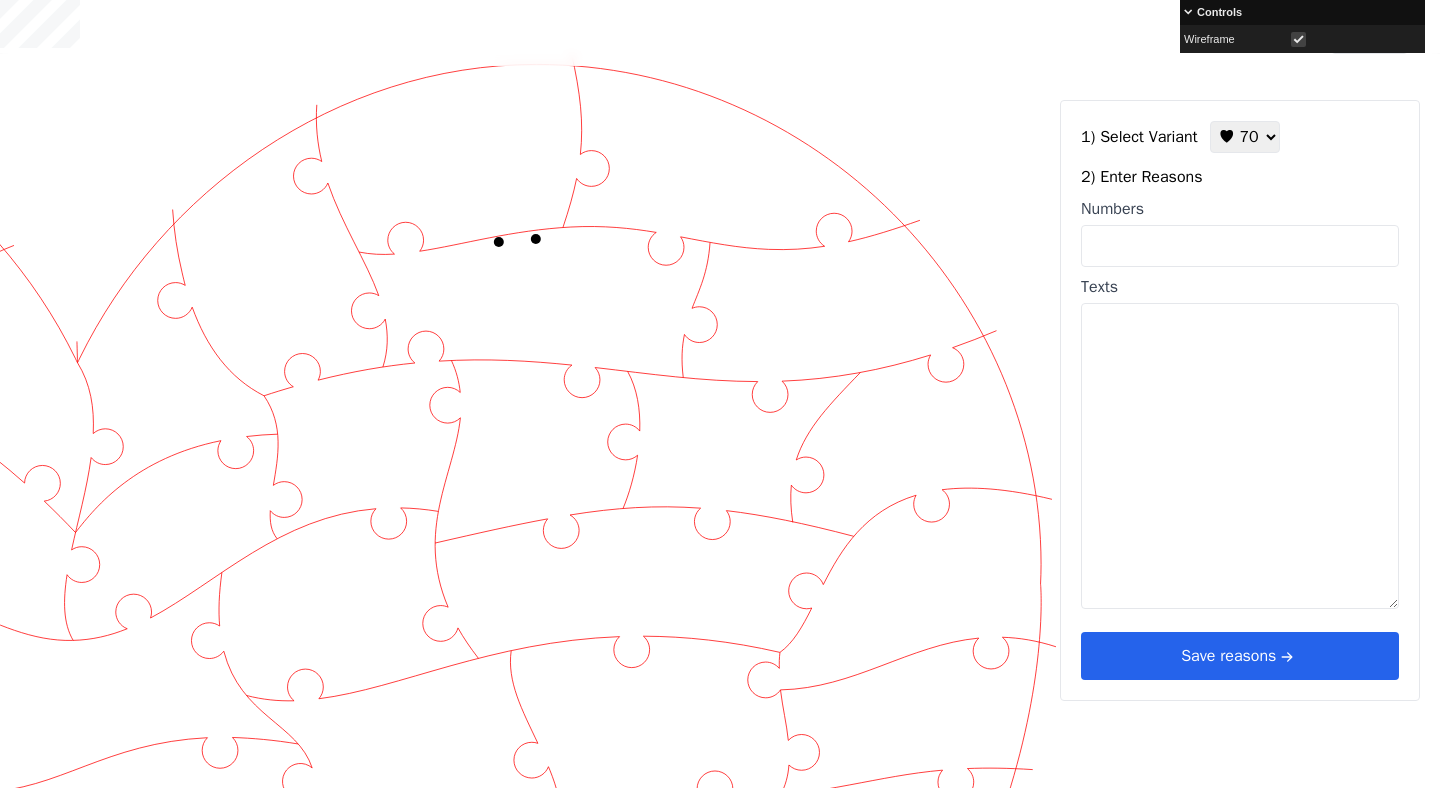 click 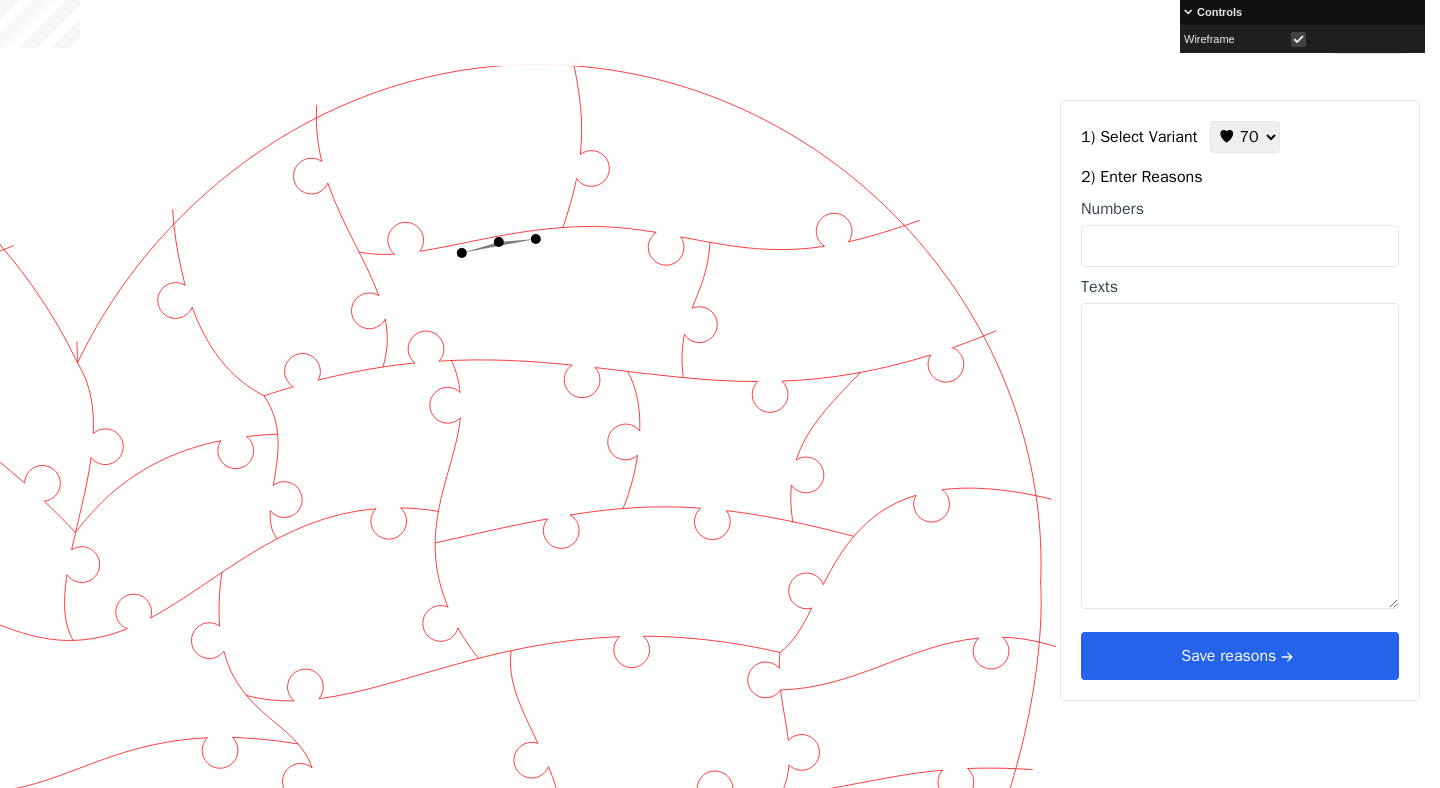 click 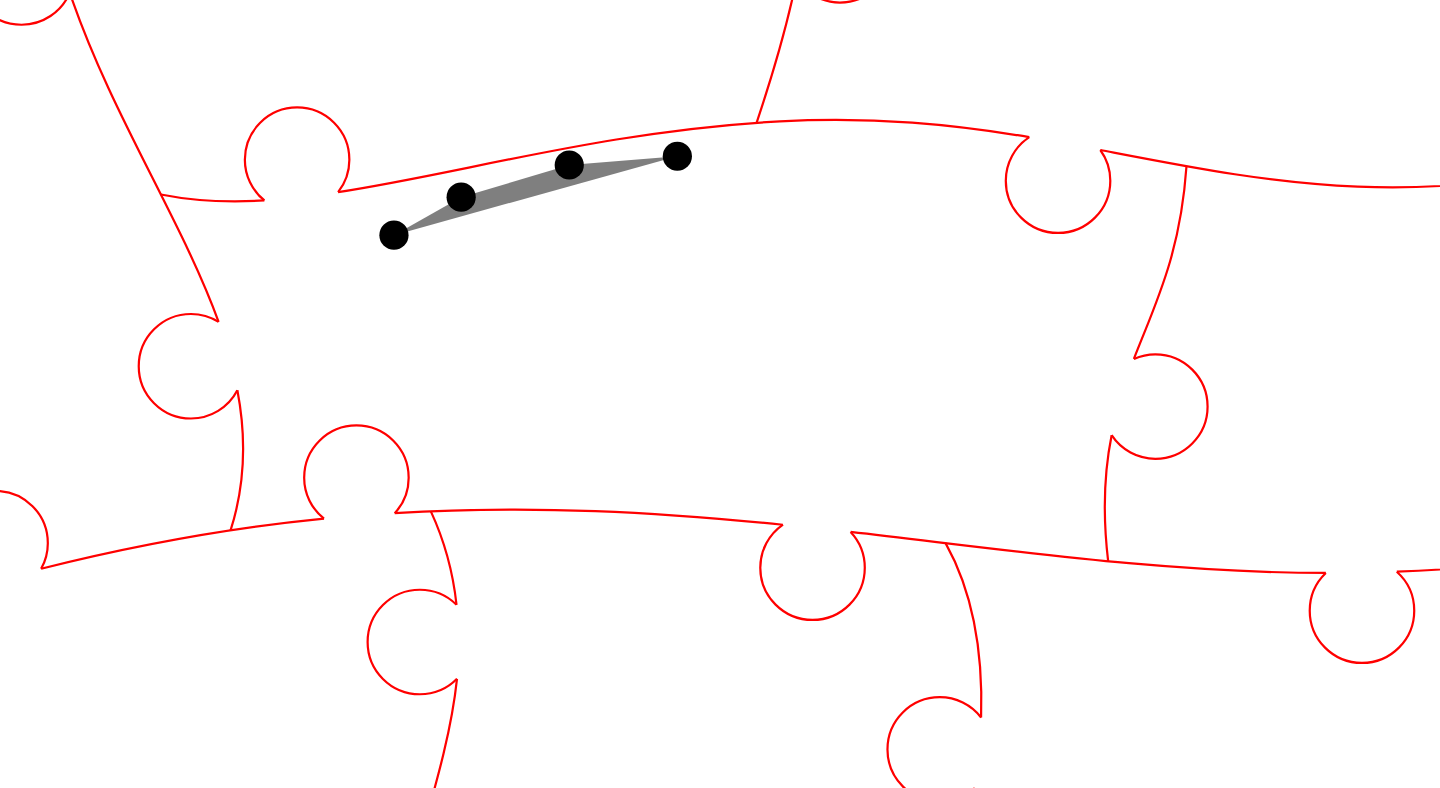 click 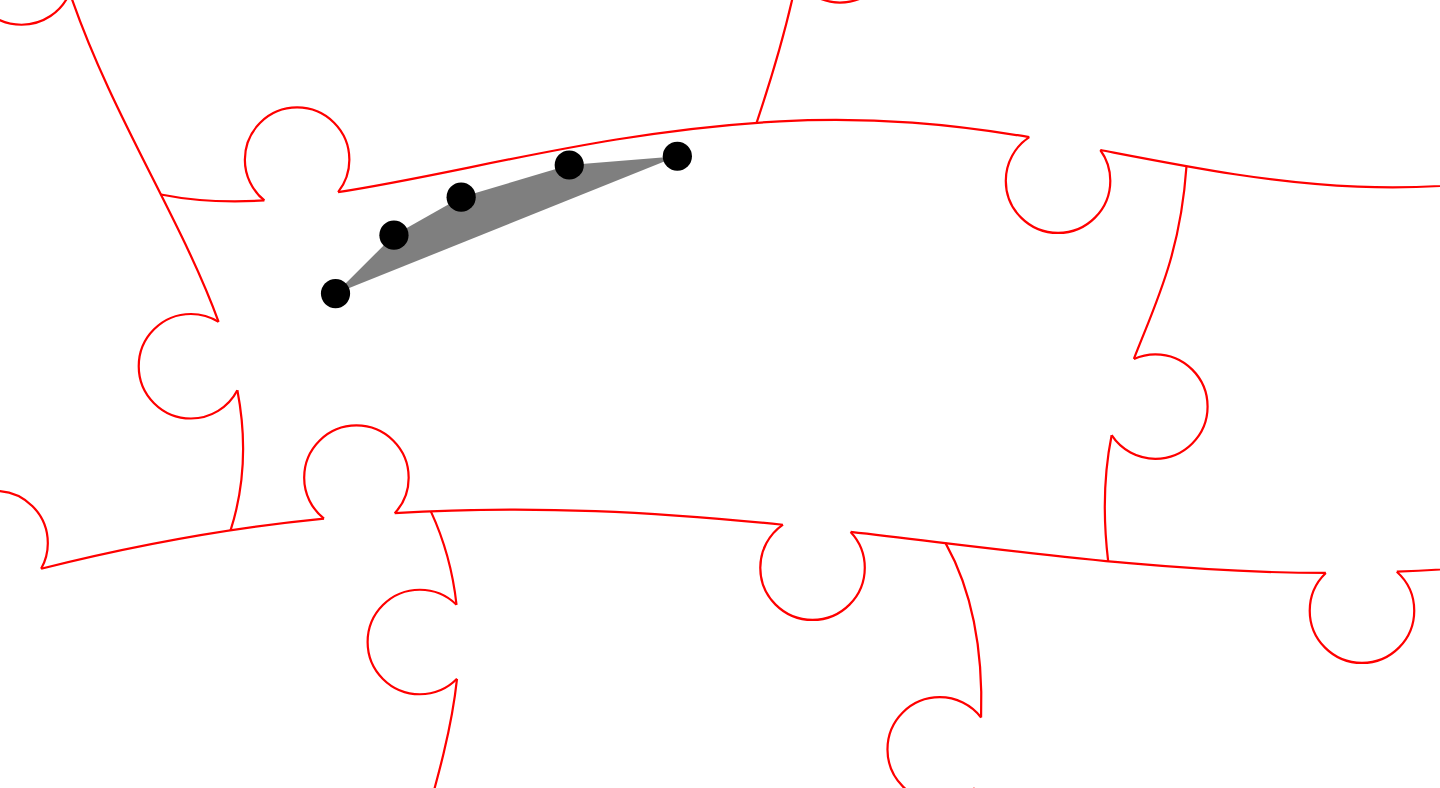 click 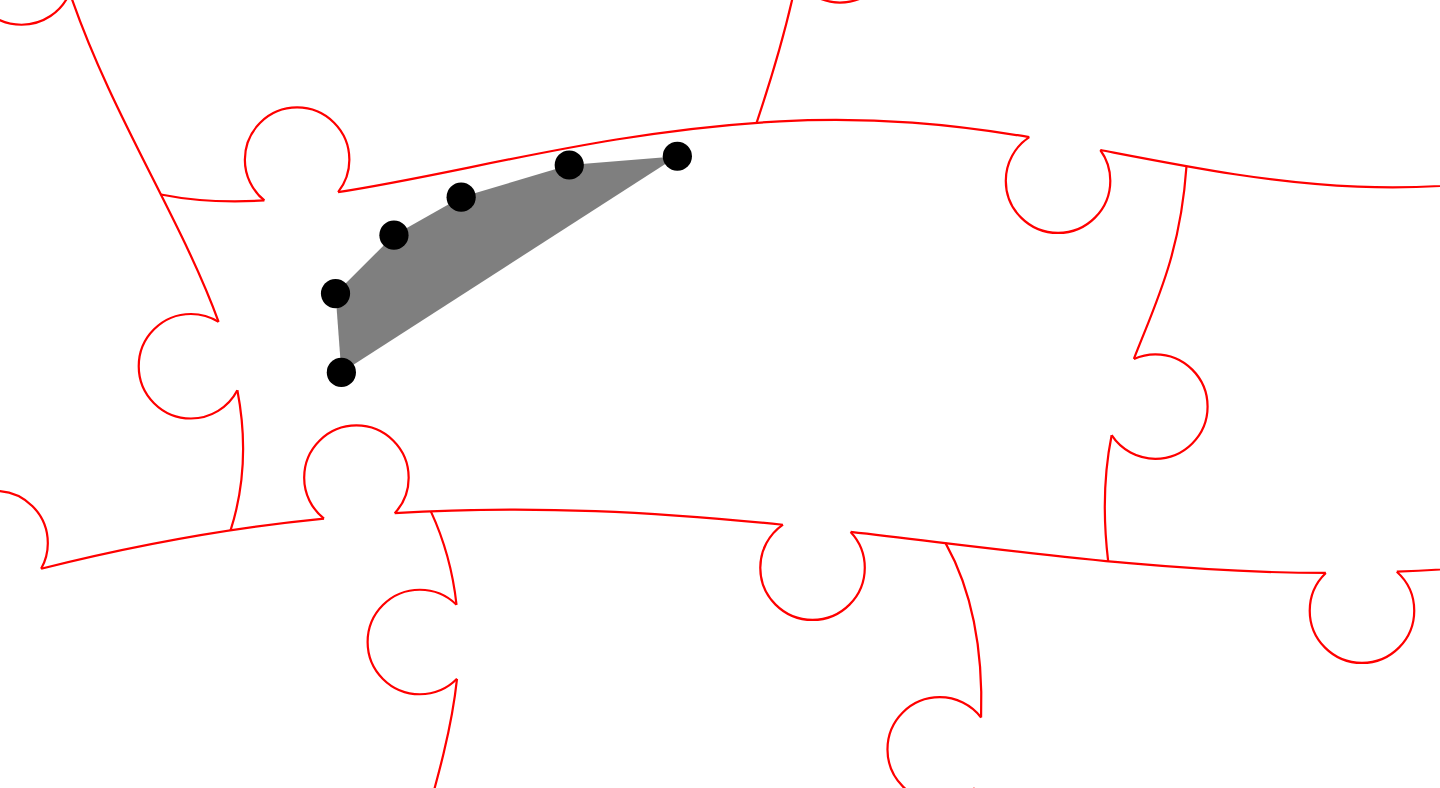 click 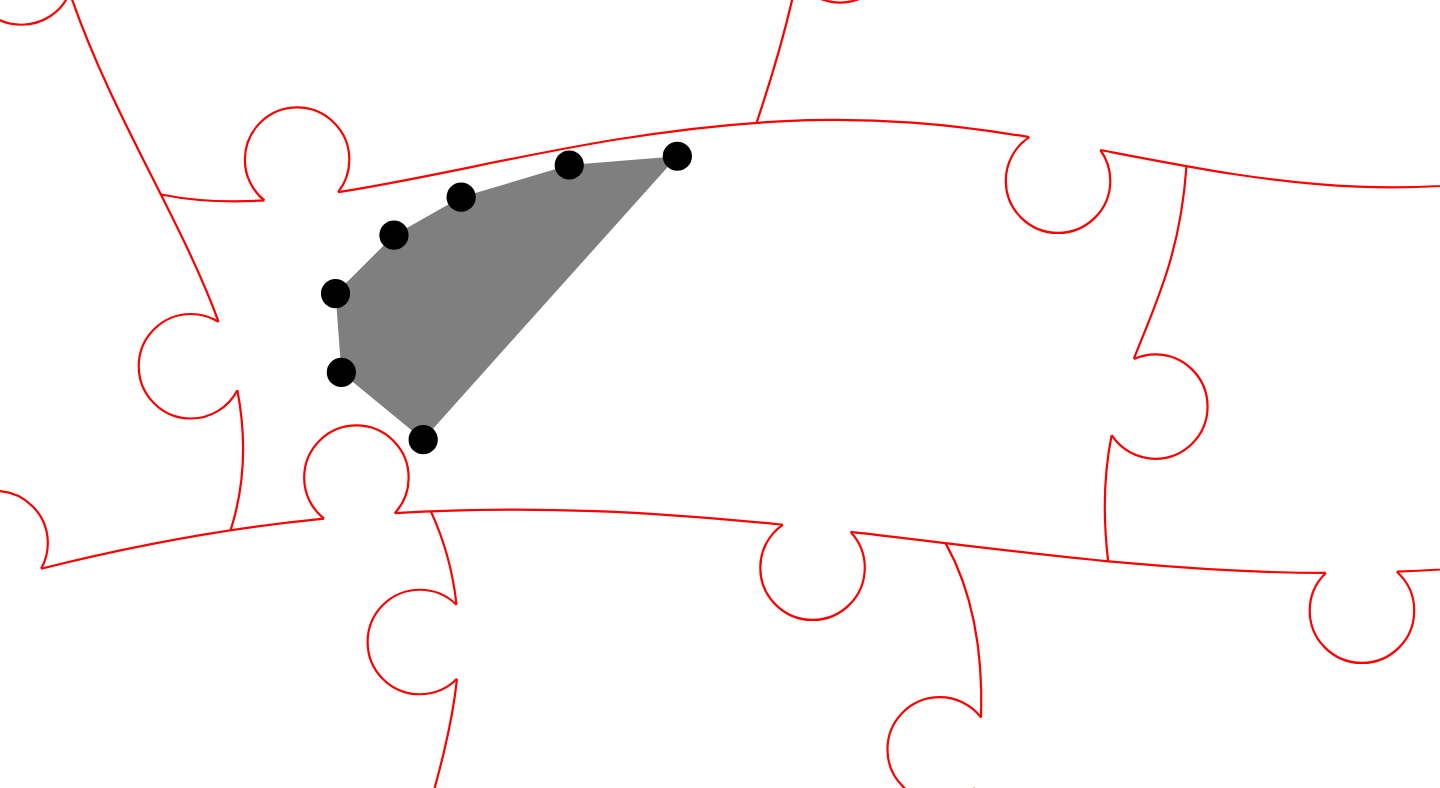 click 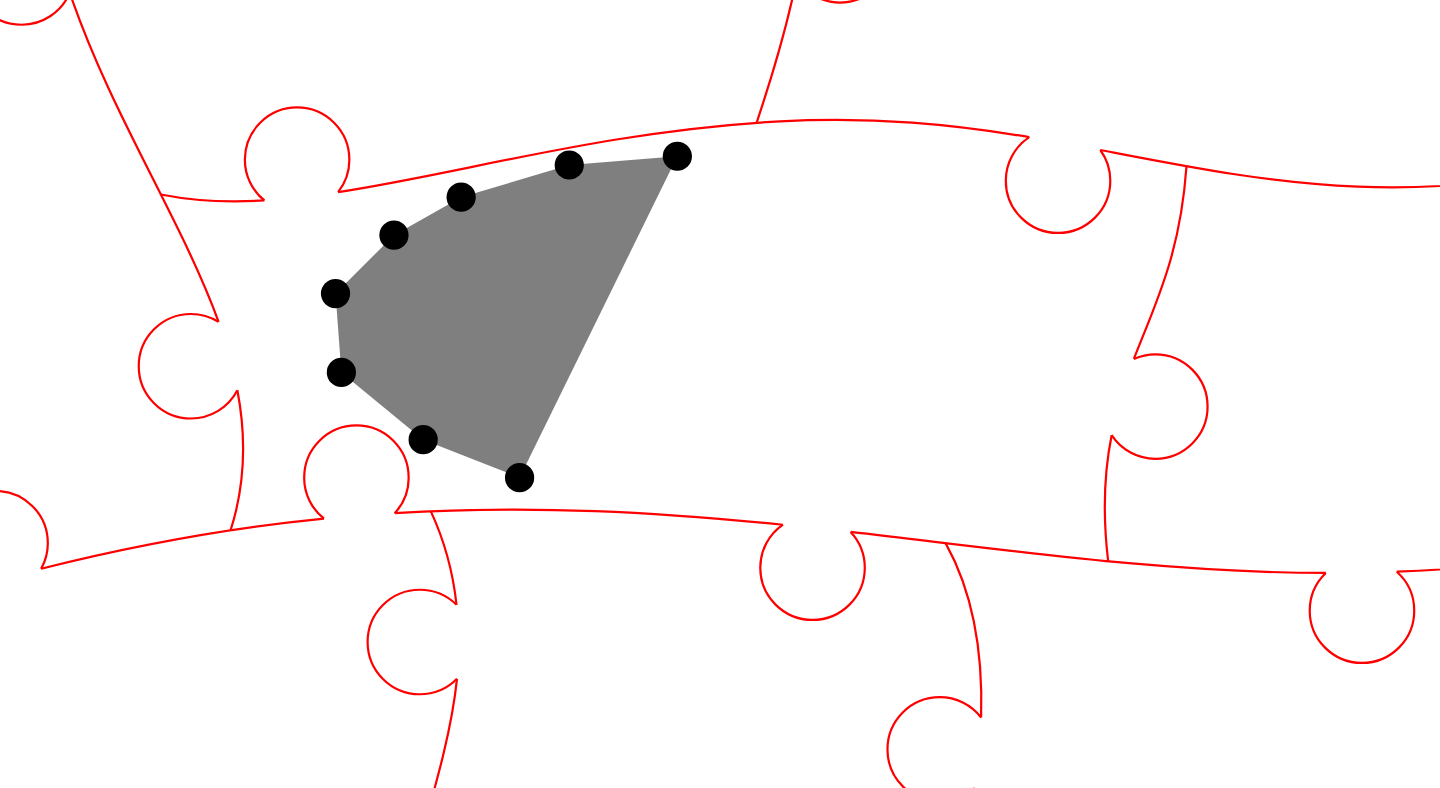 click 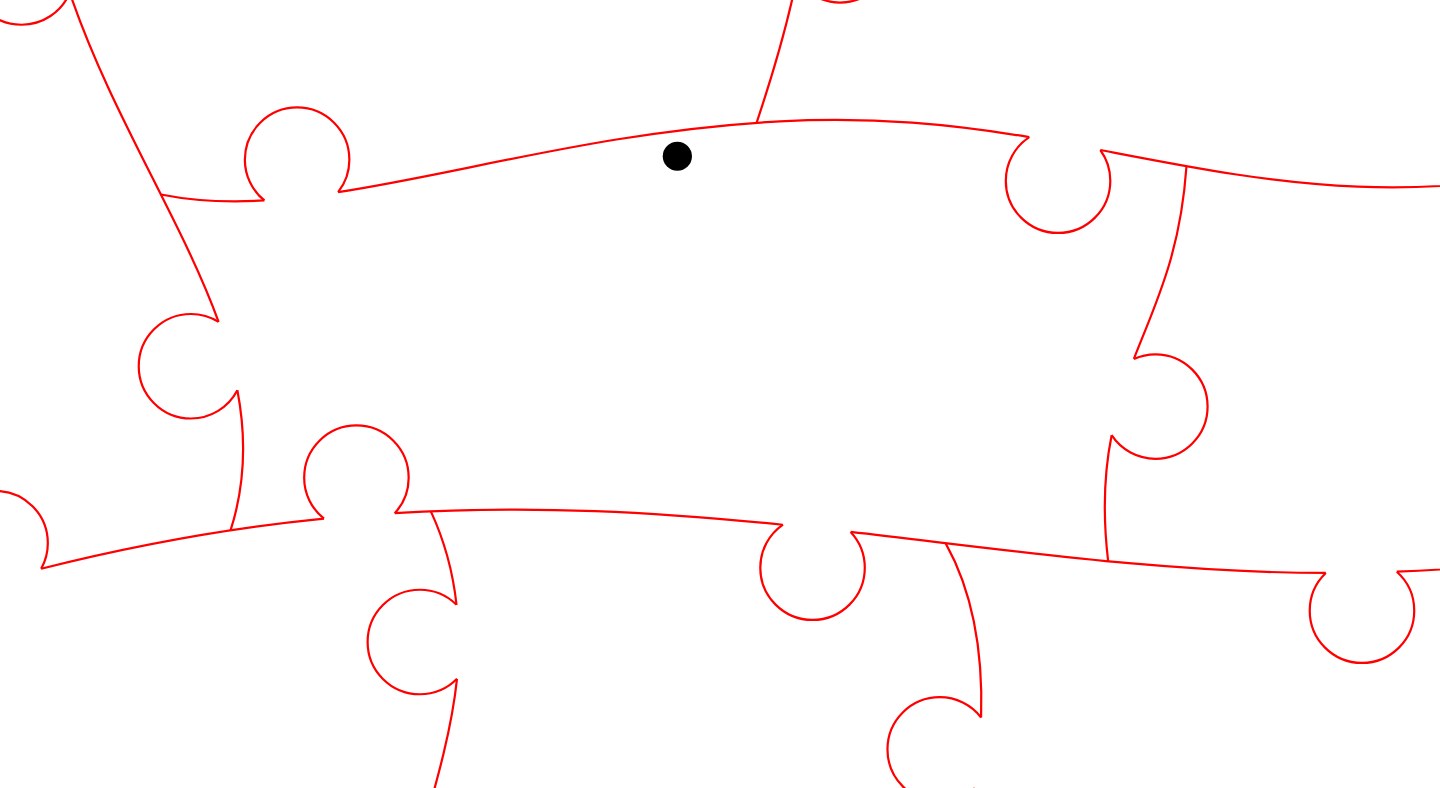 click 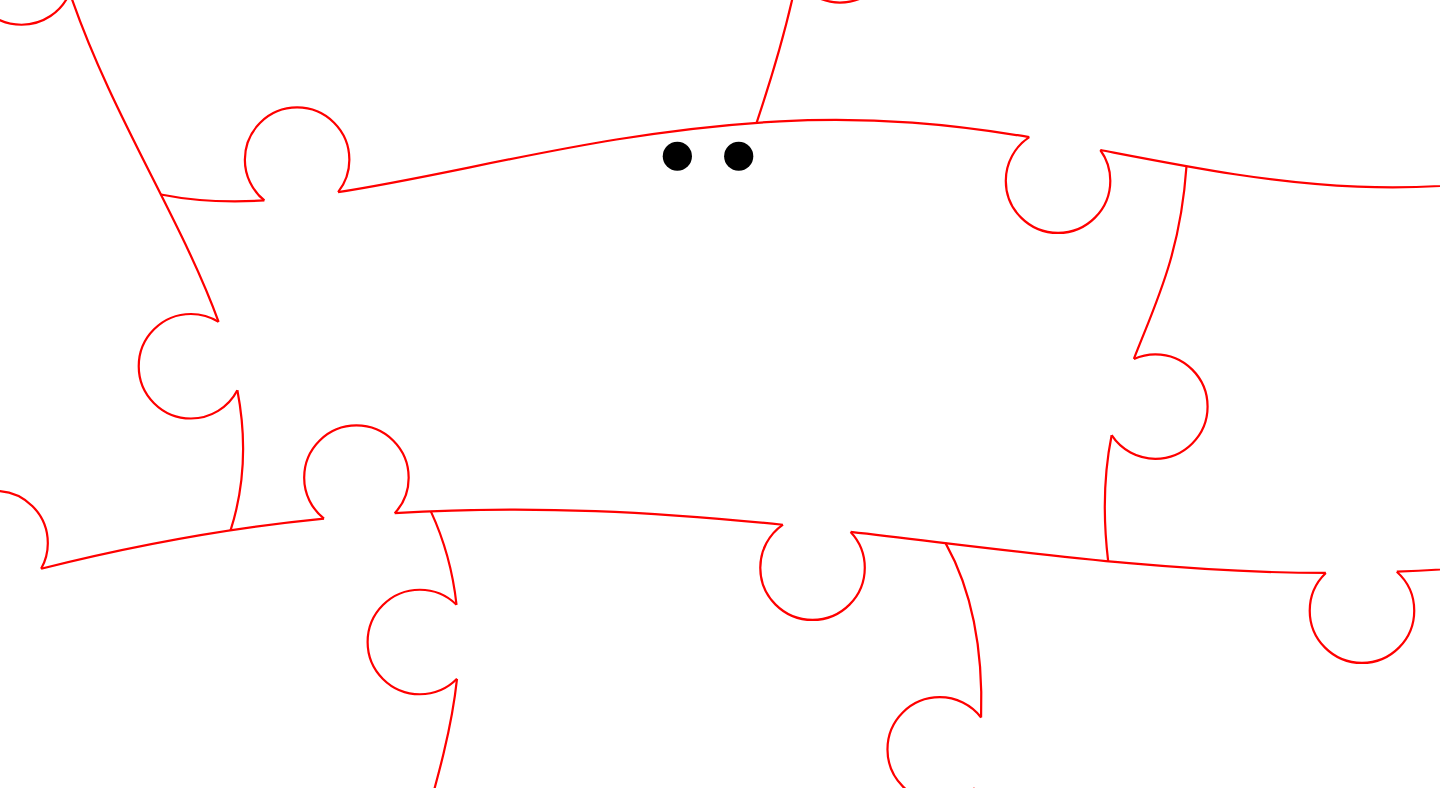 click 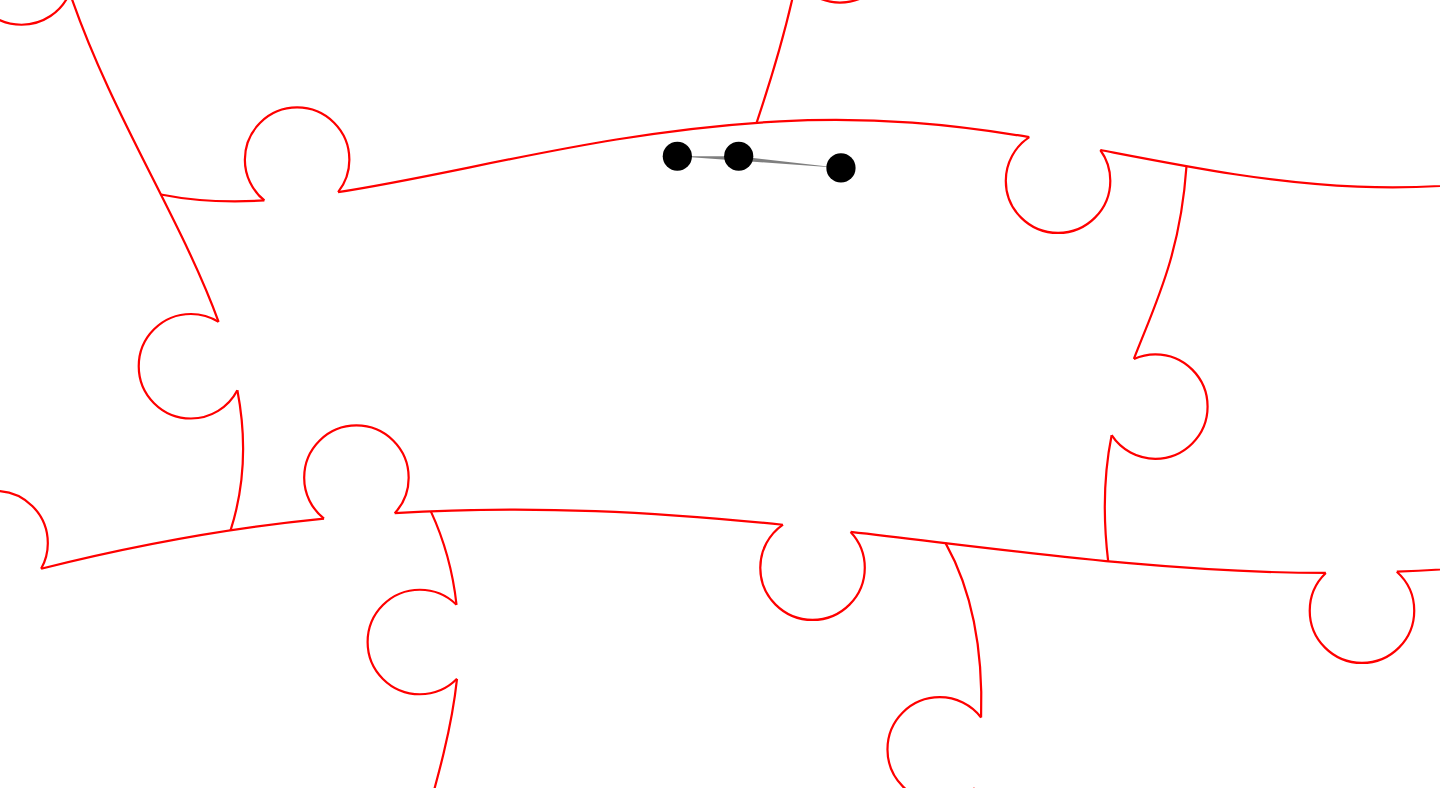 click 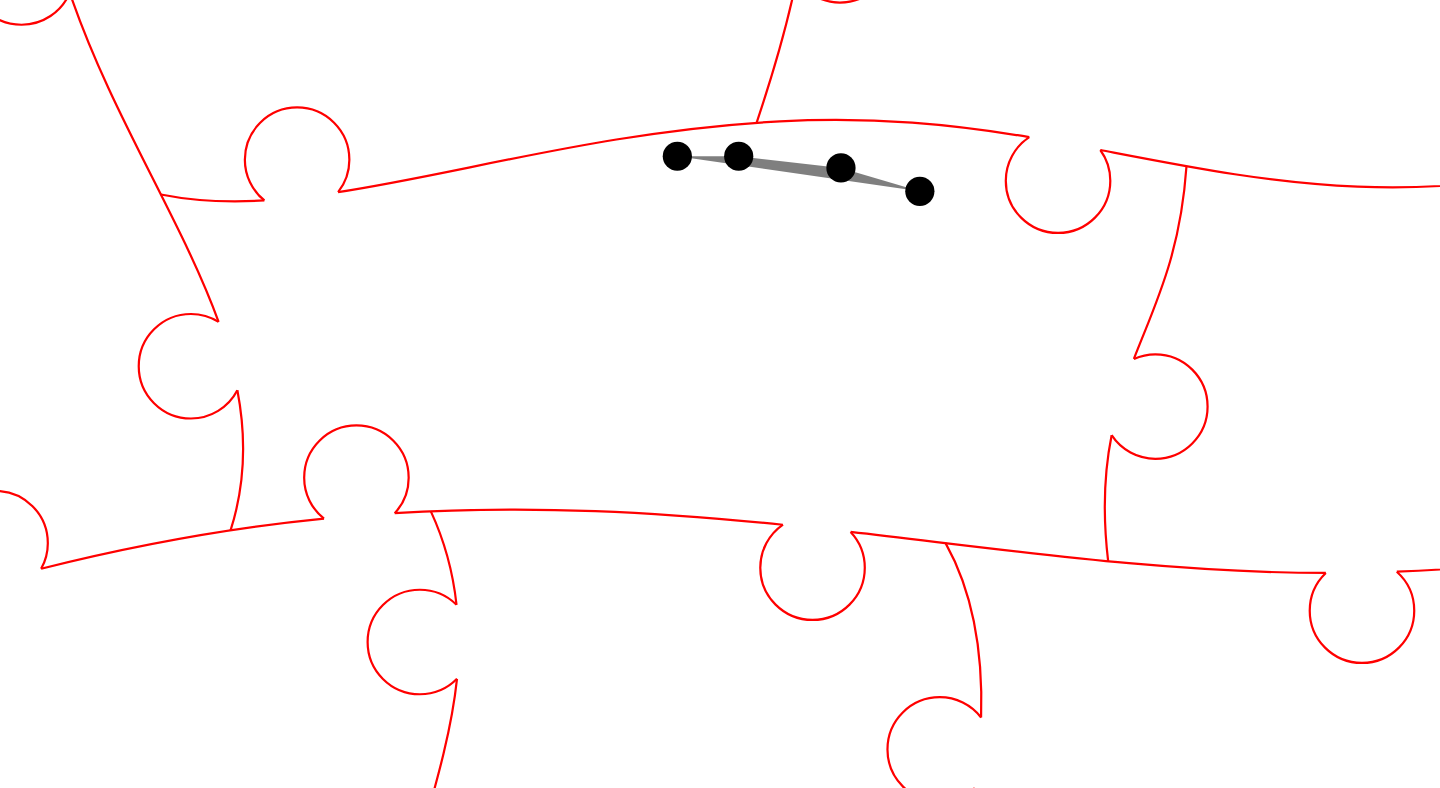 click 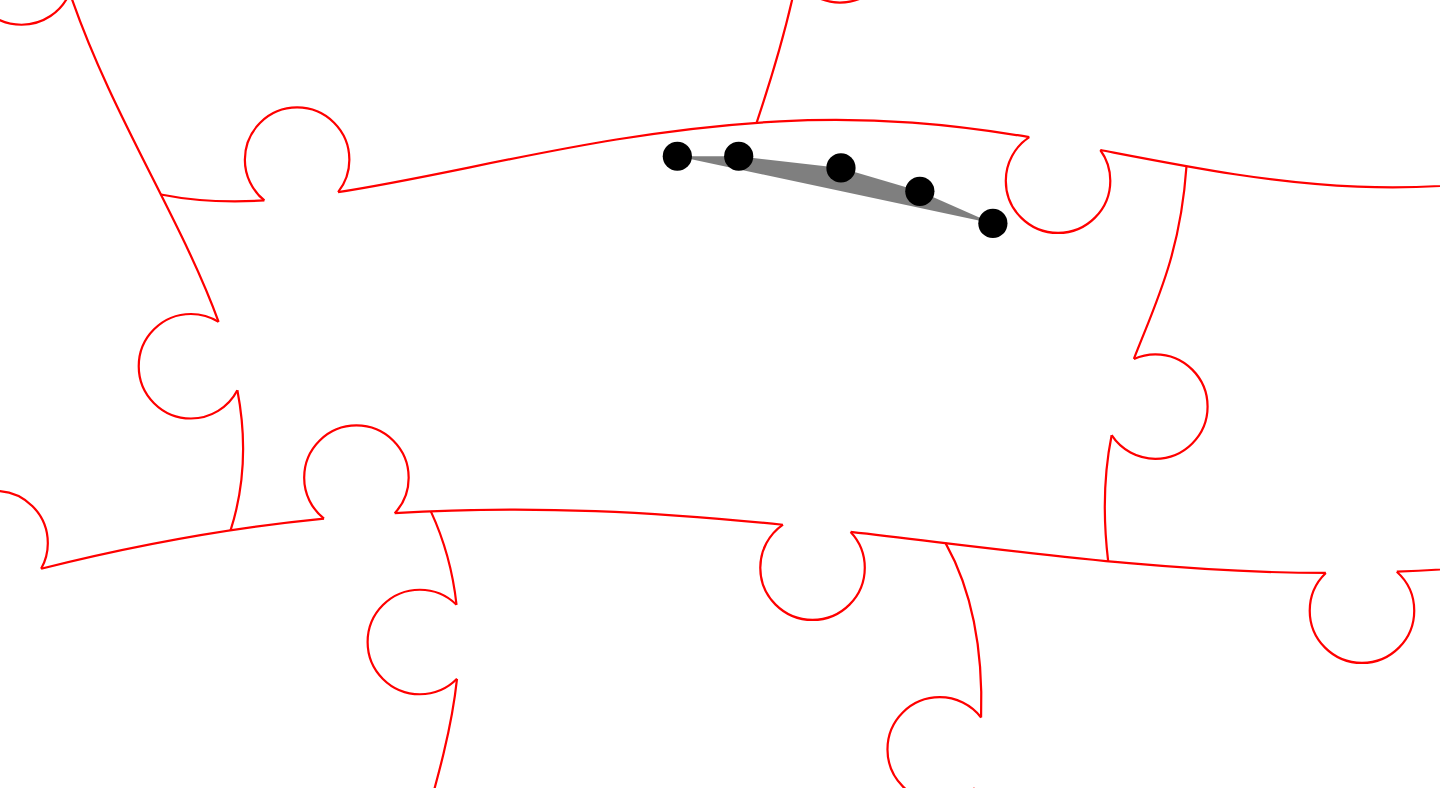 click 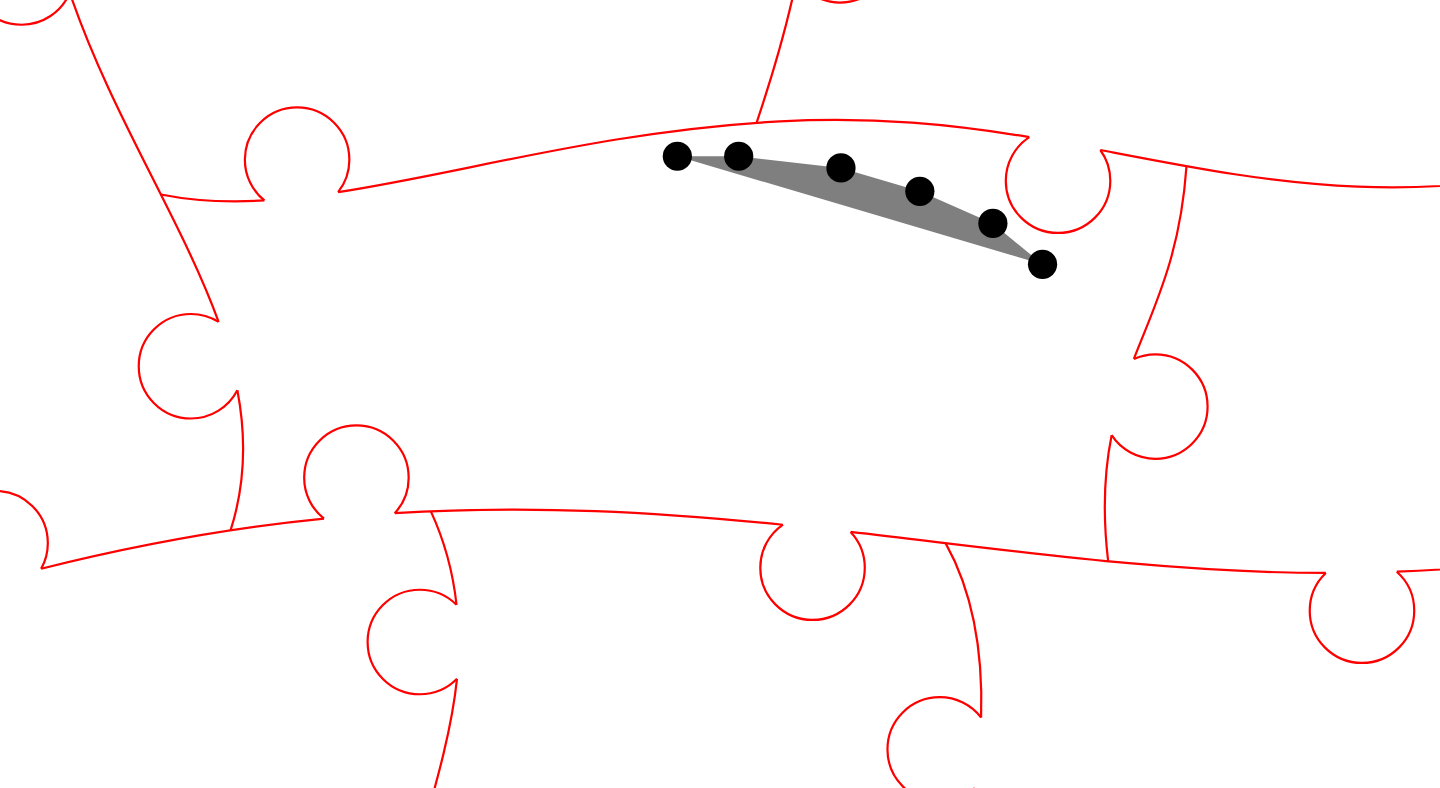 click 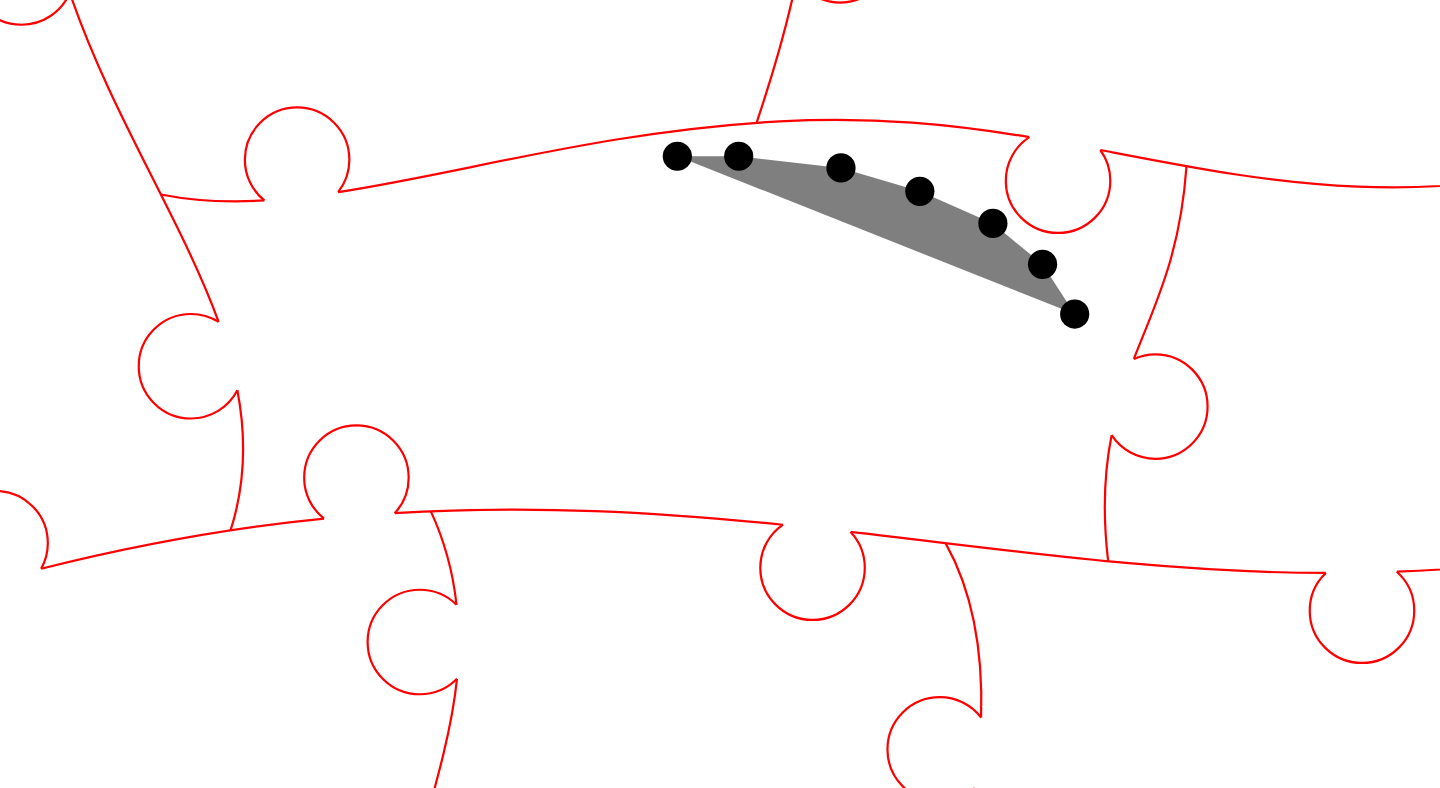 click 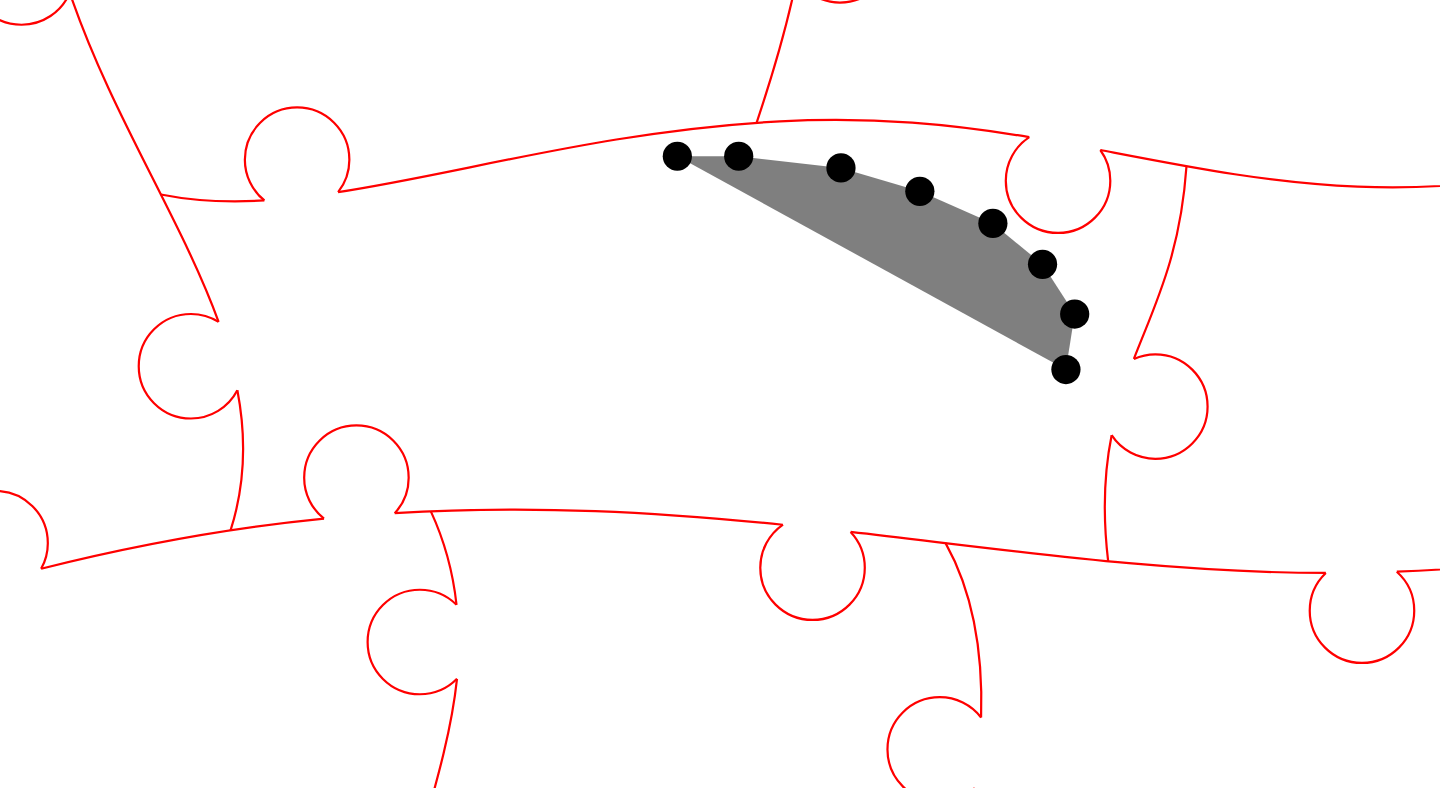 click 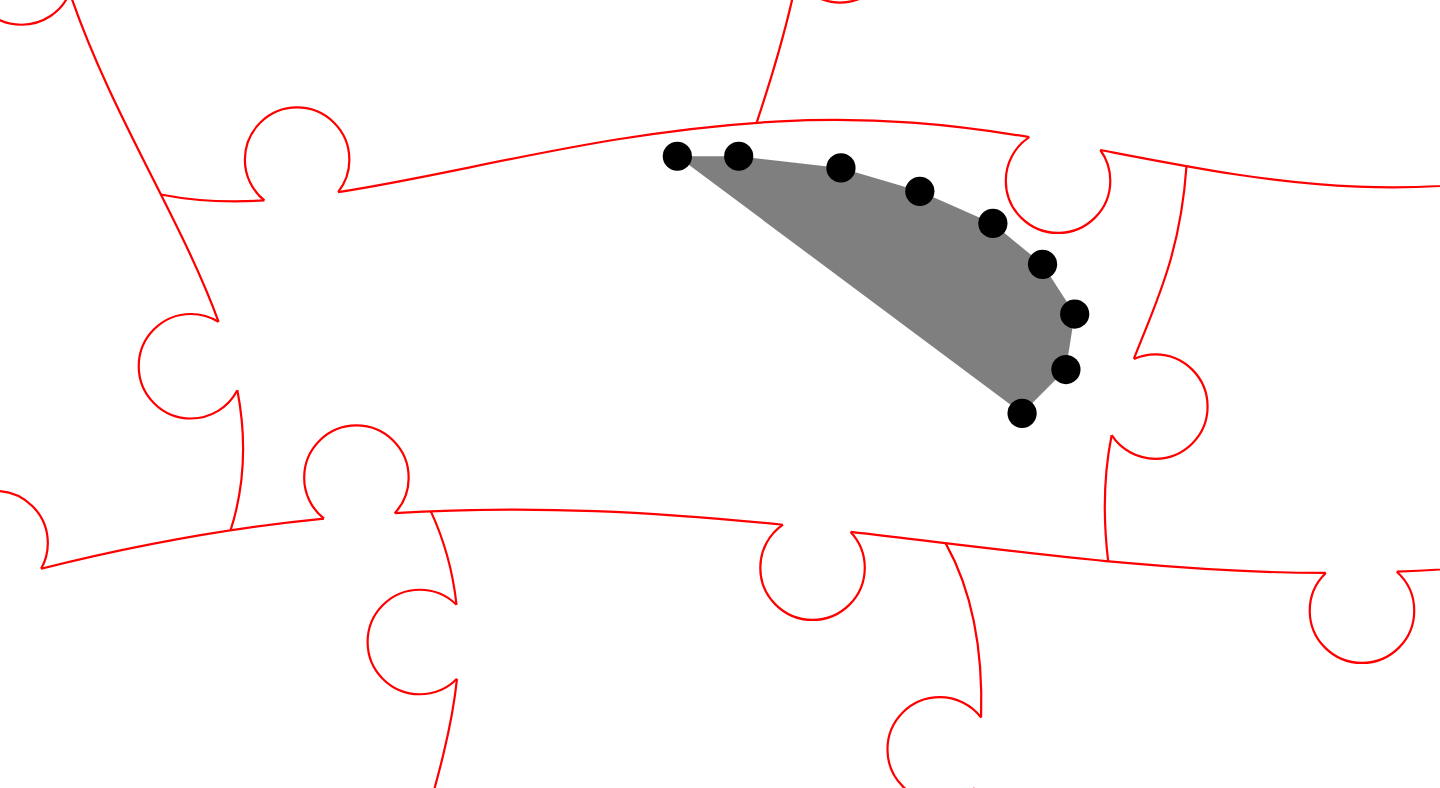 click 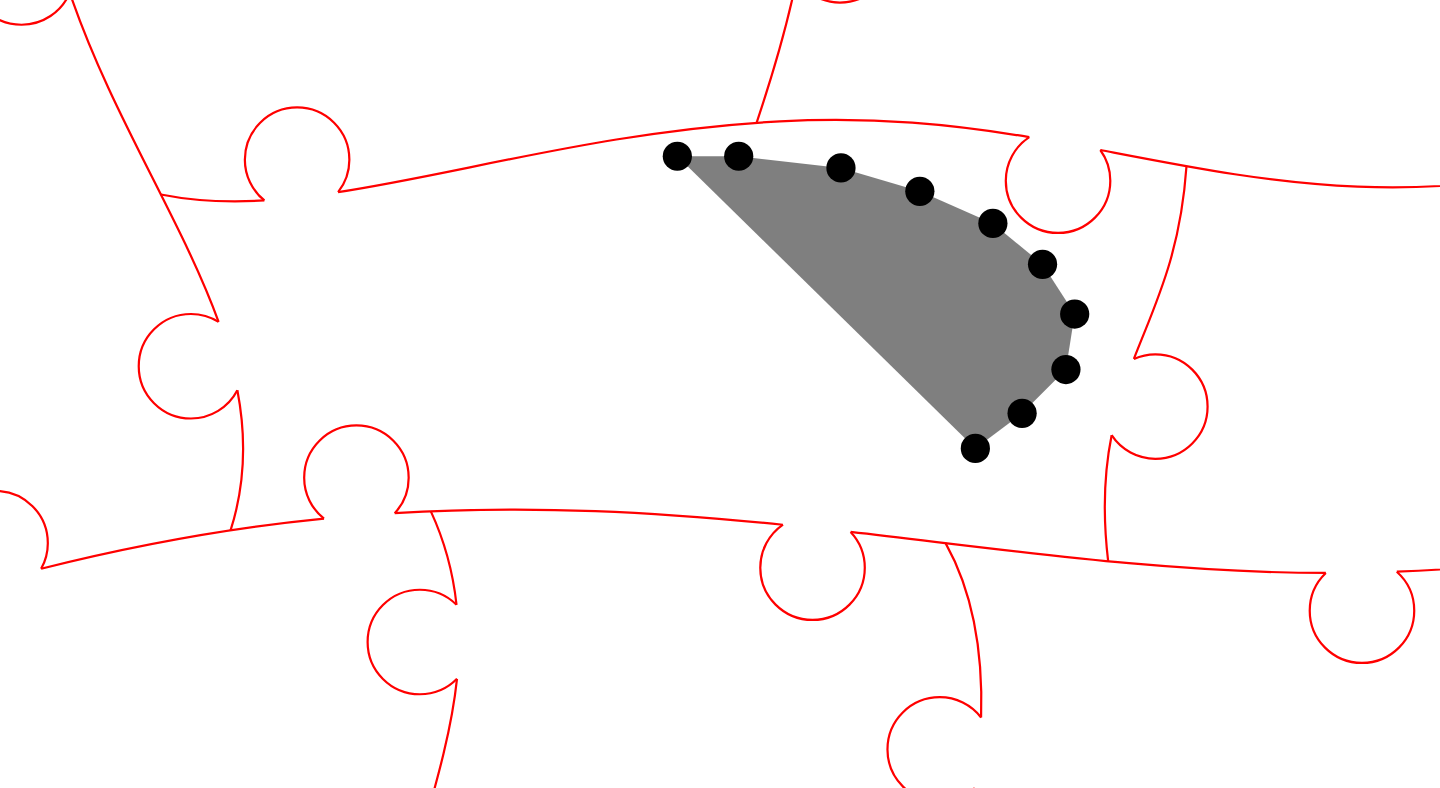 click 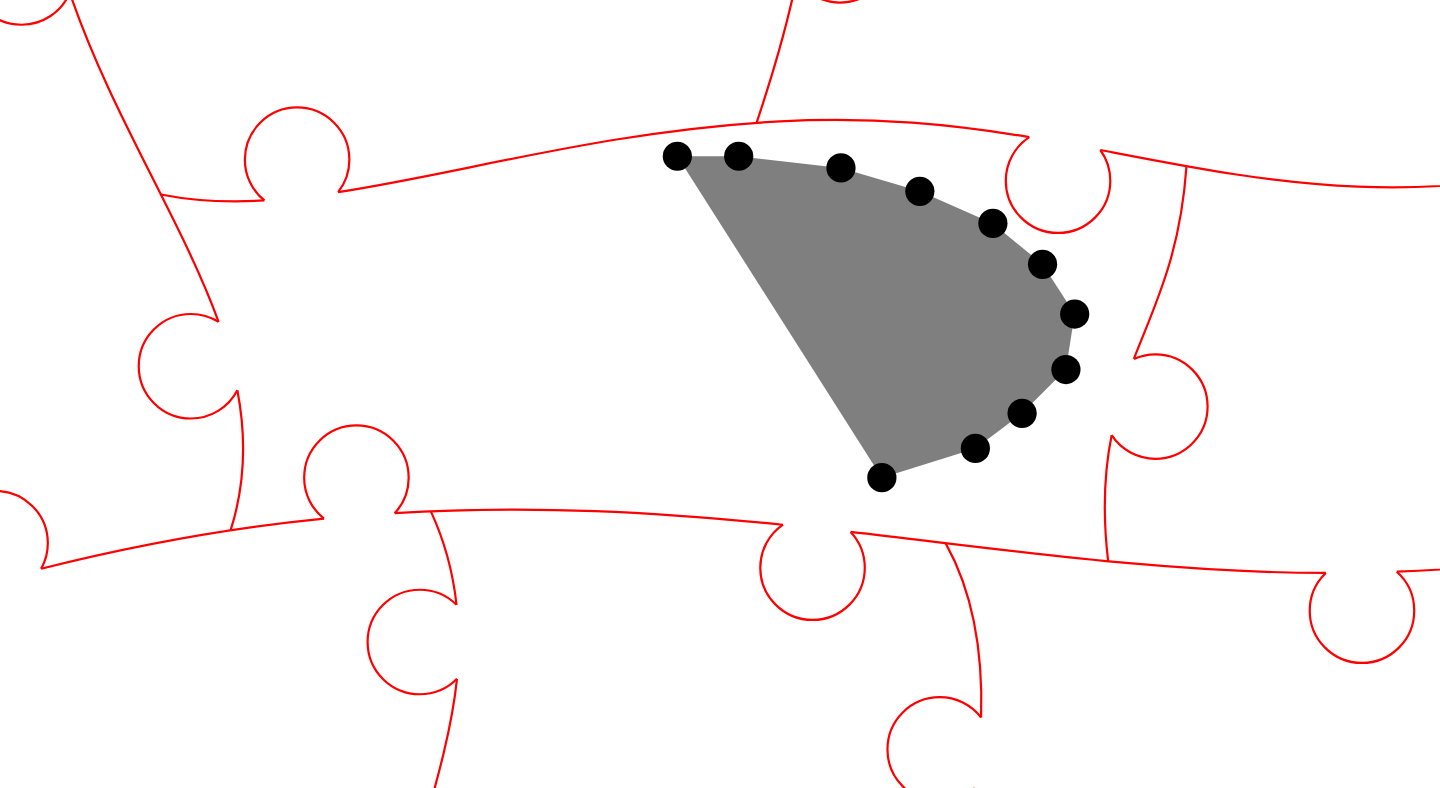 click 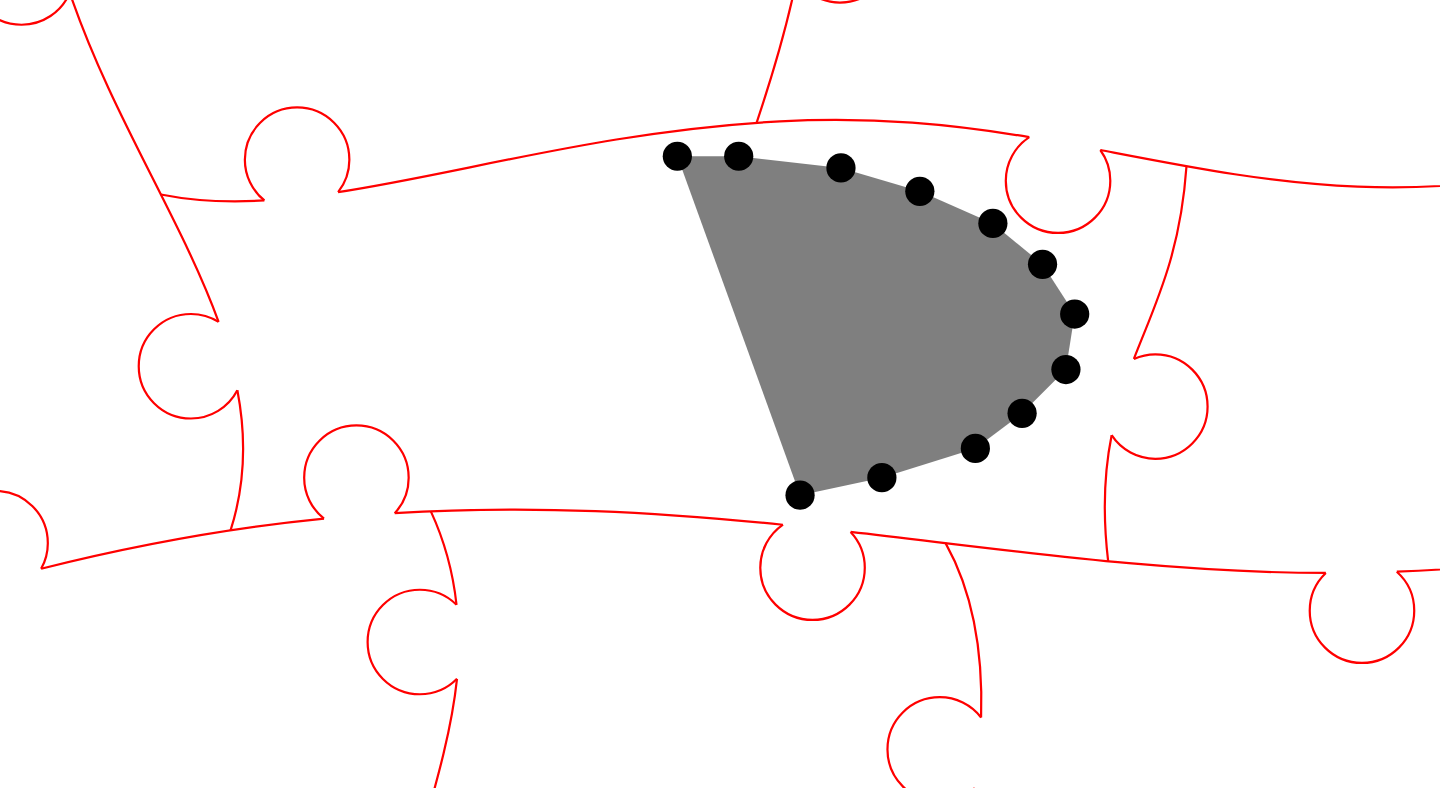 click 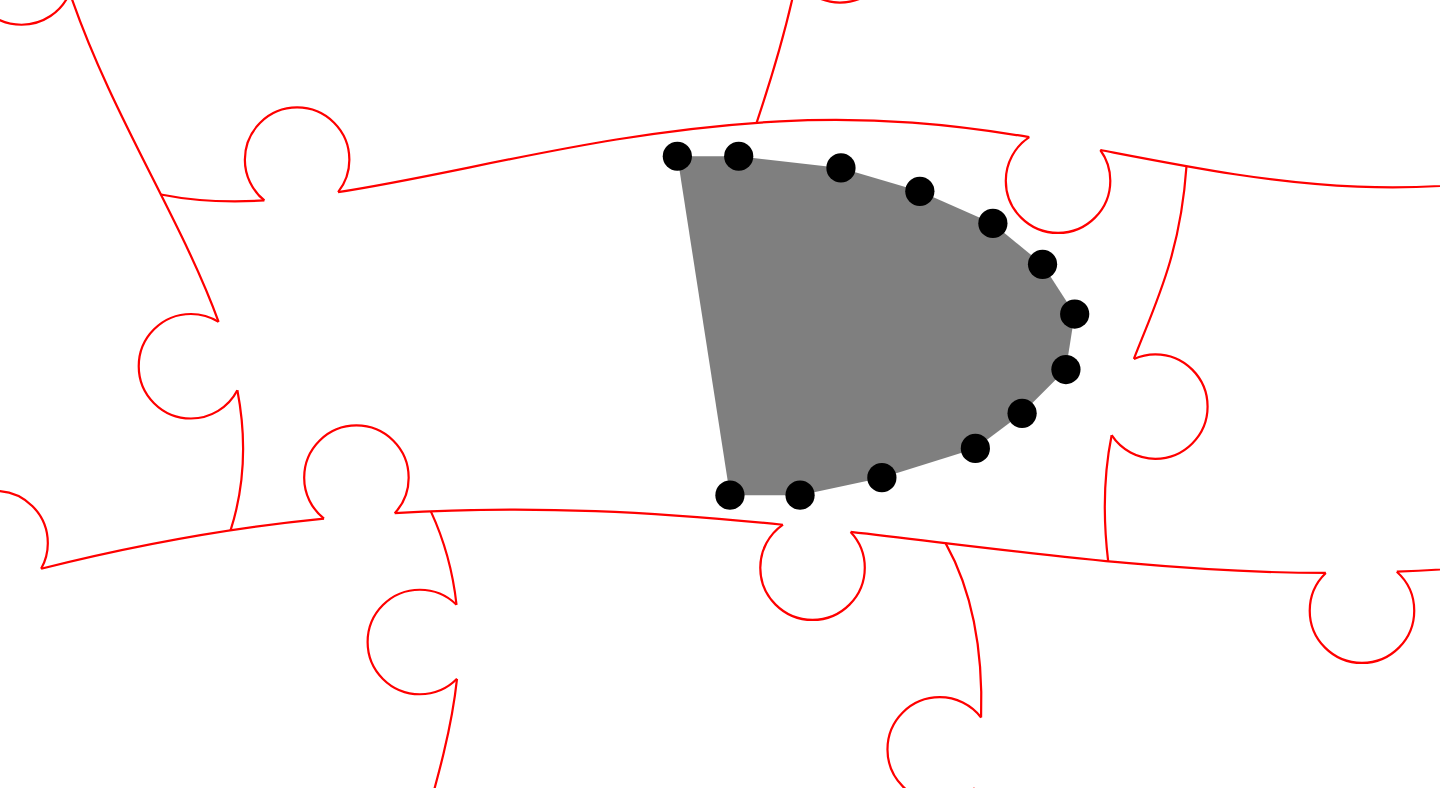 click 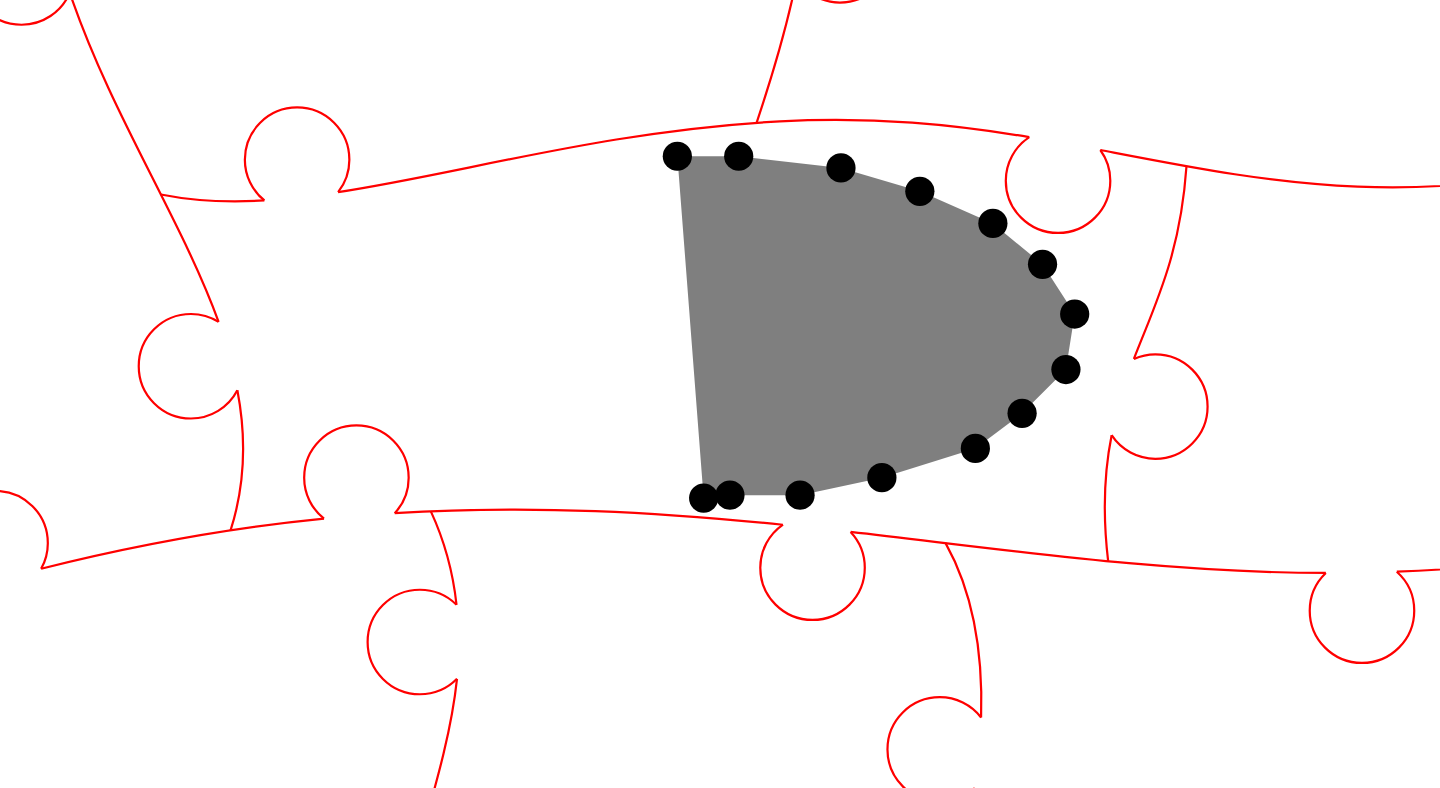 click 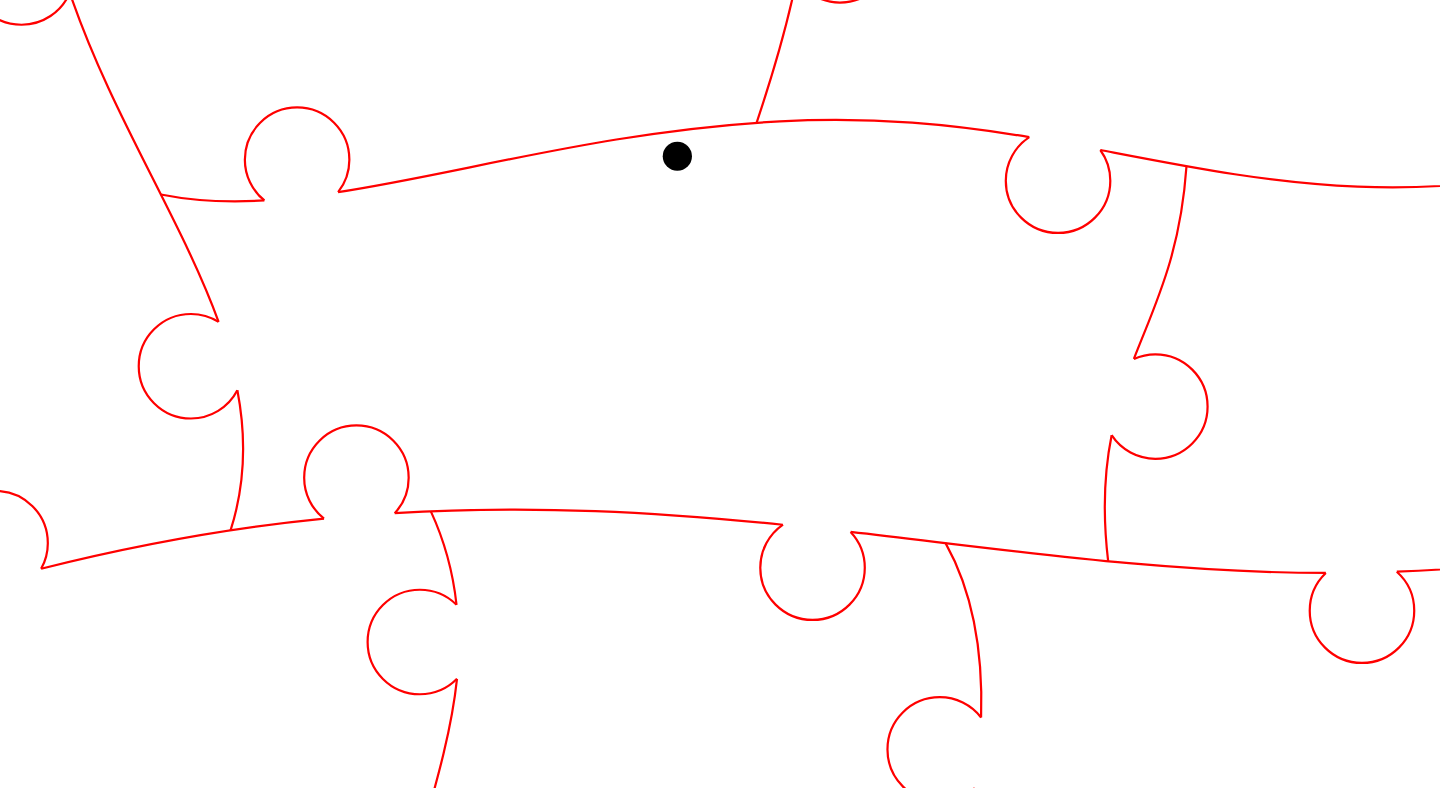 click 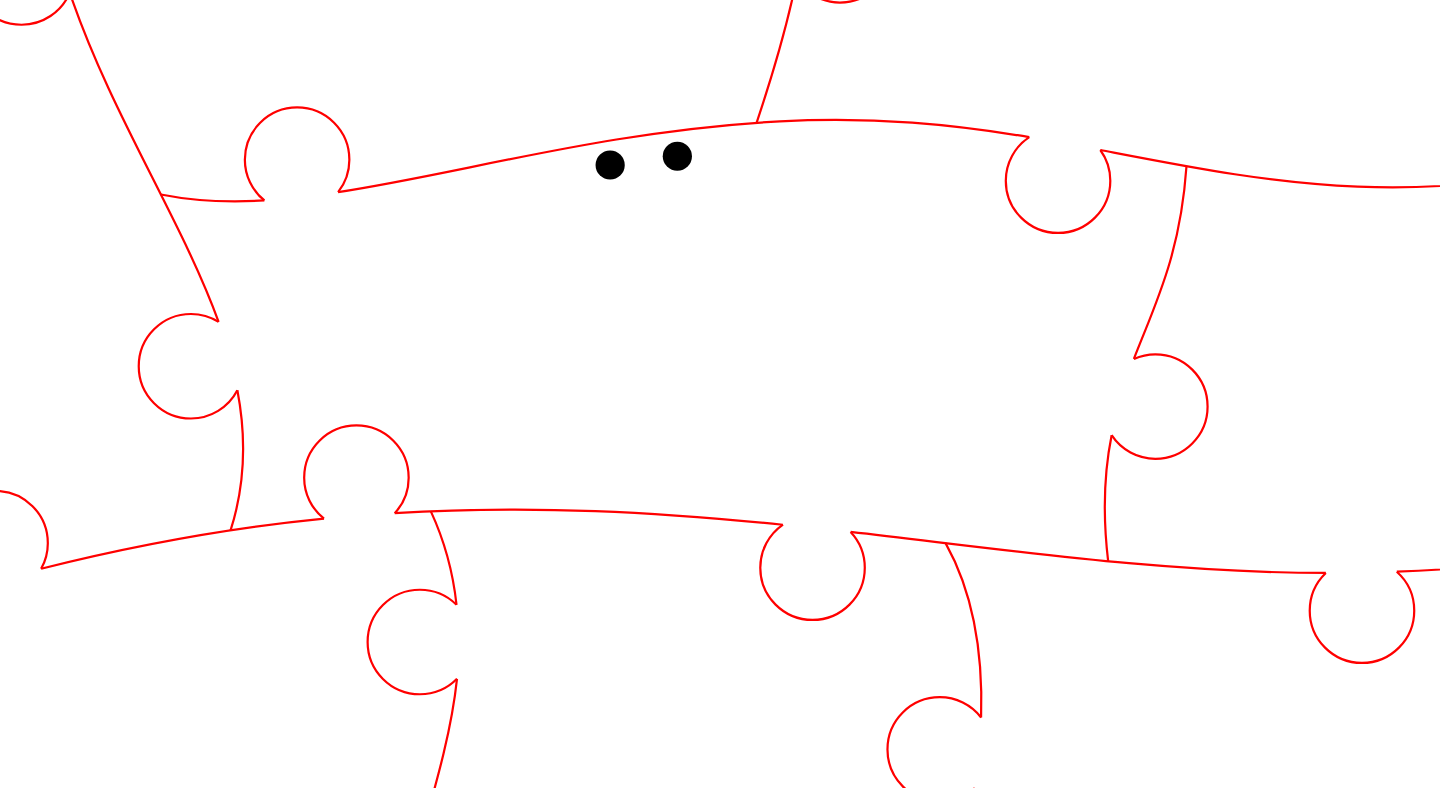 click 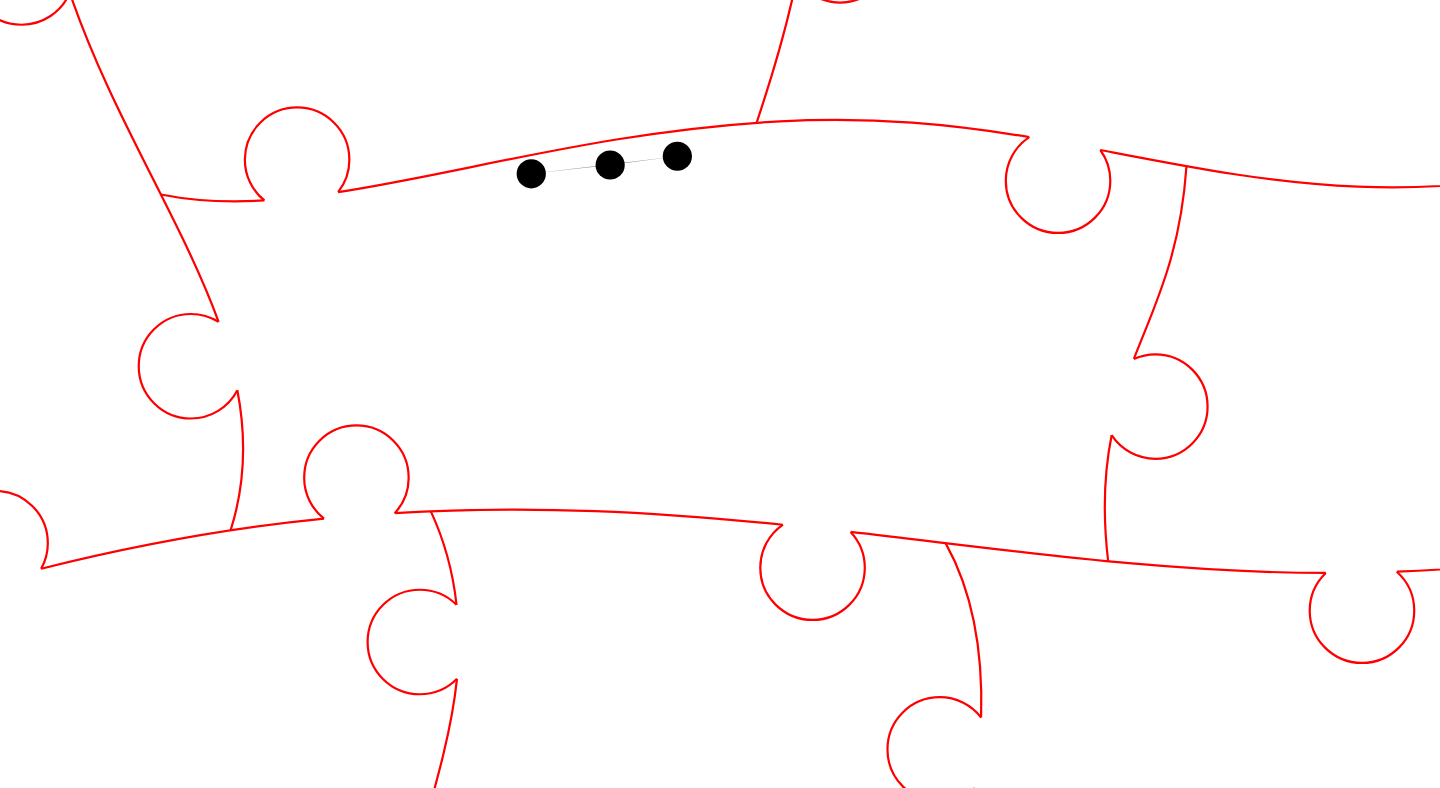 click 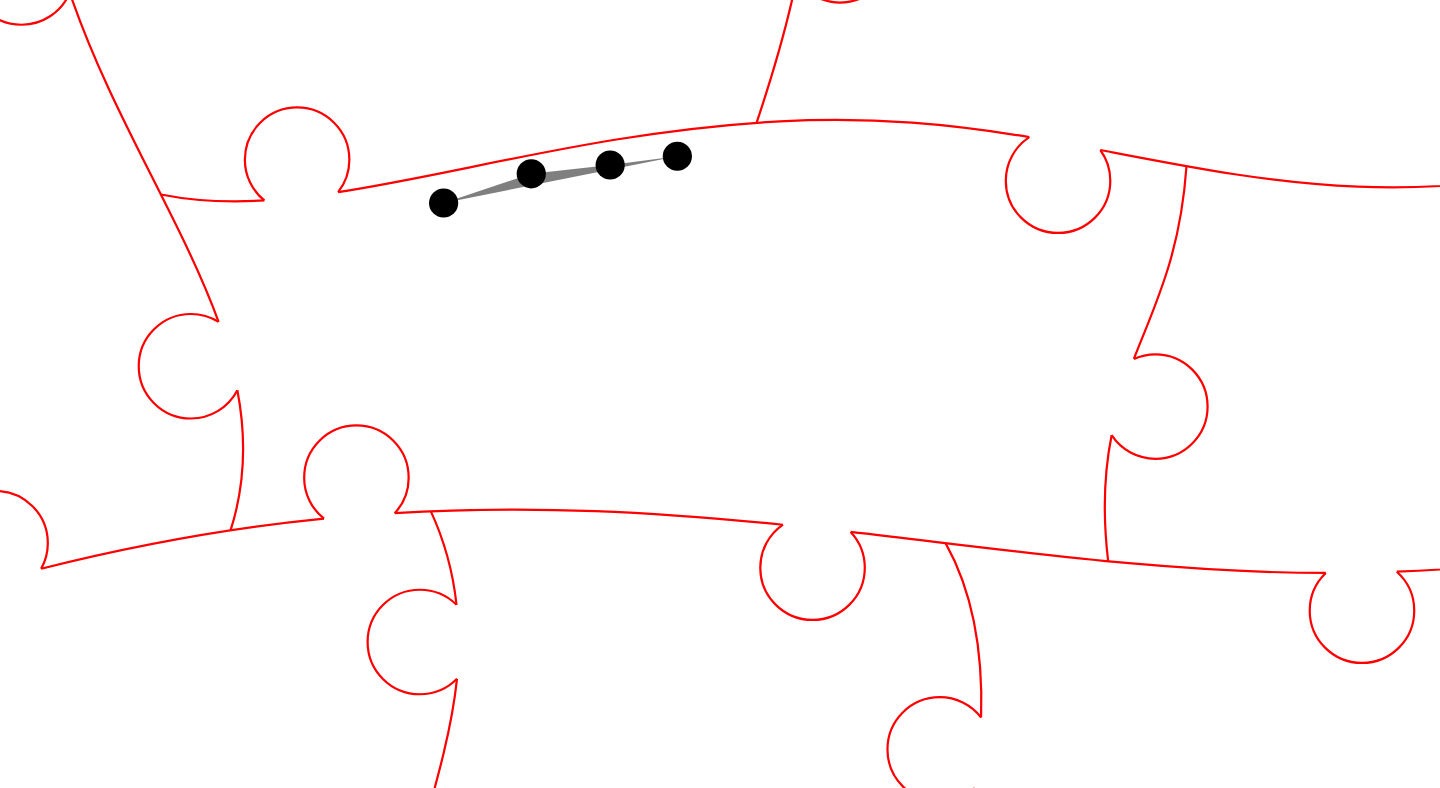 click 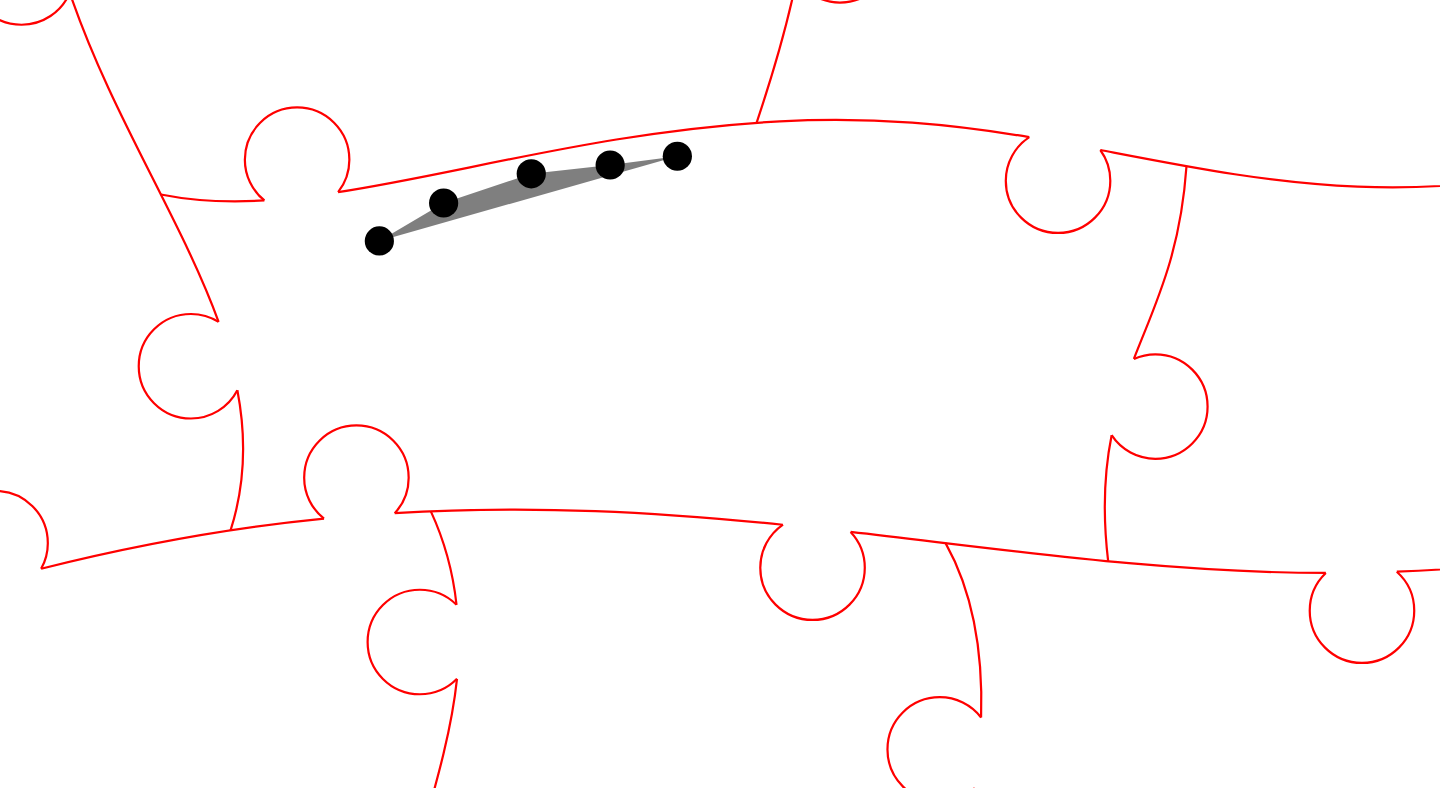click 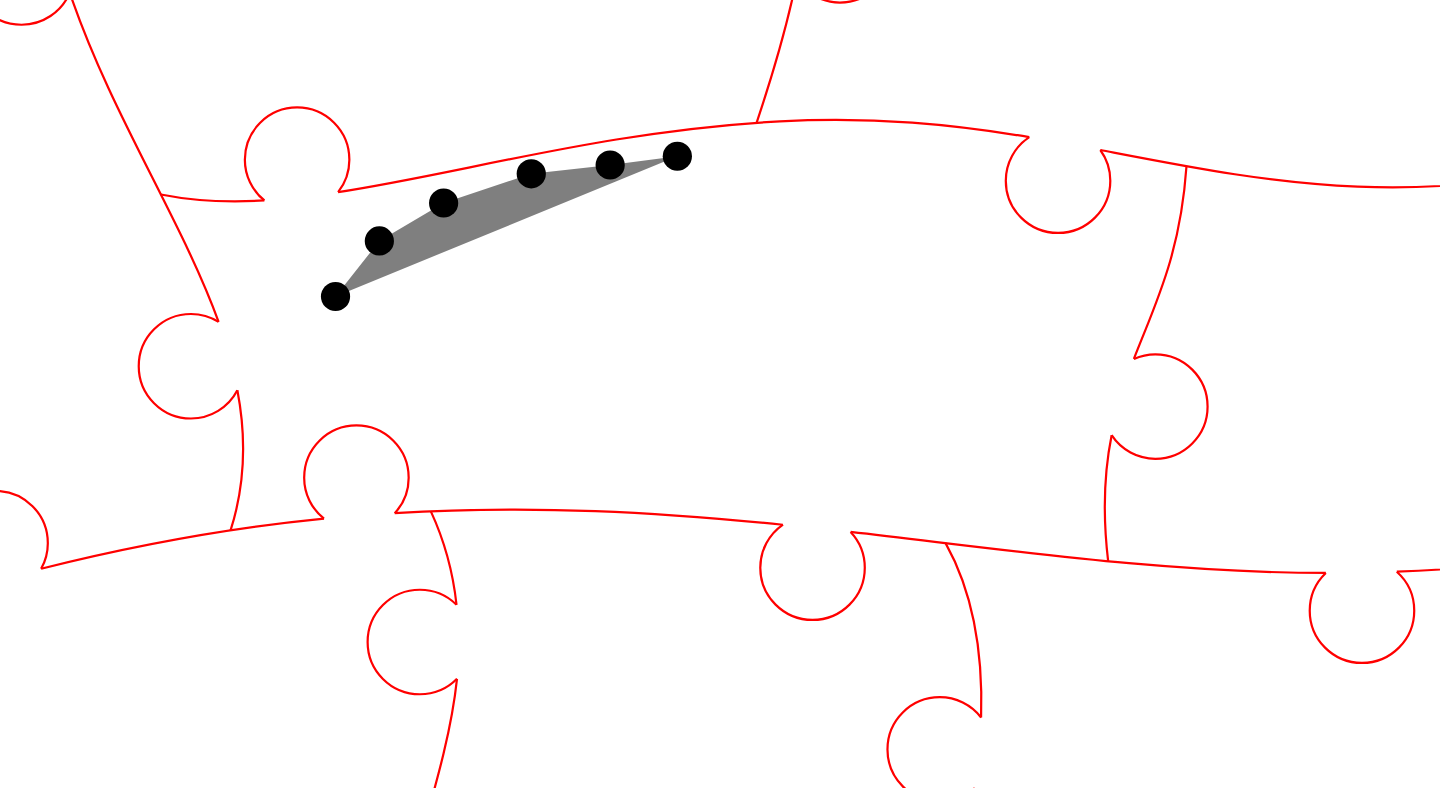 click 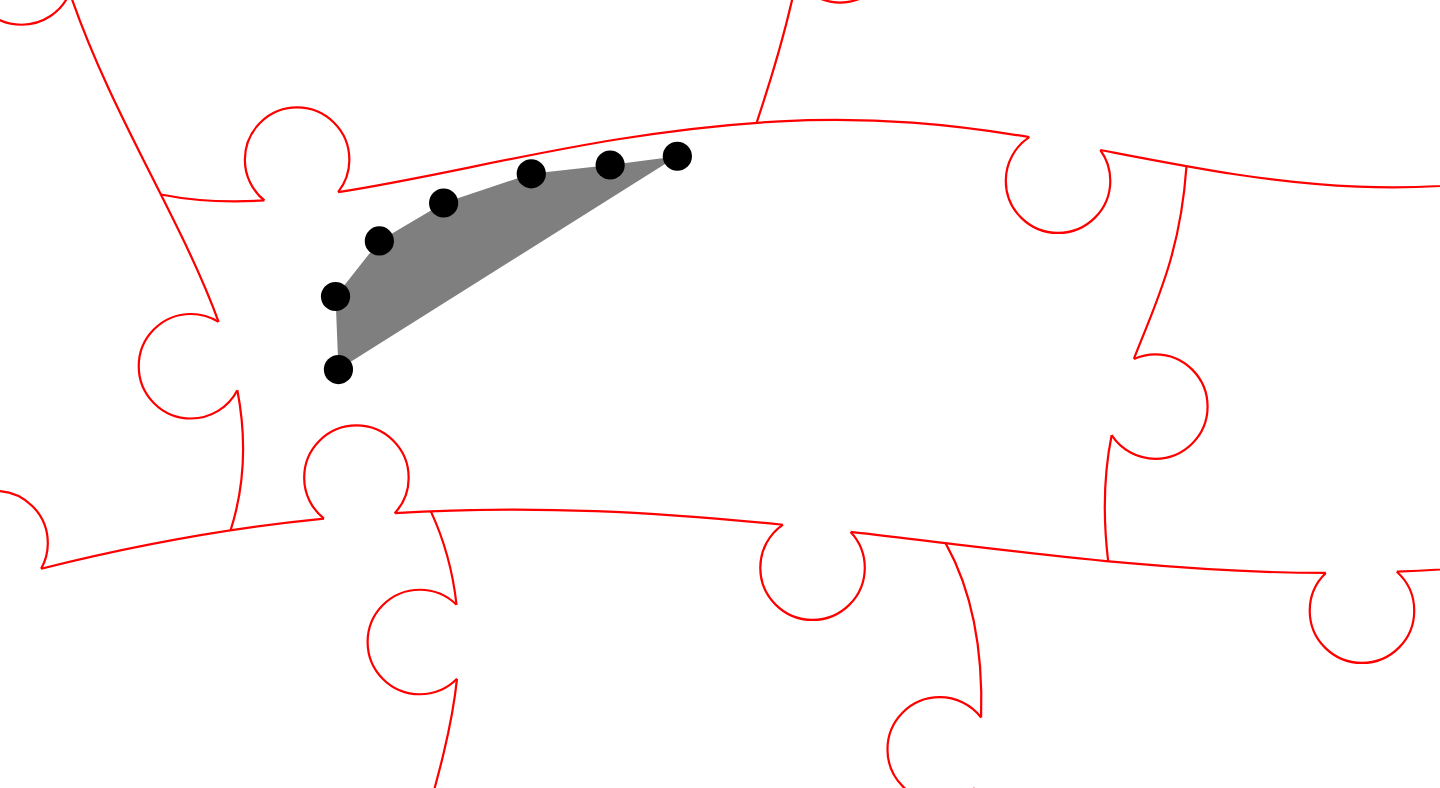 click 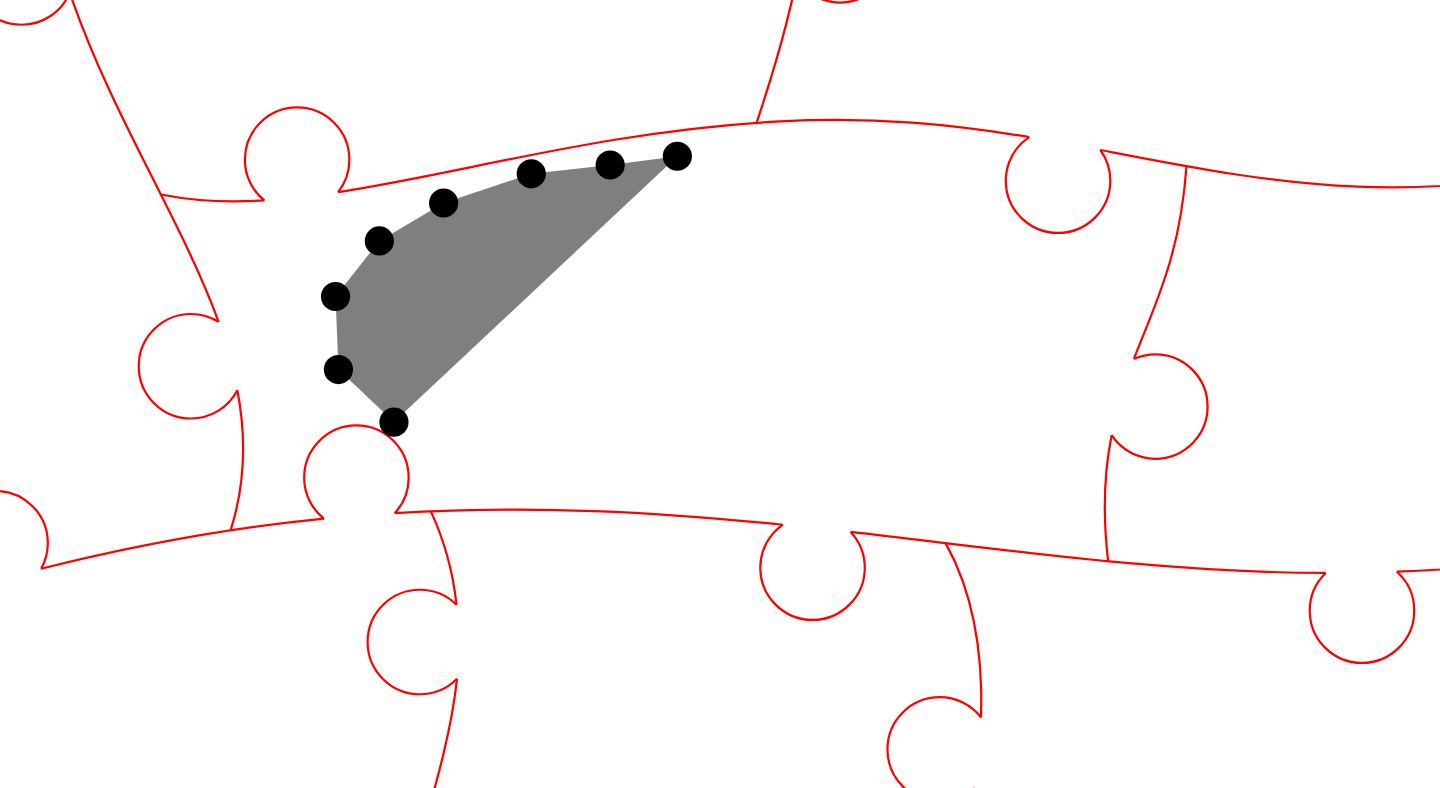click 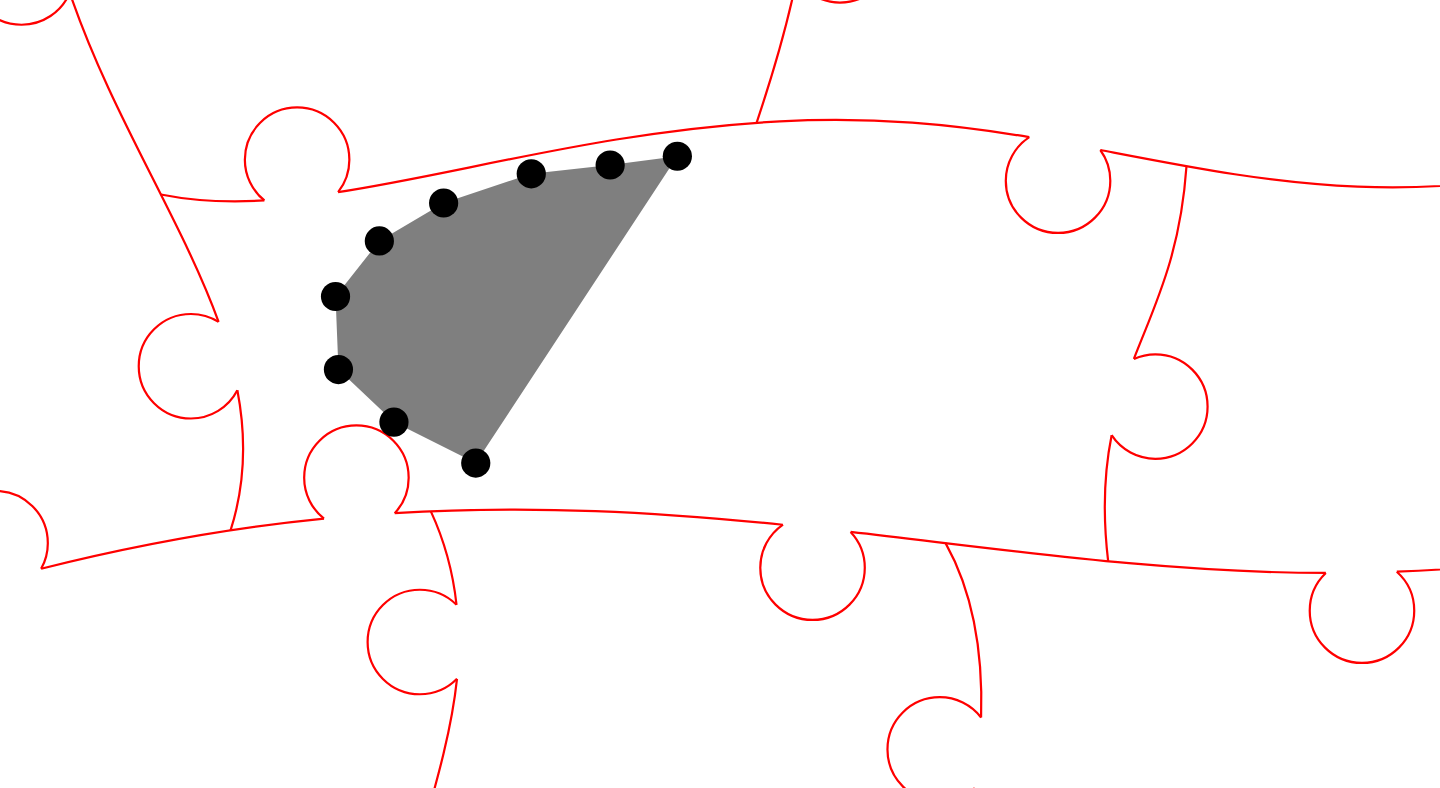 click 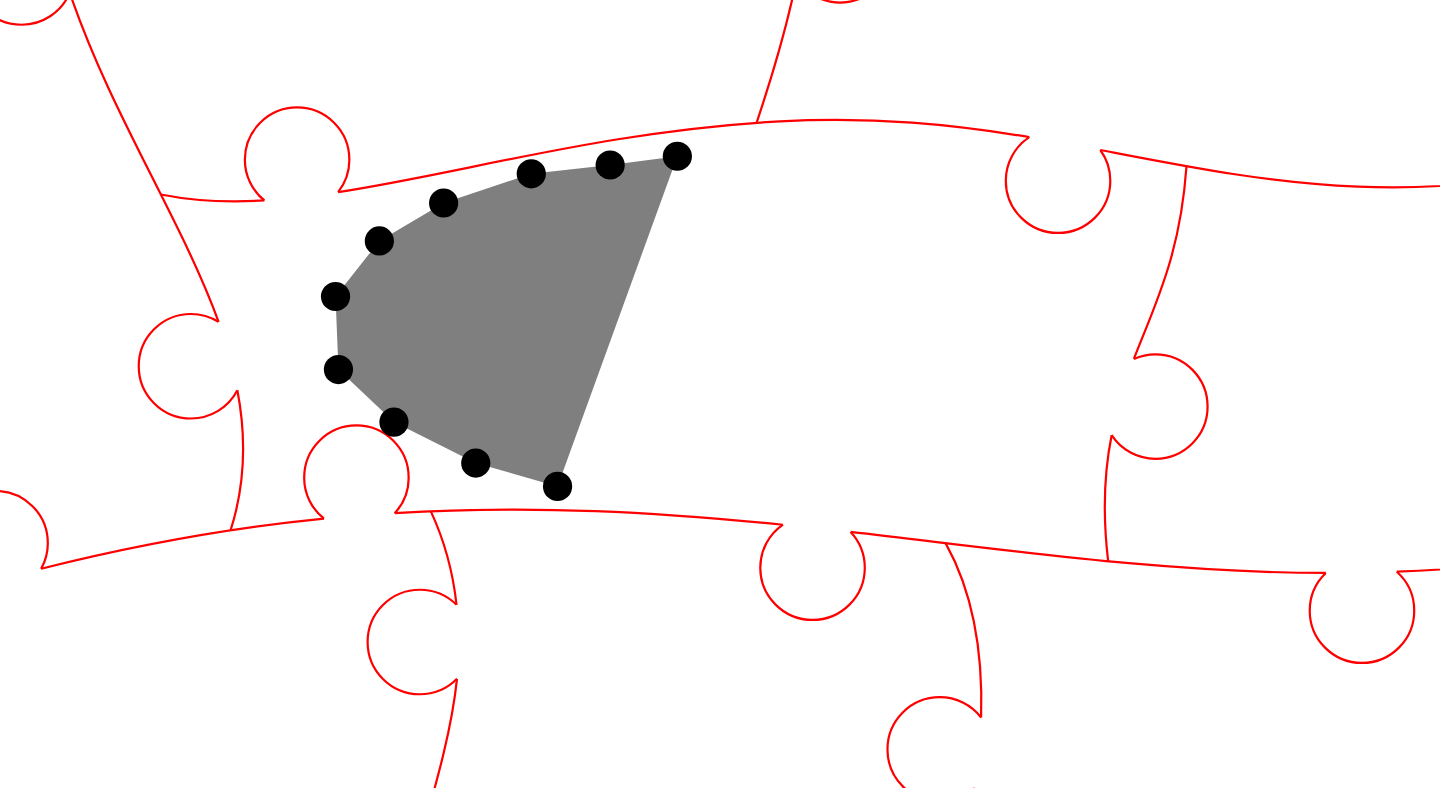 click 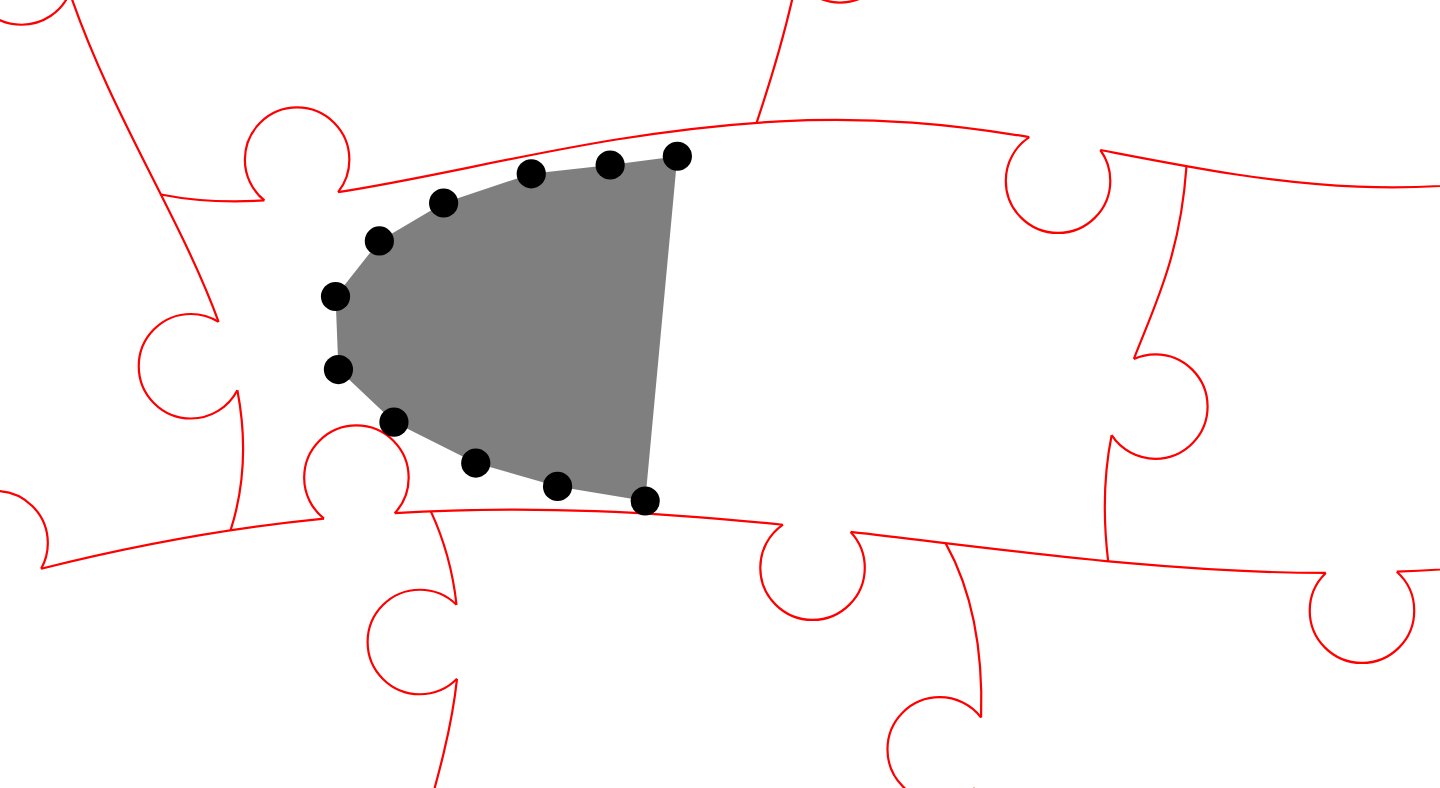 click 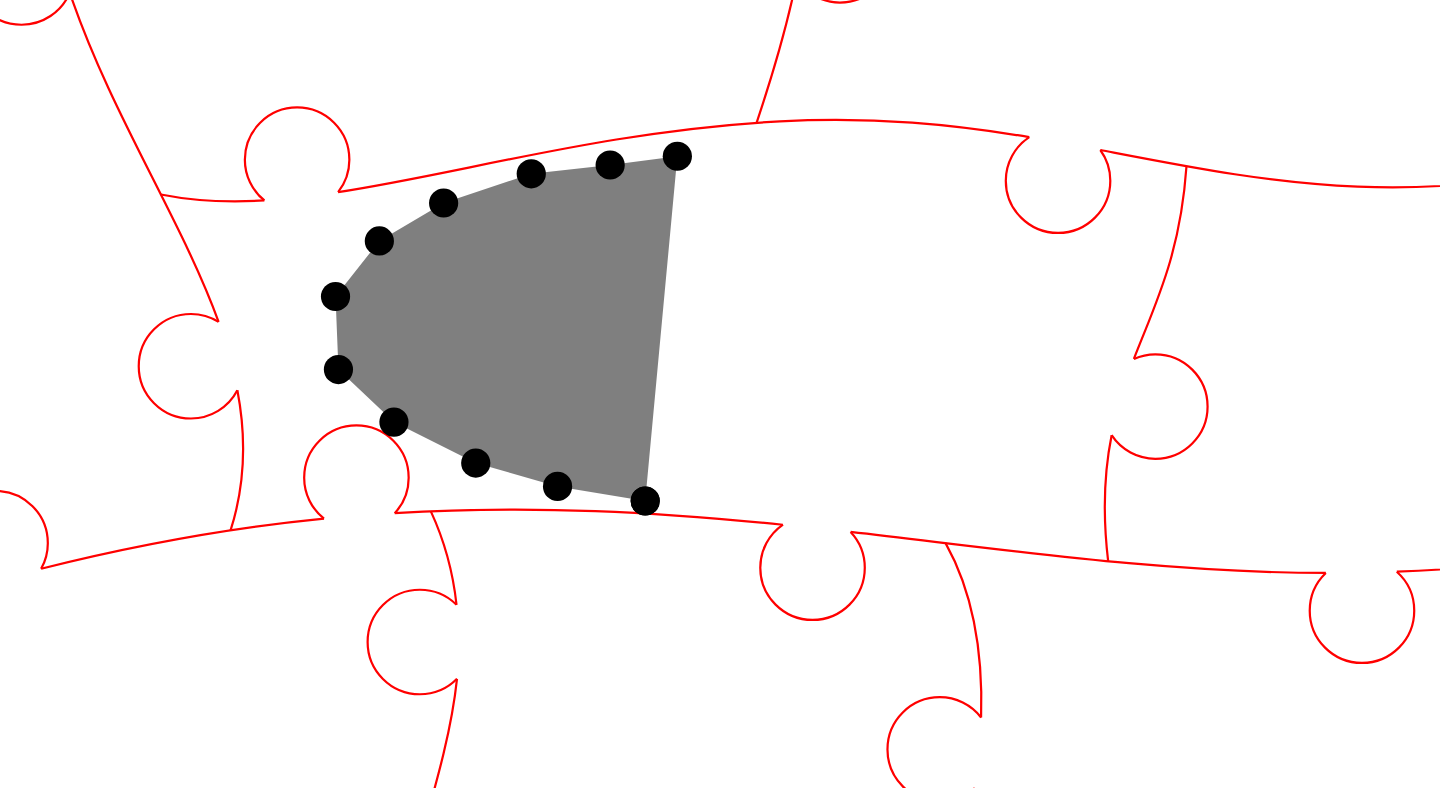click 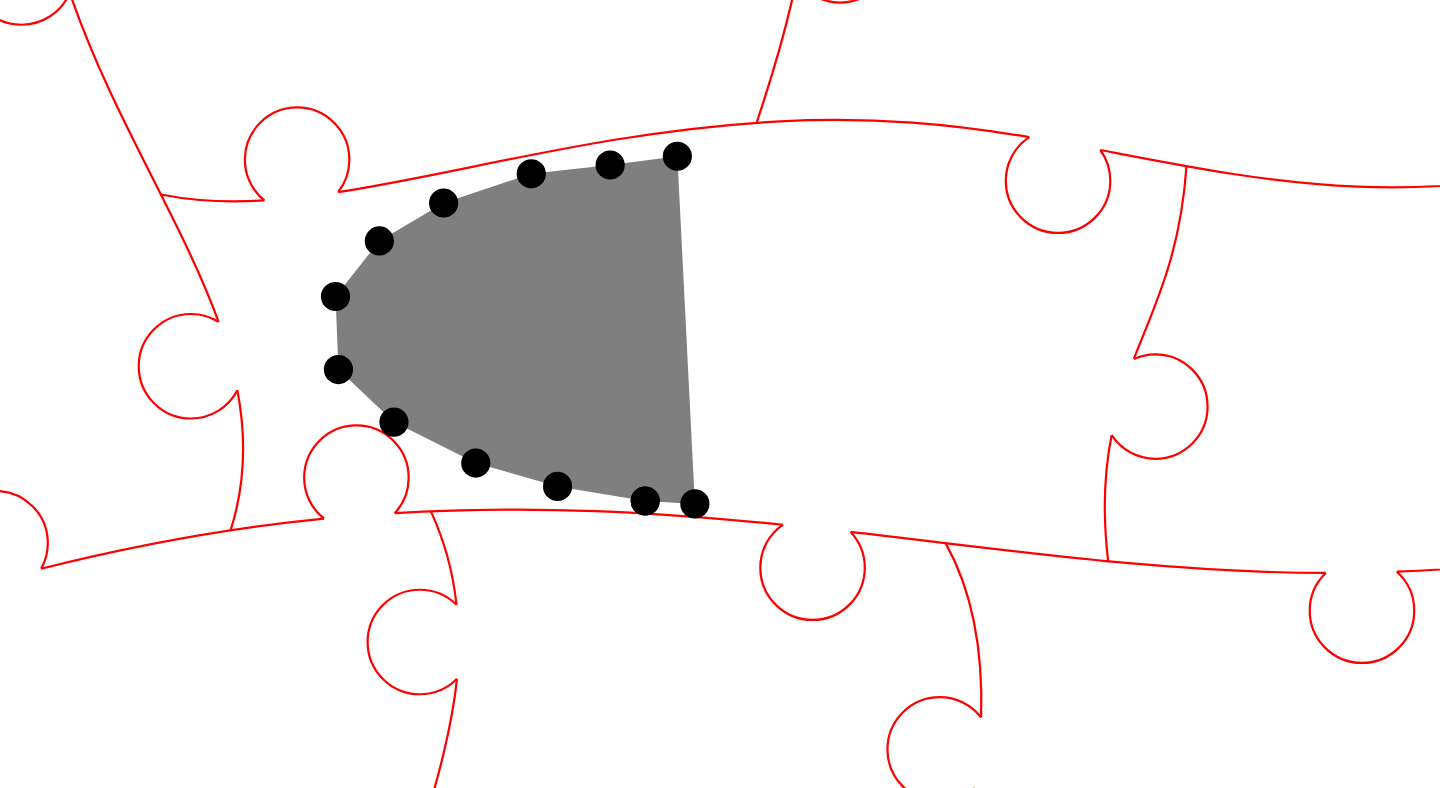 click 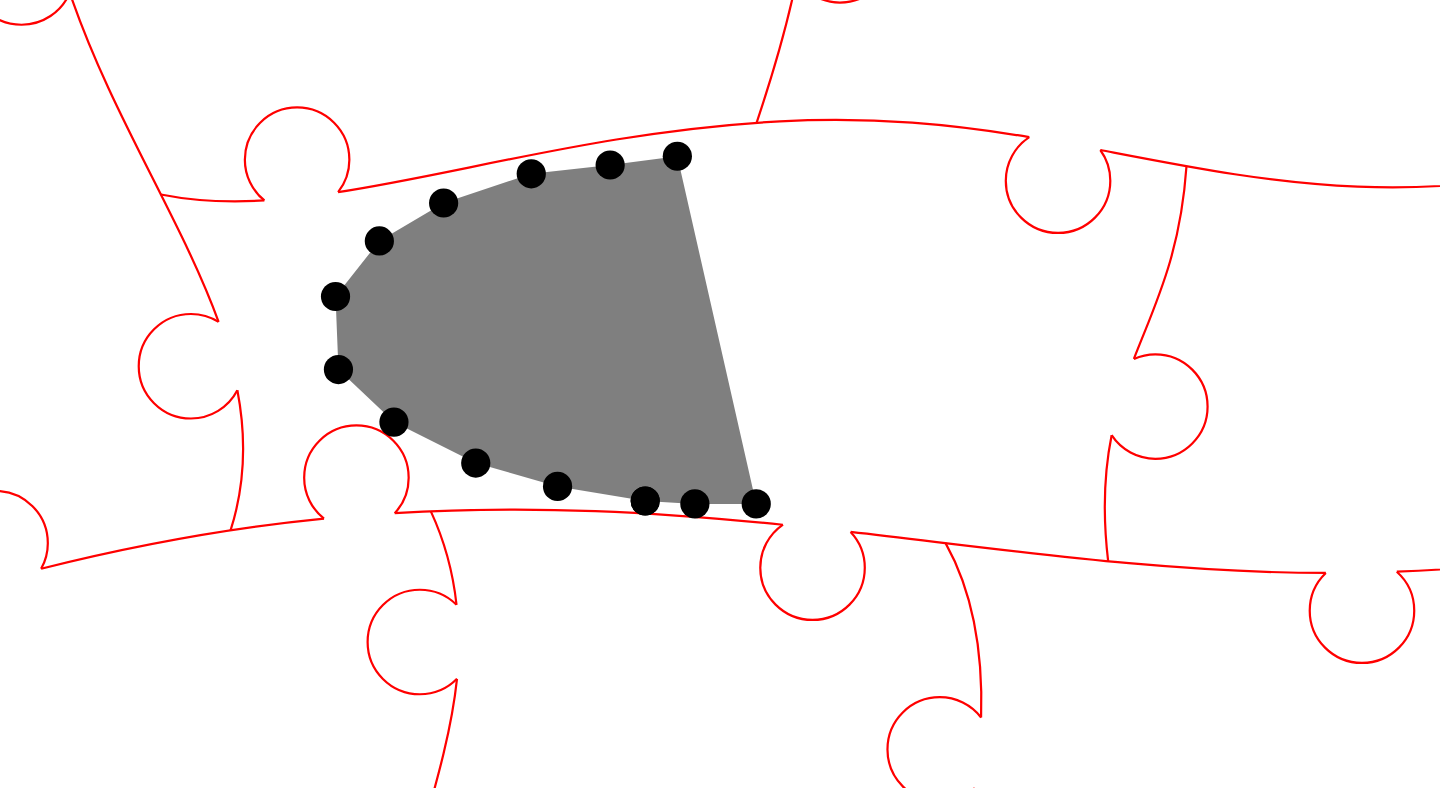 click 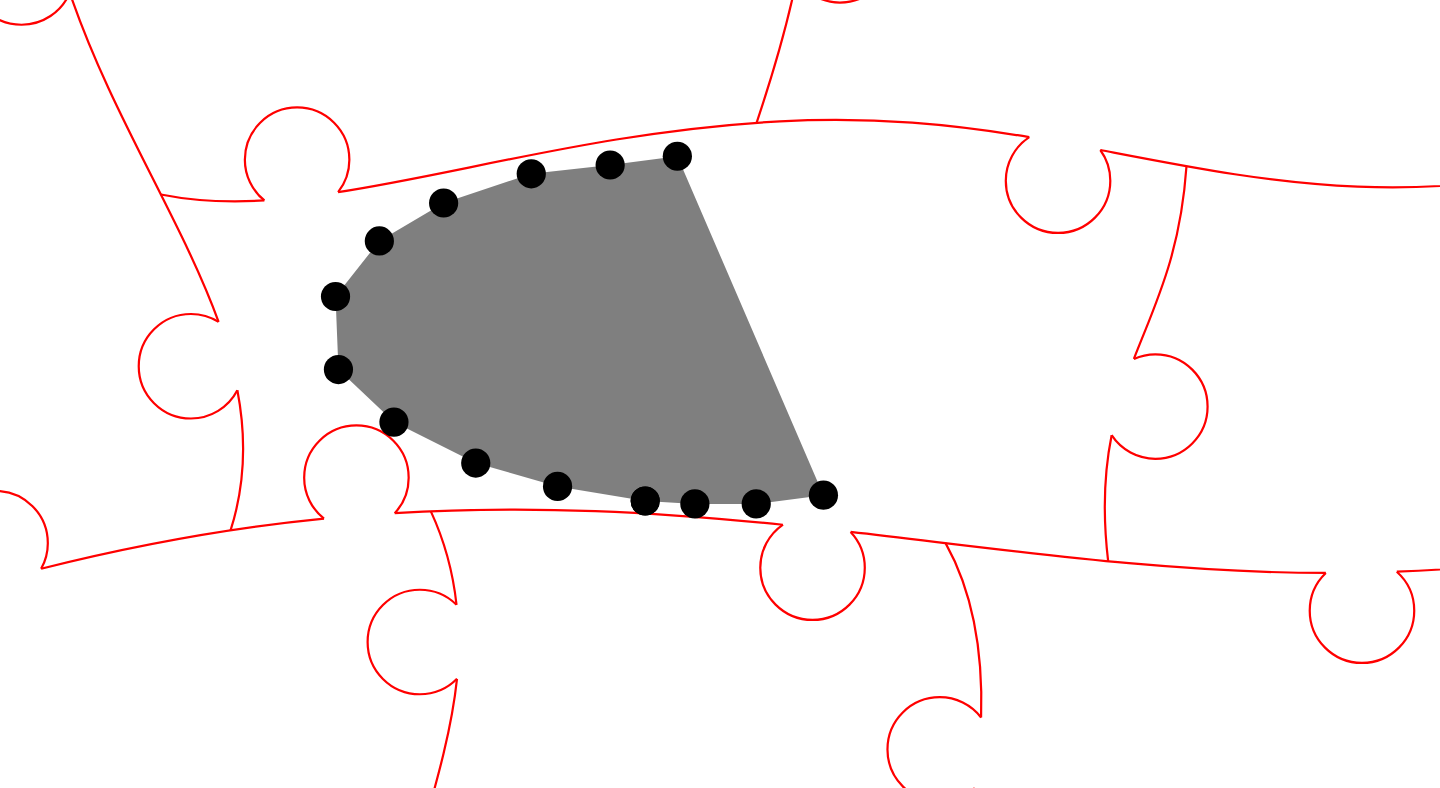 click 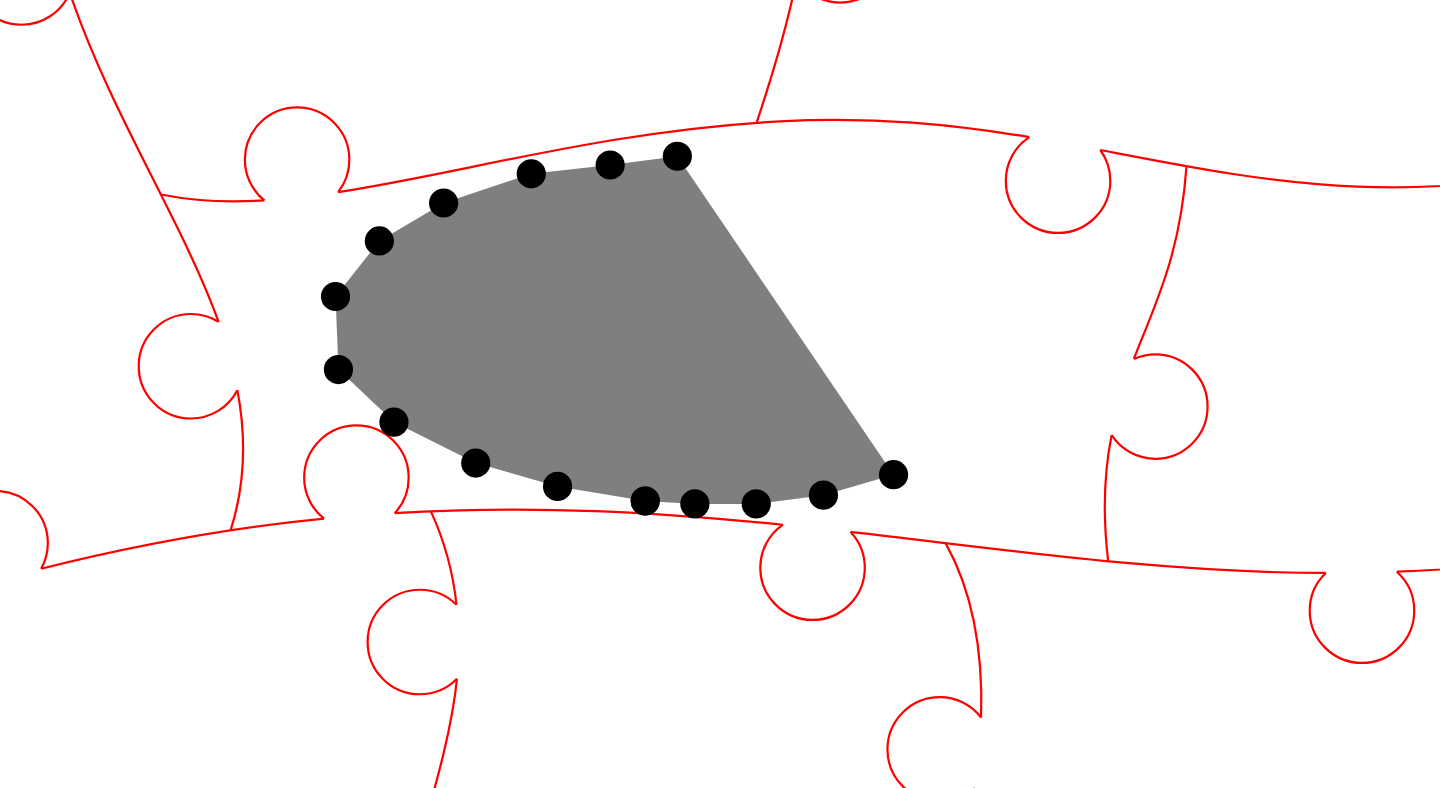 click 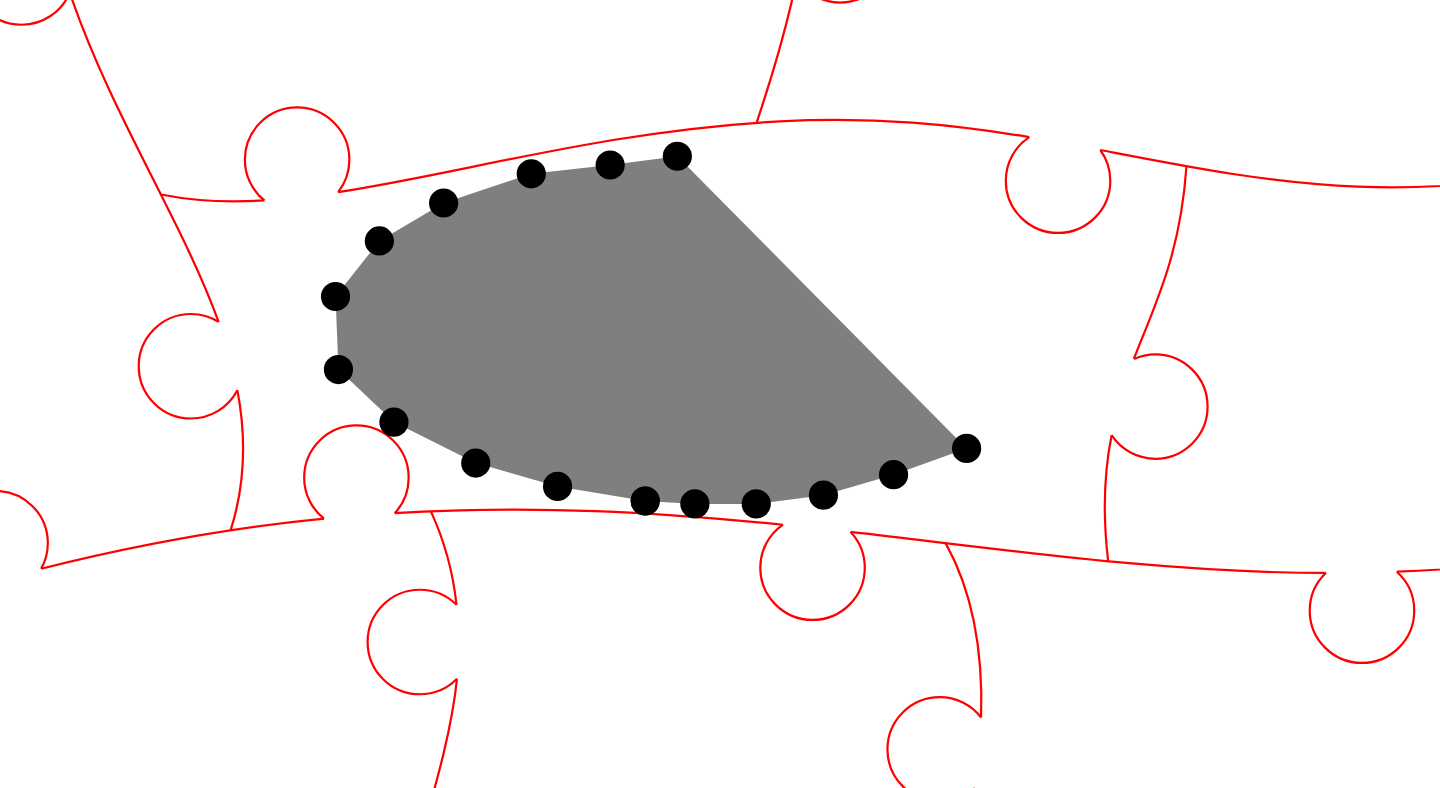 click 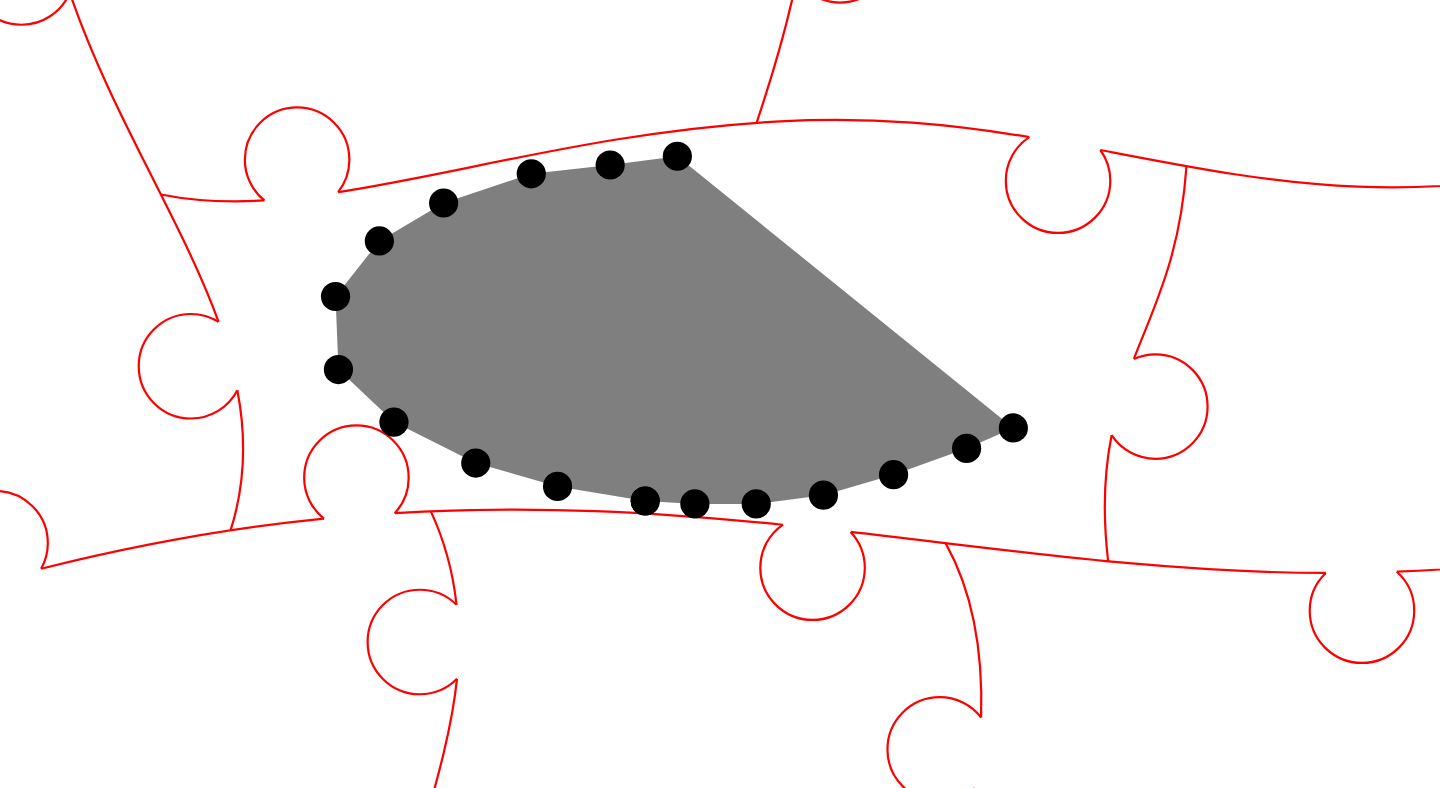 click 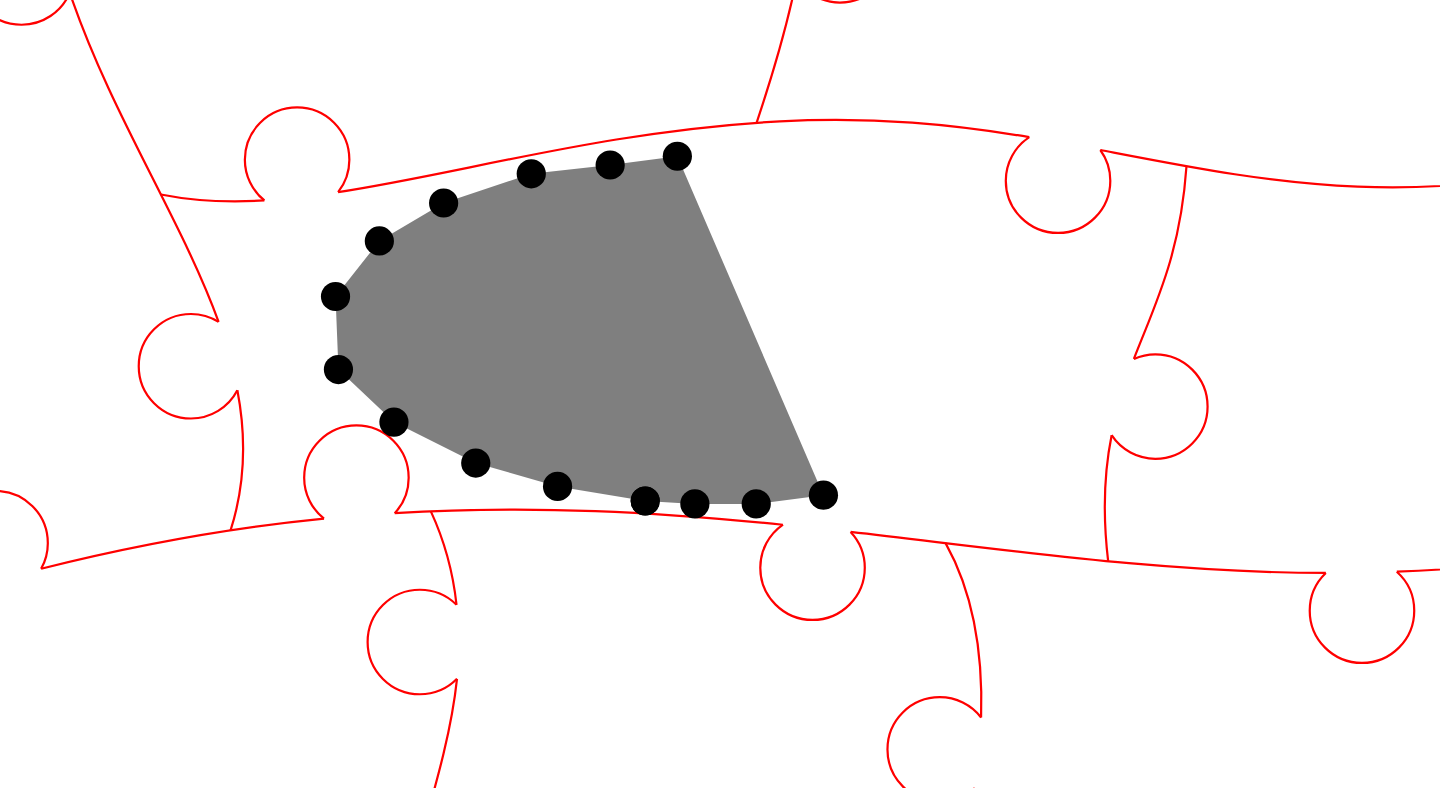 click 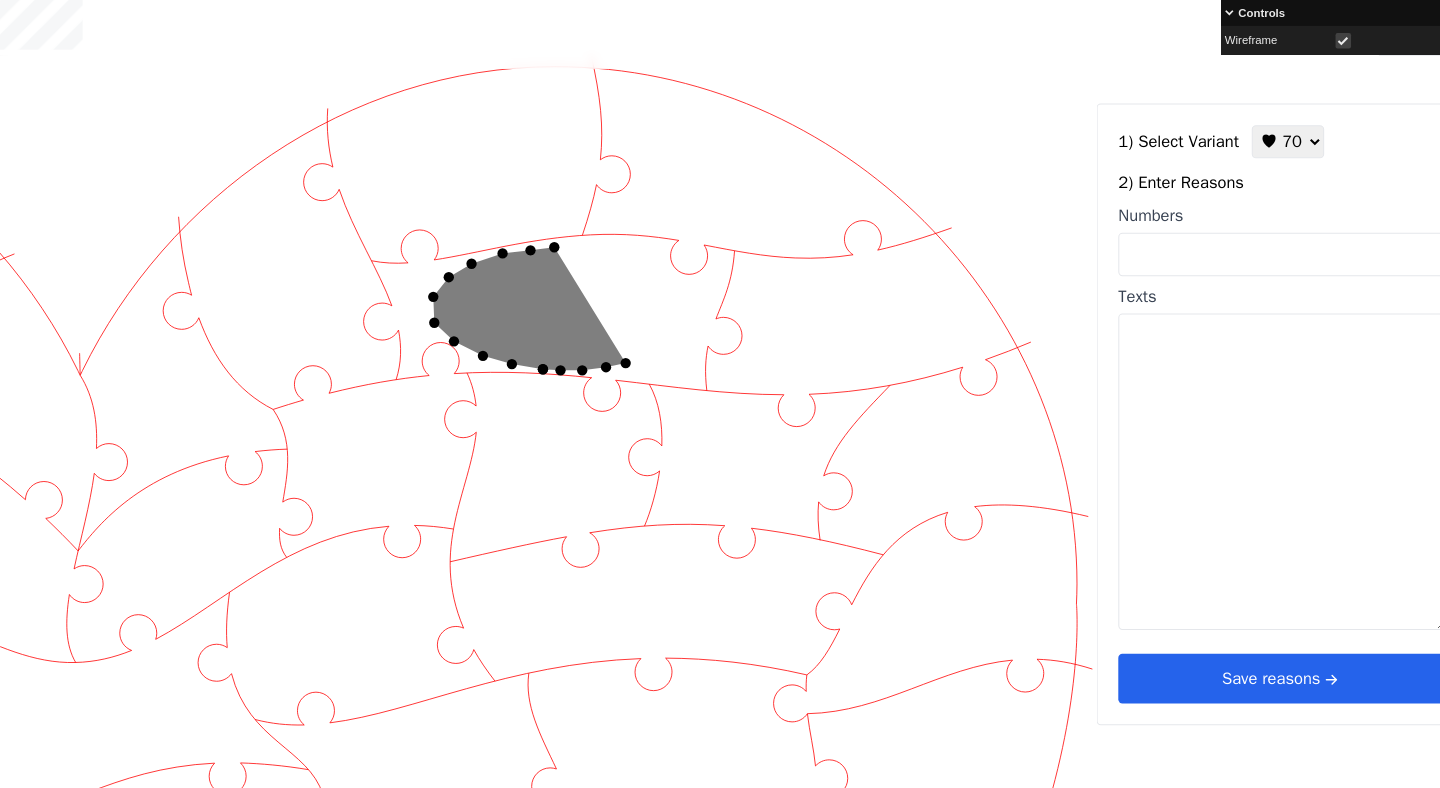 scroll, scrollTop: 31, scrollLeft: 915, axis: both 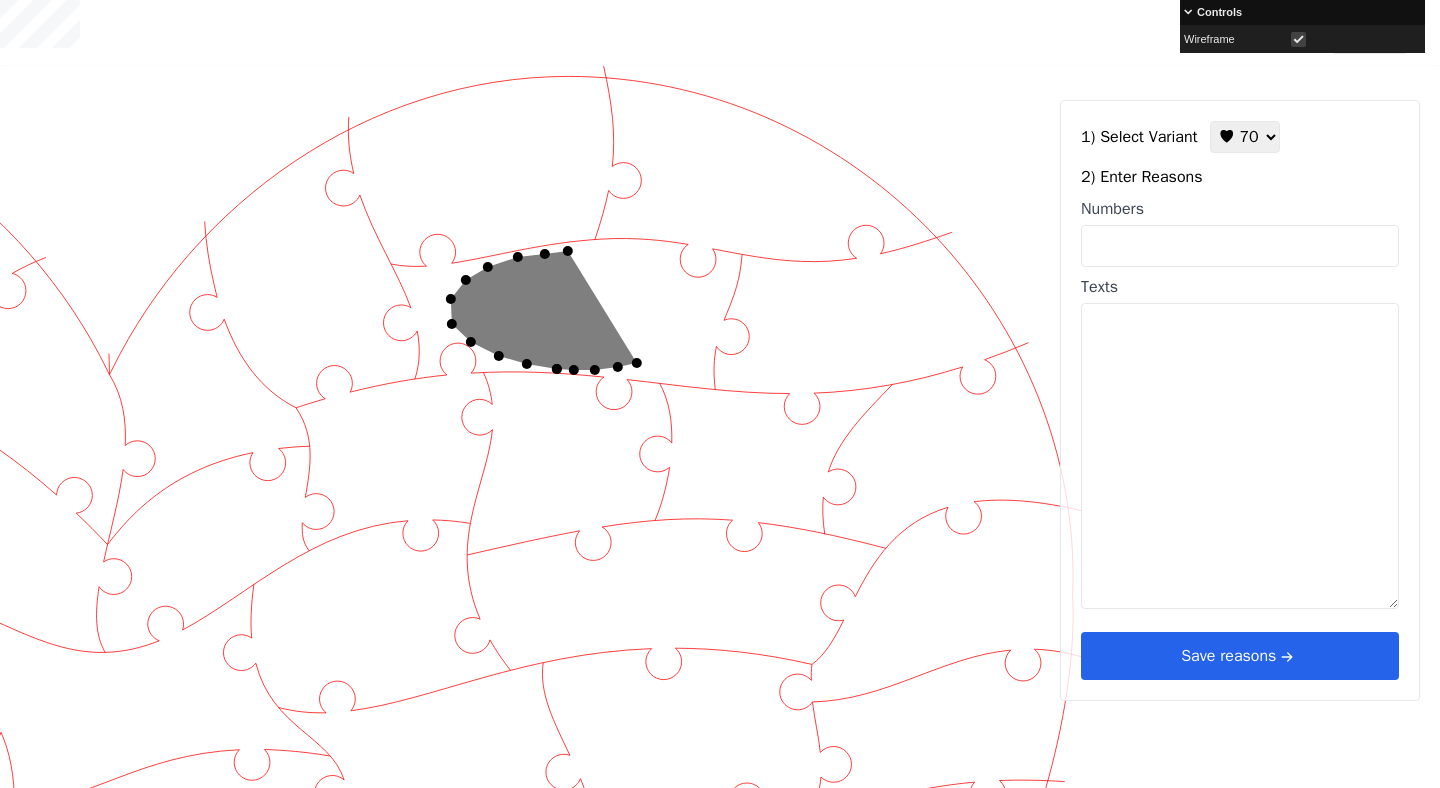 click 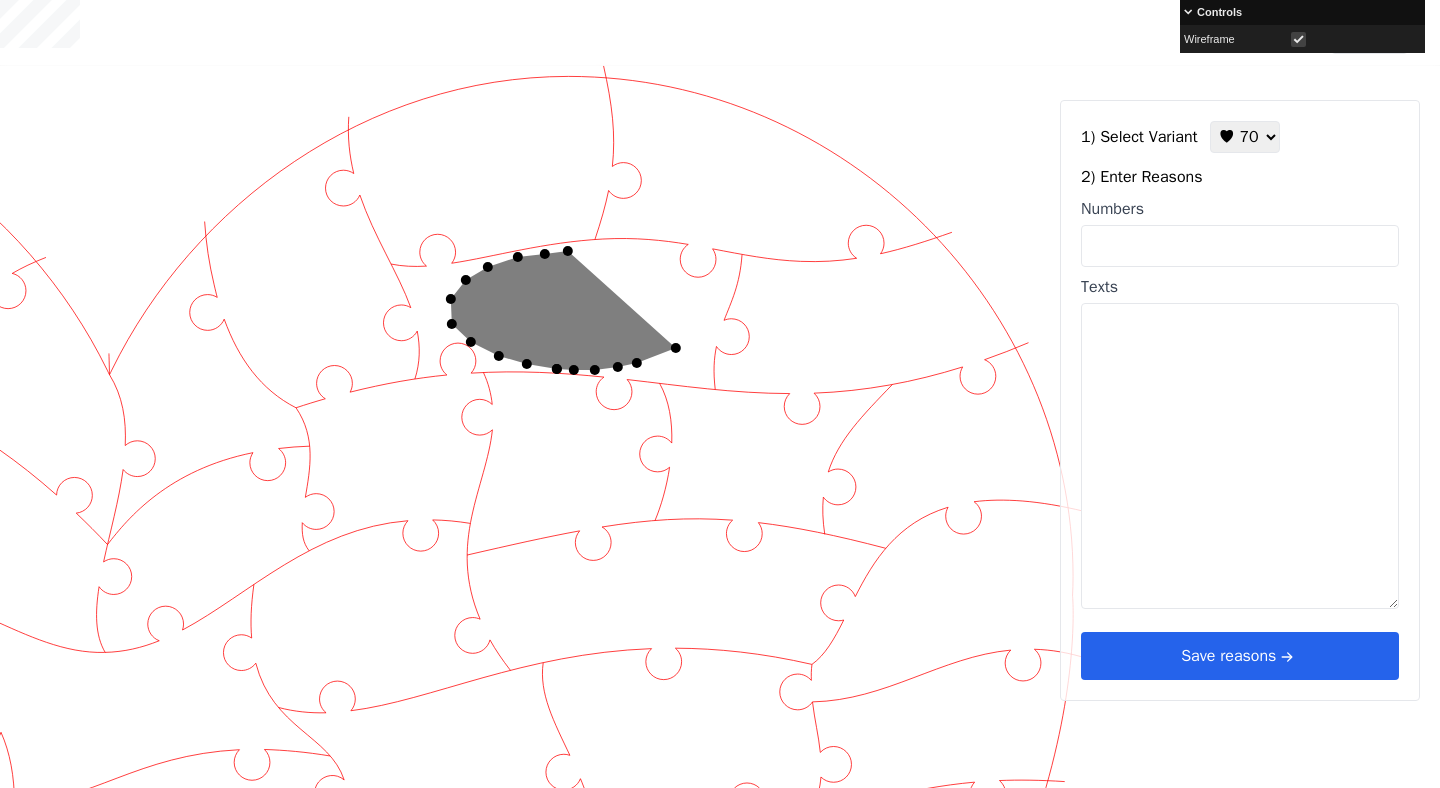 click 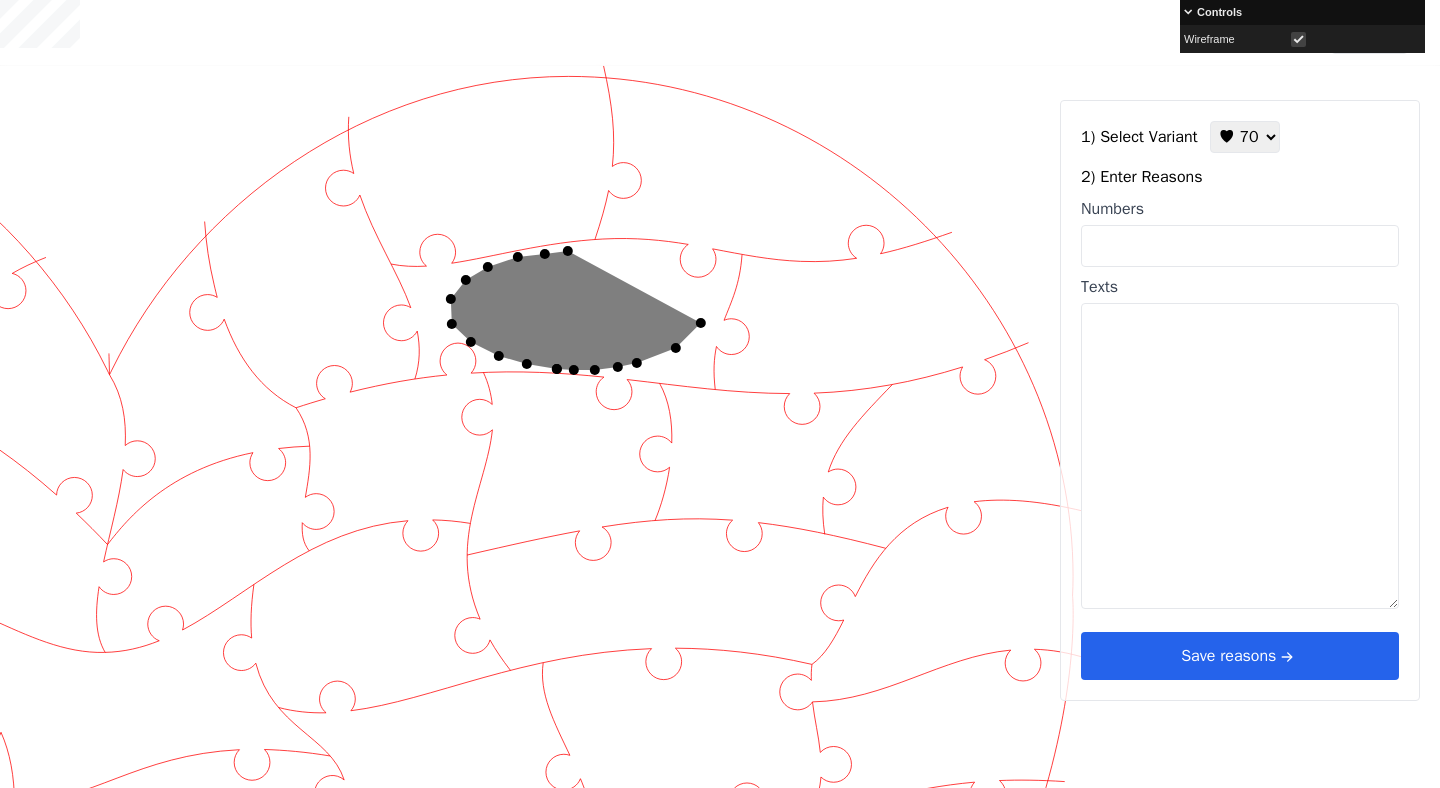 click 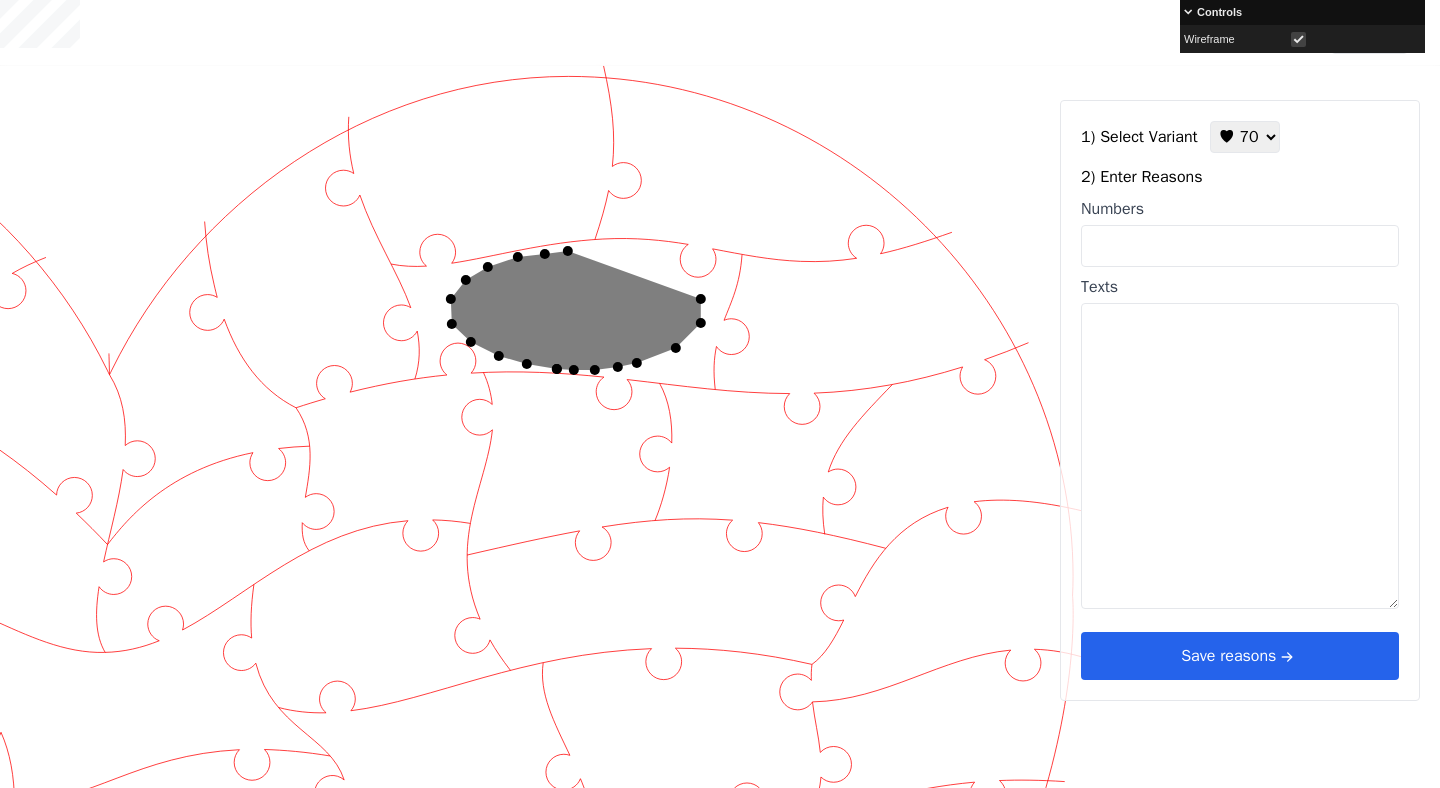 click 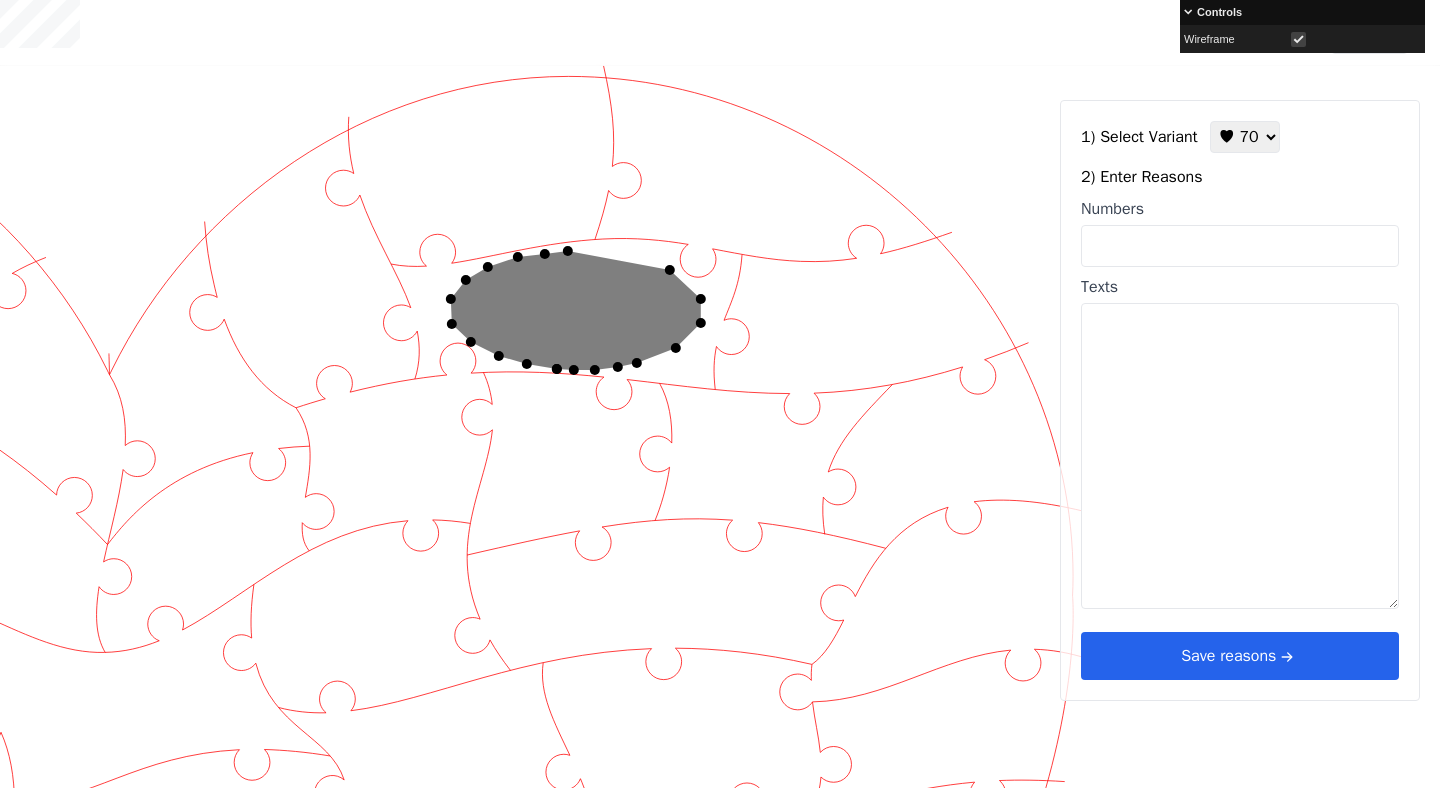click 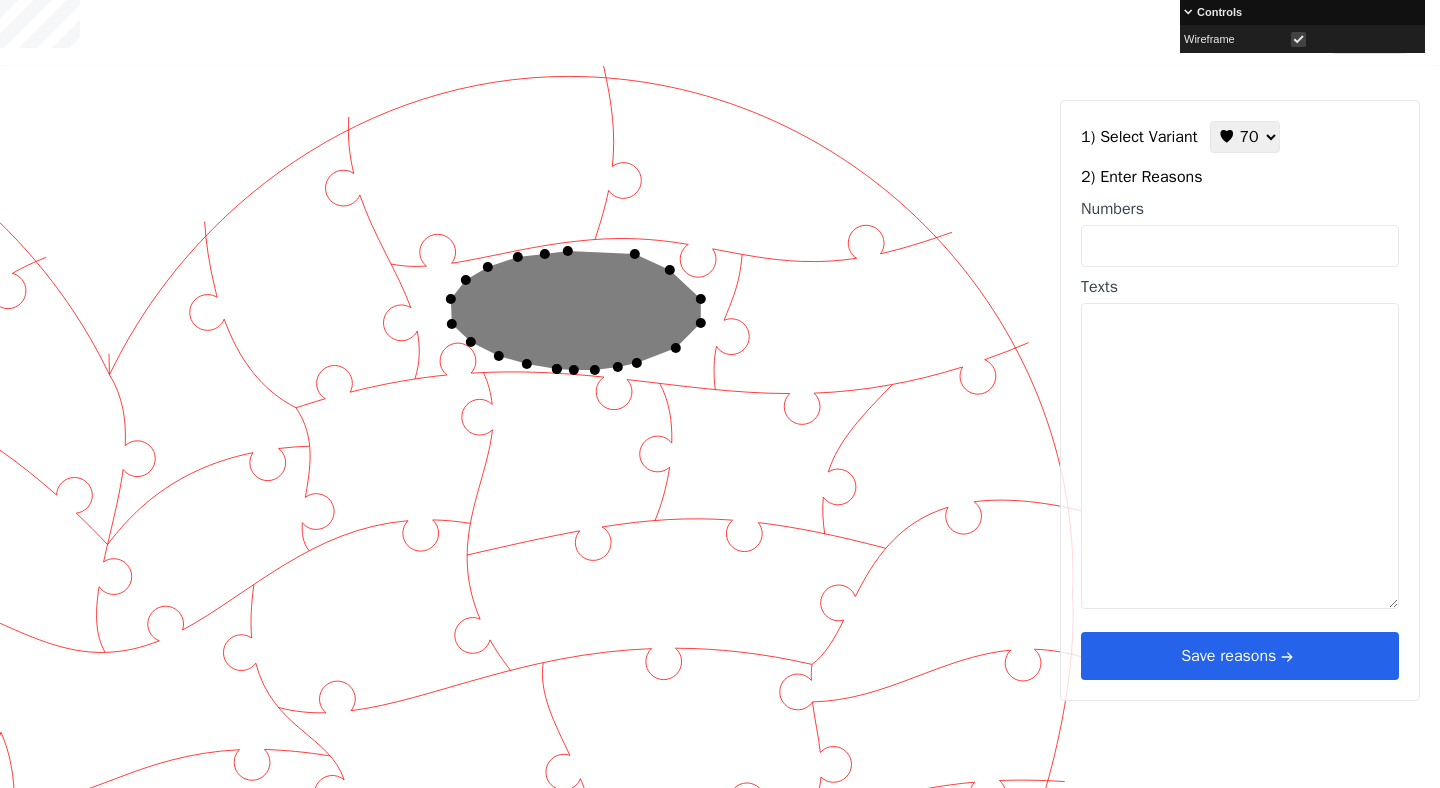 click 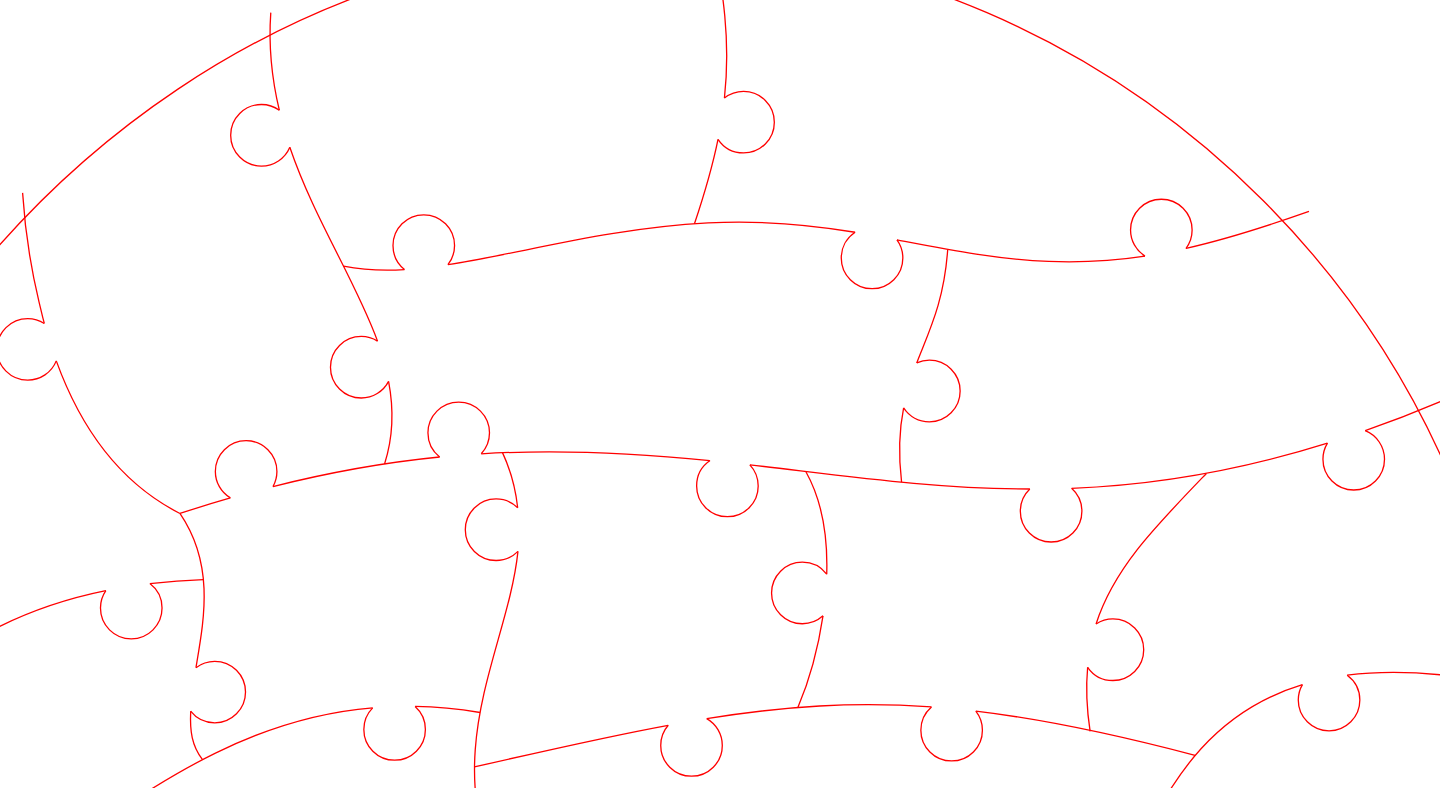 click 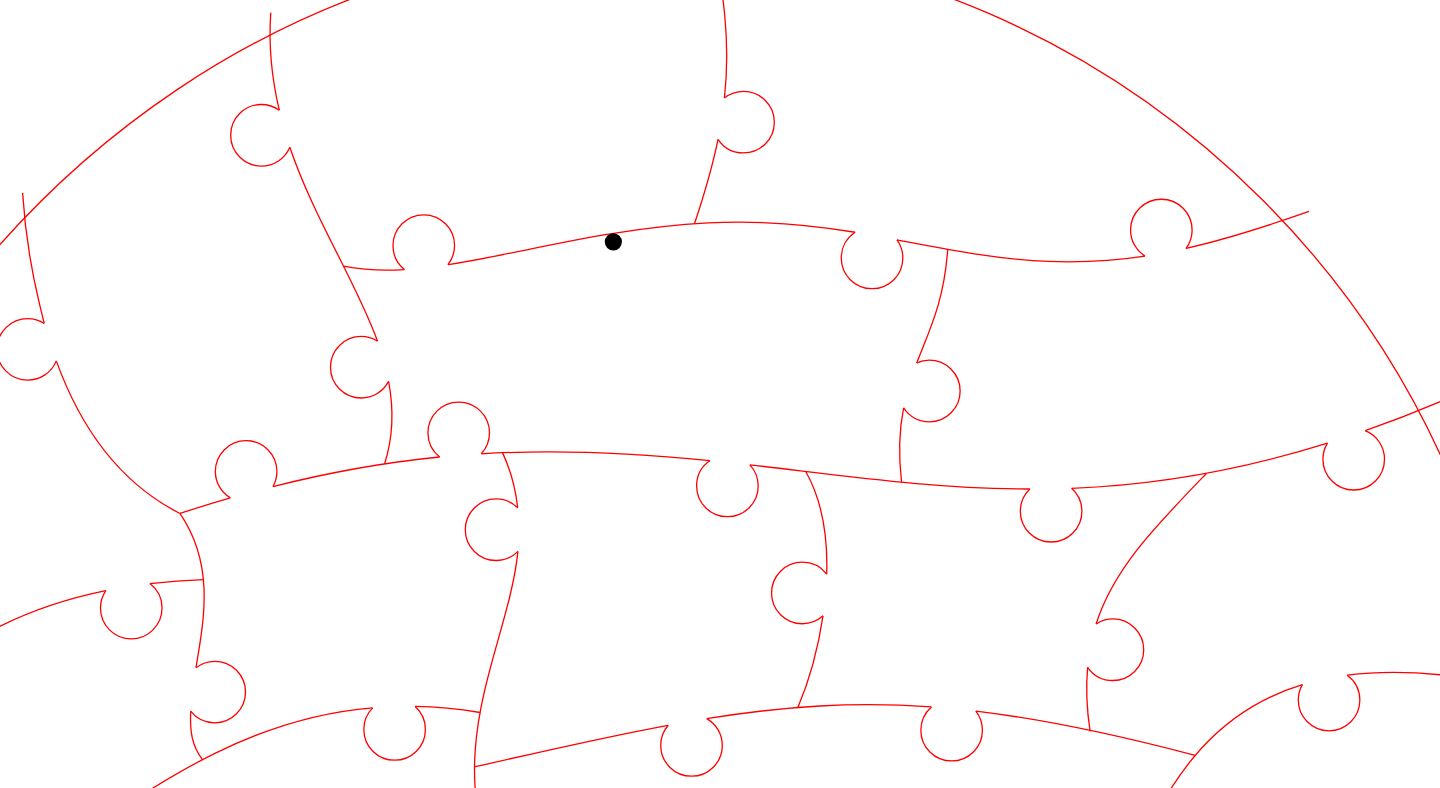 click 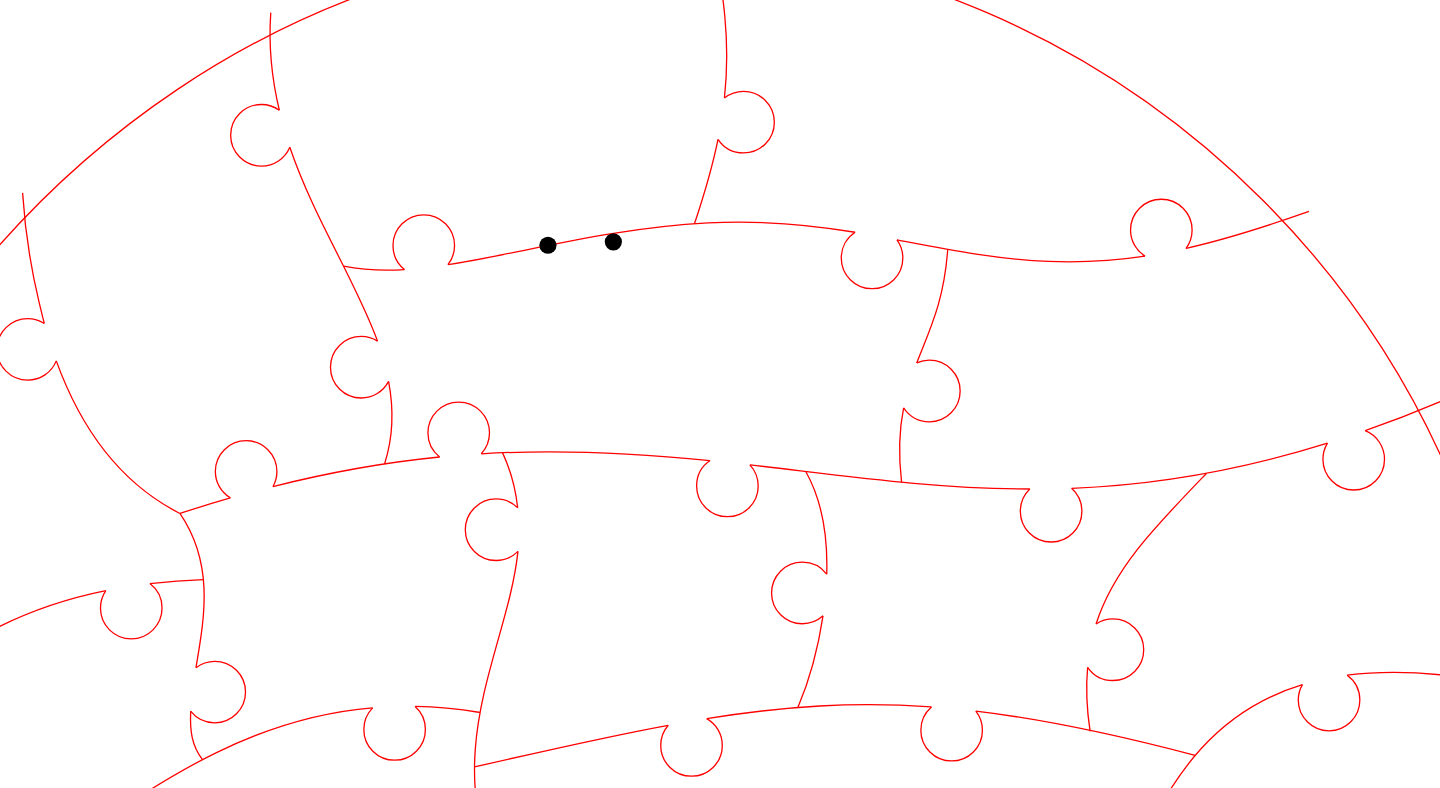 click 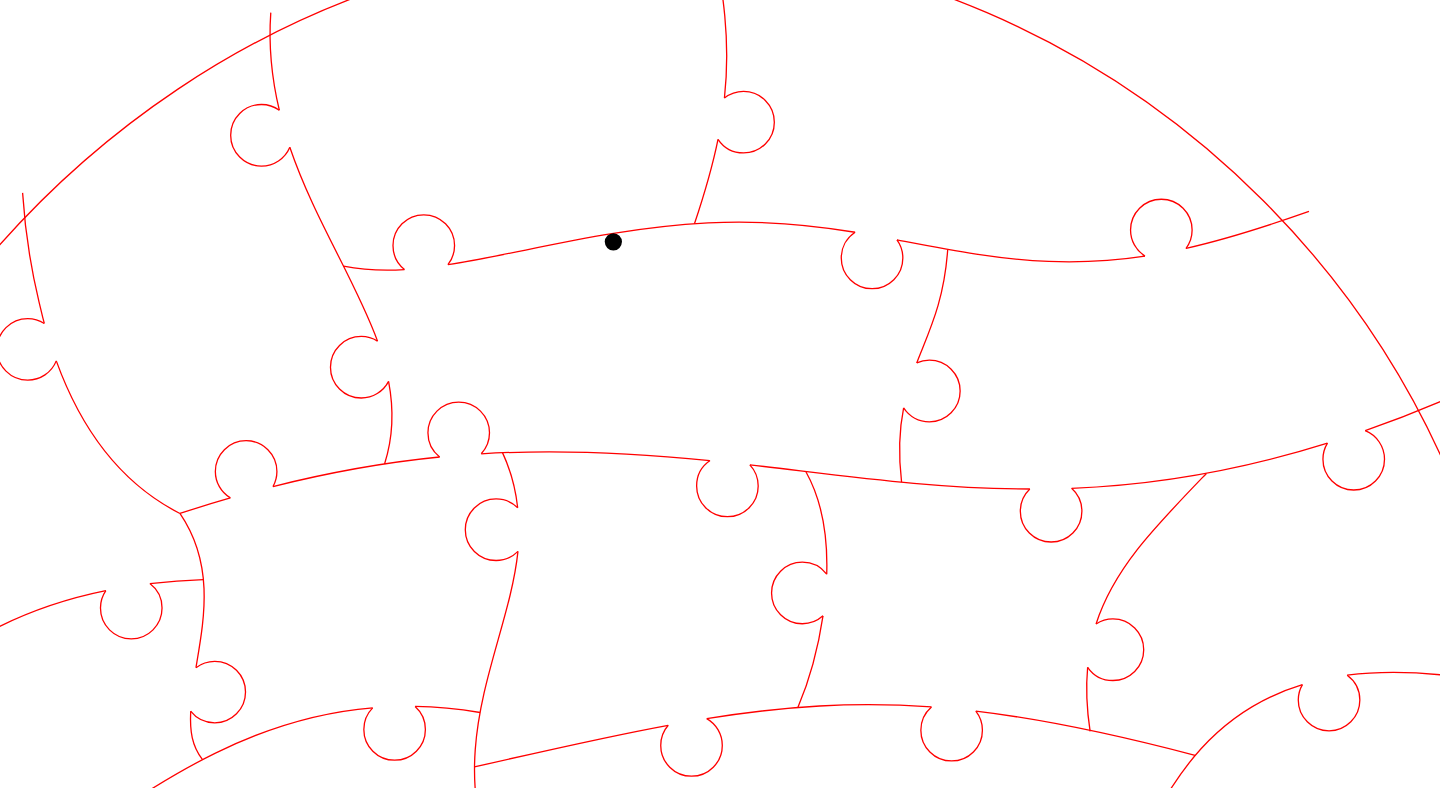 click 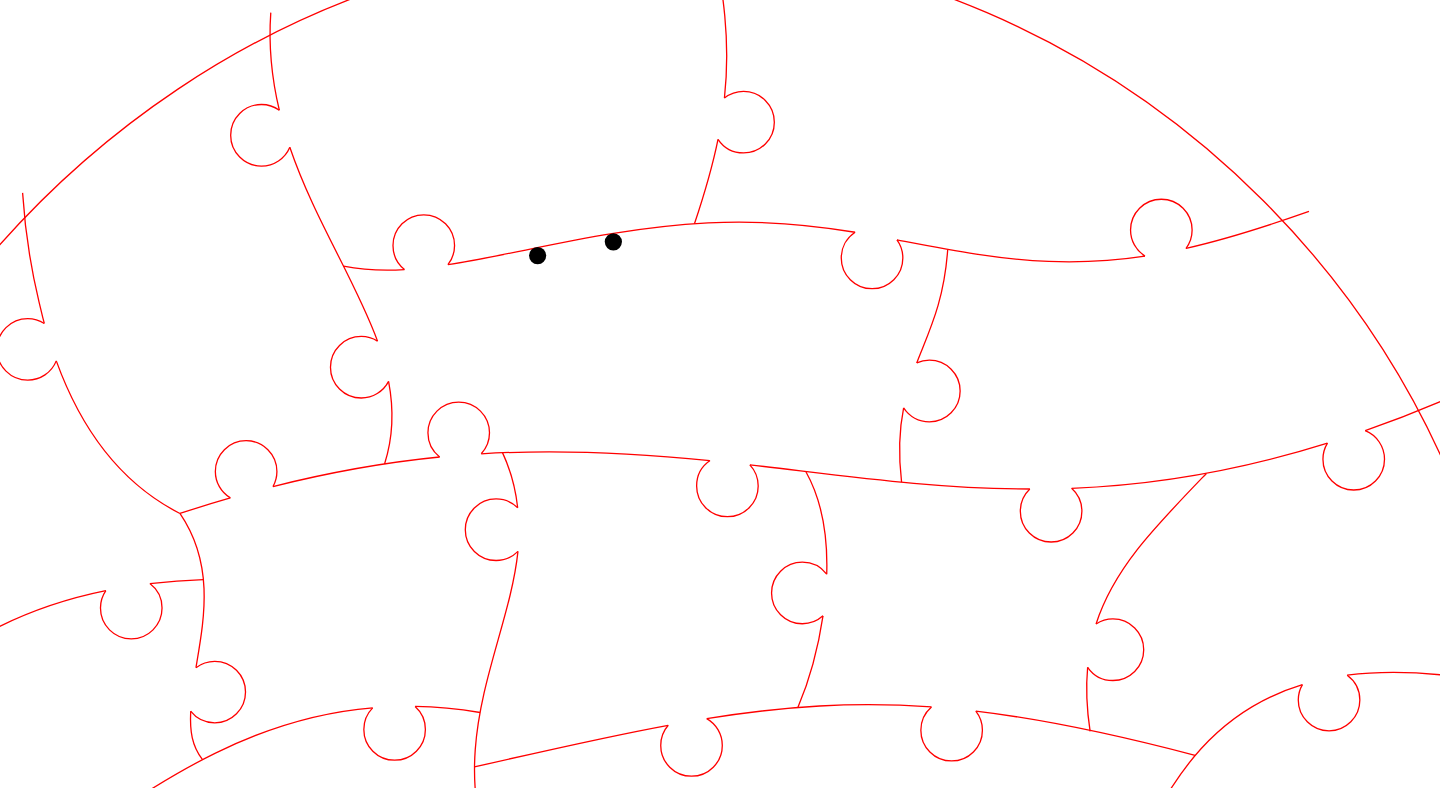 click 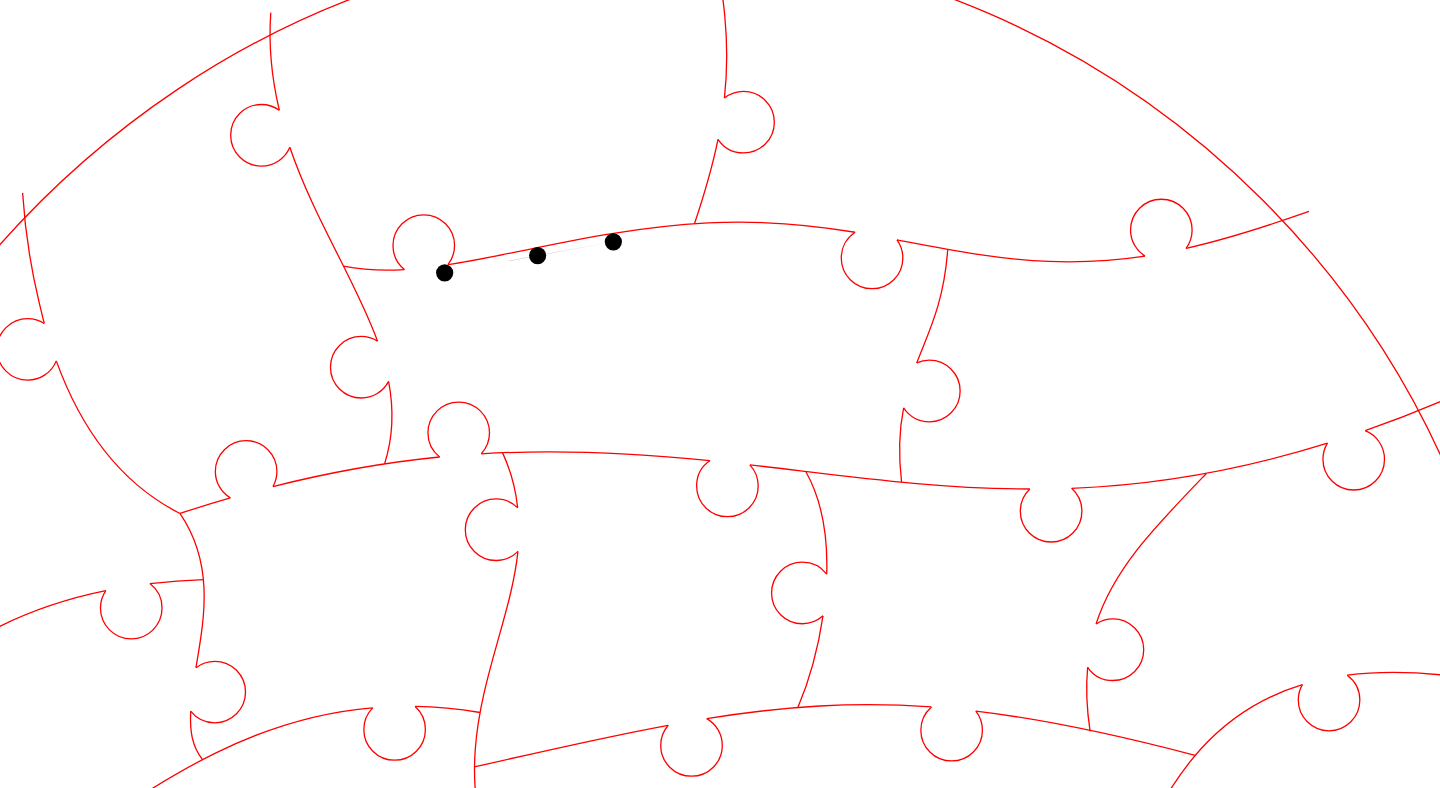 click 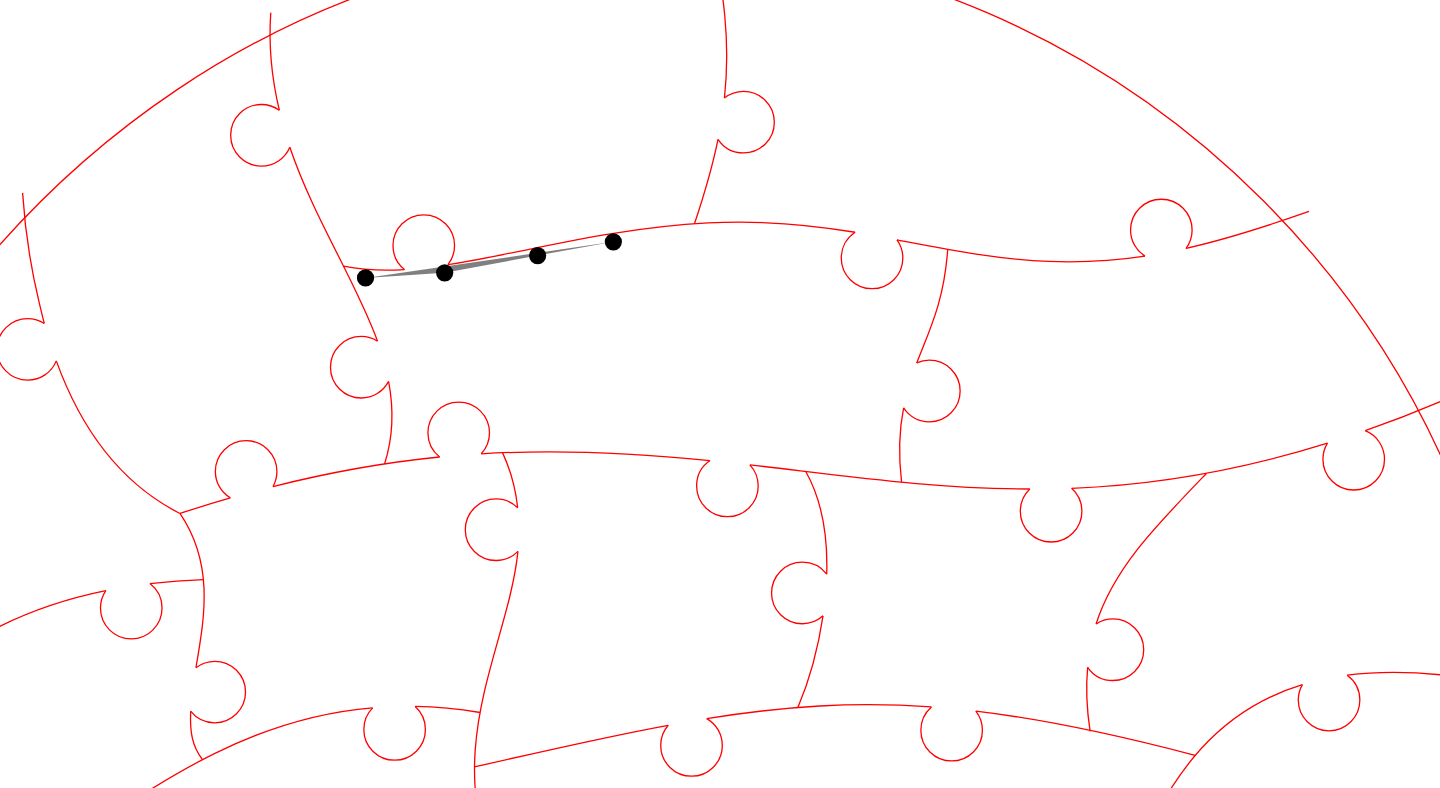 click 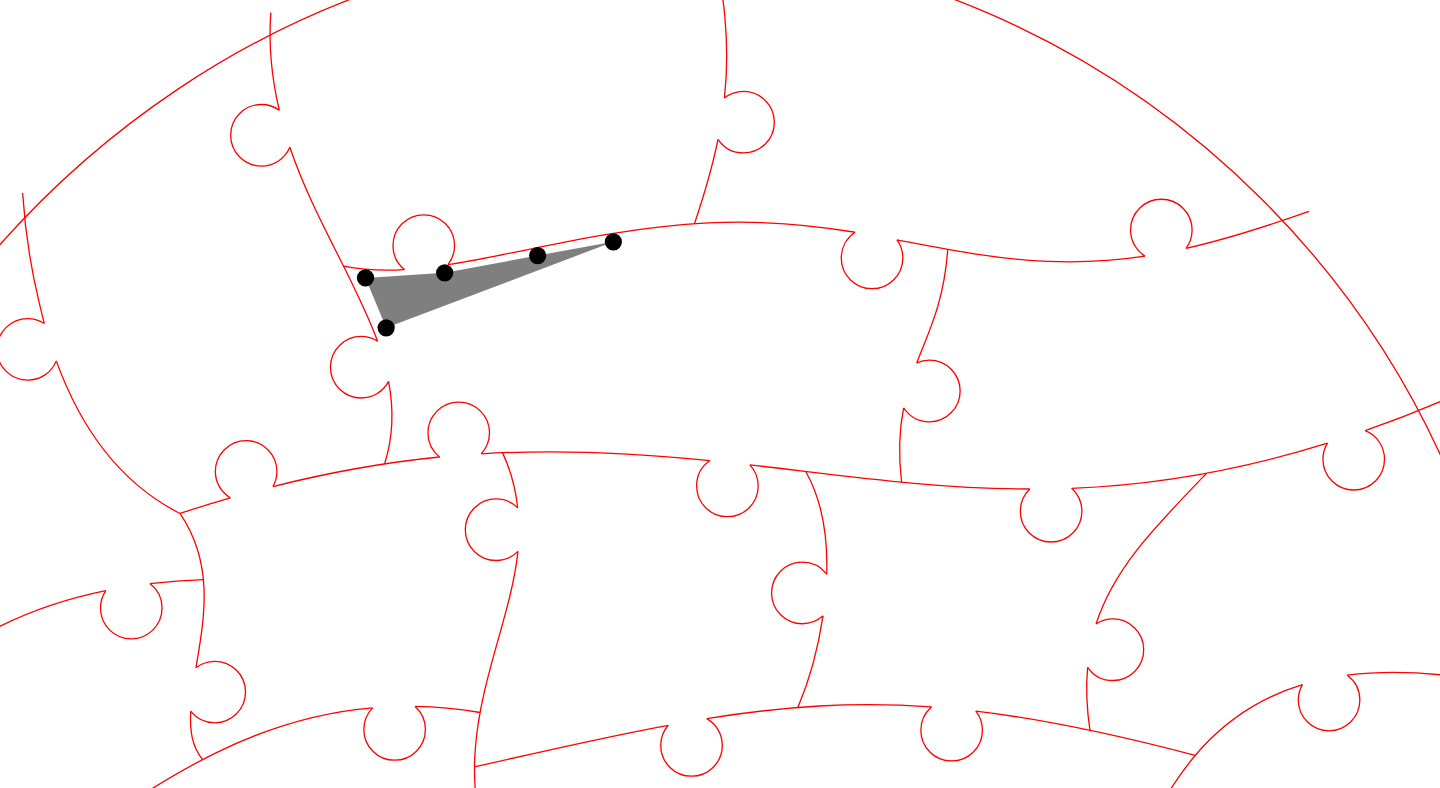 click 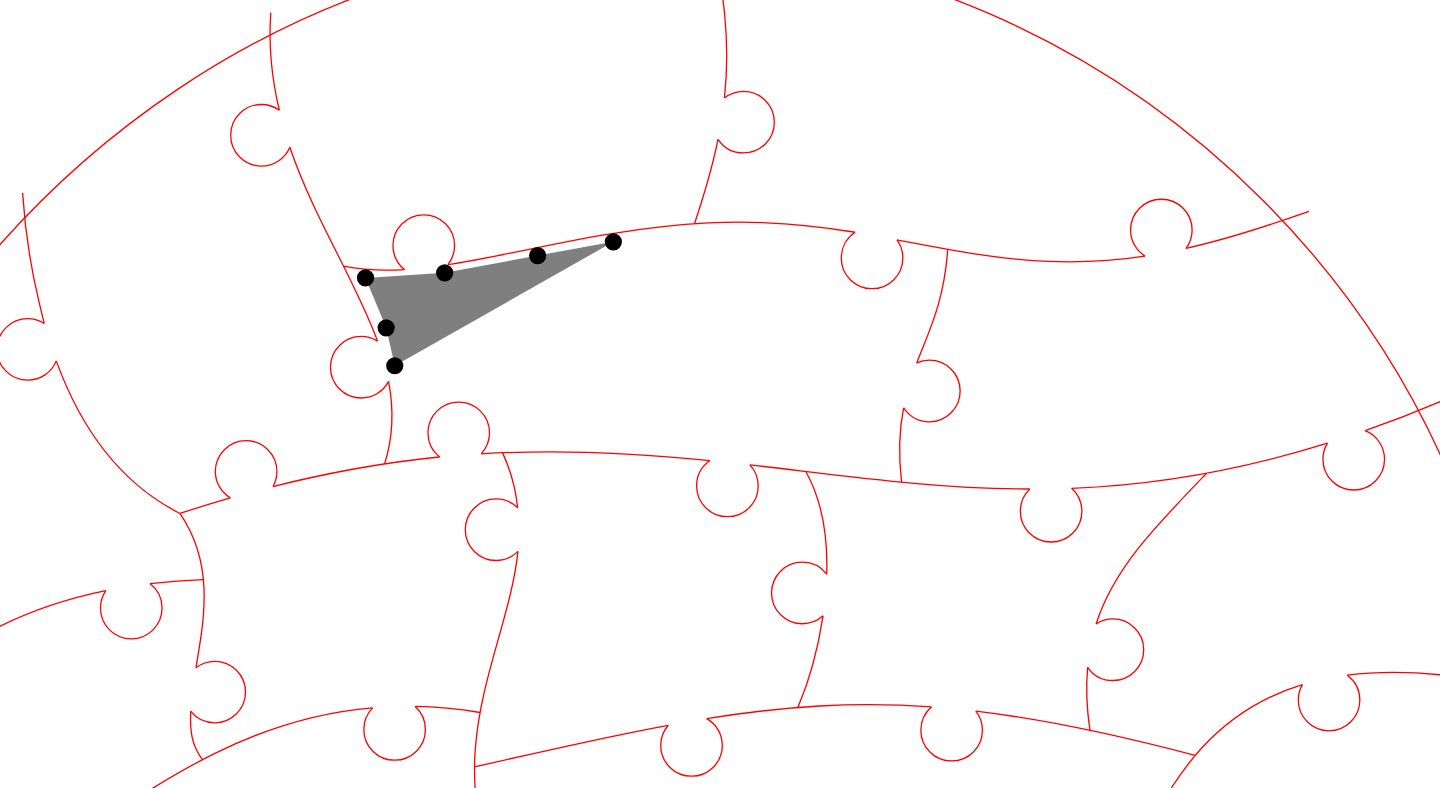 click 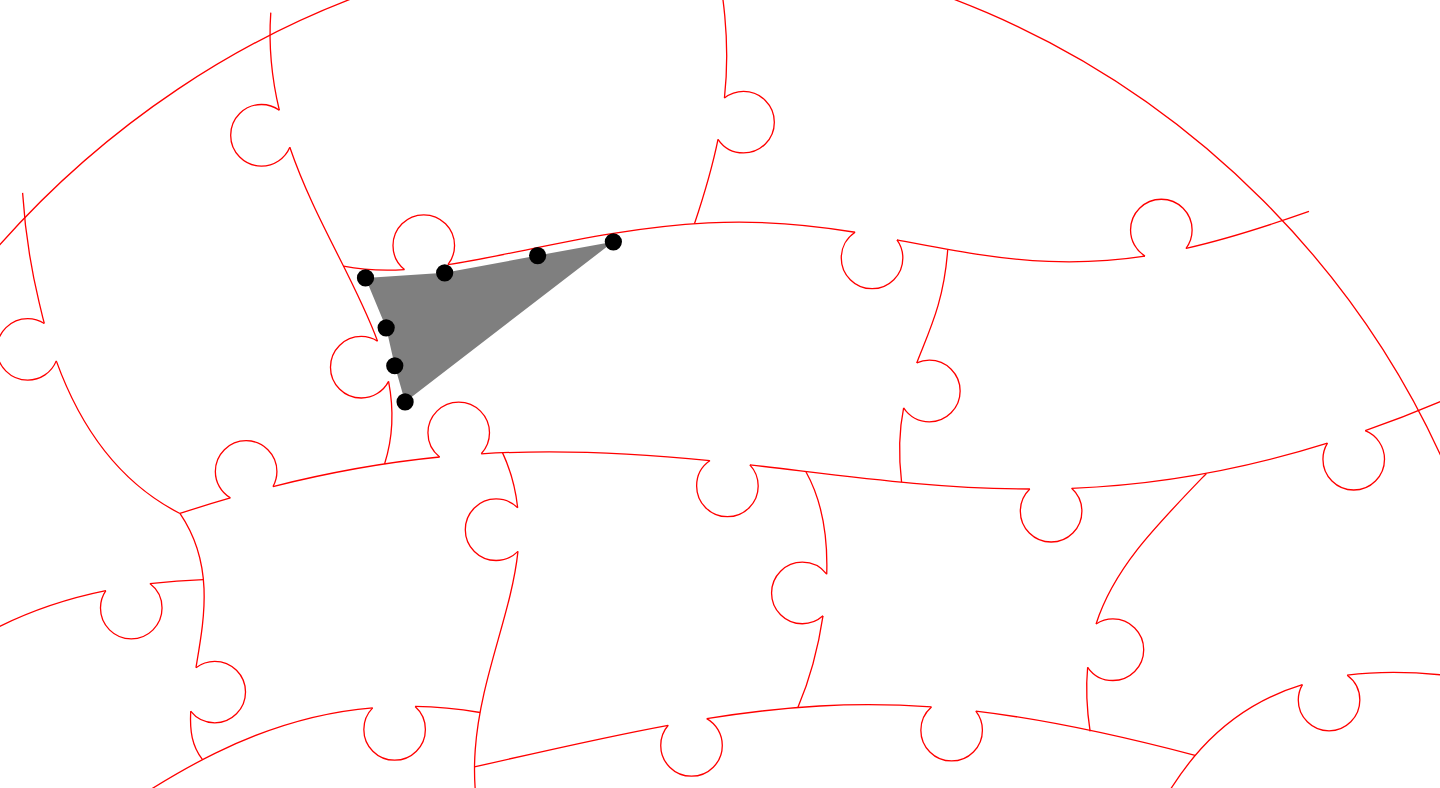 click 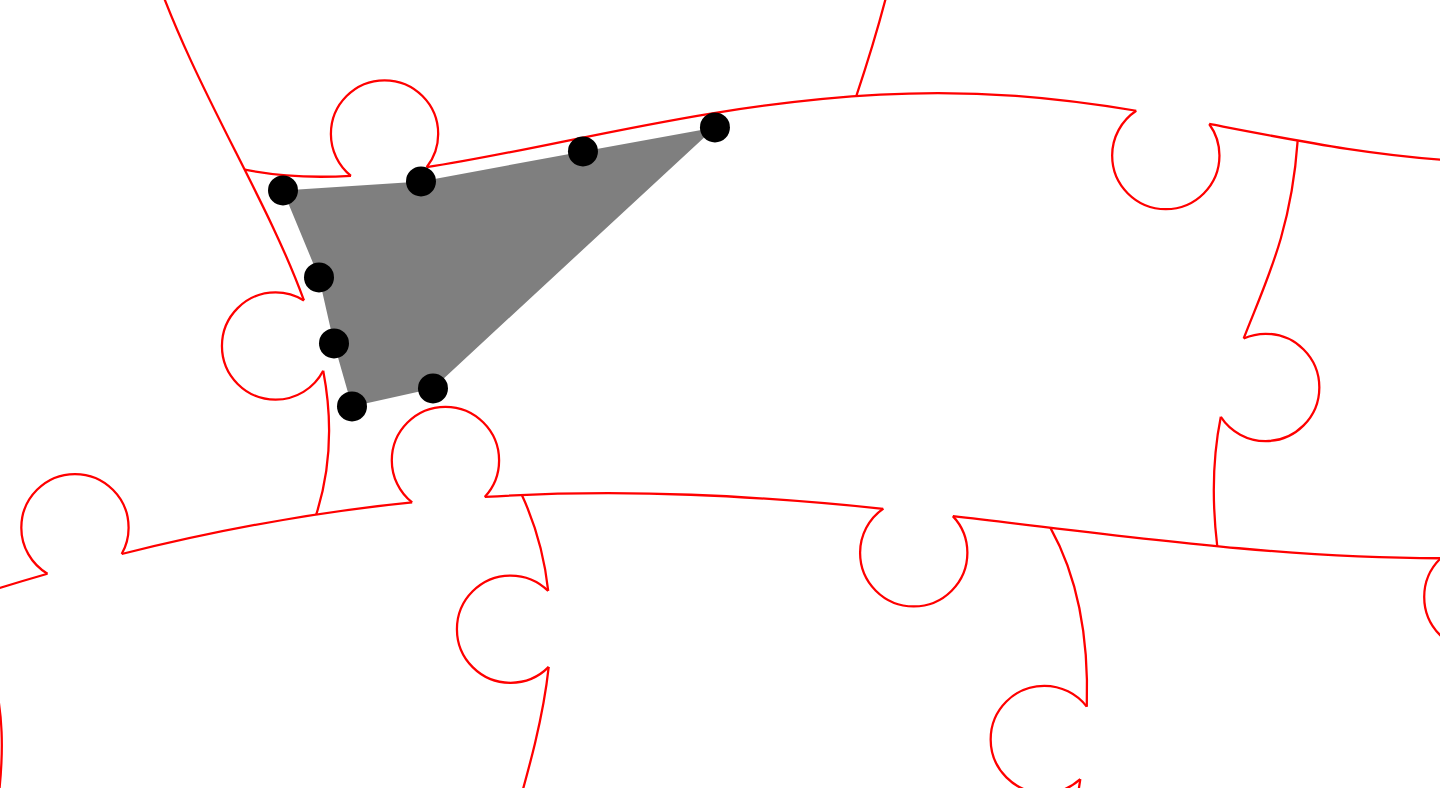 click 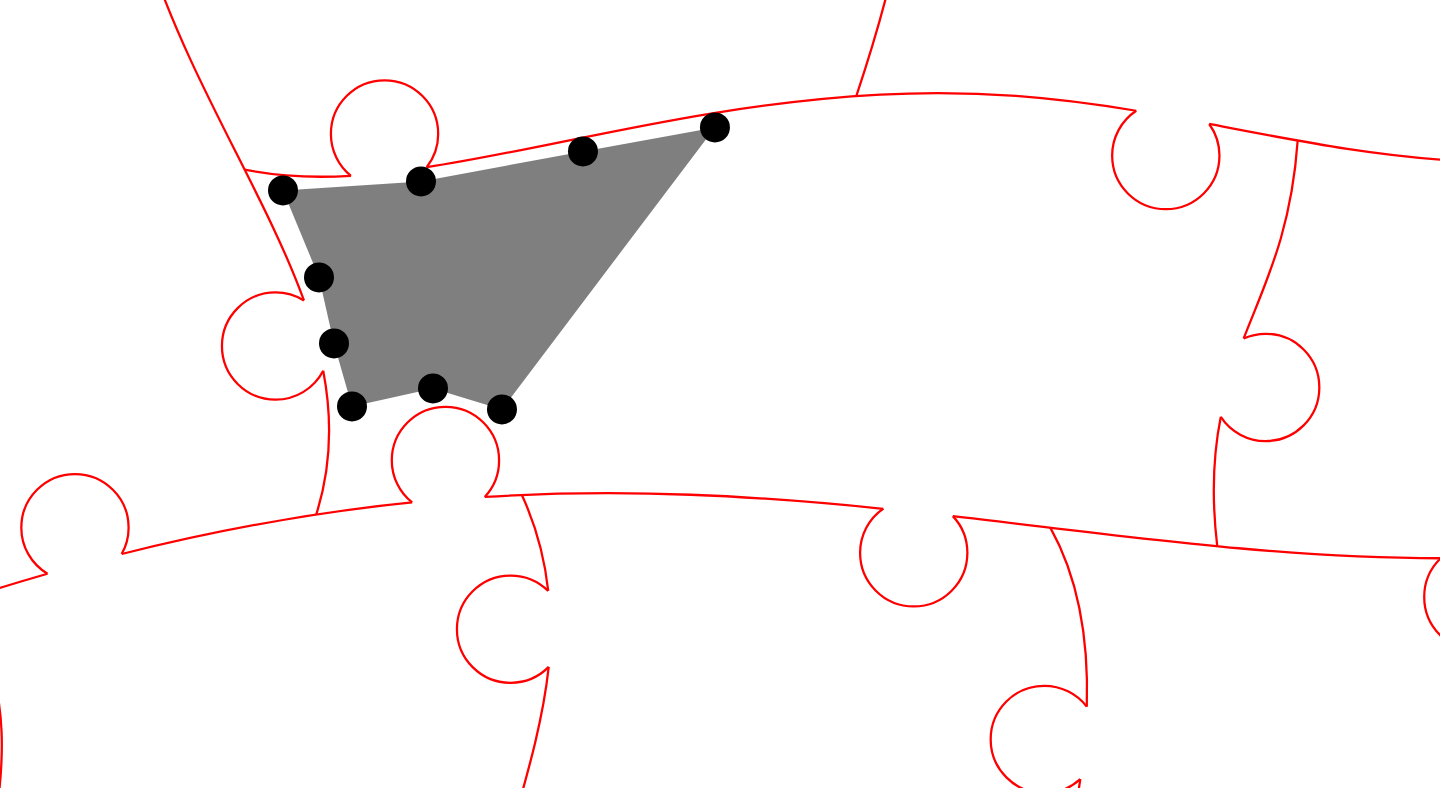 click 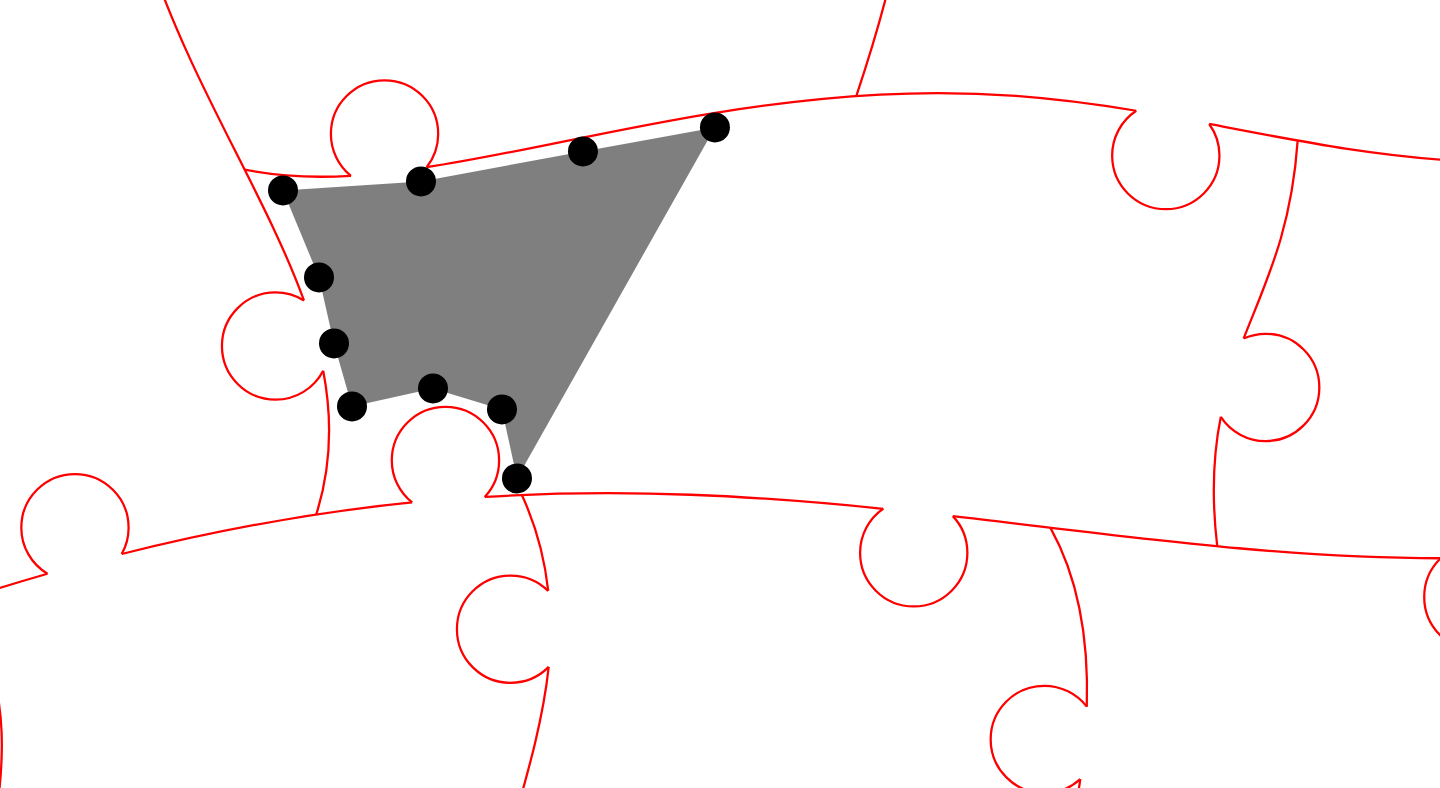click 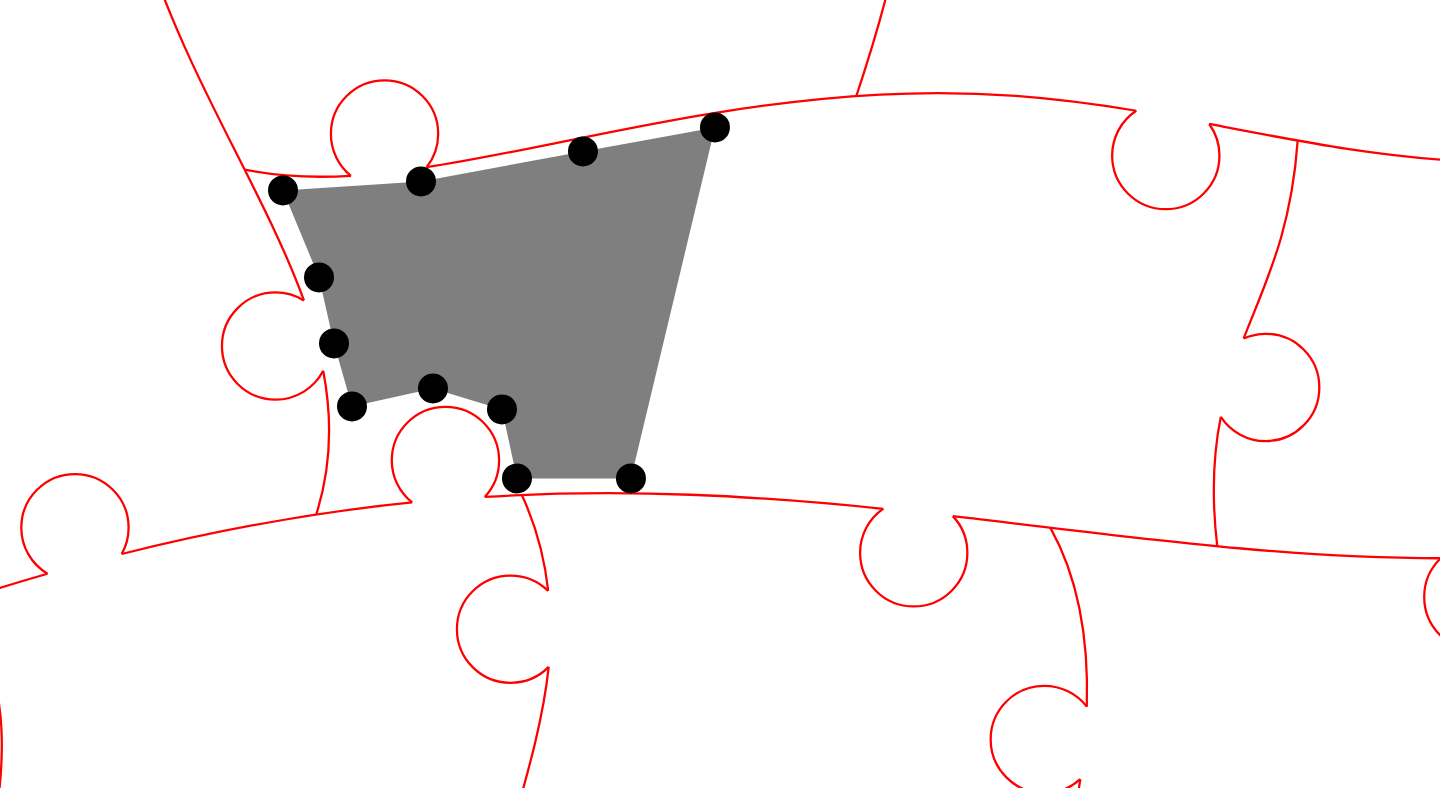 click 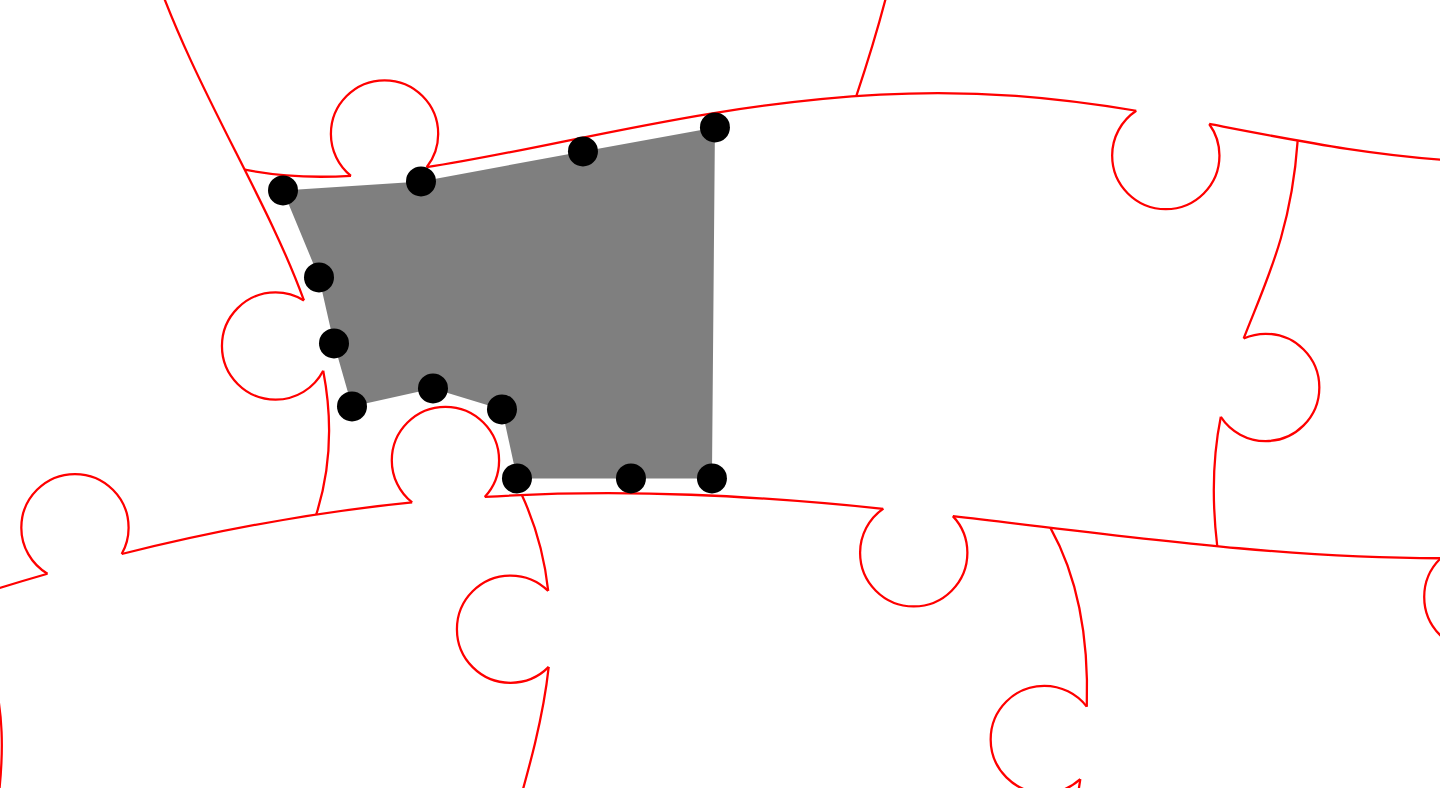 click 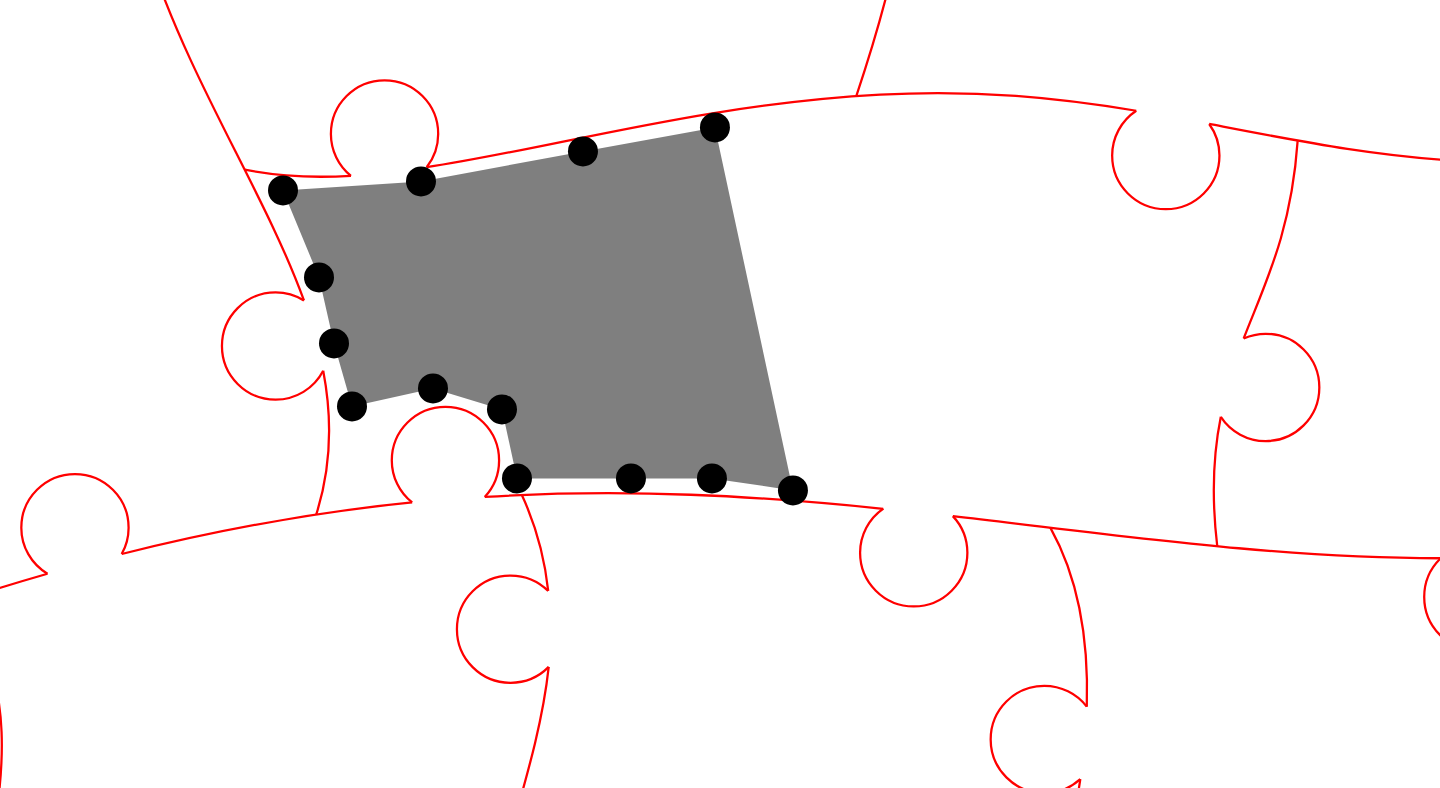 click 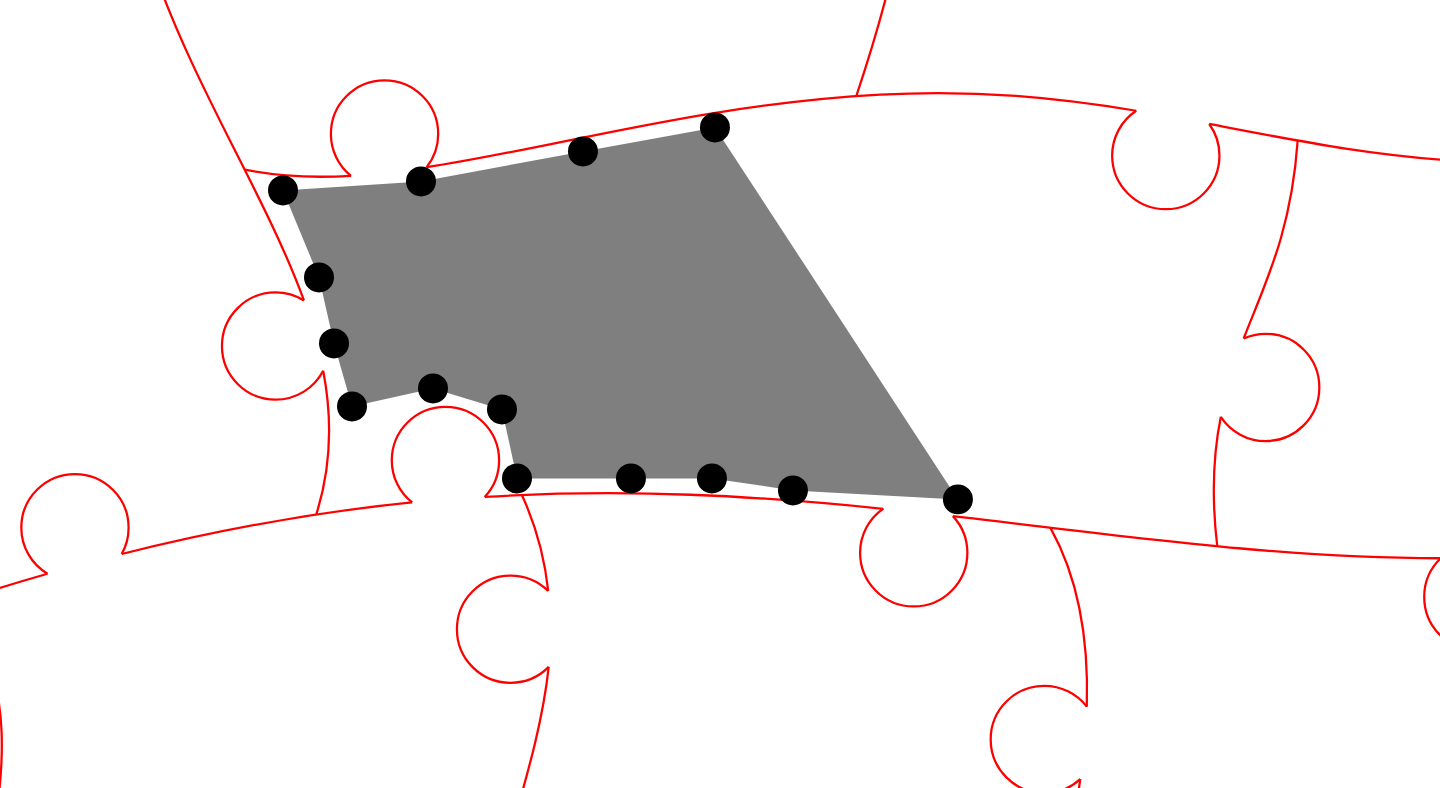 click 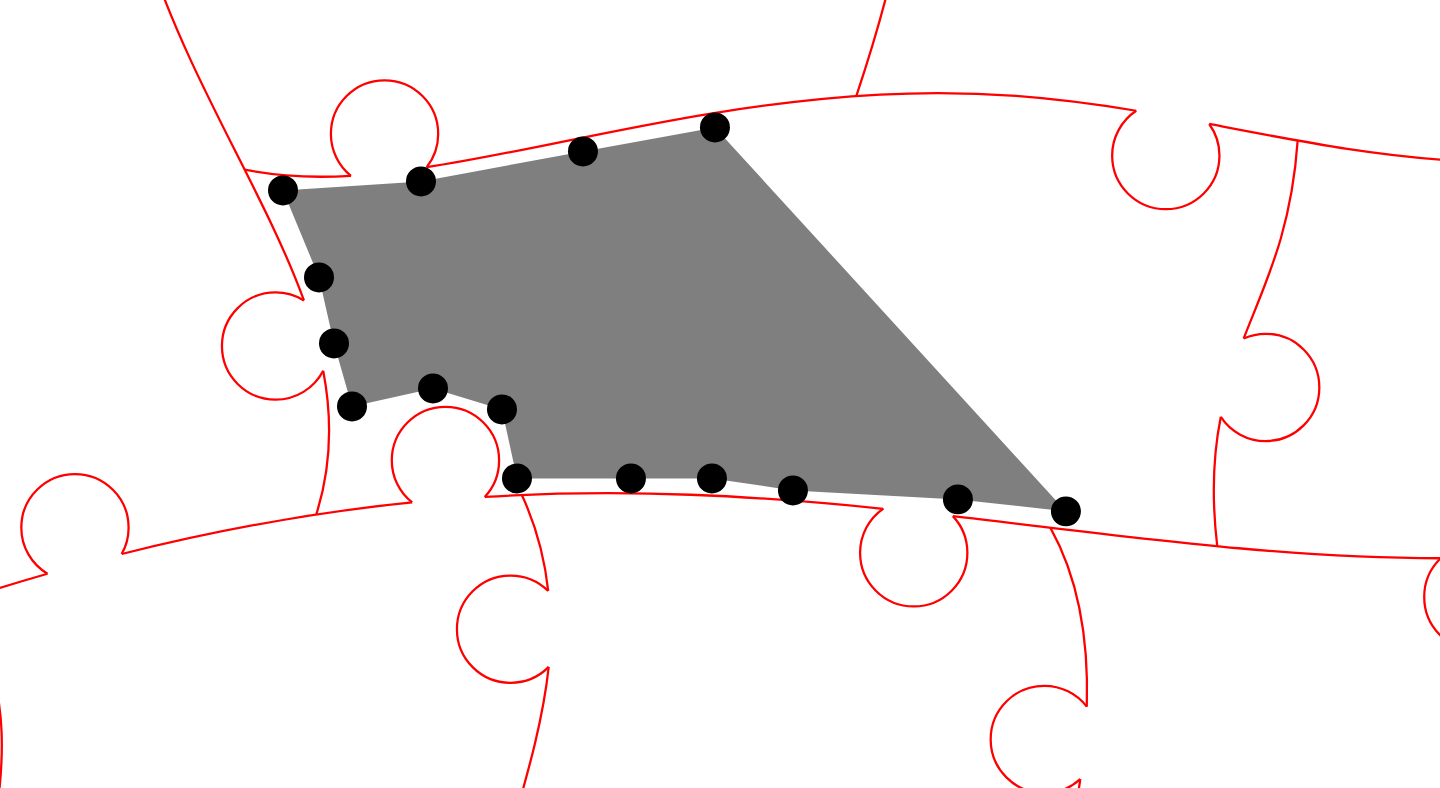 click 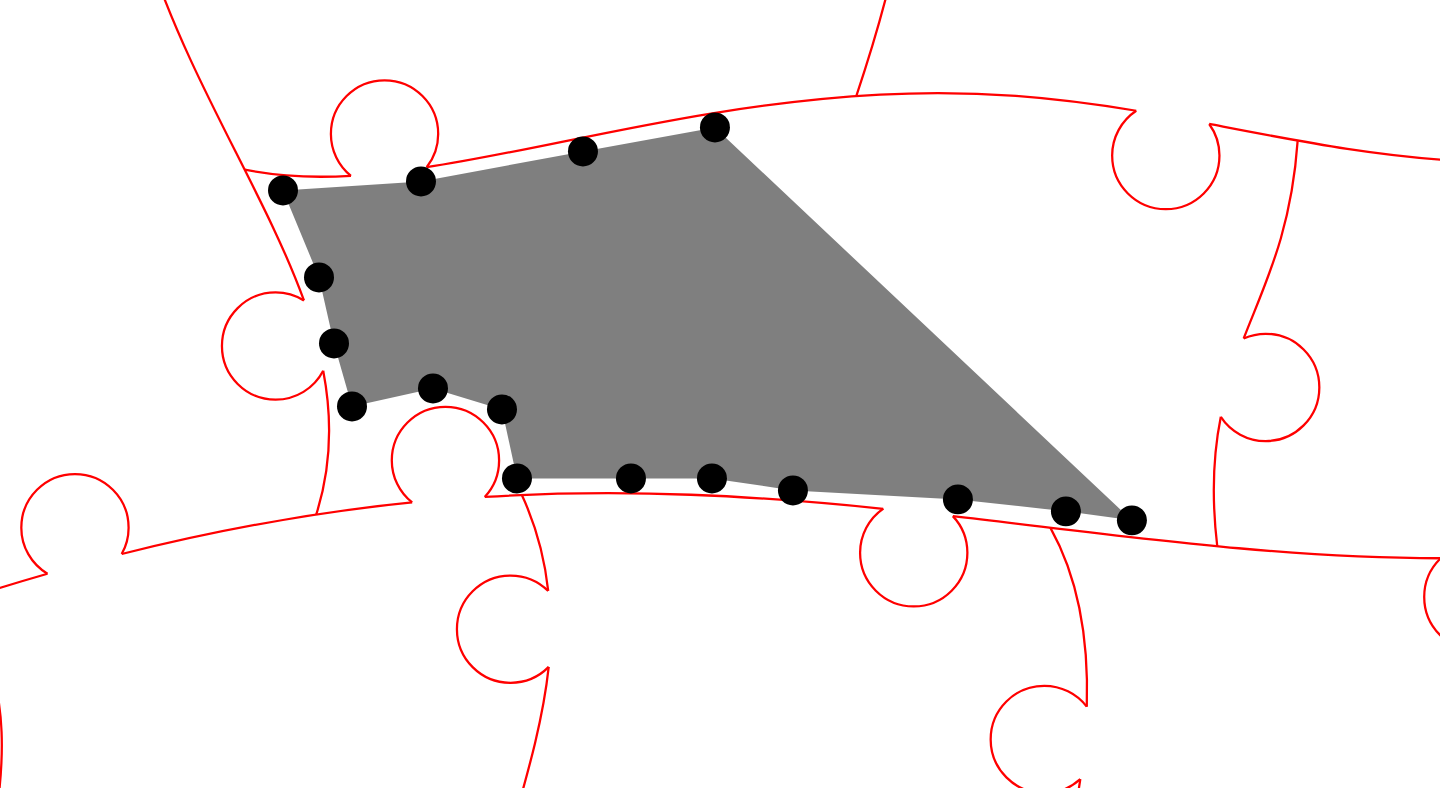 click 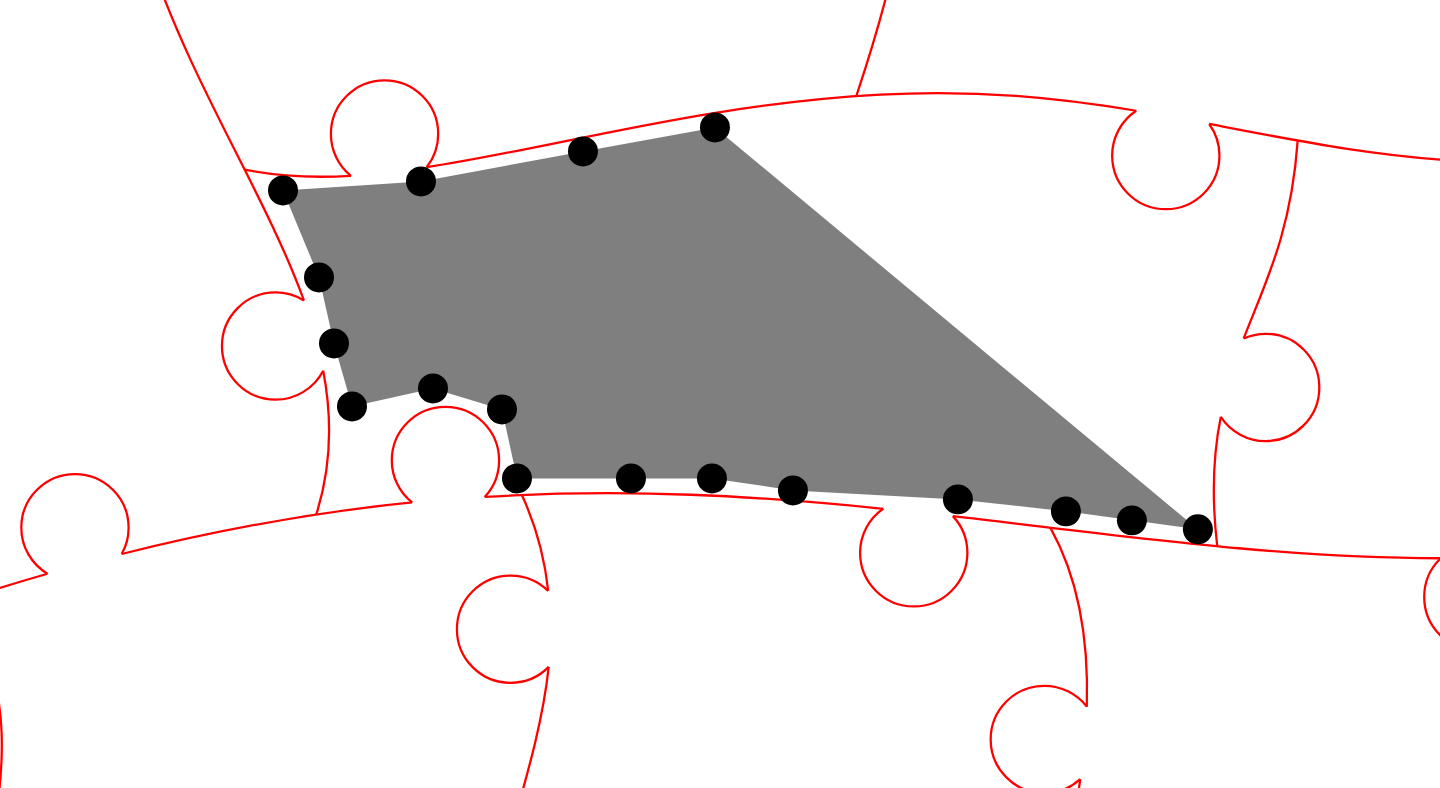click 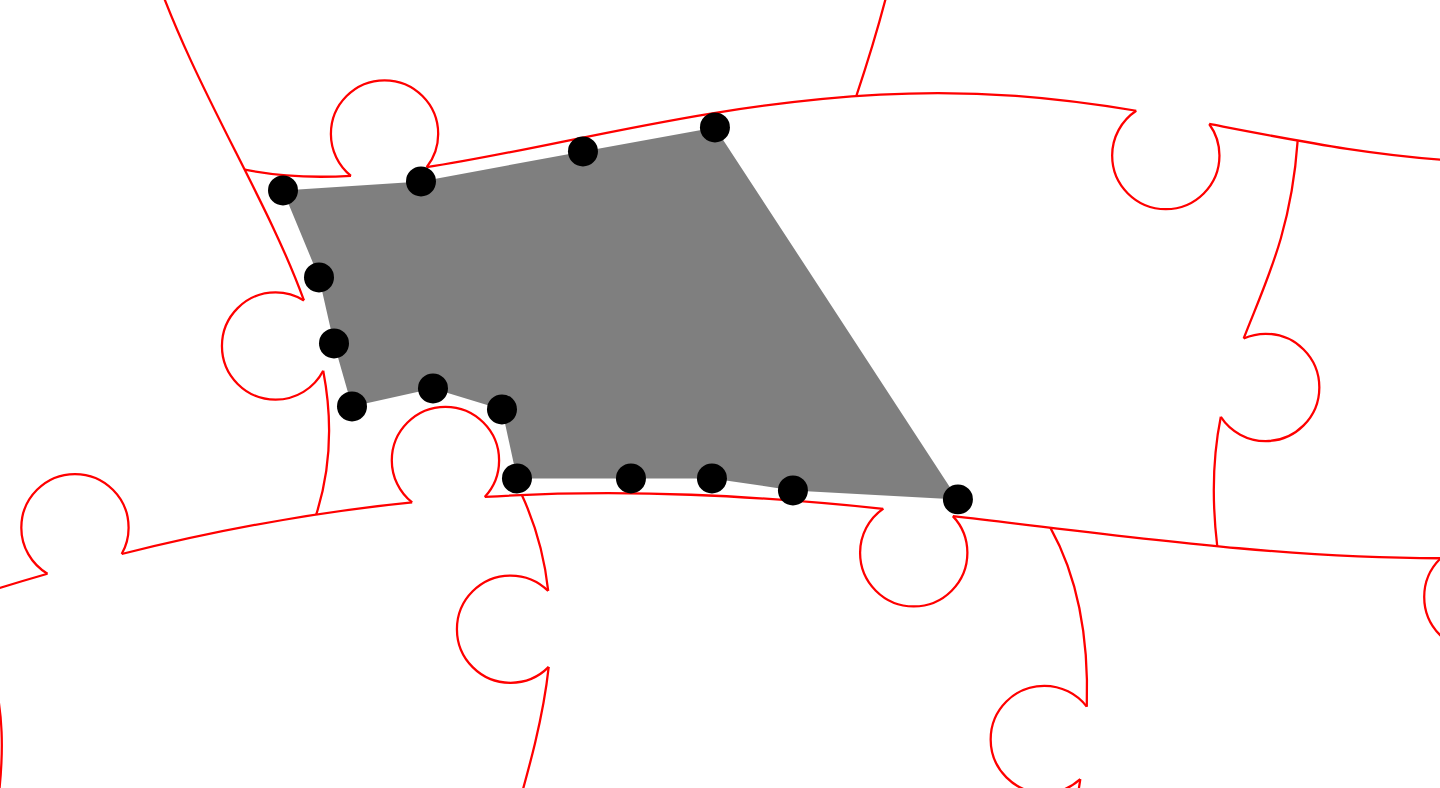 click 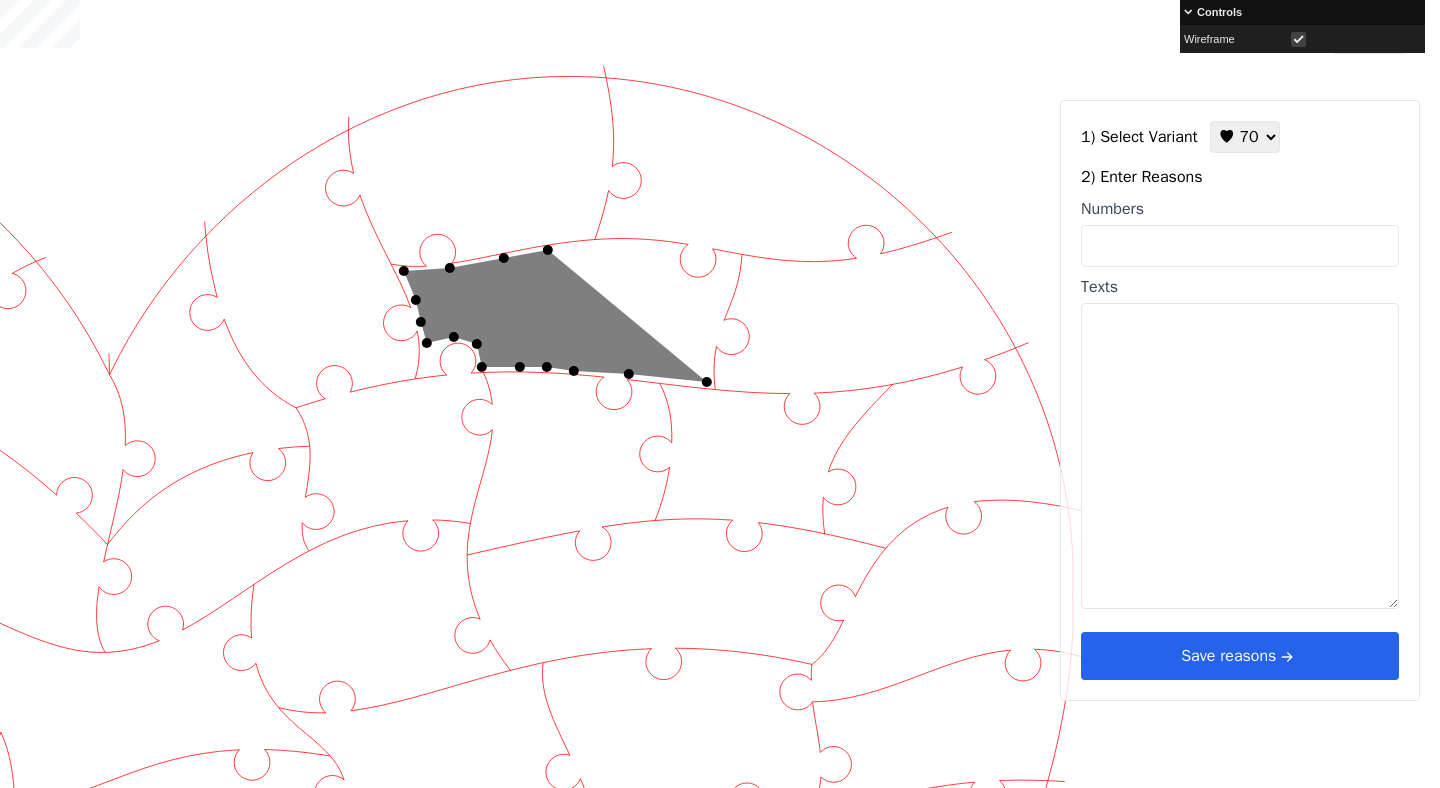 click 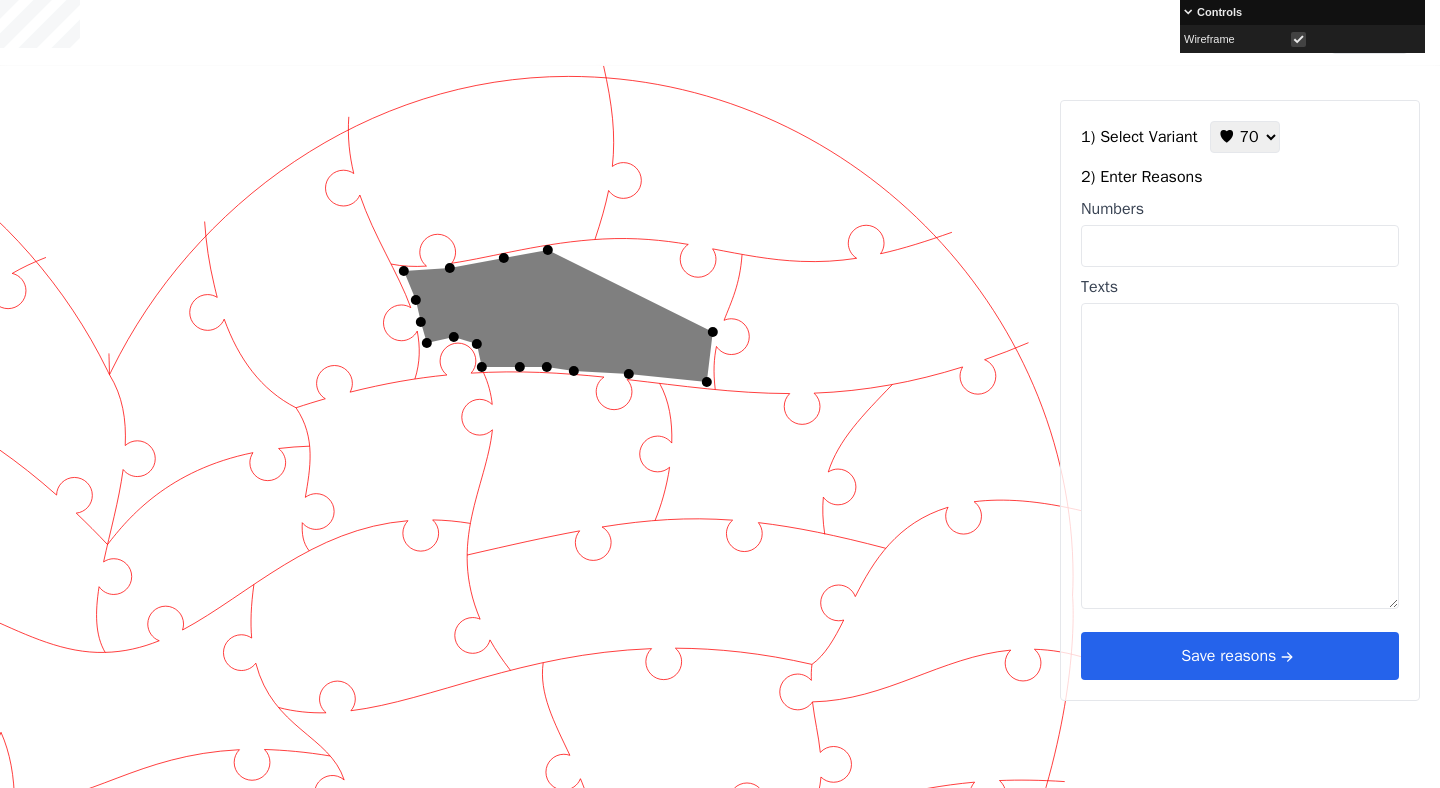 click 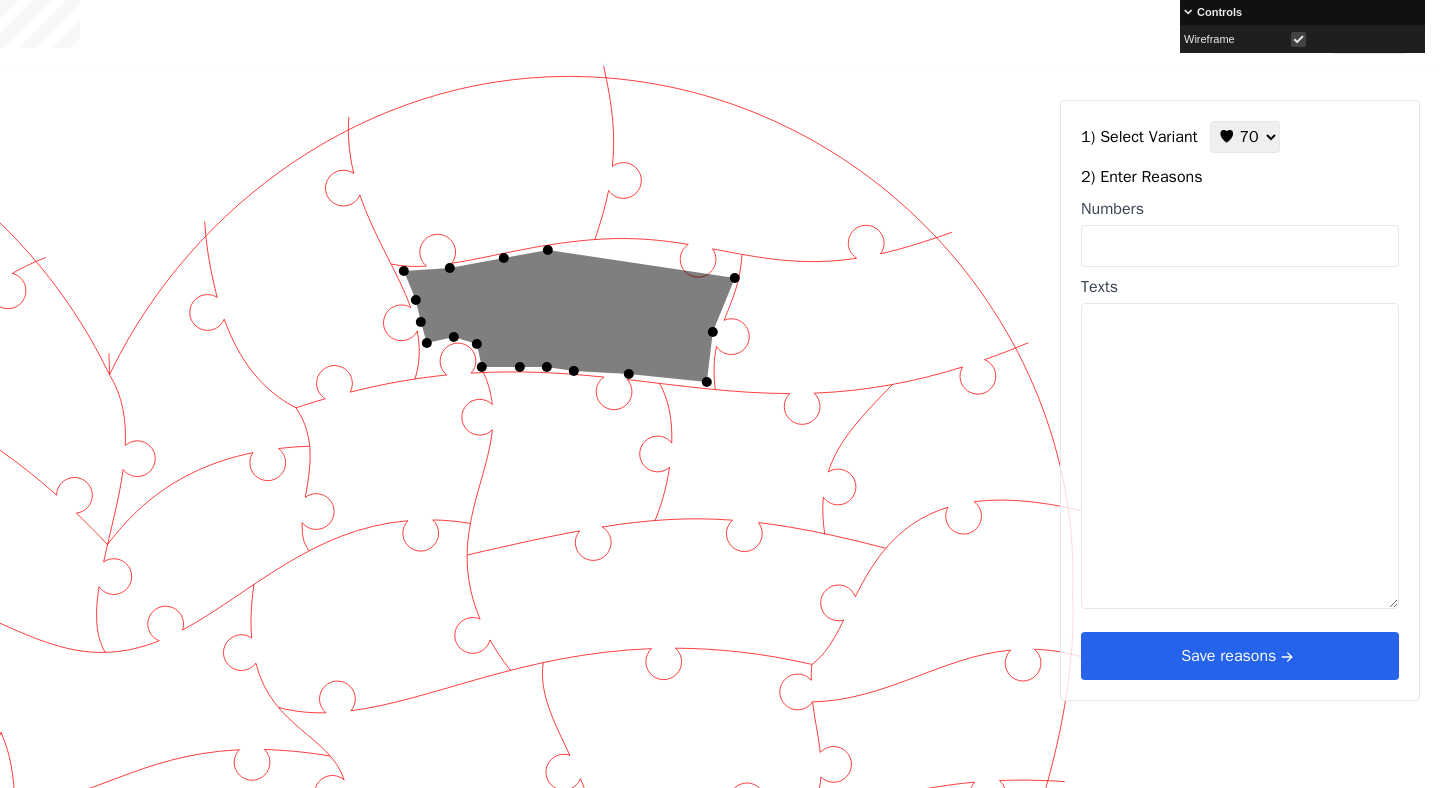 click 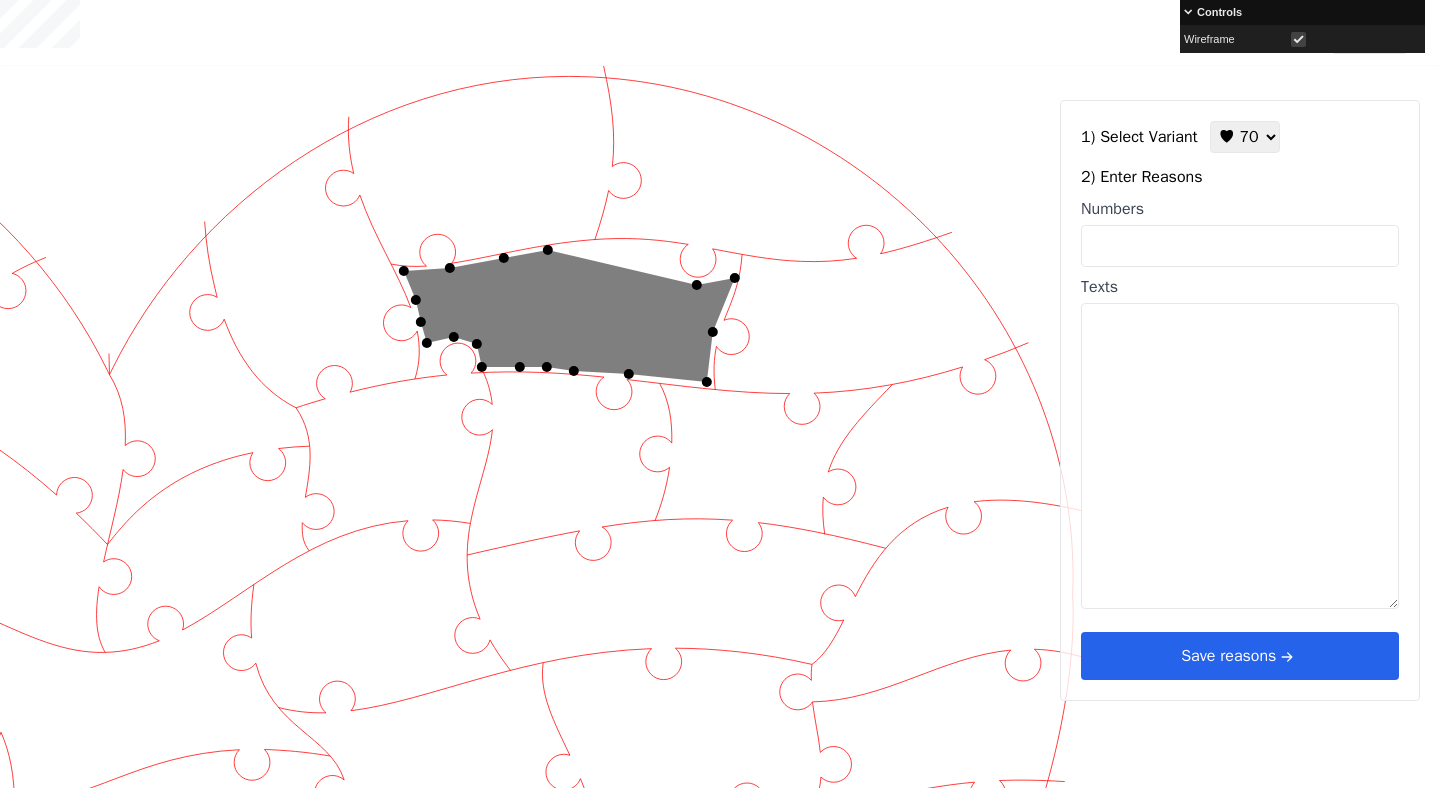 click 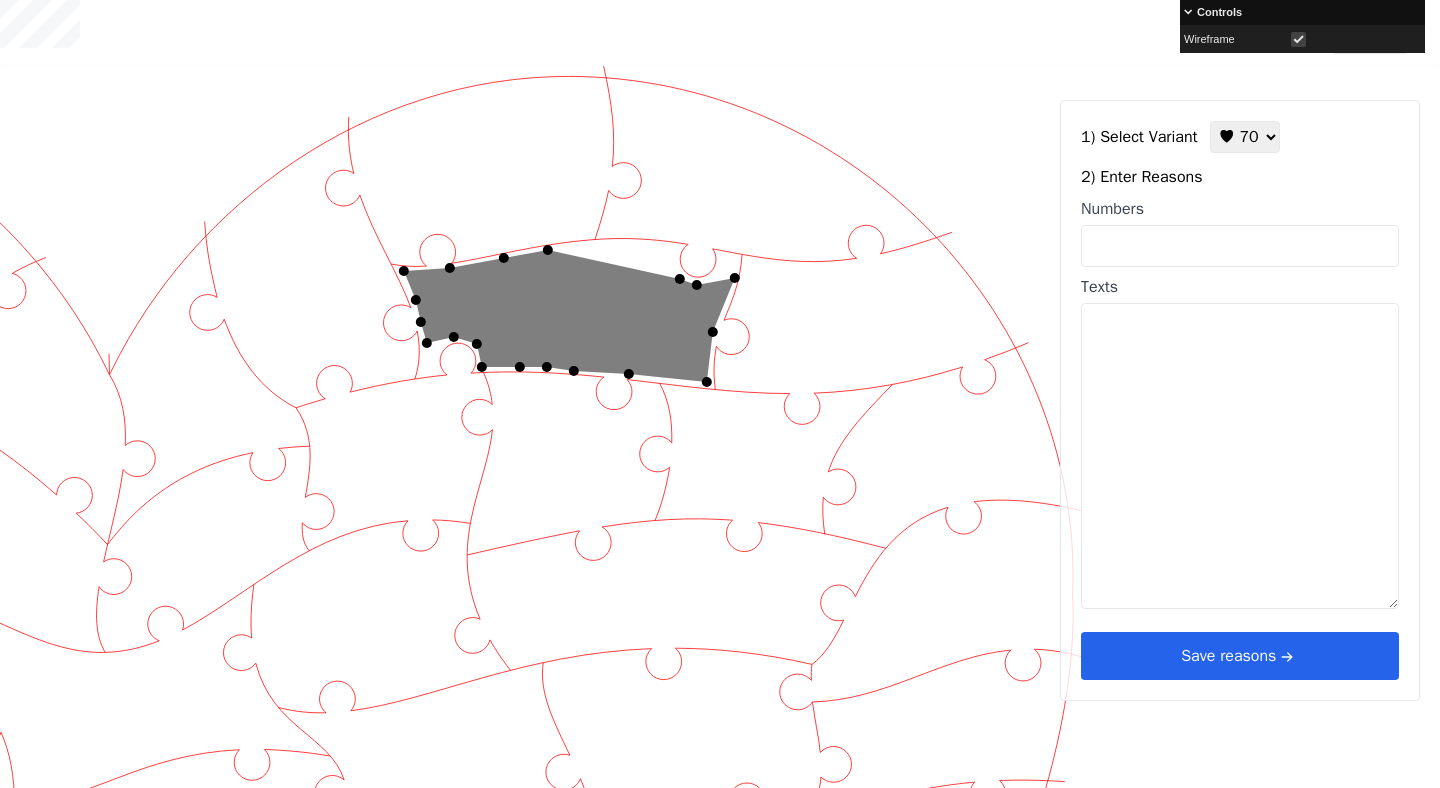 click 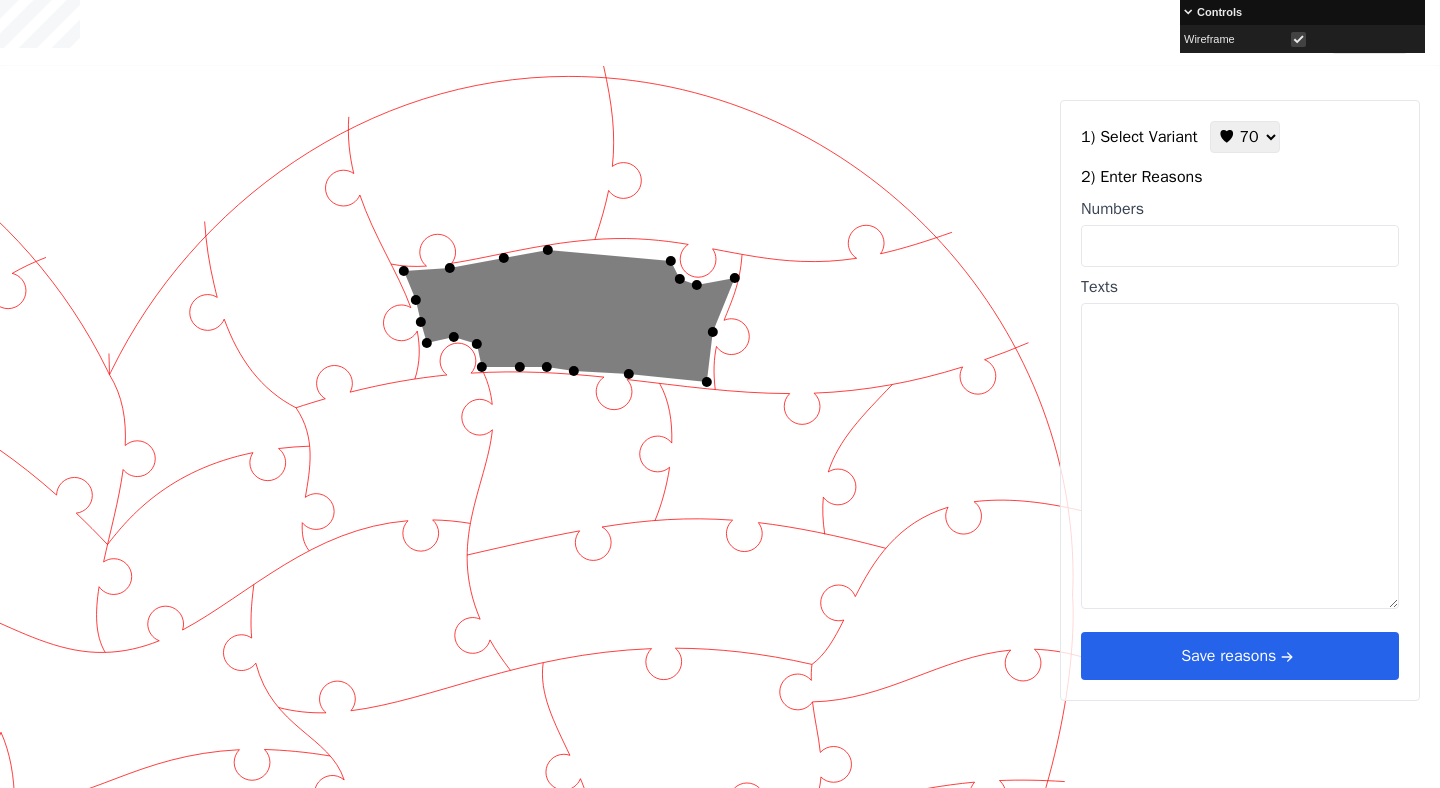 click 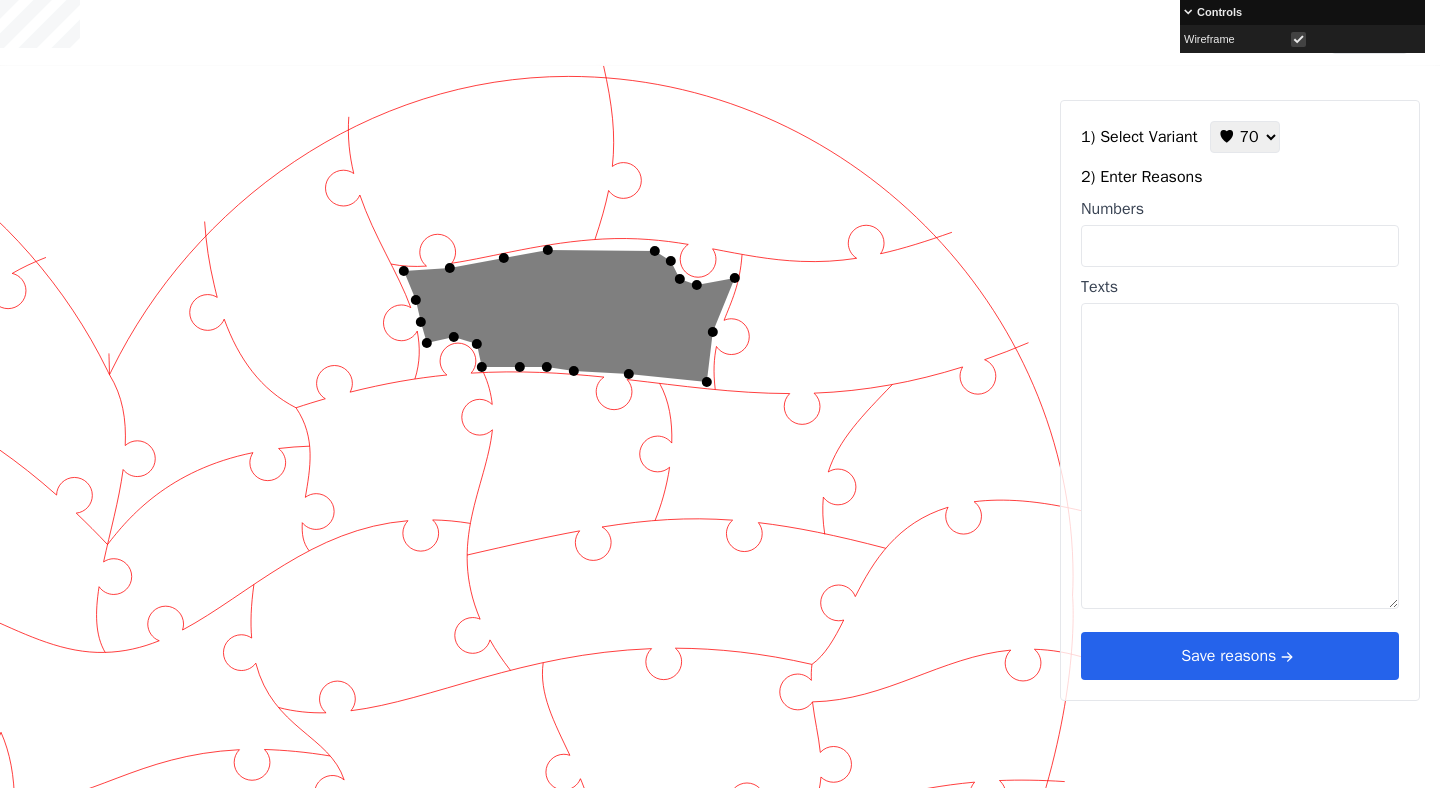 click 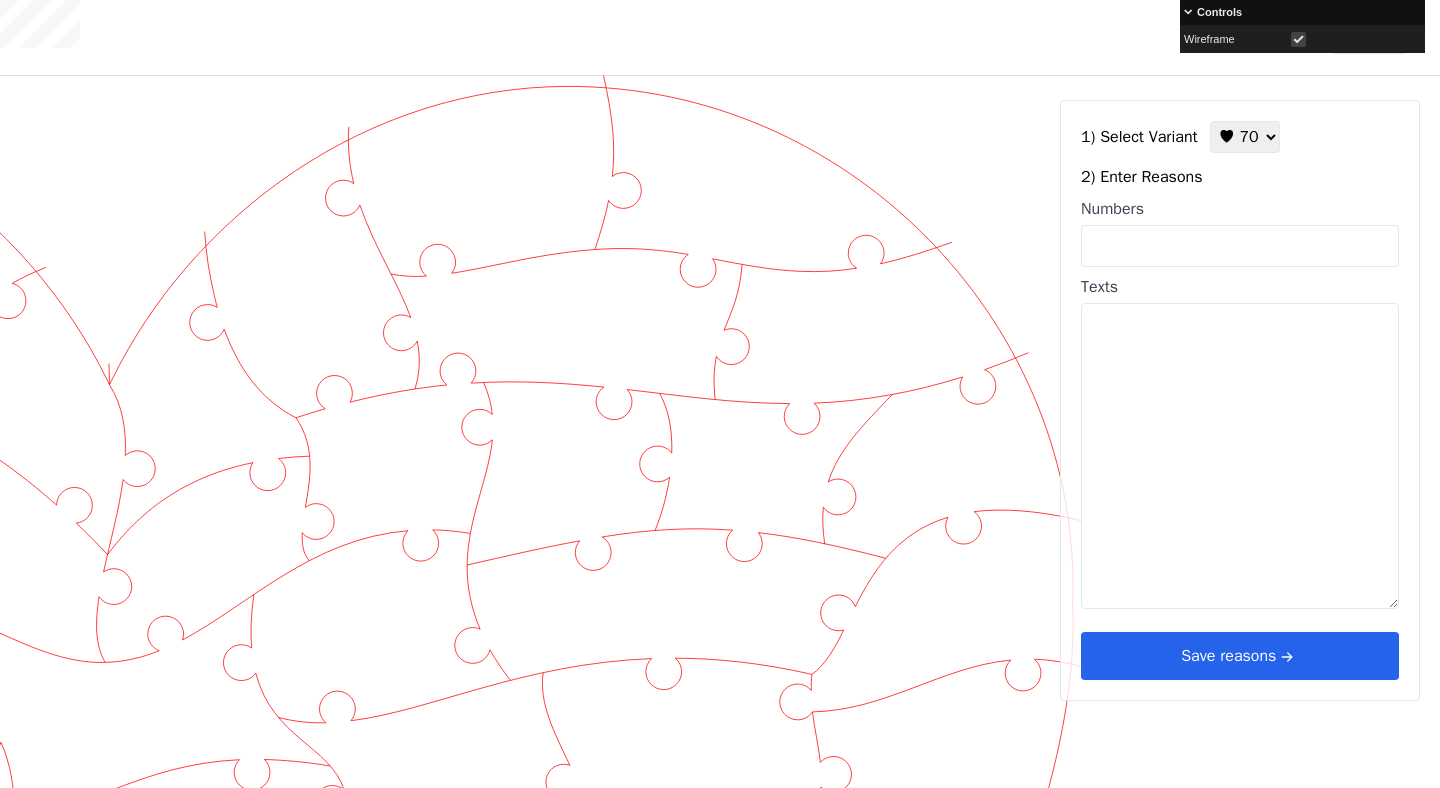 scroll, scrollTop: 23, scrollLeft: 915, axis: both 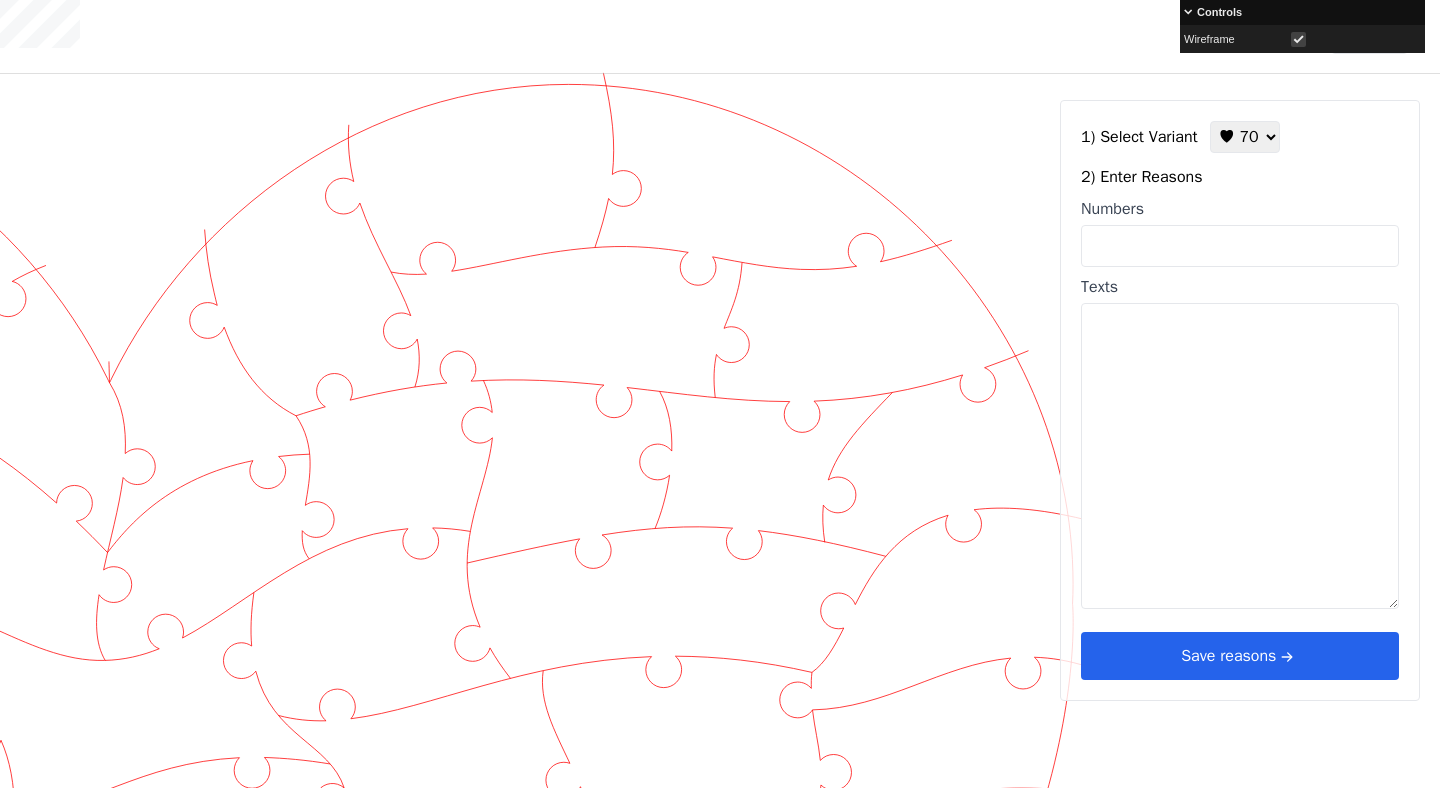 click 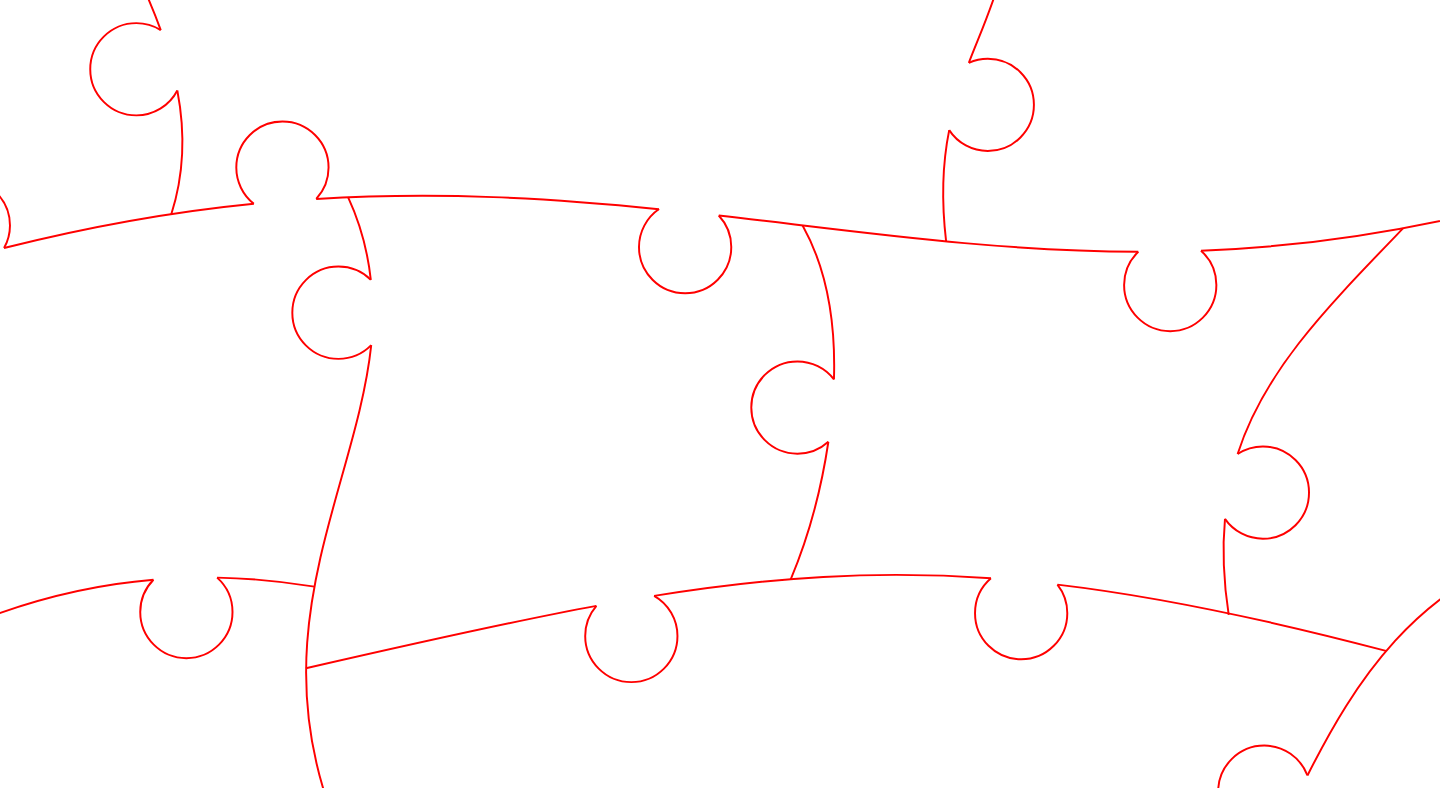 click 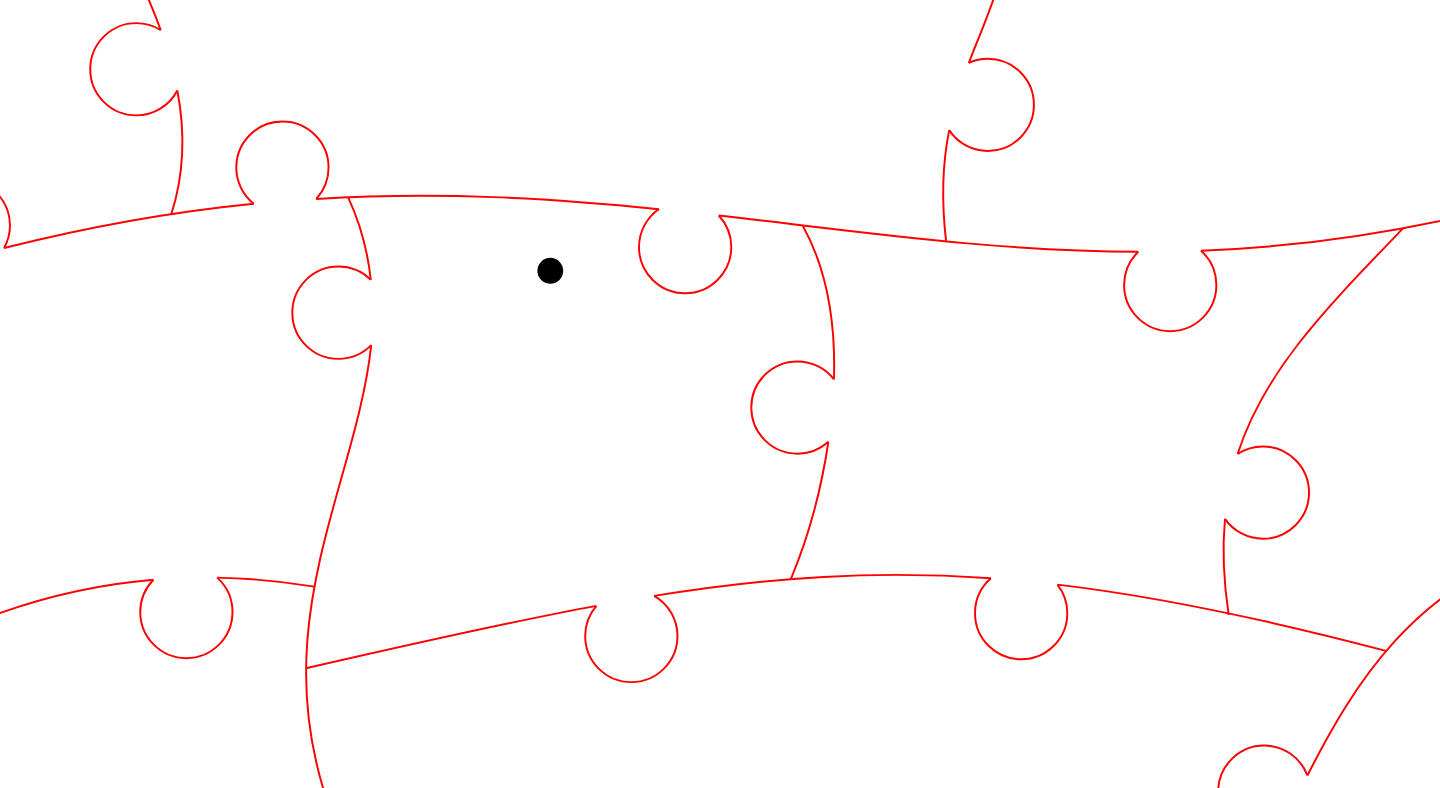 click 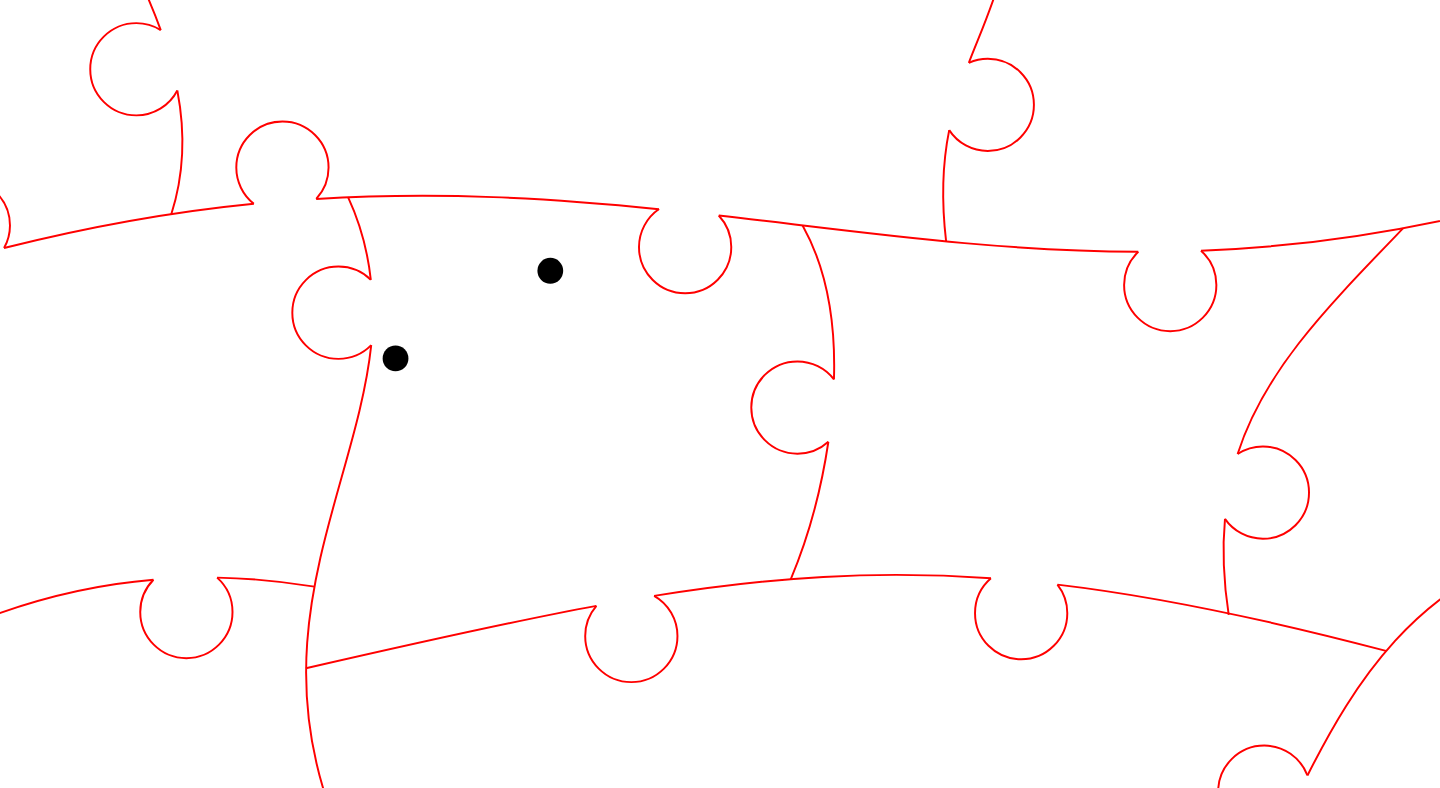 click 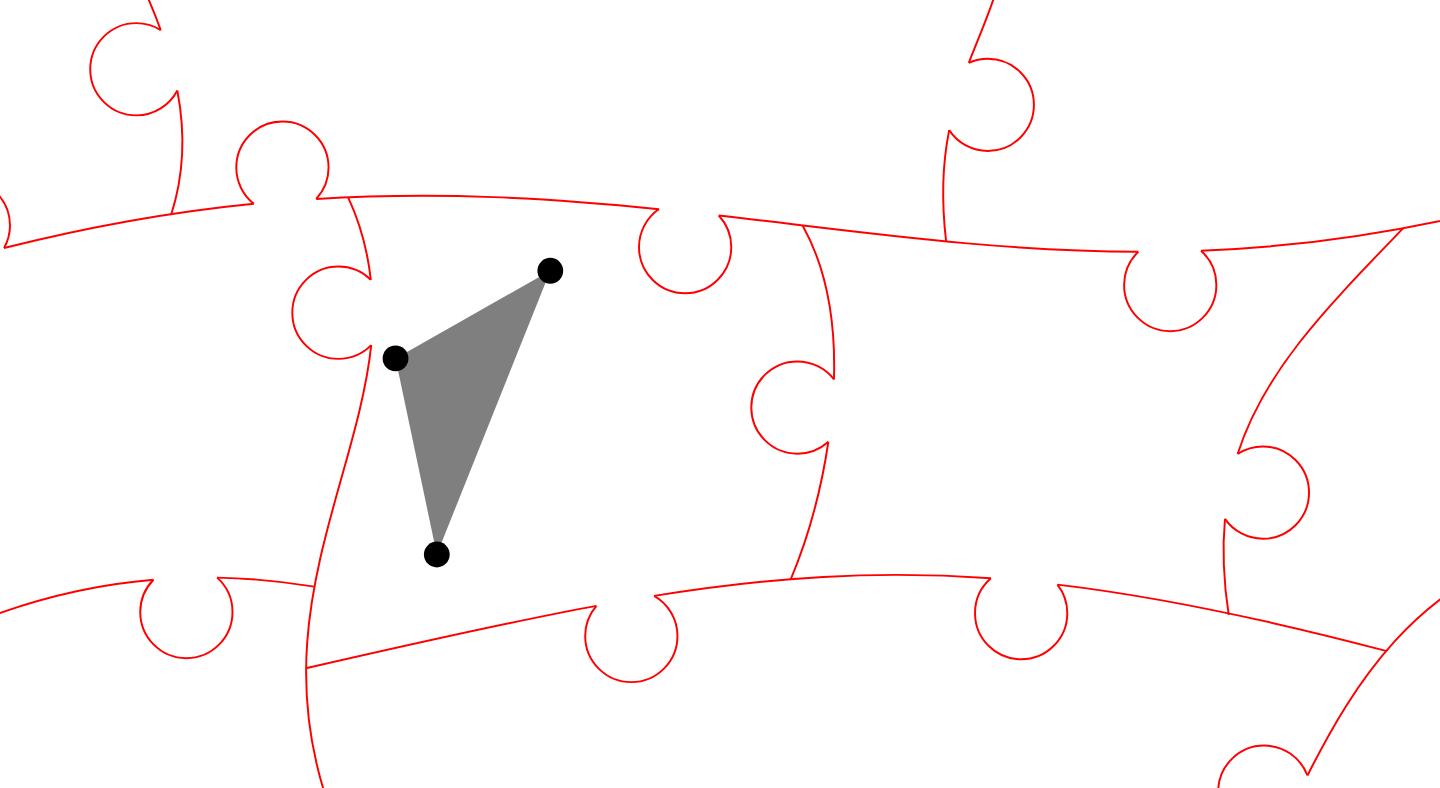 click 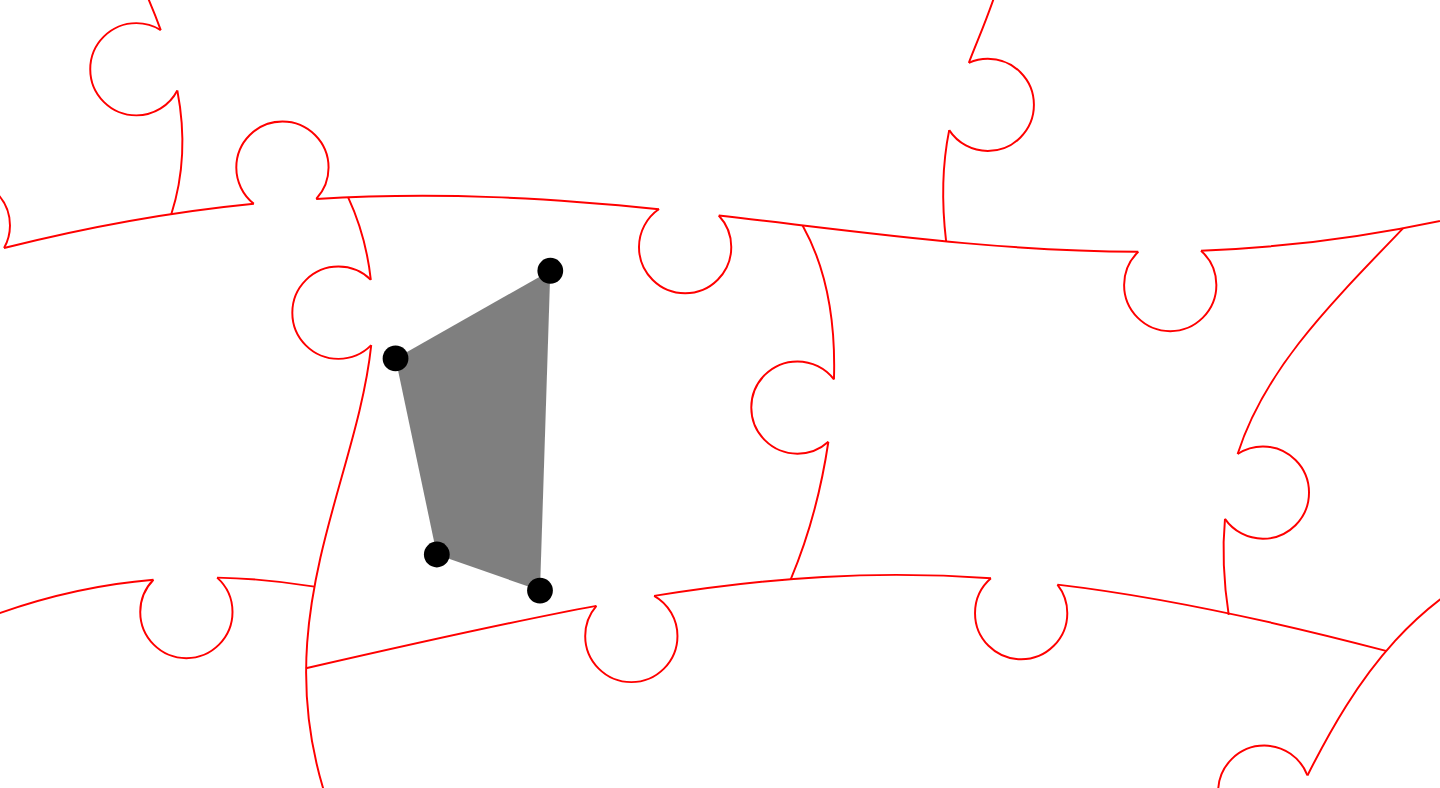 click 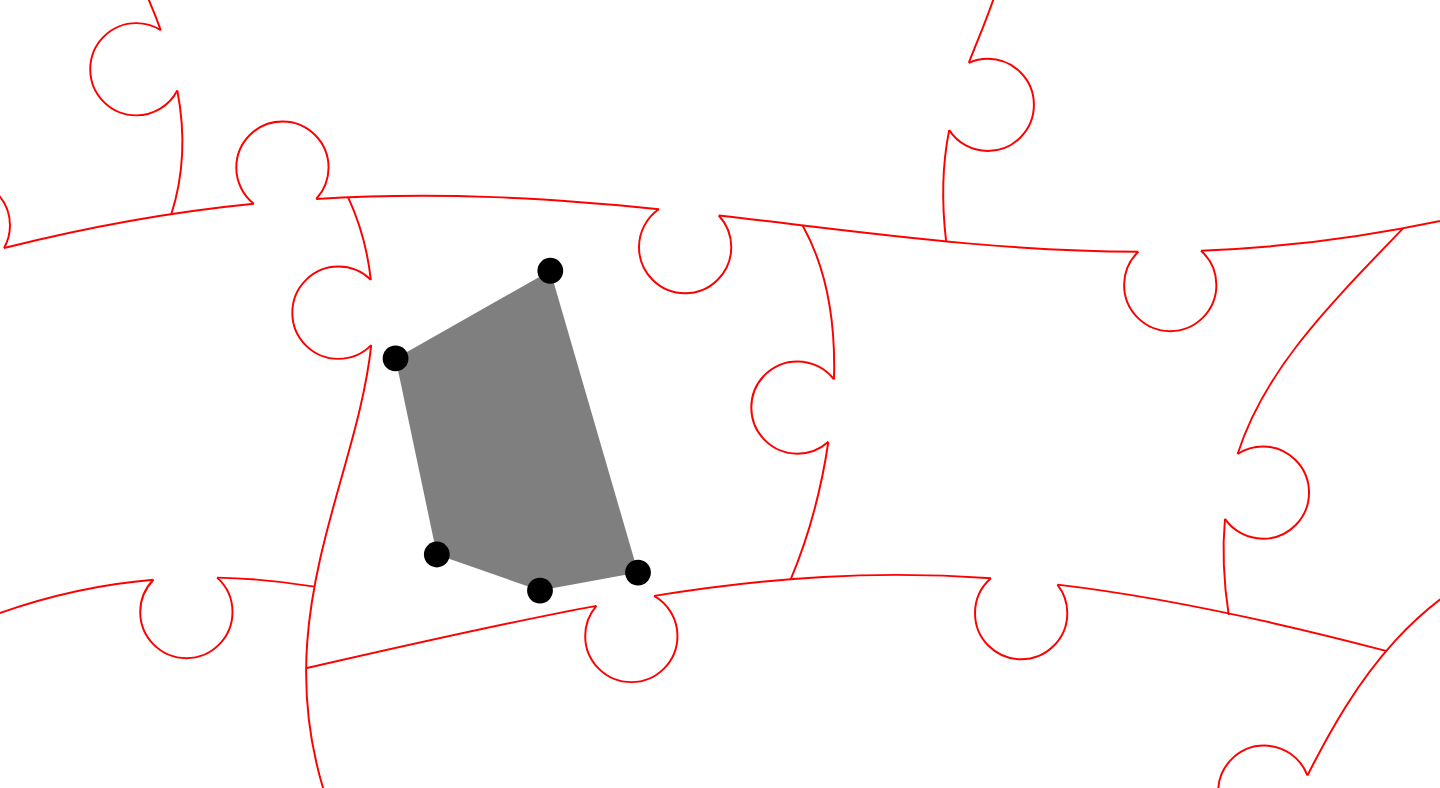 click 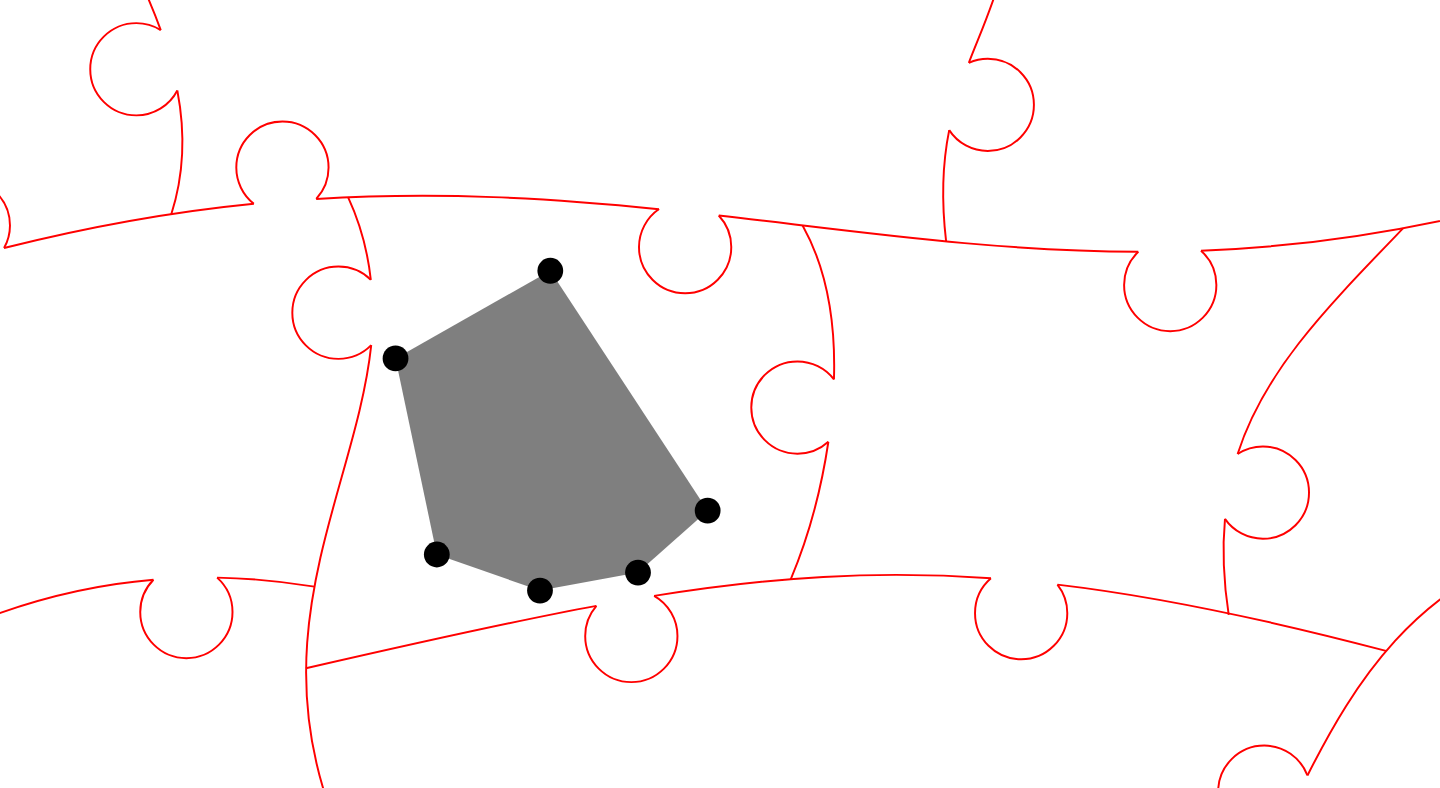 click 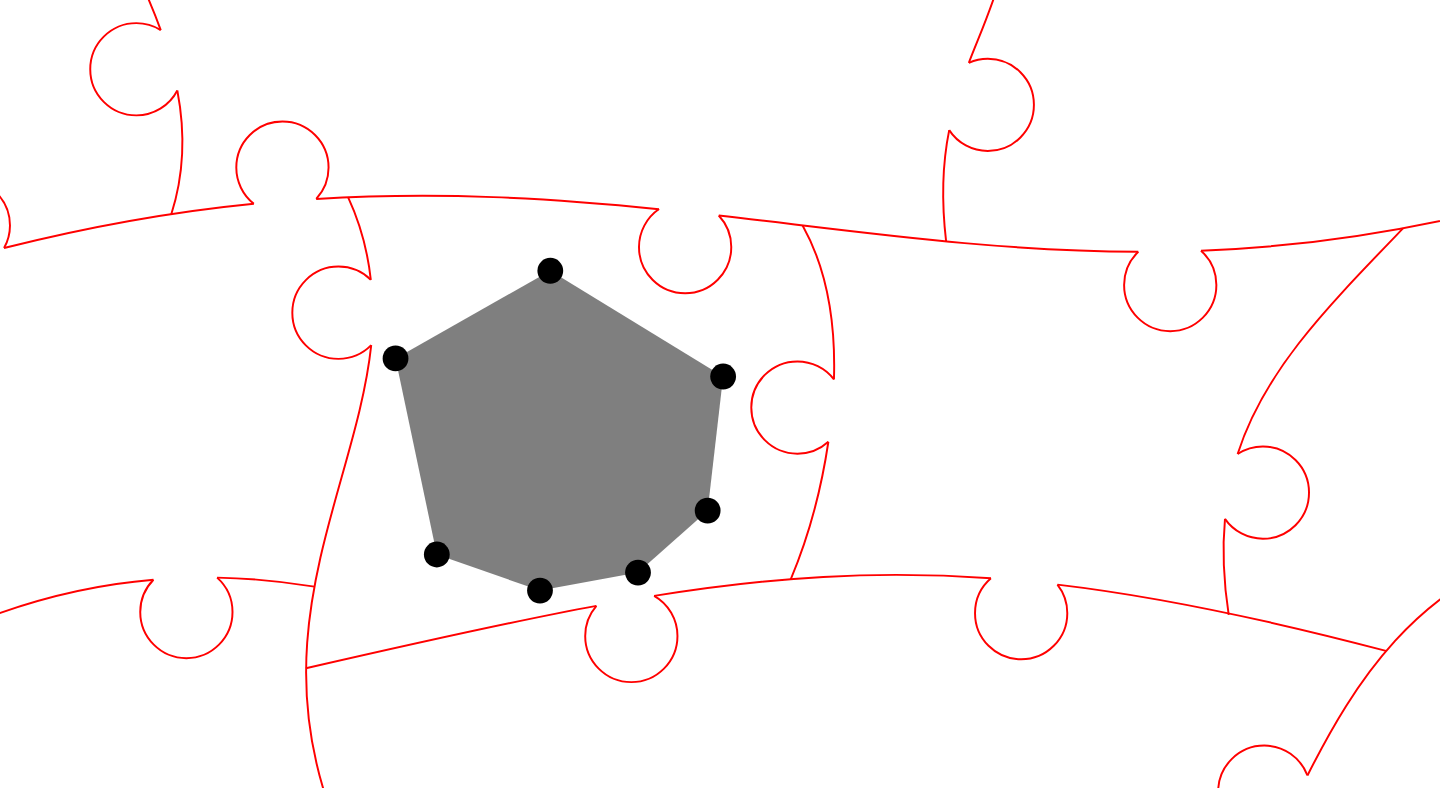 click 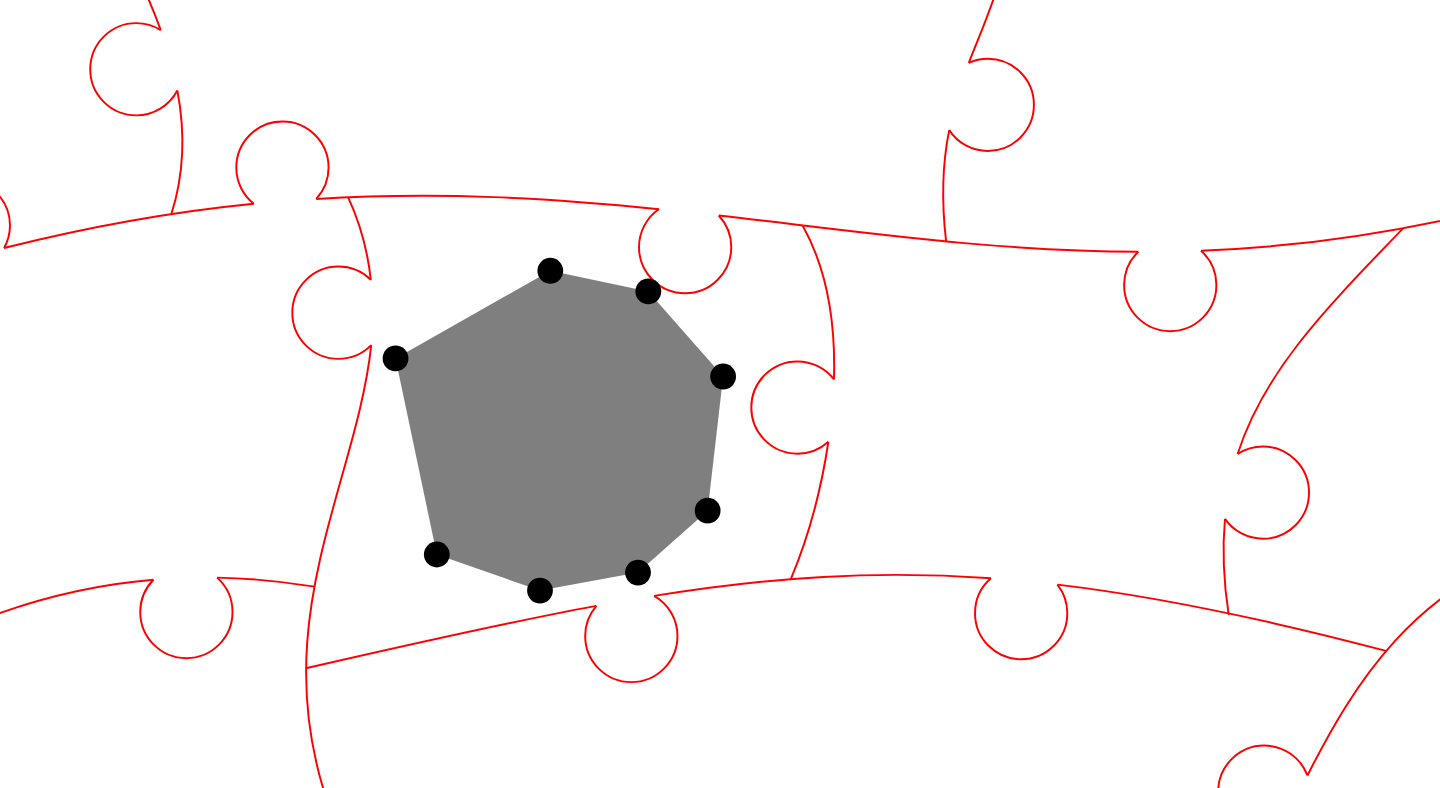 click 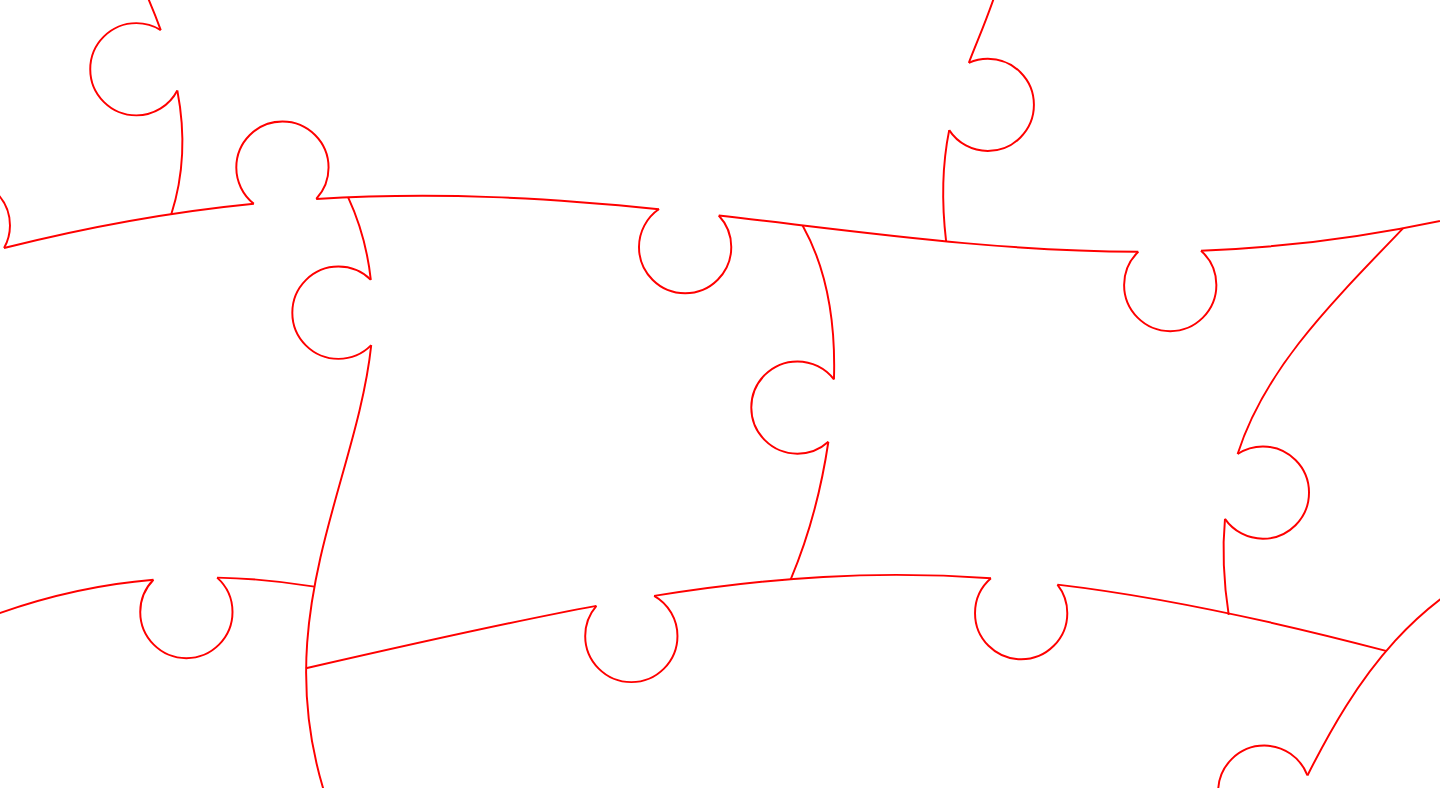 click 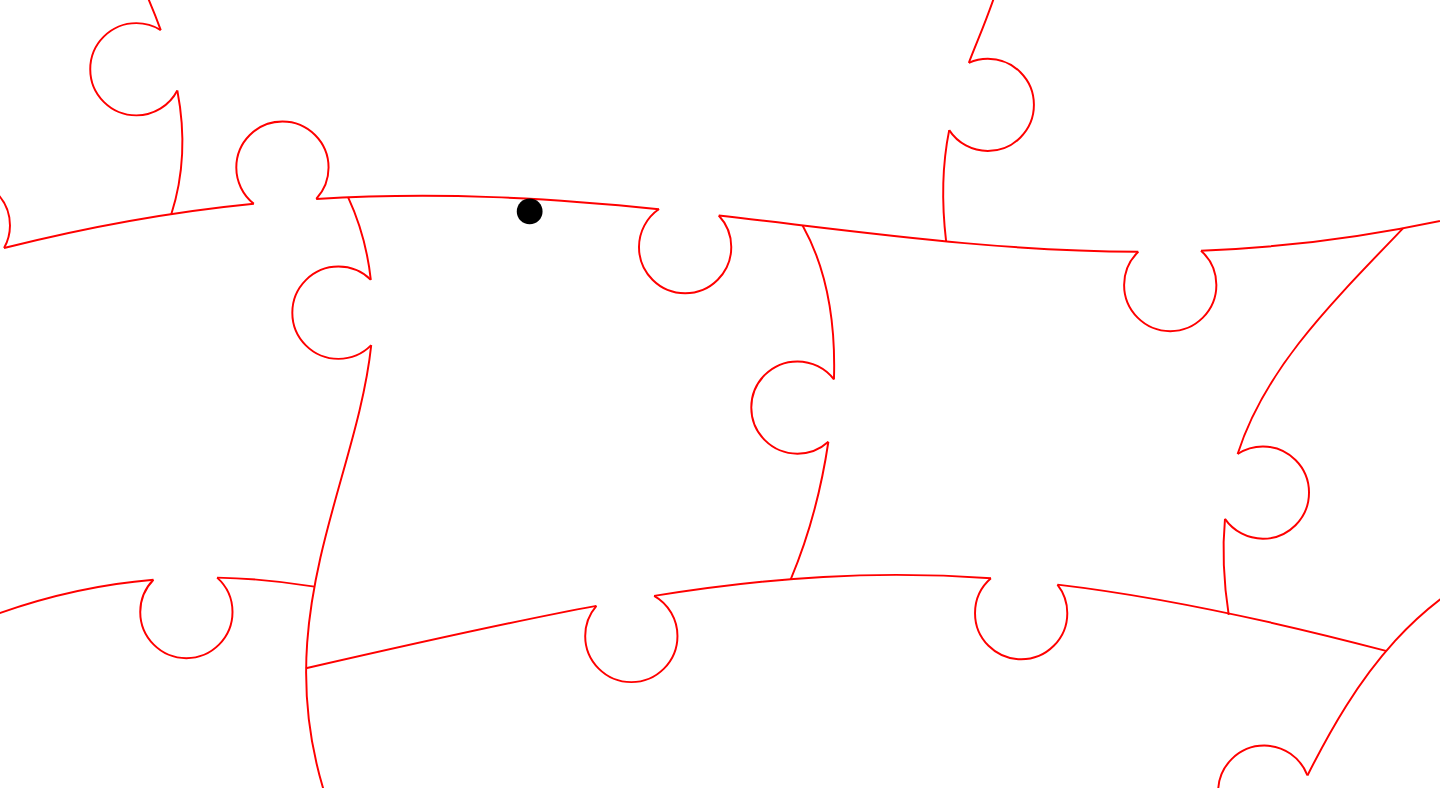 click 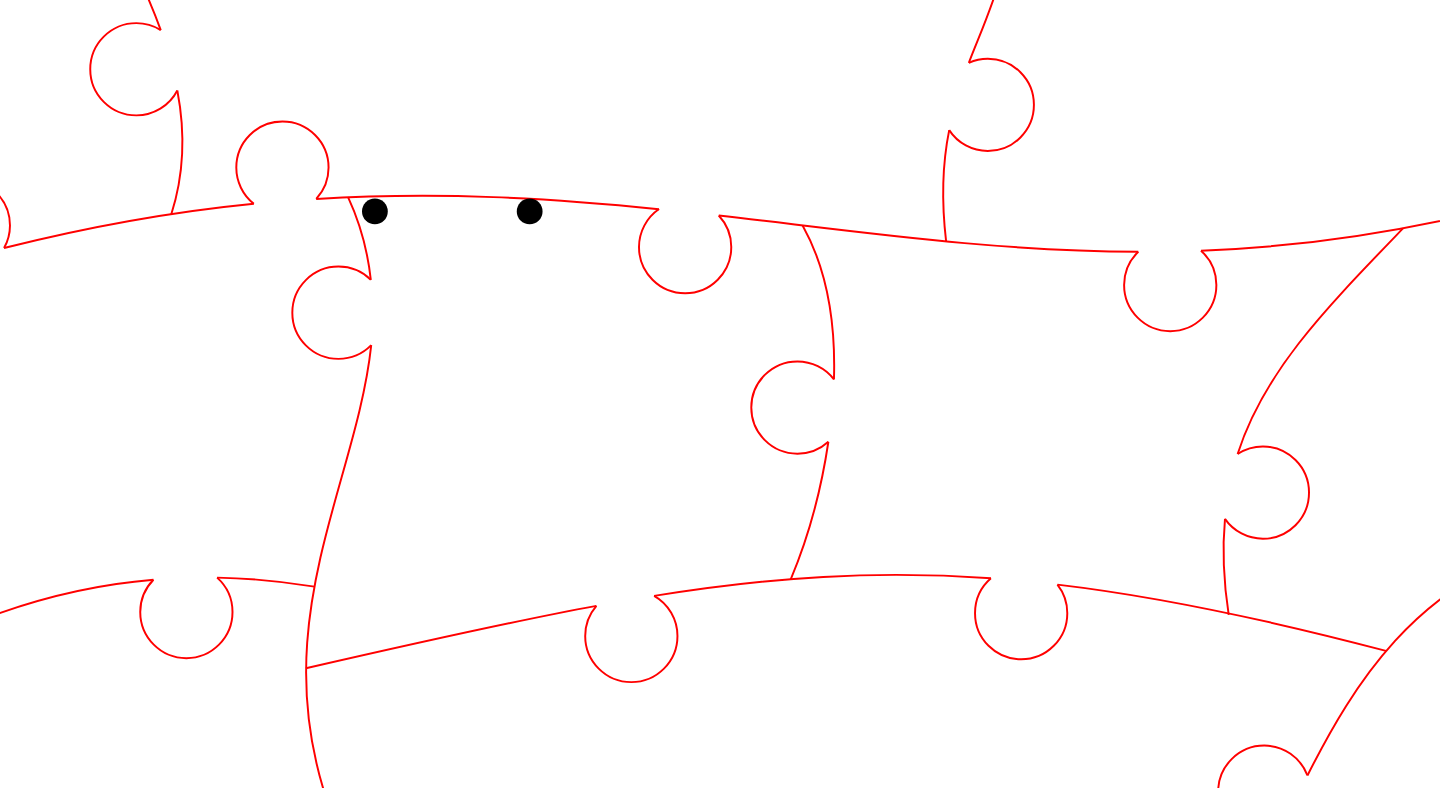 click 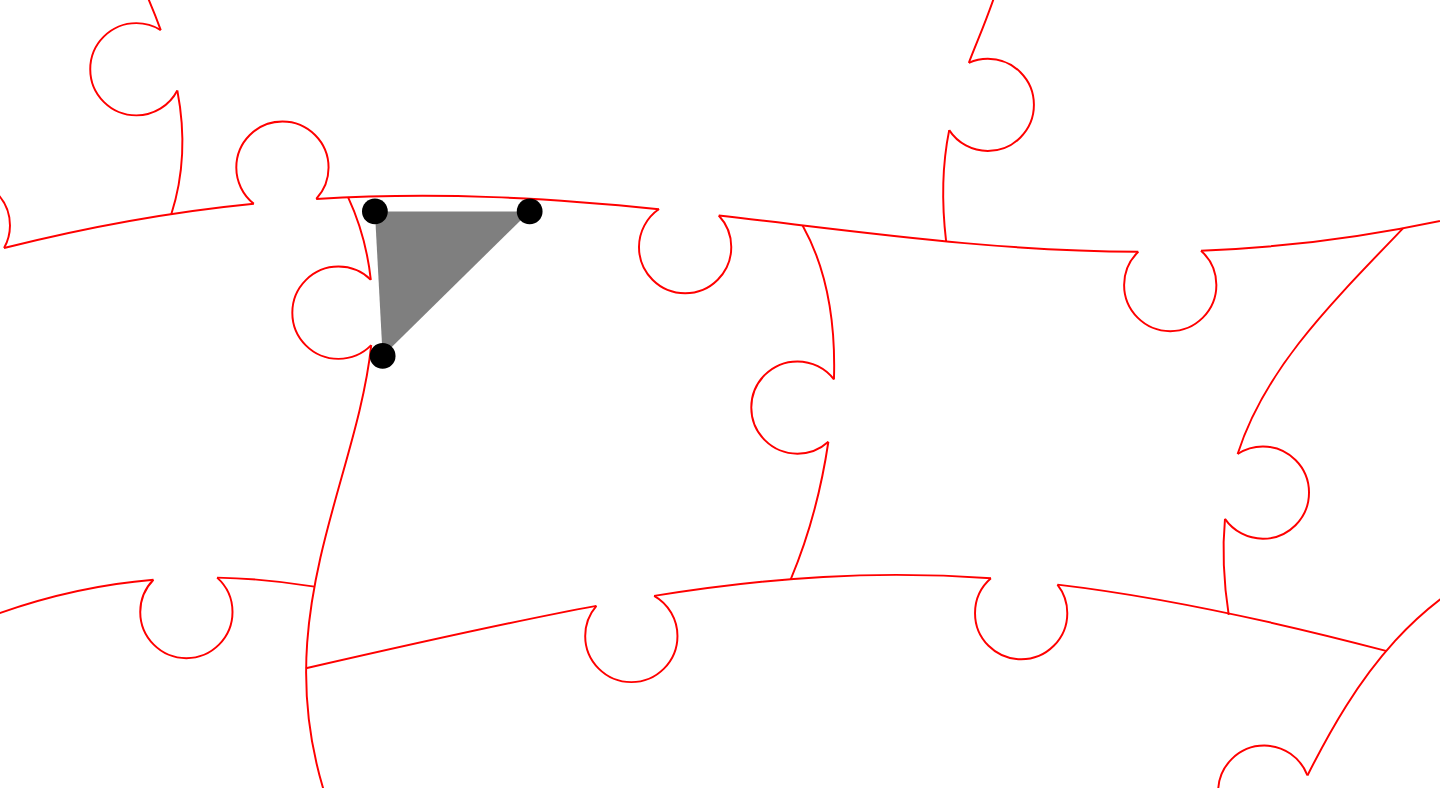 click 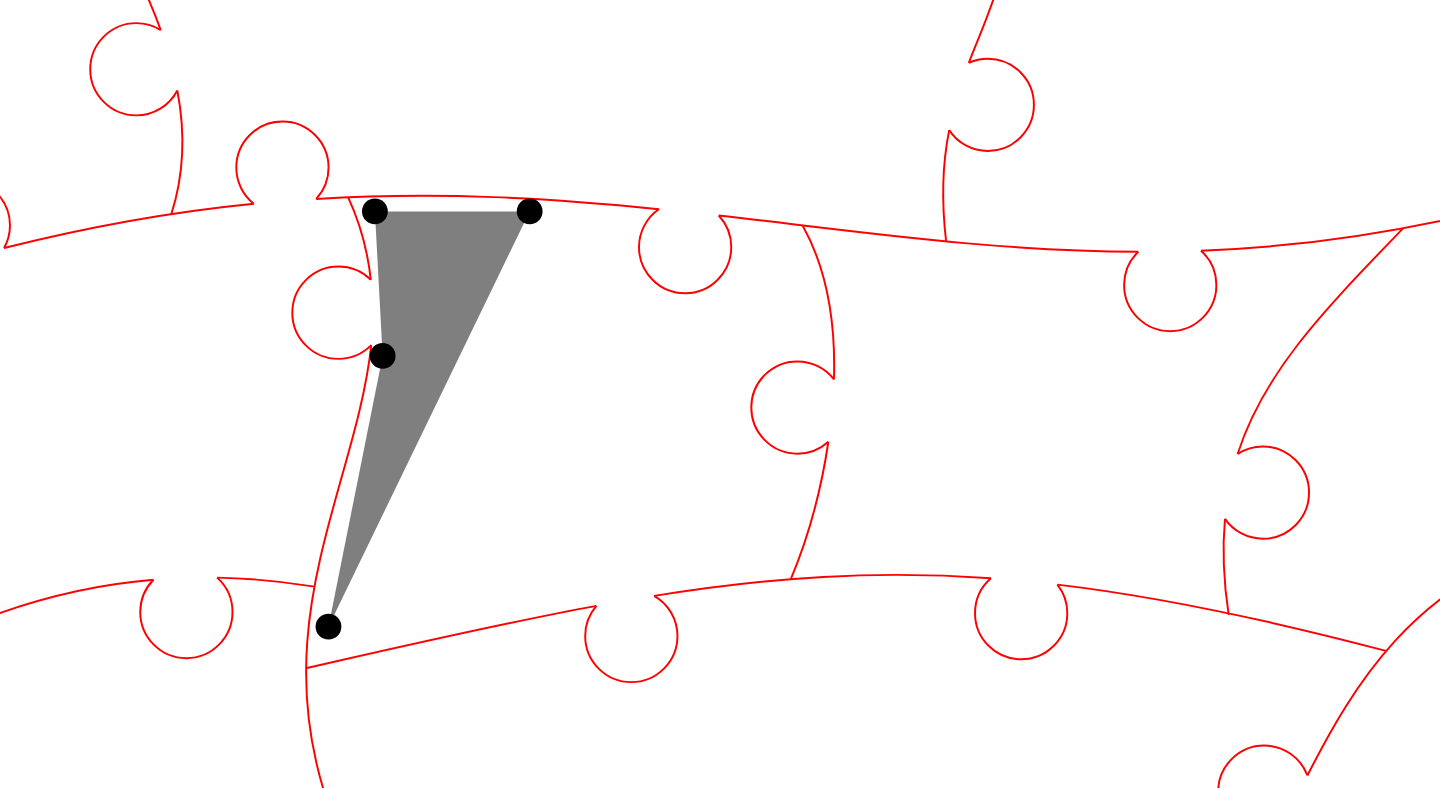 click 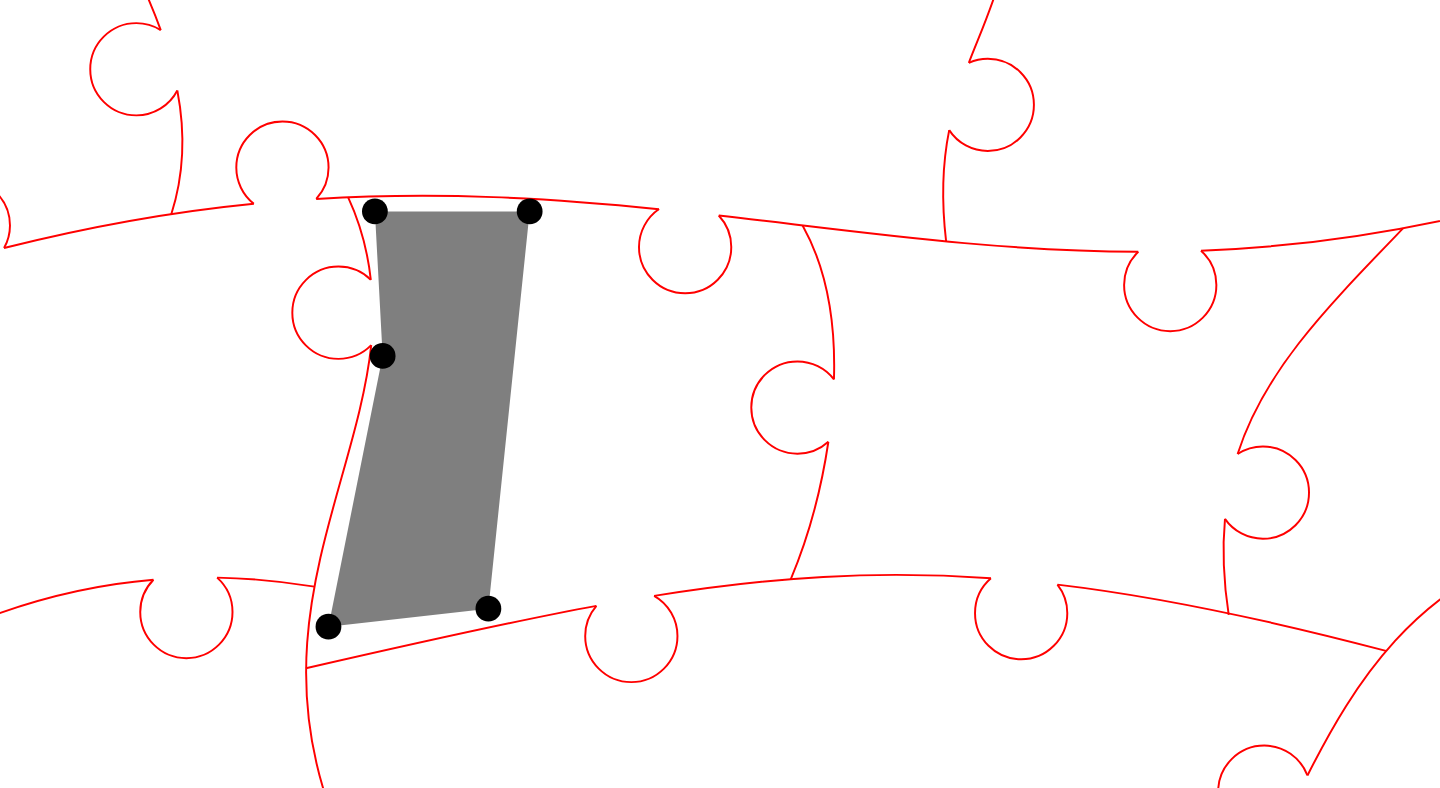 click 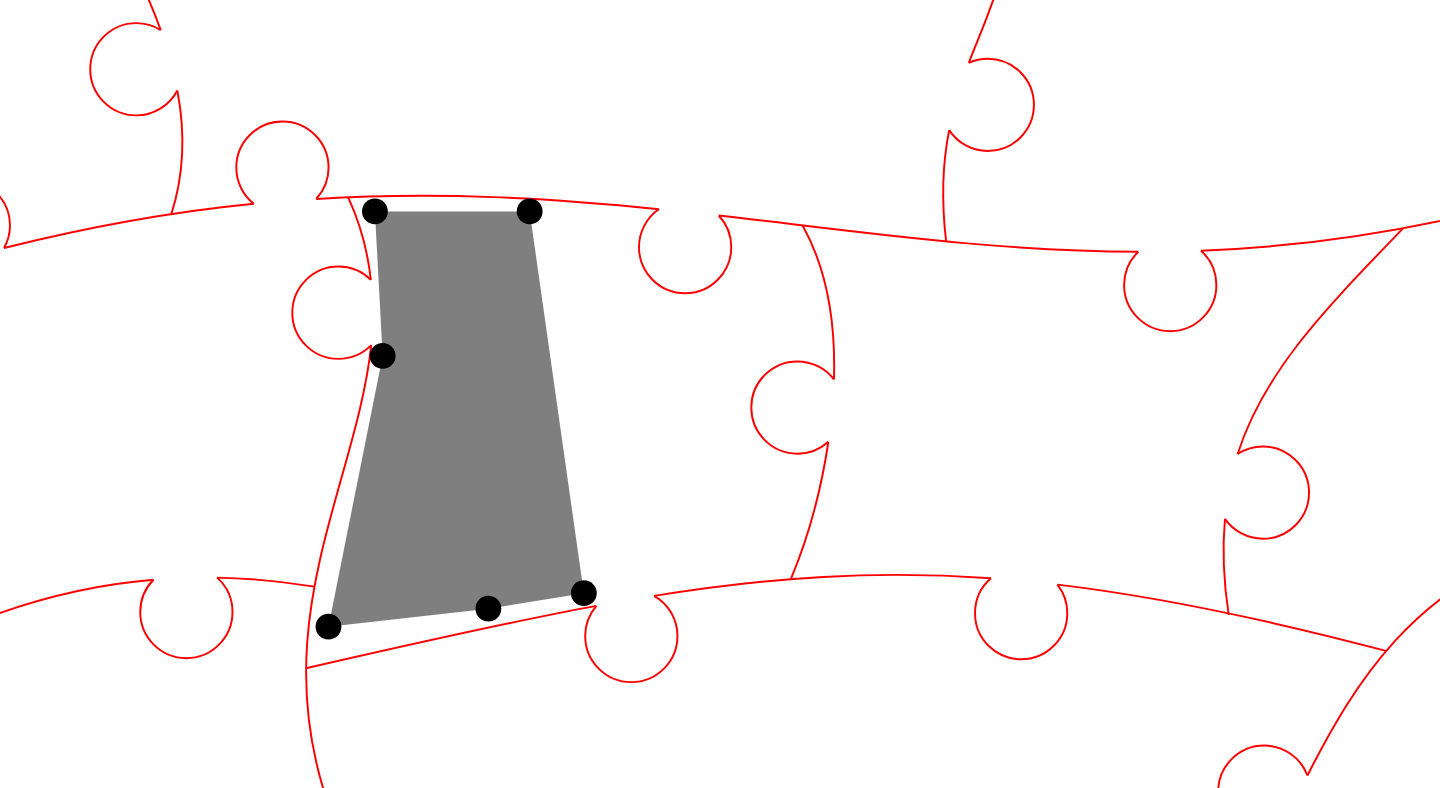 click 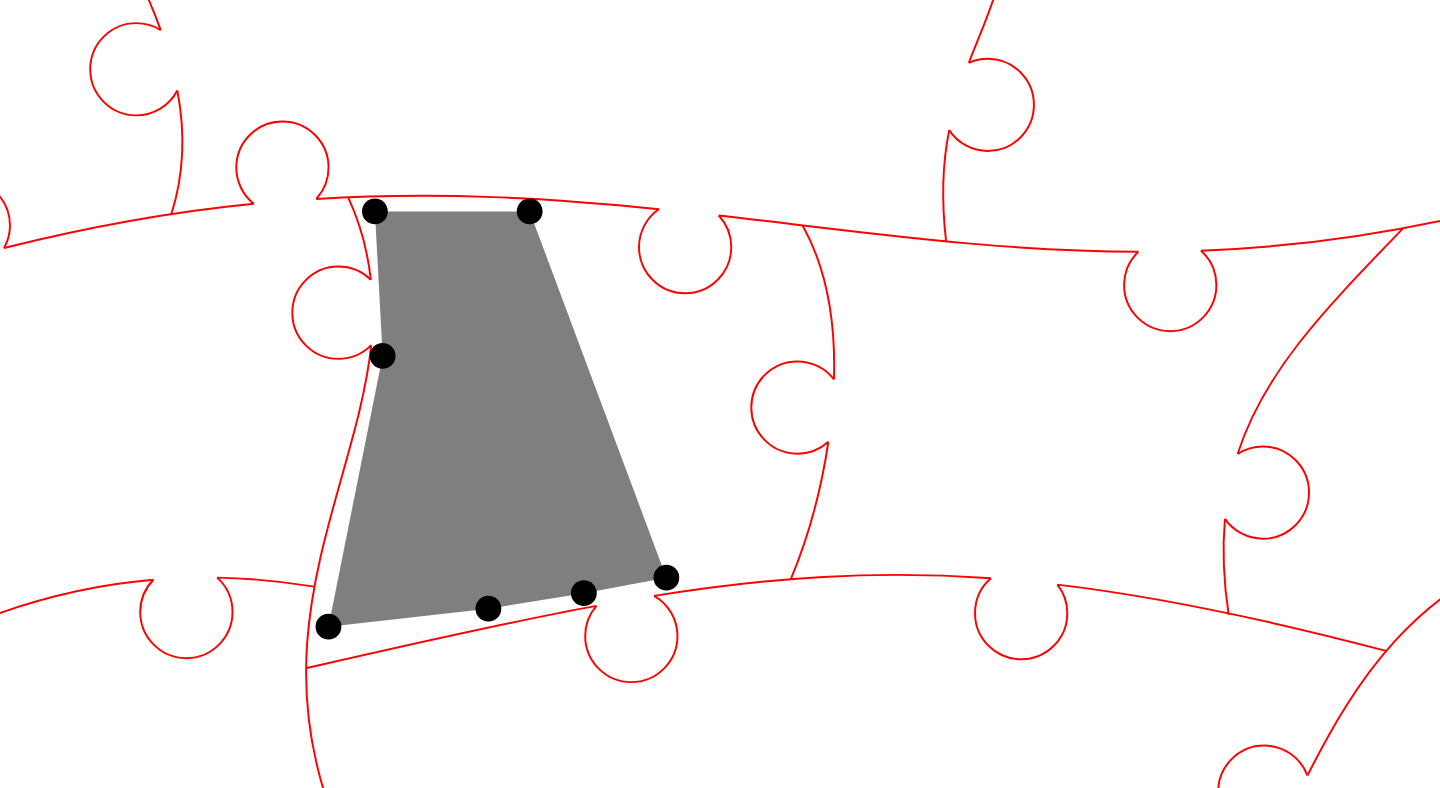 click 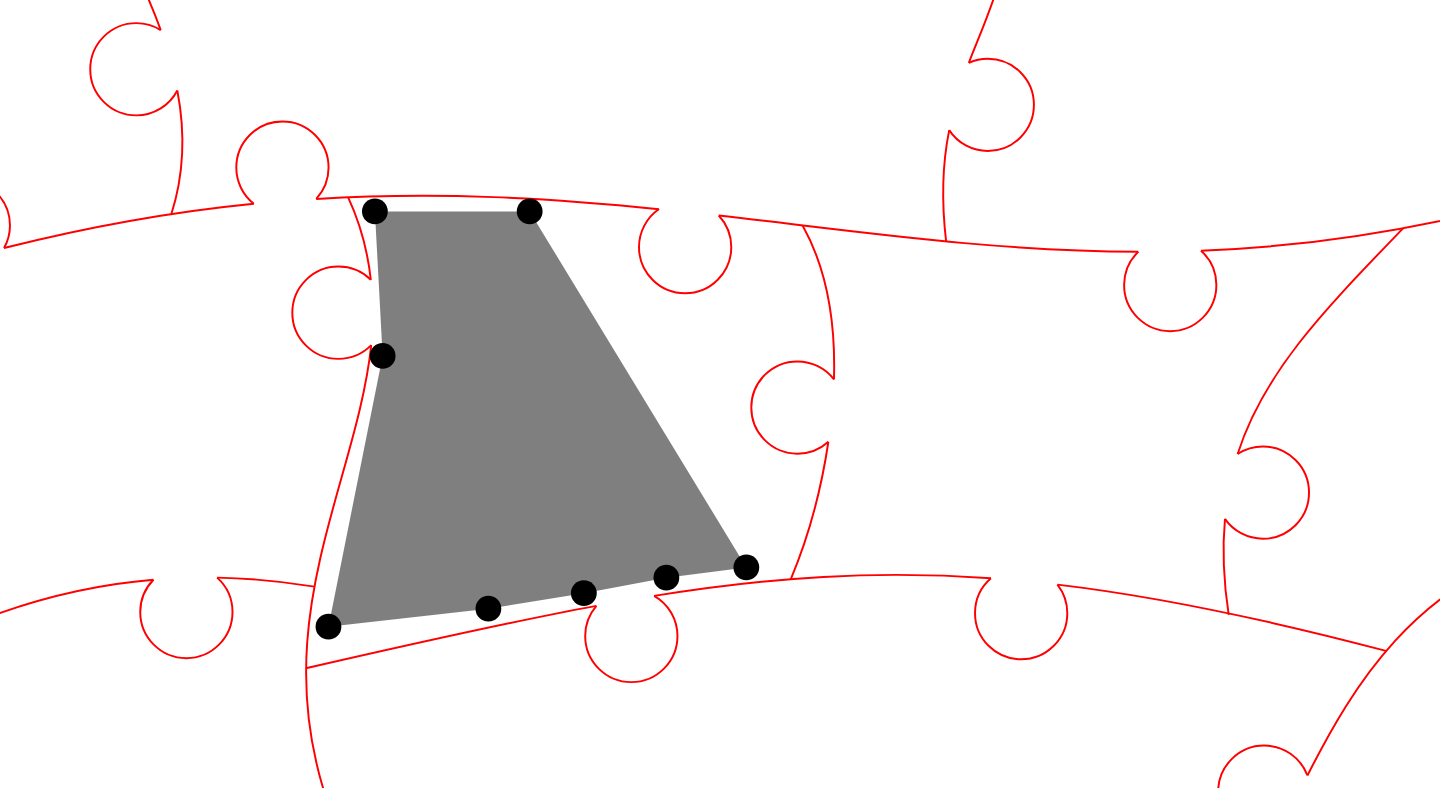 click 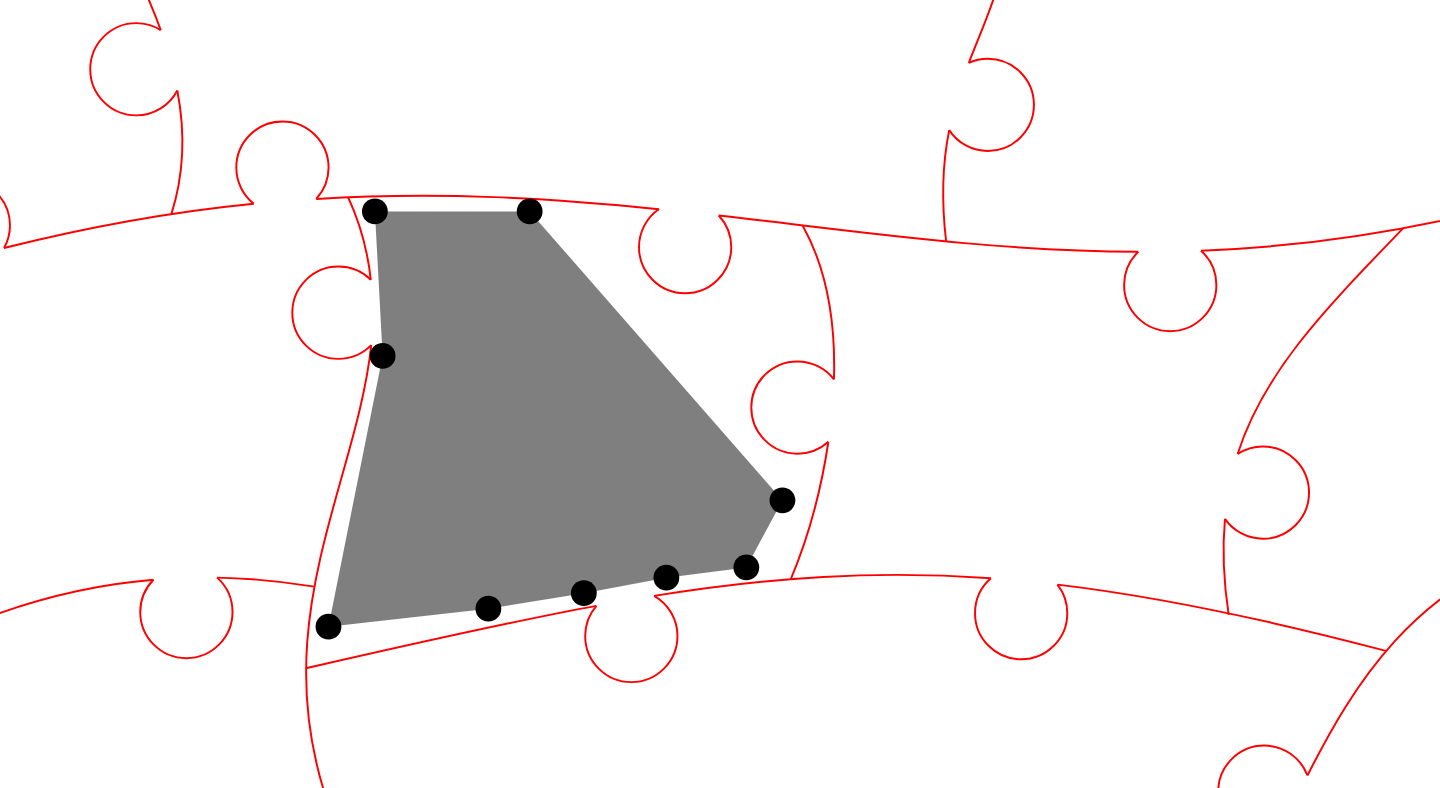 click 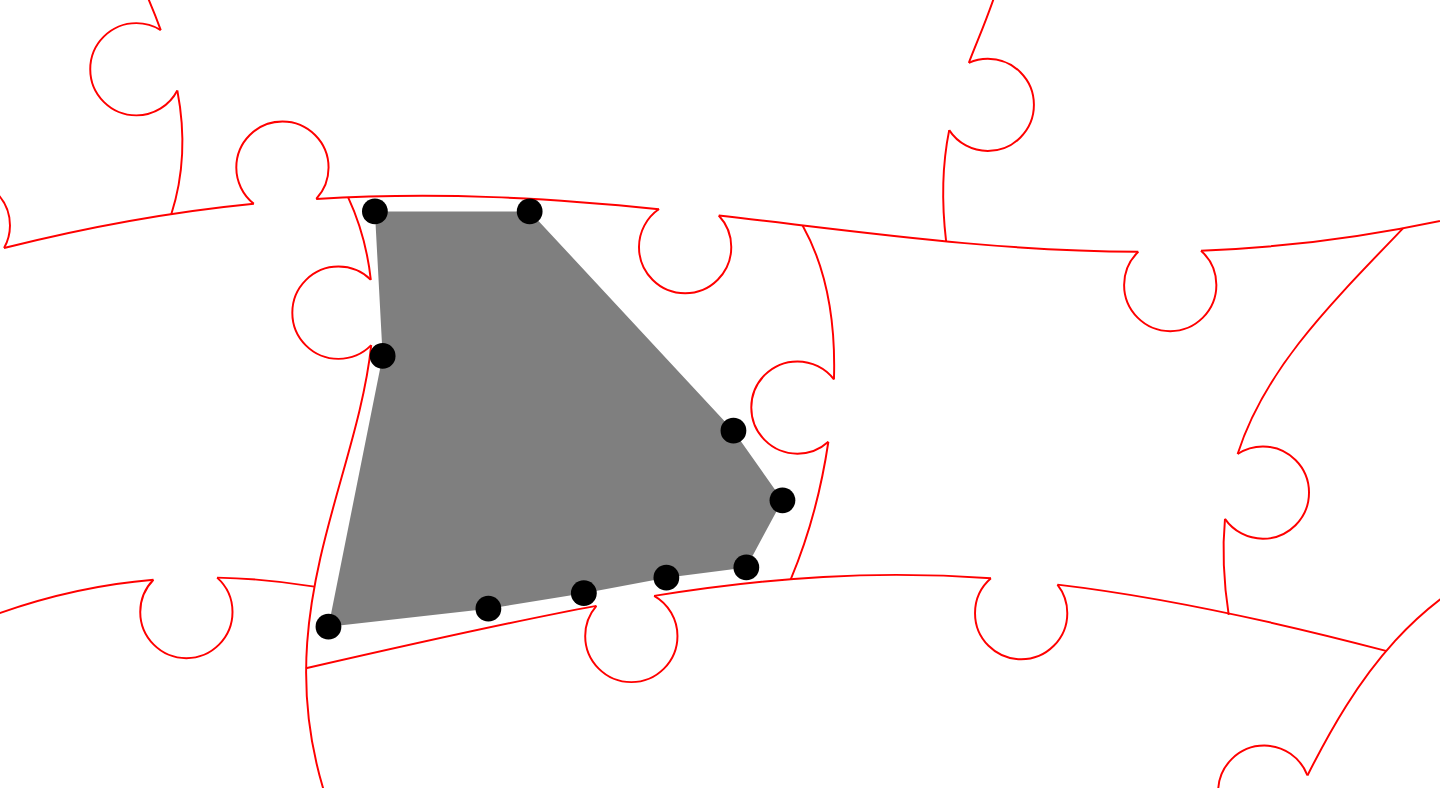 click 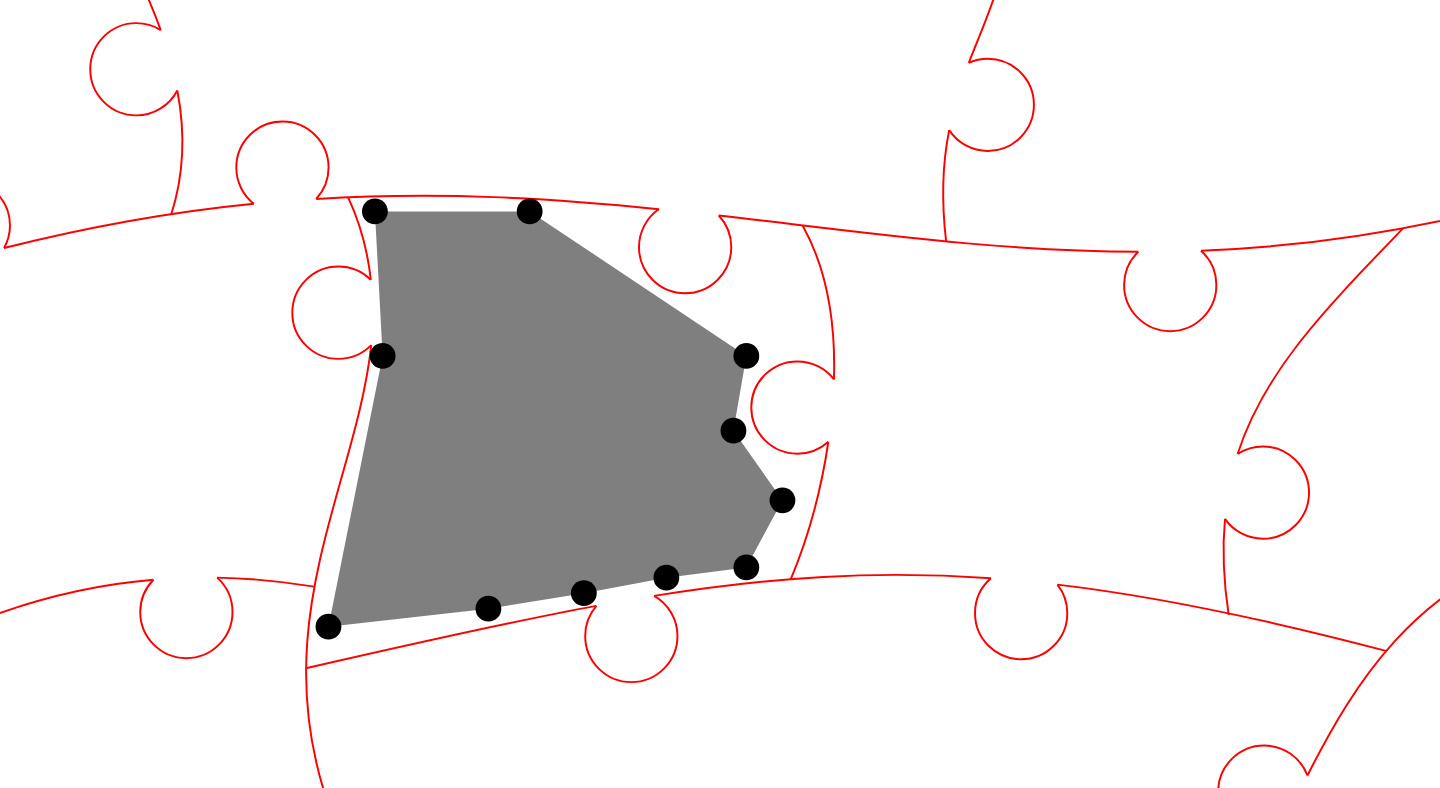 click 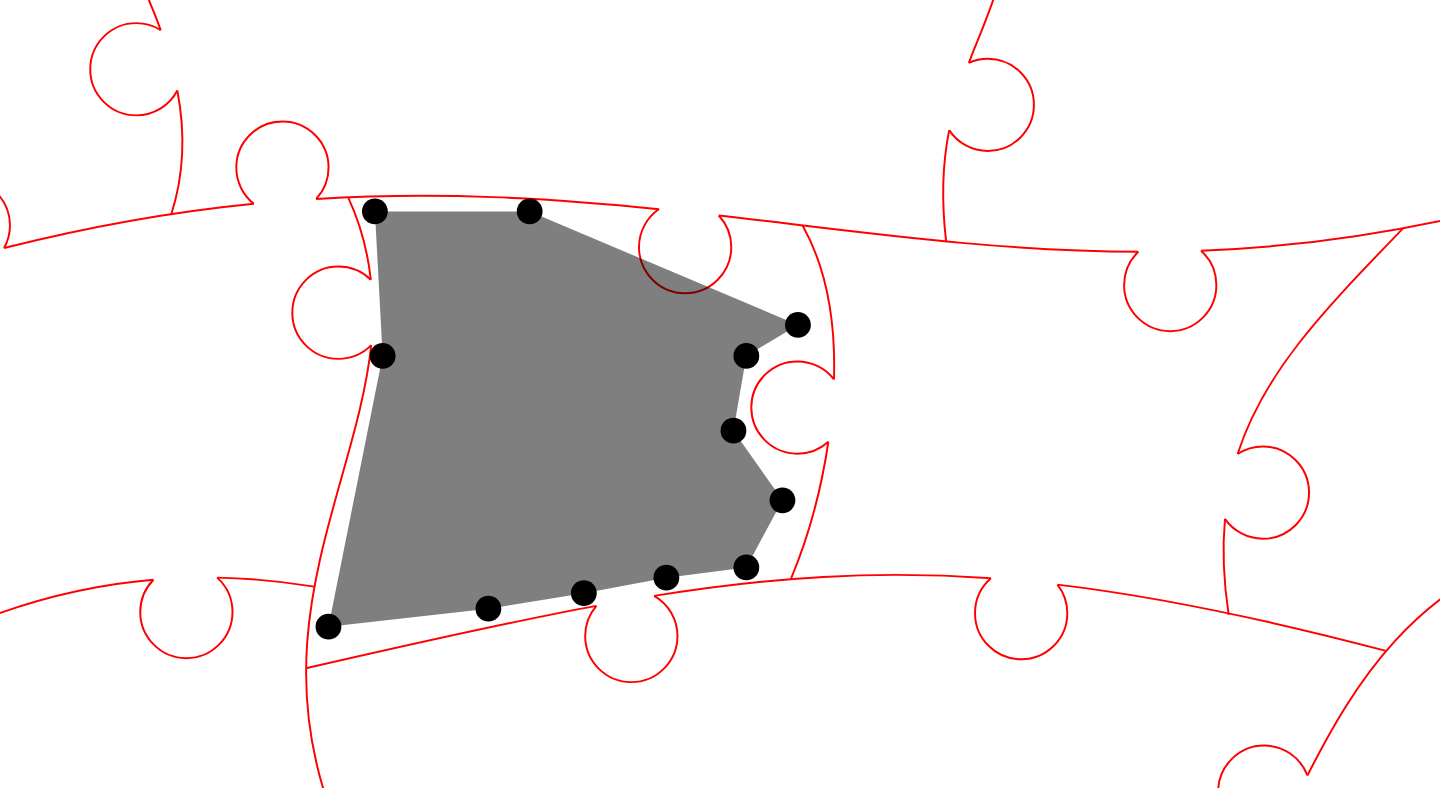 click 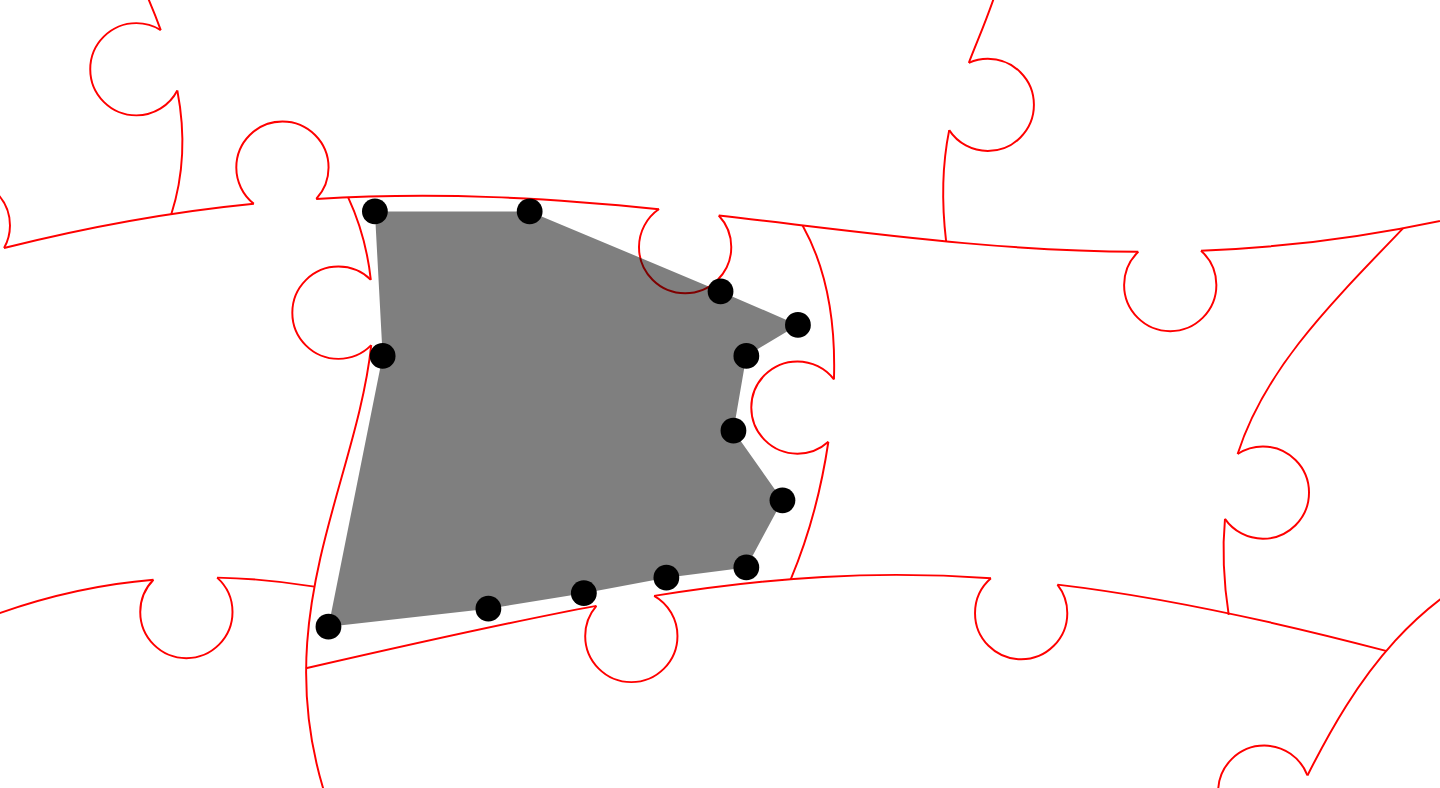click 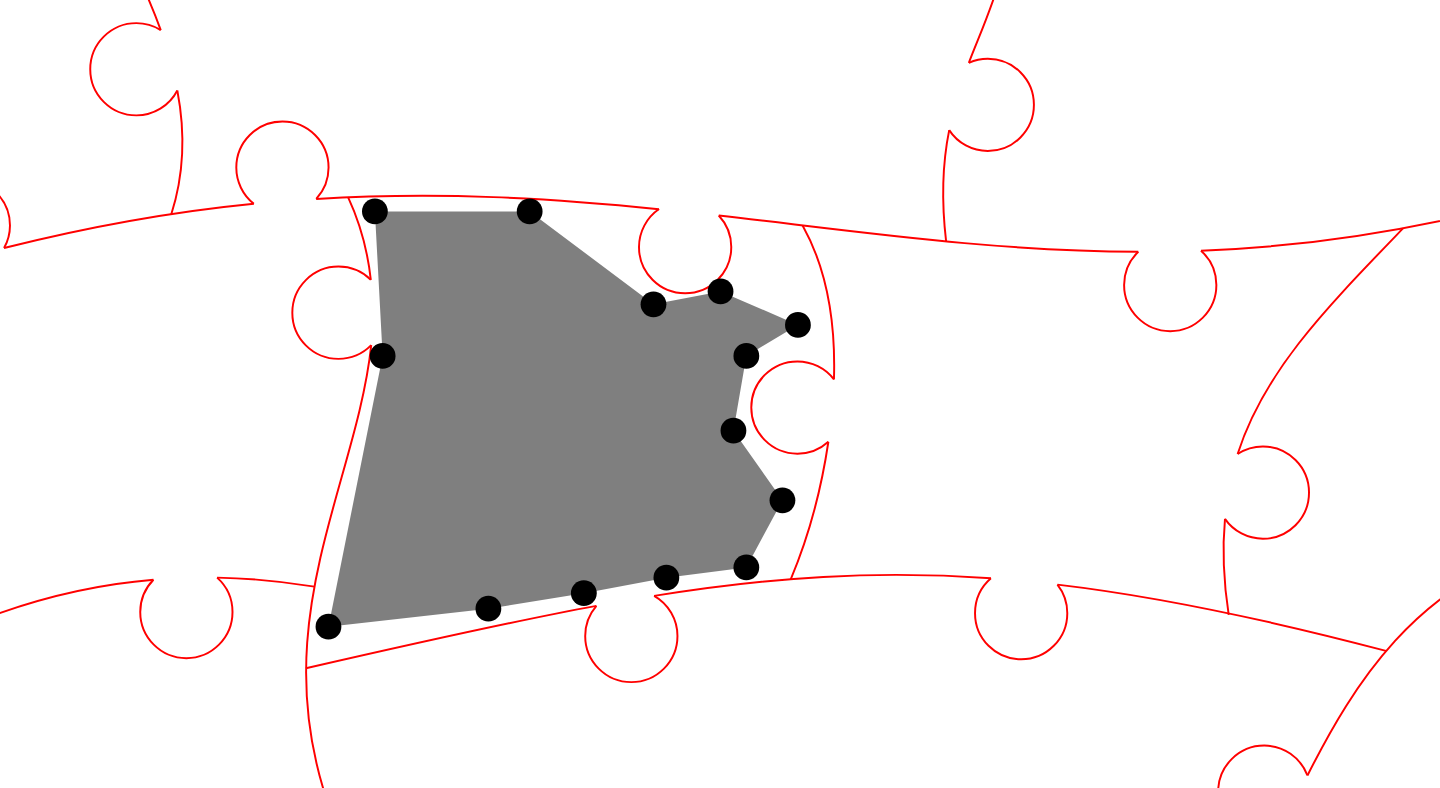 click 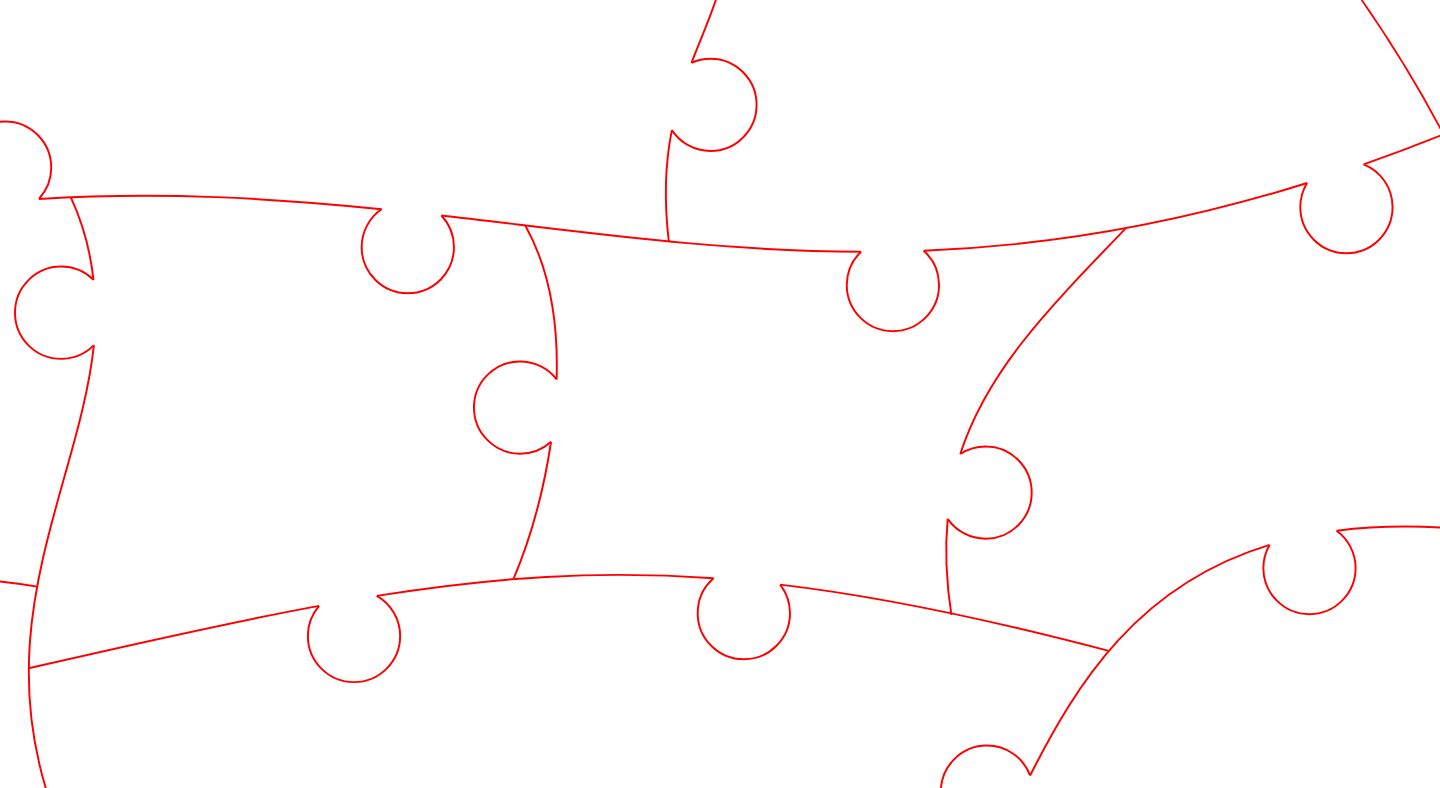 click 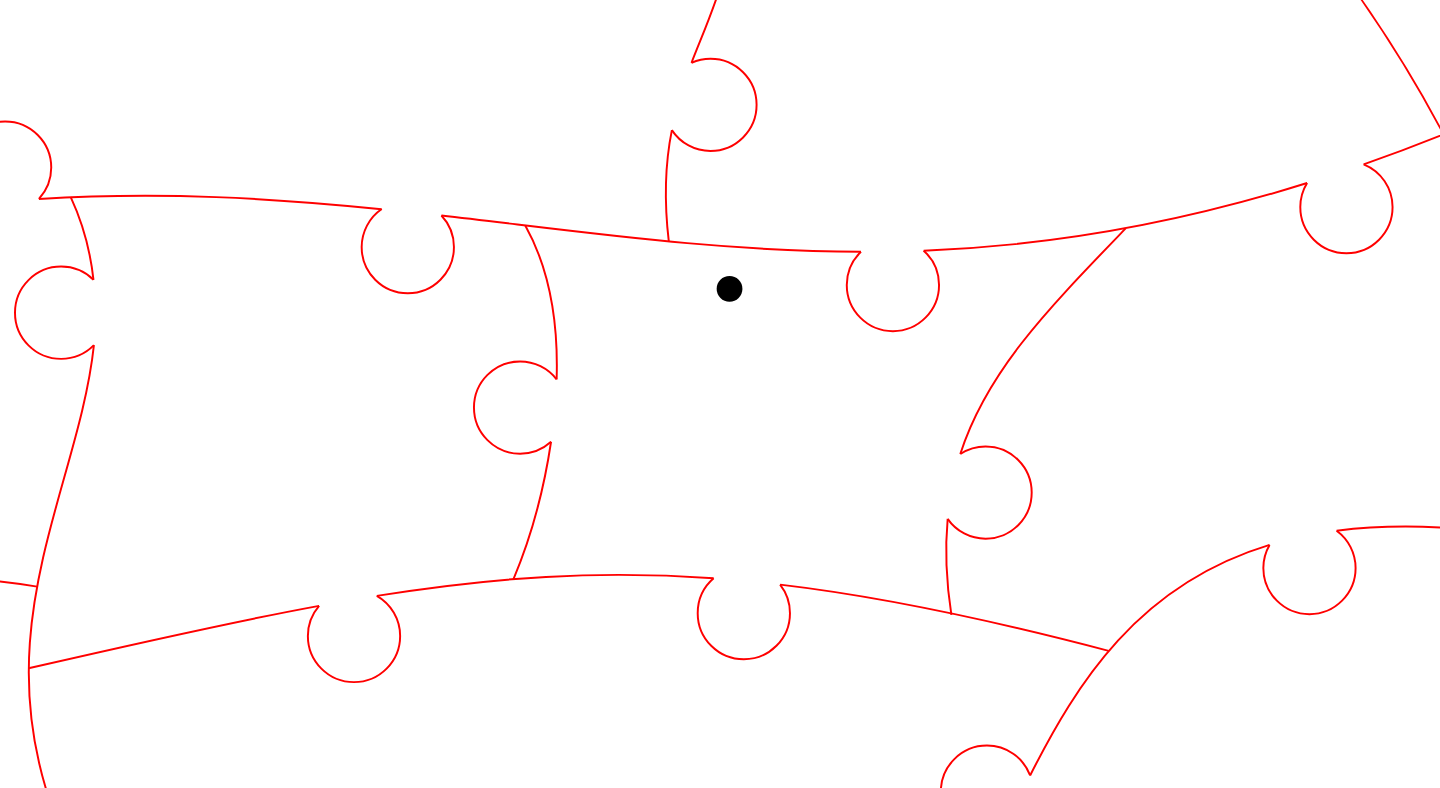 click 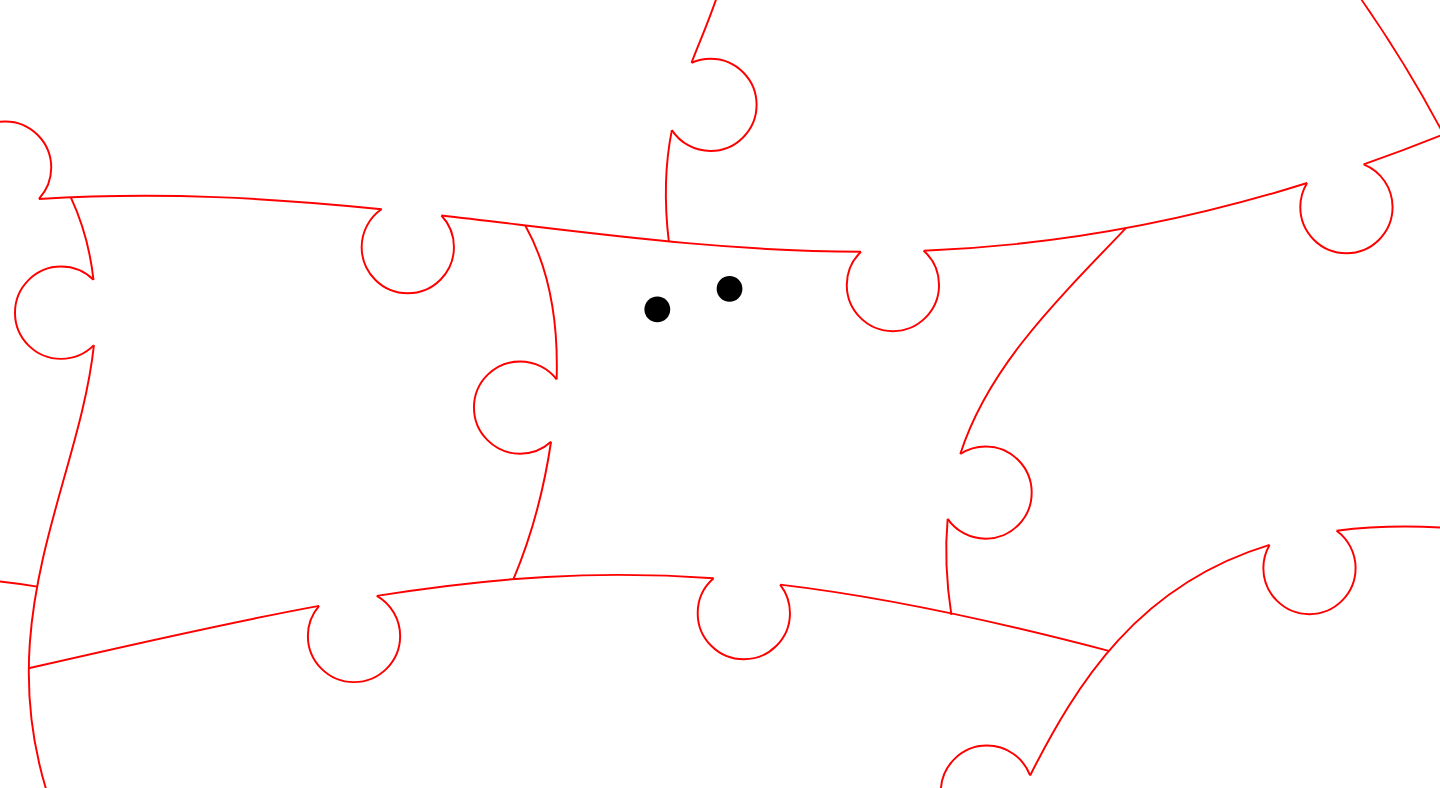 click 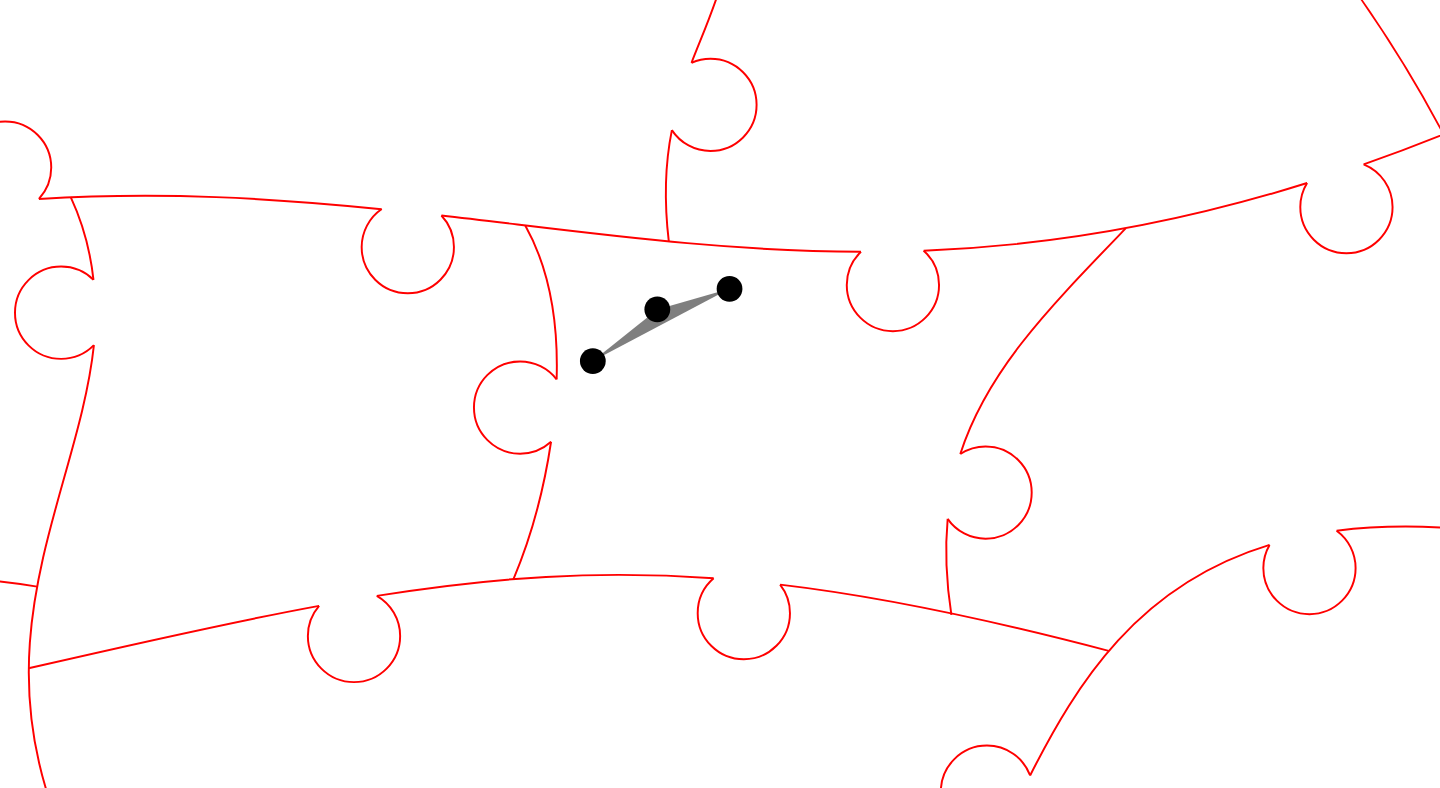 click 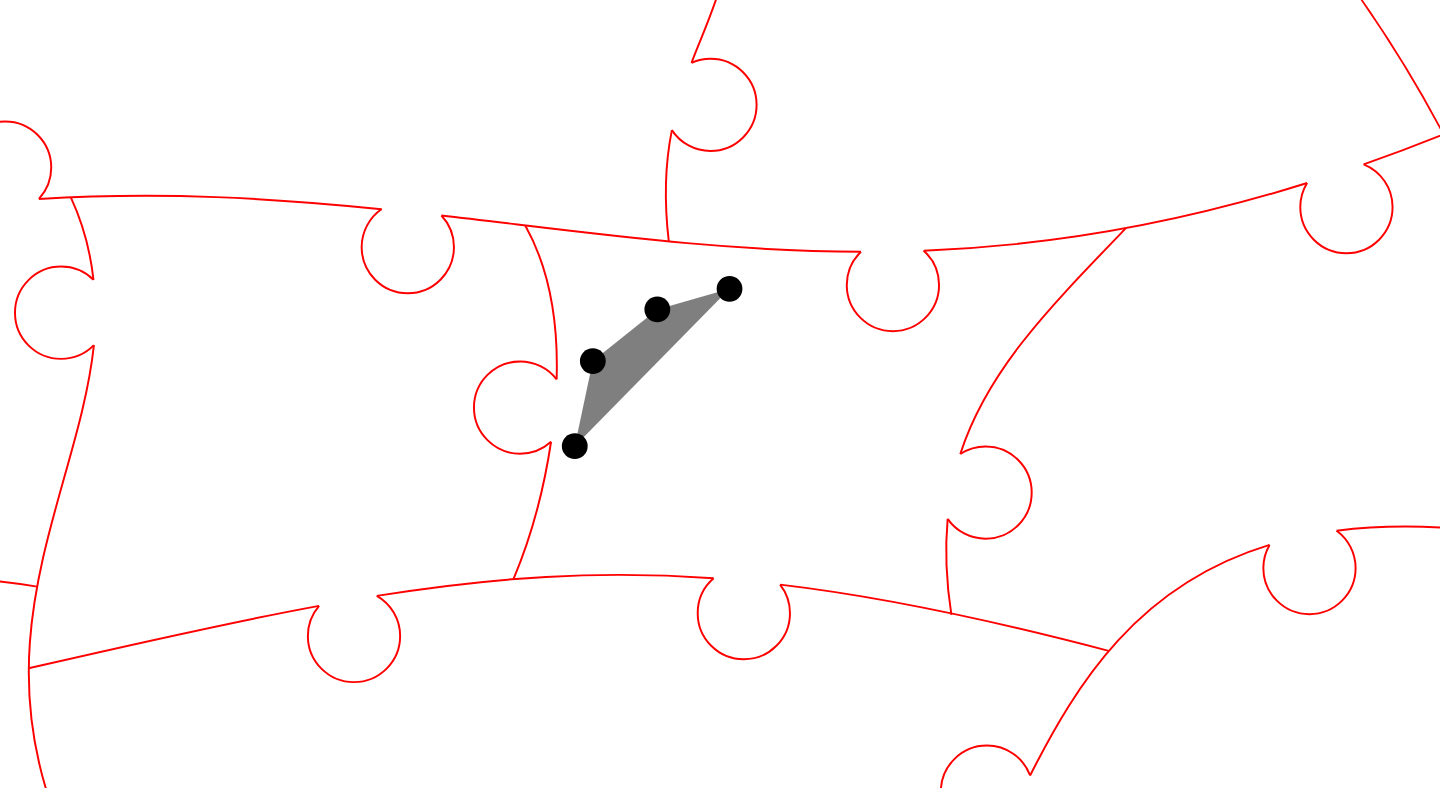 click 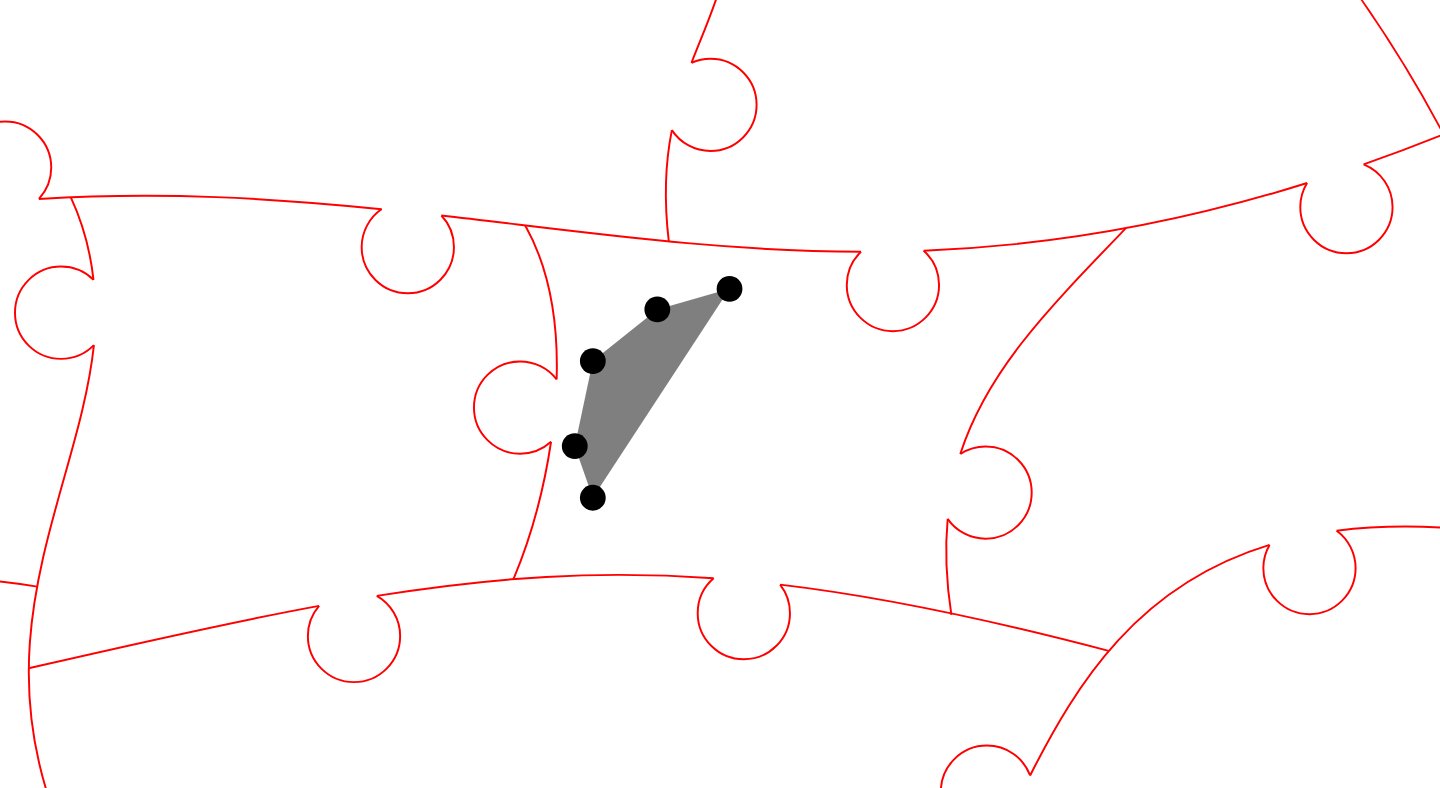 click 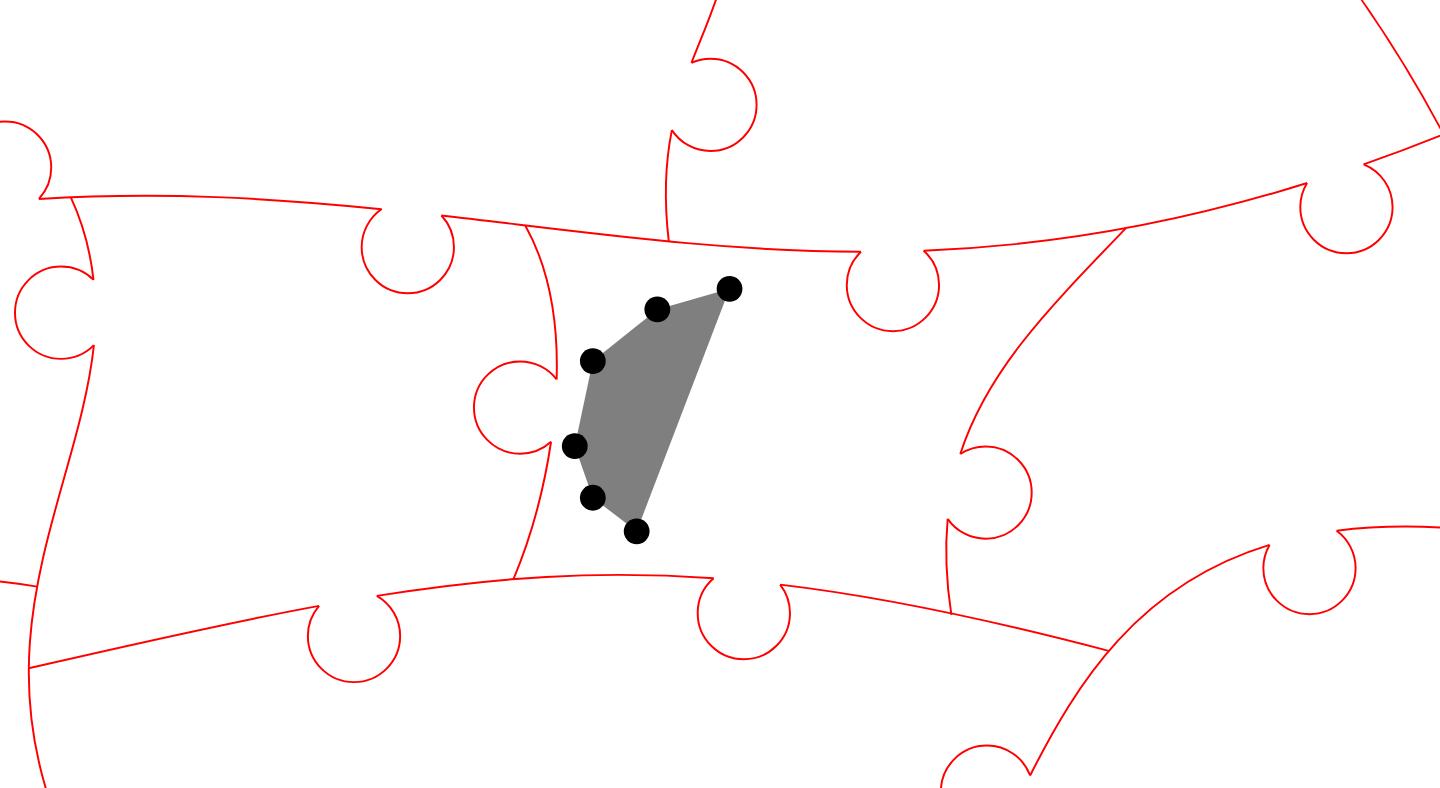 click 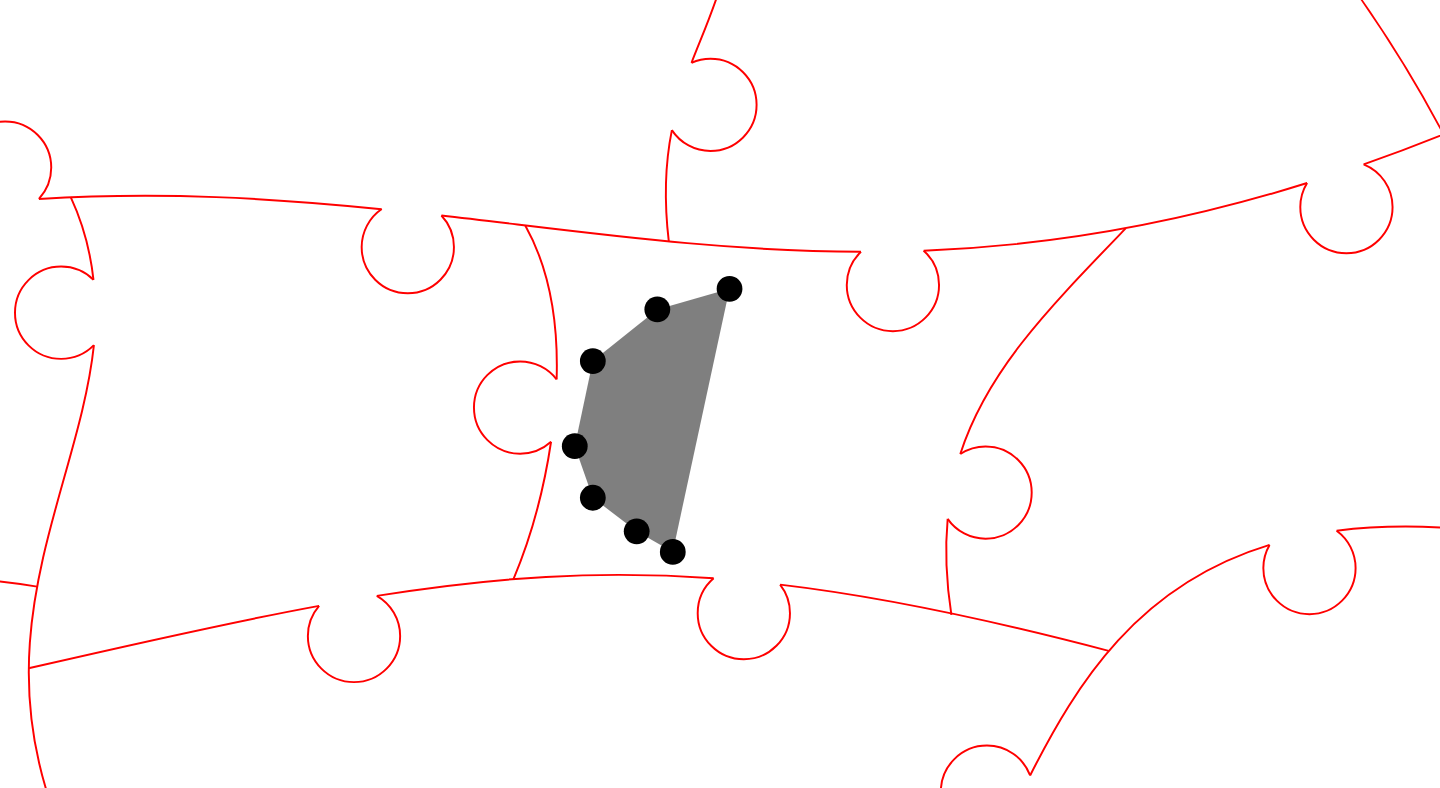 click 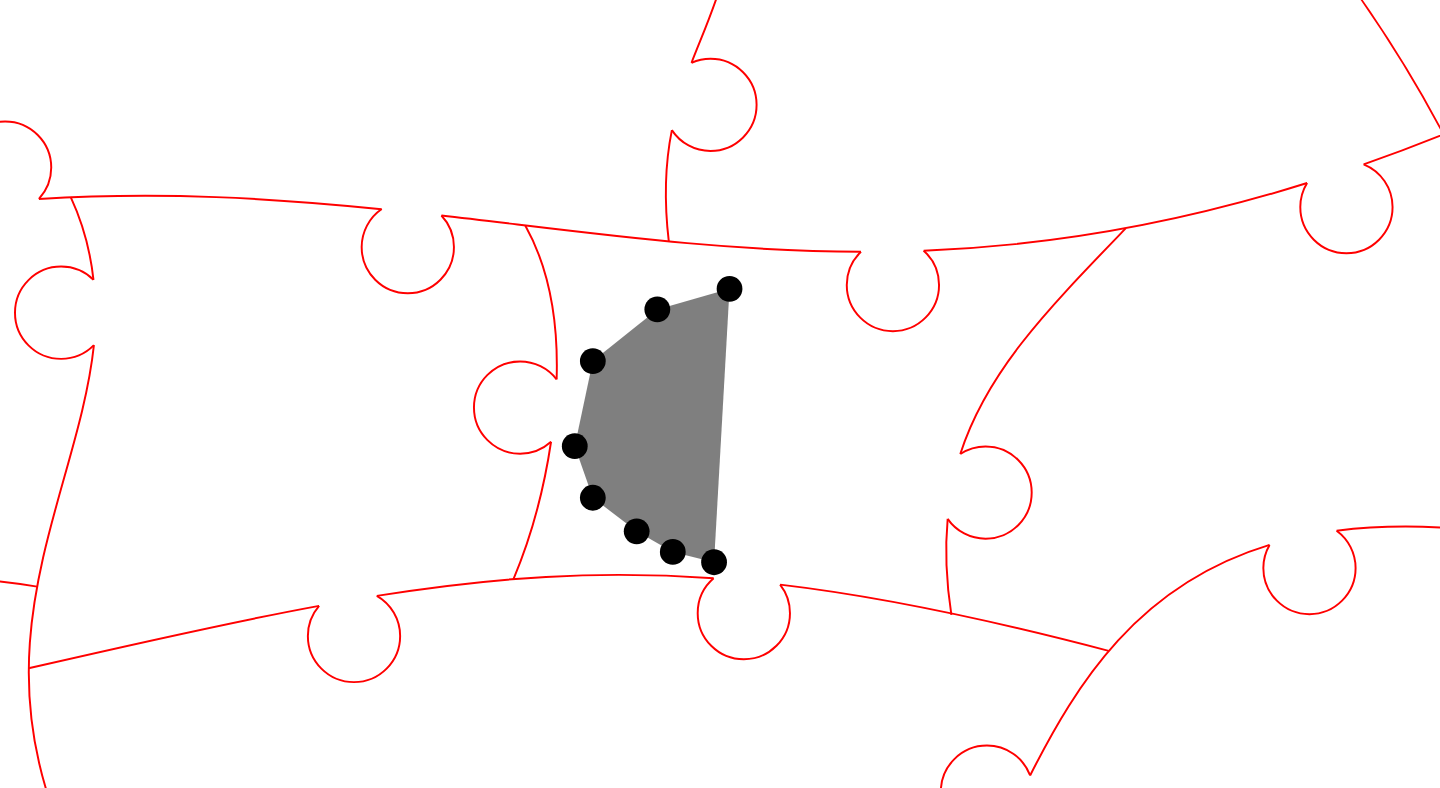 click 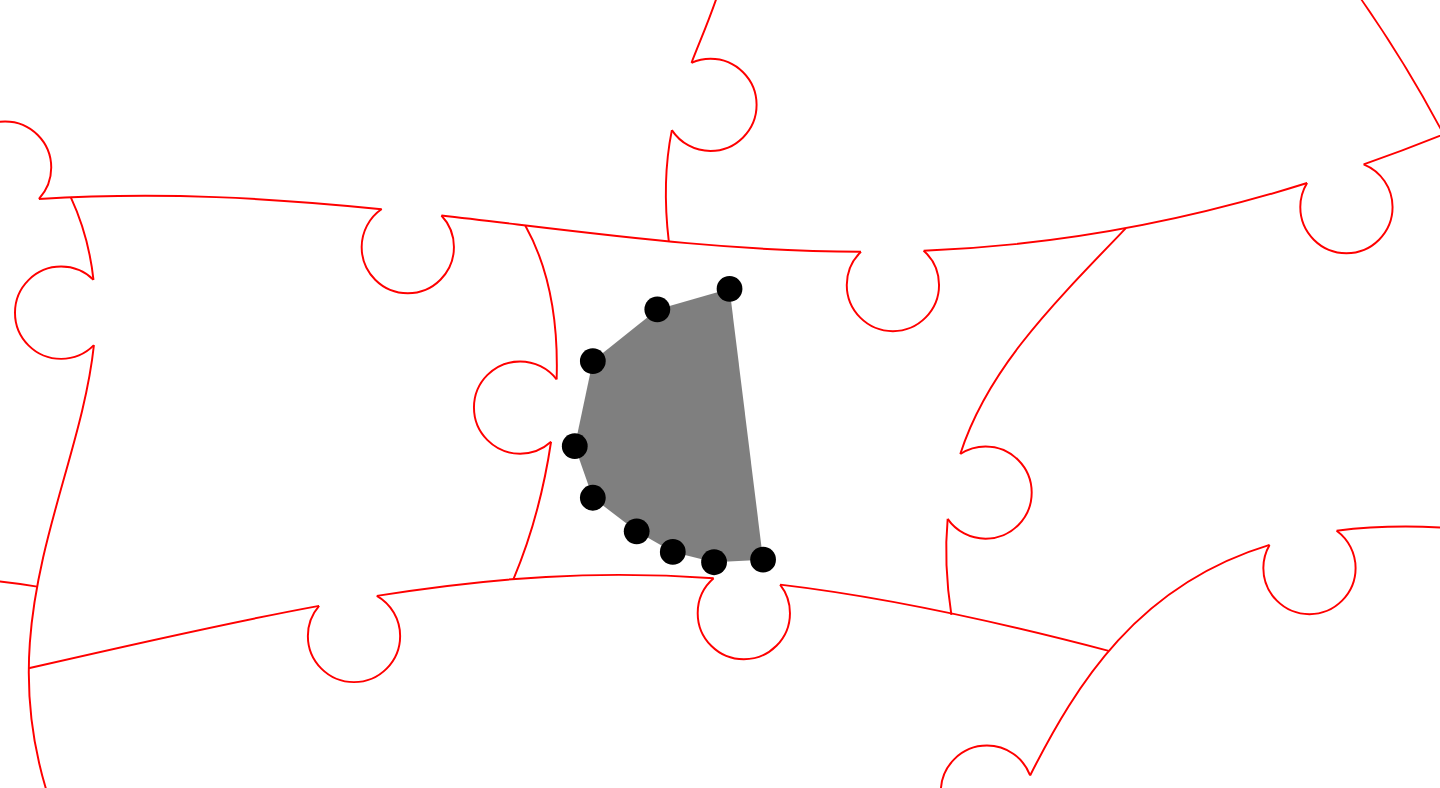 click 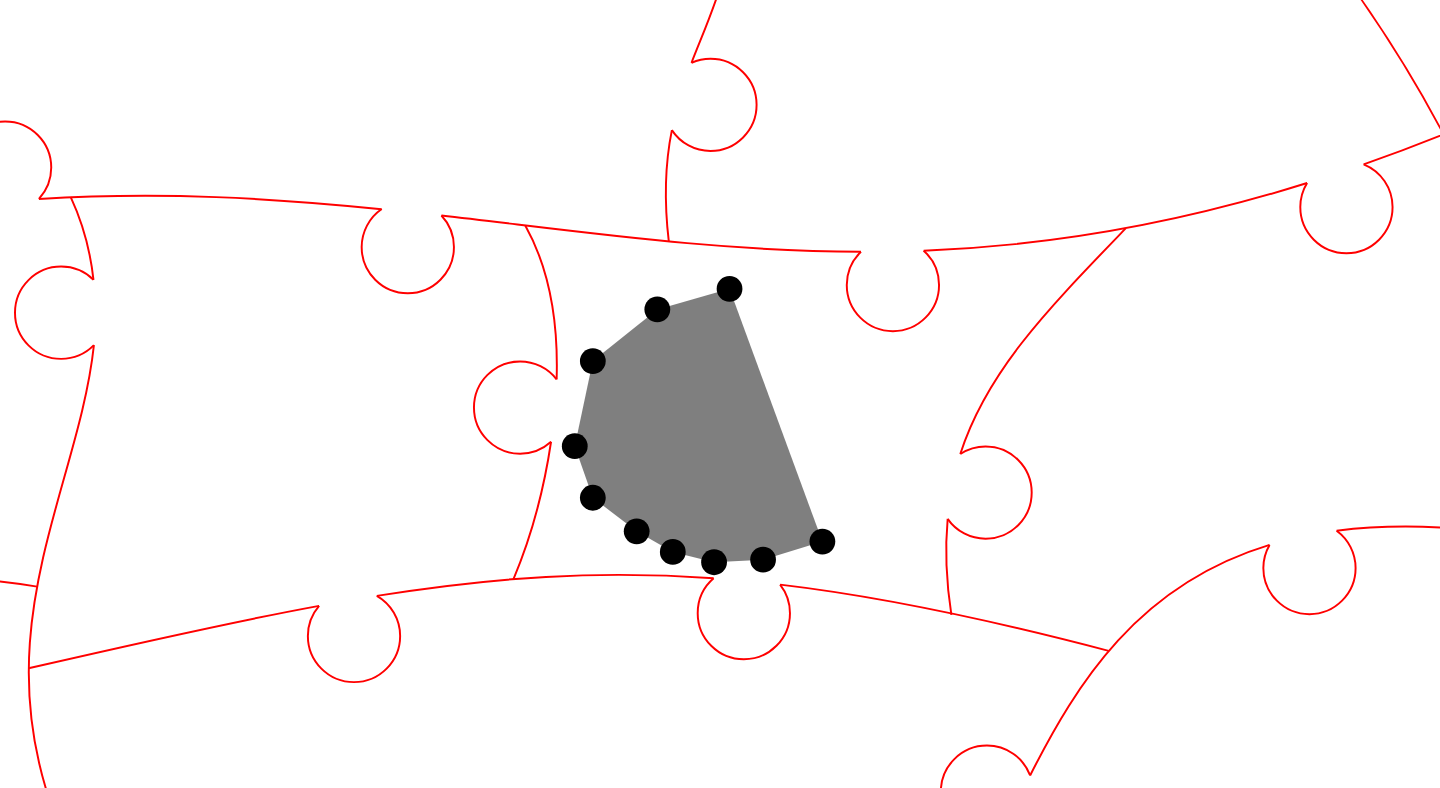 click 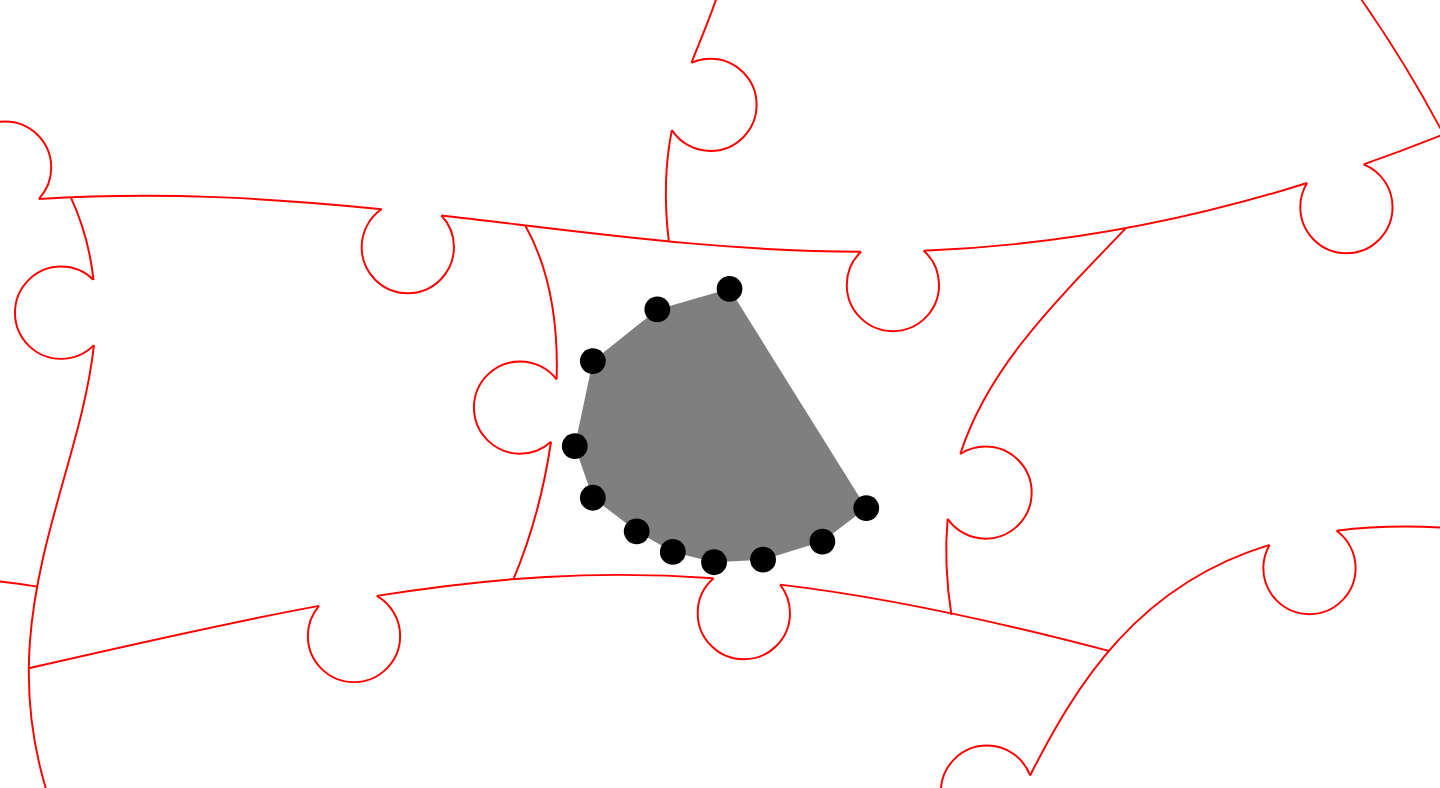 click 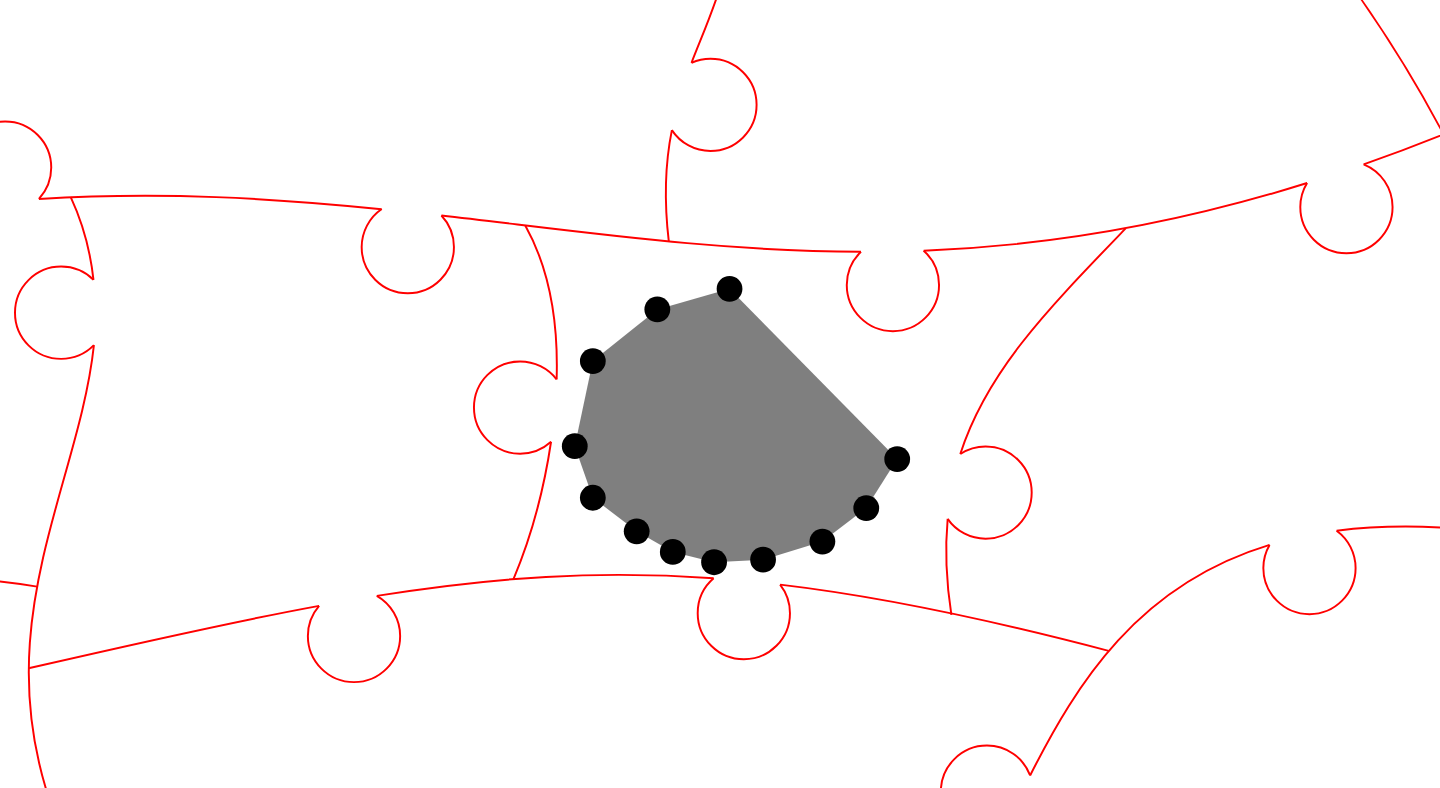 click 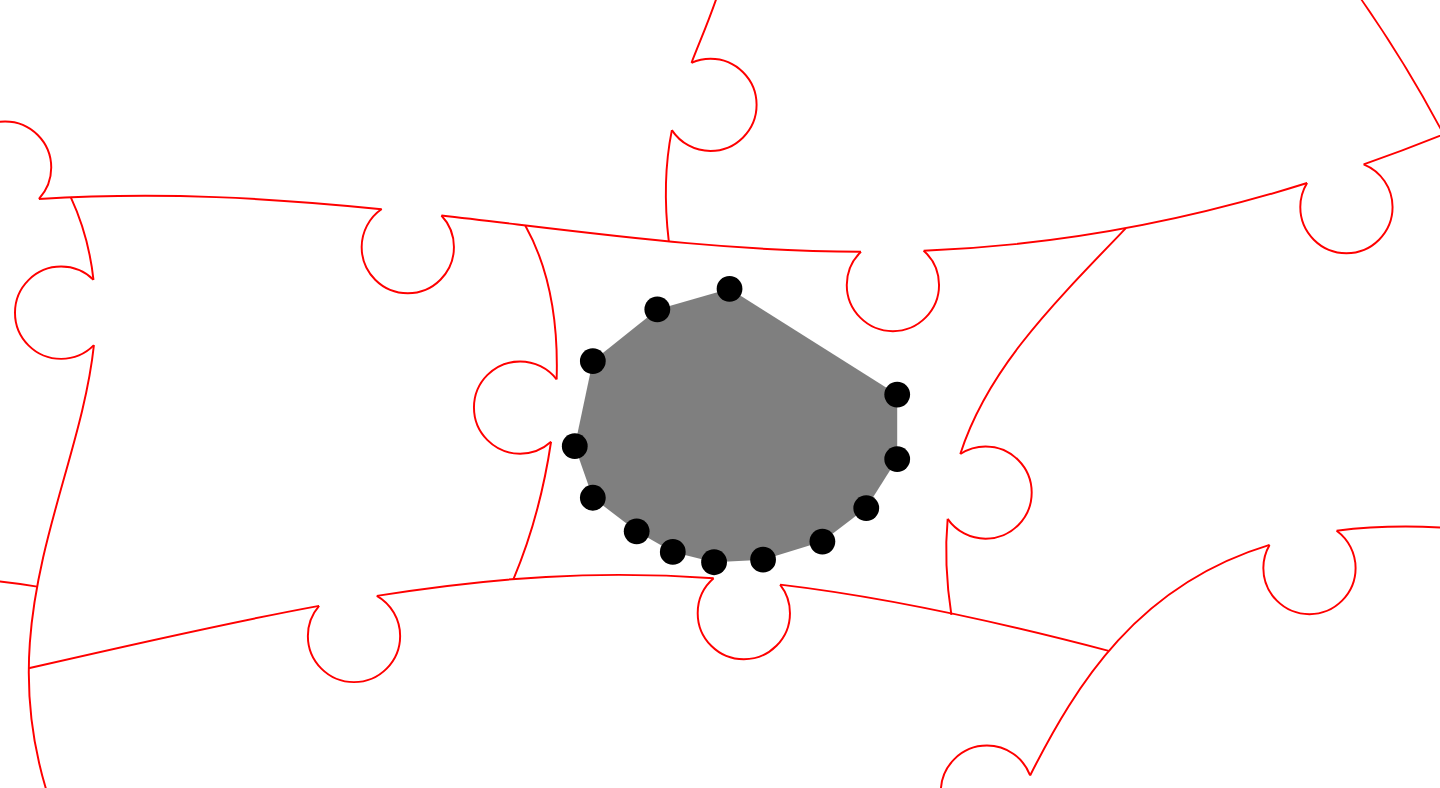 click 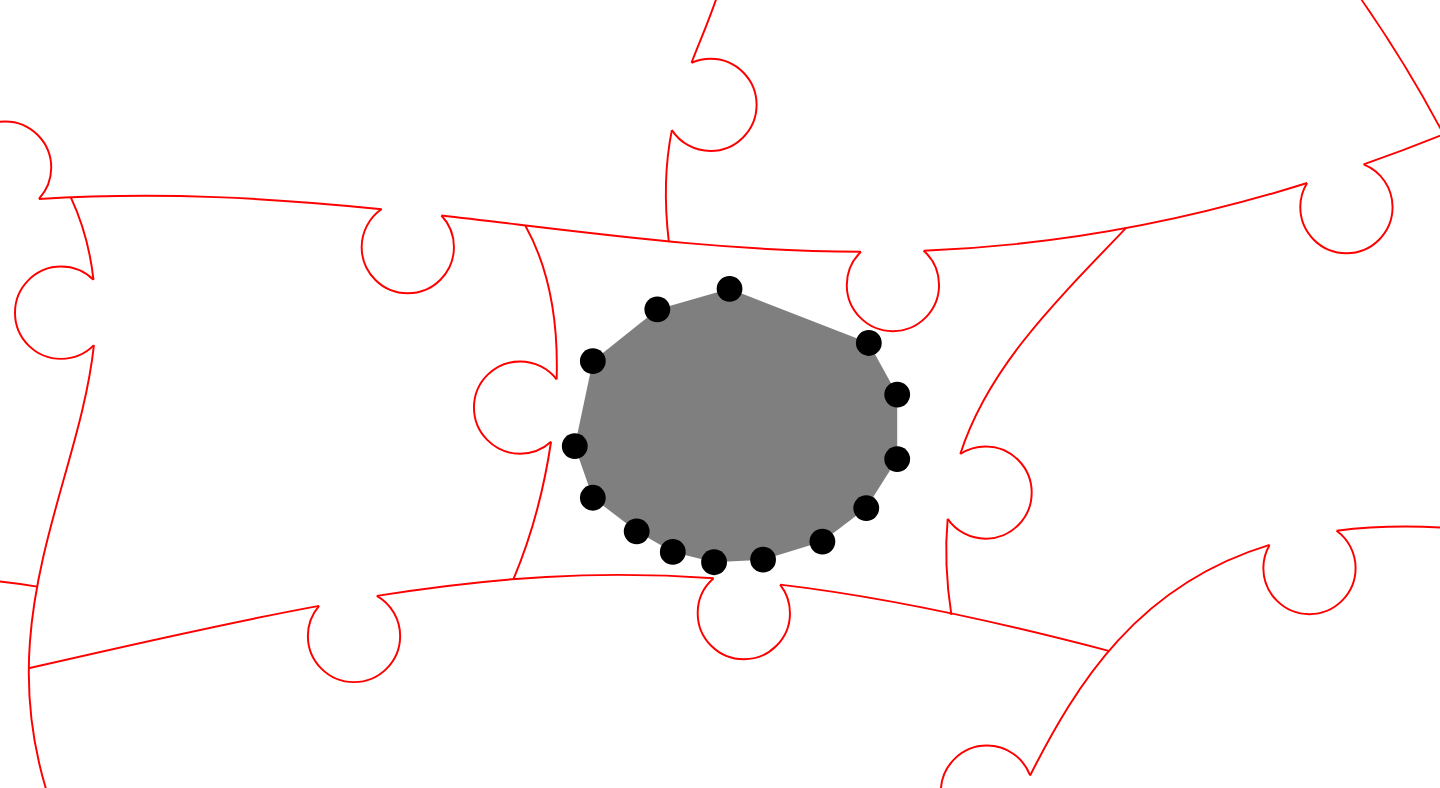 click 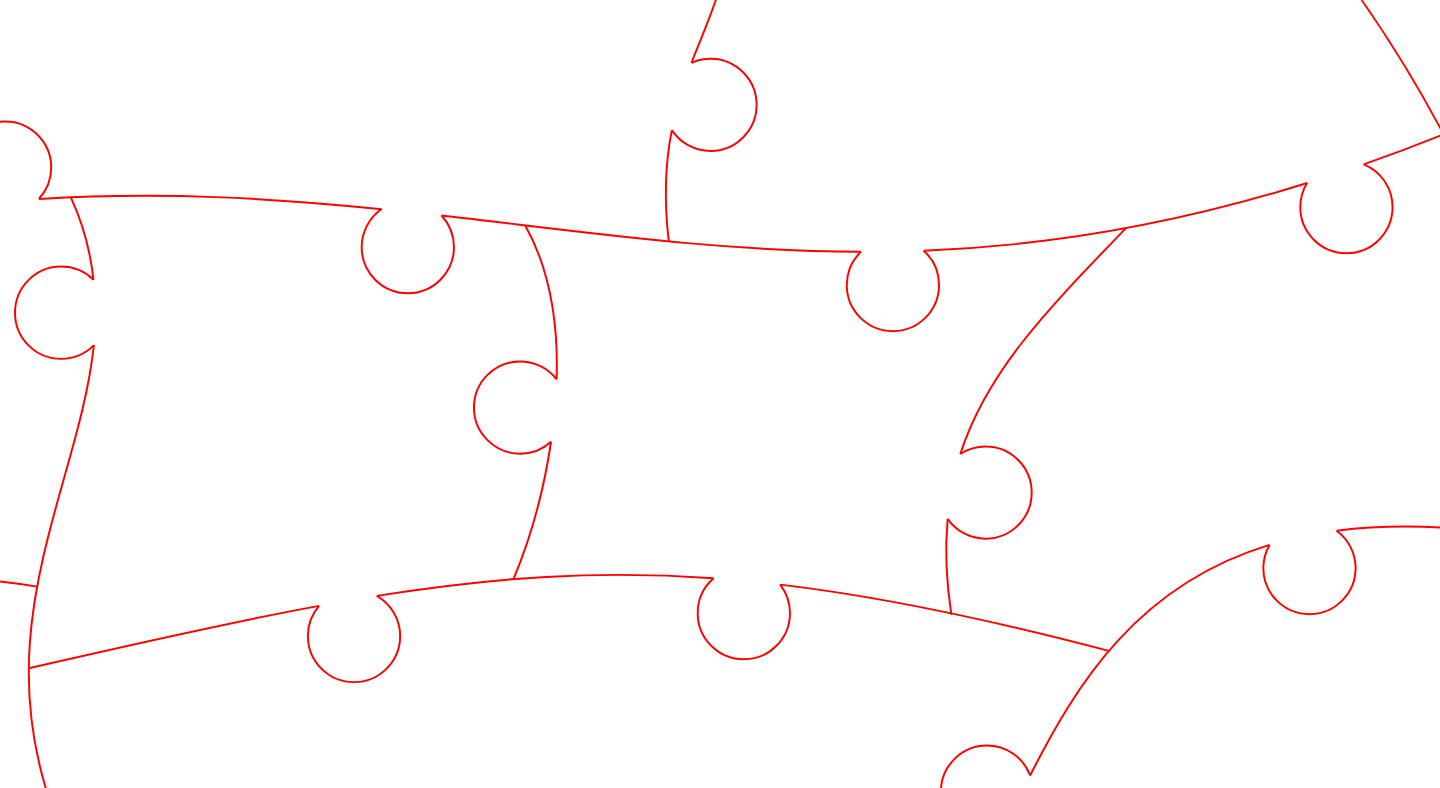 click 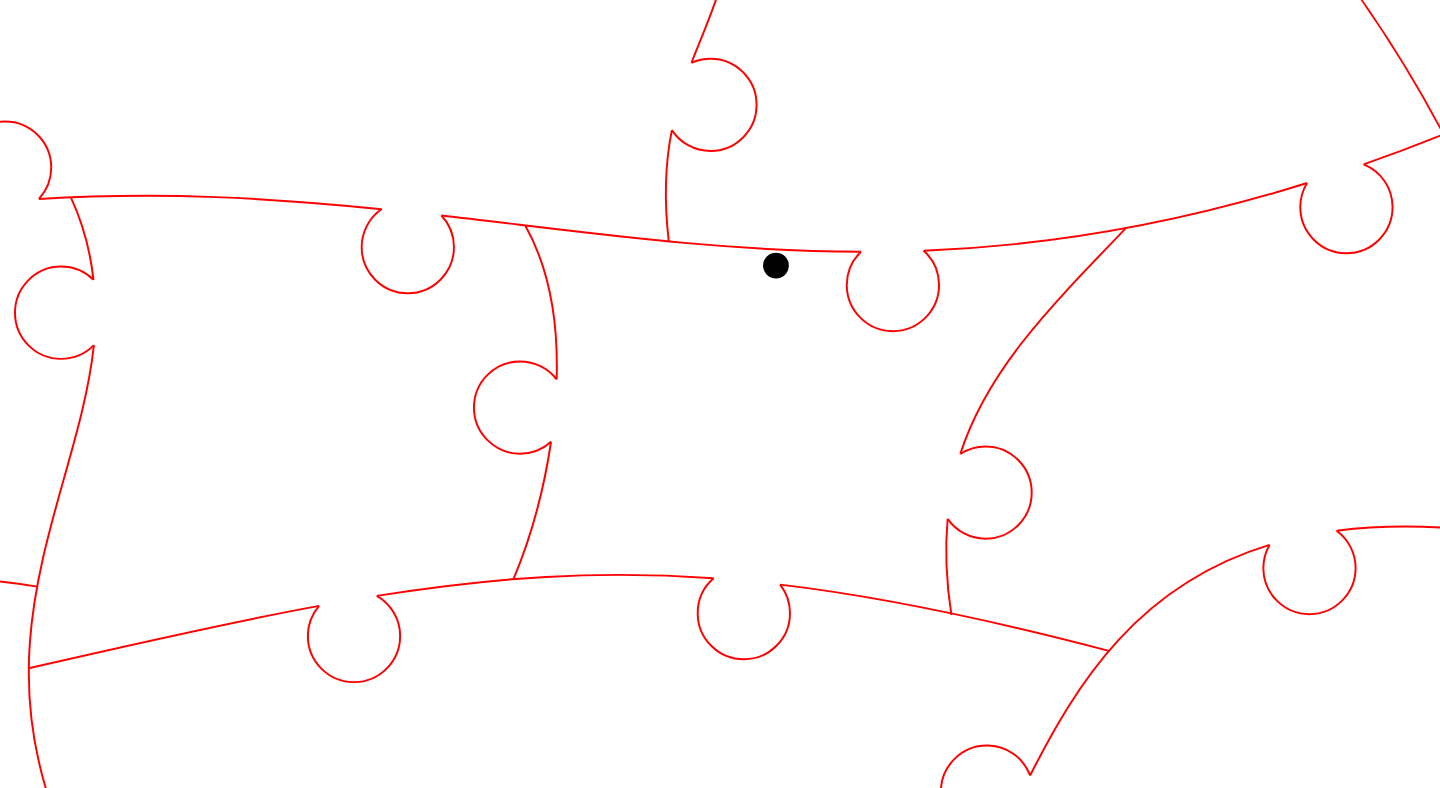 click 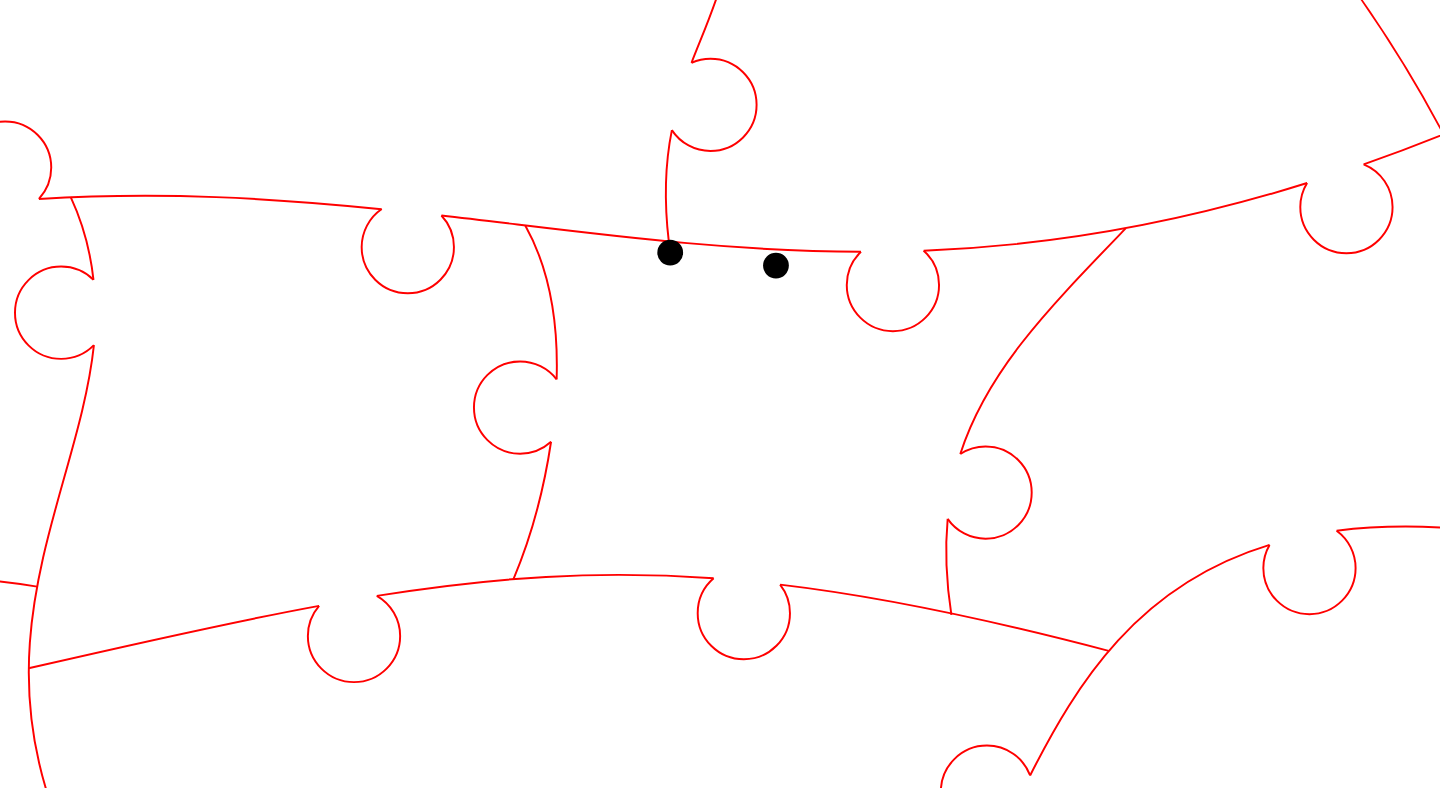 click 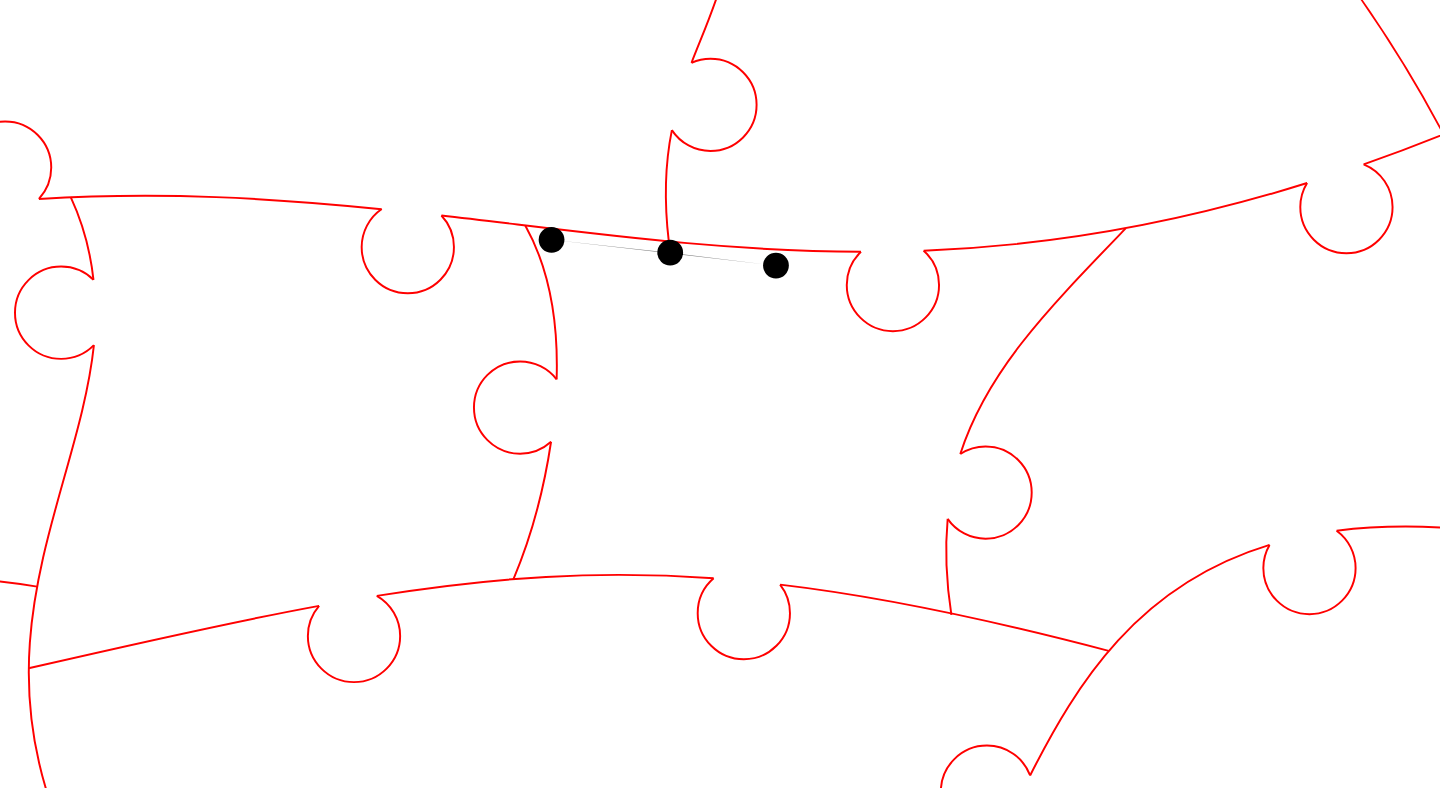 click 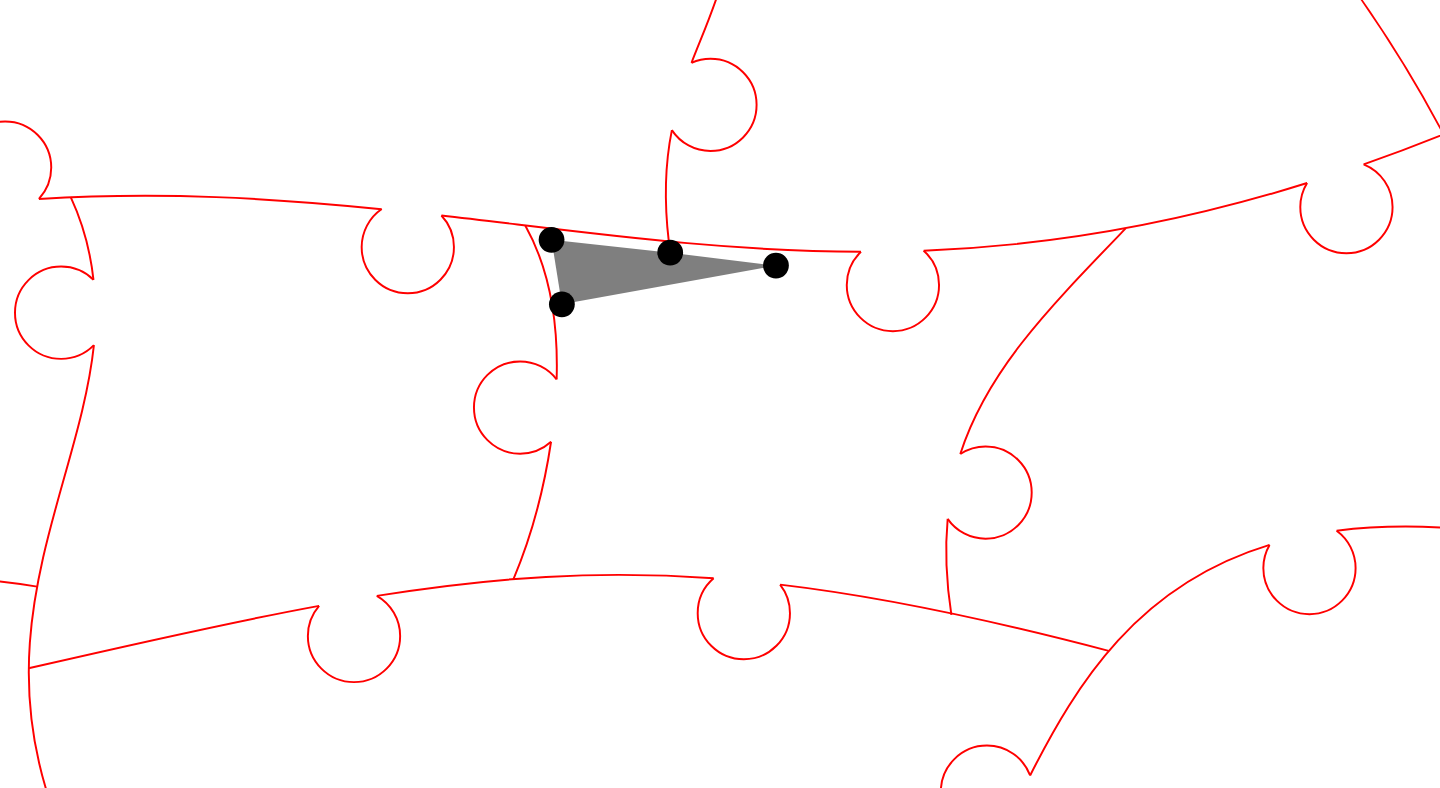 click 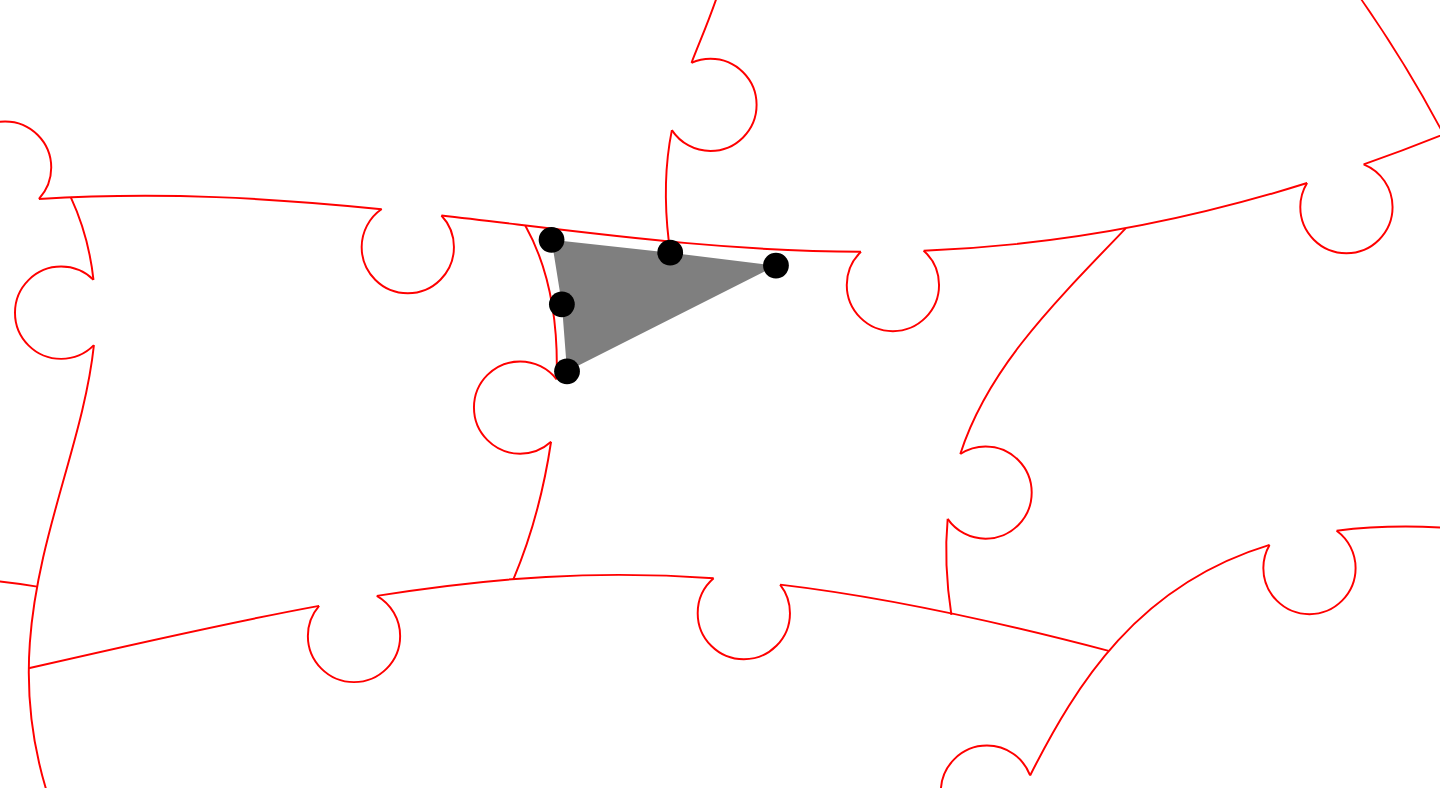 click 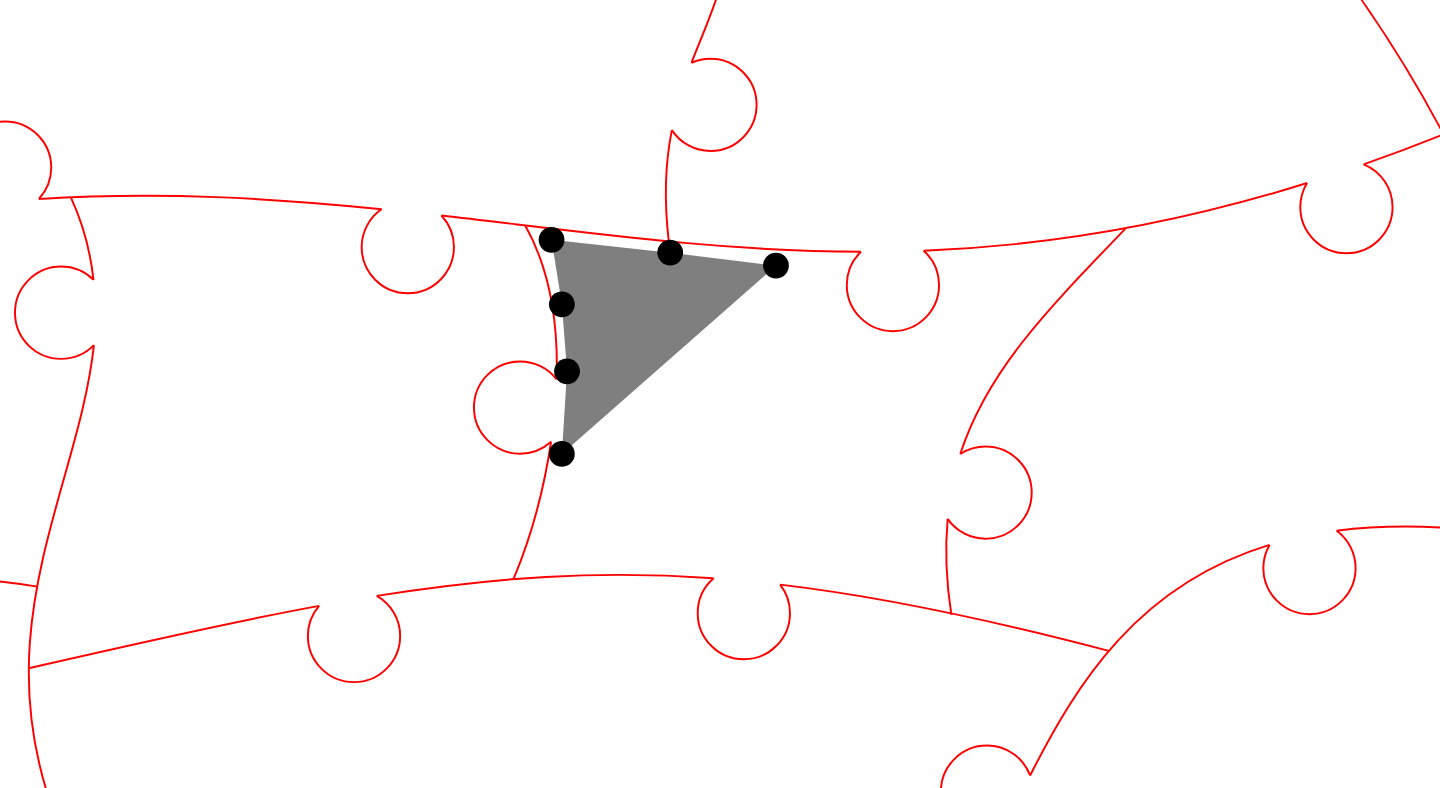 click 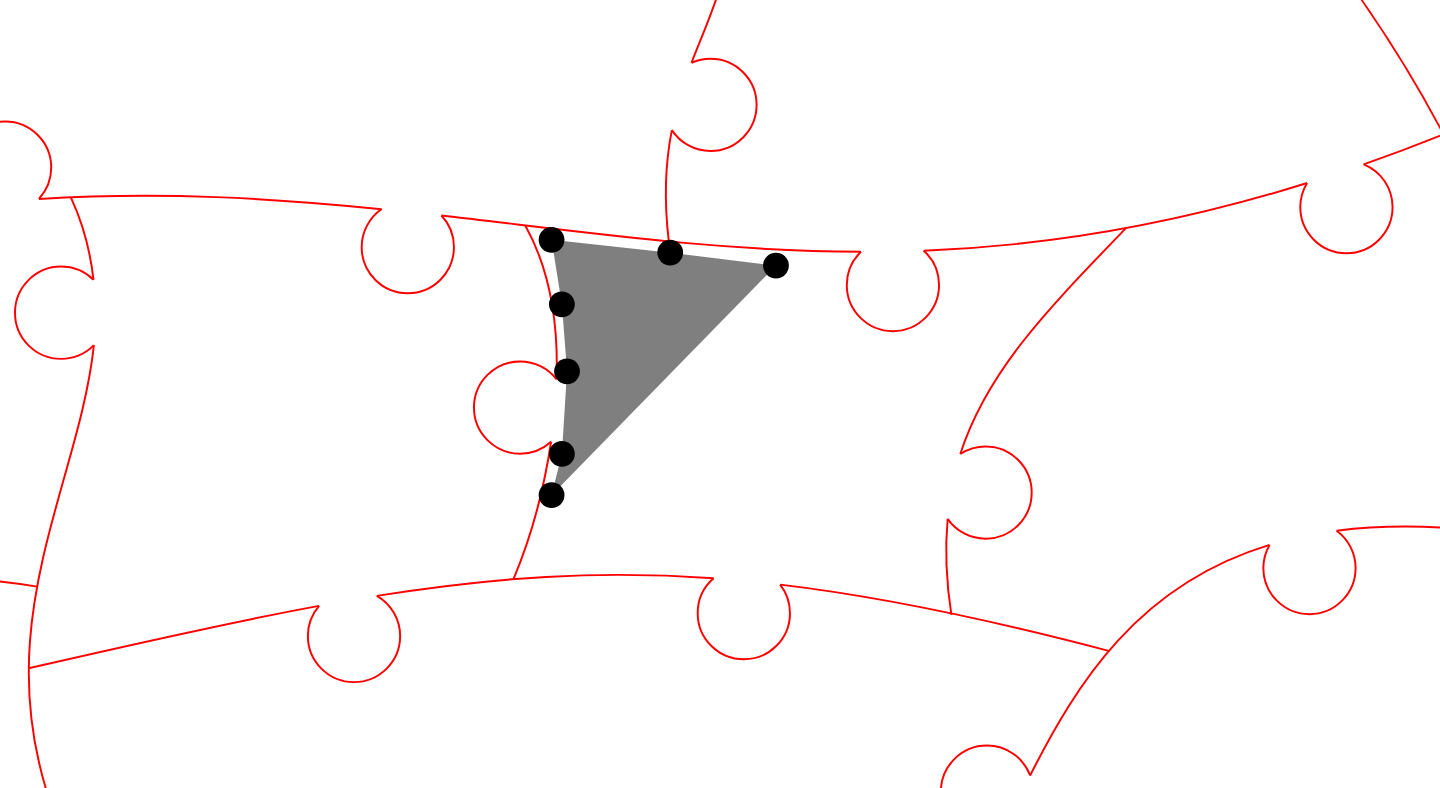 click 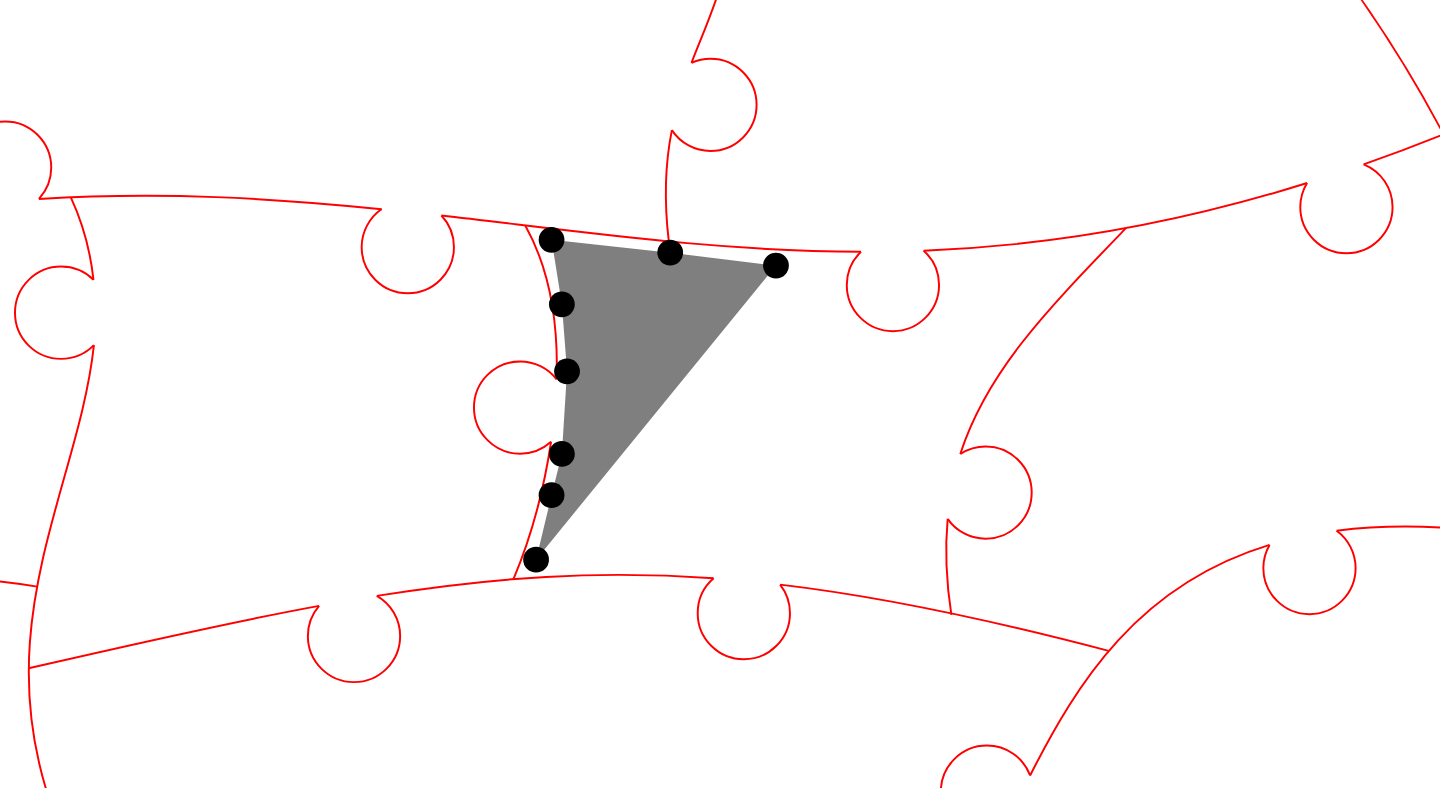 click 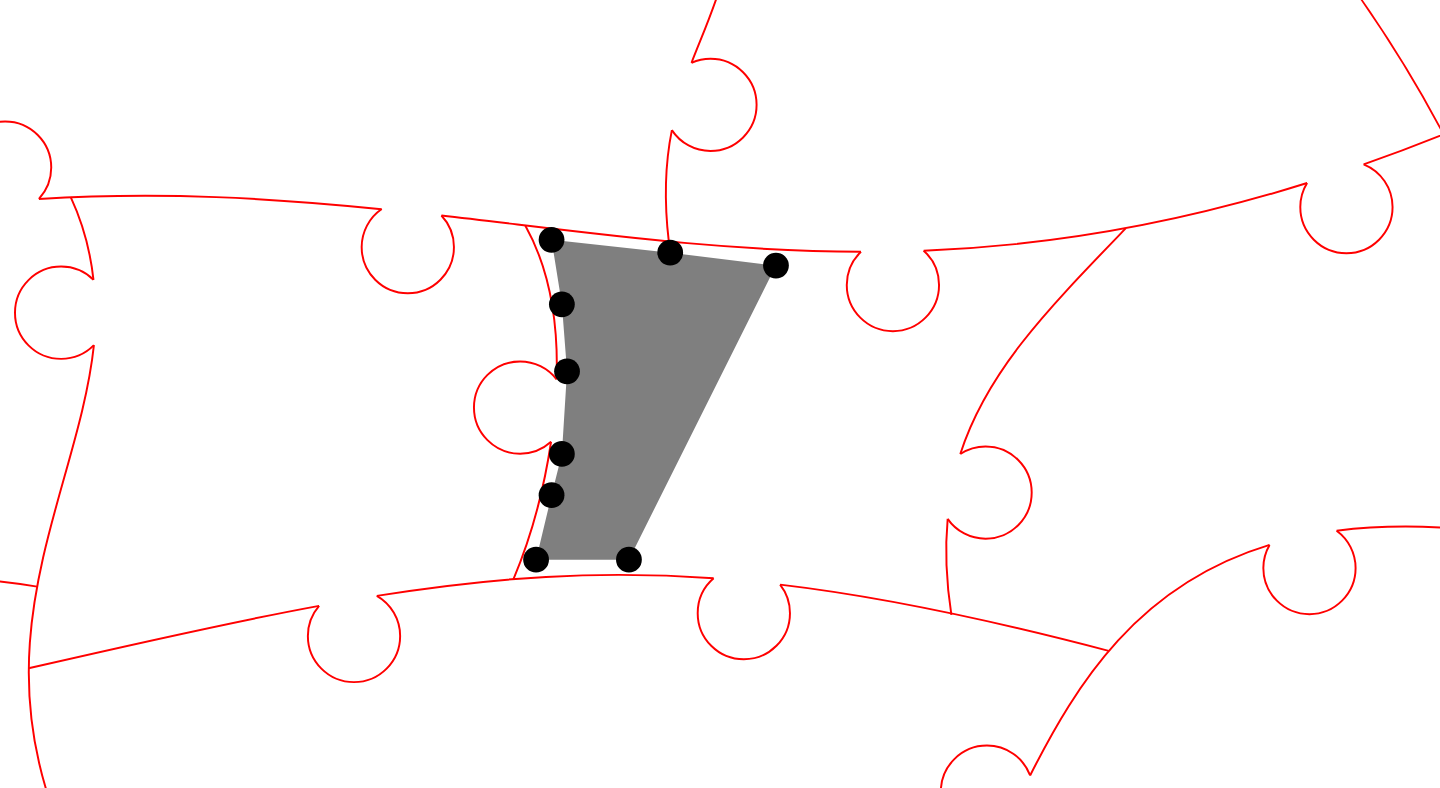 click 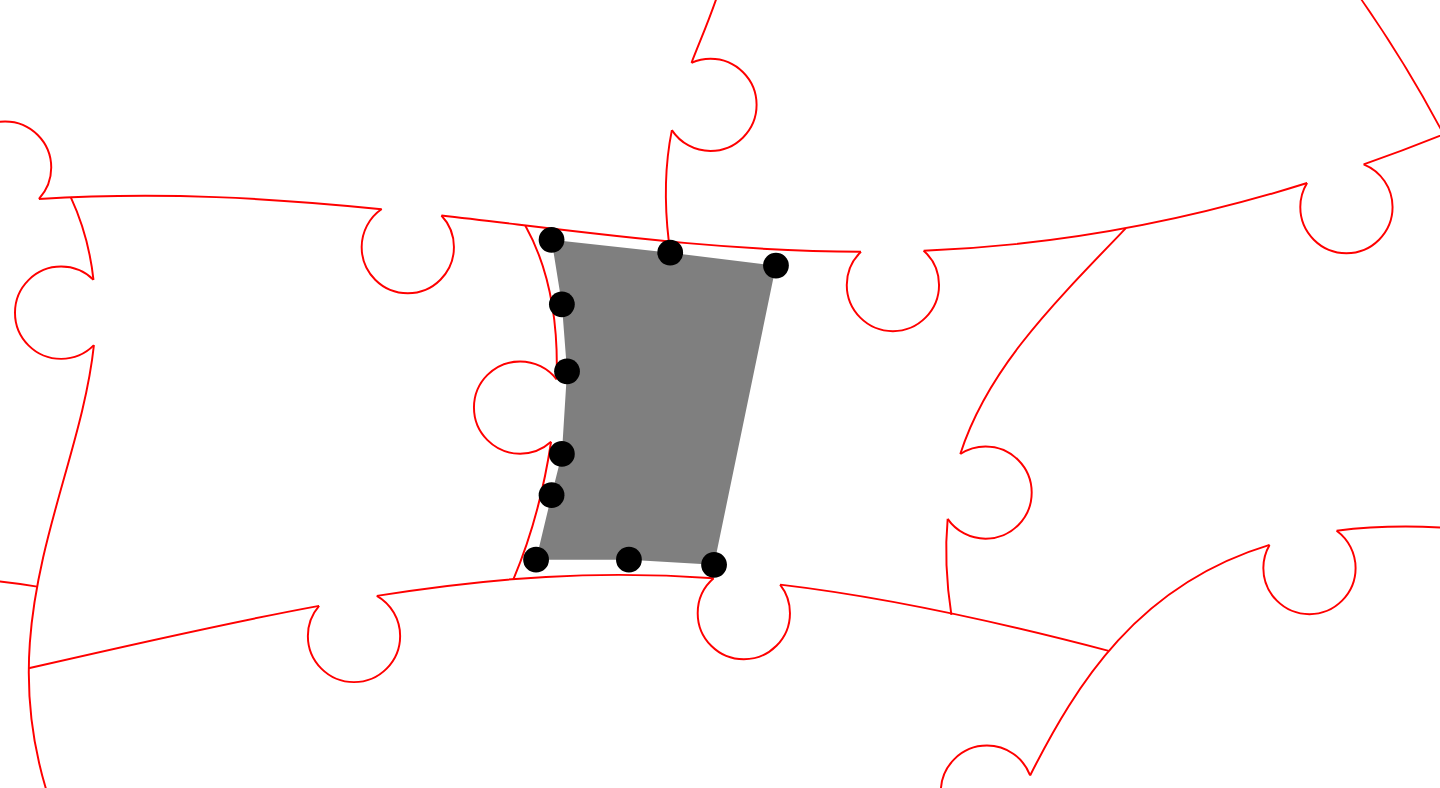 click 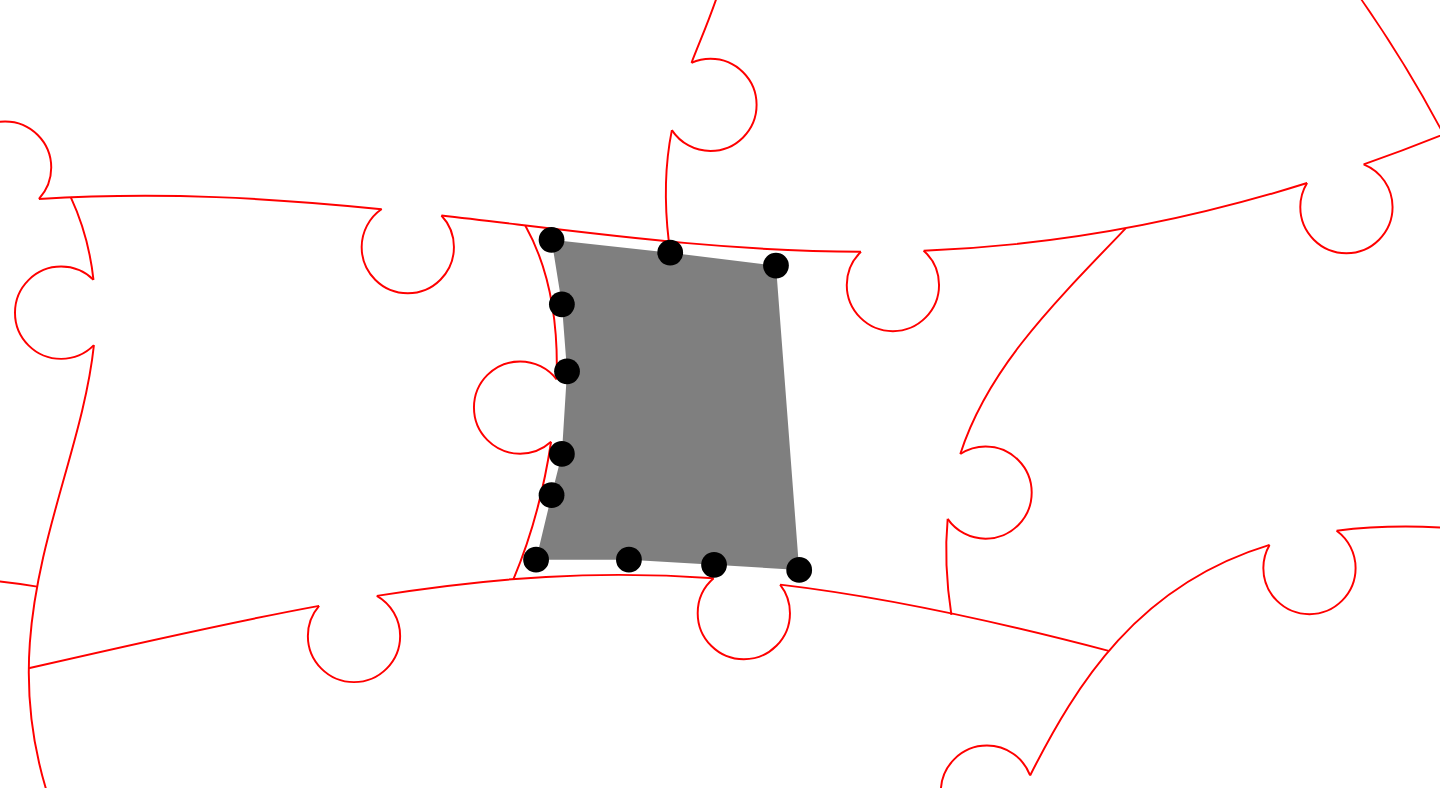 click 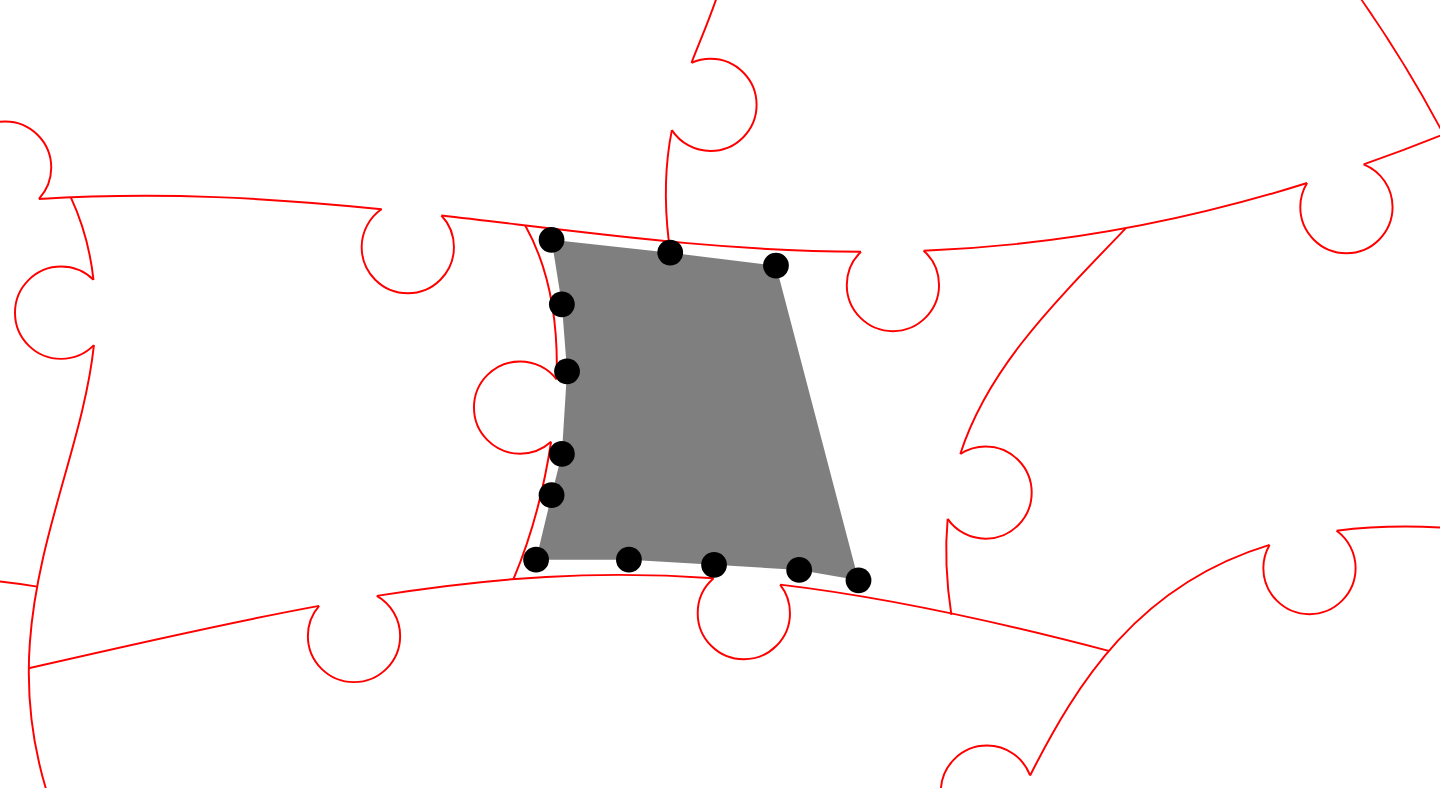 click 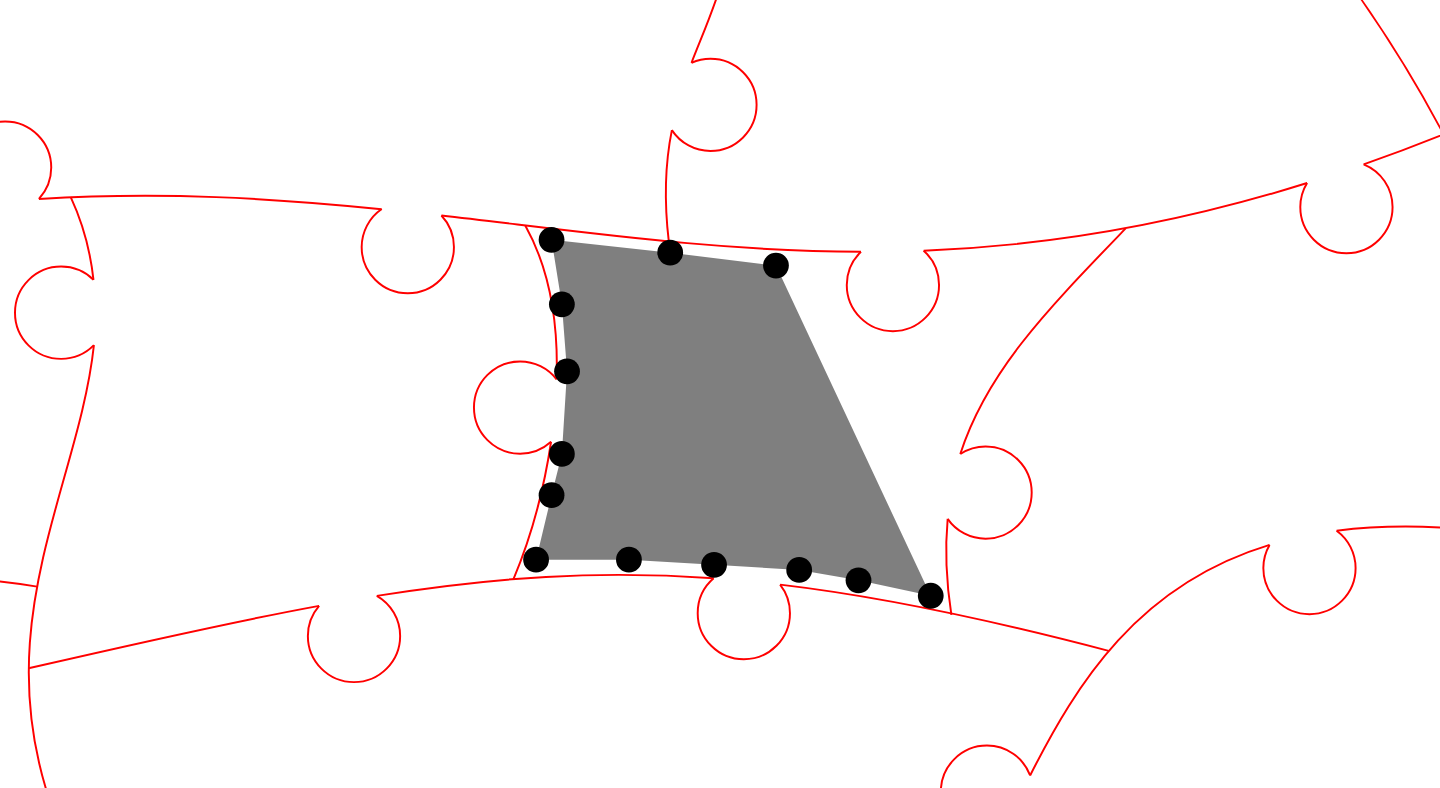 click 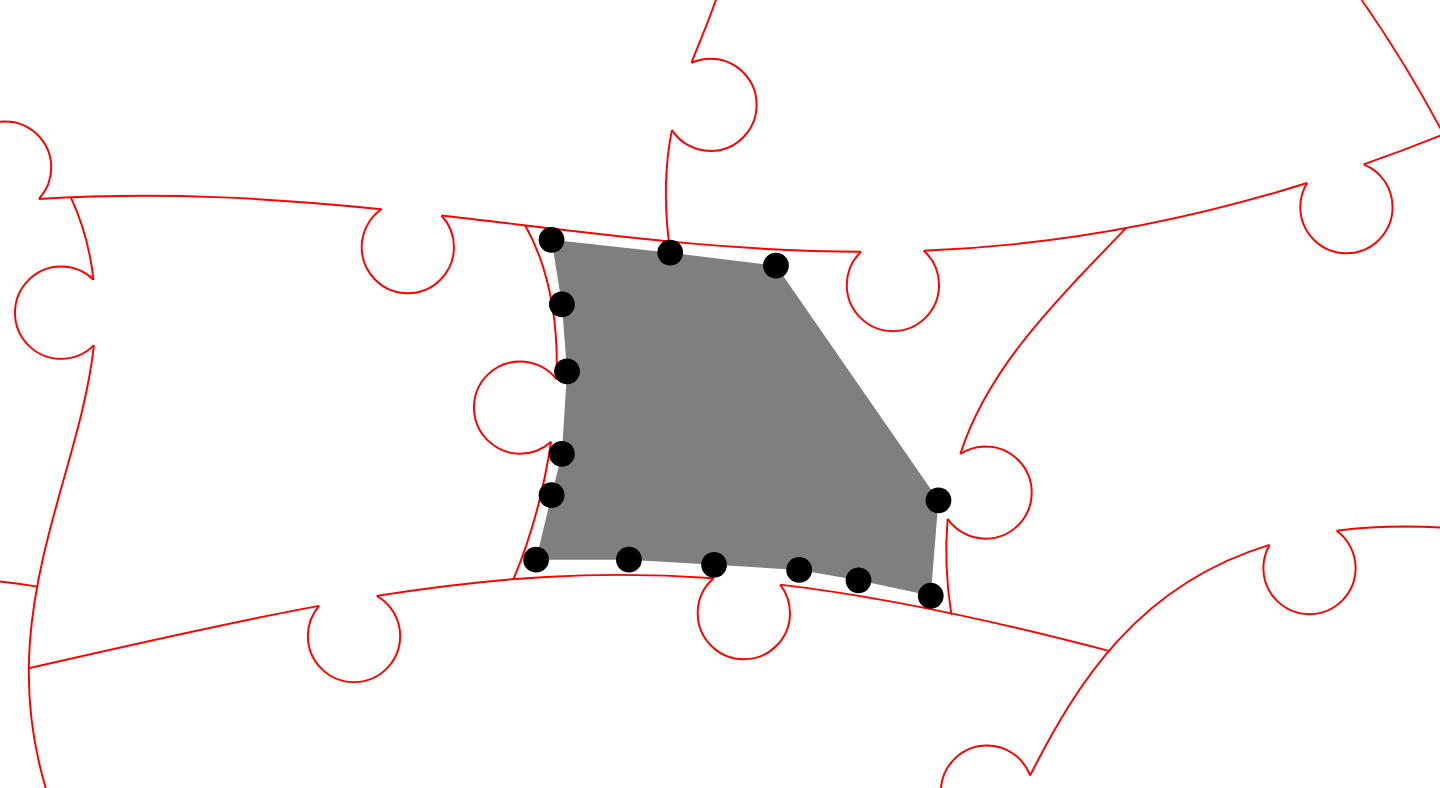 click 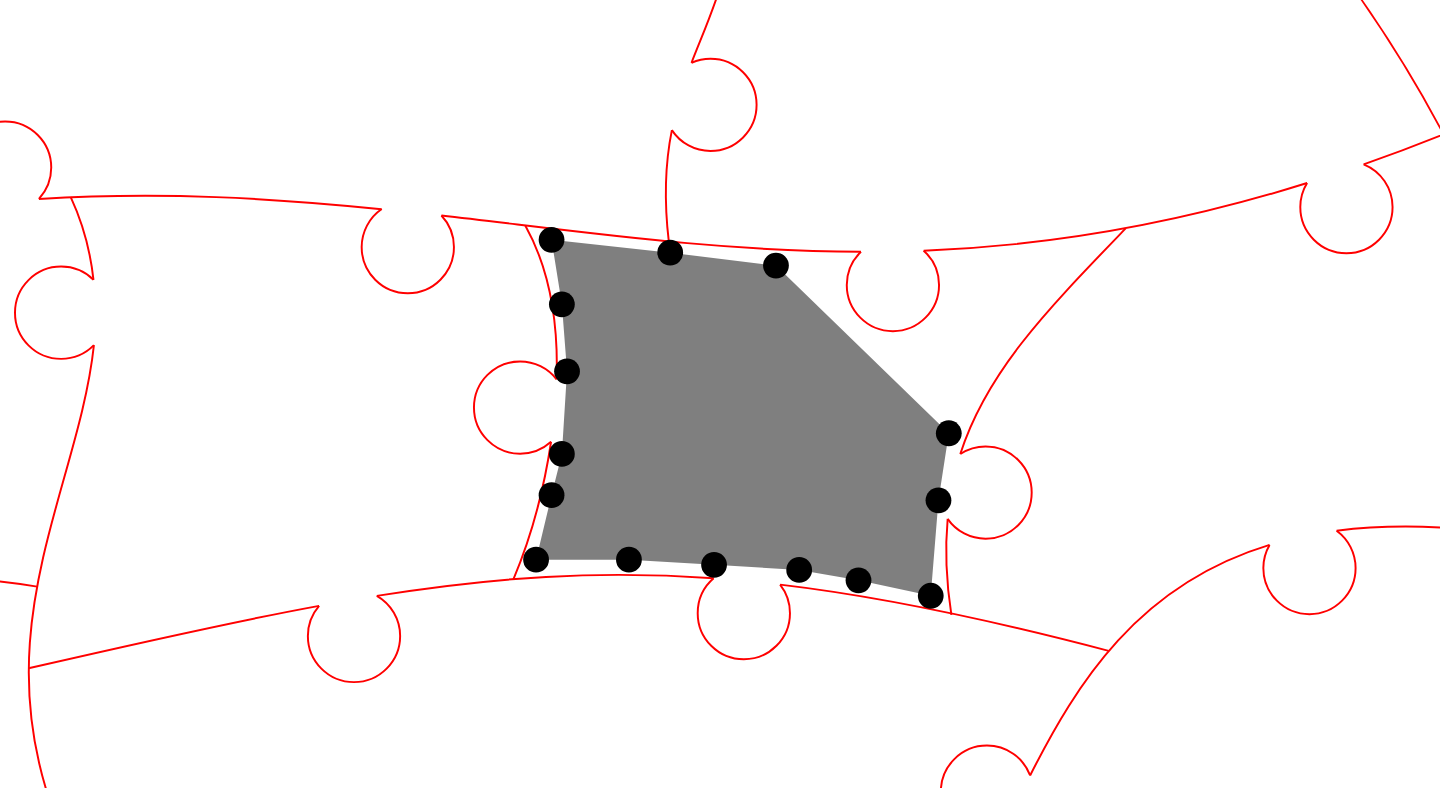 click 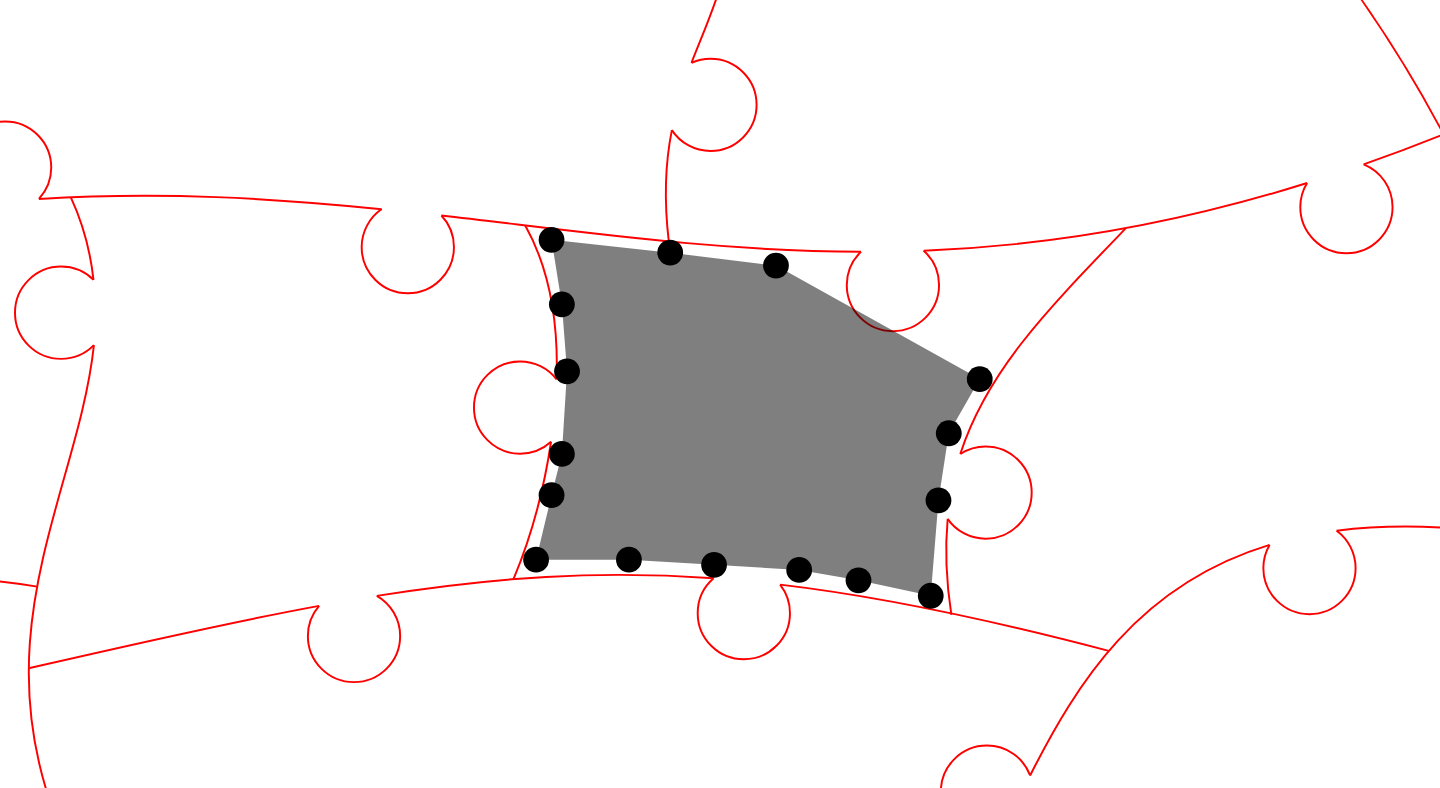 click 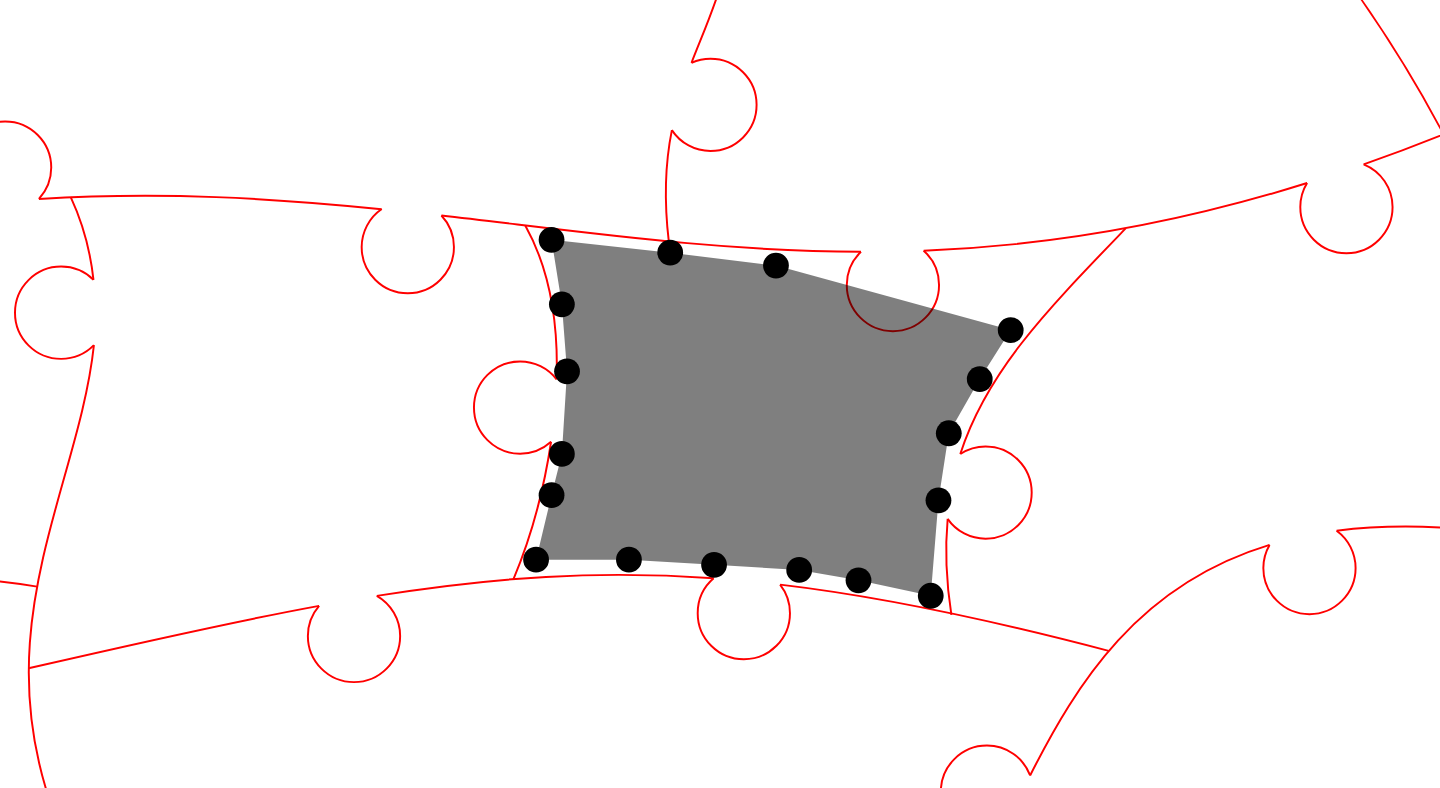 click 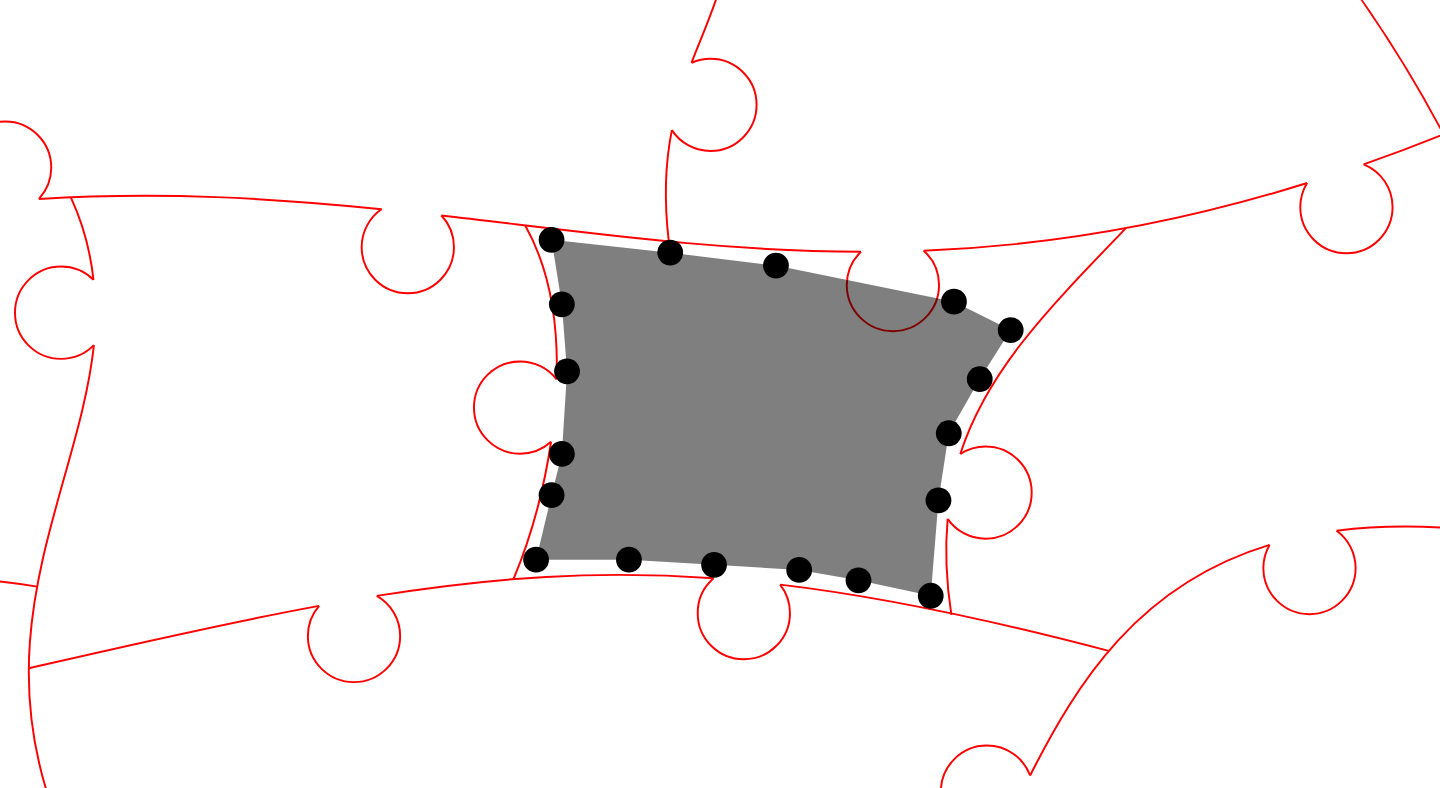 click 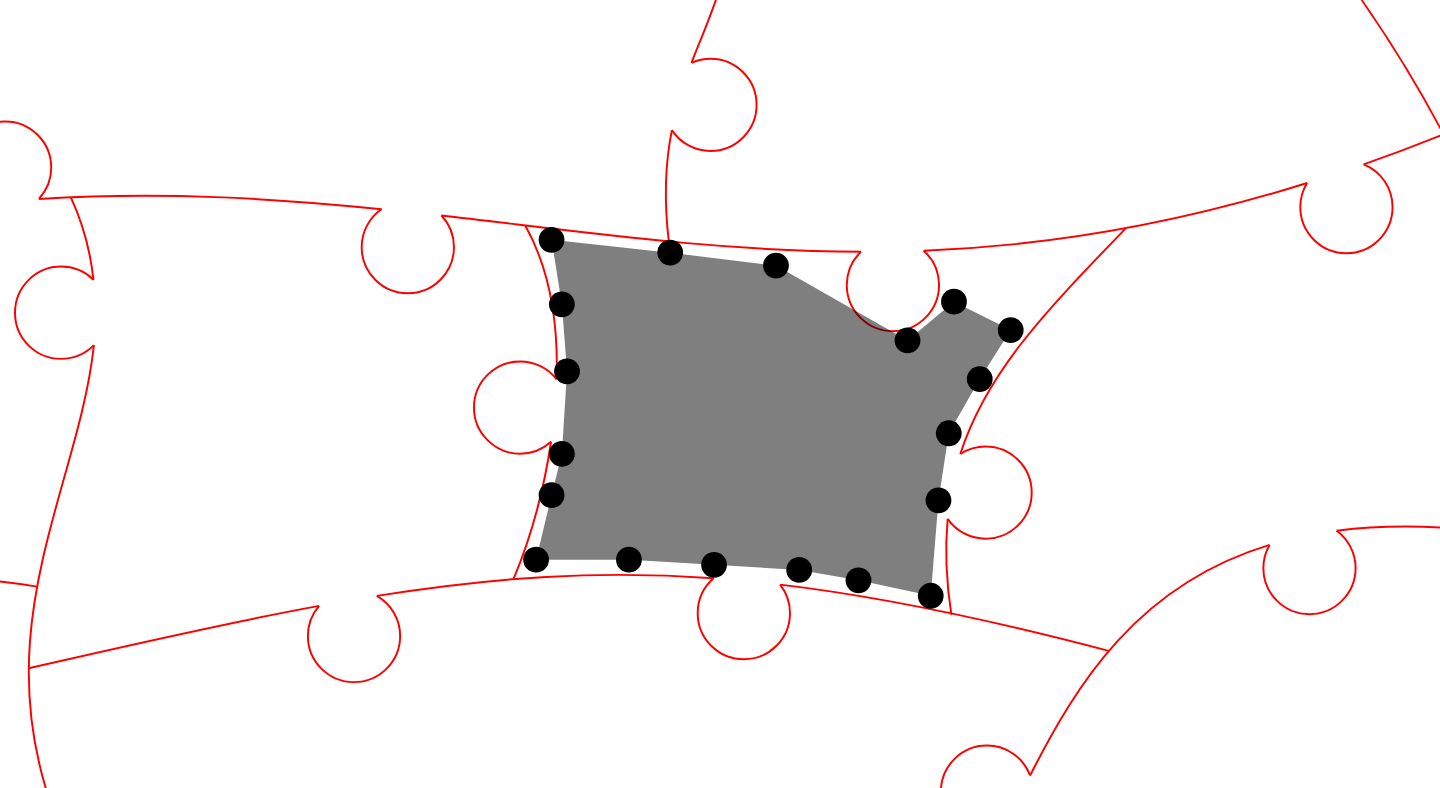 click 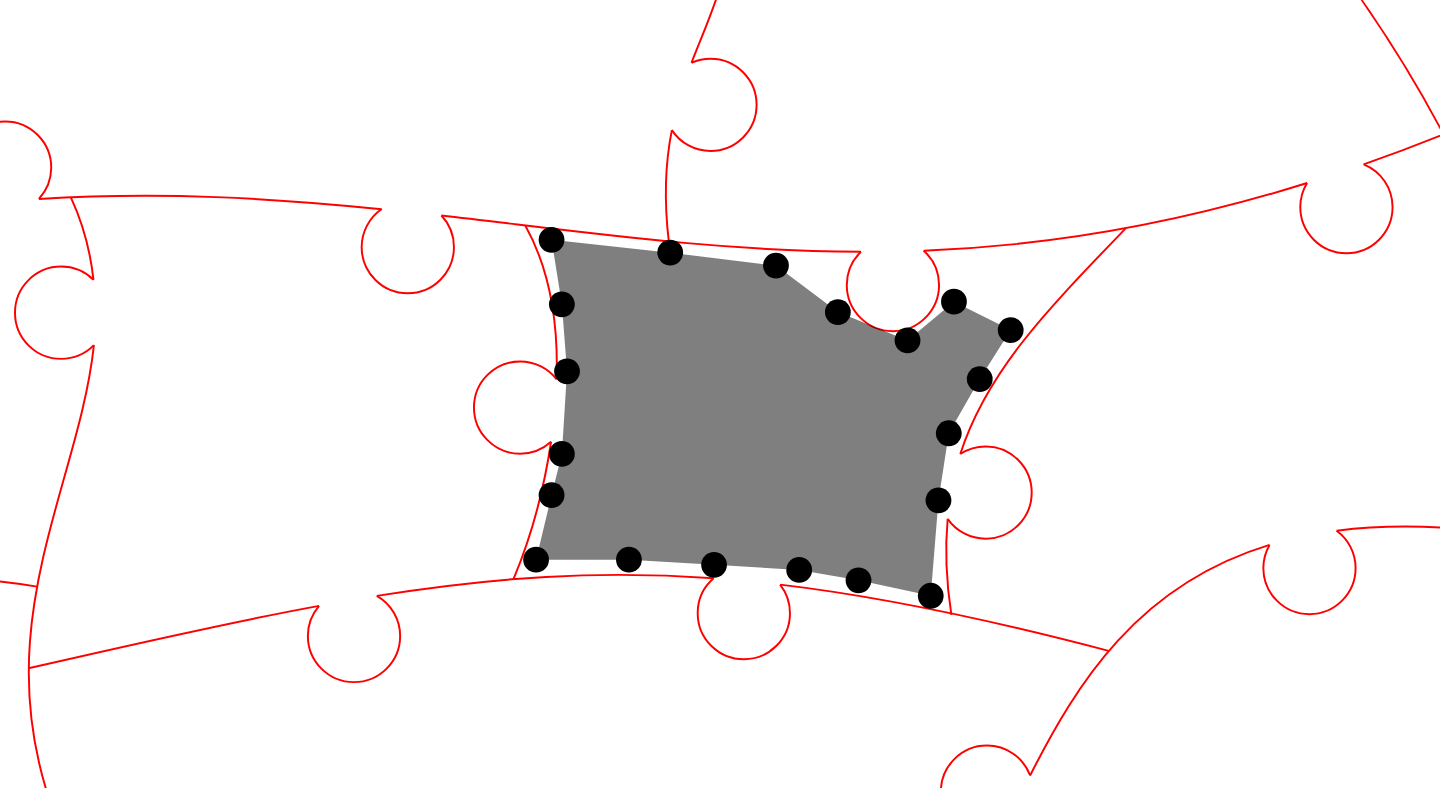 click 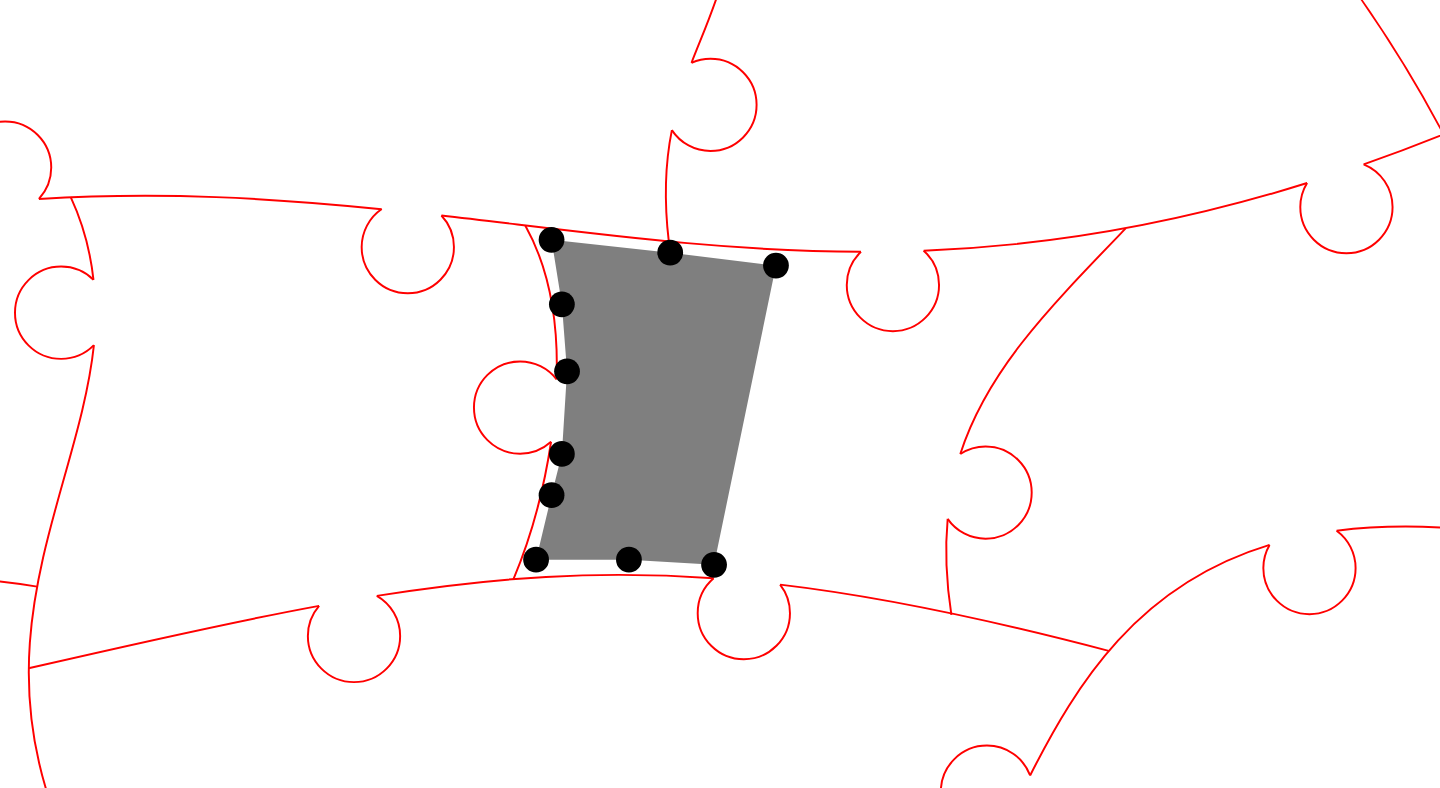 click 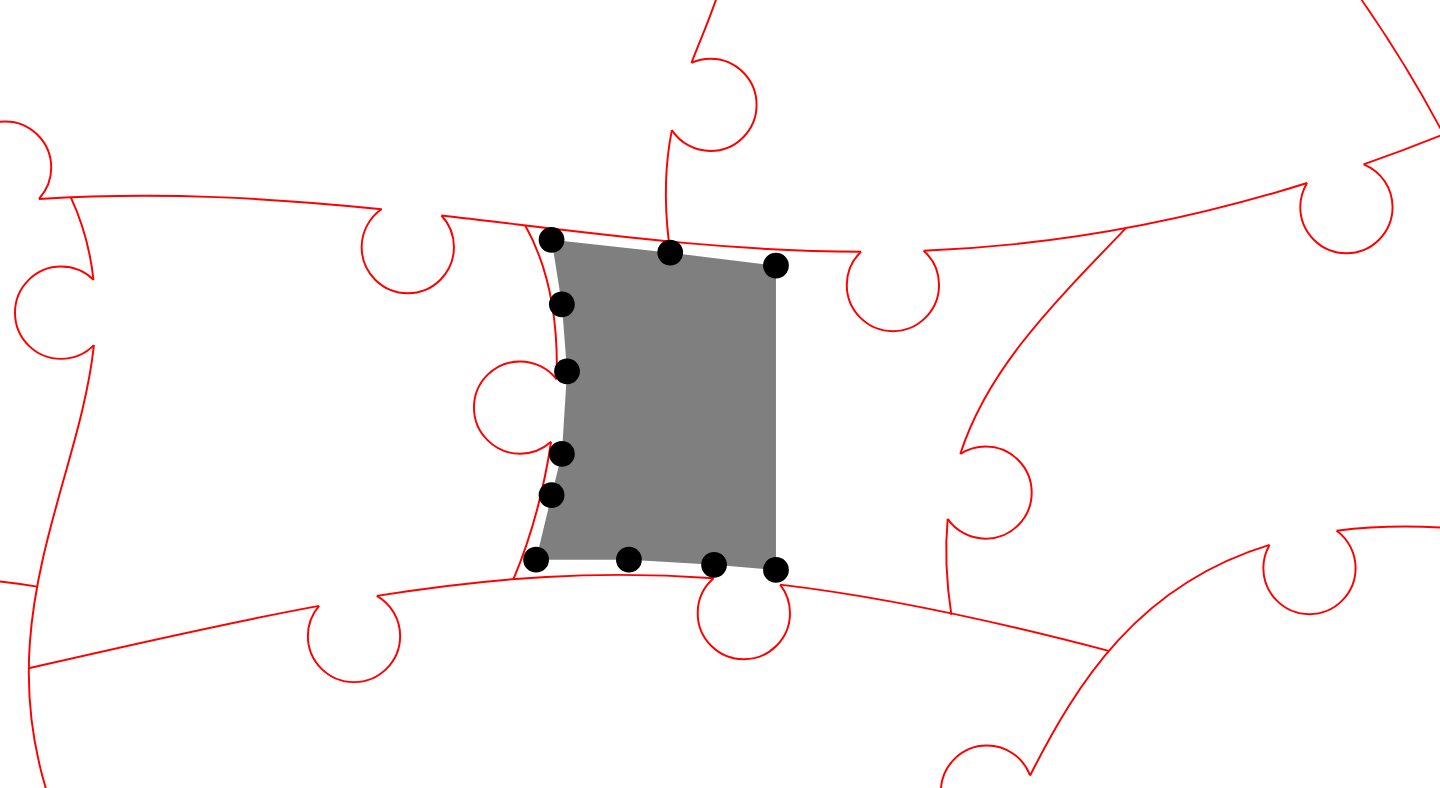 click 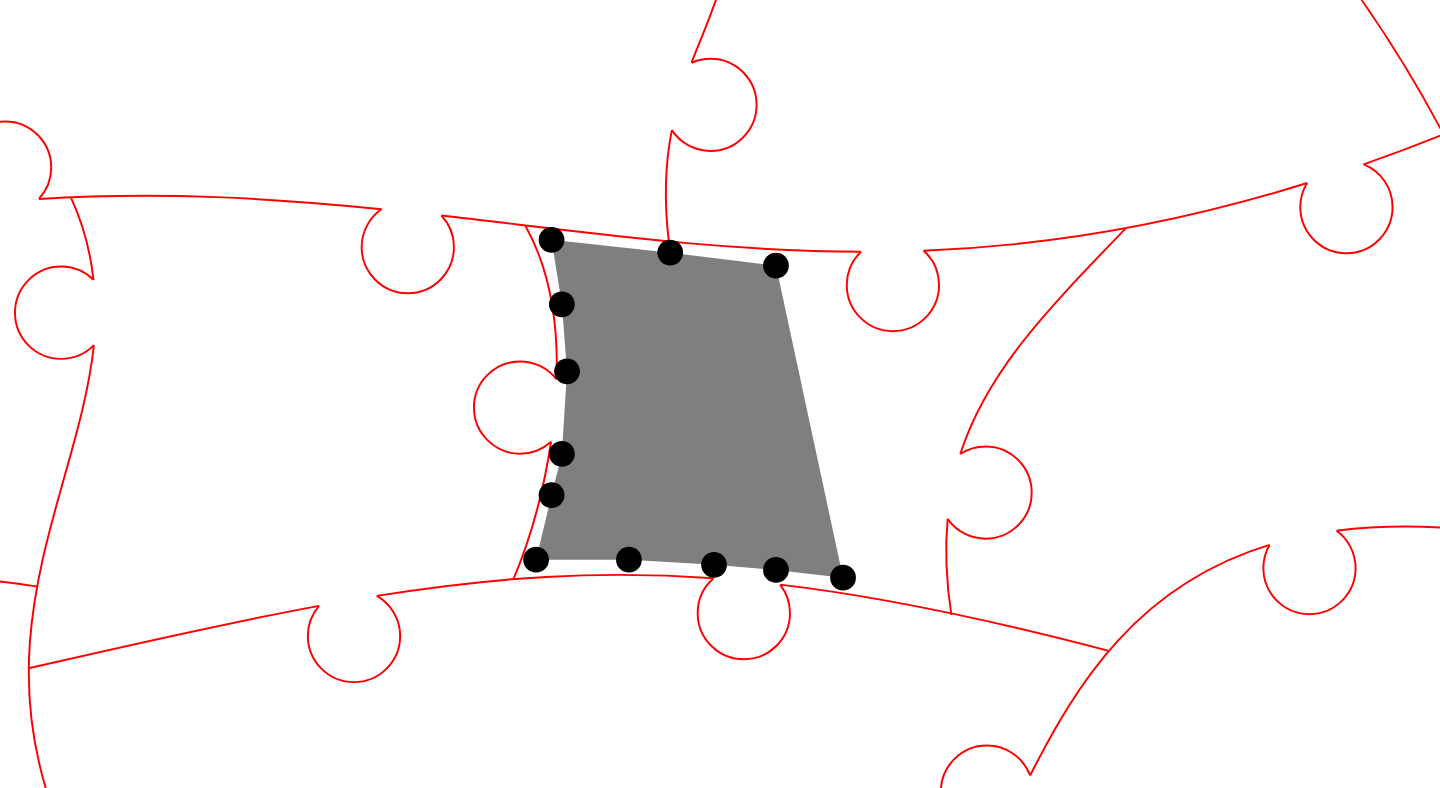 click 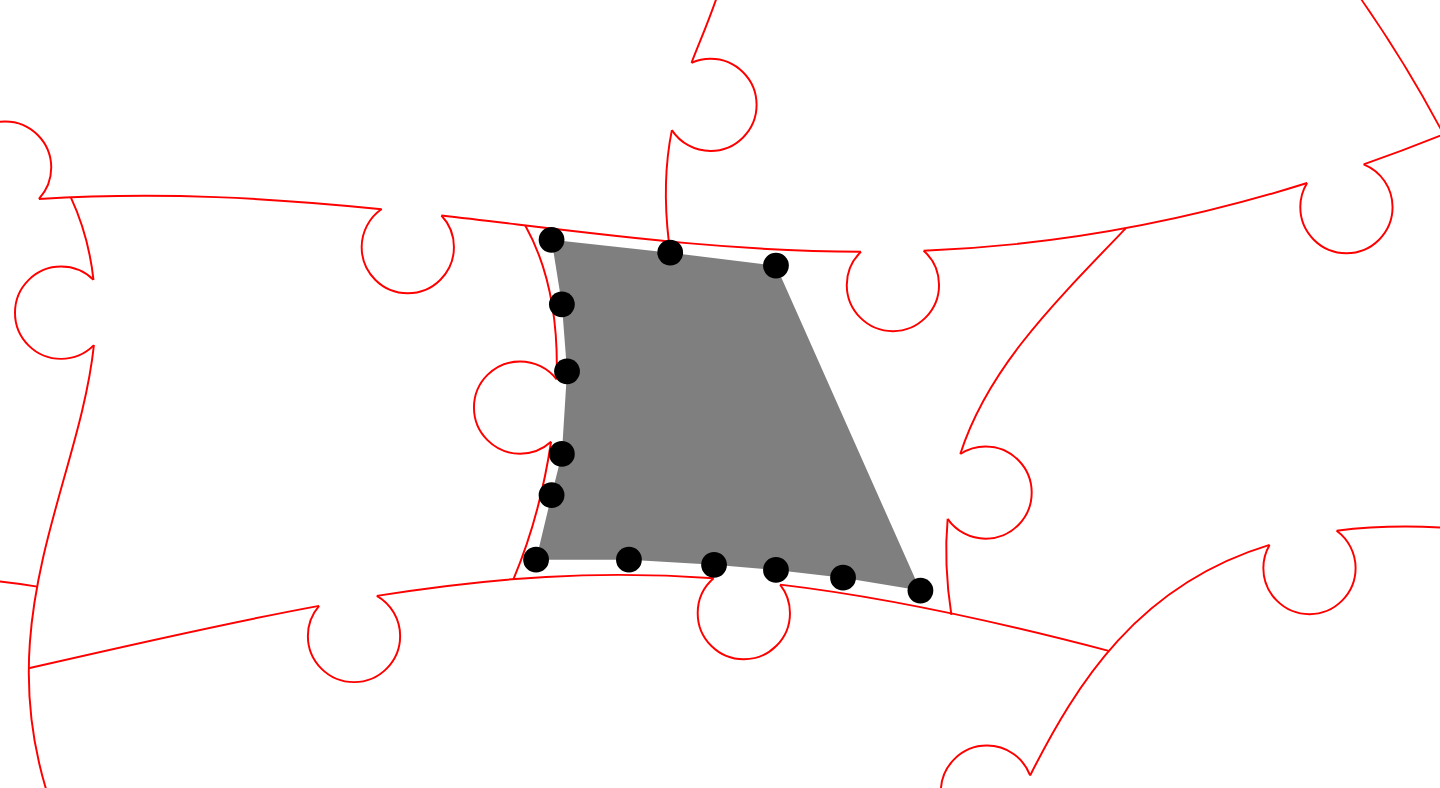 click 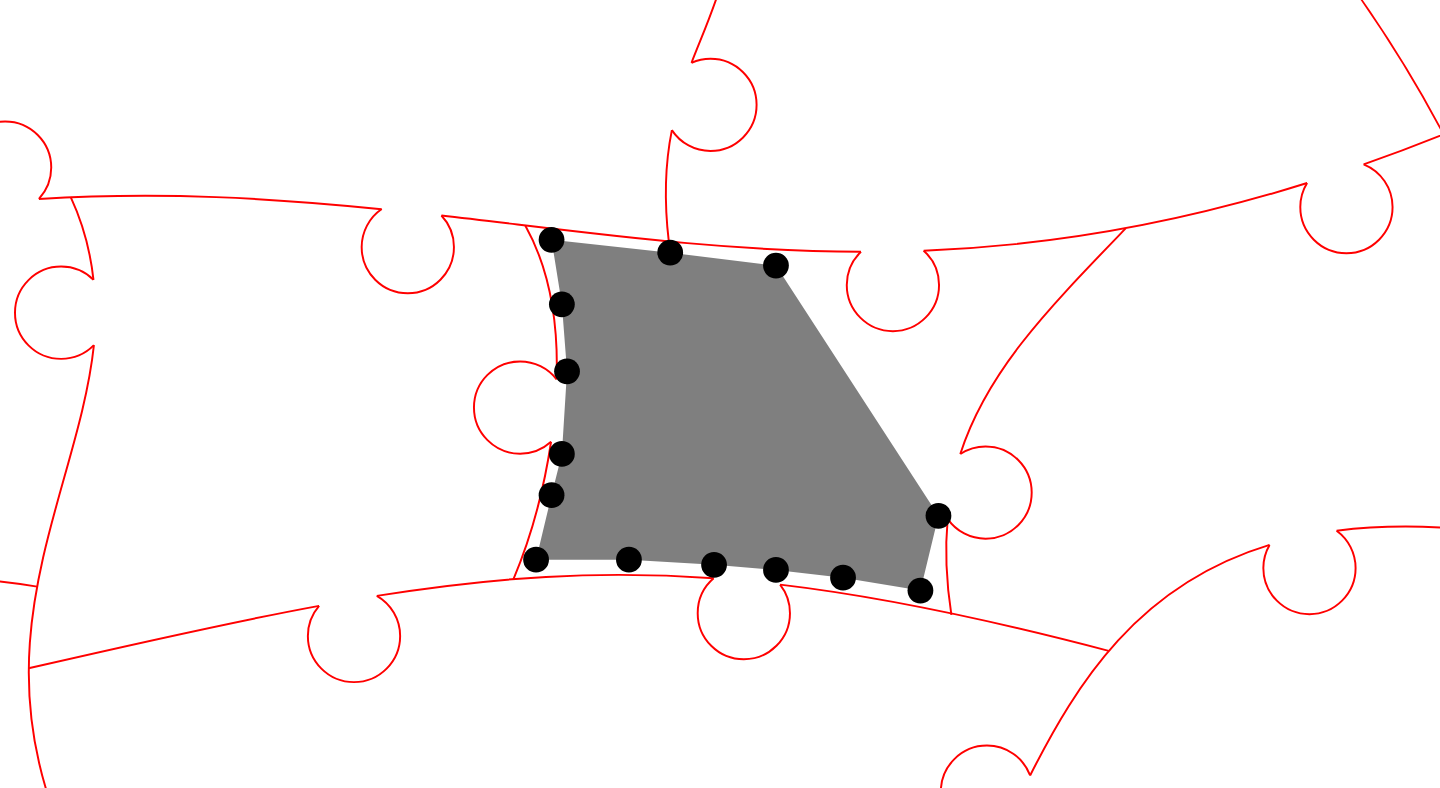 click 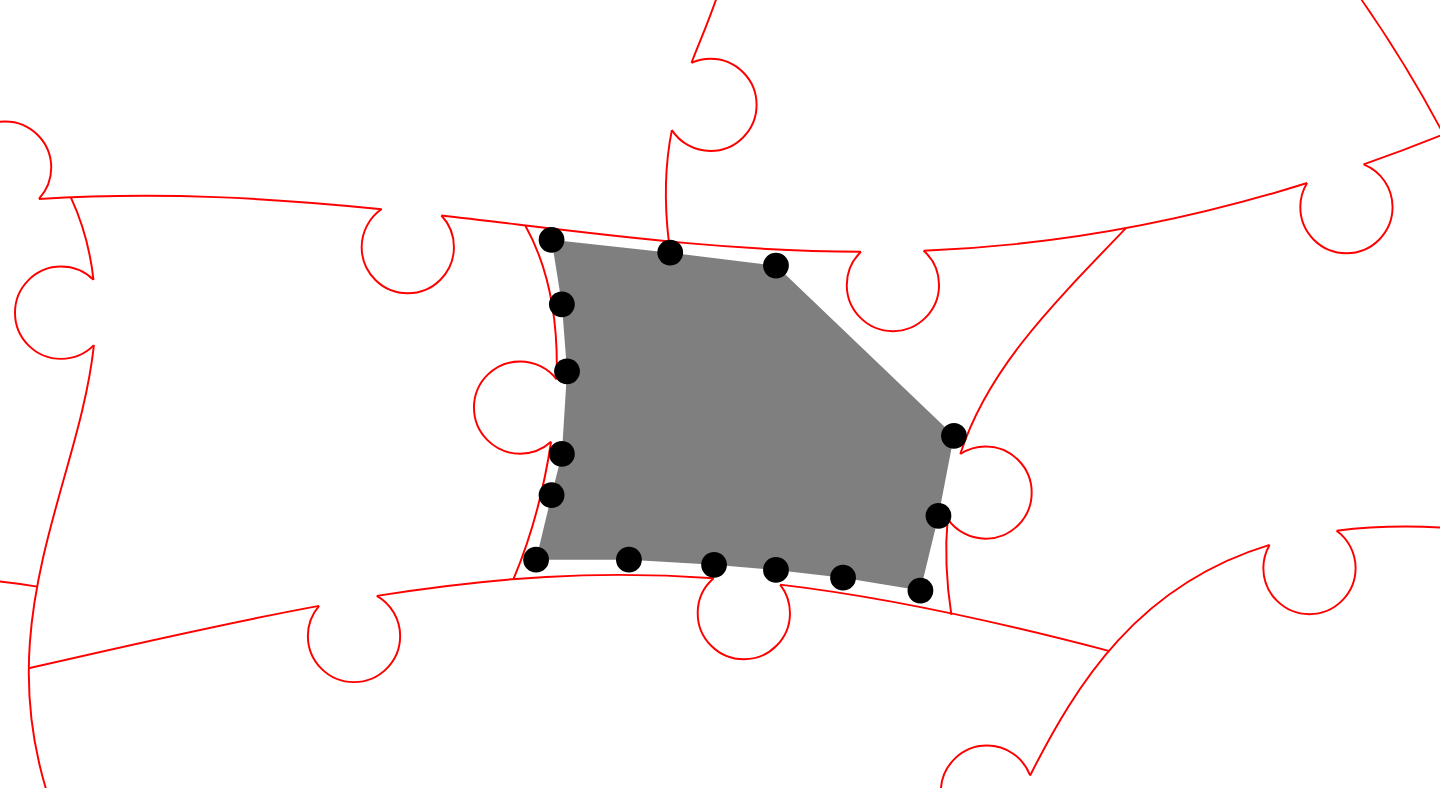 click 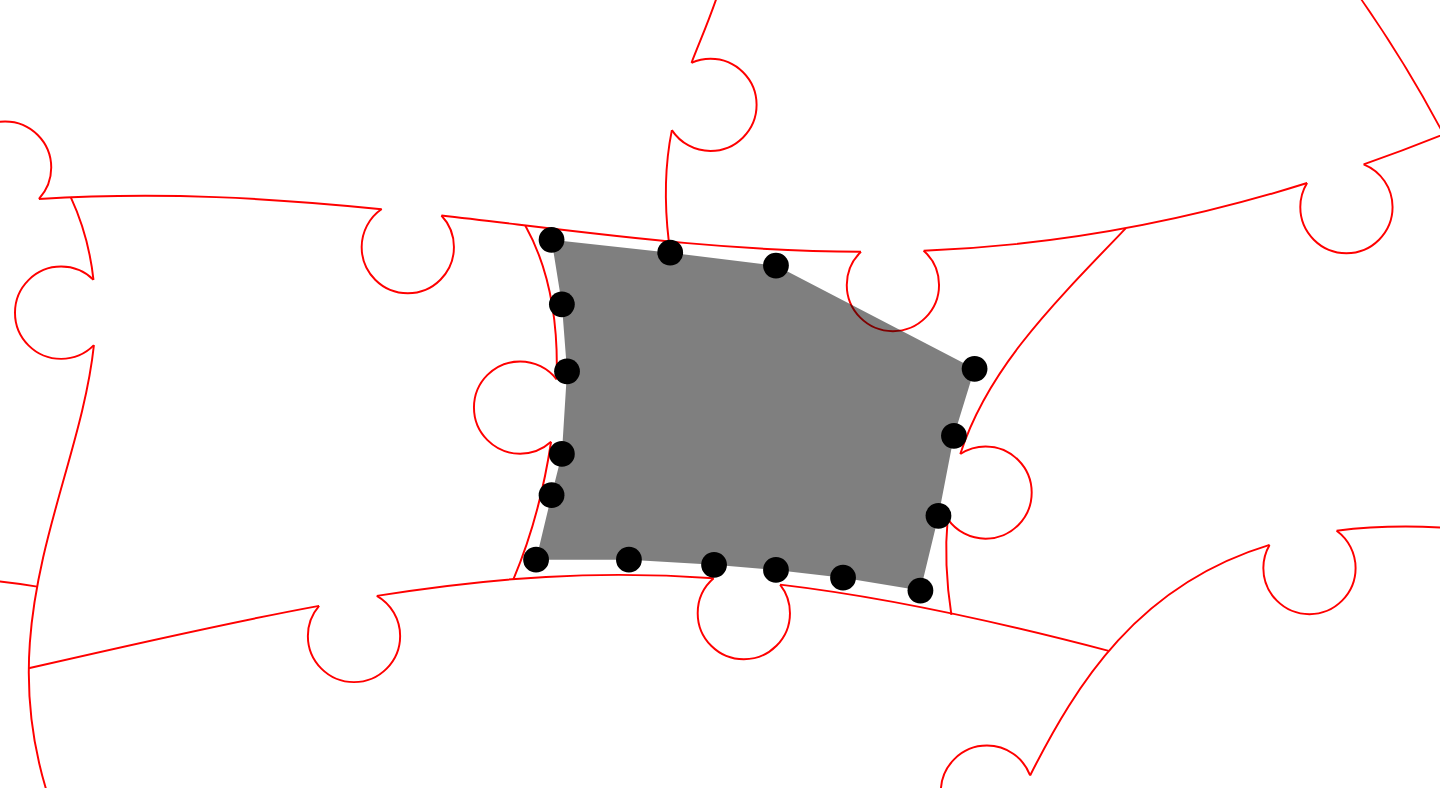 click 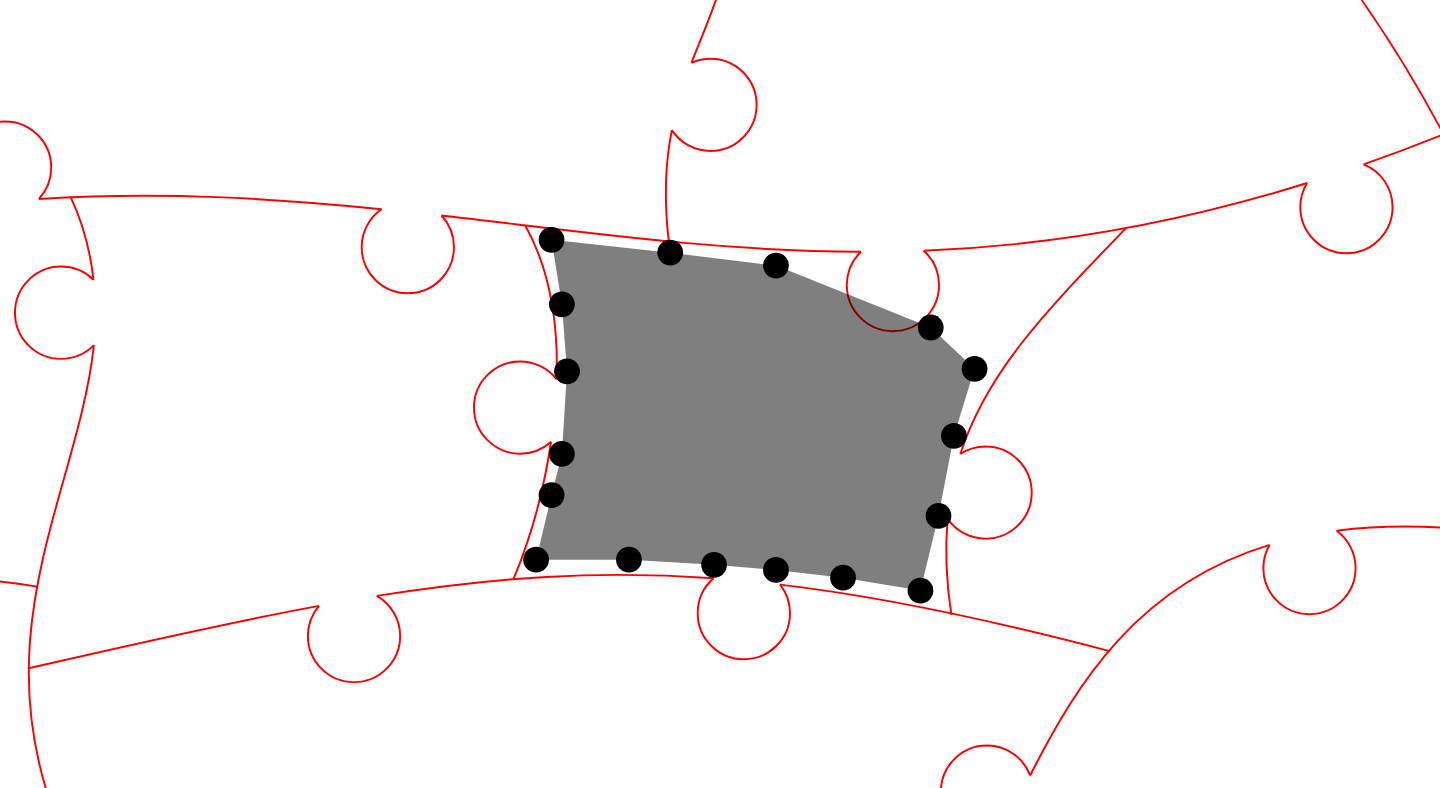 click 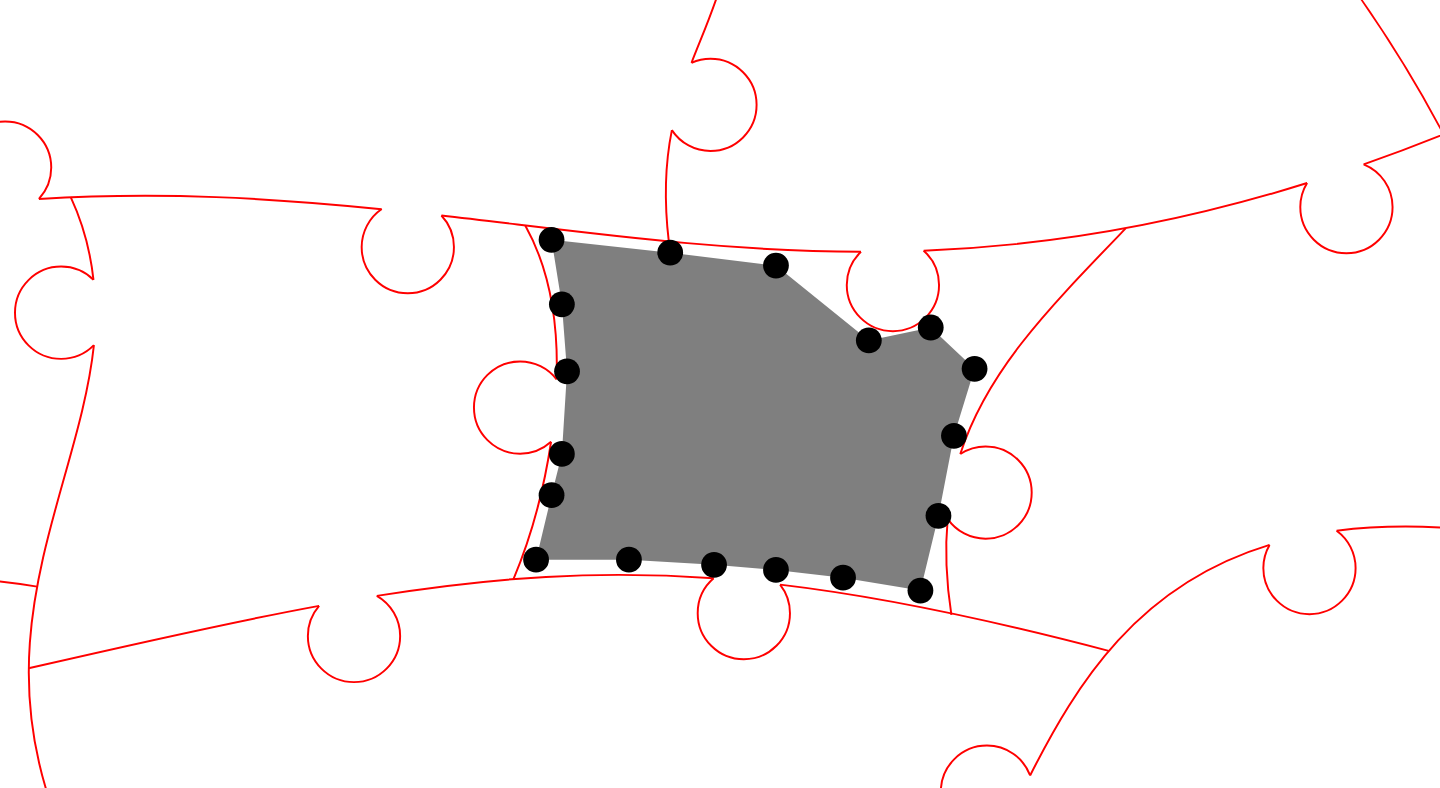 click 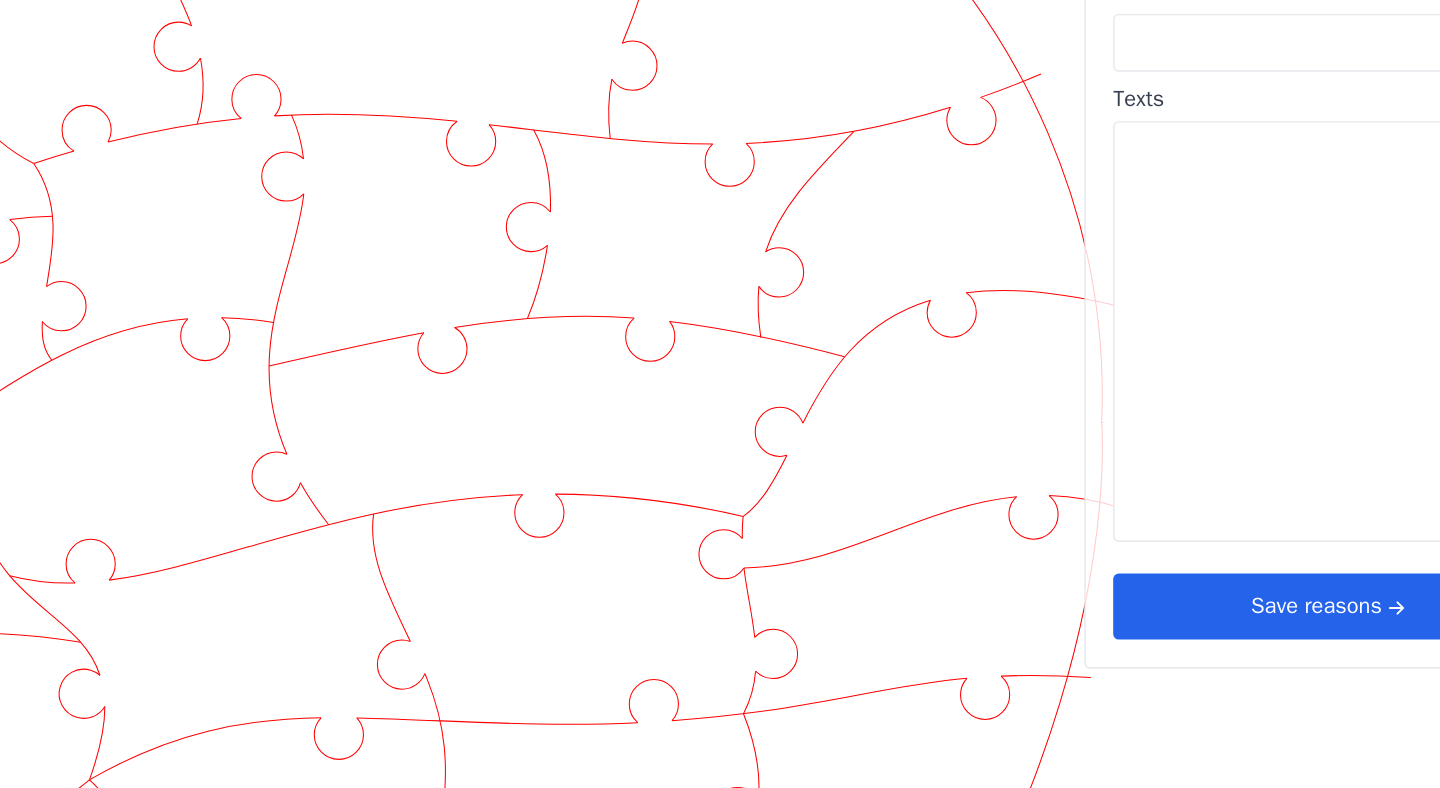 scroll, scrollTop: 113, scrollLeft: 915, axis: both 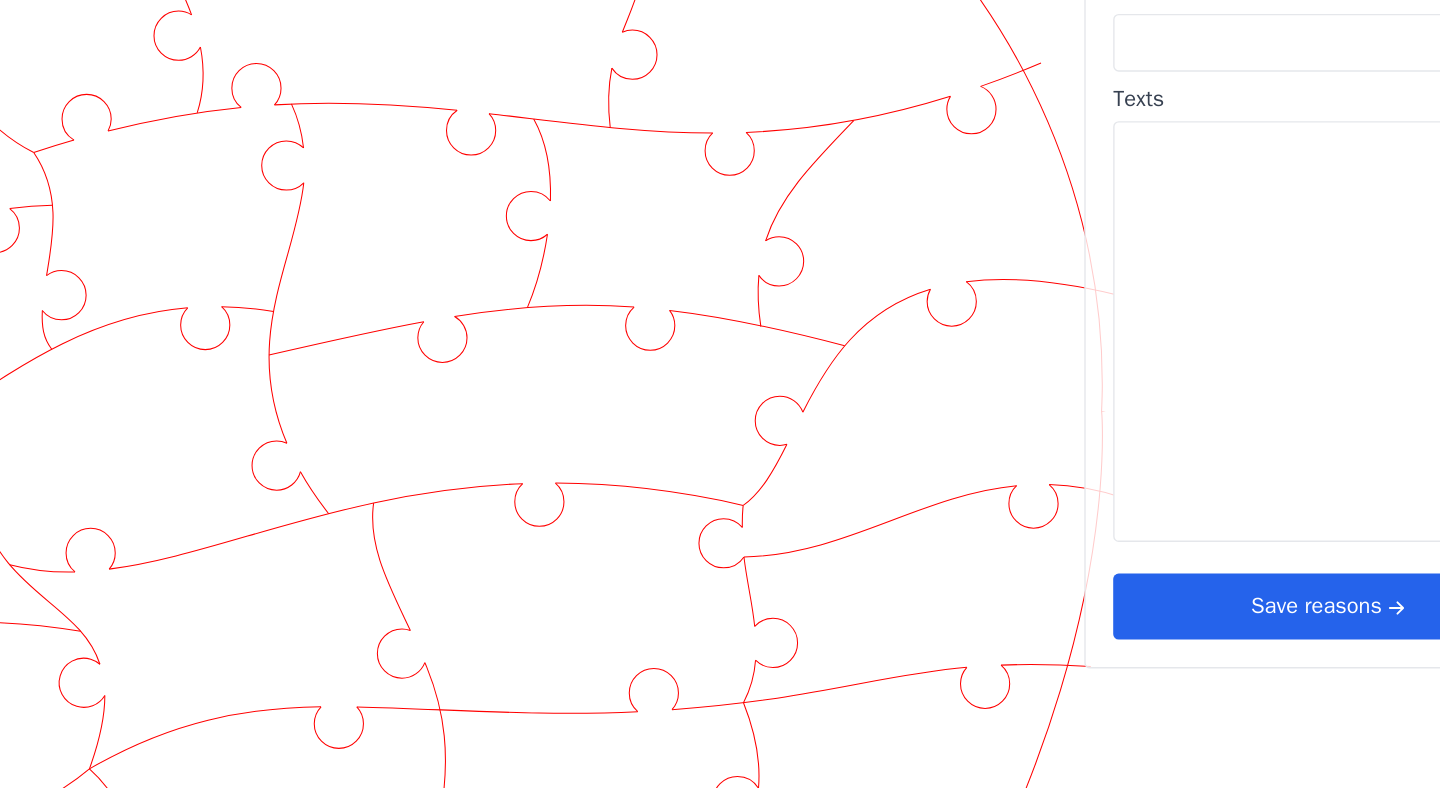 click 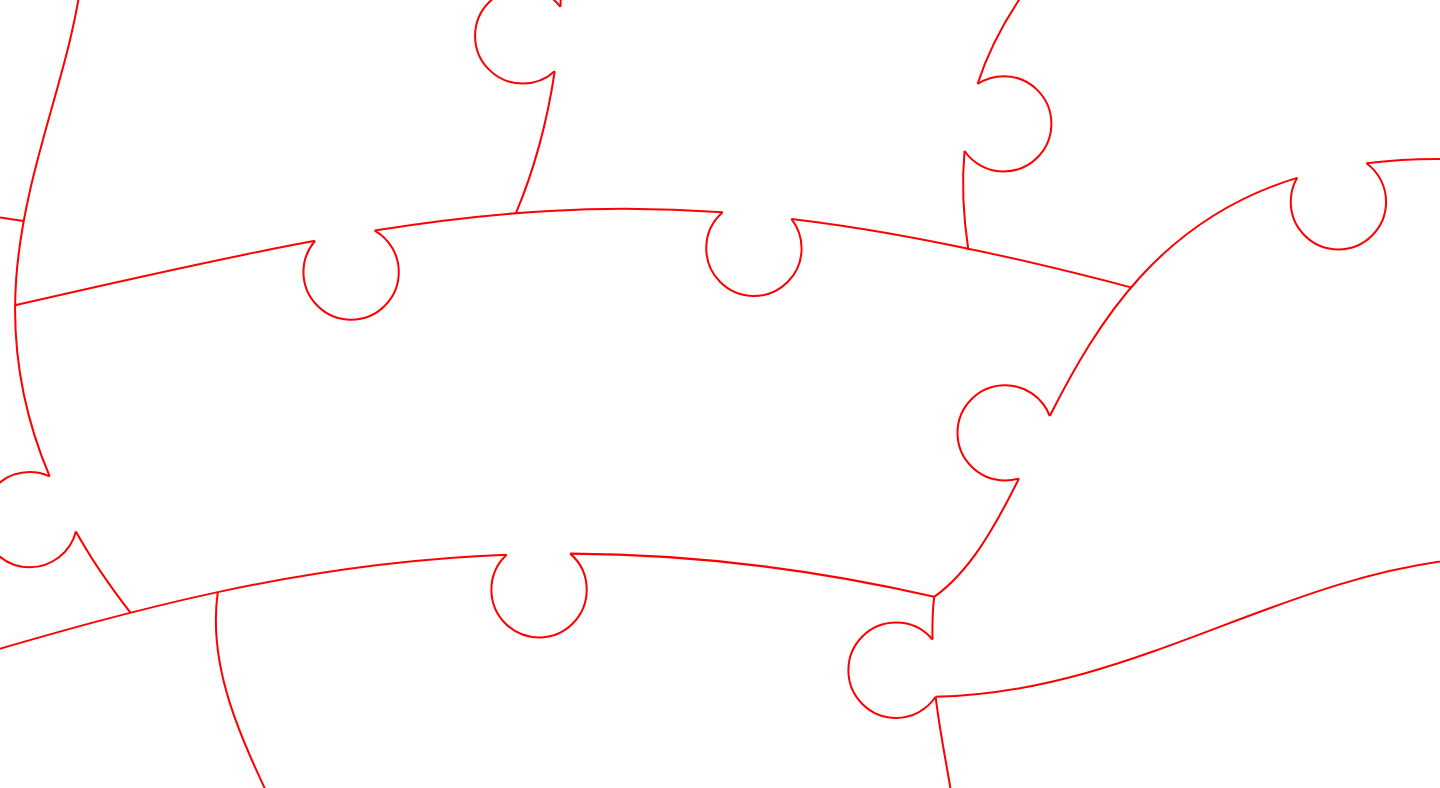 click 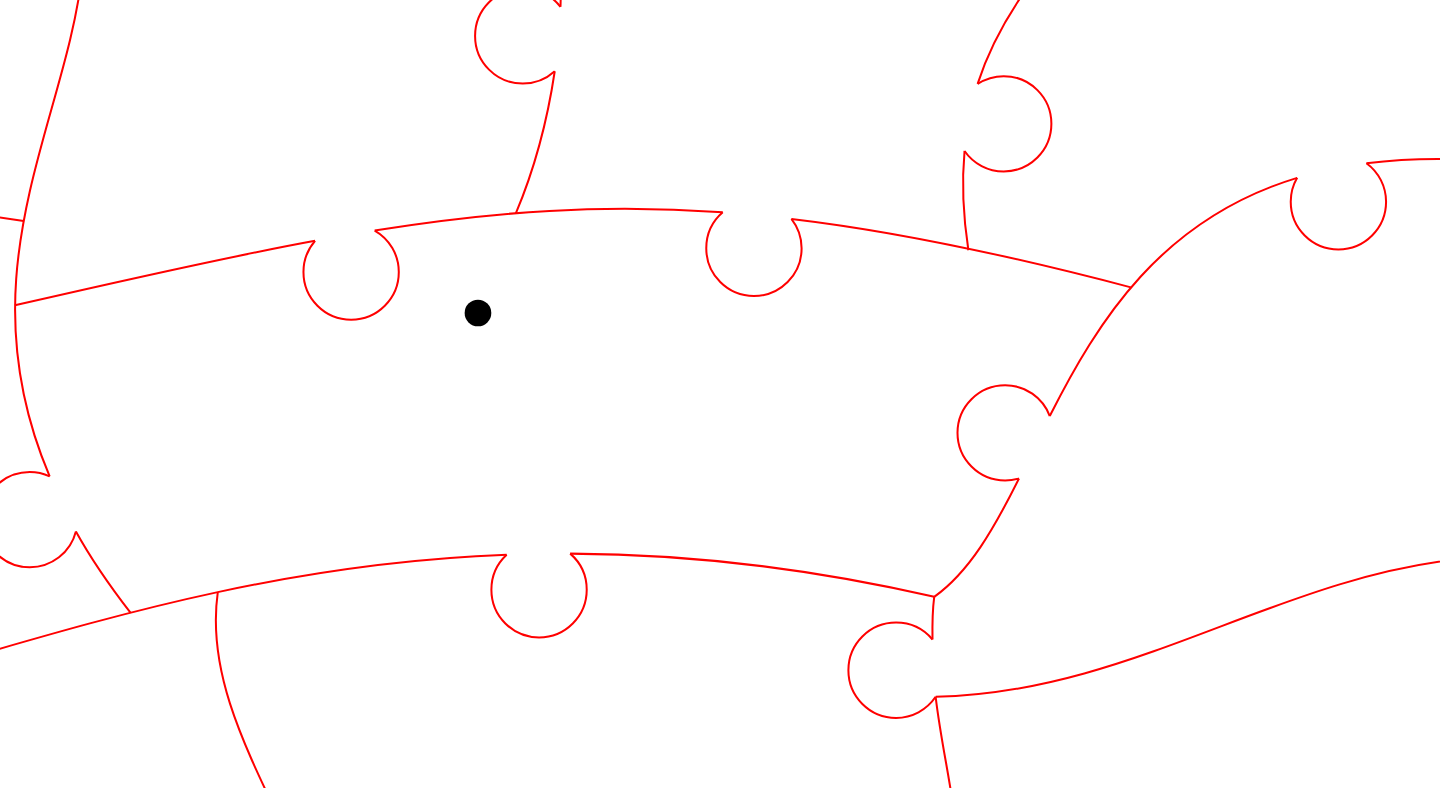 click 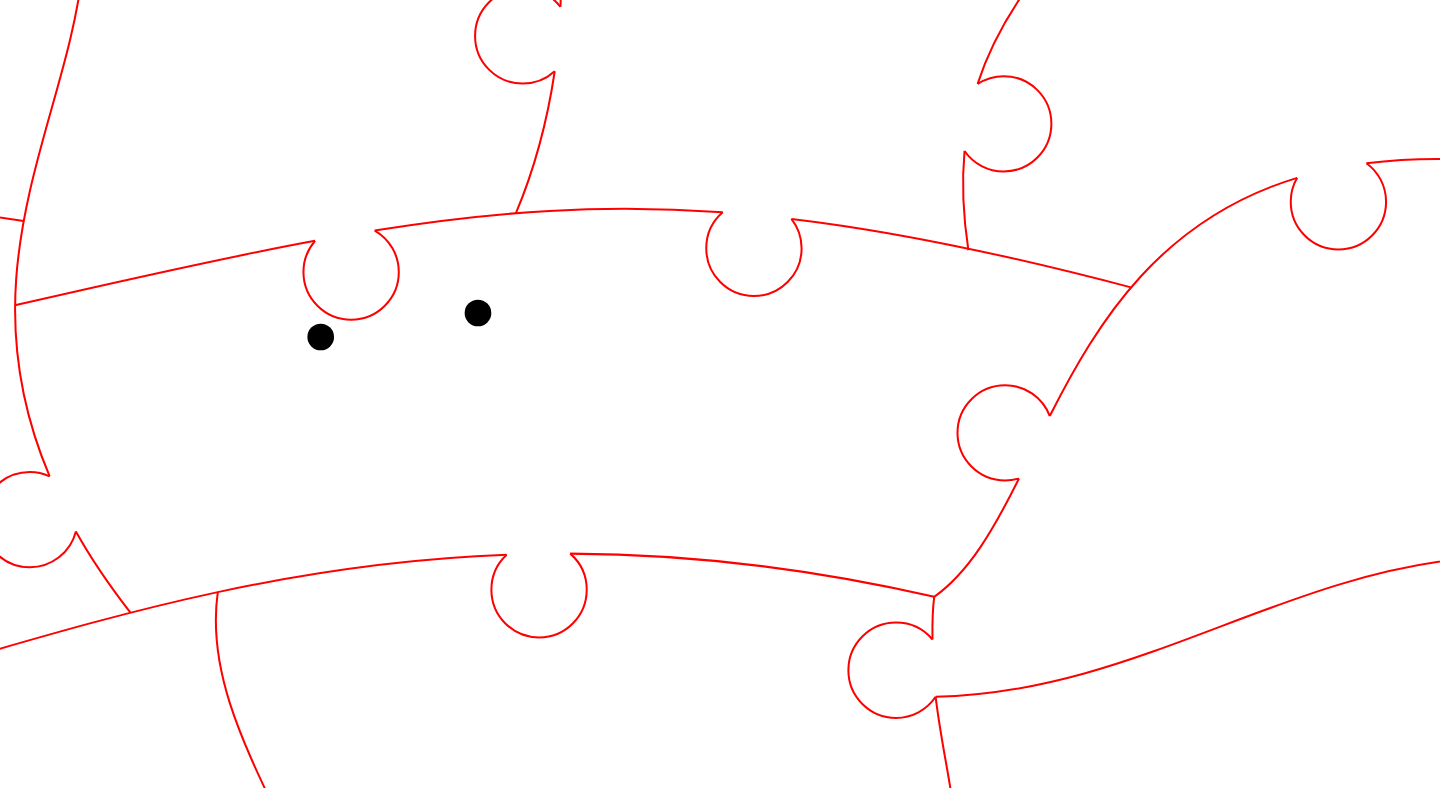 click 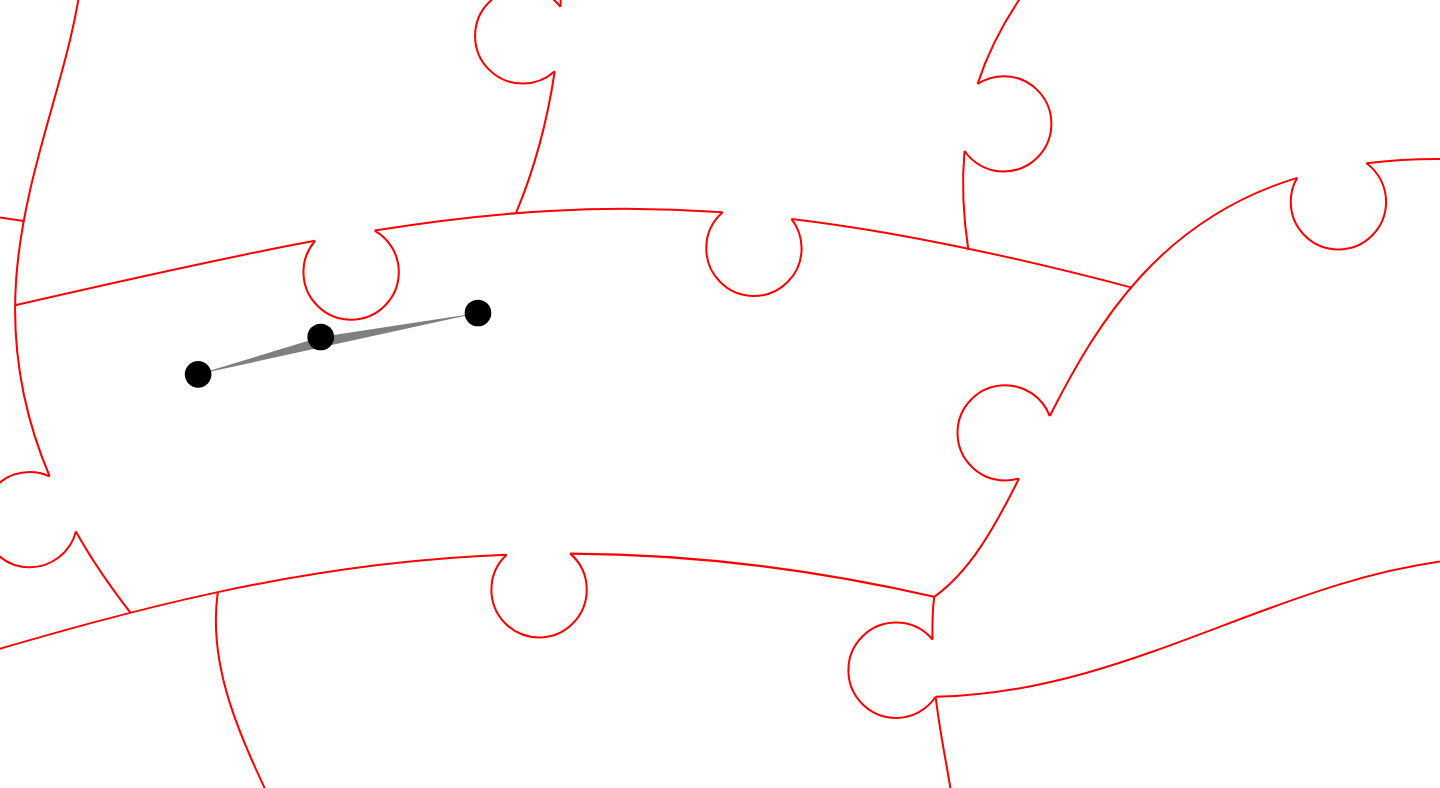 click 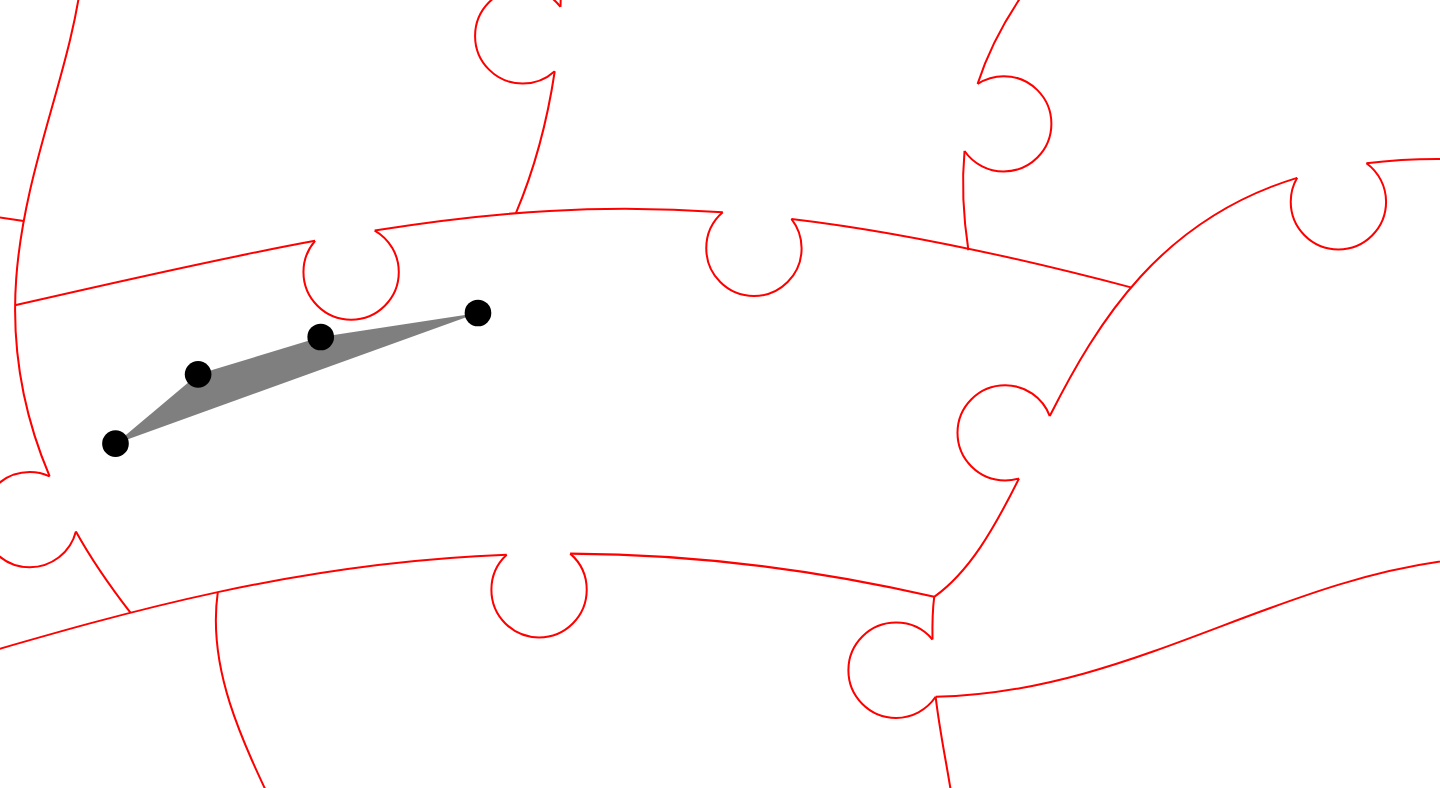 click 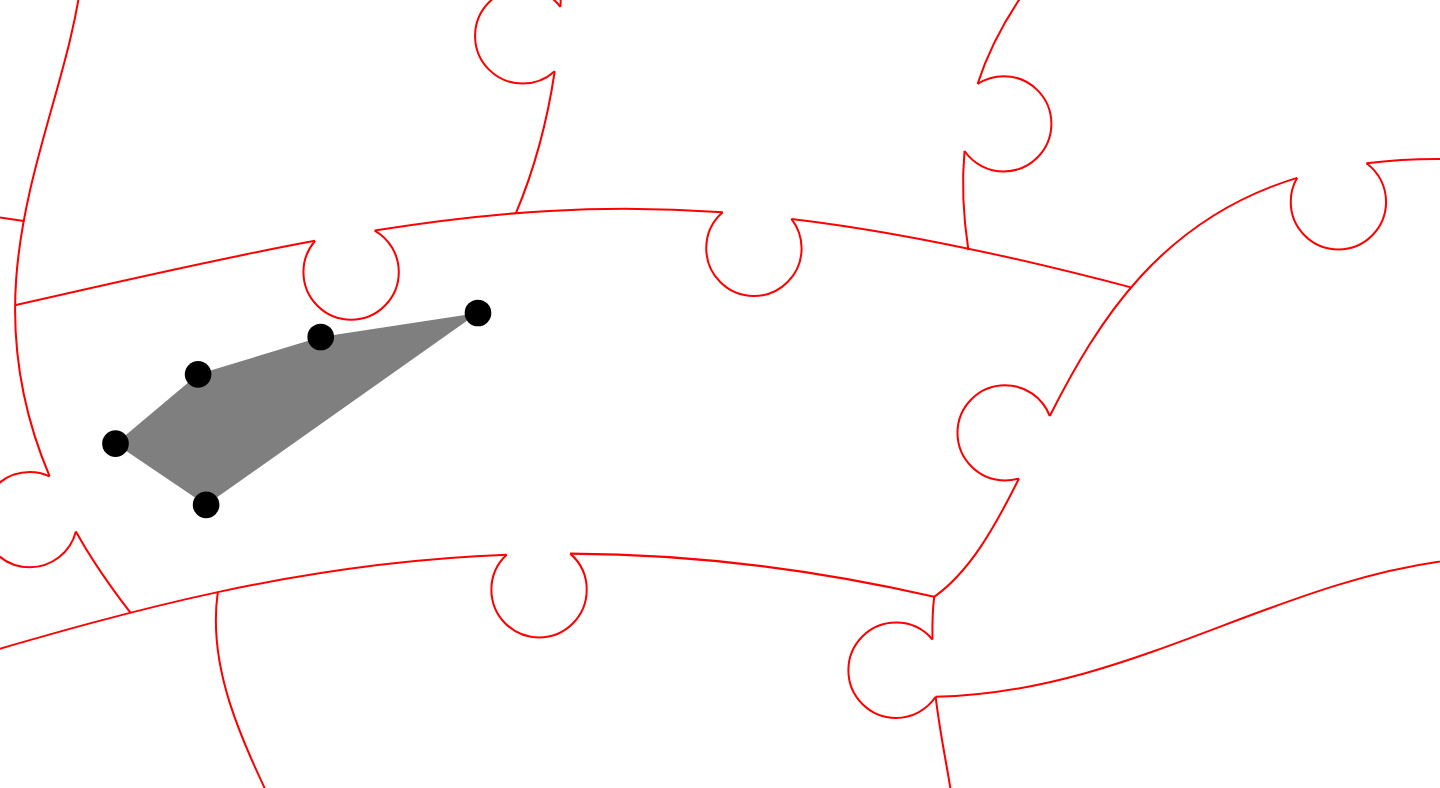 click 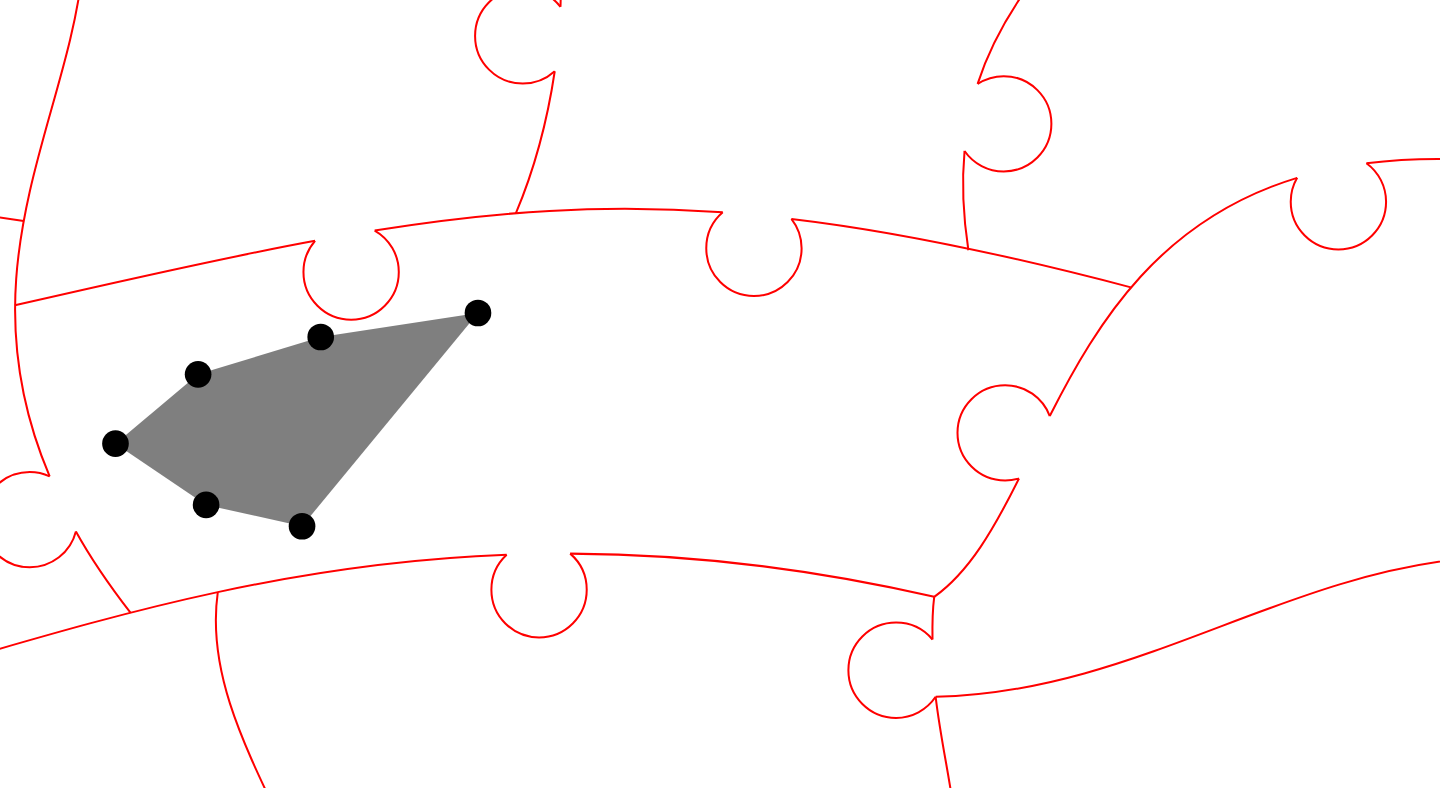 click 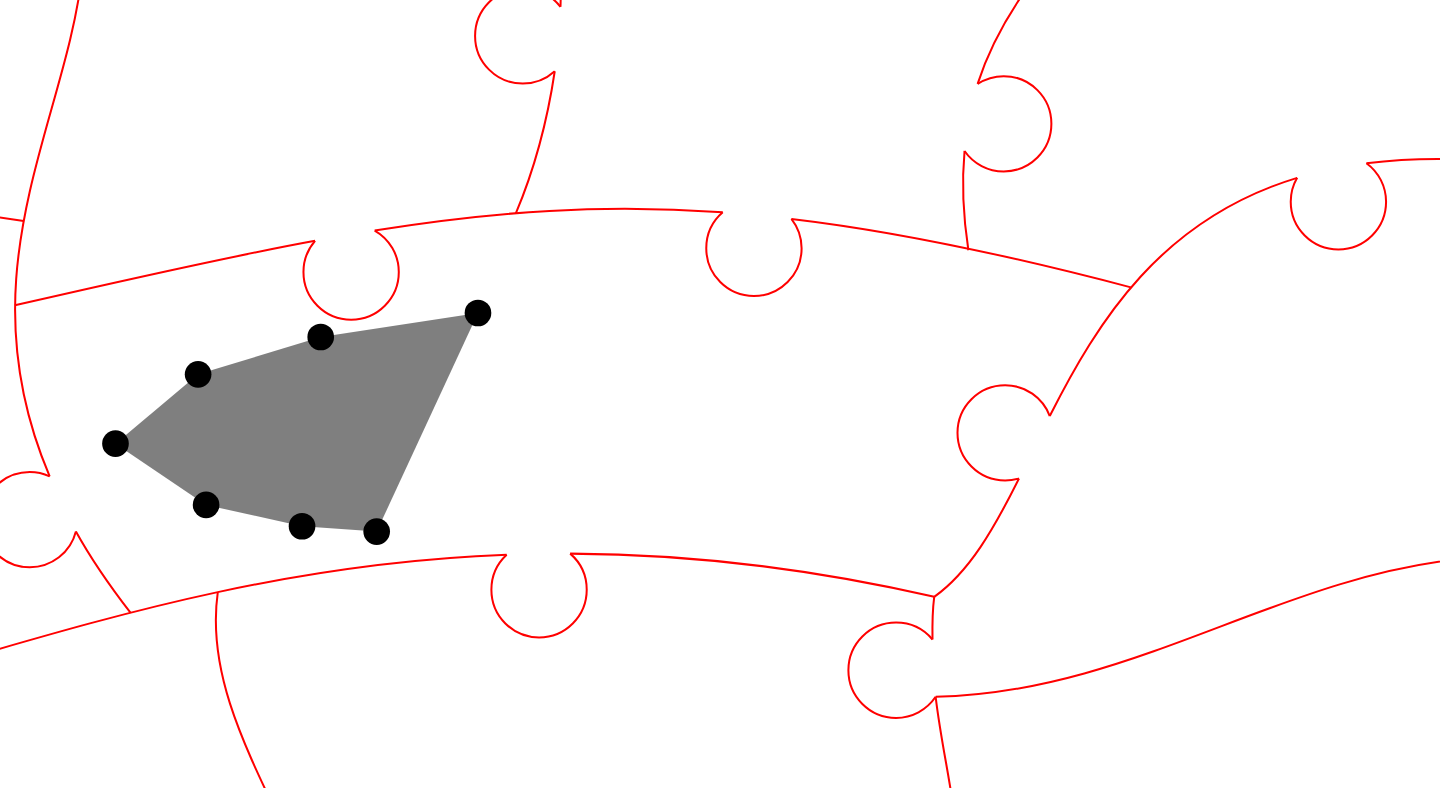 click 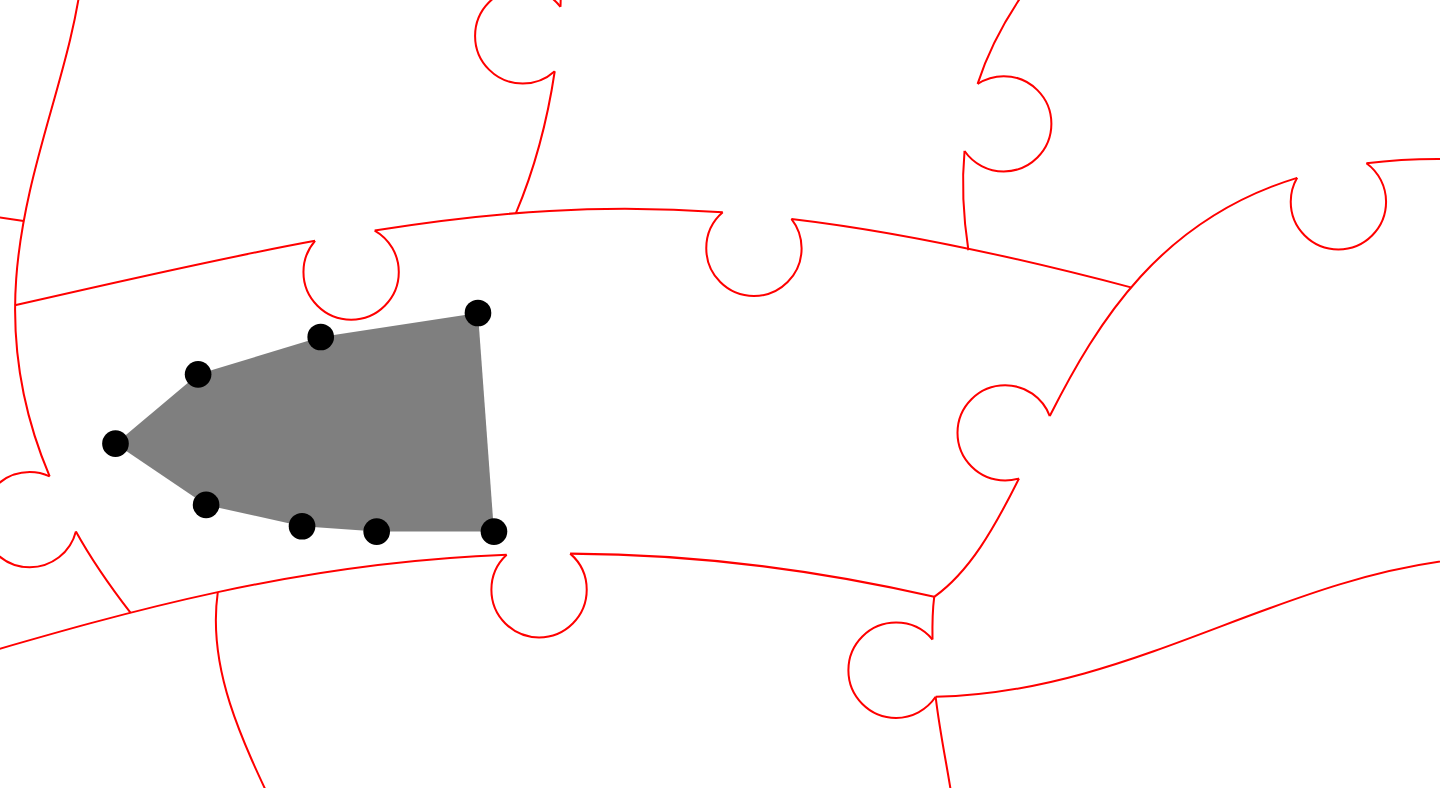 click 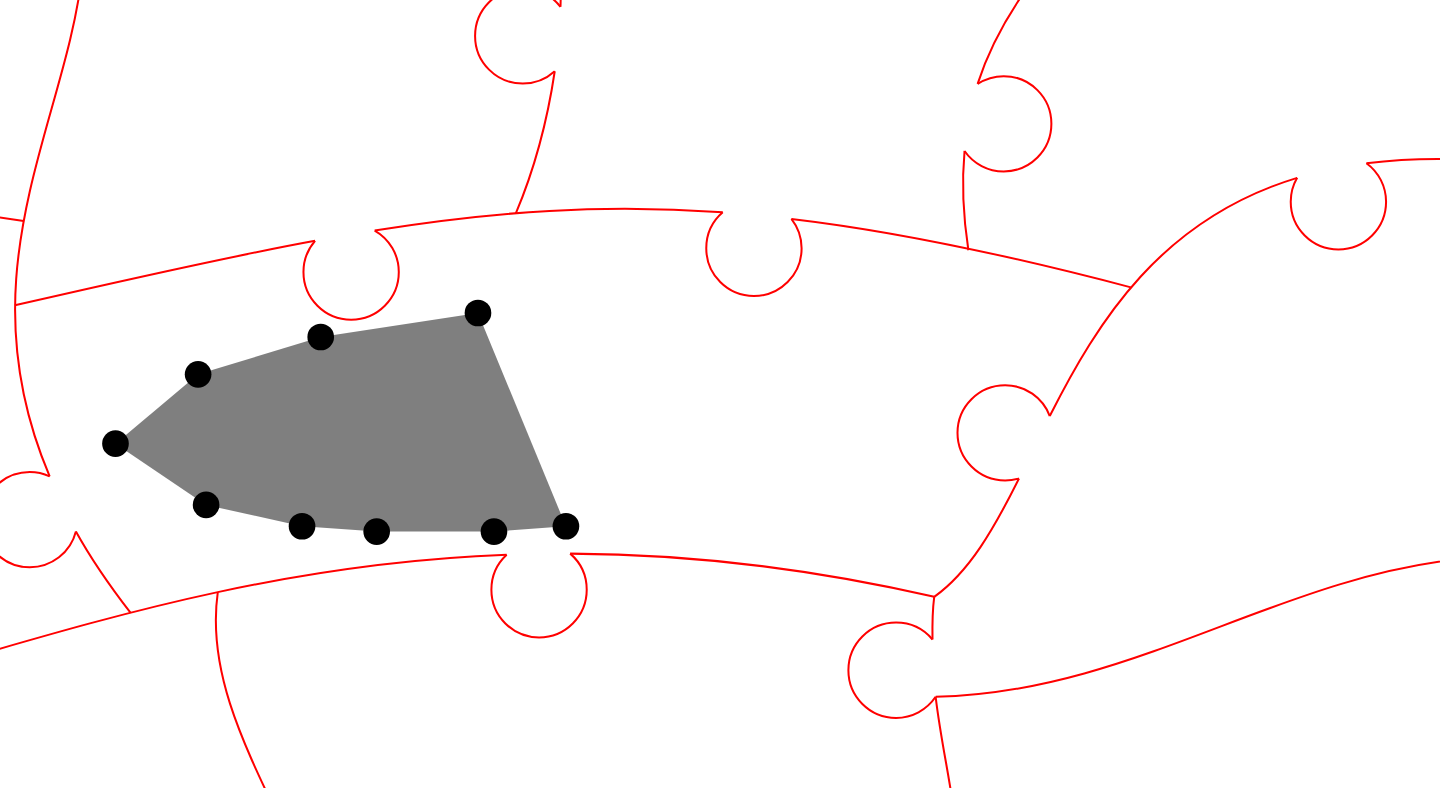 click 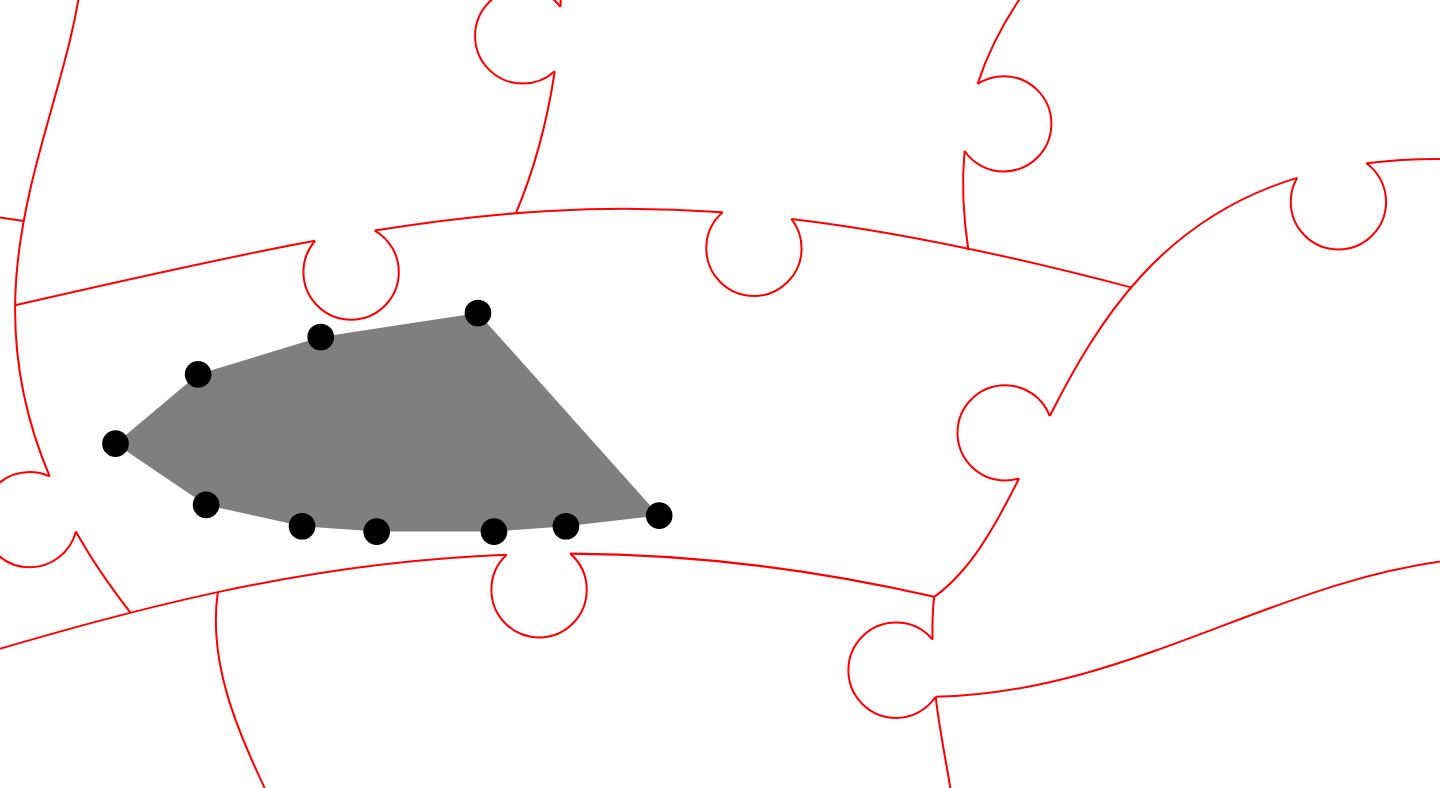 click 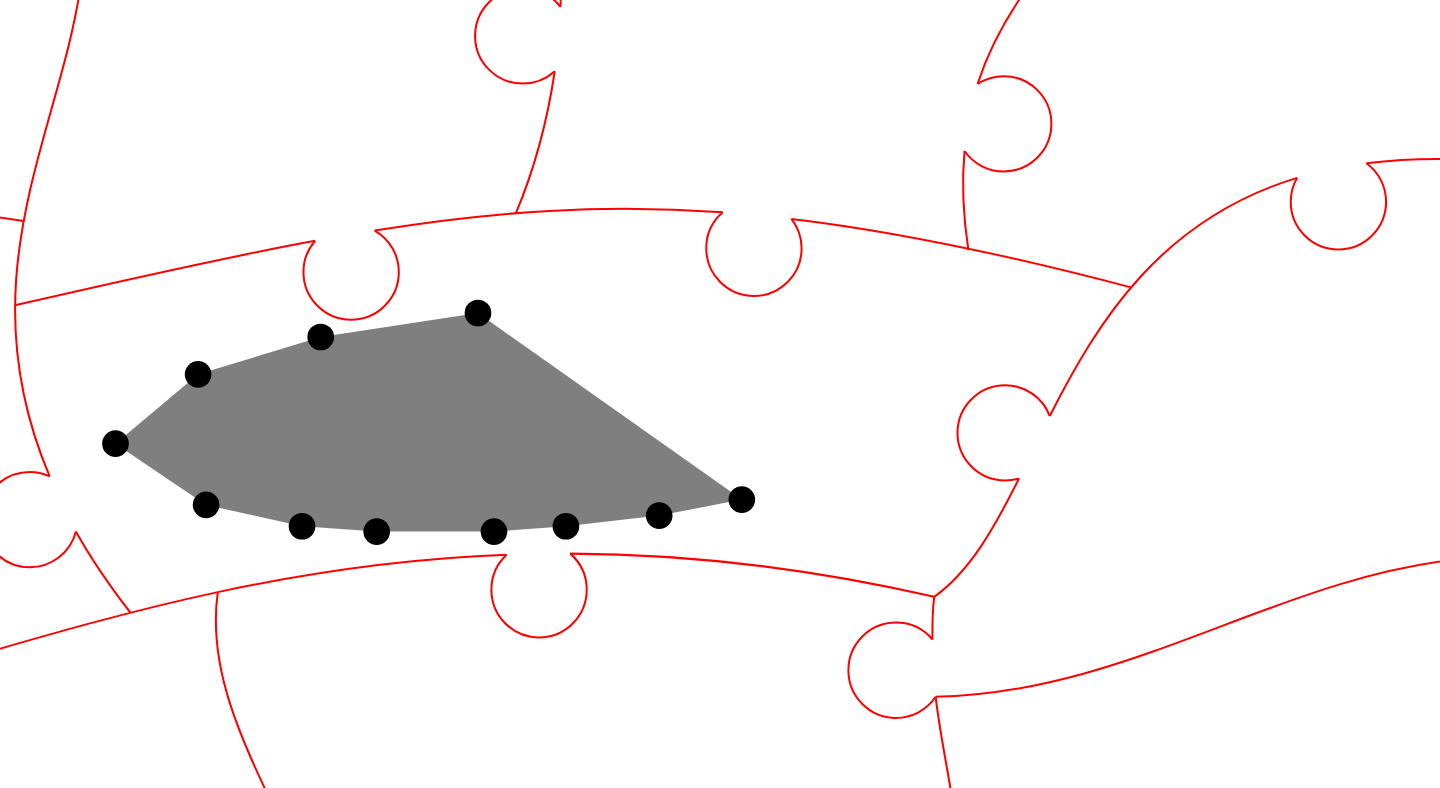 click 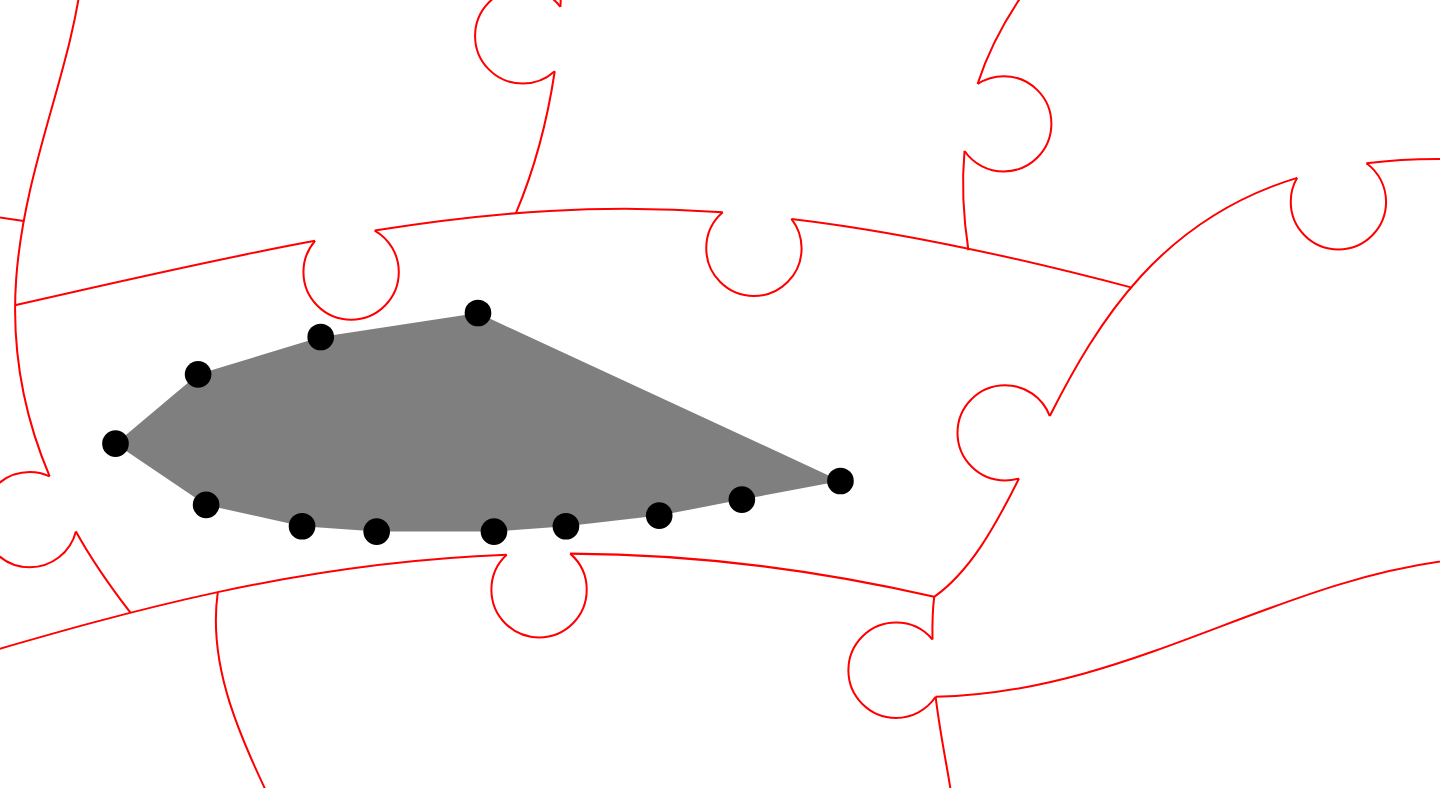 click 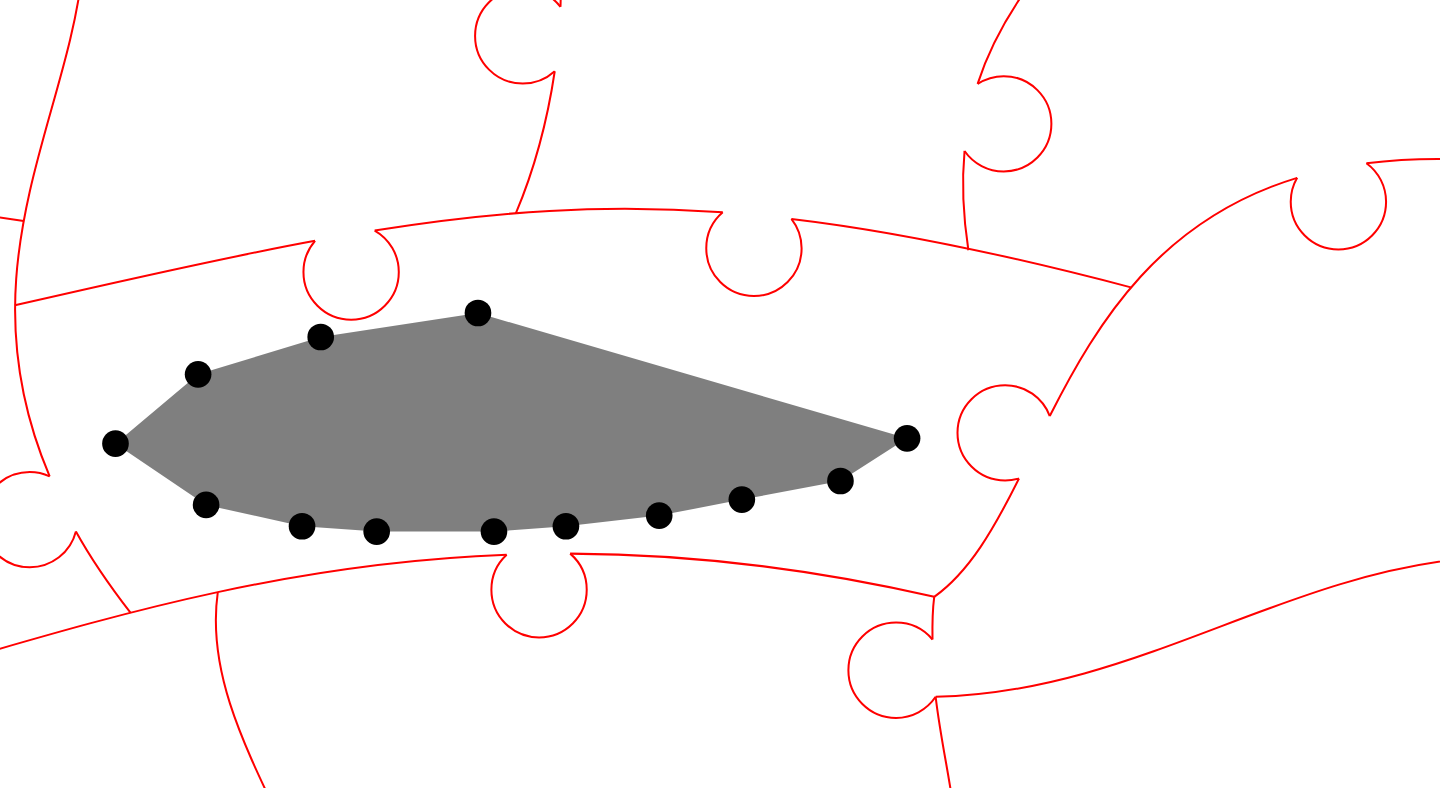 click 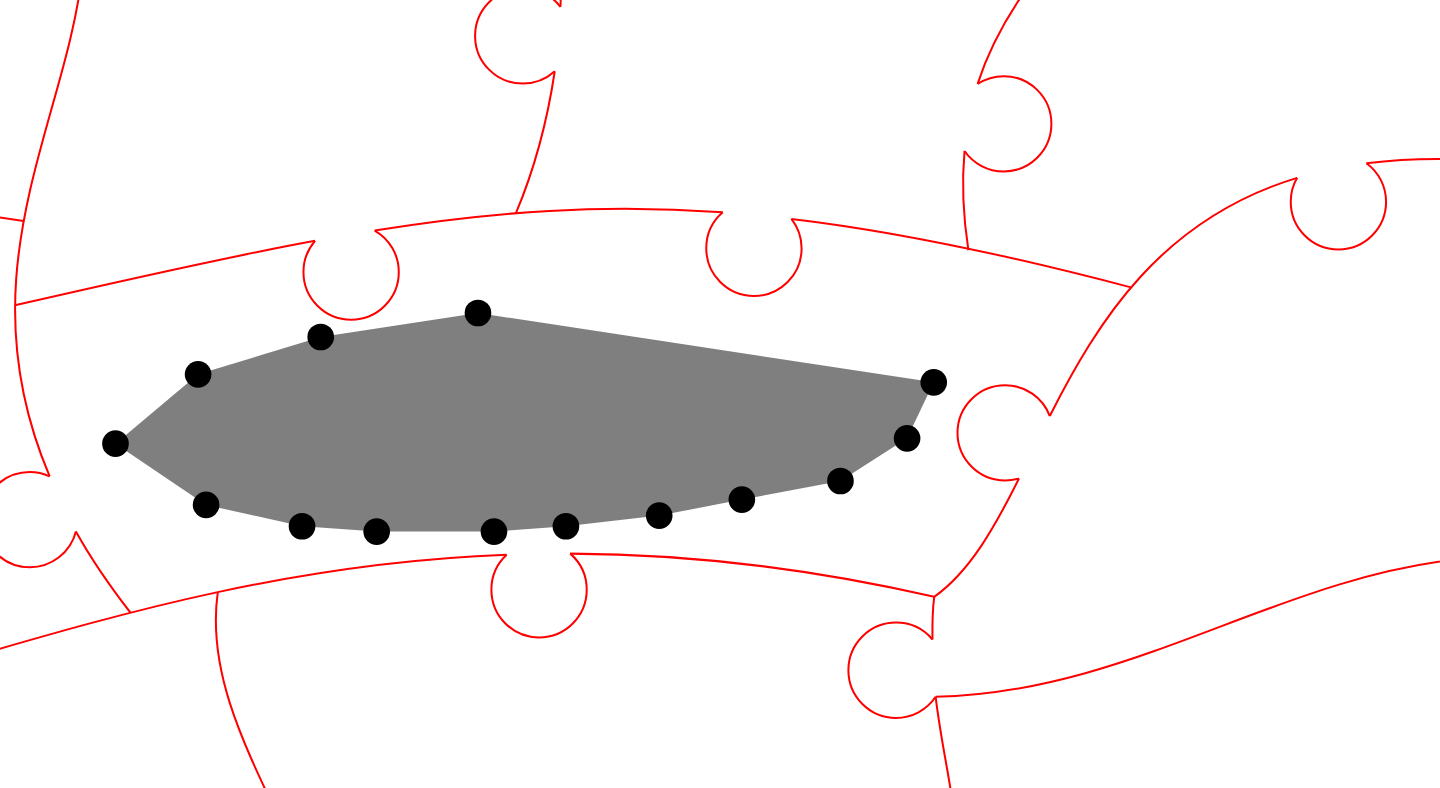click 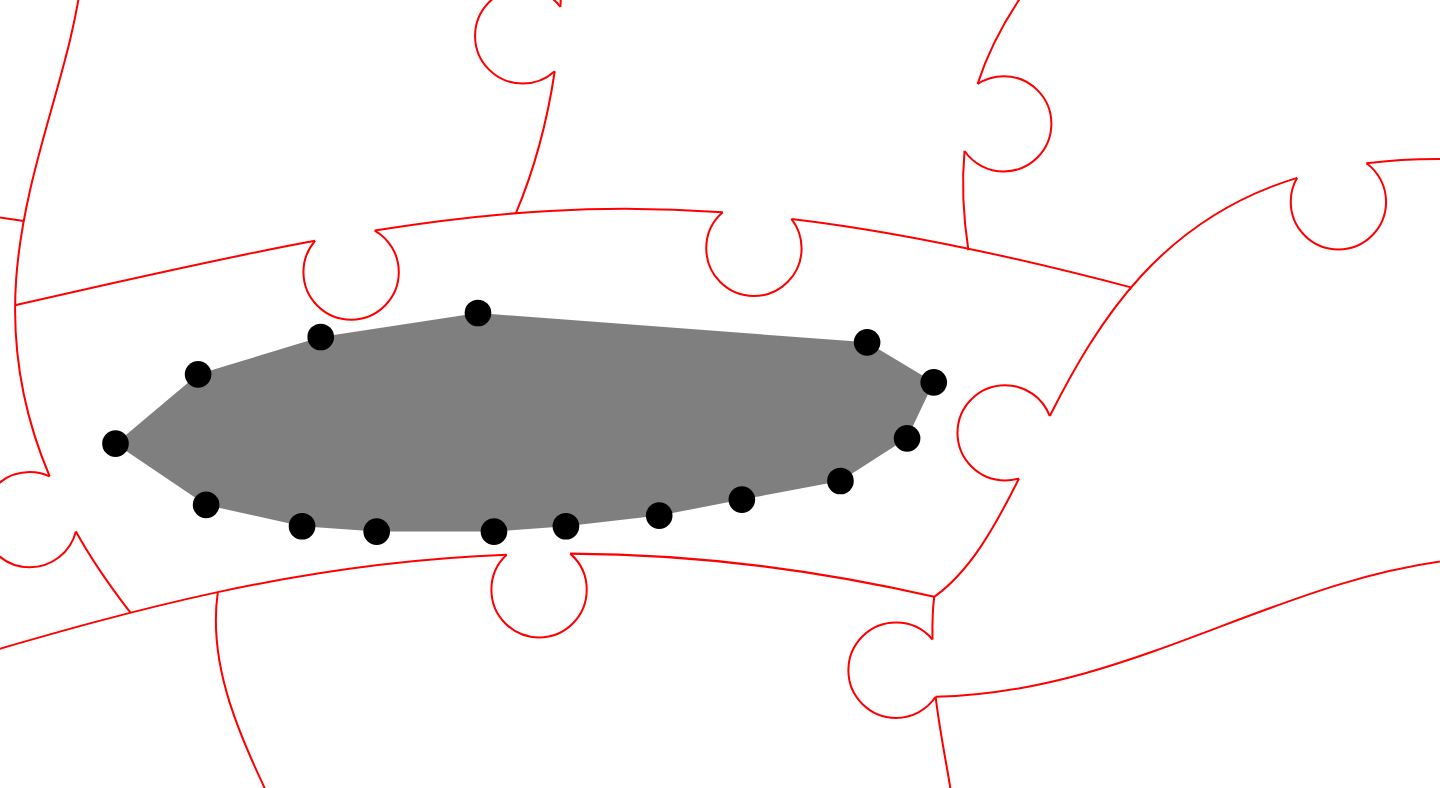 click 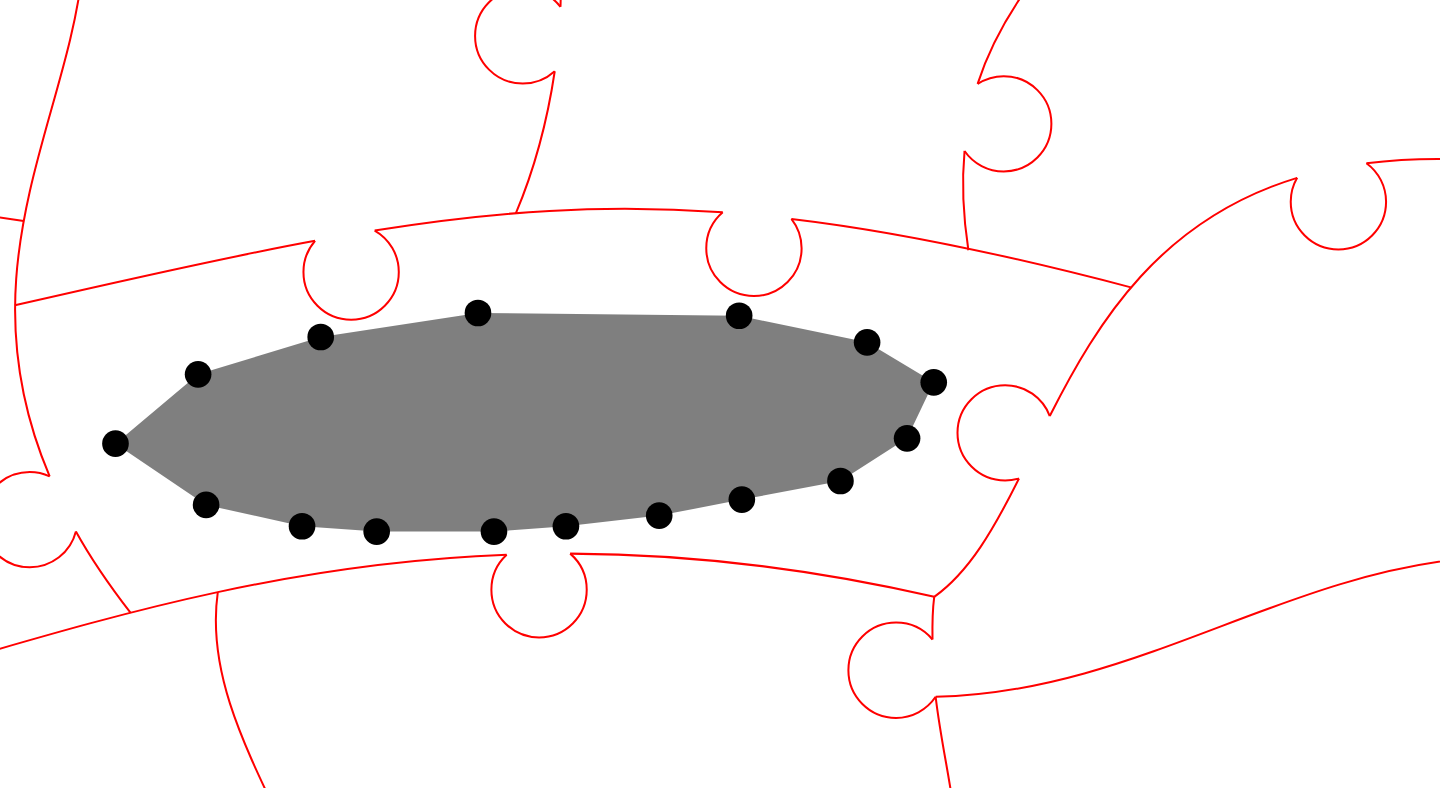 click 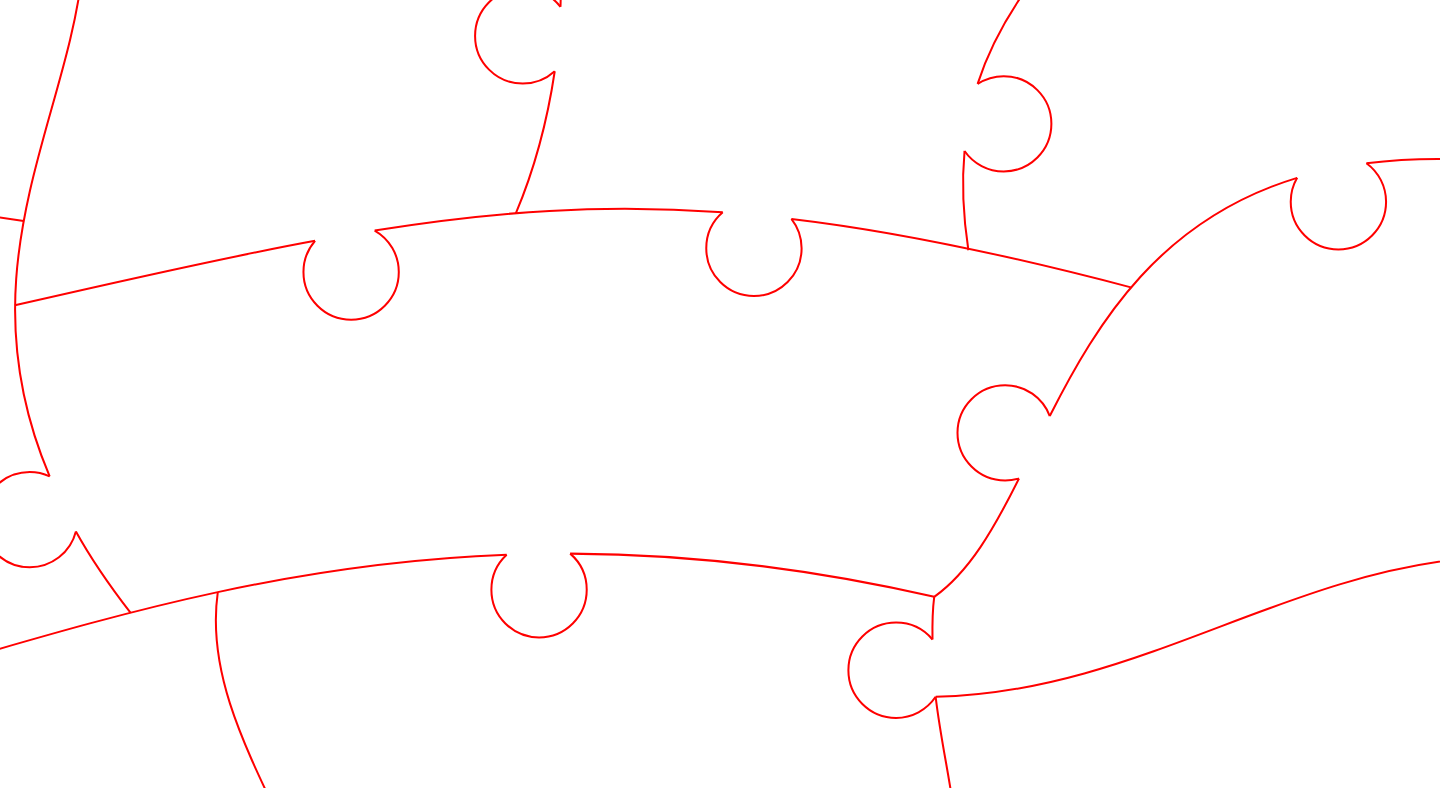 click 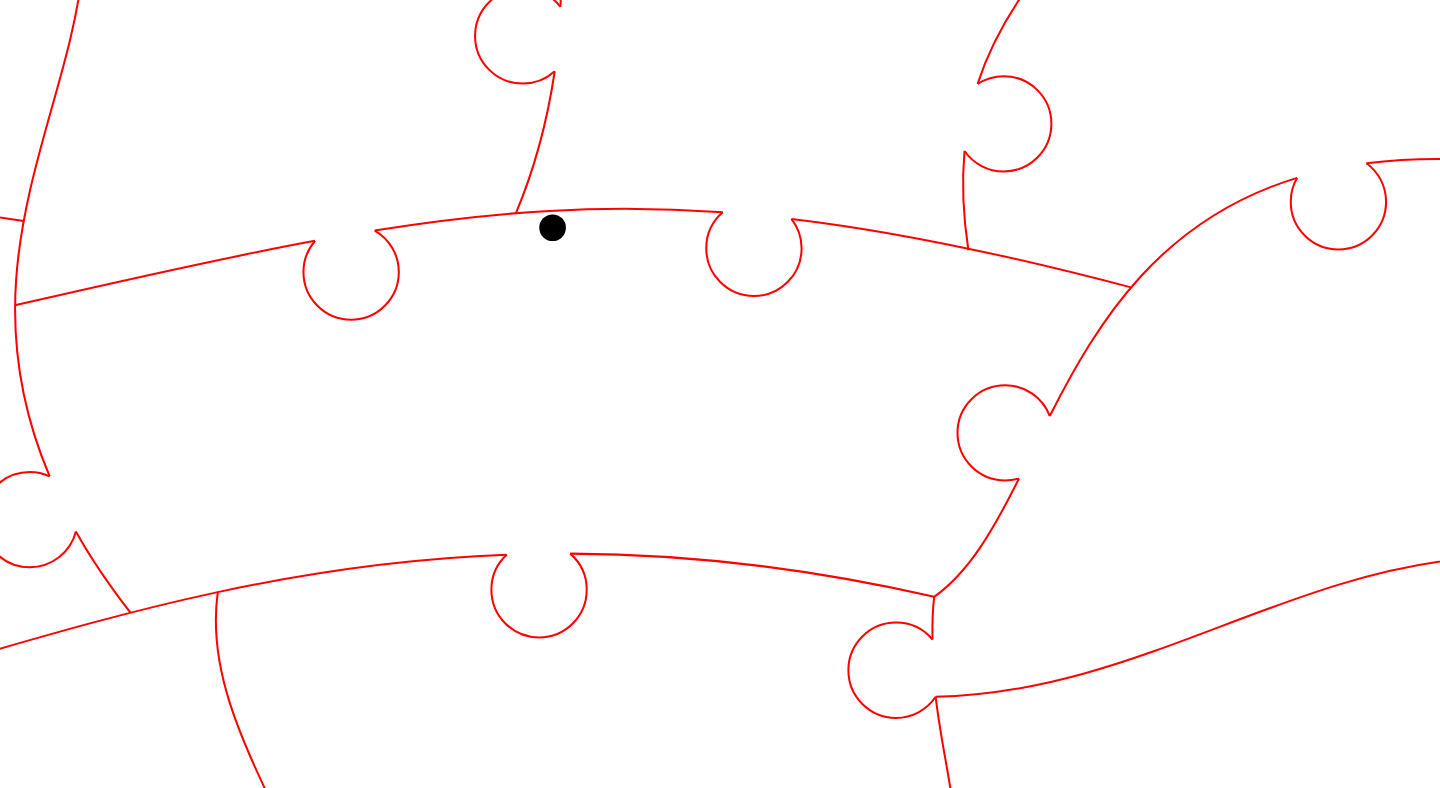 click 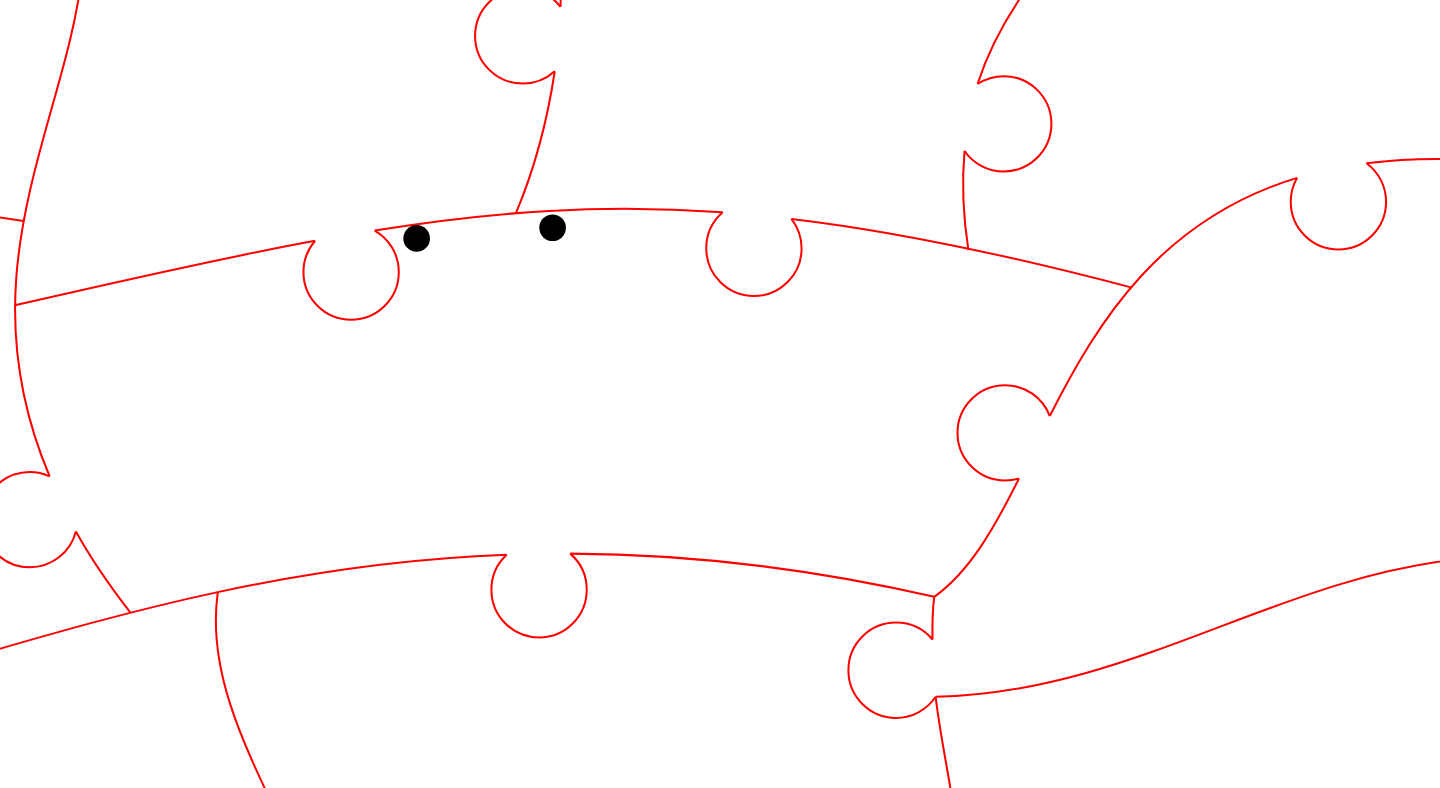 click 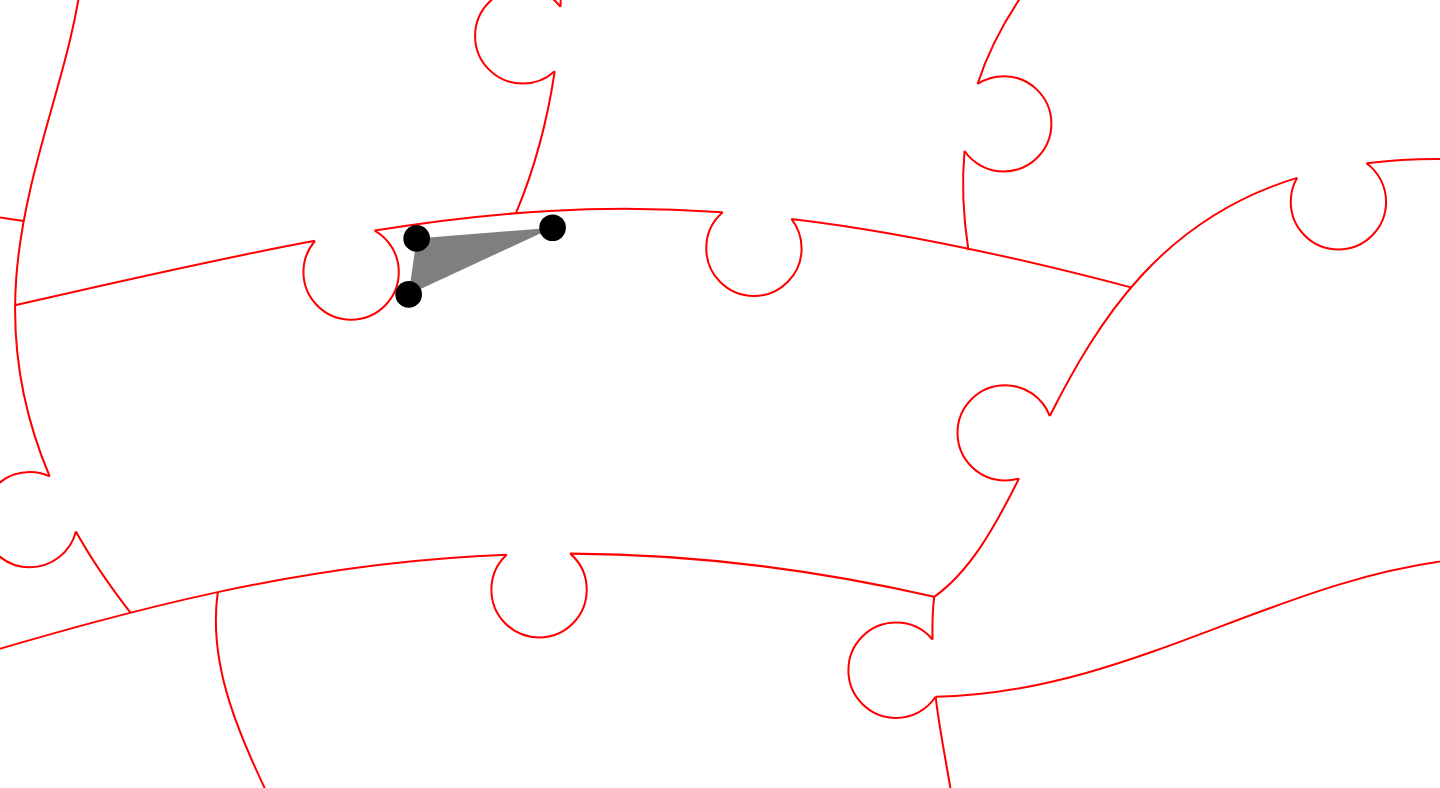 click 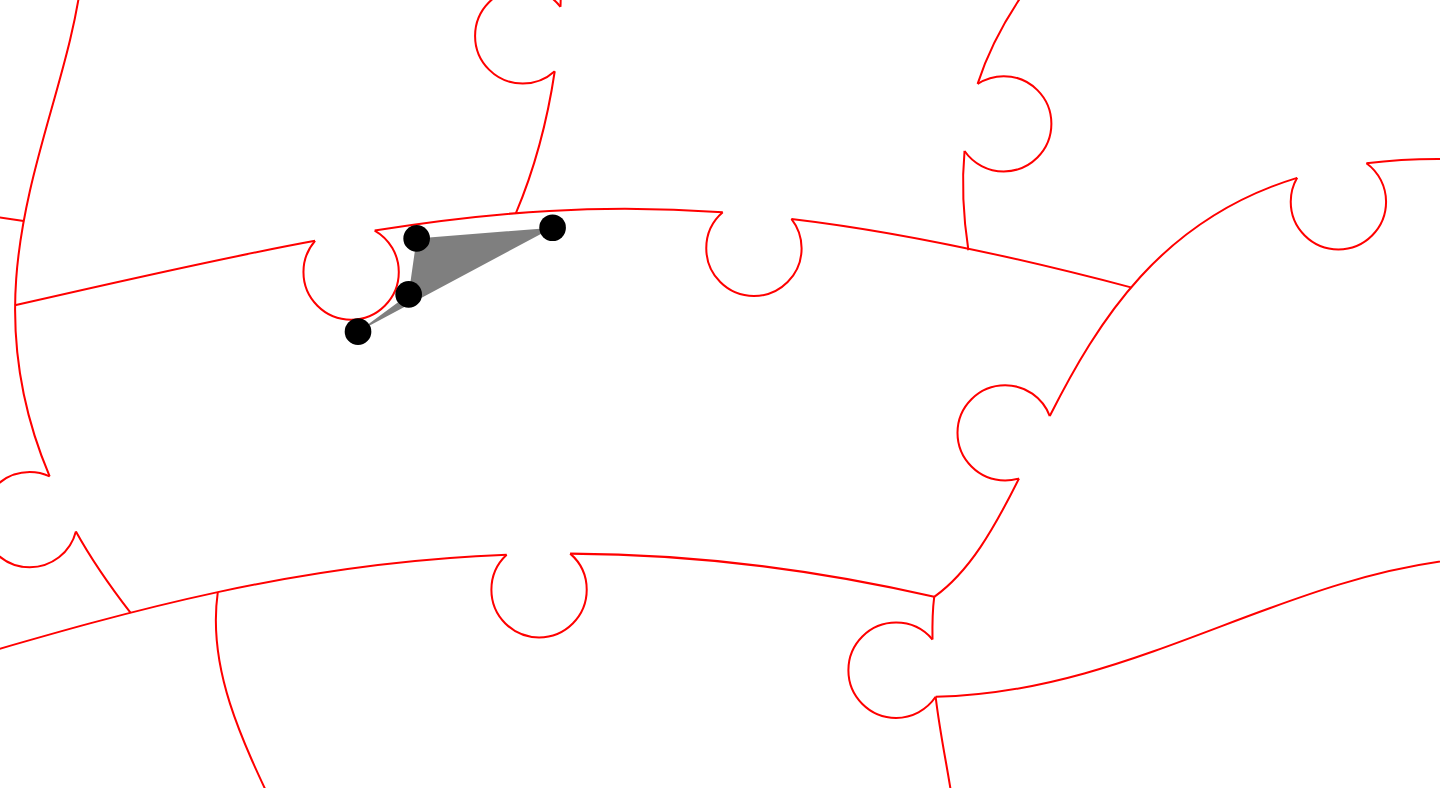click 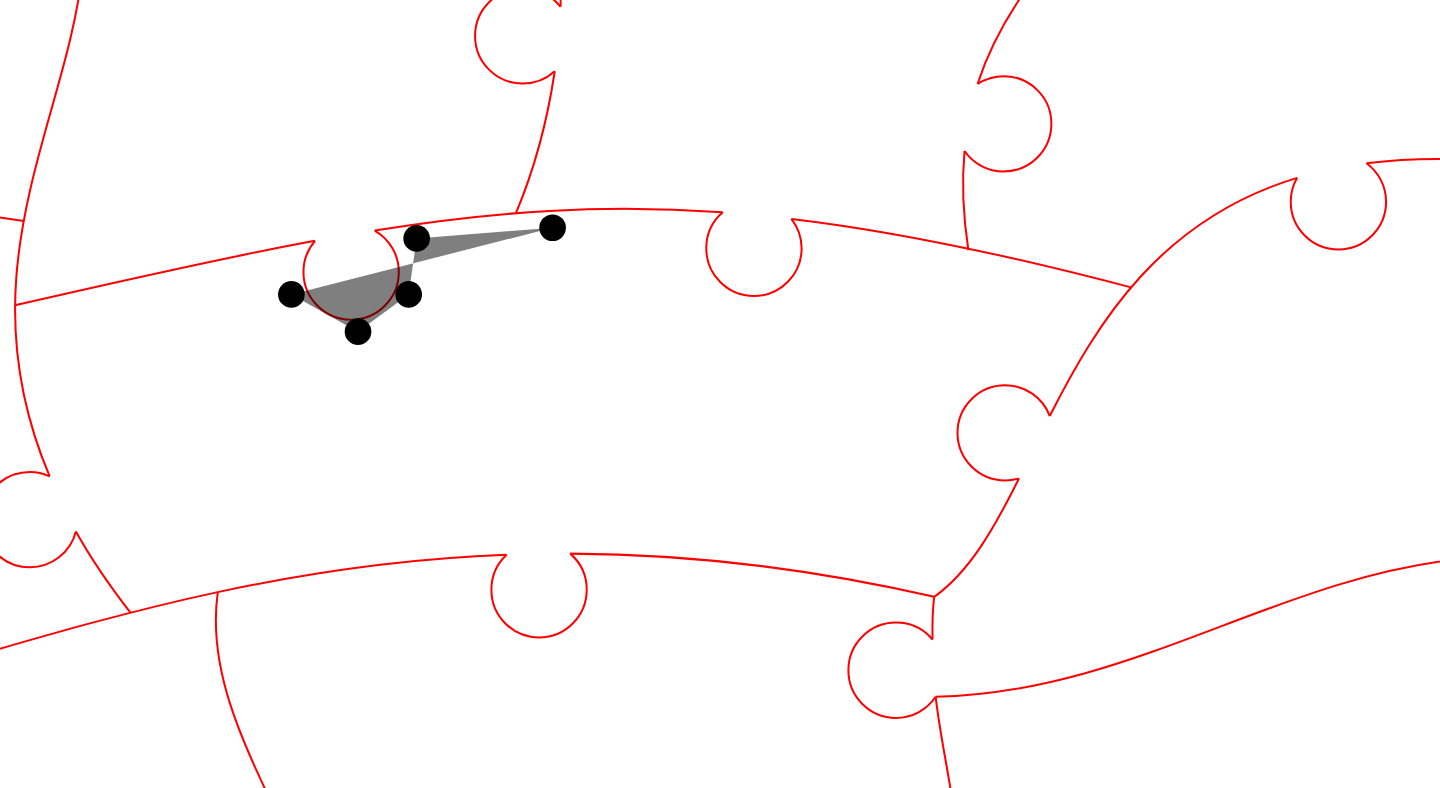 click 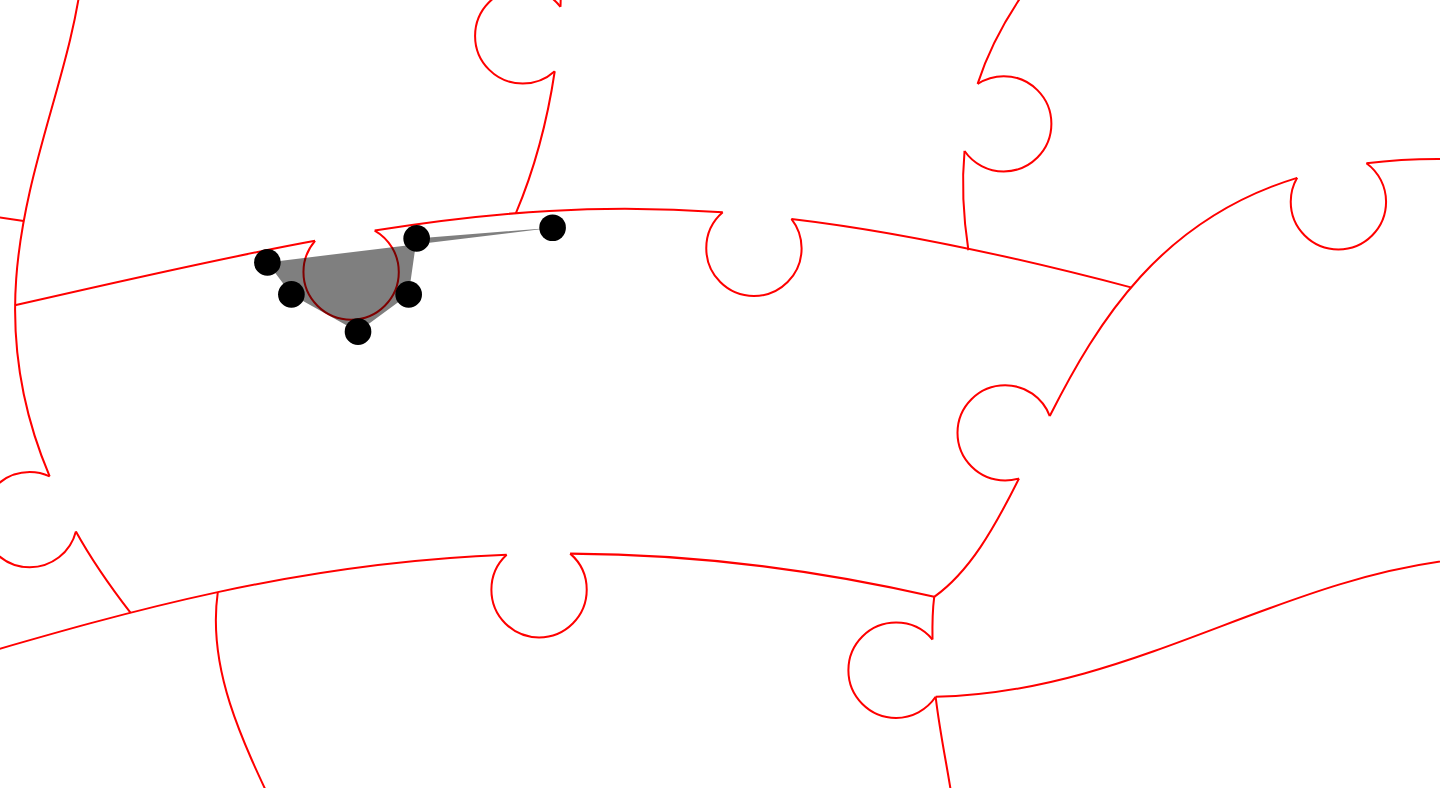 click 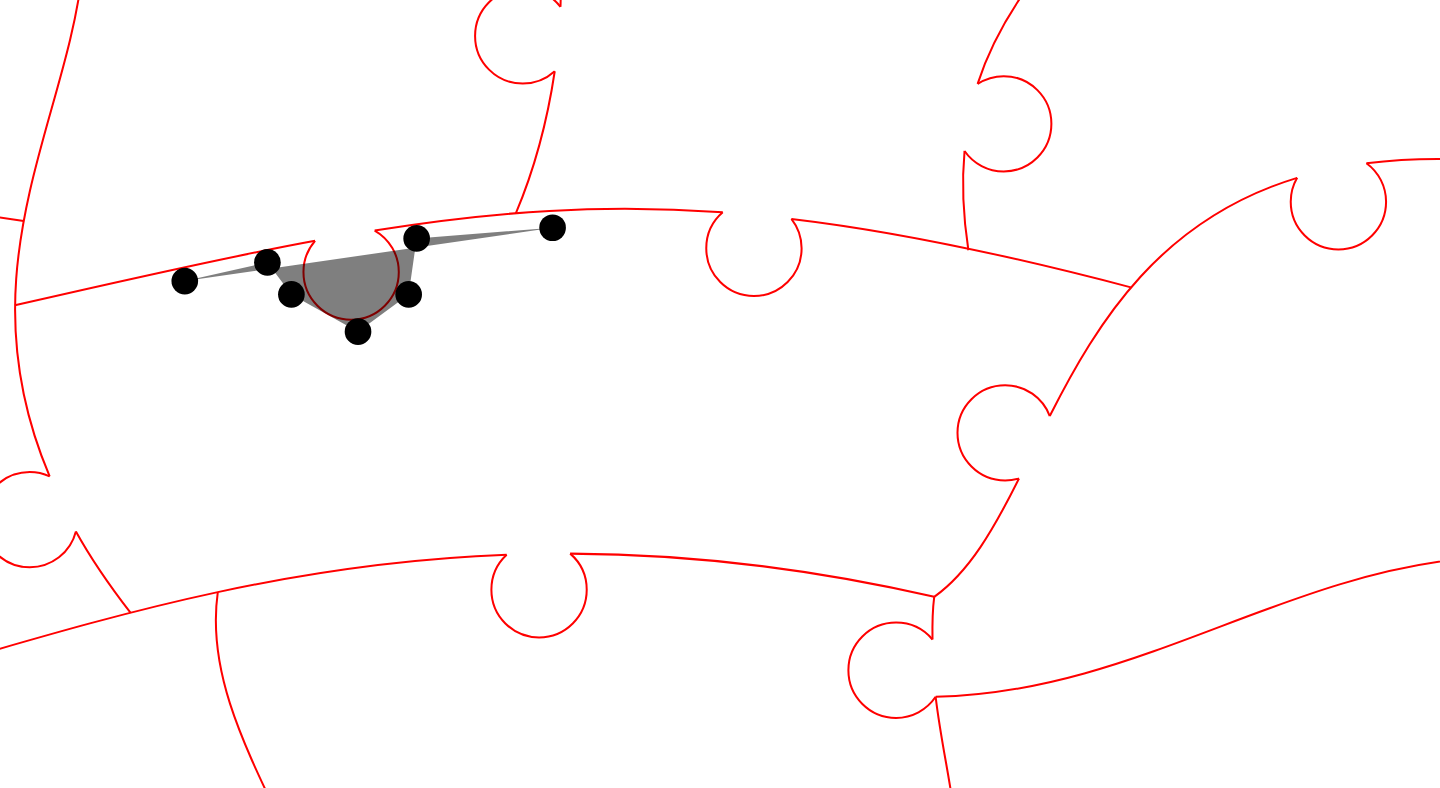 click 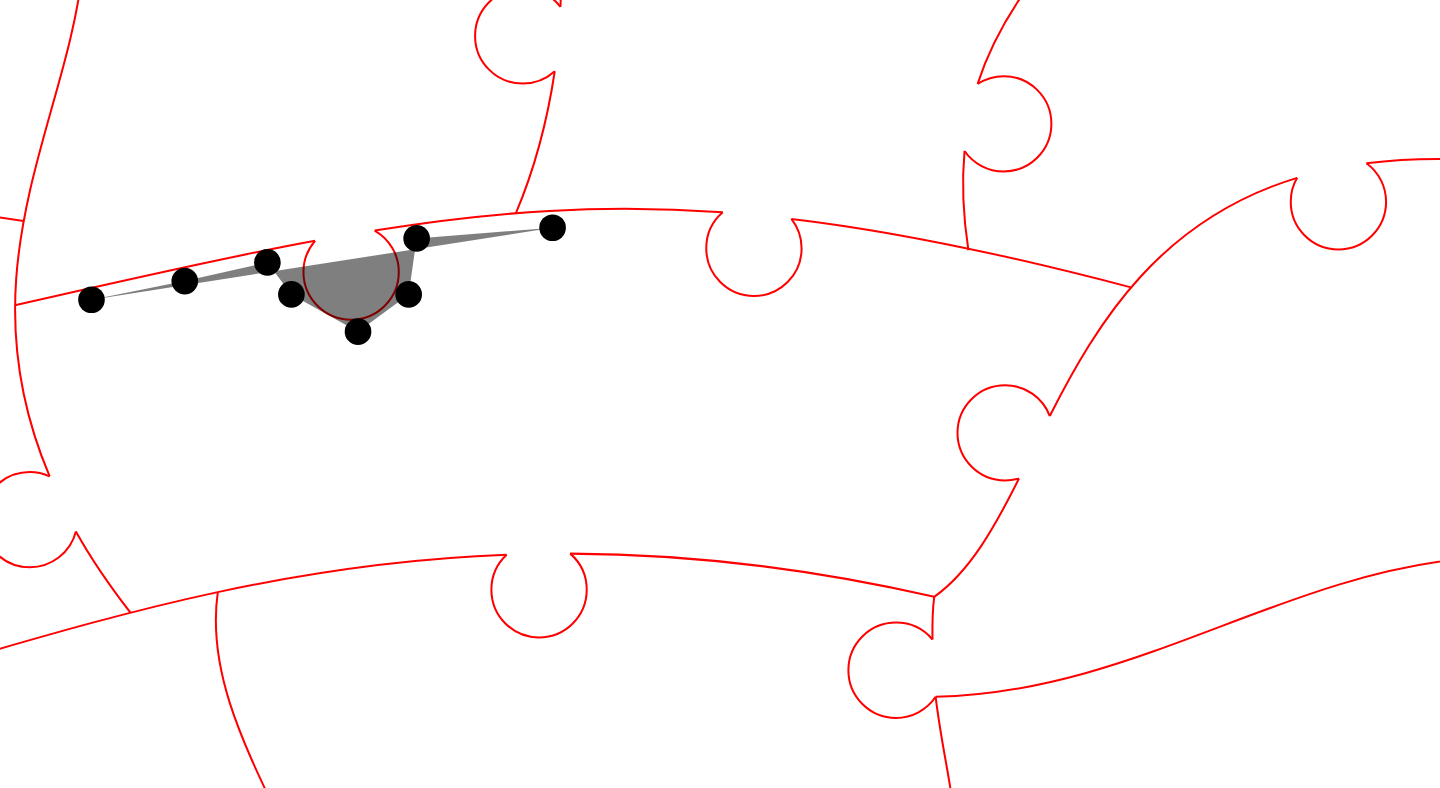 click 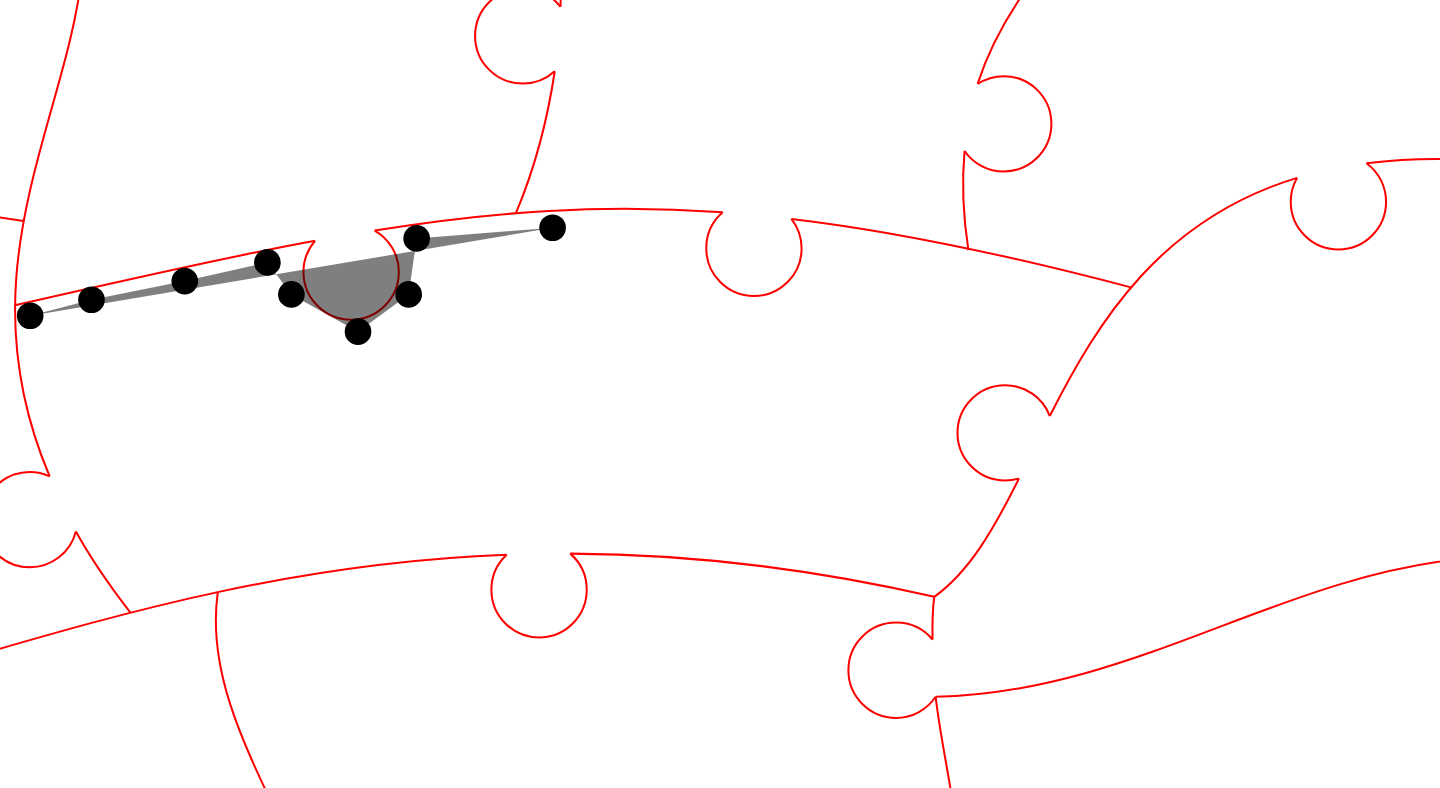 click 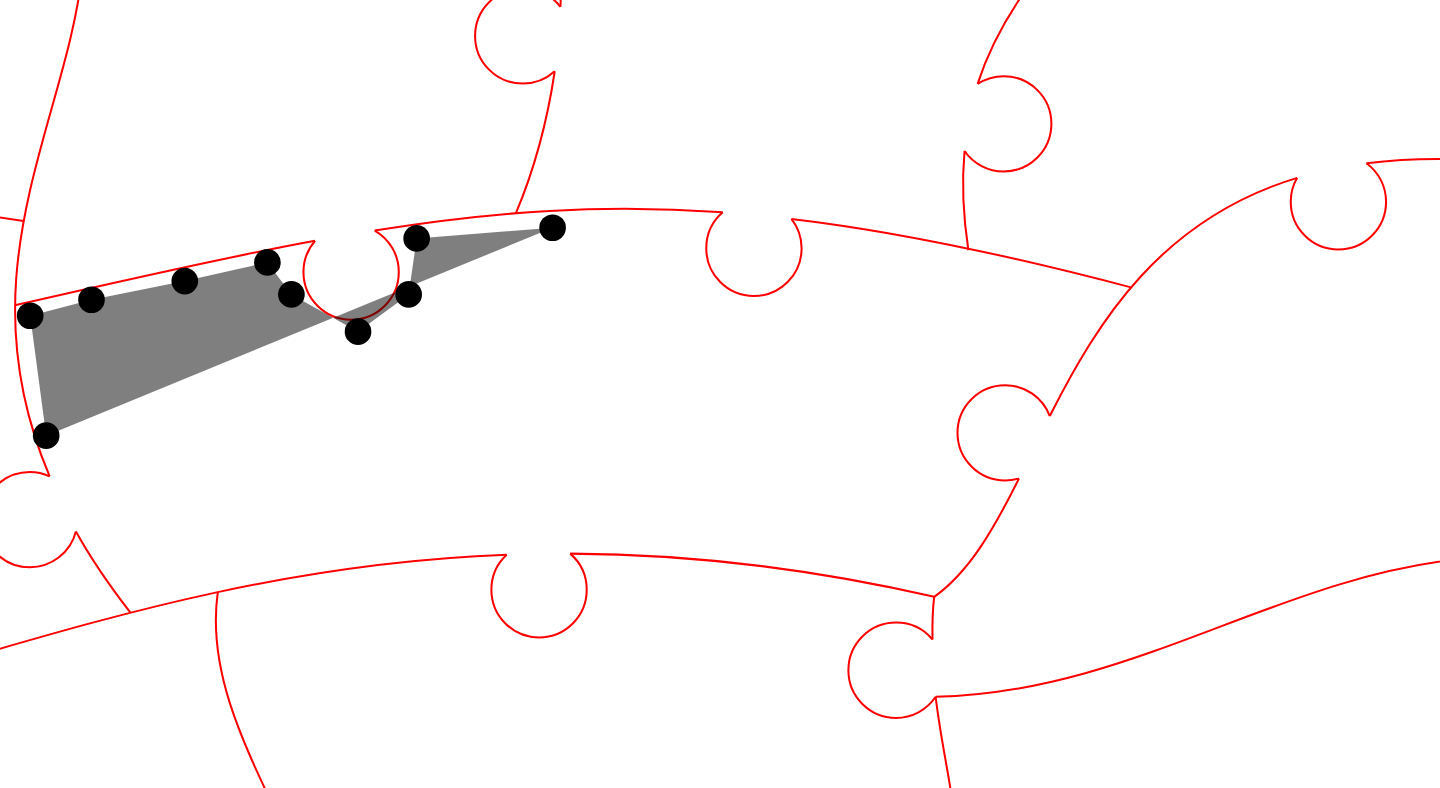 click 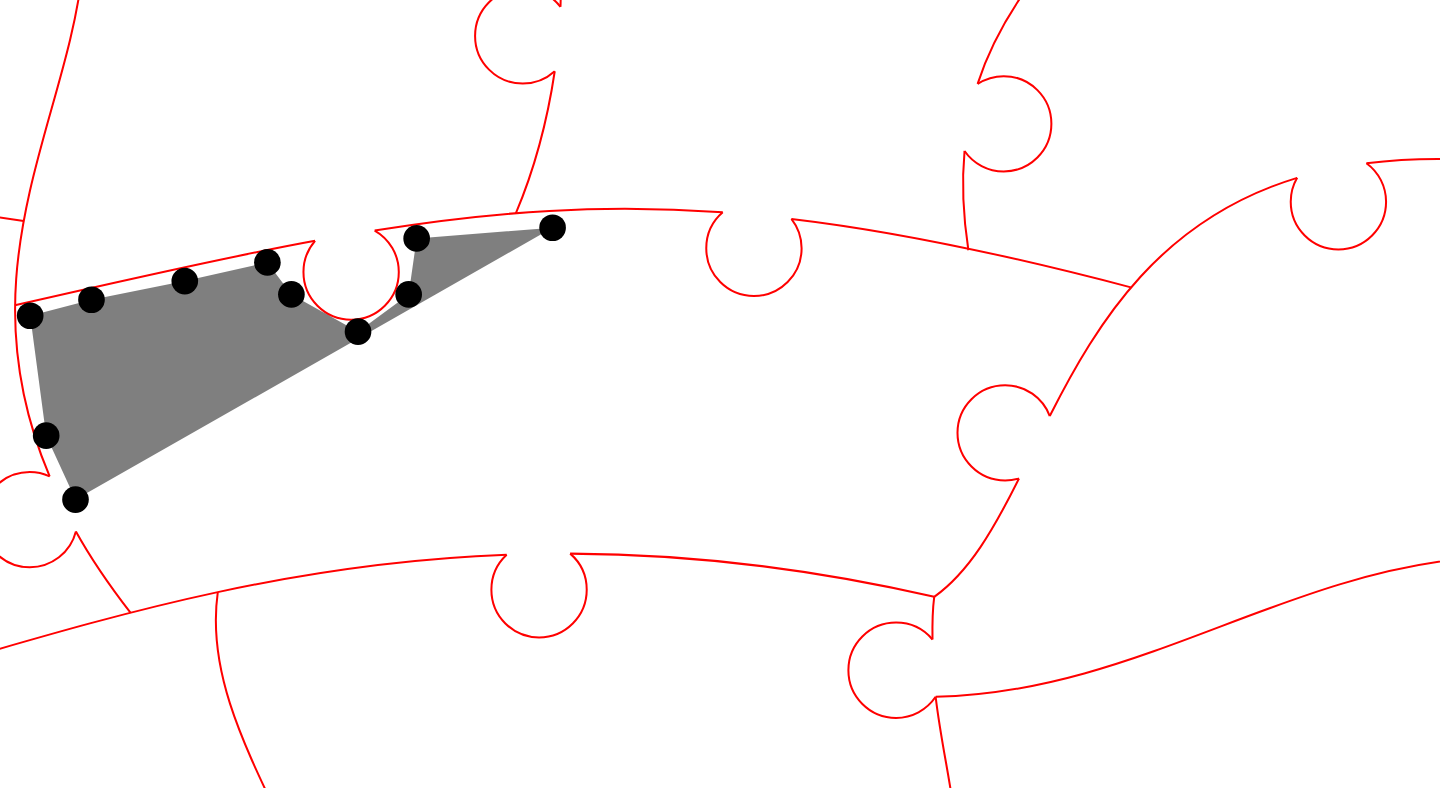 click 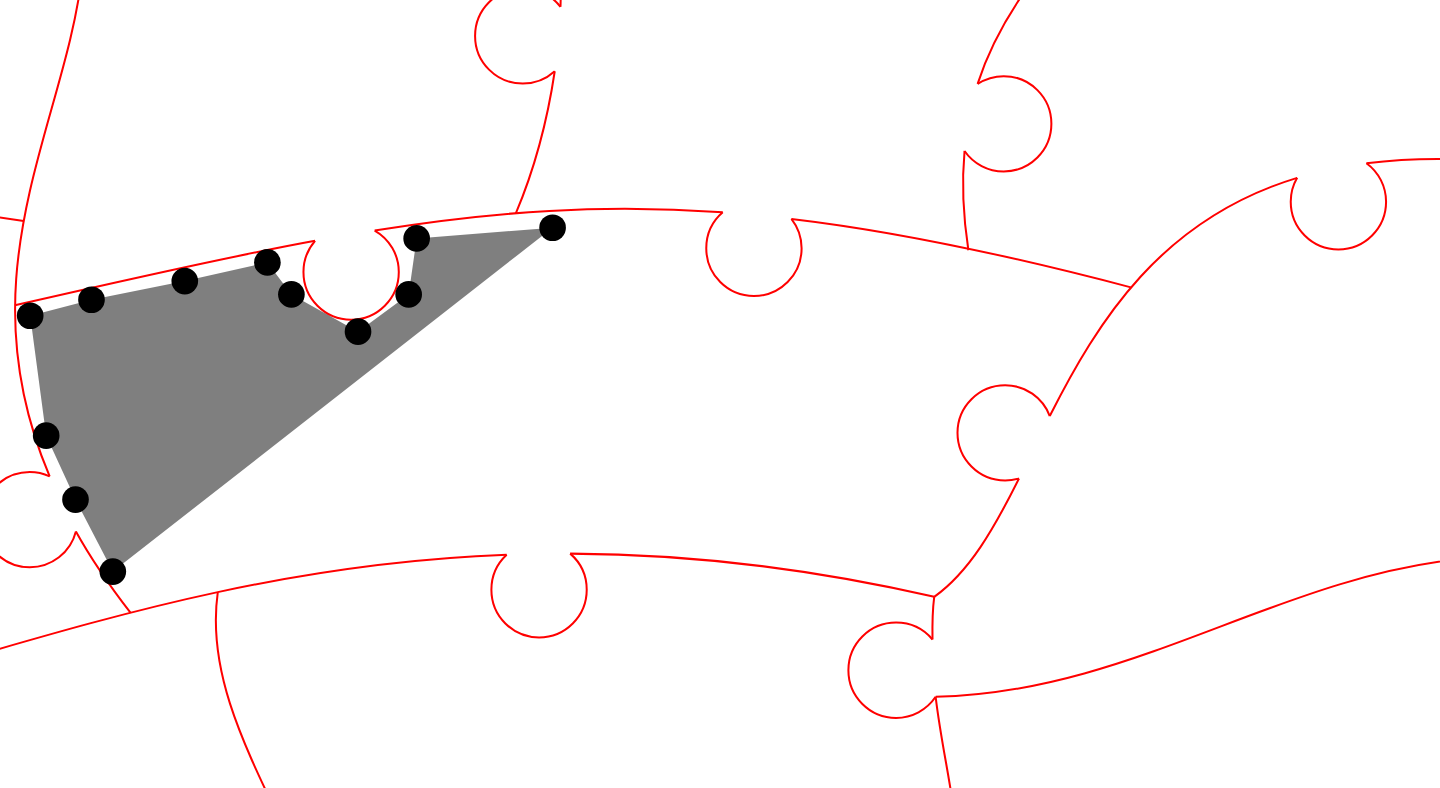click 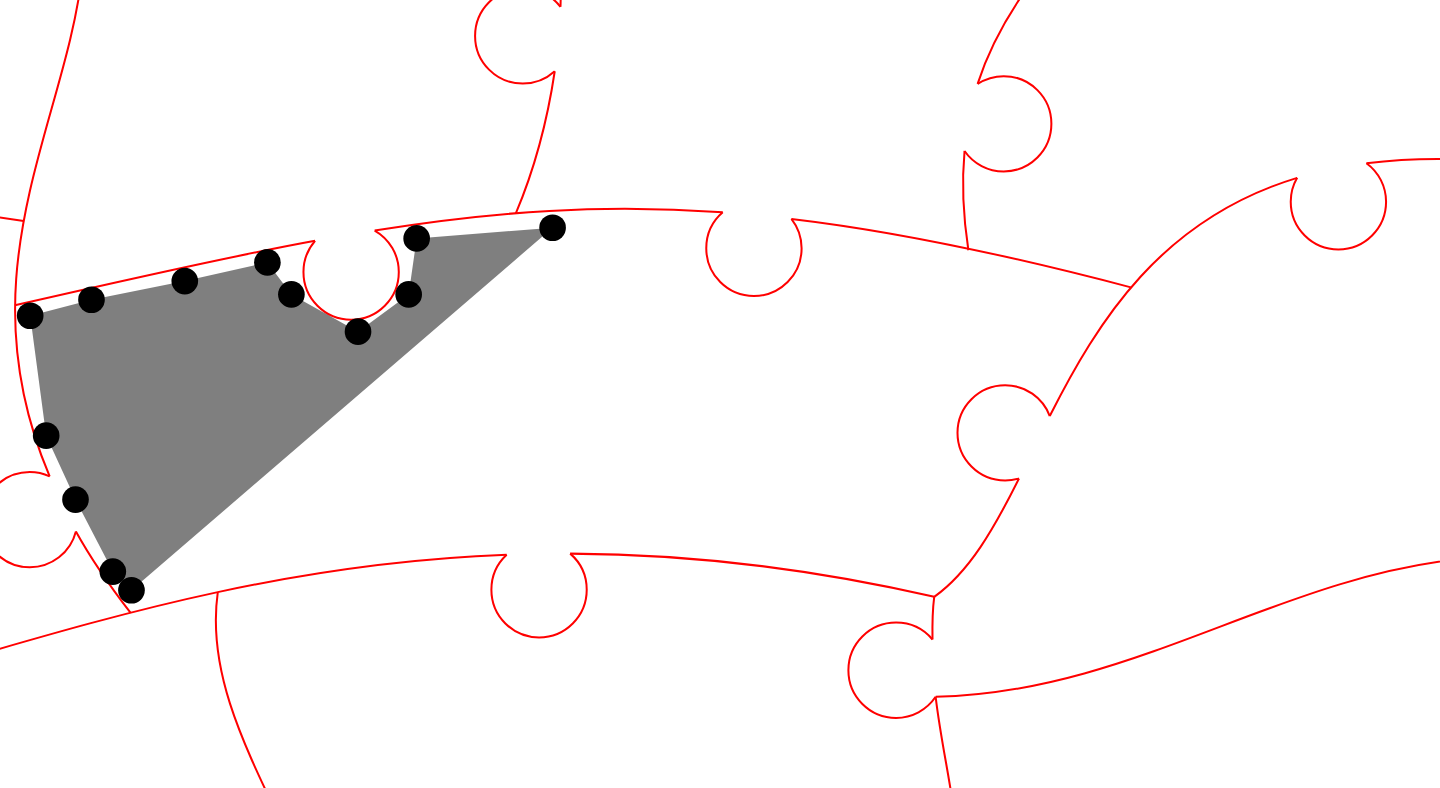 click 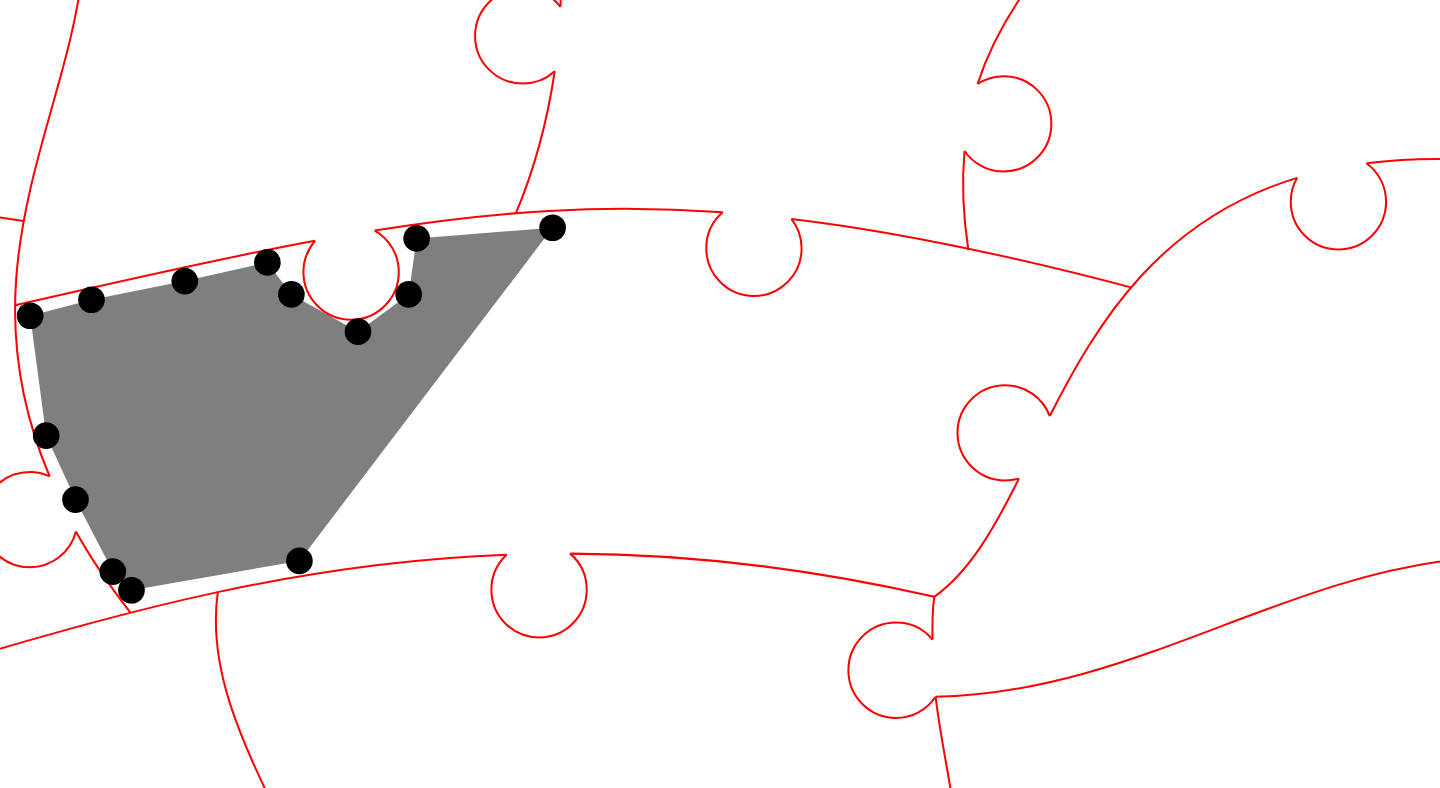 click 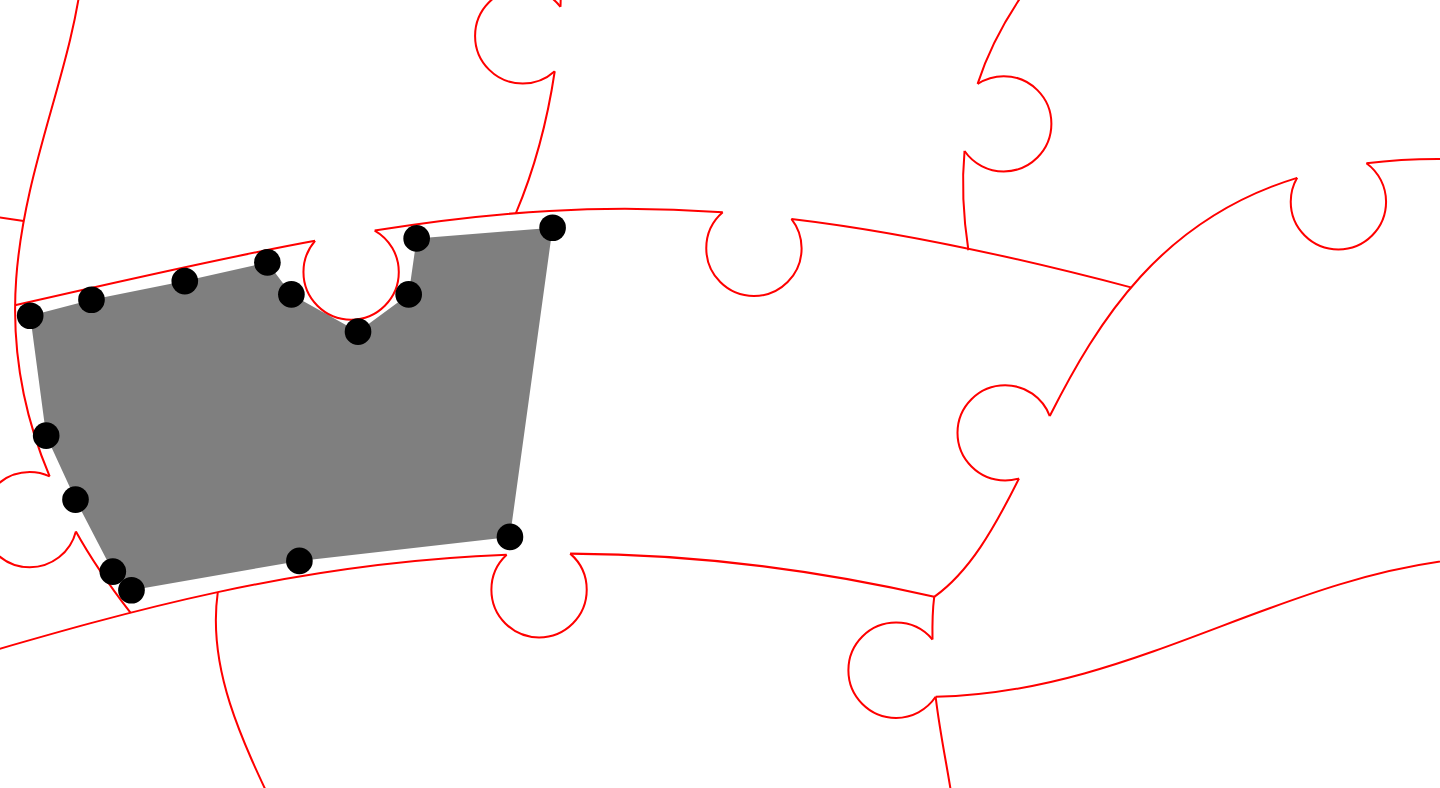 click 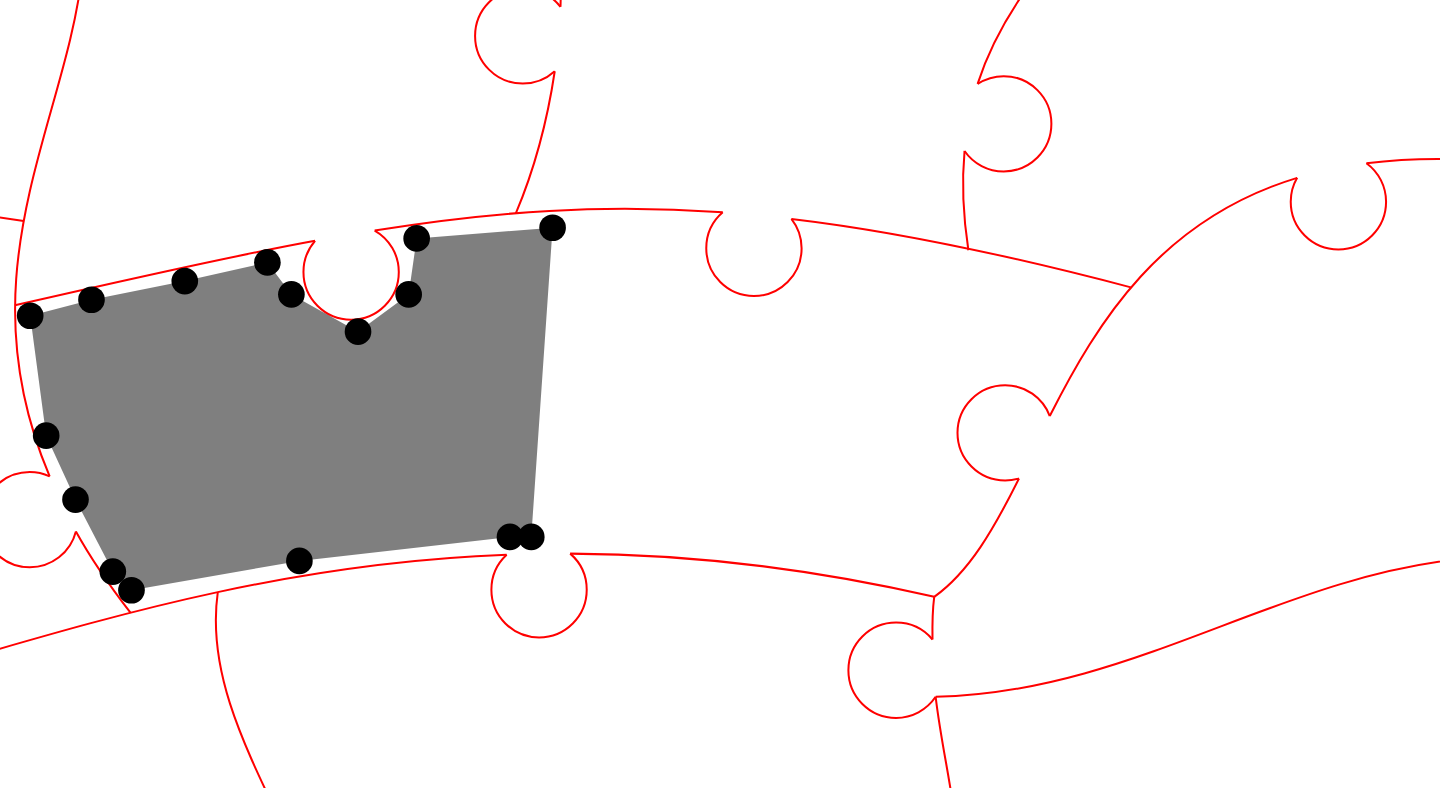 click 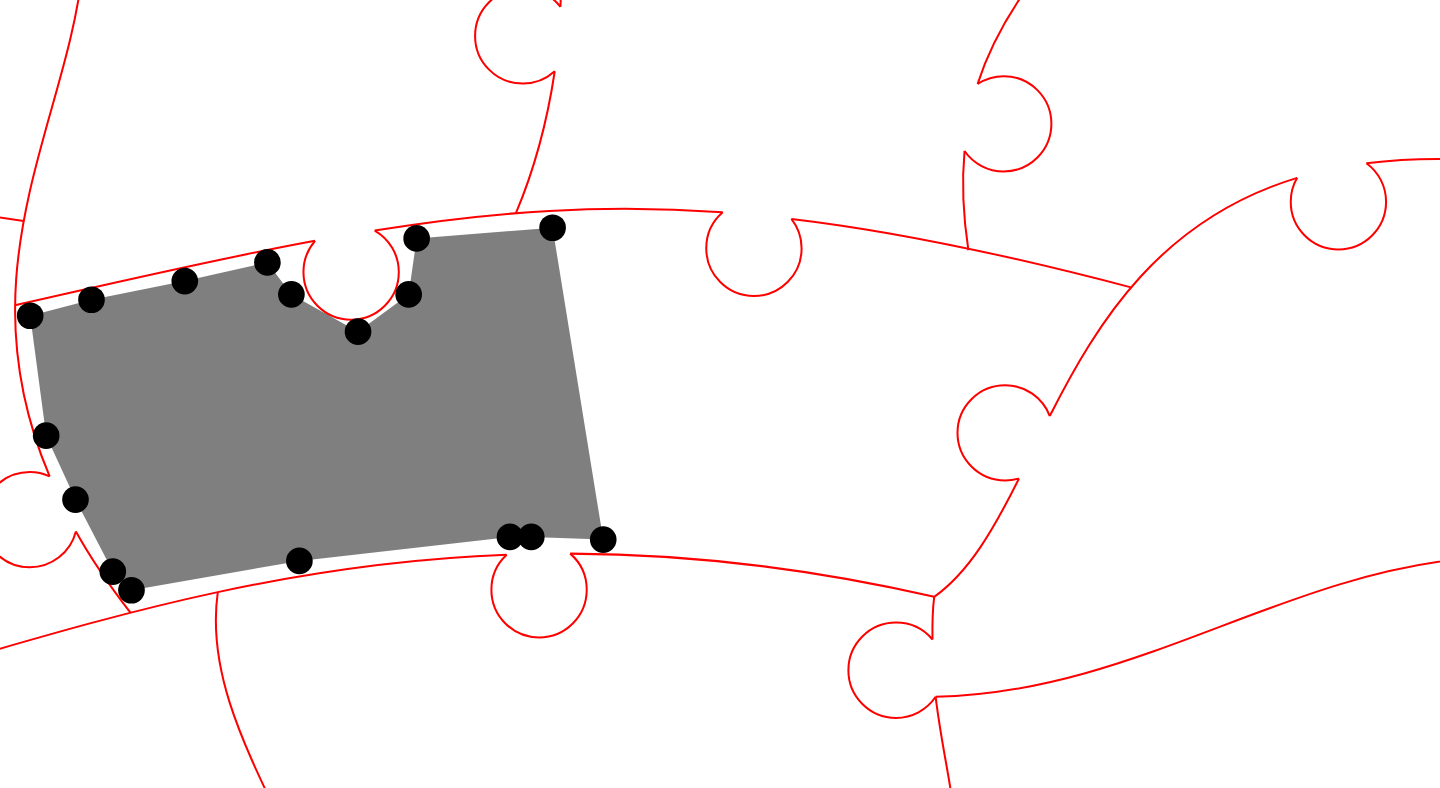 click 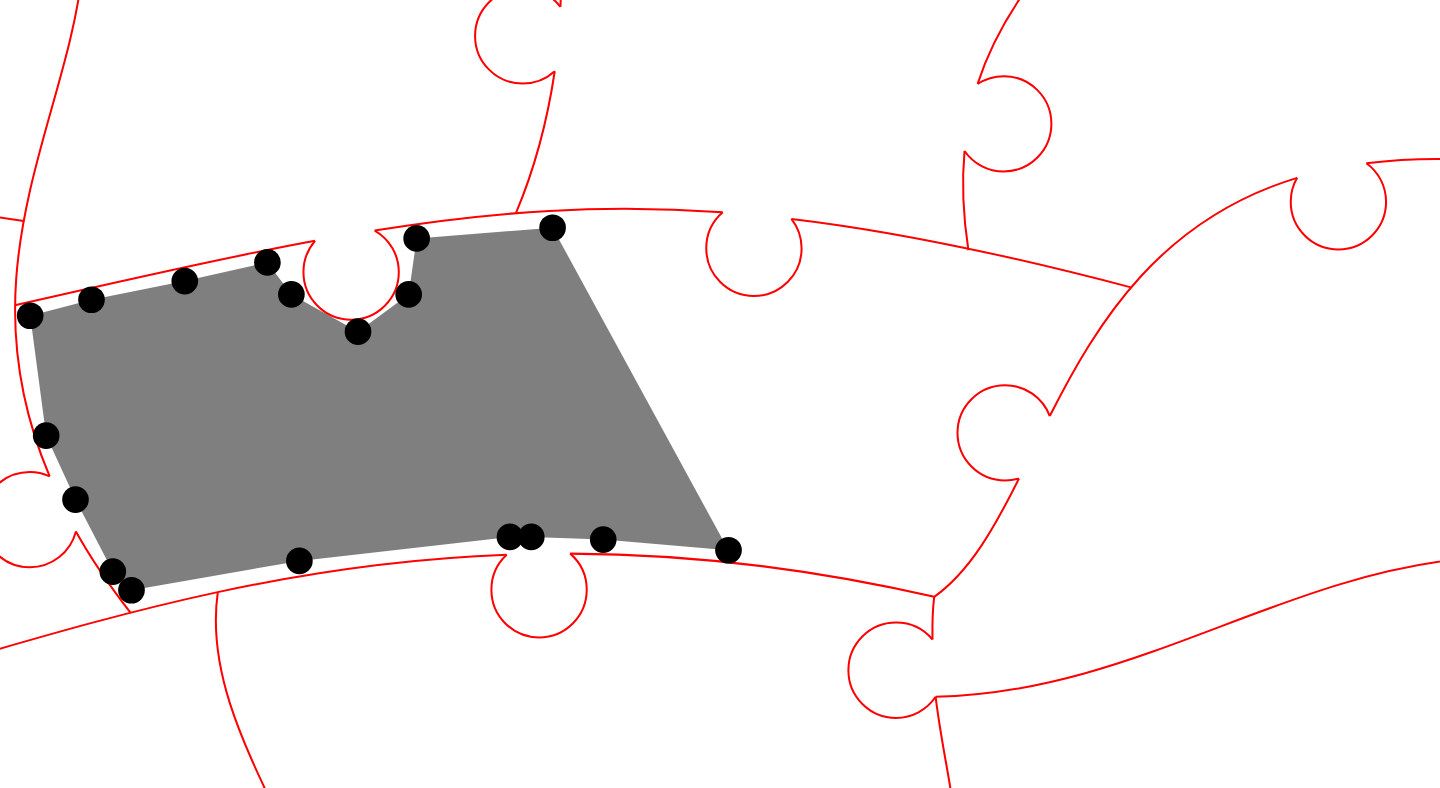 click 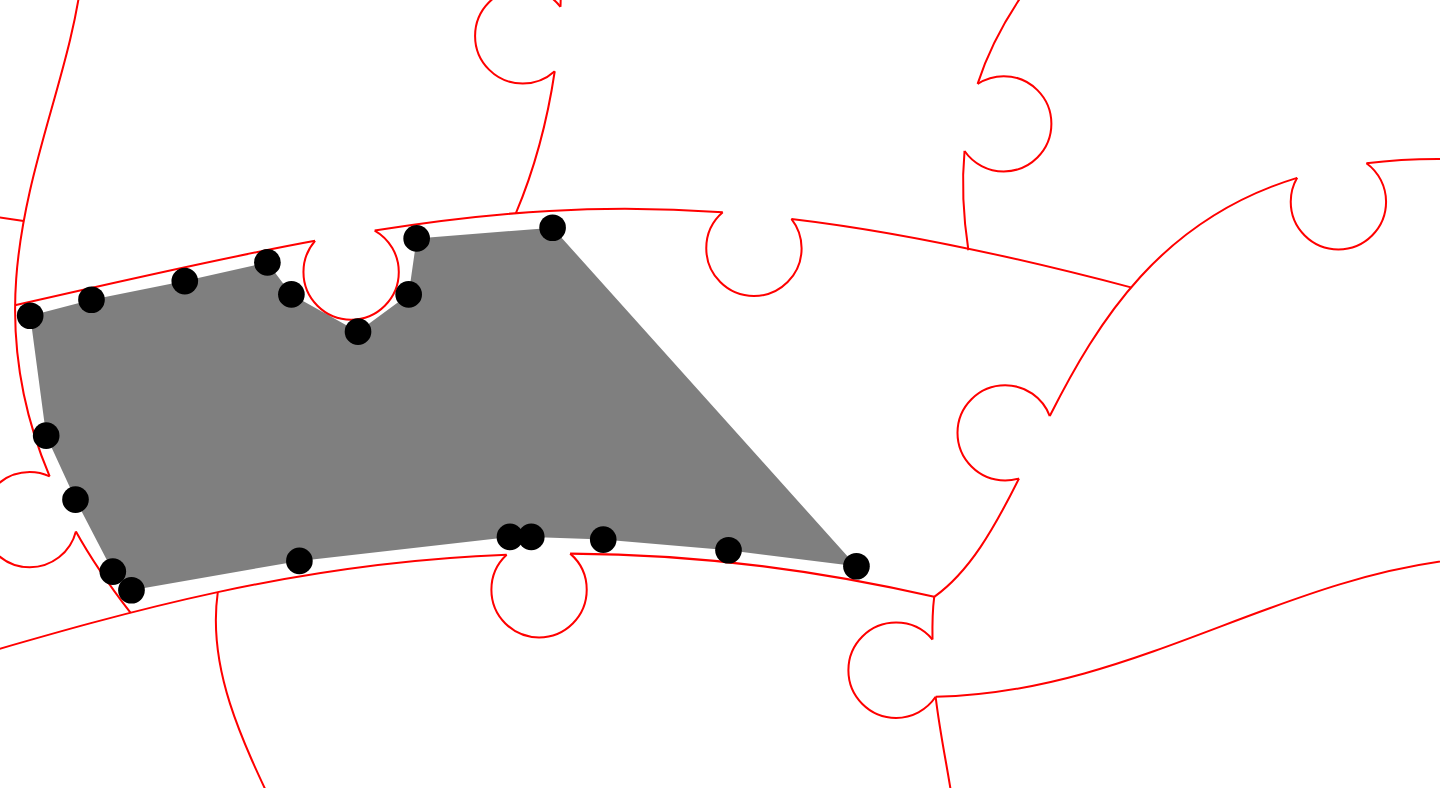 click 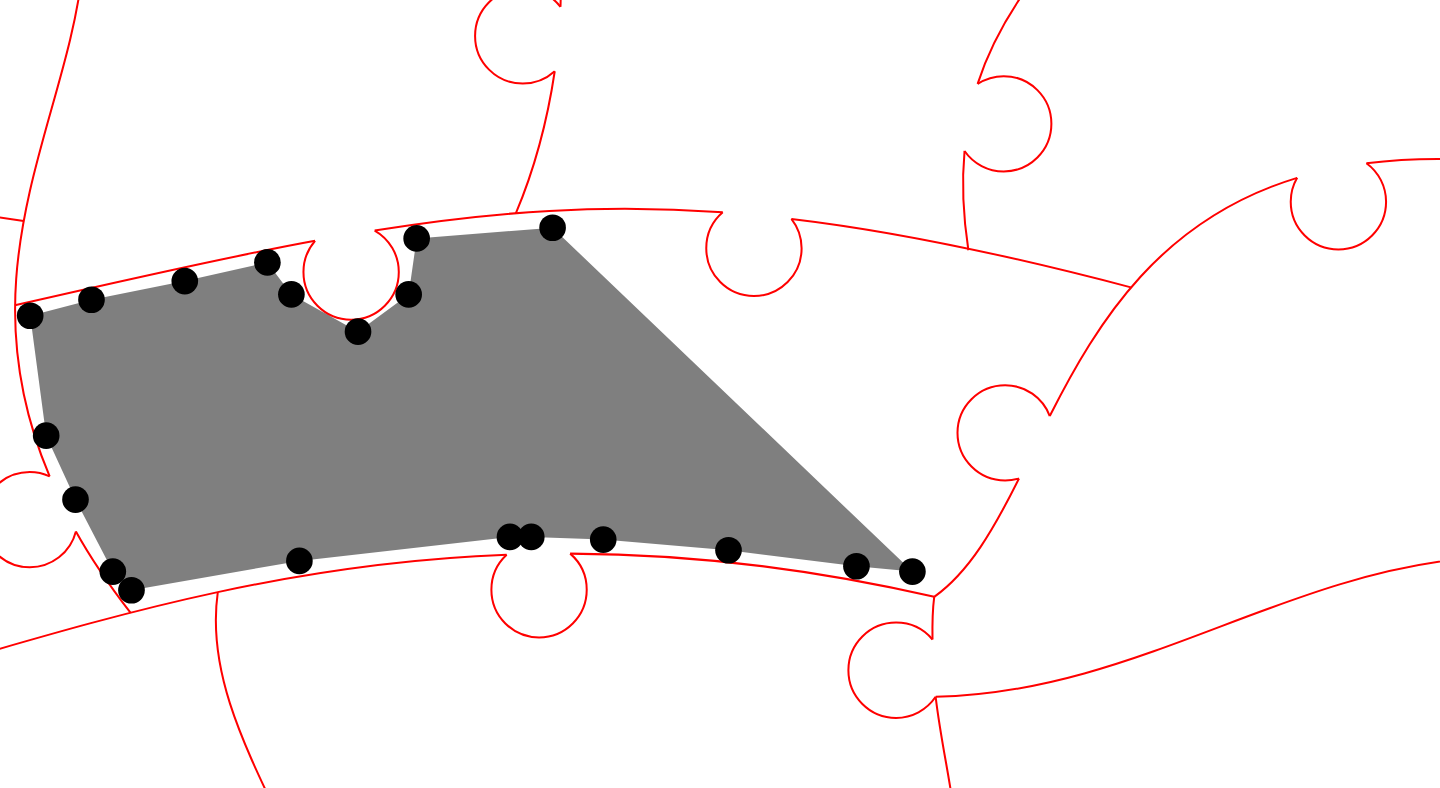 click 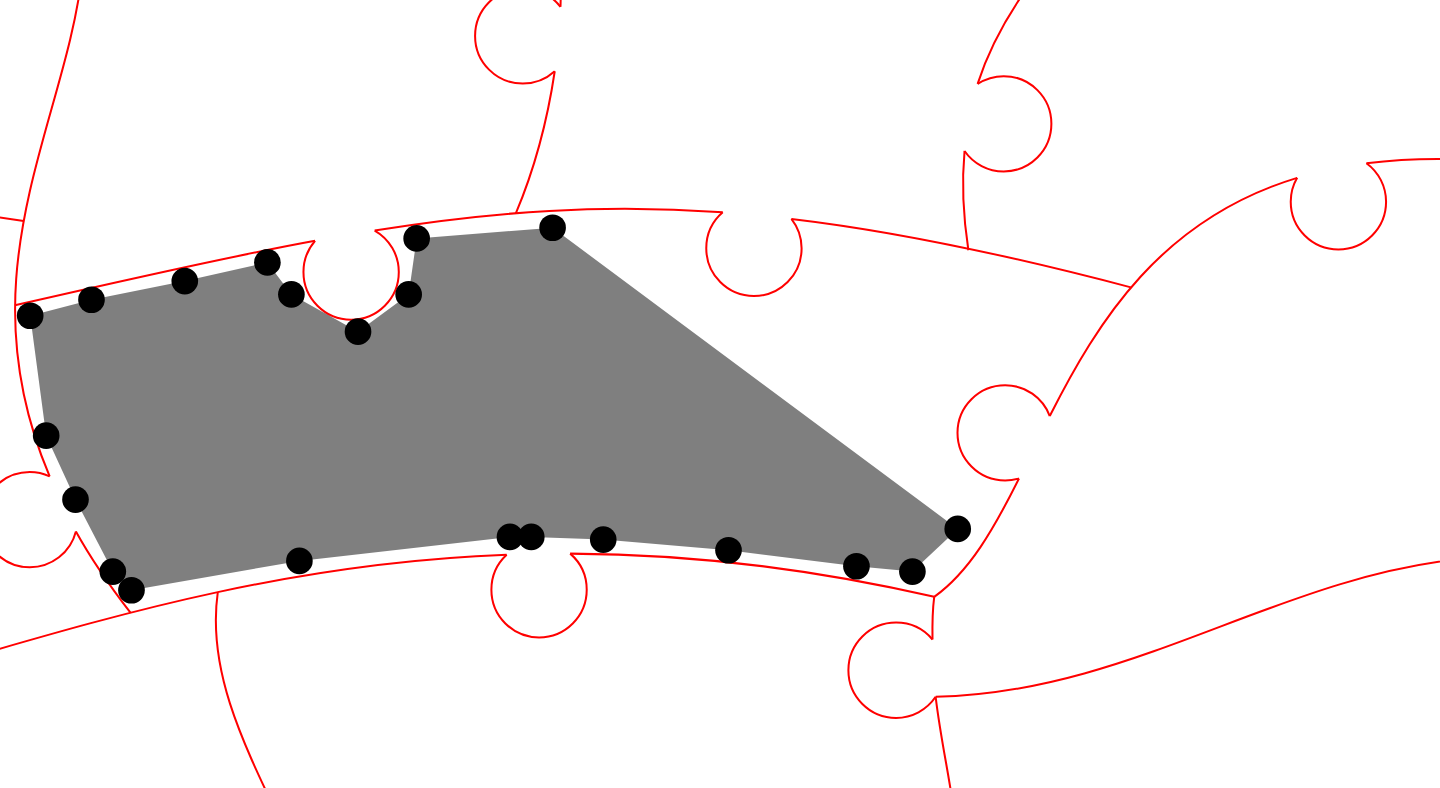 click 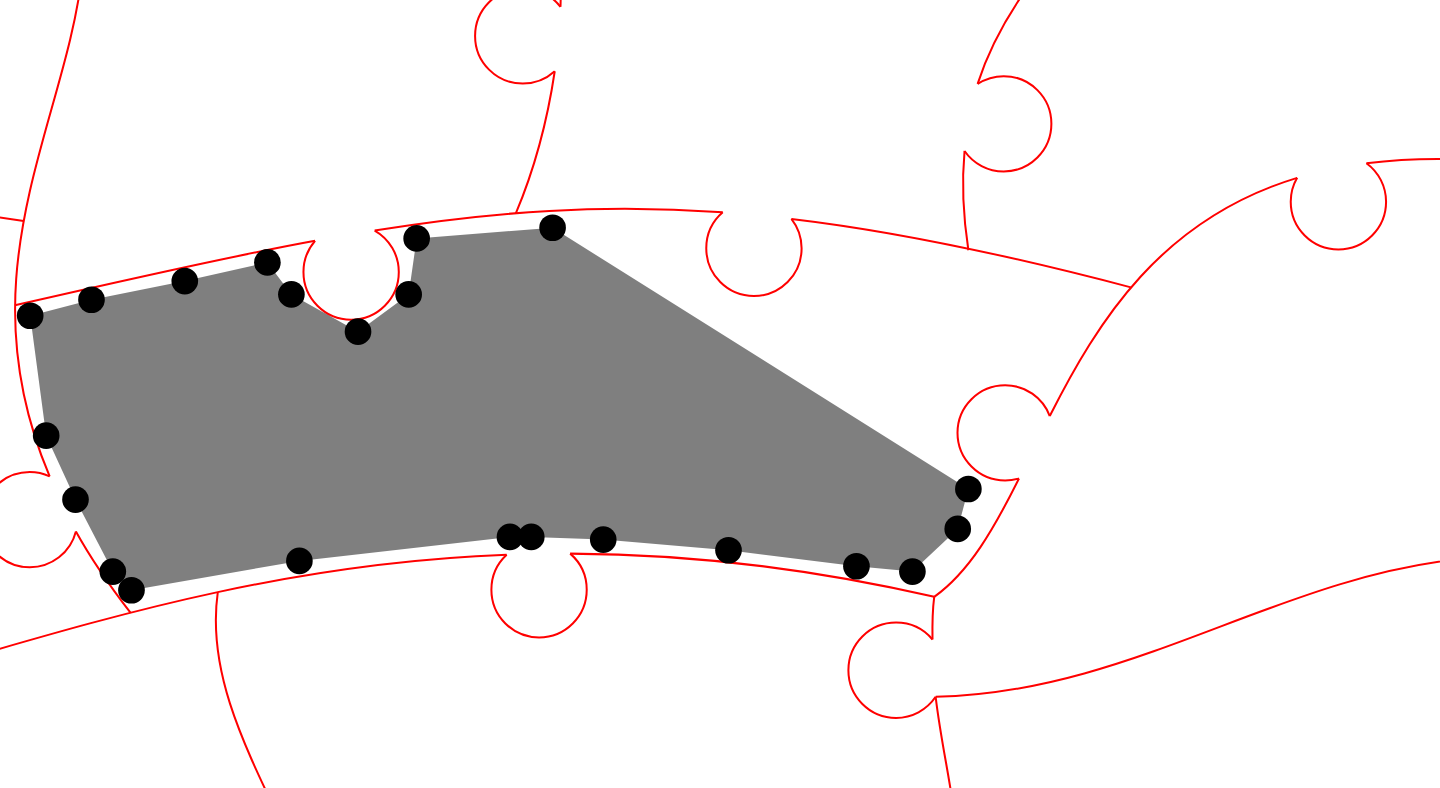 click 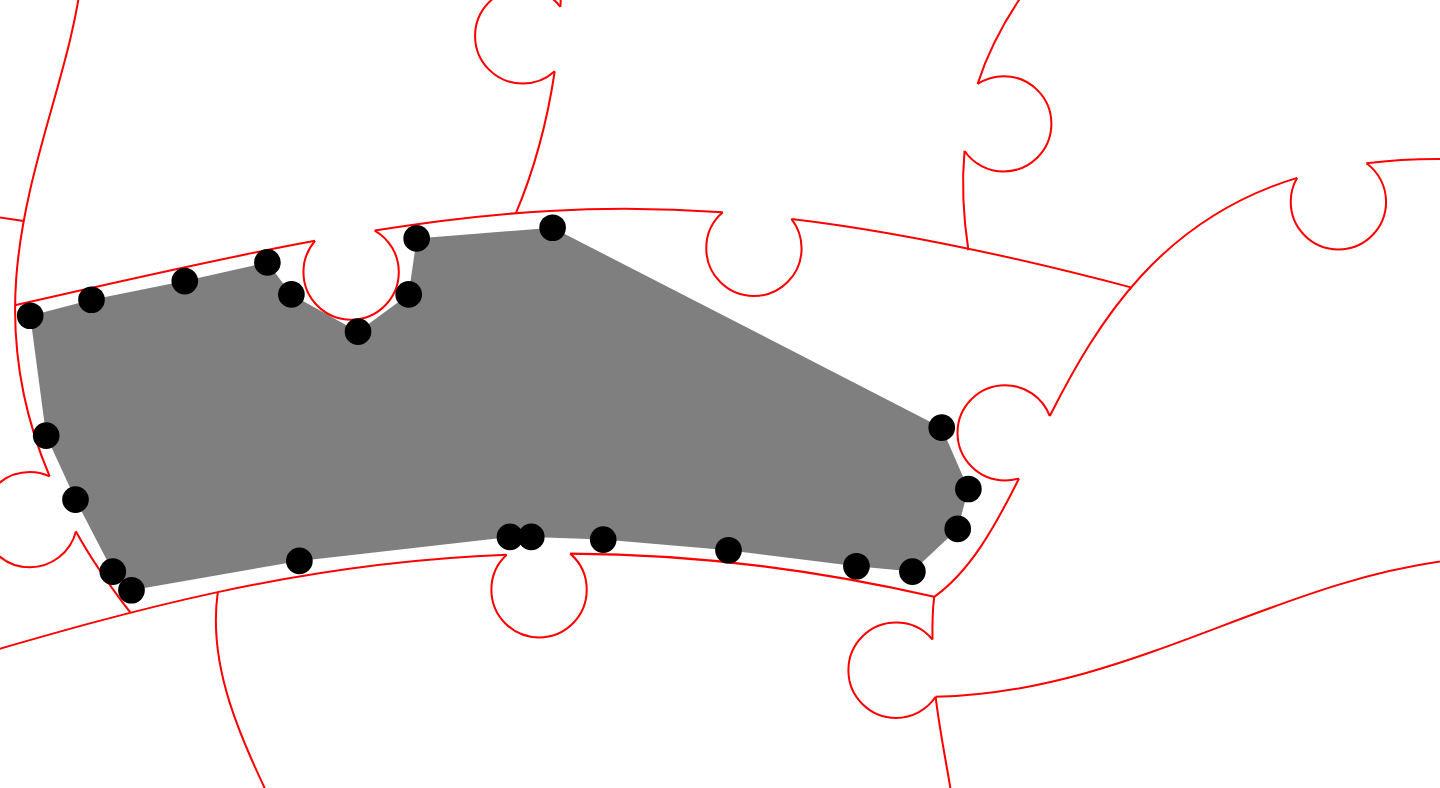 click 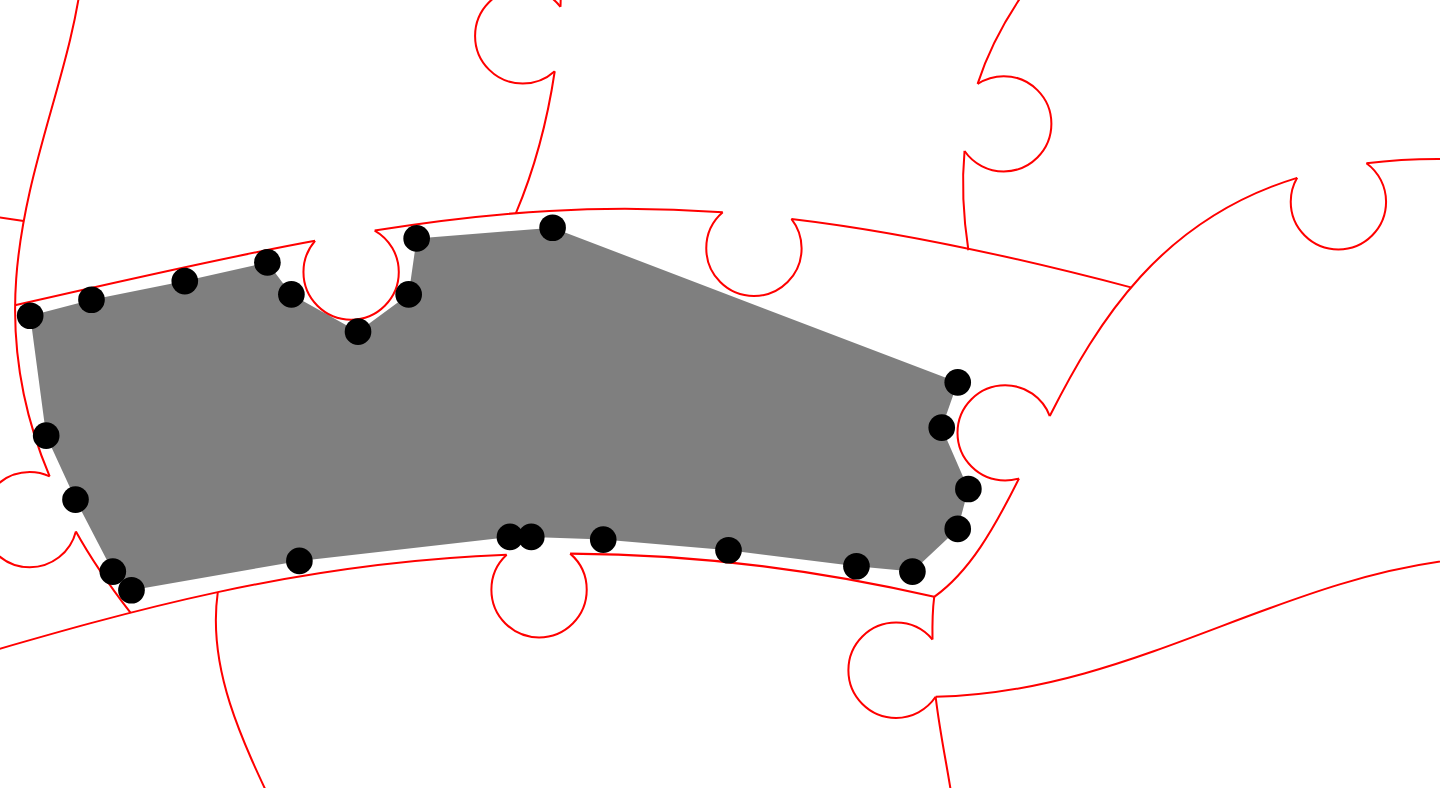 click 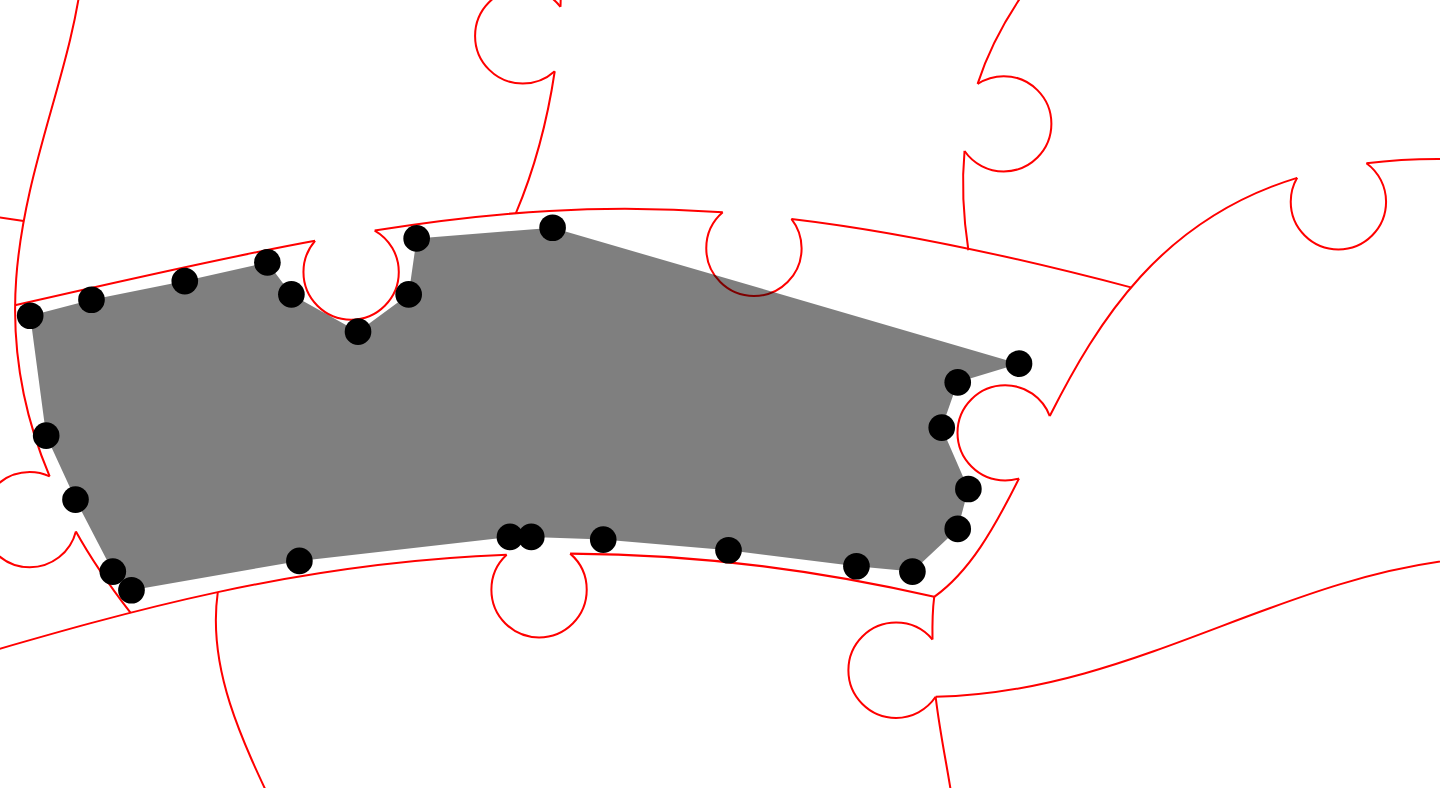 click 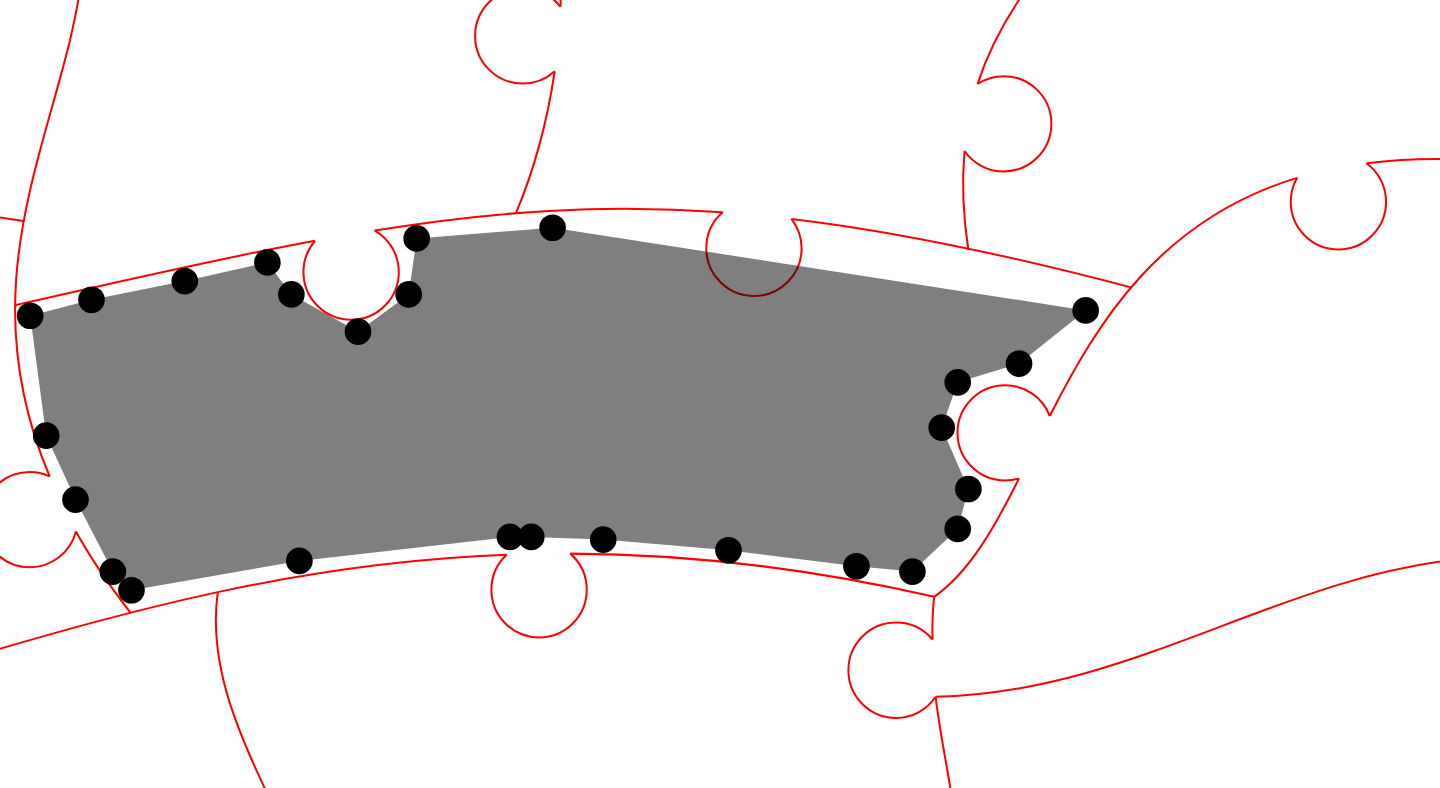click 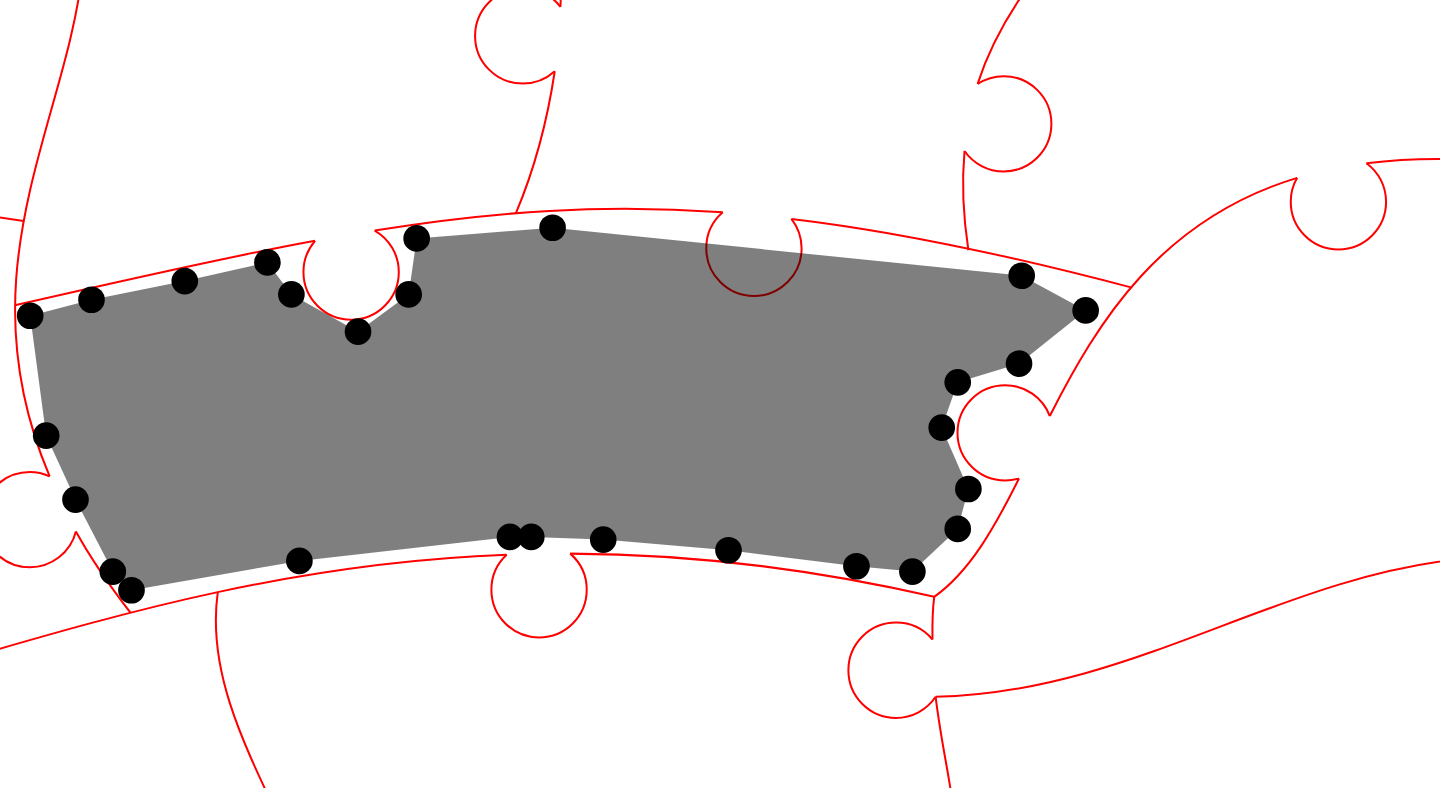 click 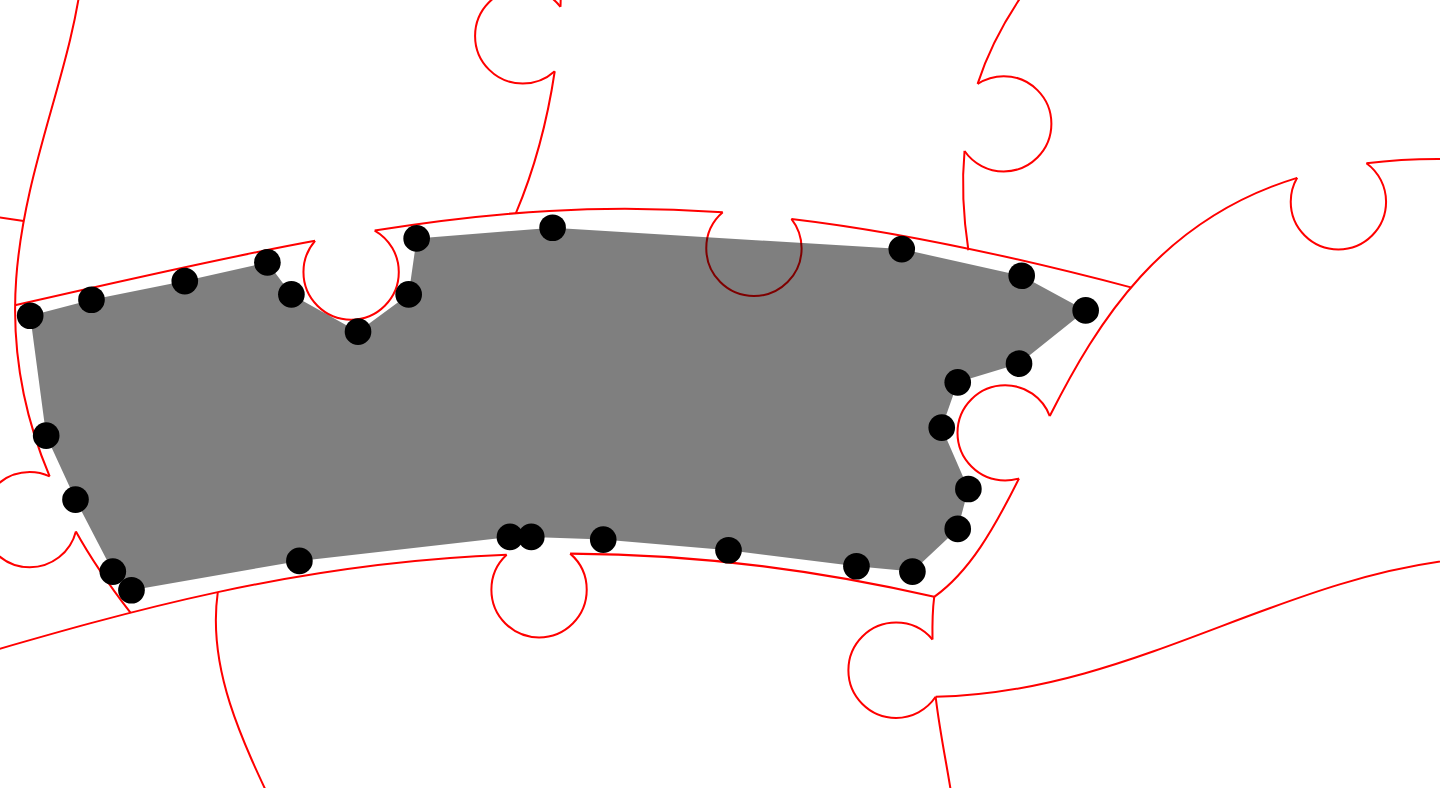 click 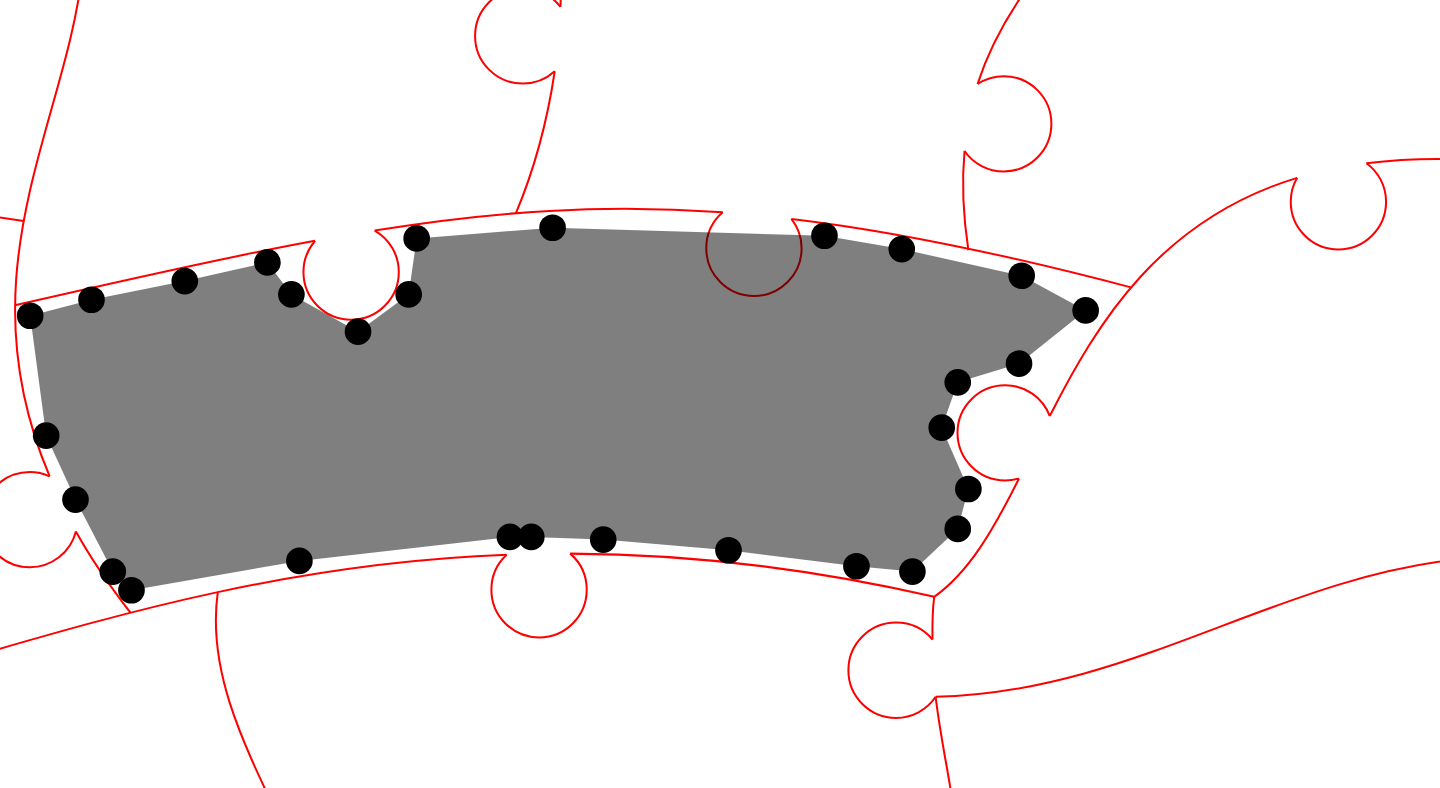 click 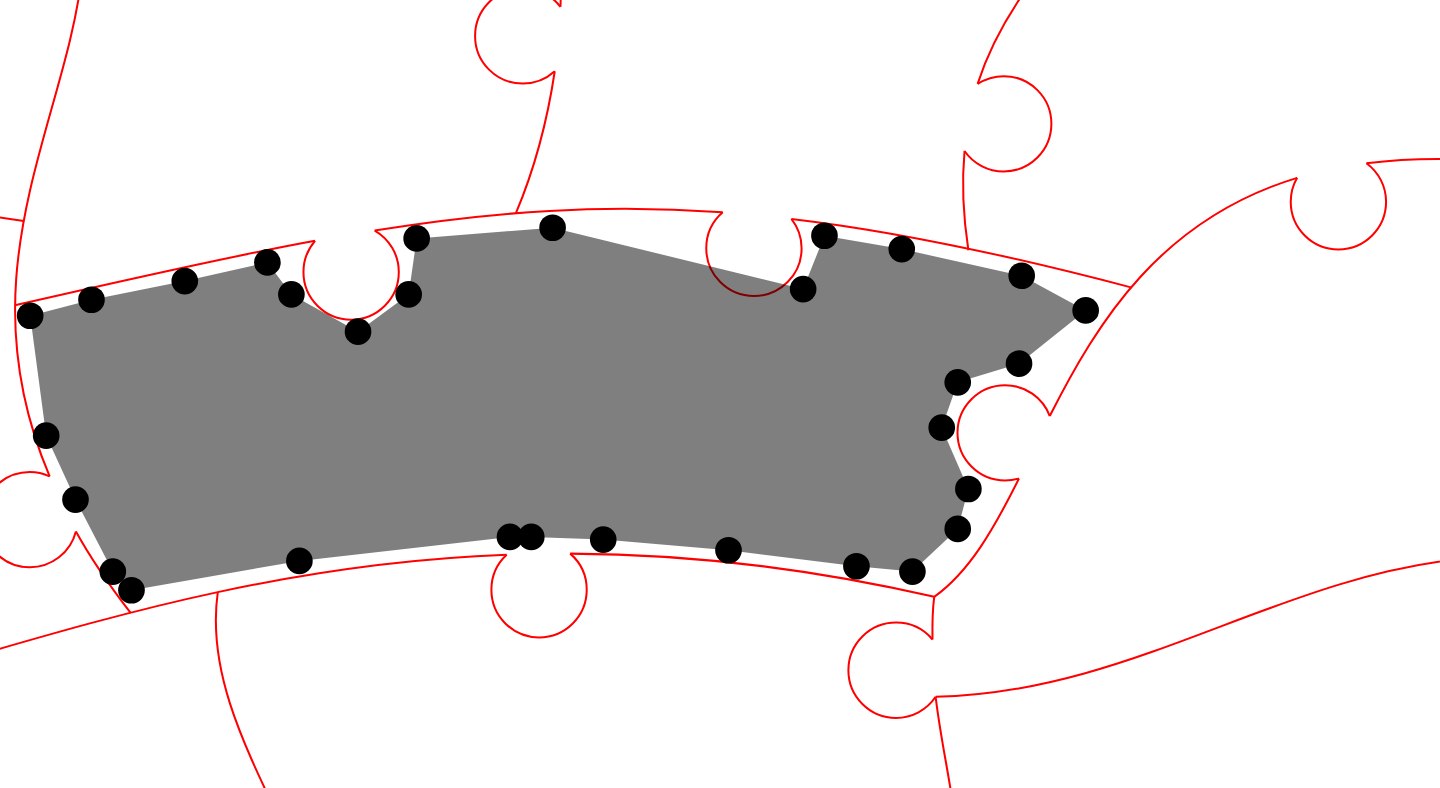 click 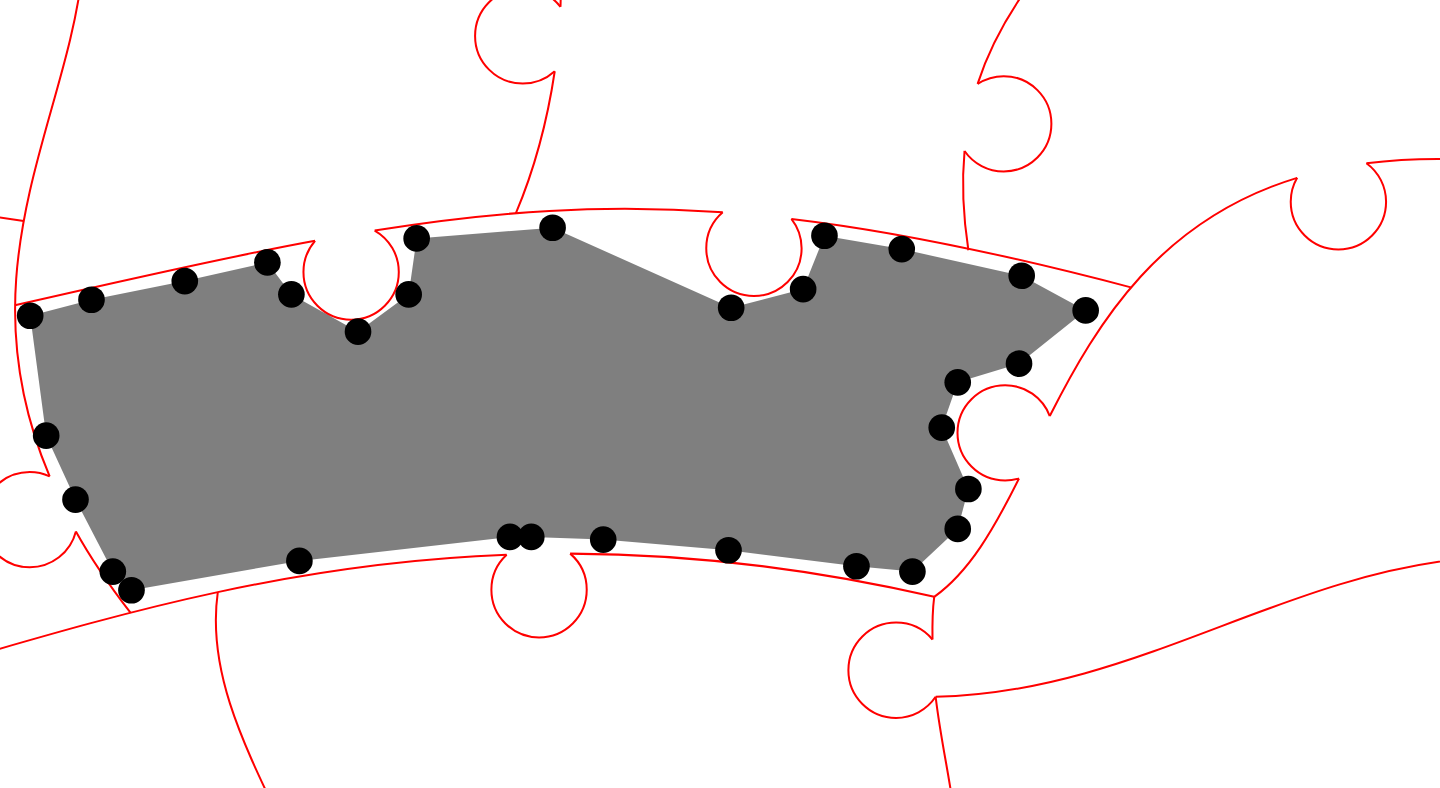 click 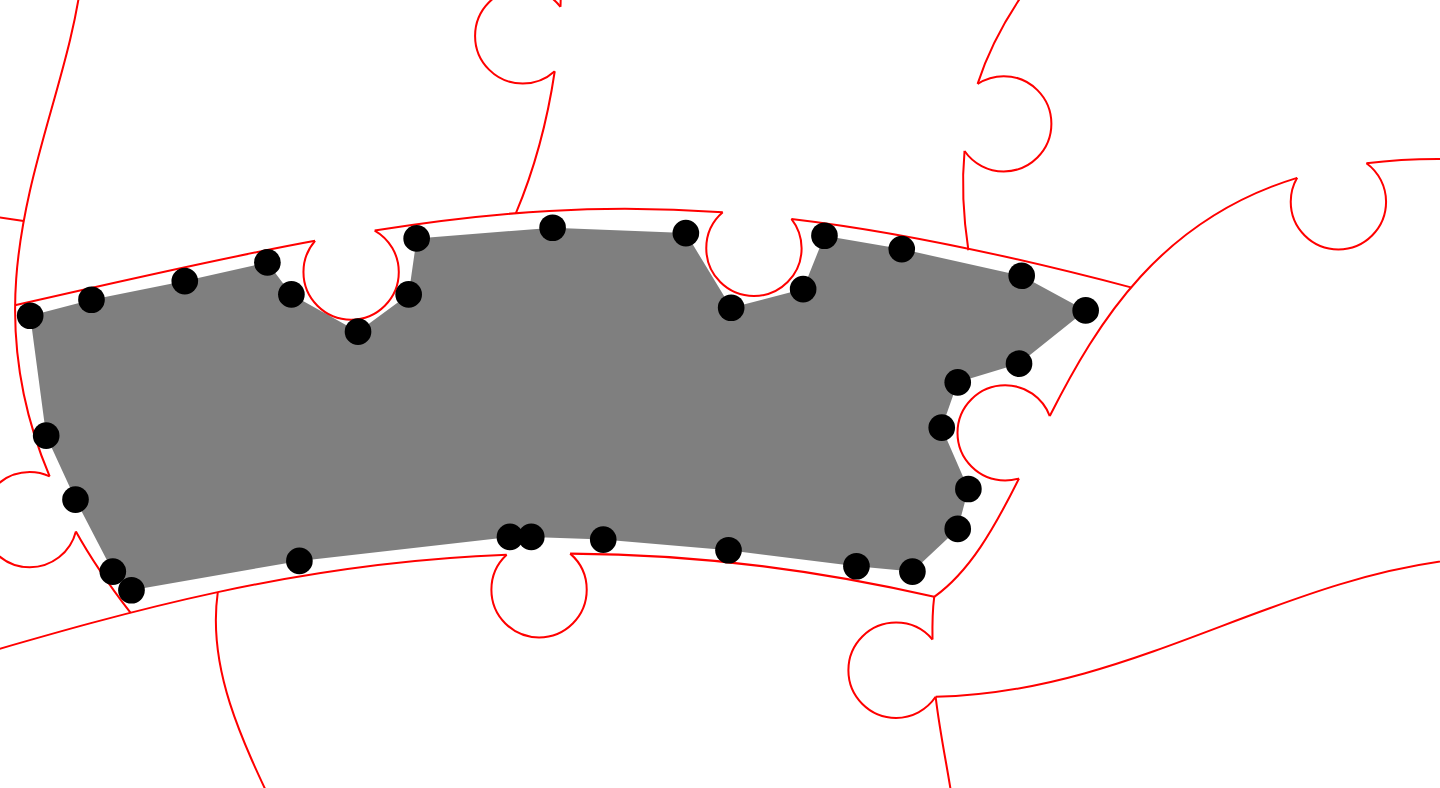click 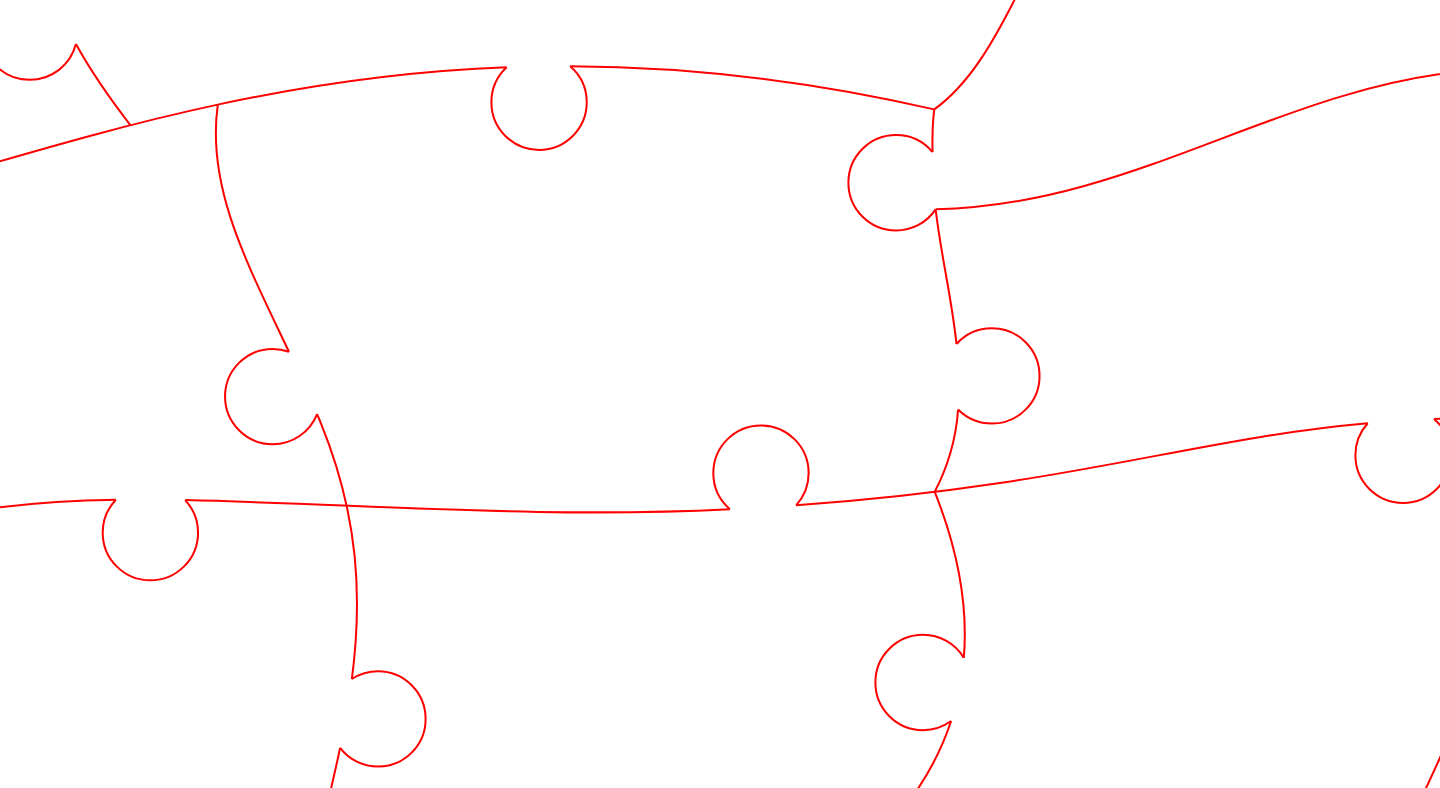 scroll, scrollTop: 160, scrollLeft: 915, axis: both 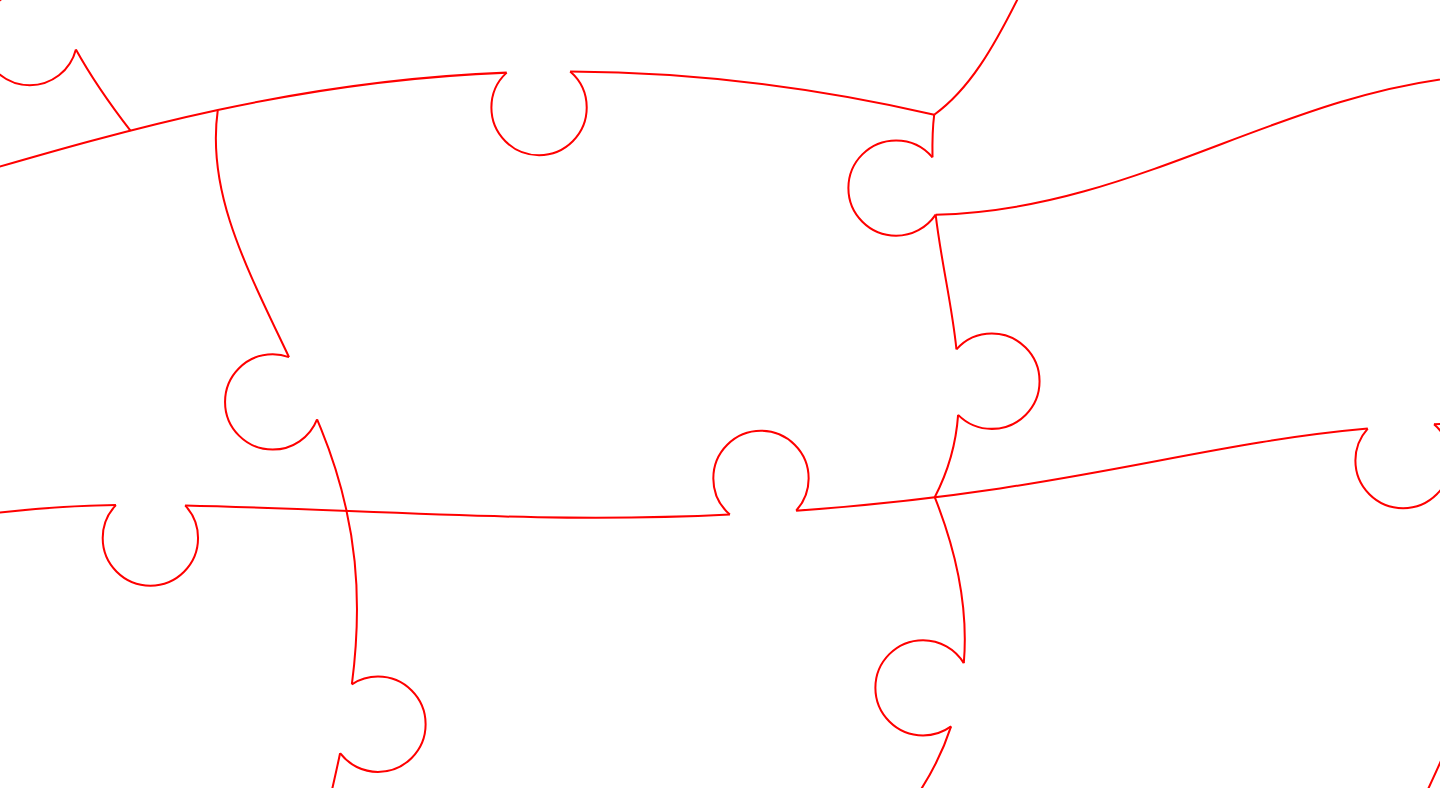 click 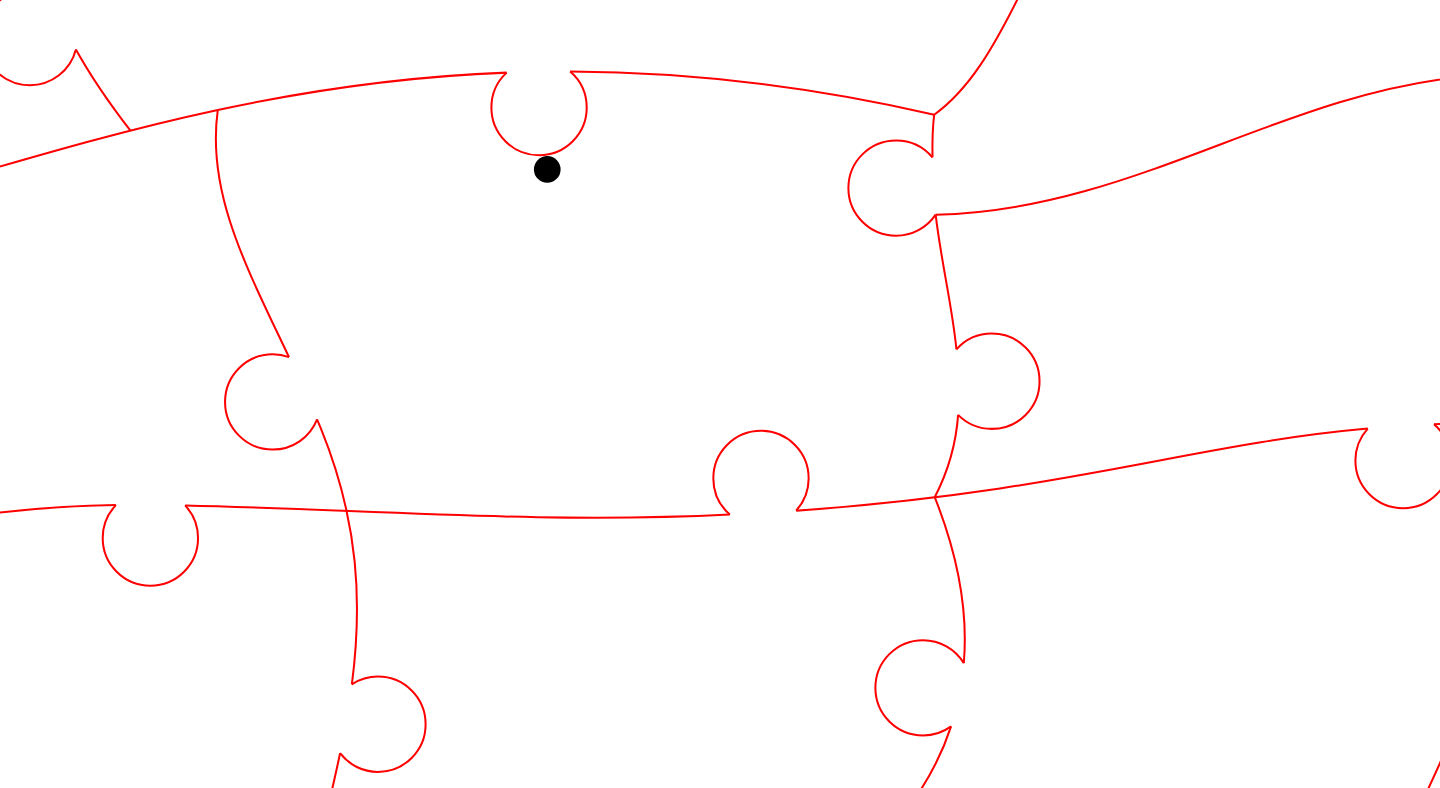 click 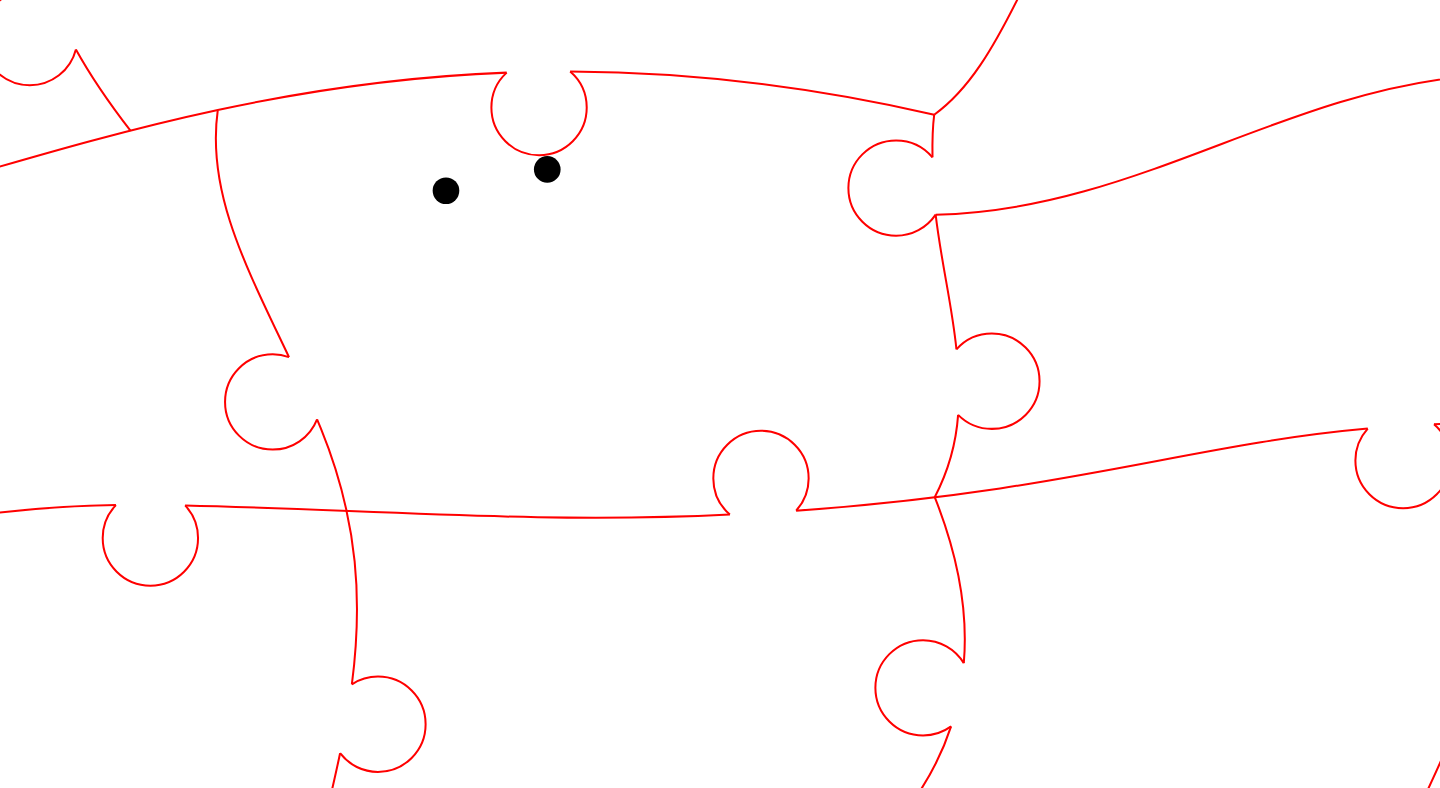 click 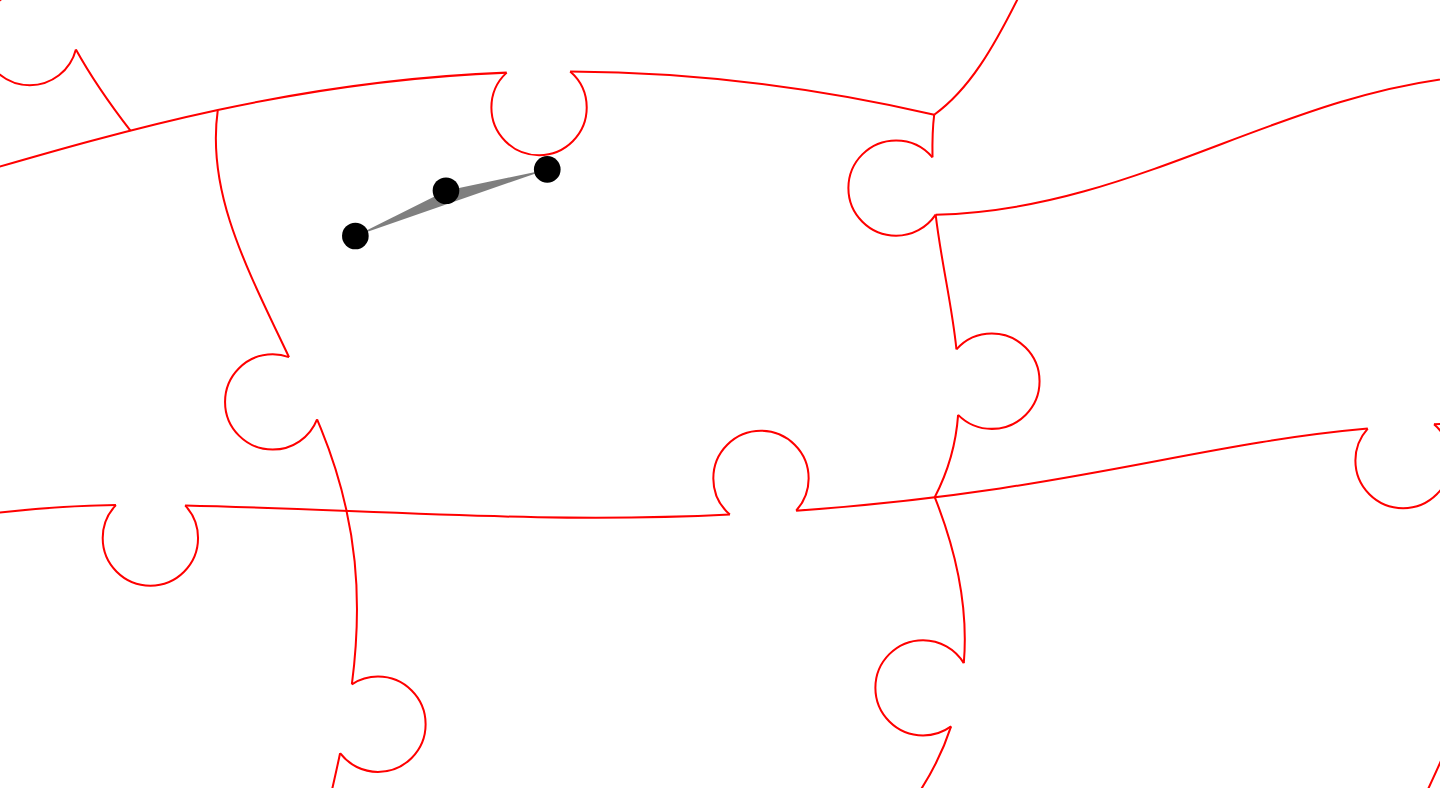 click 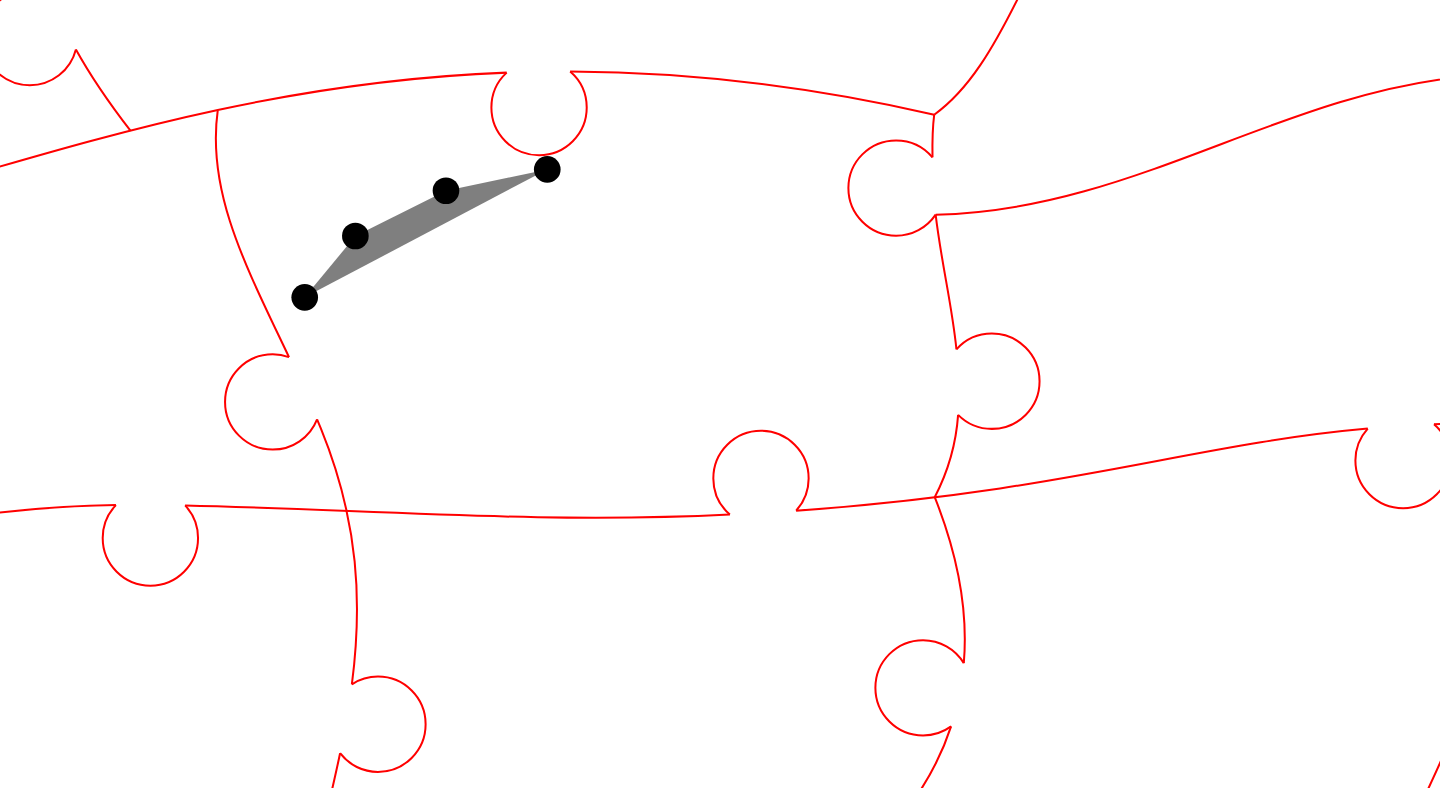click 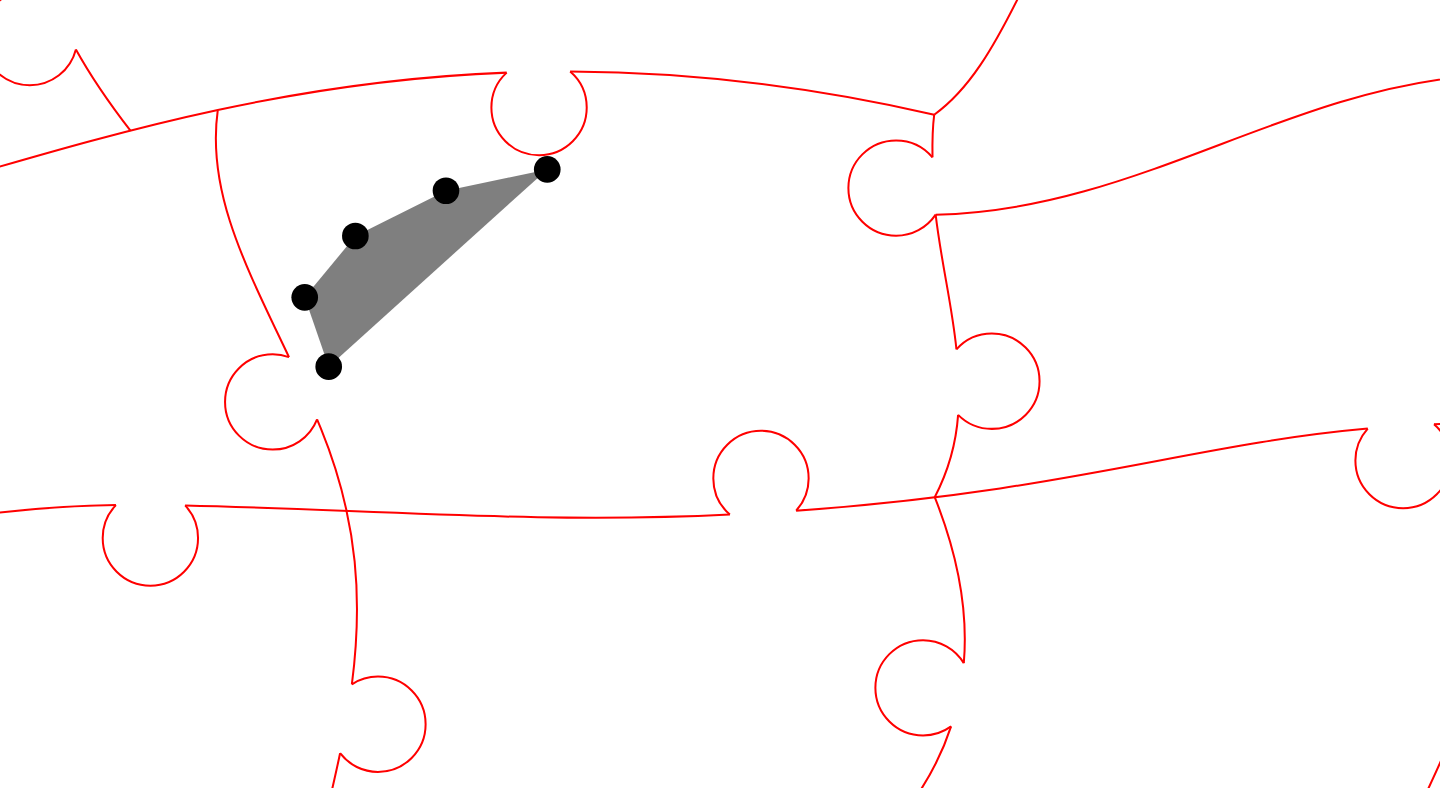 click 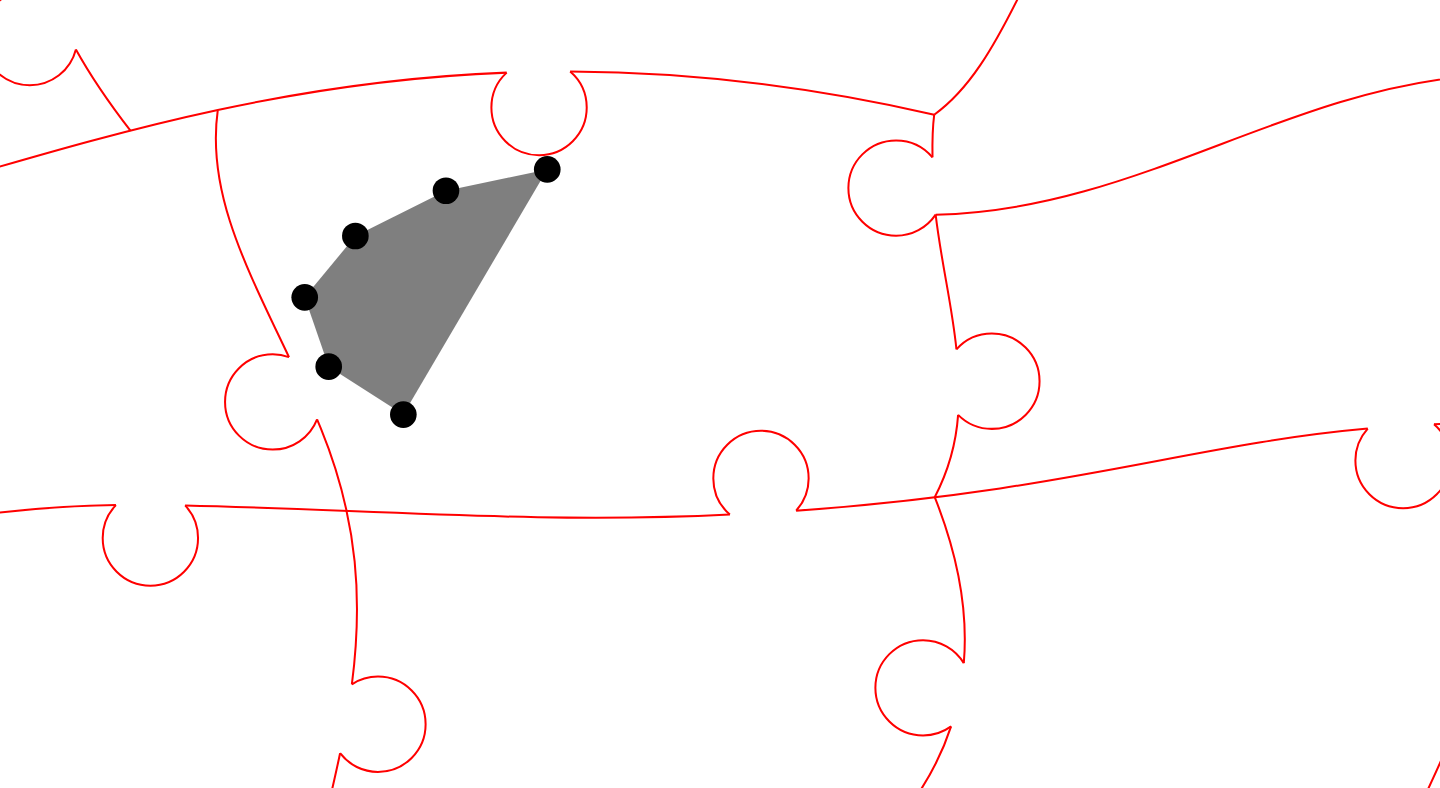 click 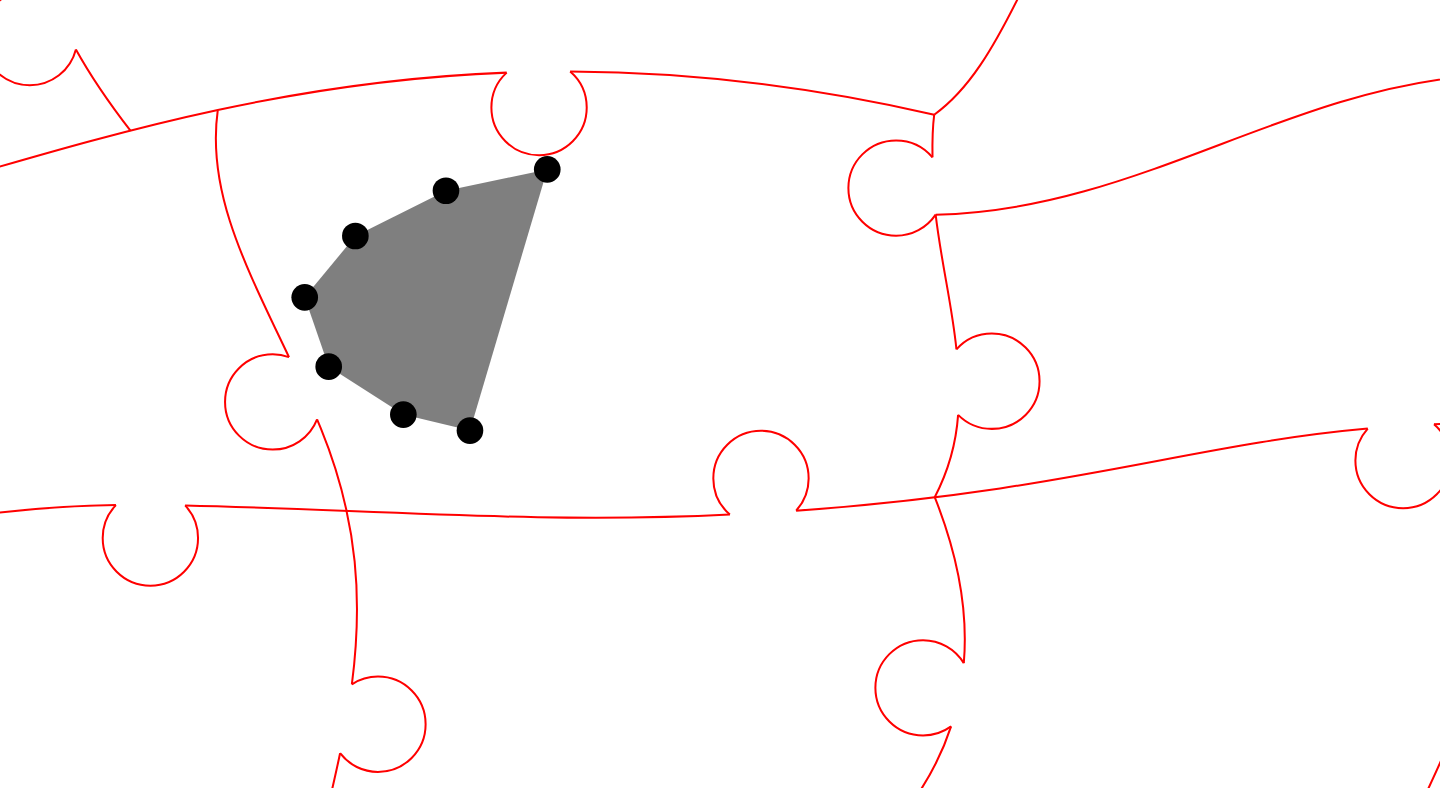 click 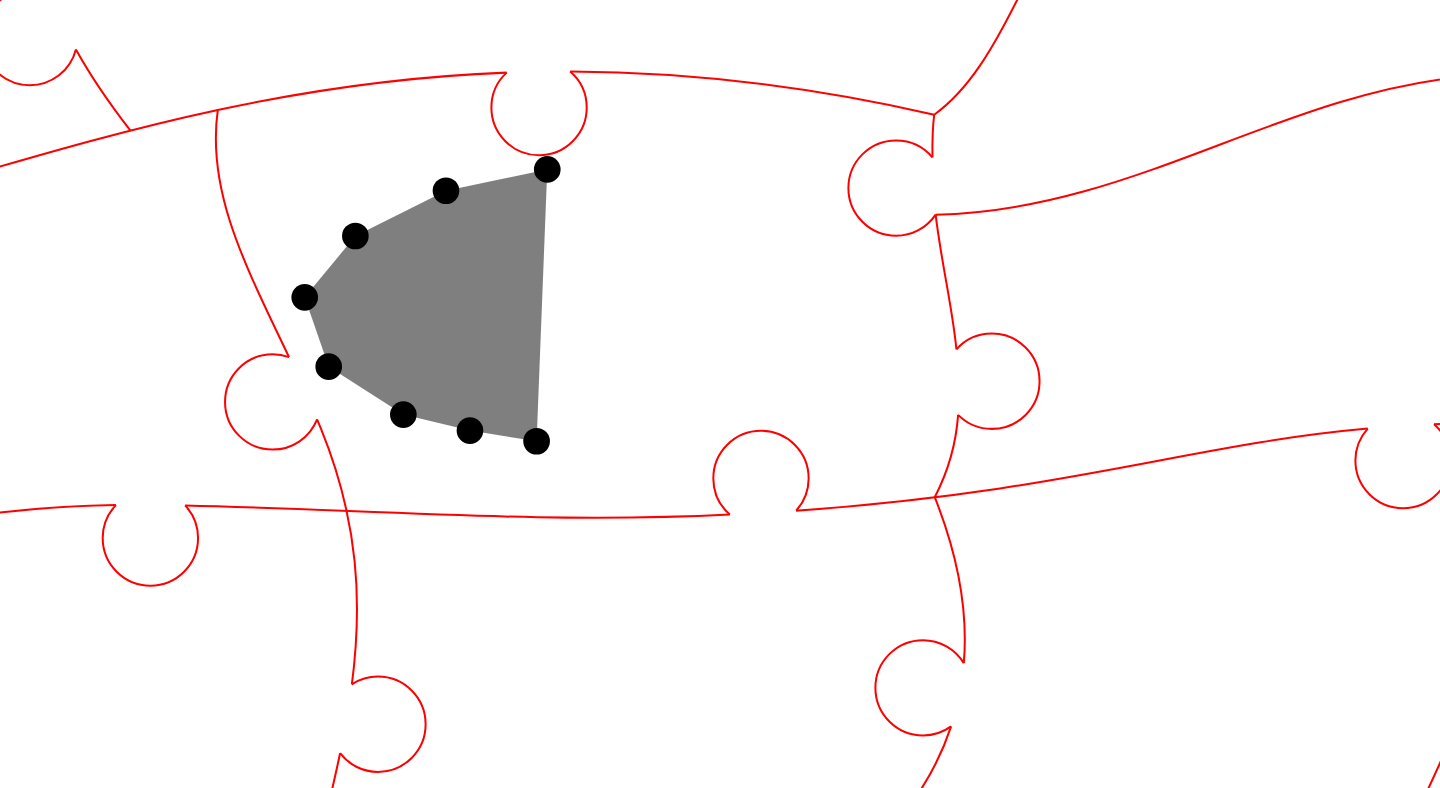 click 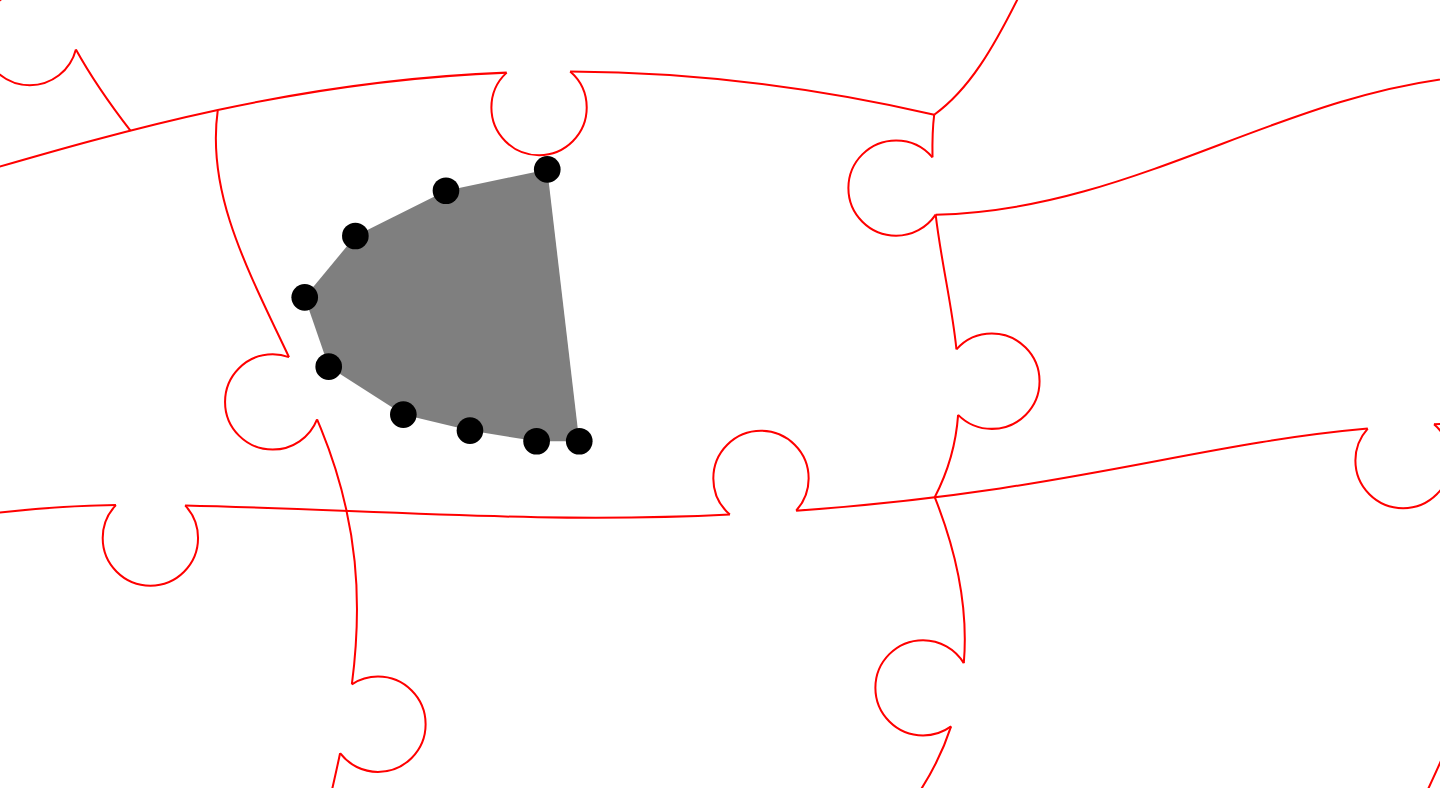 click 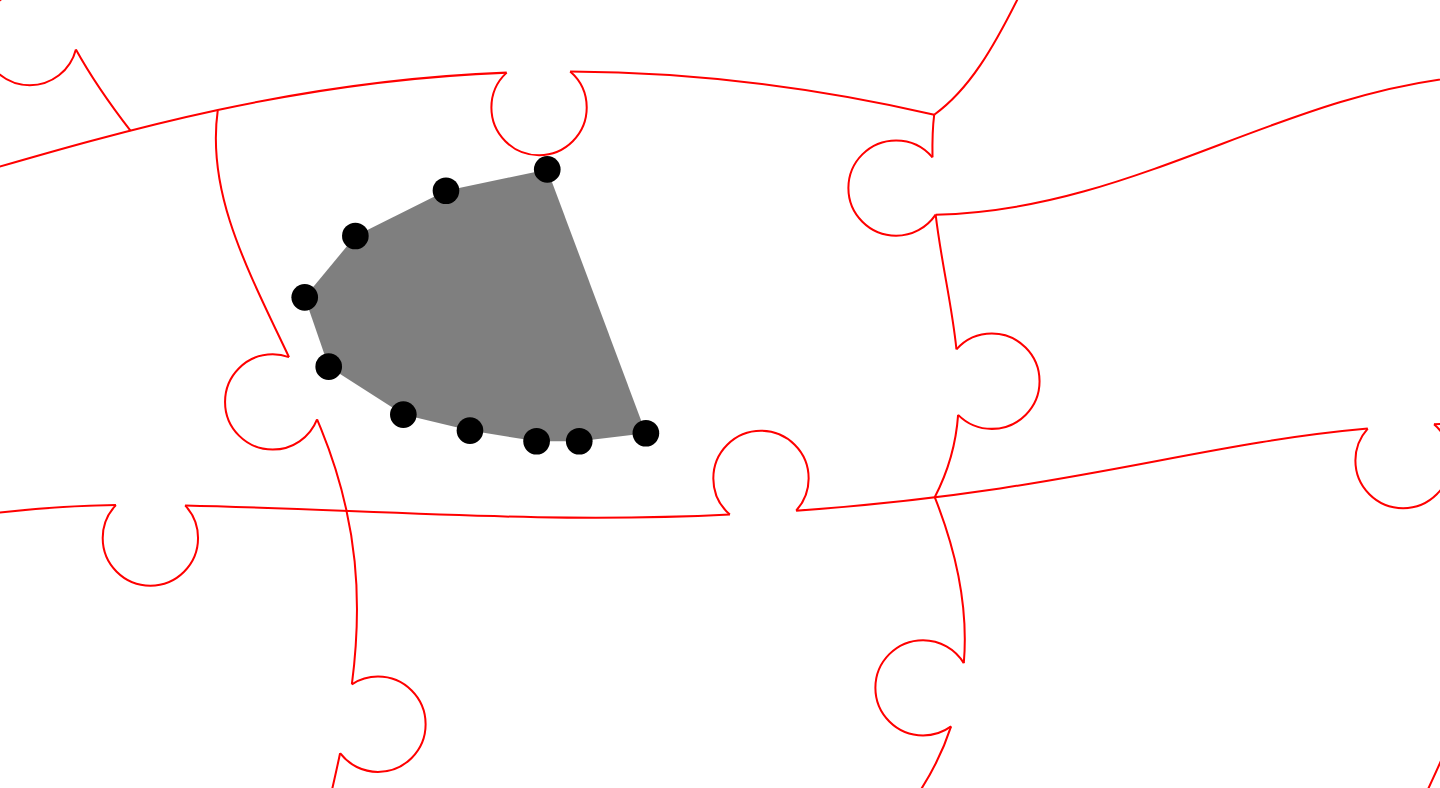 click 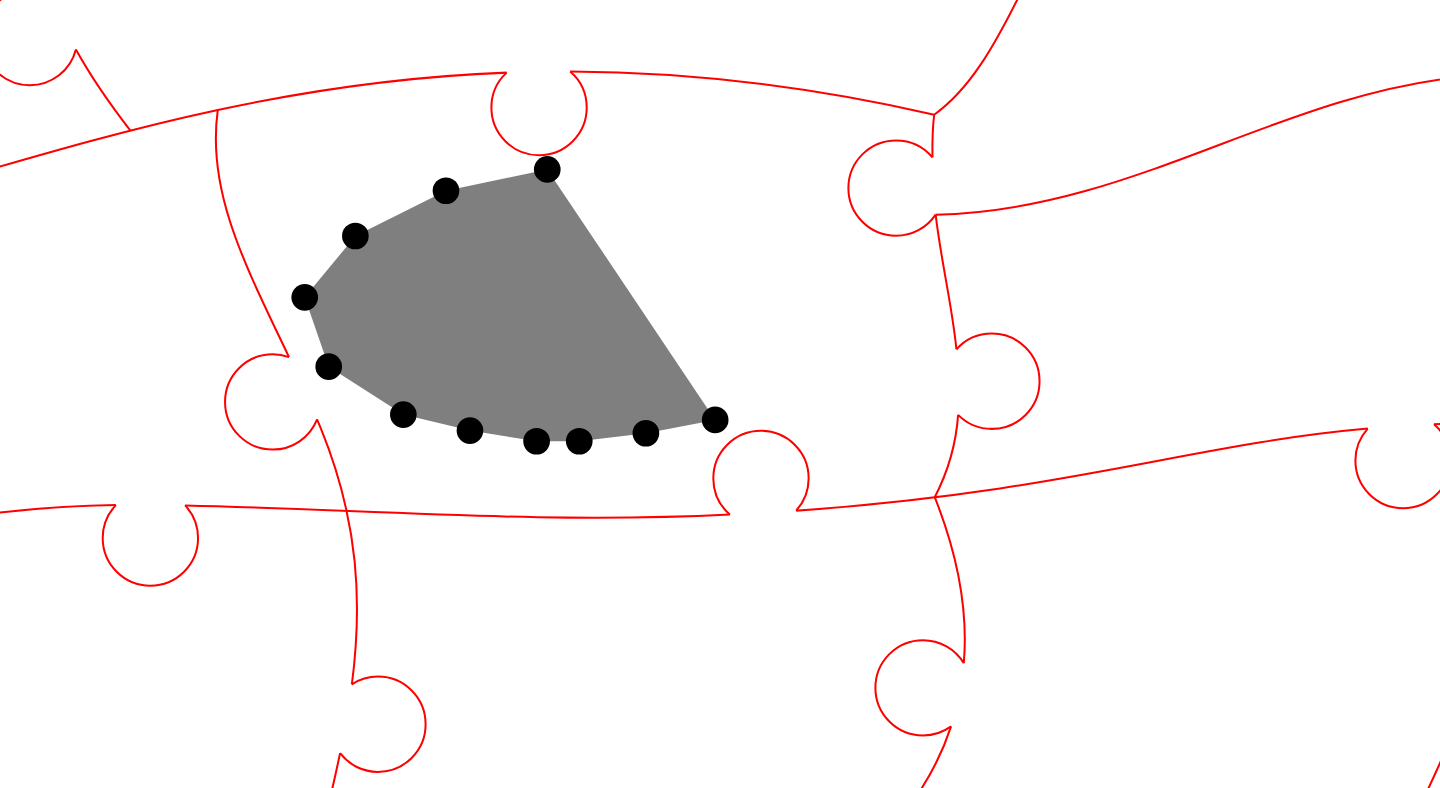 click 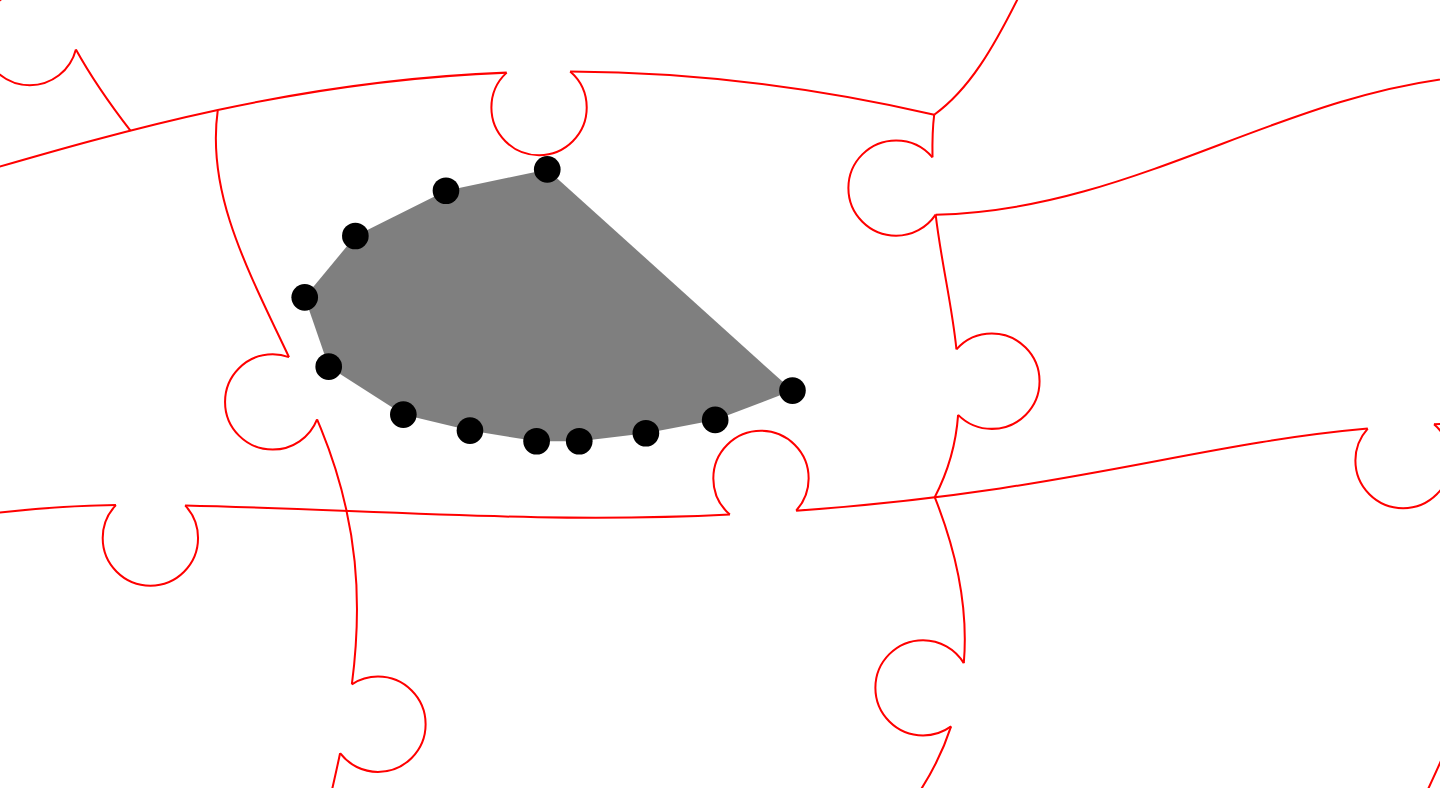click 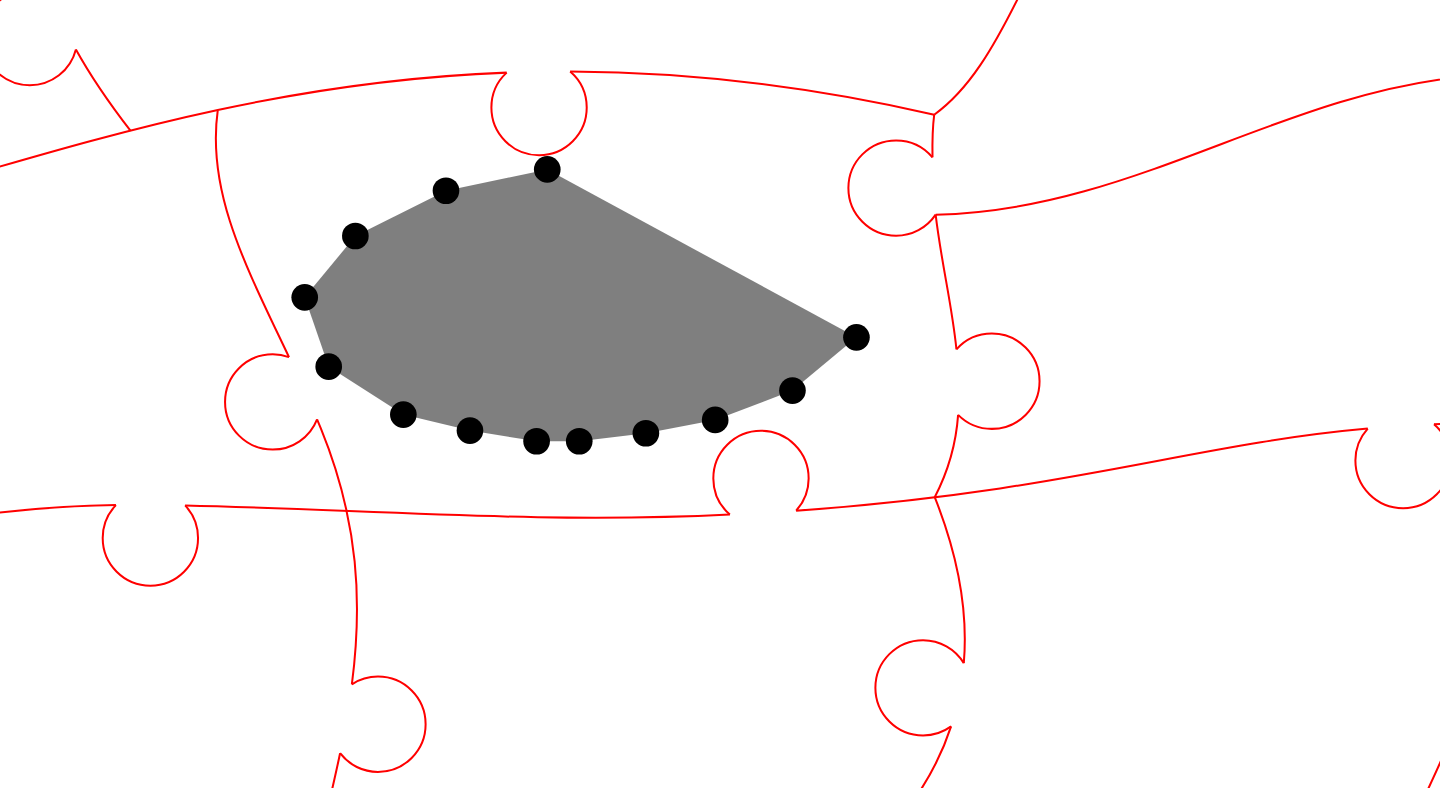click 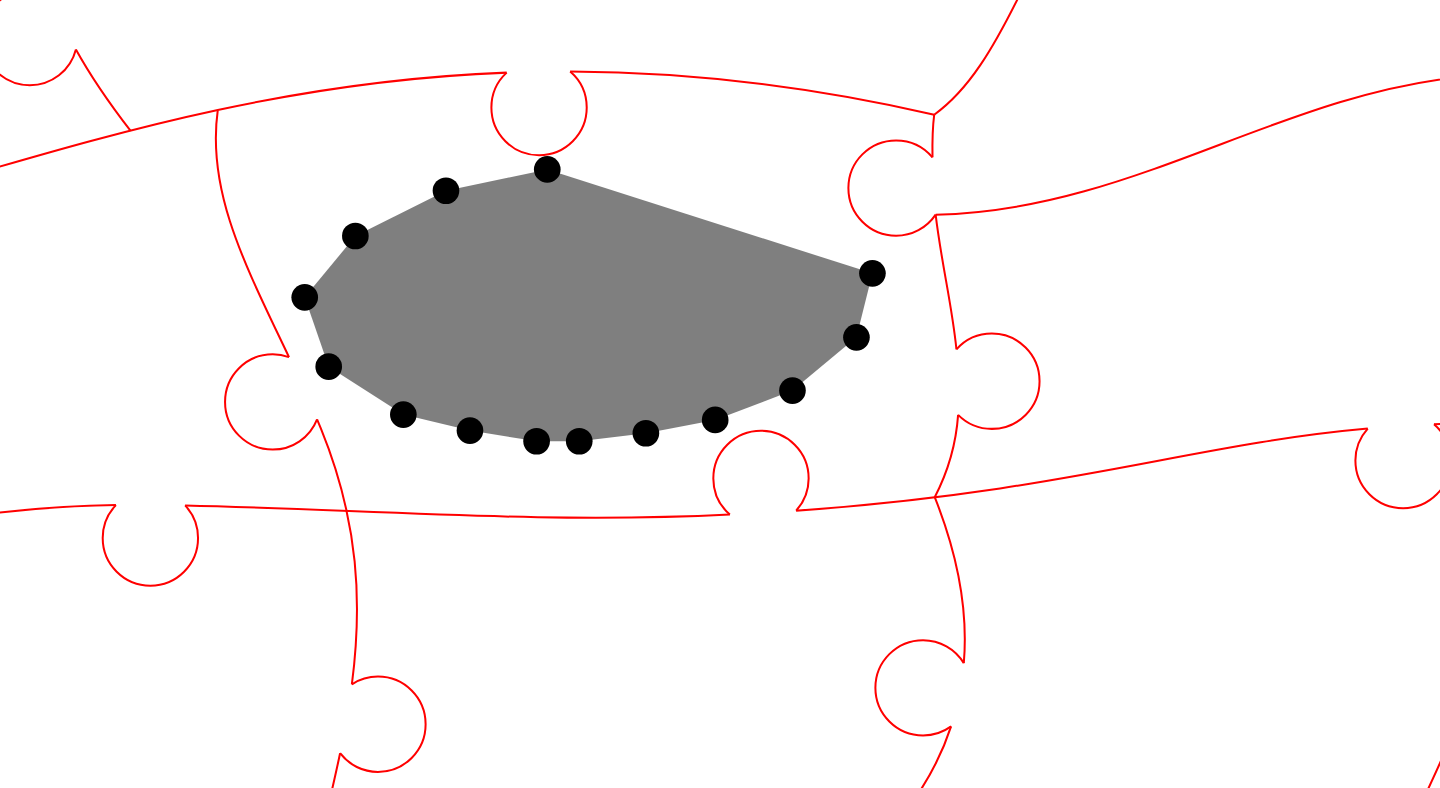 click 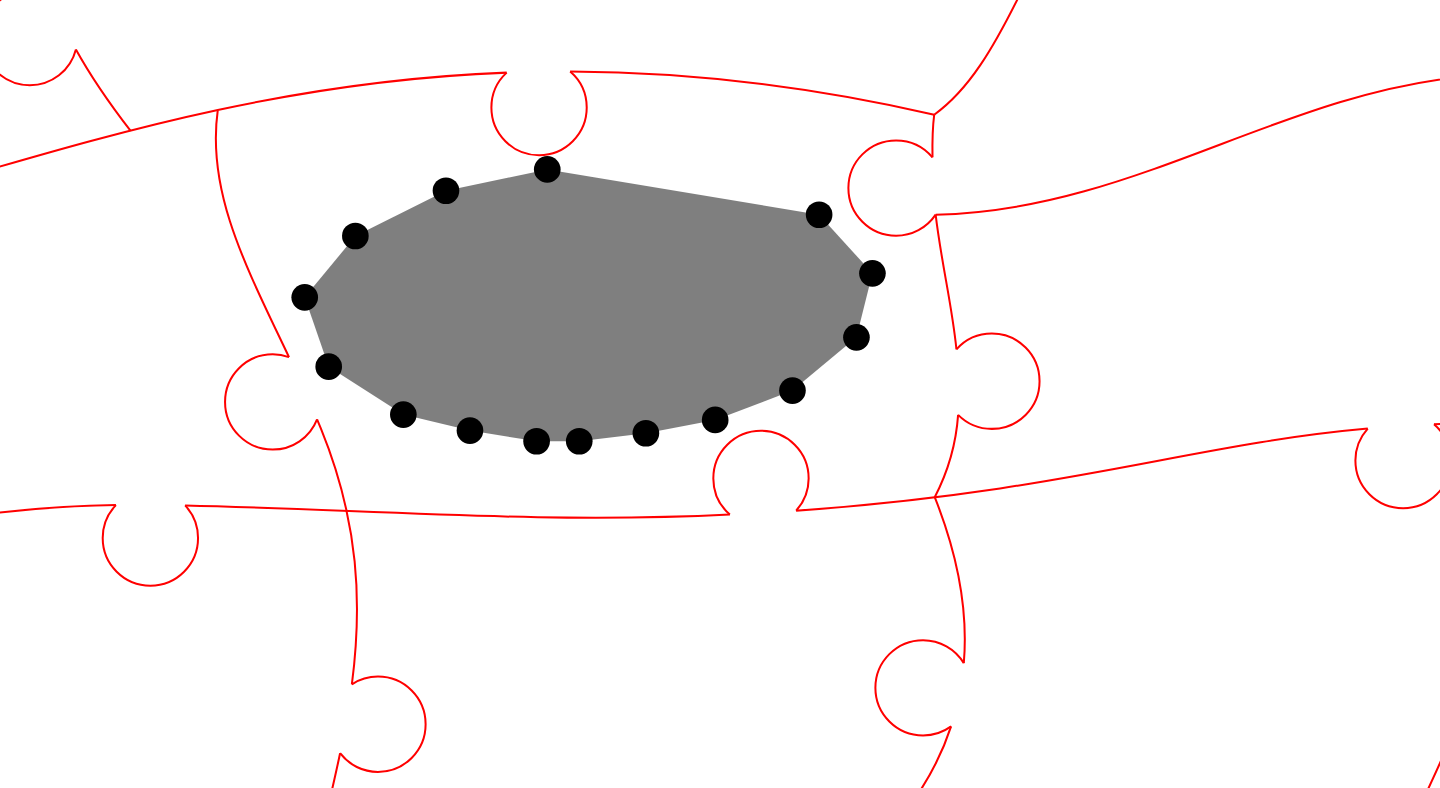 click 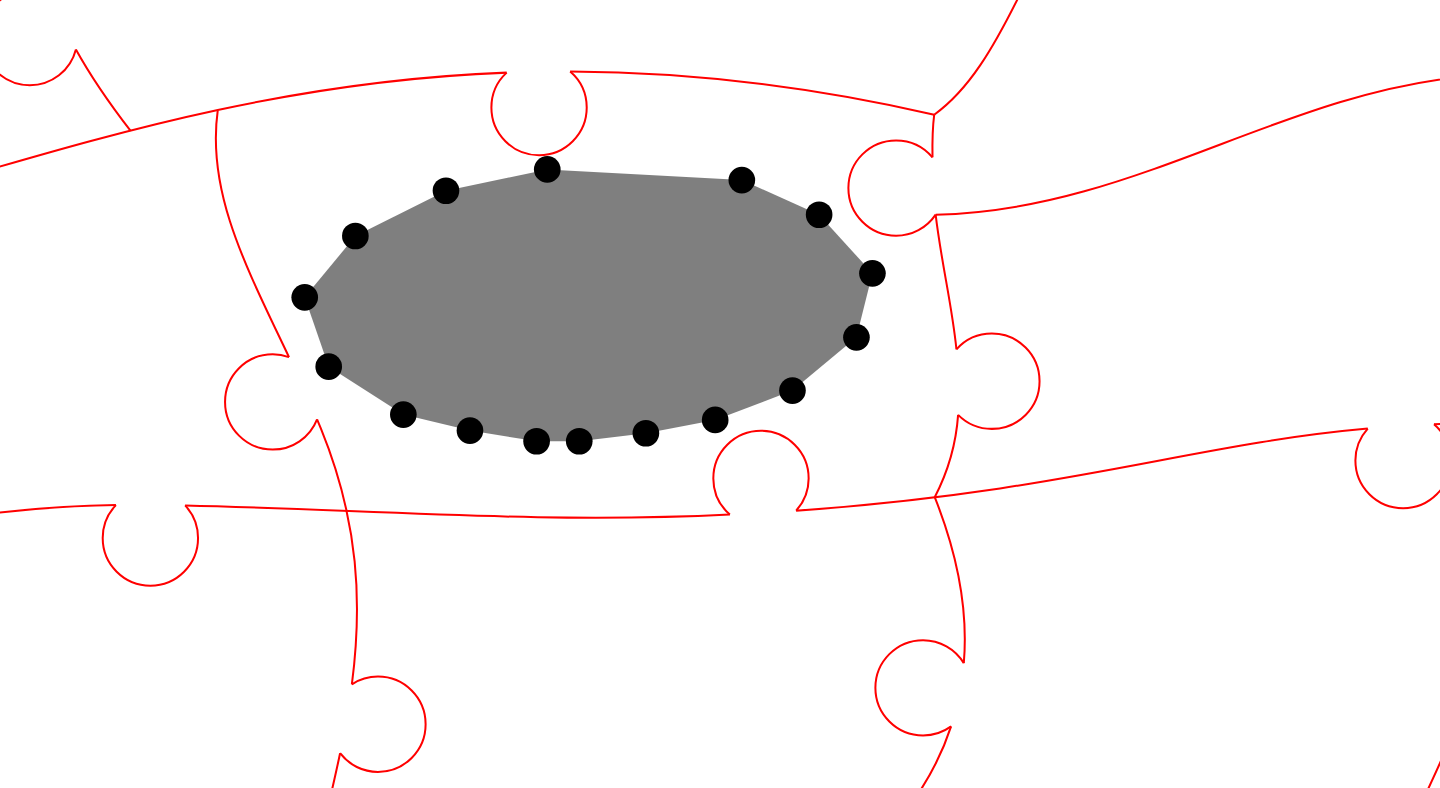 click 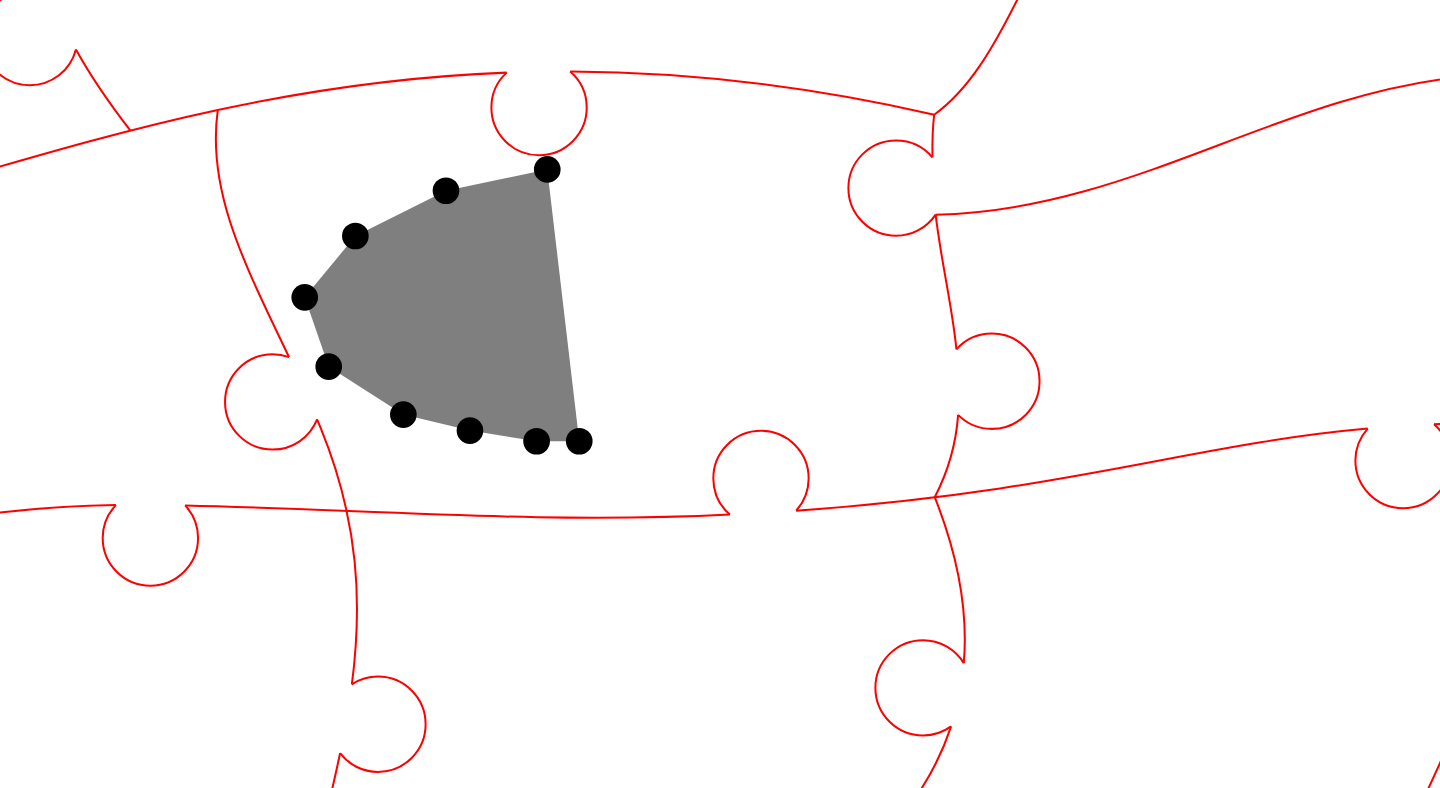 click 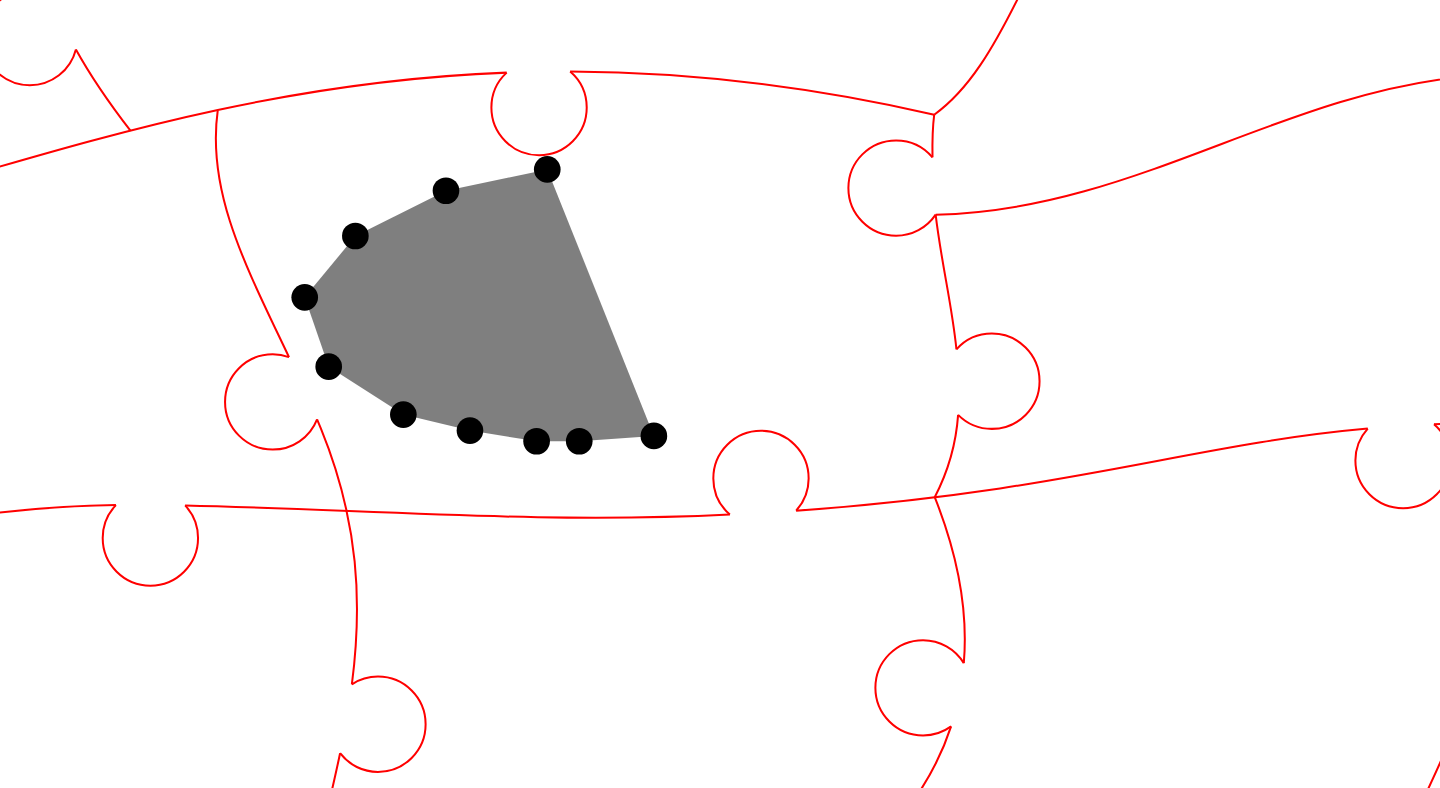 click 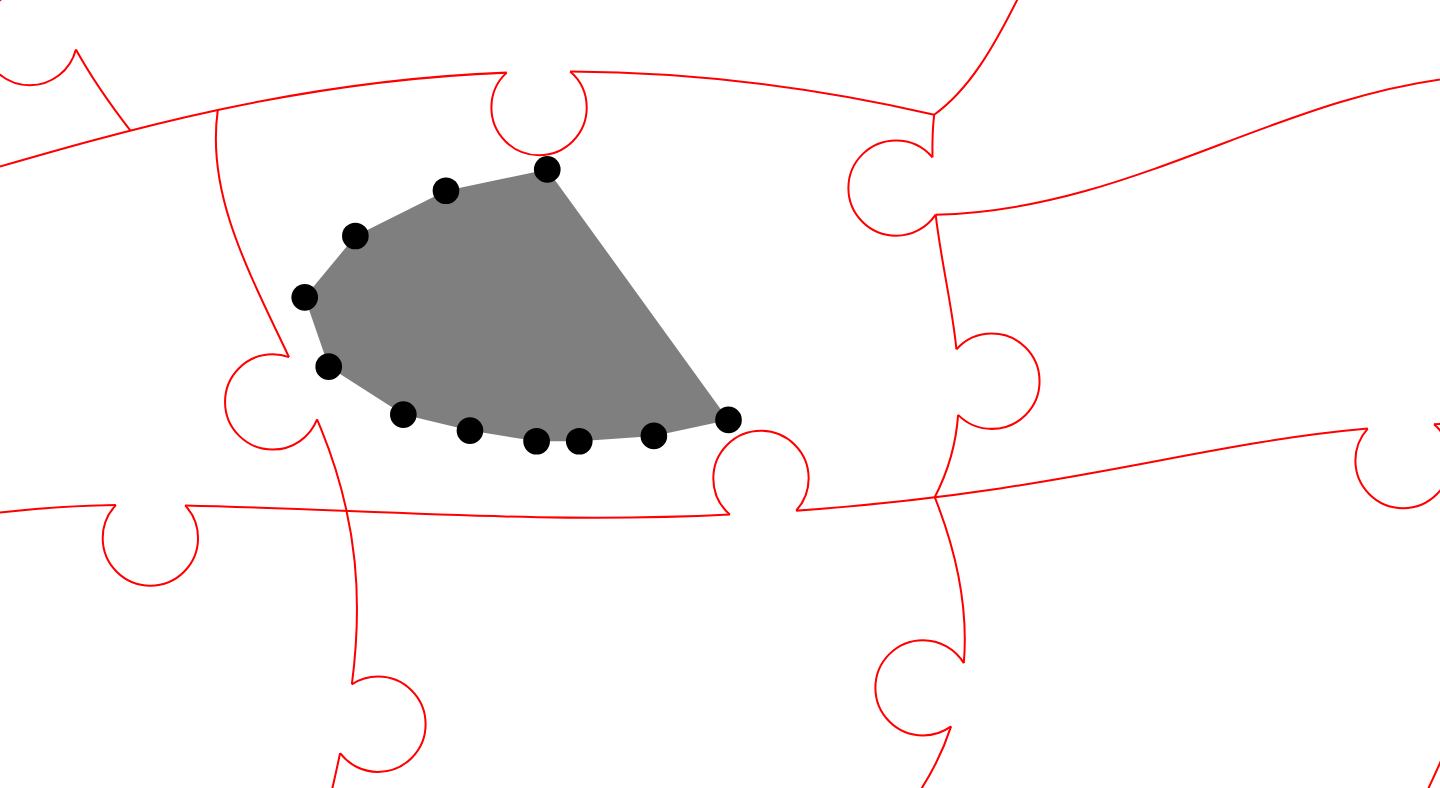 click 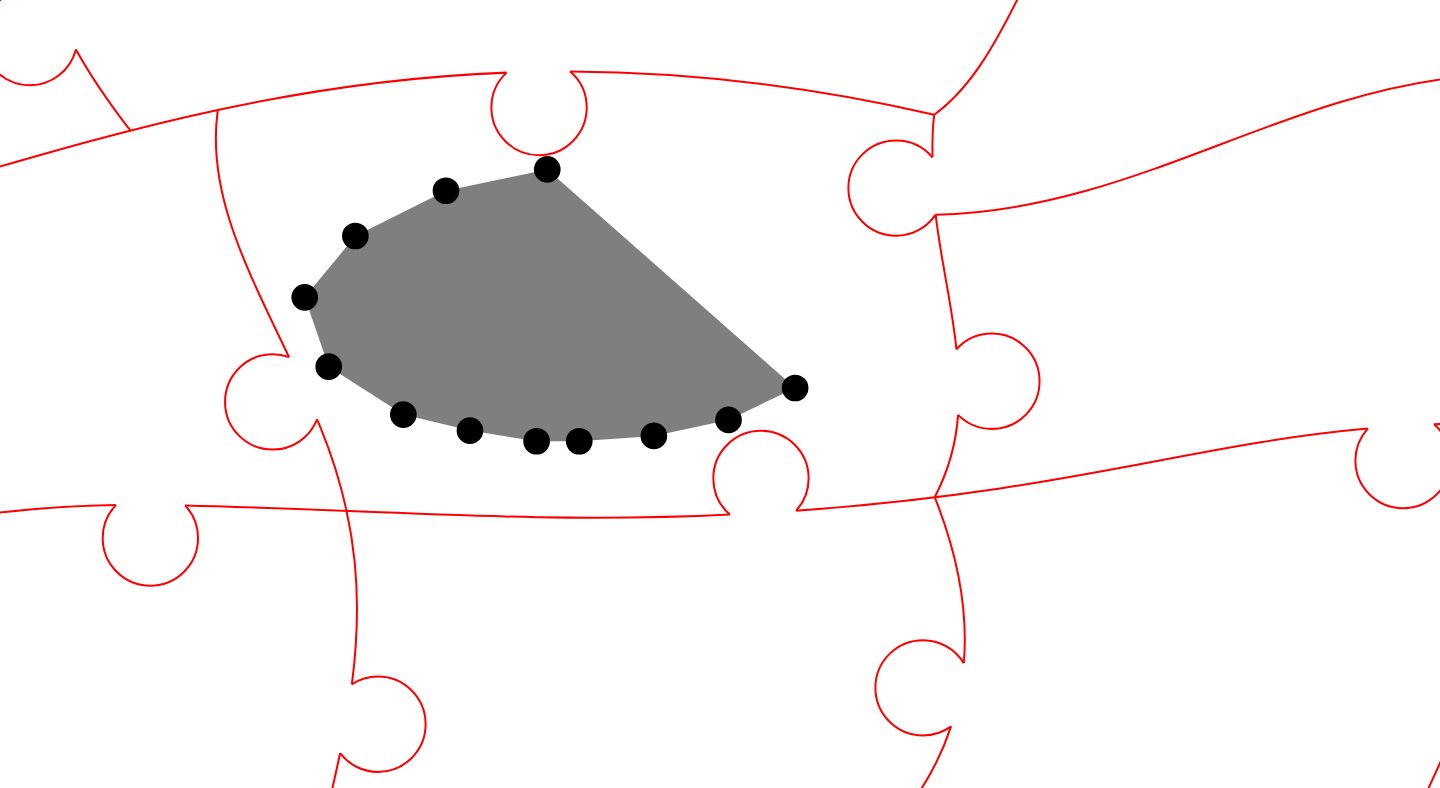 click 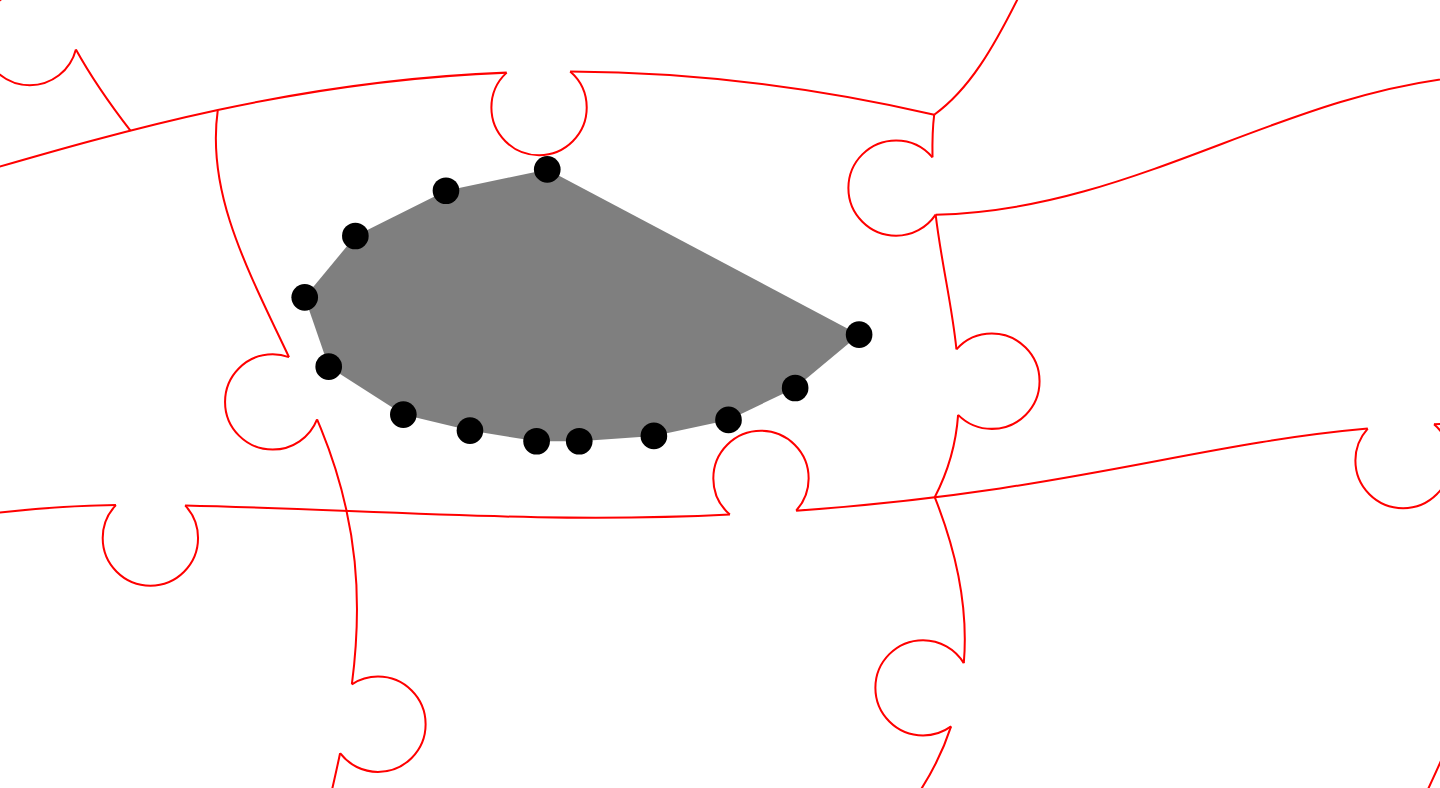 click 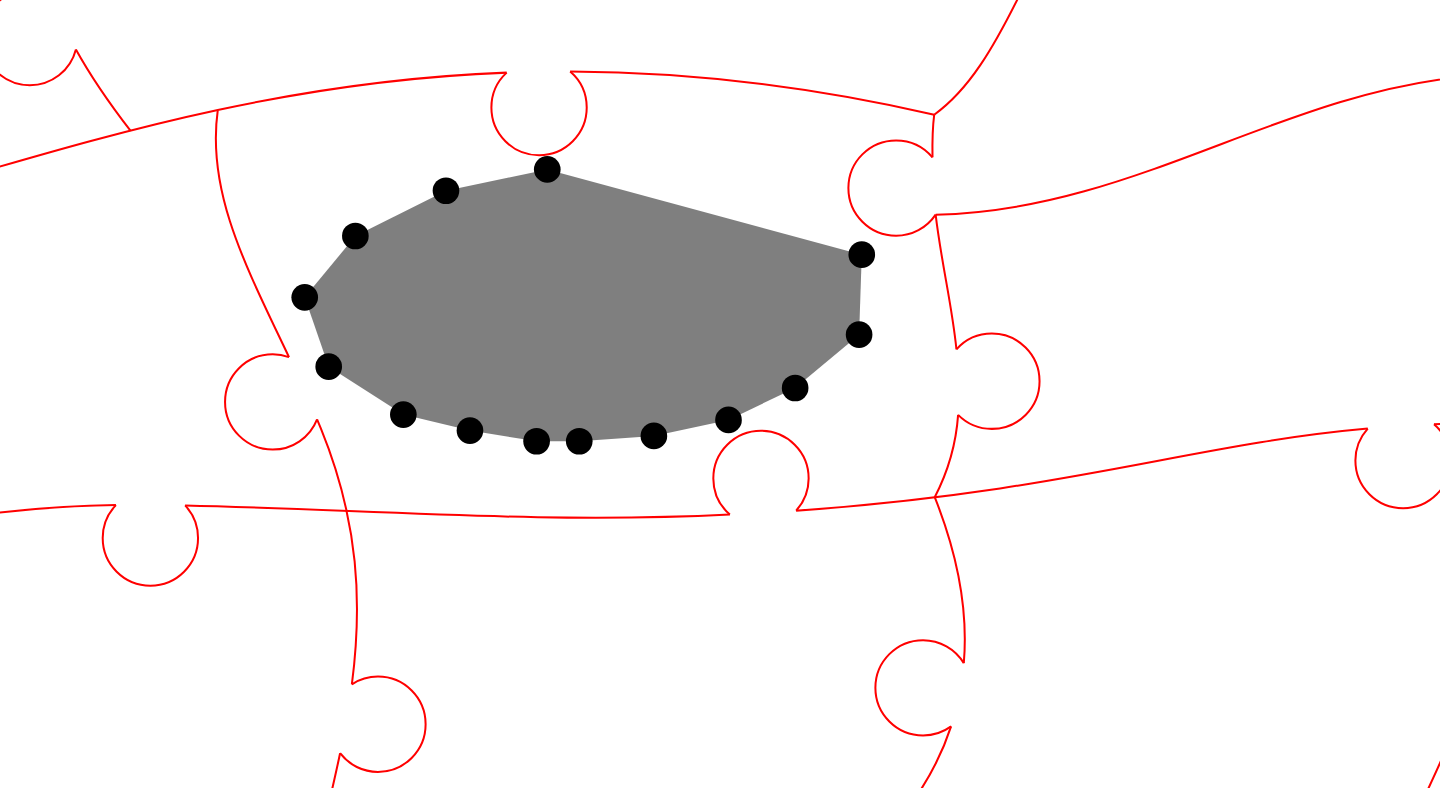 click 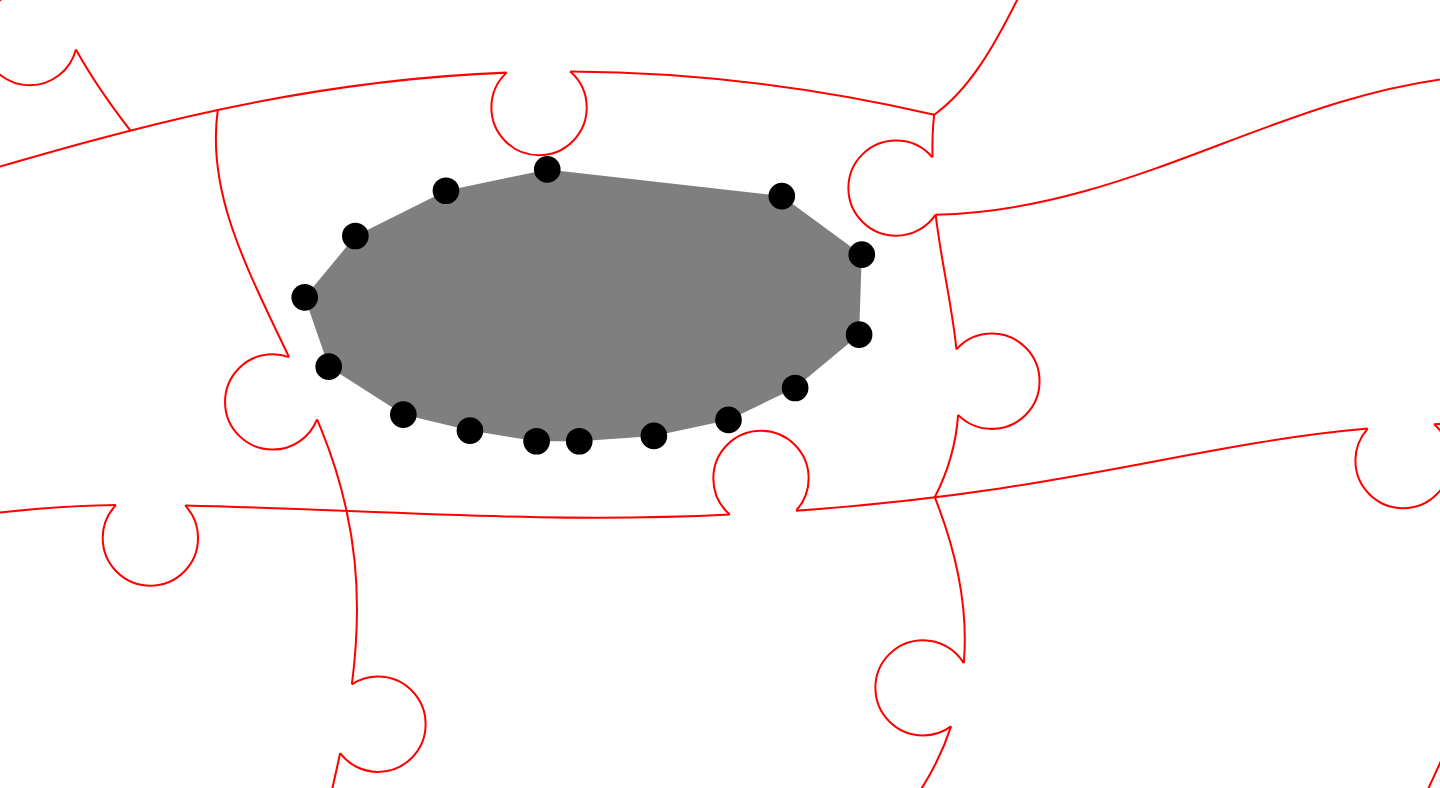 click 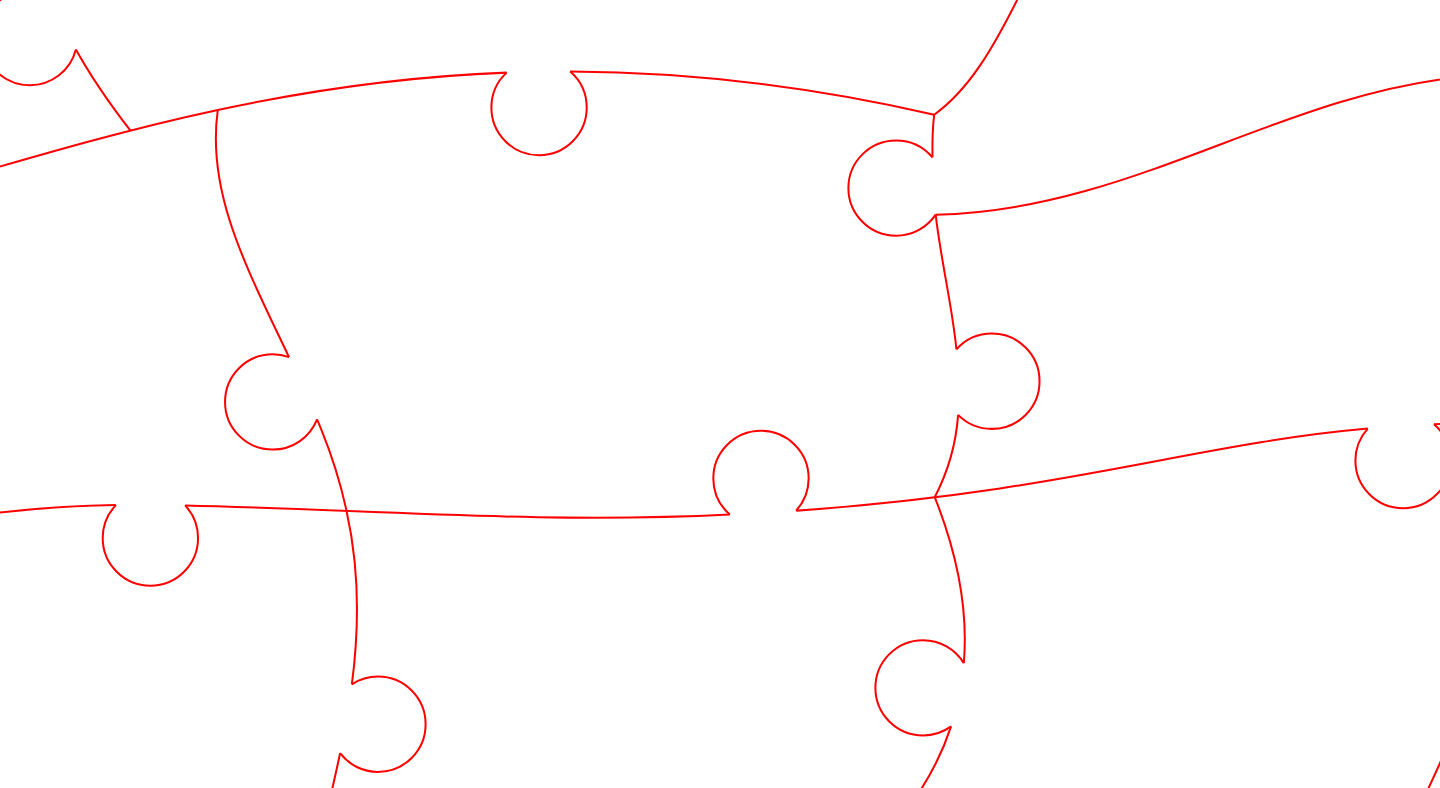 scroll, scrollTop: 159, scrollLeft: 915, axis: both 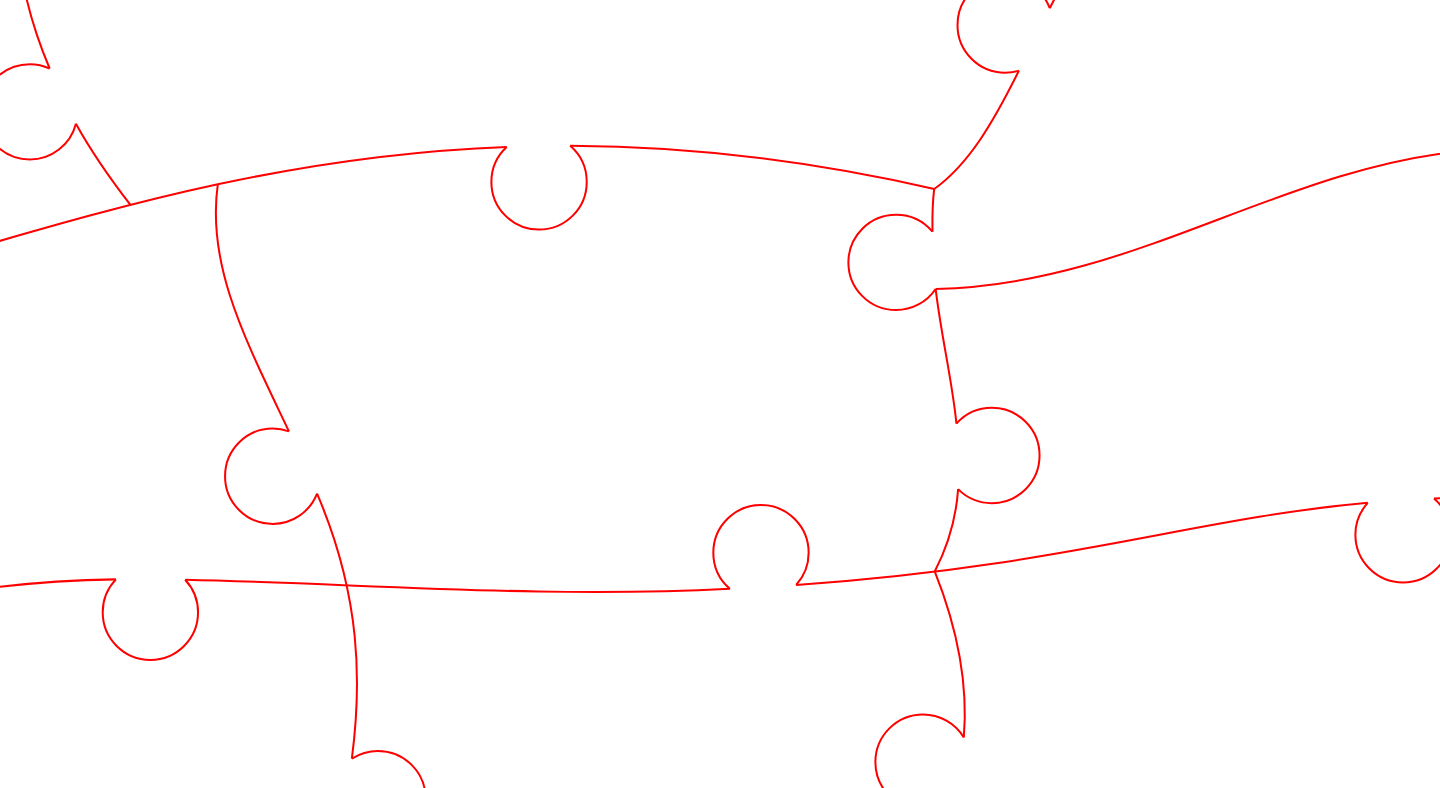 click 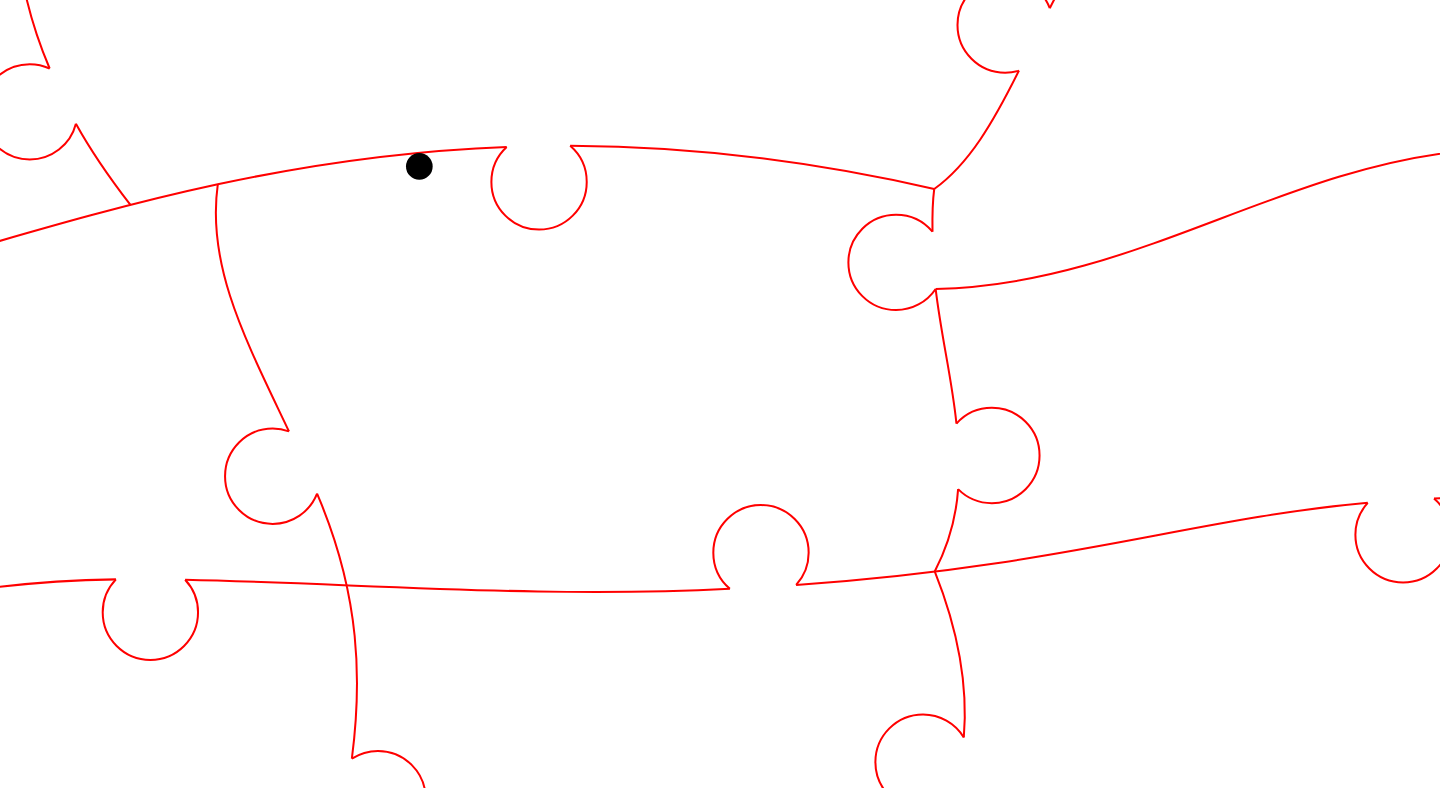 click 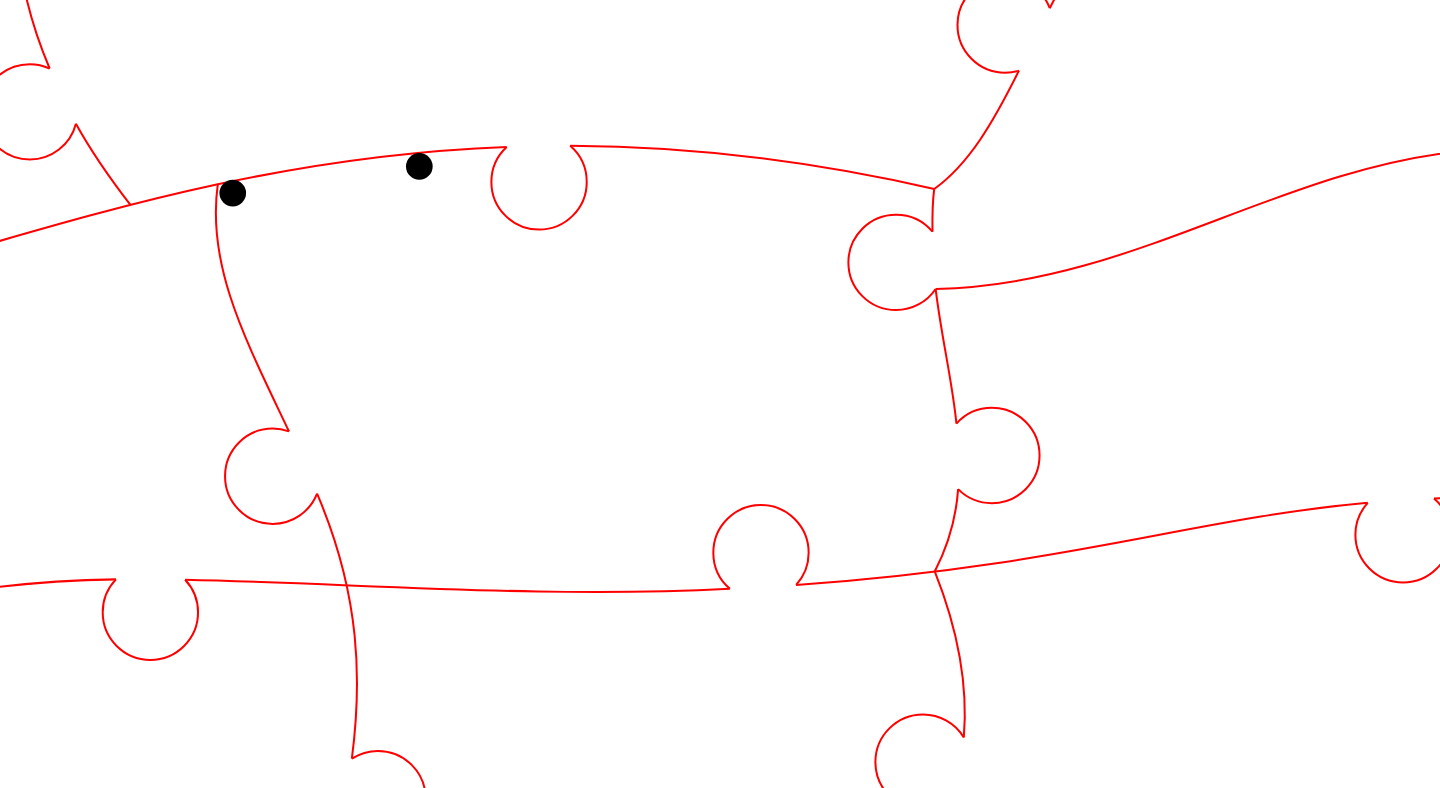 click 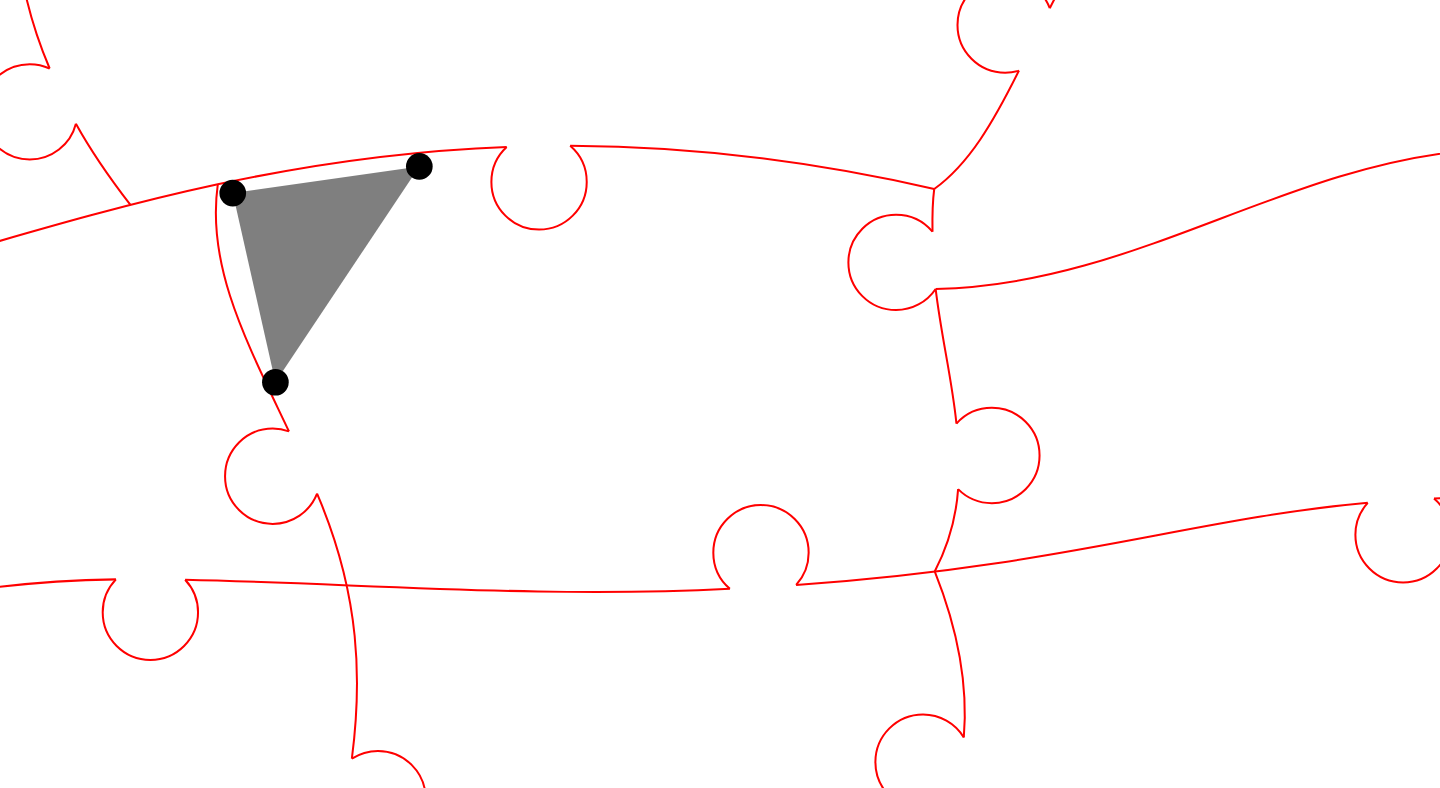 click 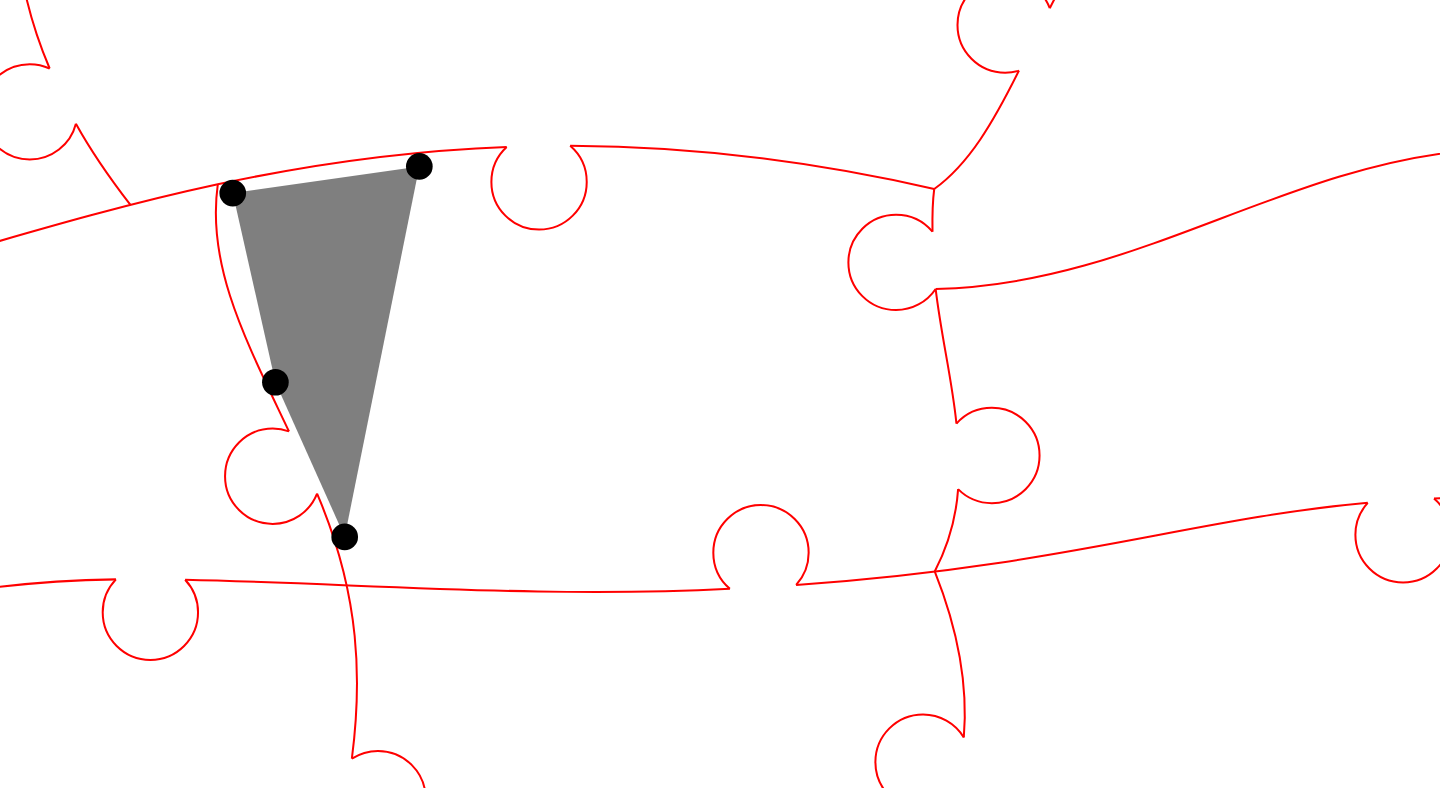click 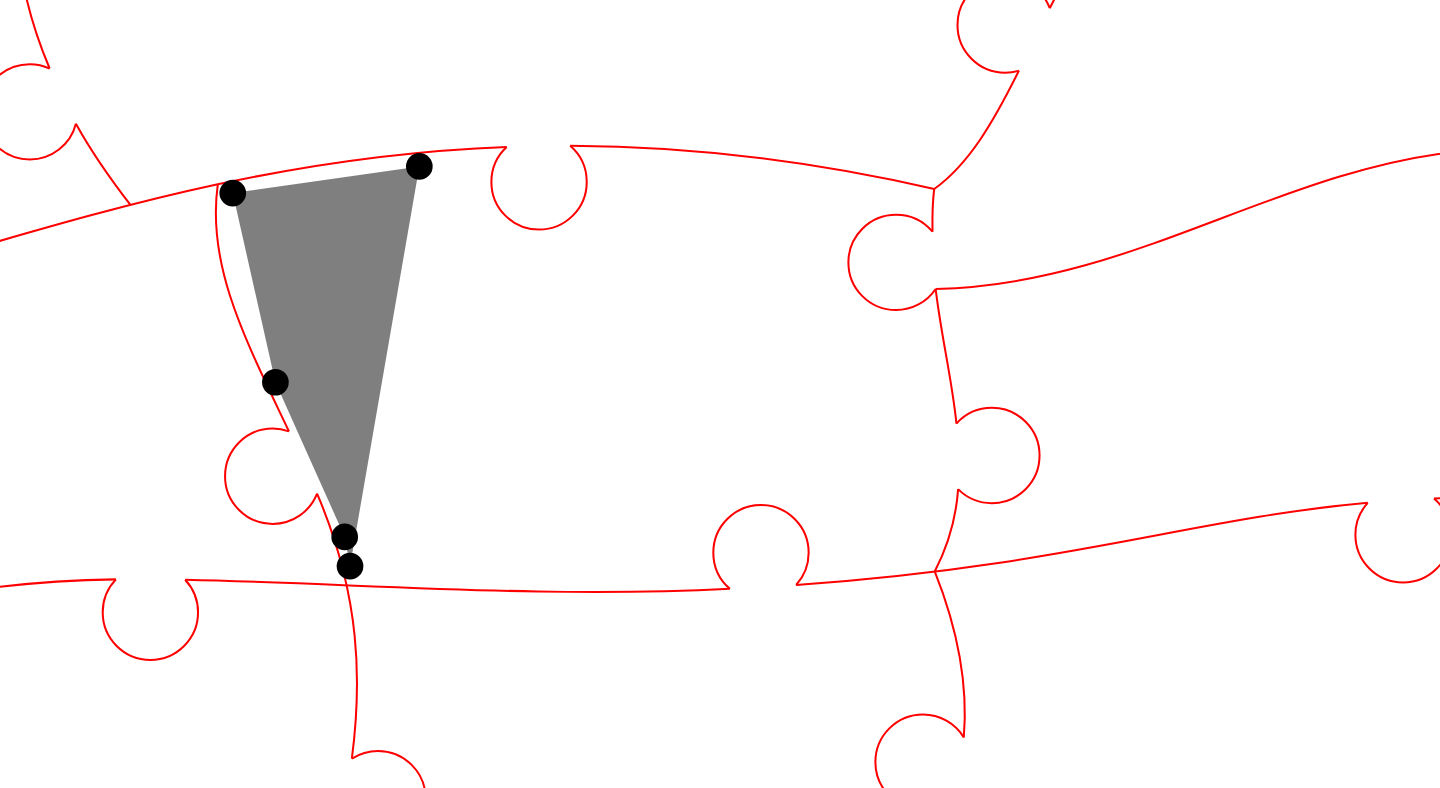 click 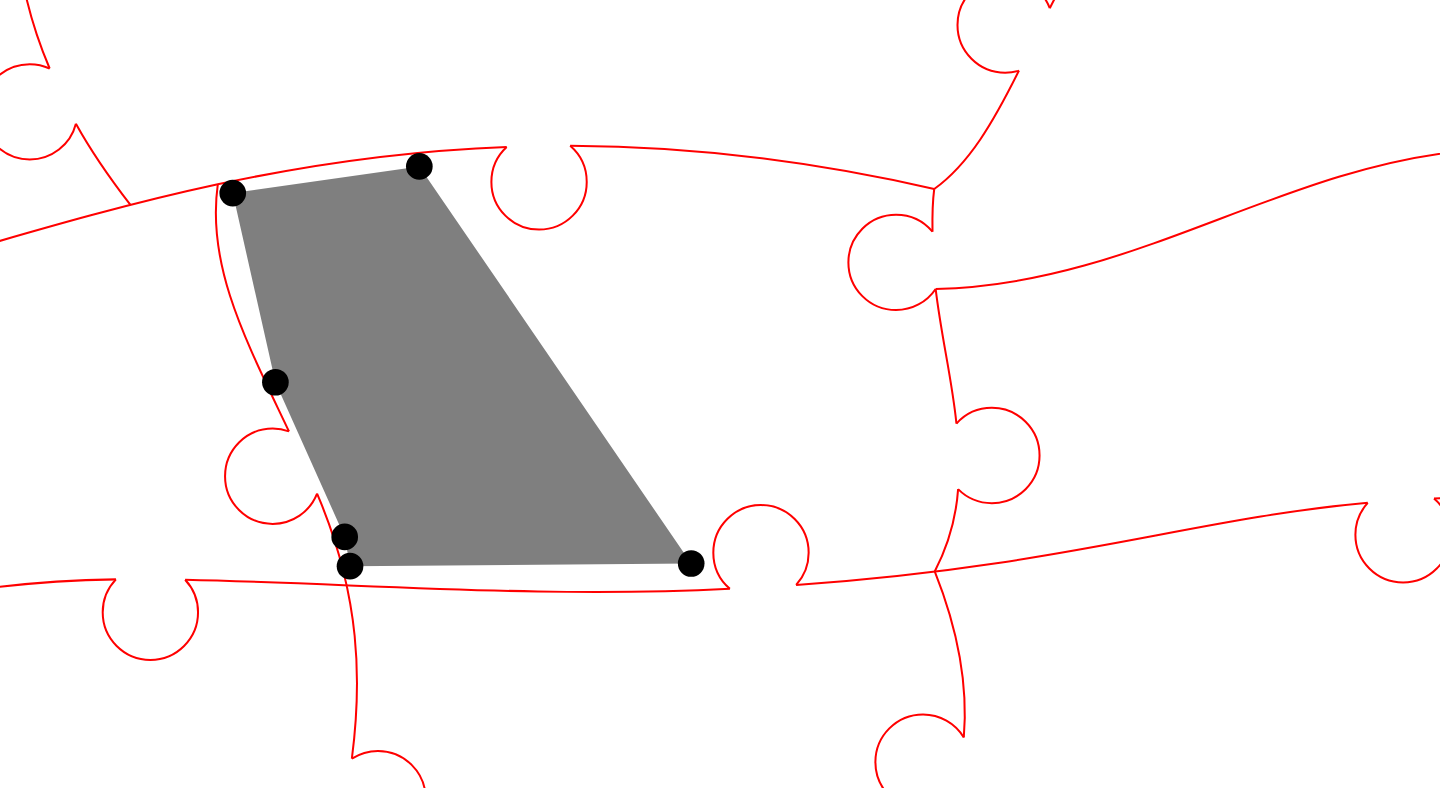 click 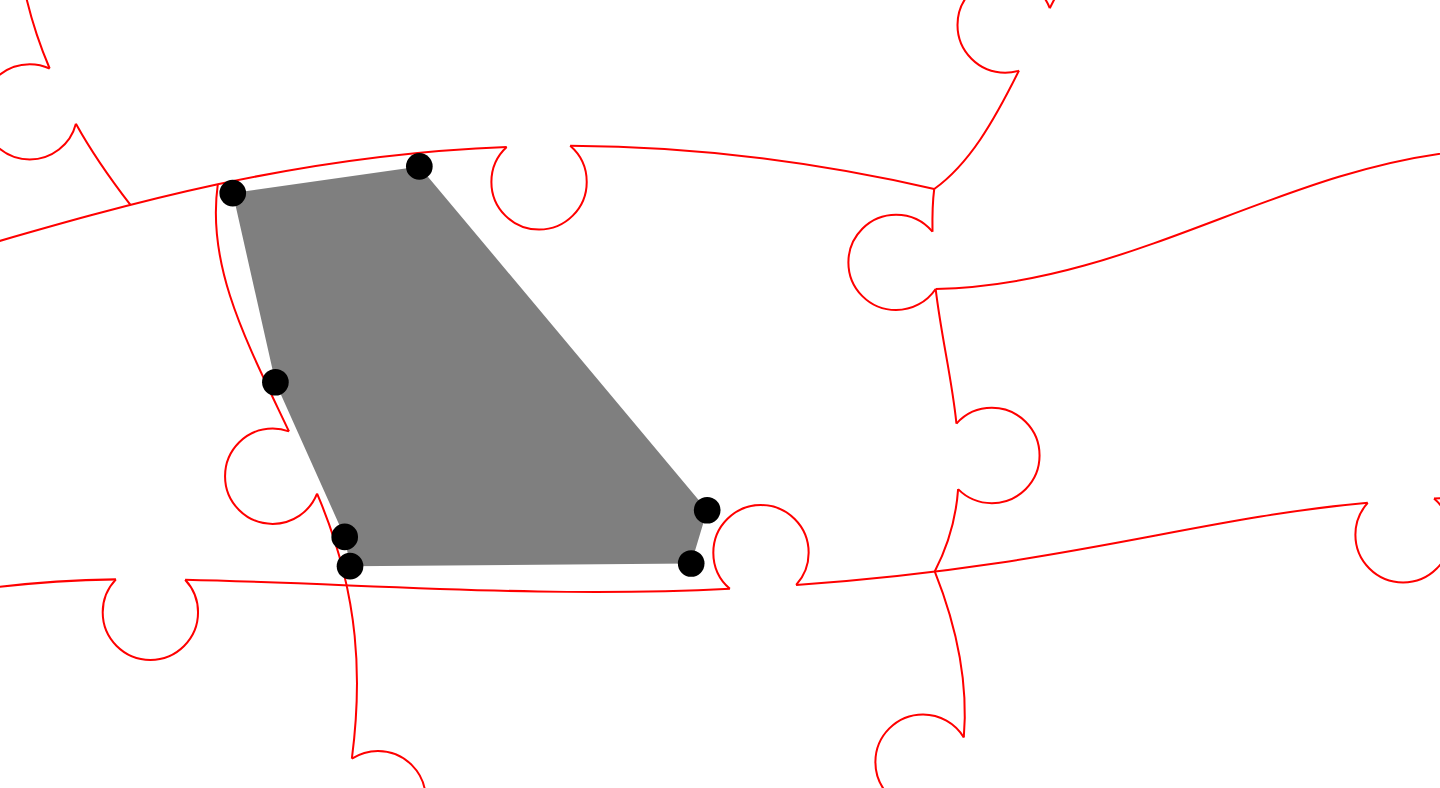 click 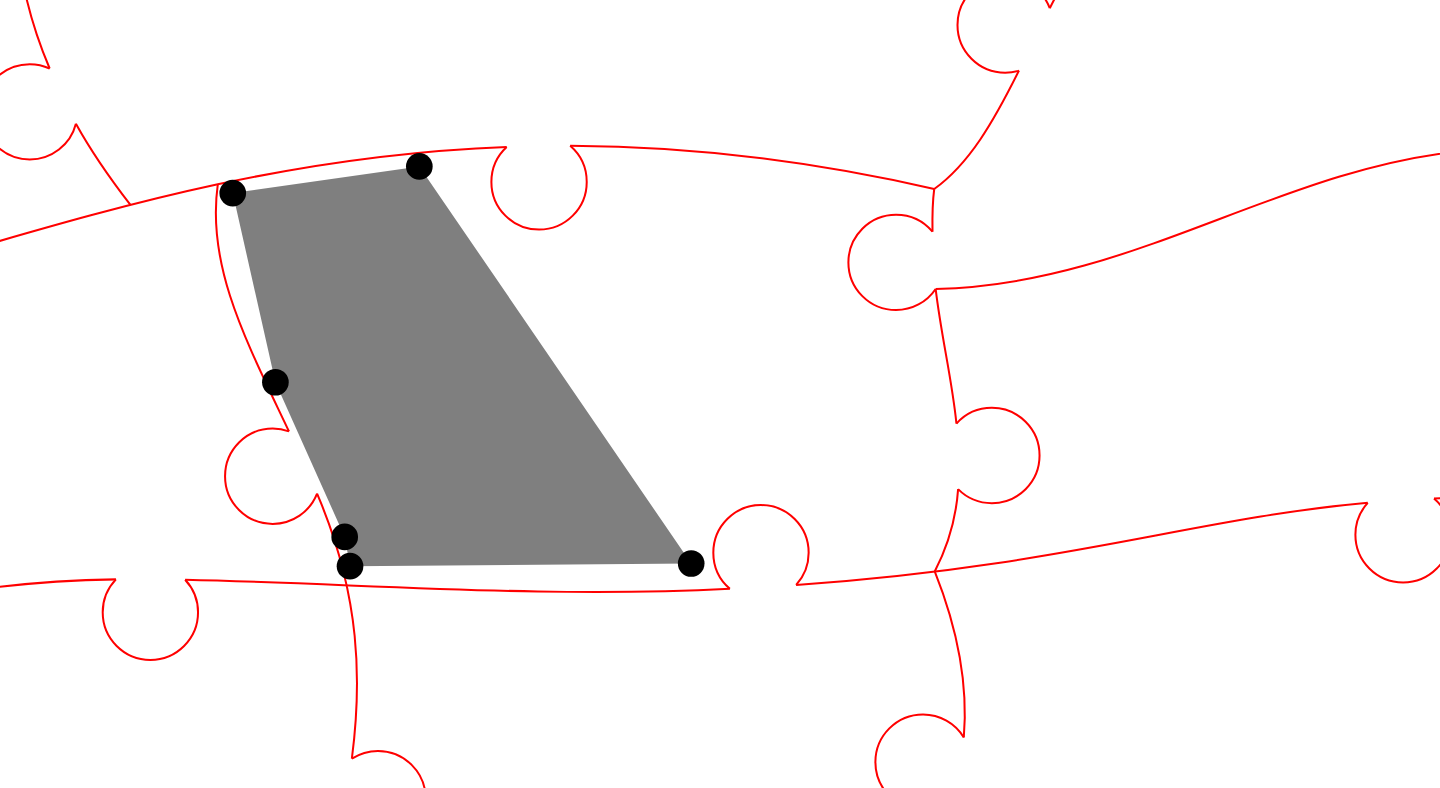 click 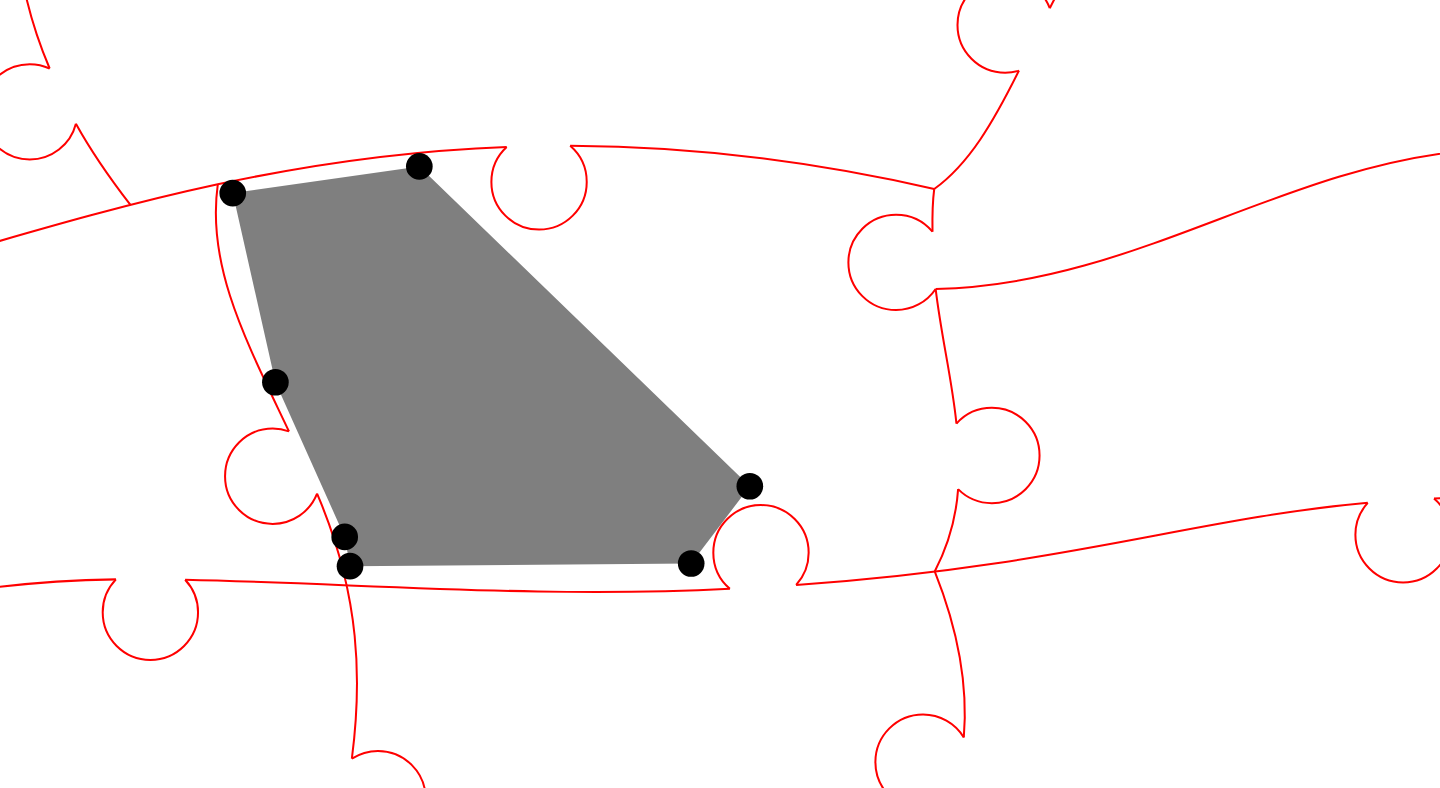 click 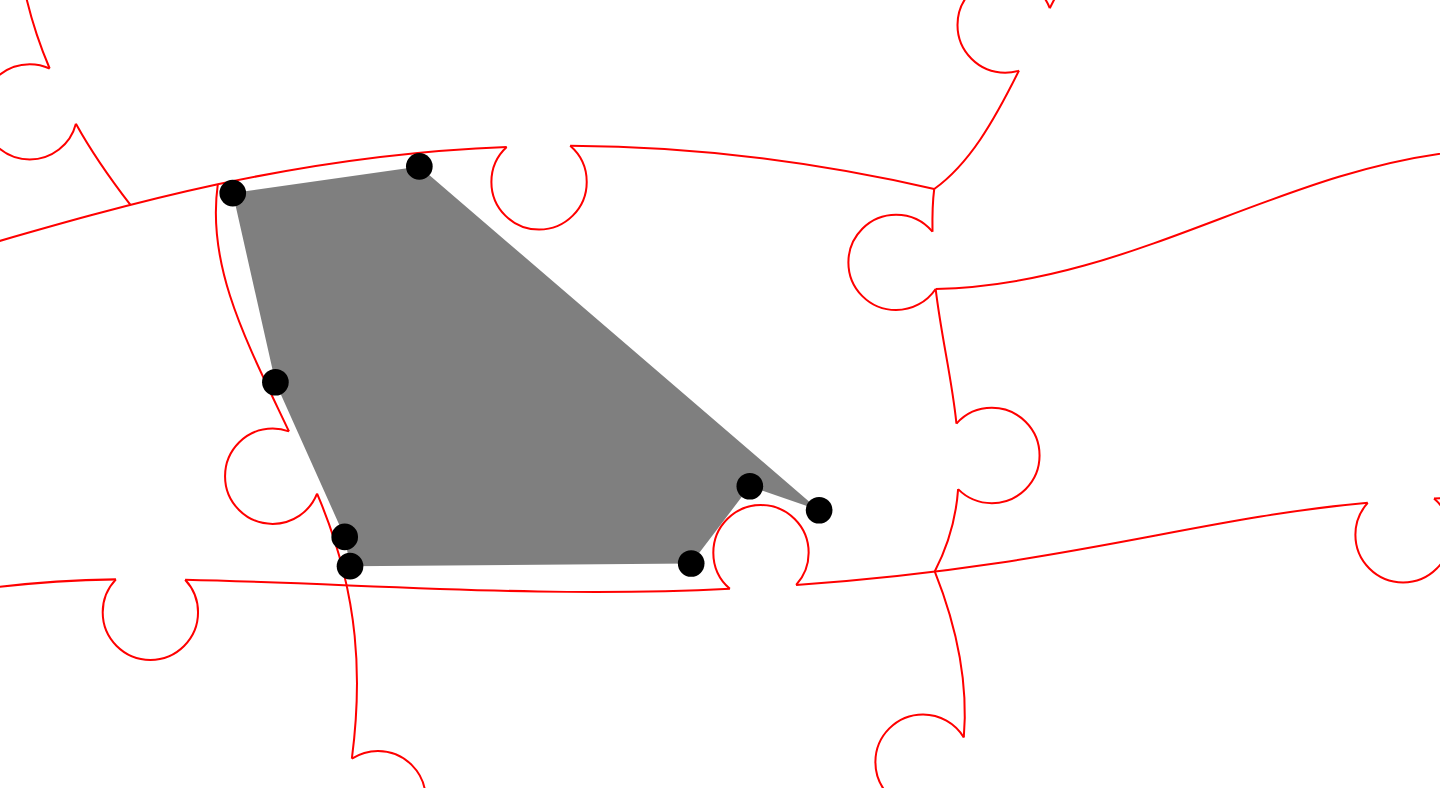 click 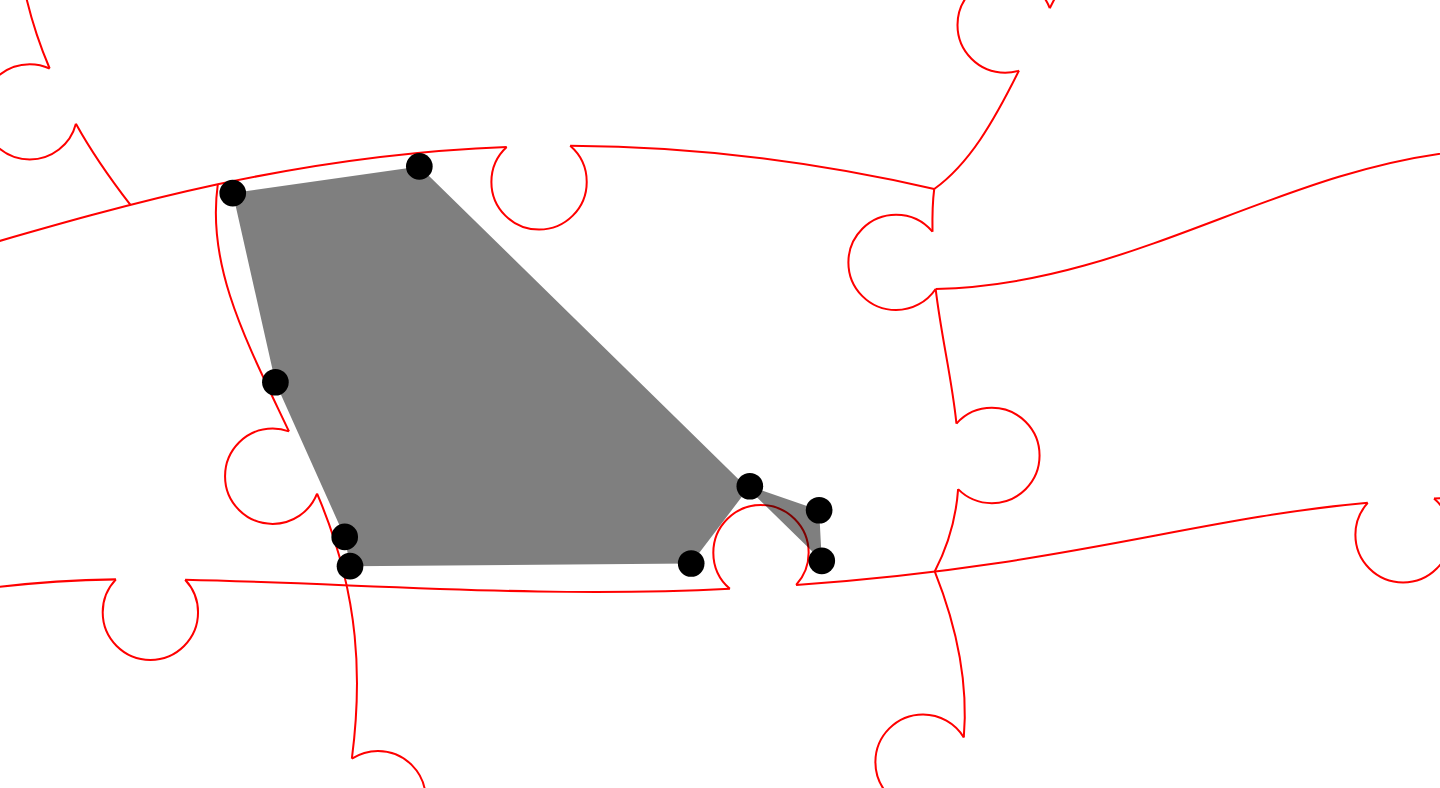 click 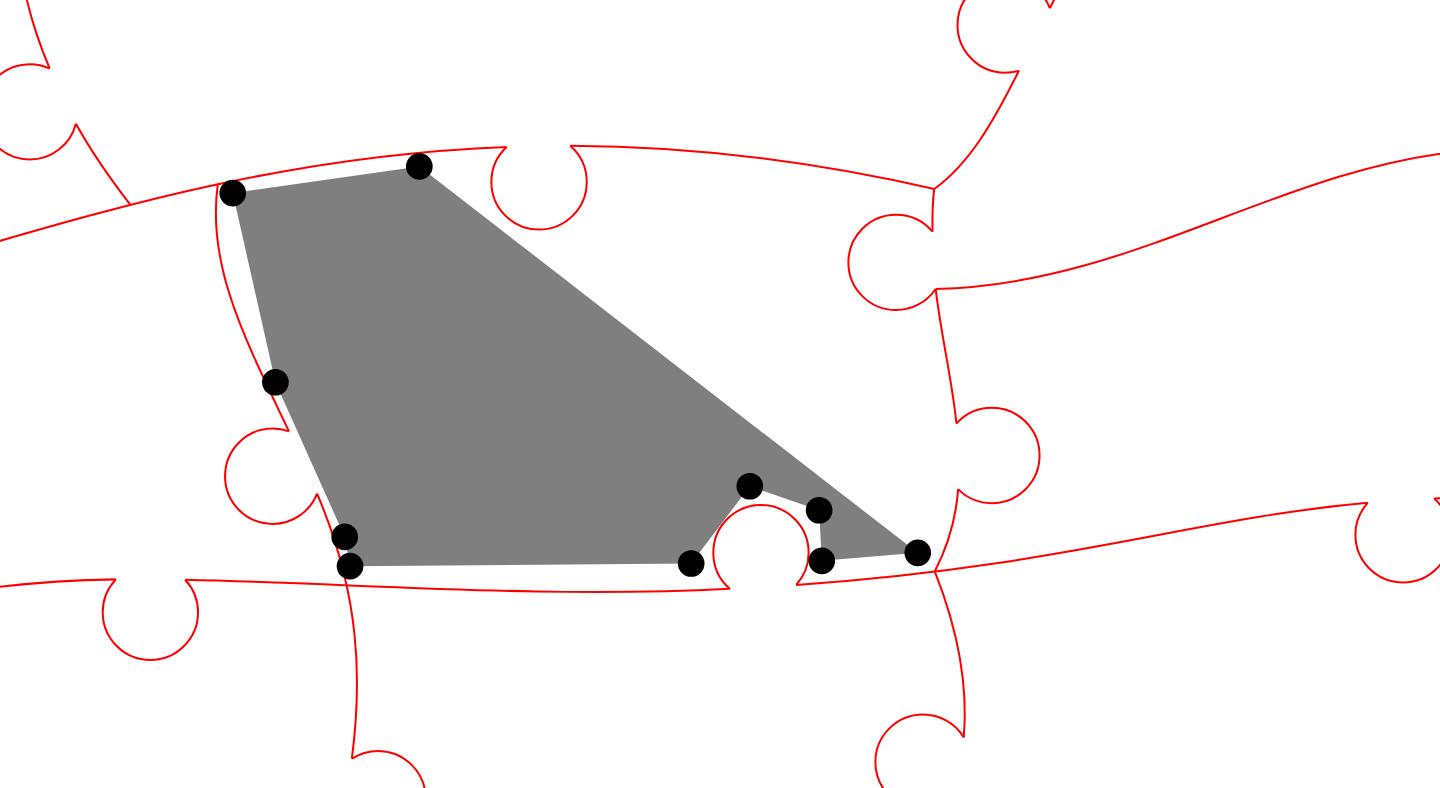 click 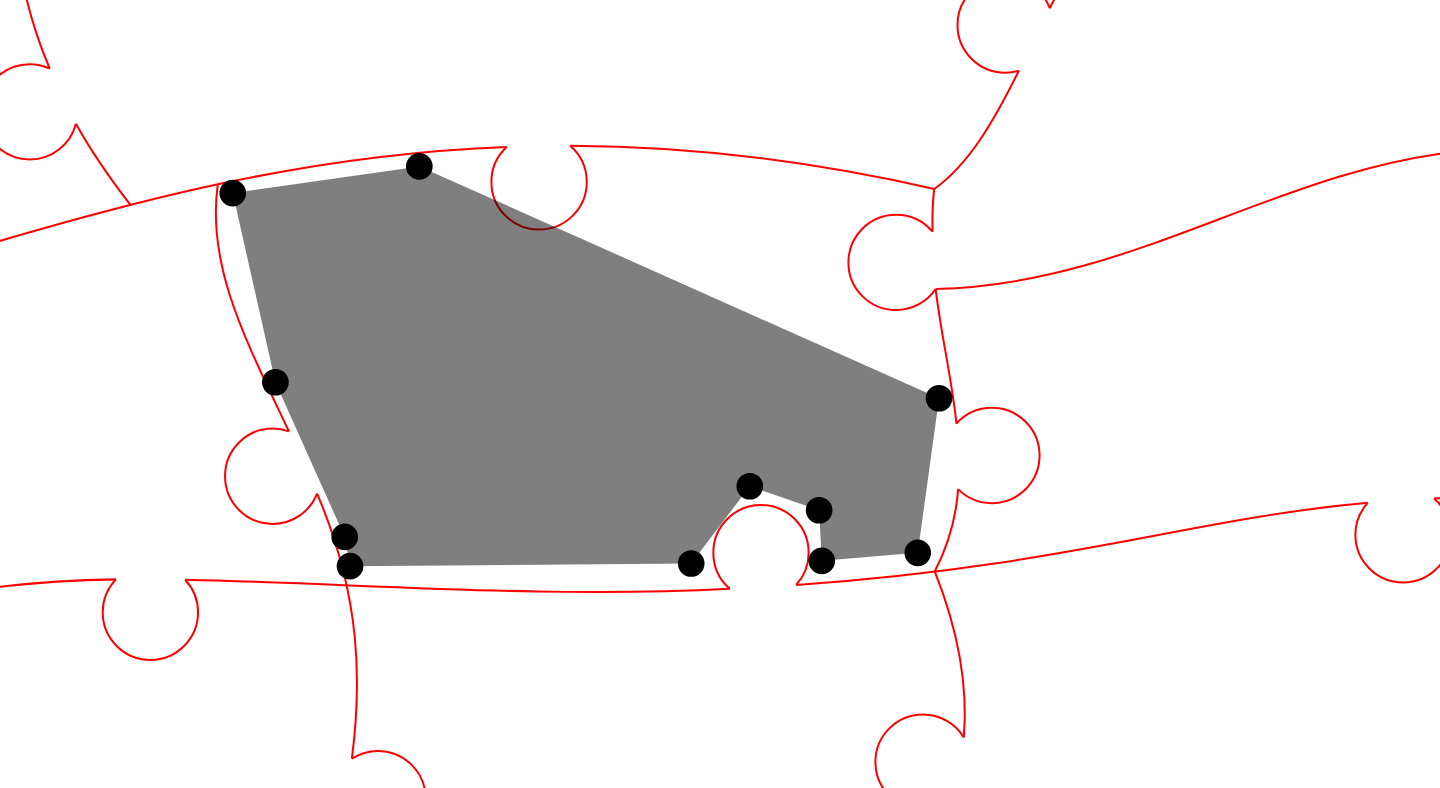 click 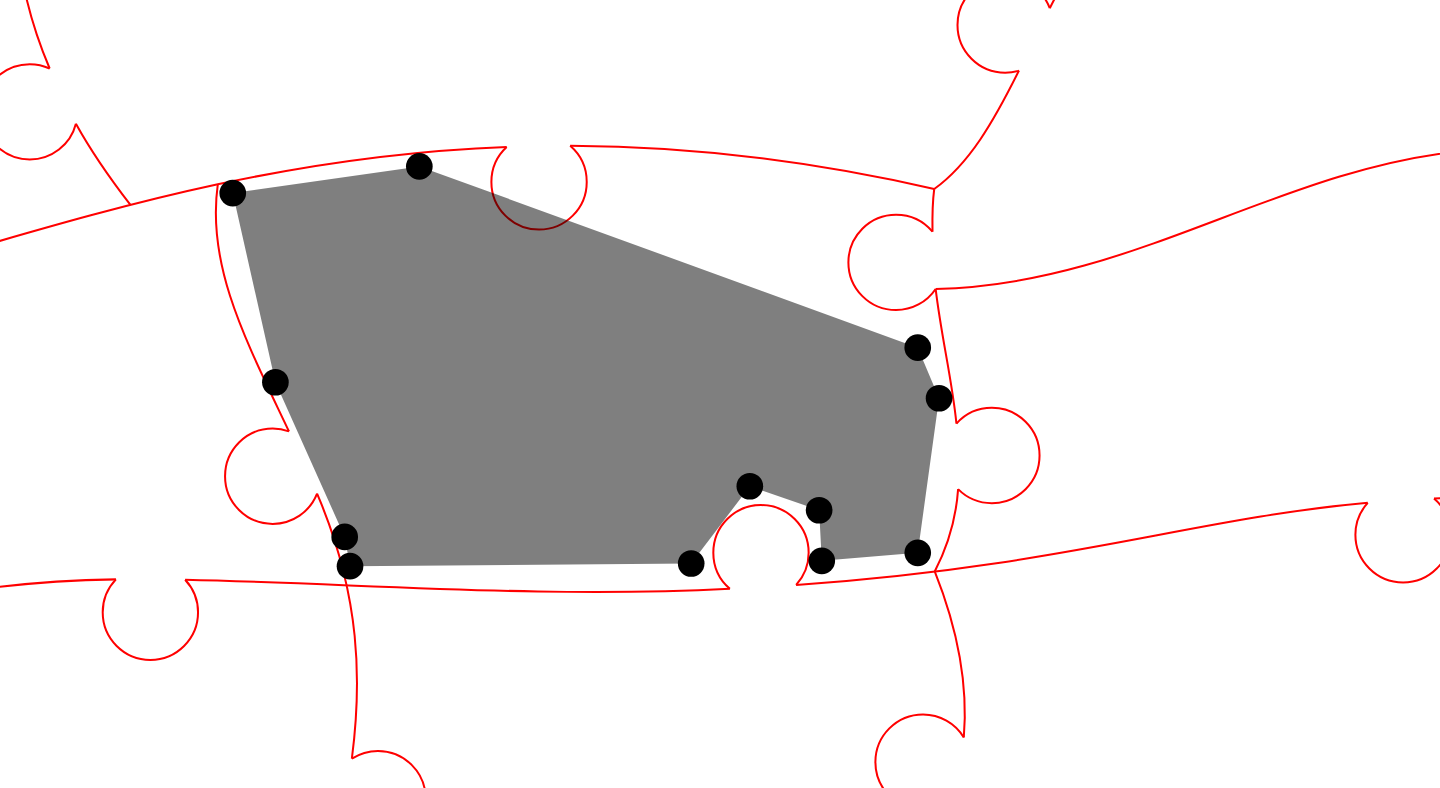 click 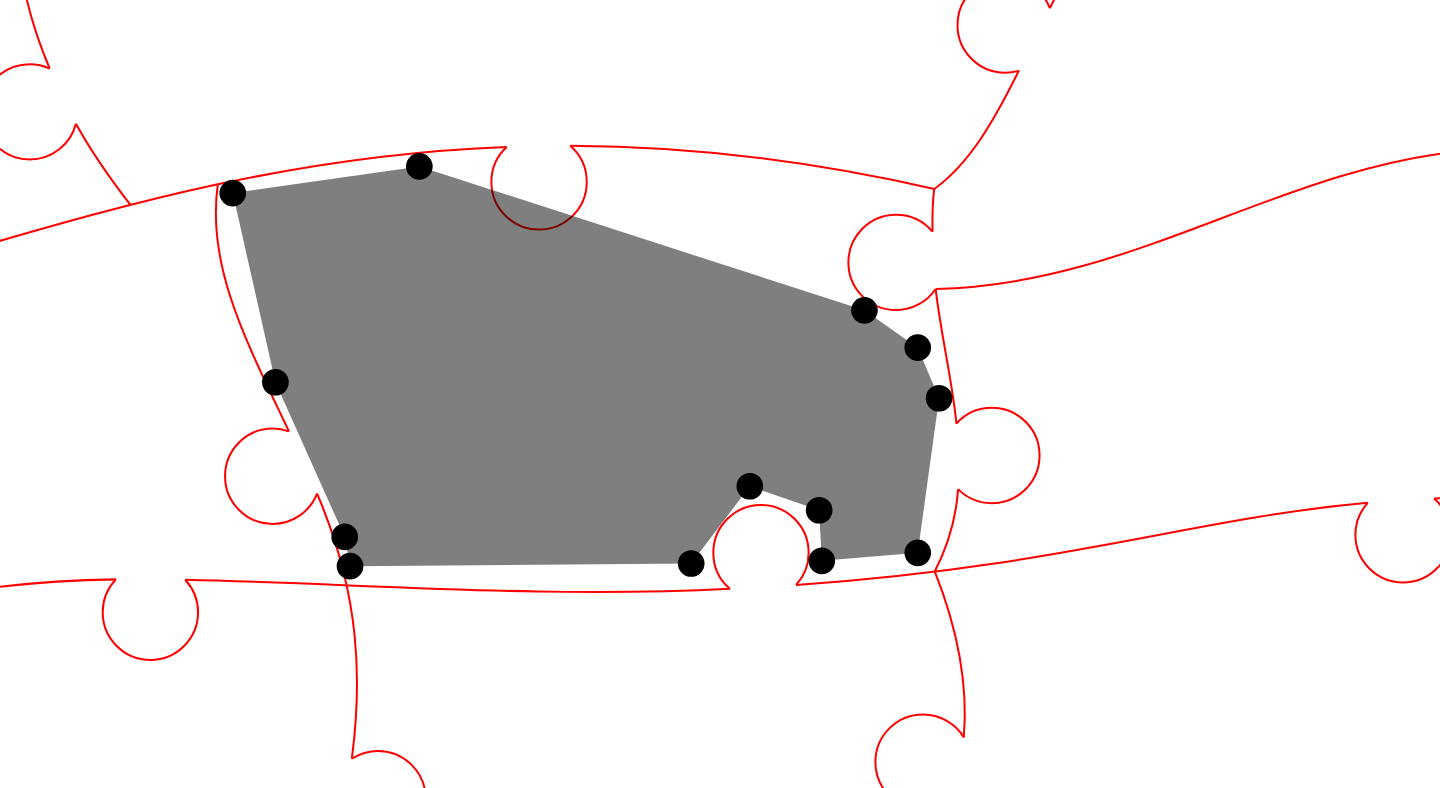 click 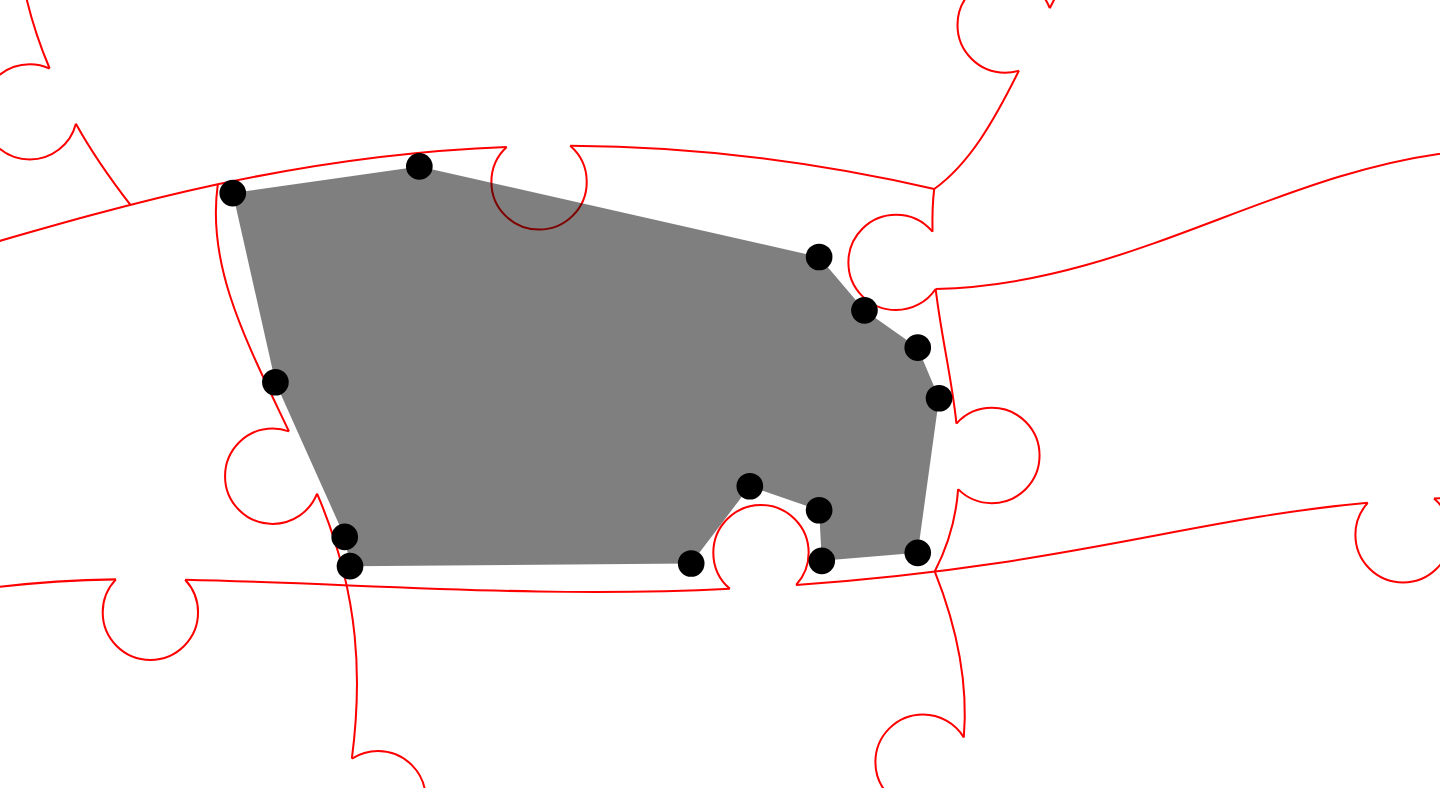 click 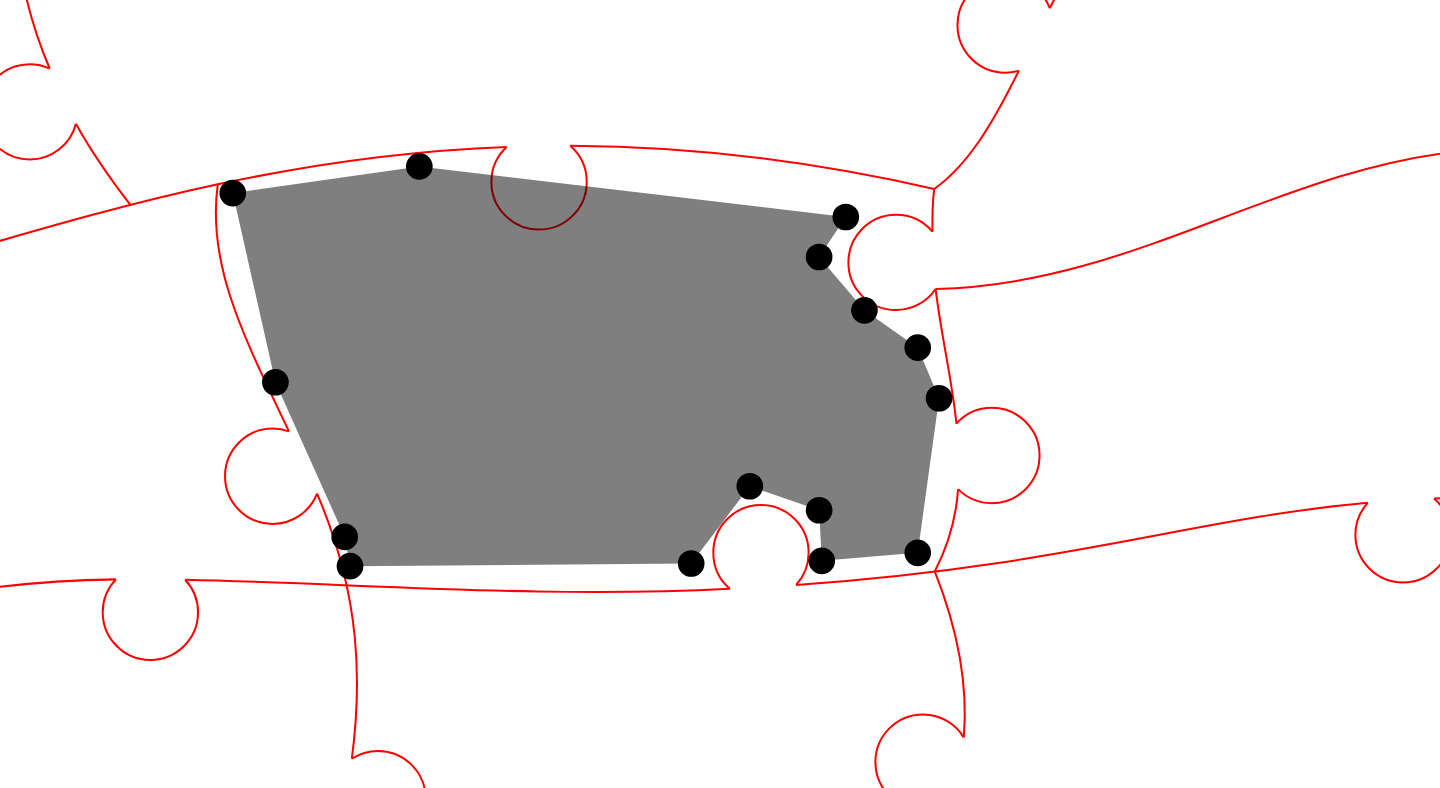 click 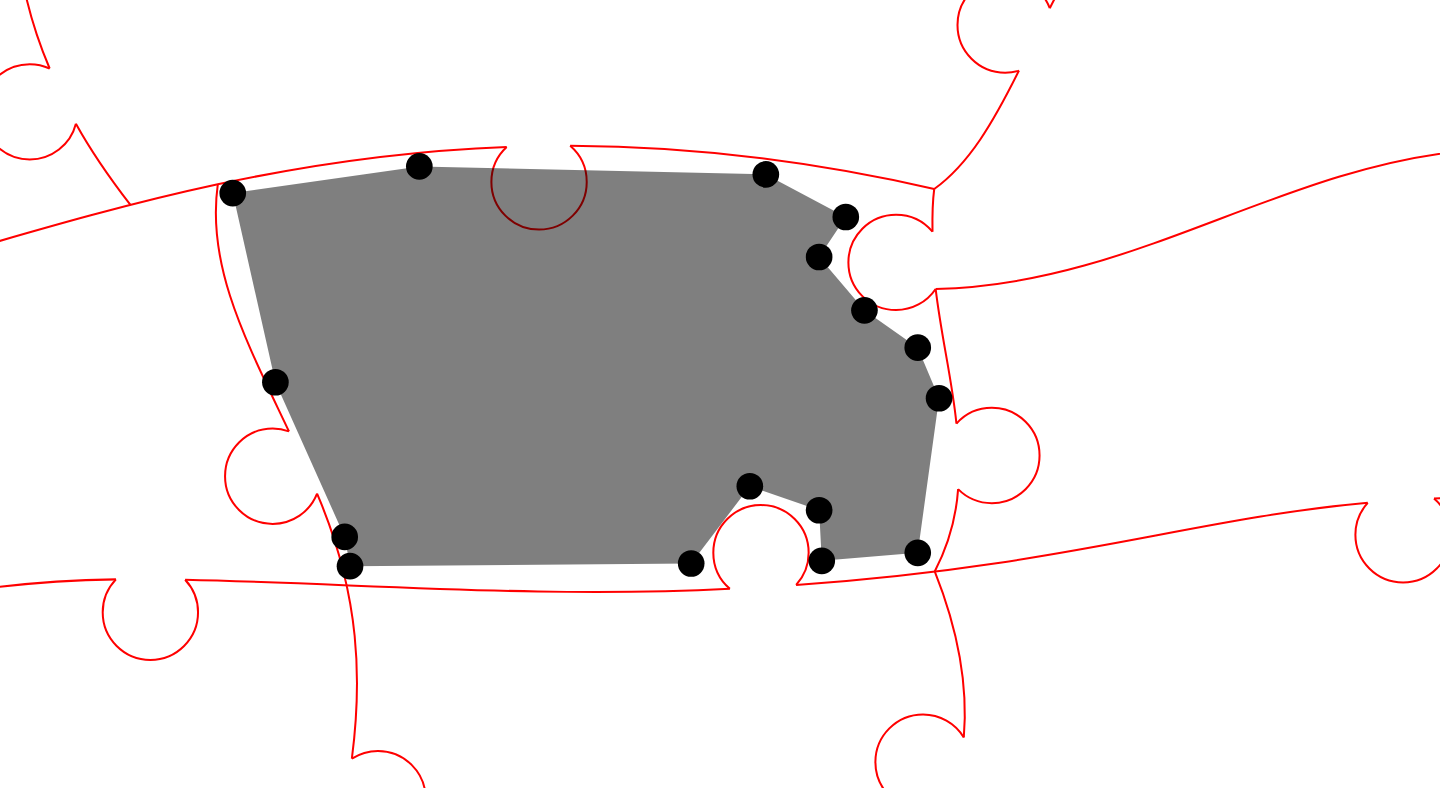 click 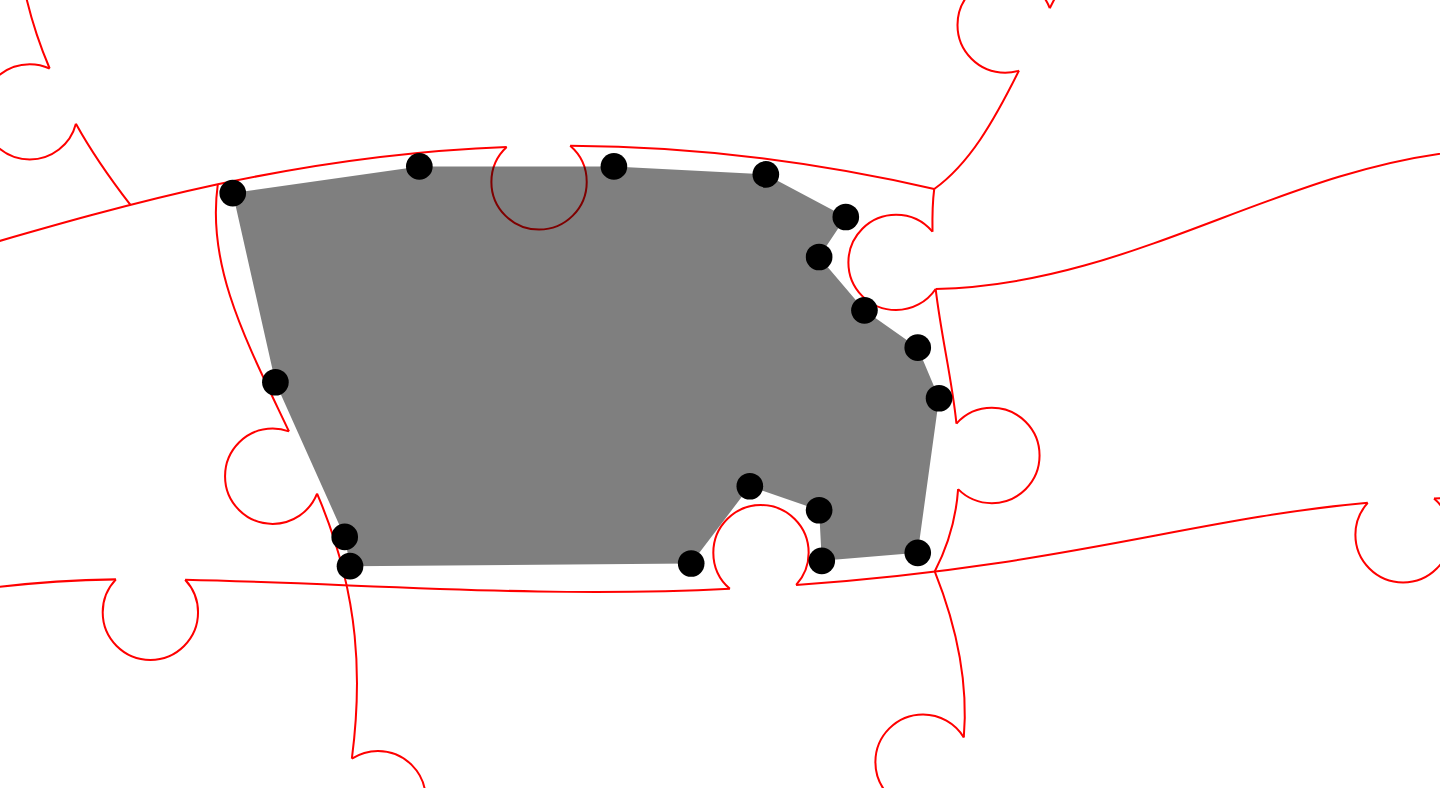 click 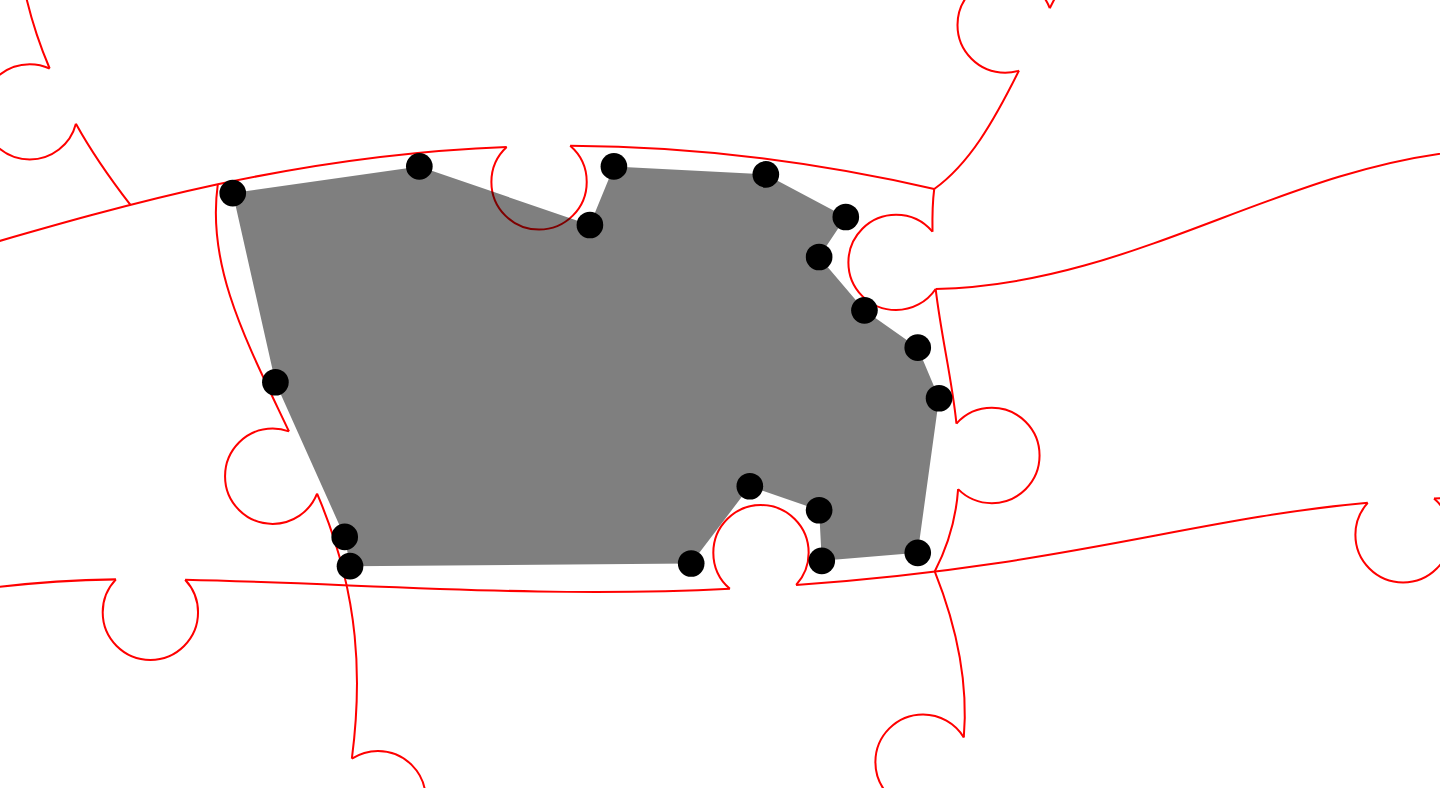 click 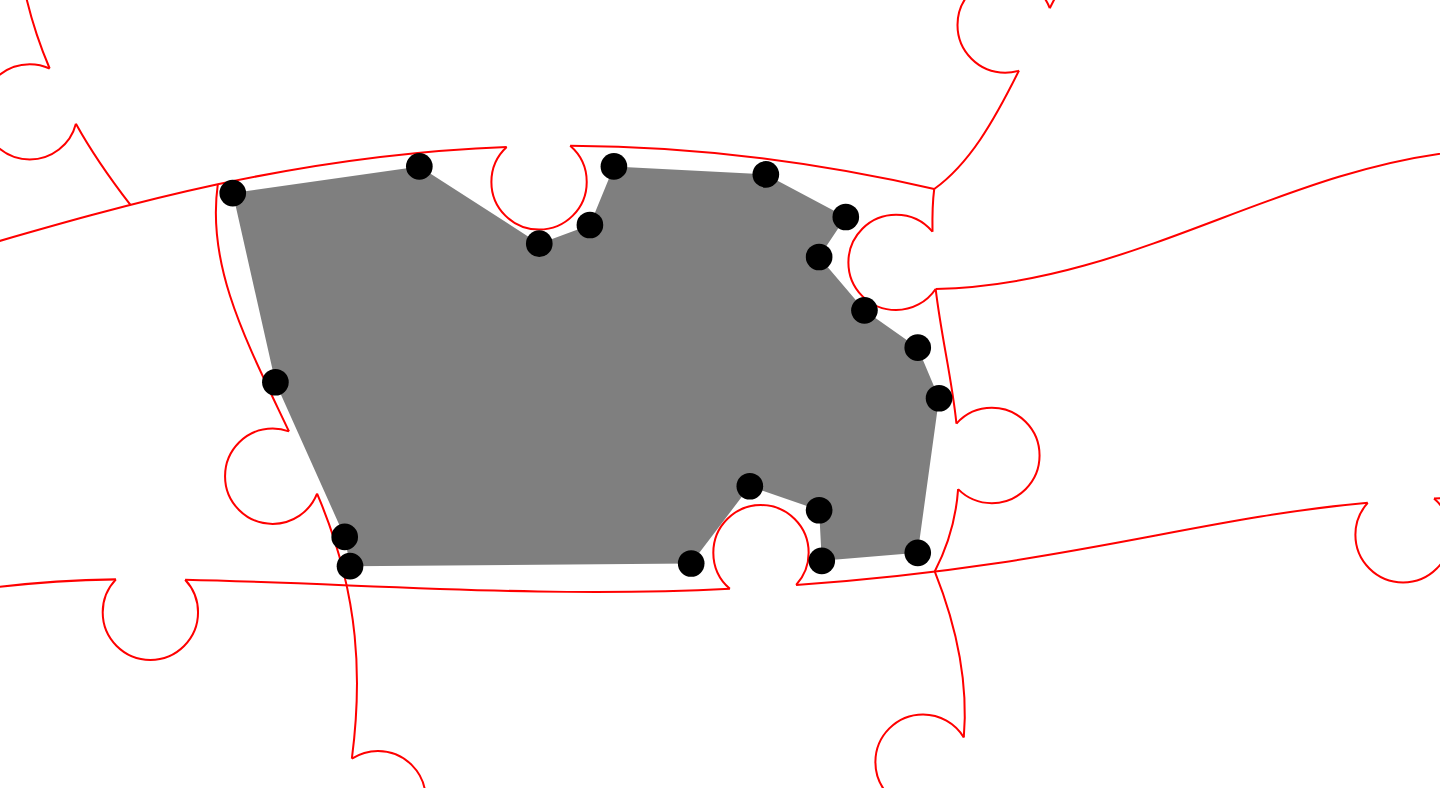 click 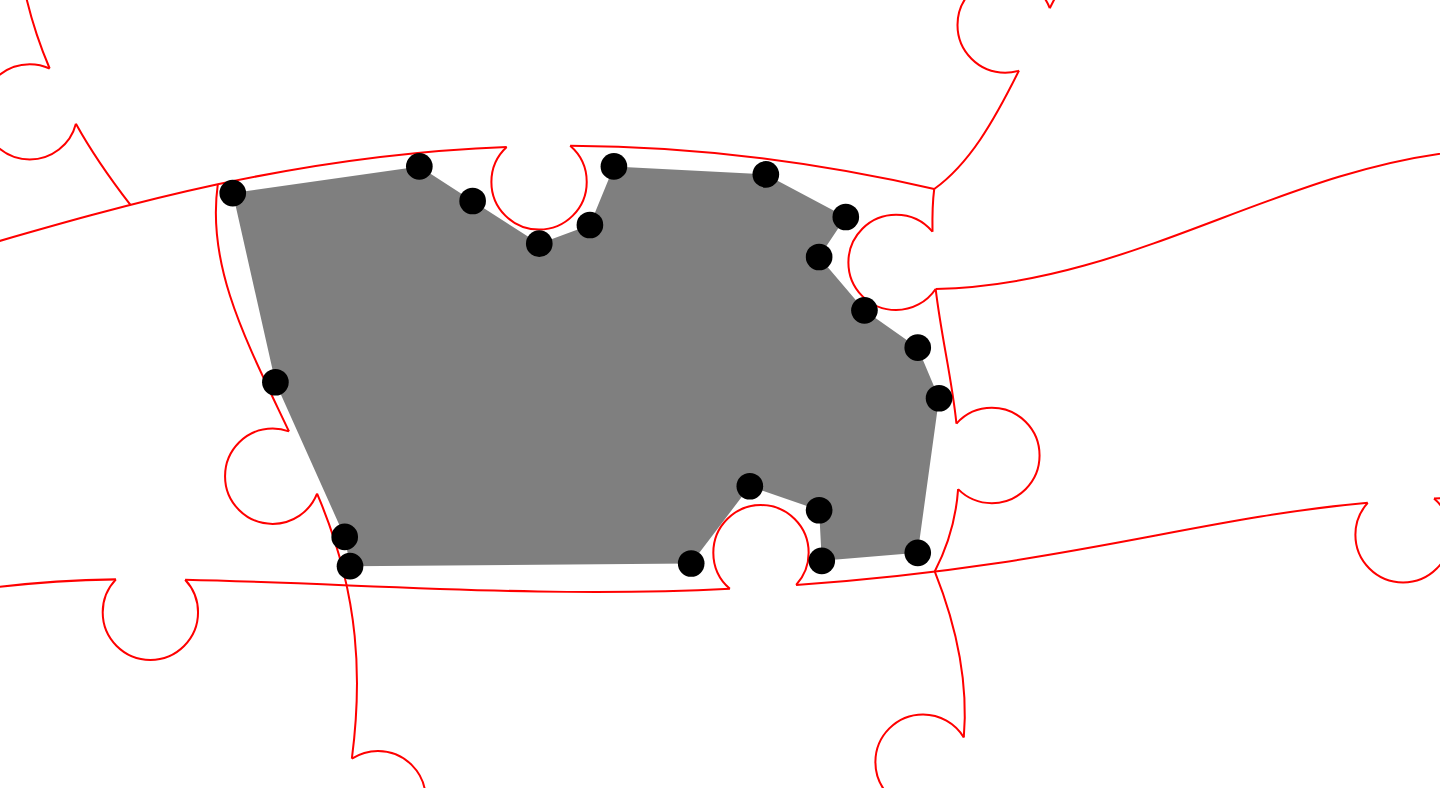 click 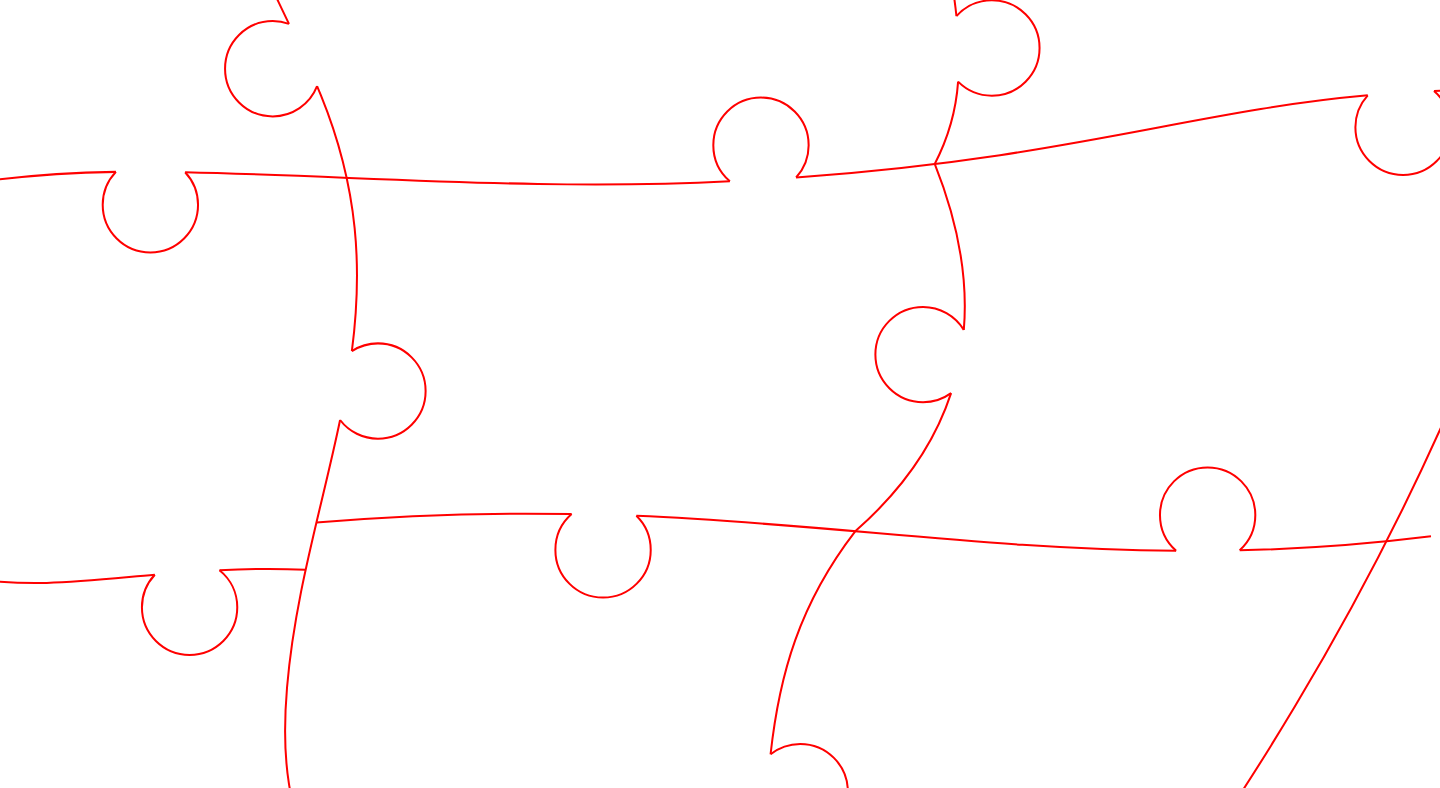 scroll, scrollTop: 288, scrollLeft: 915, axis: both 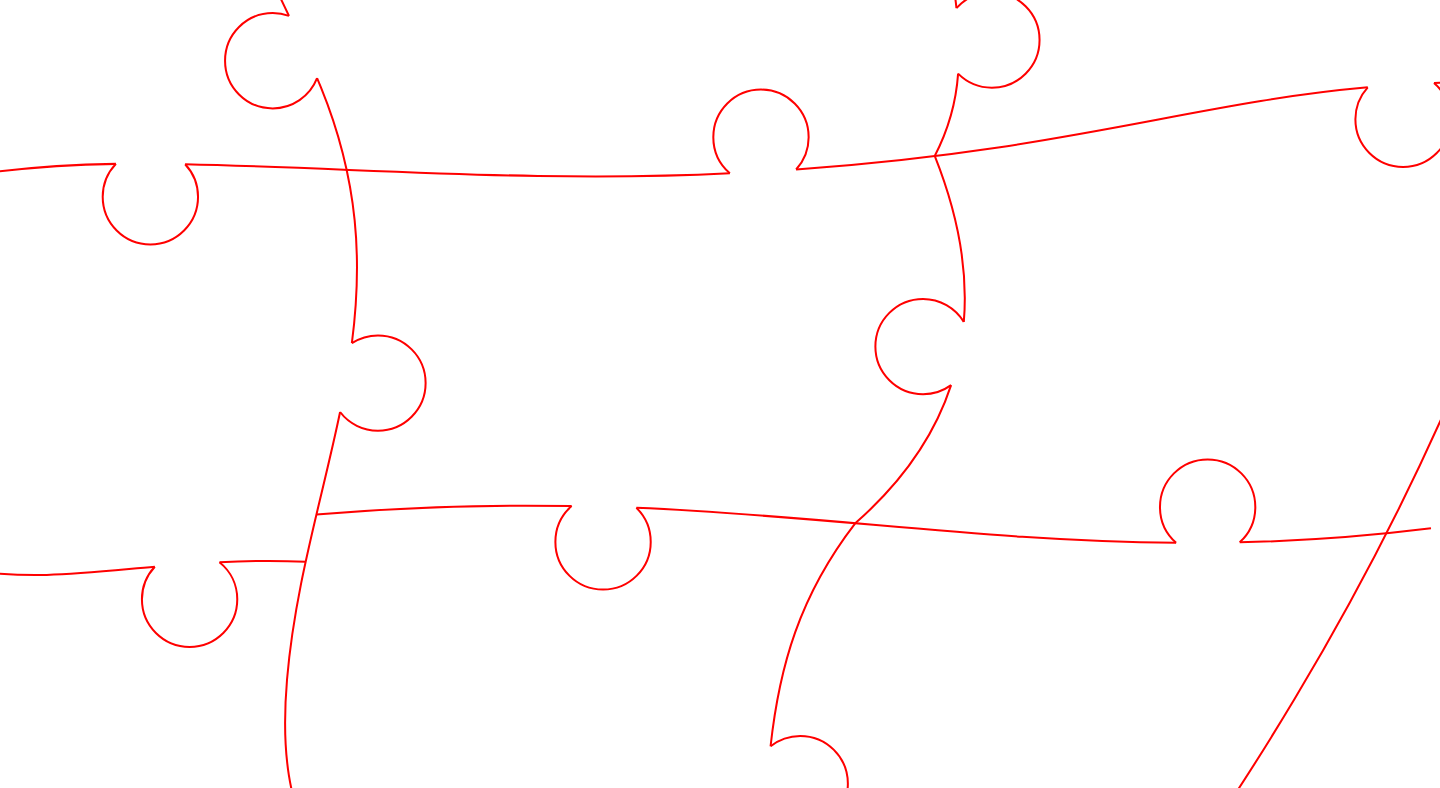 click 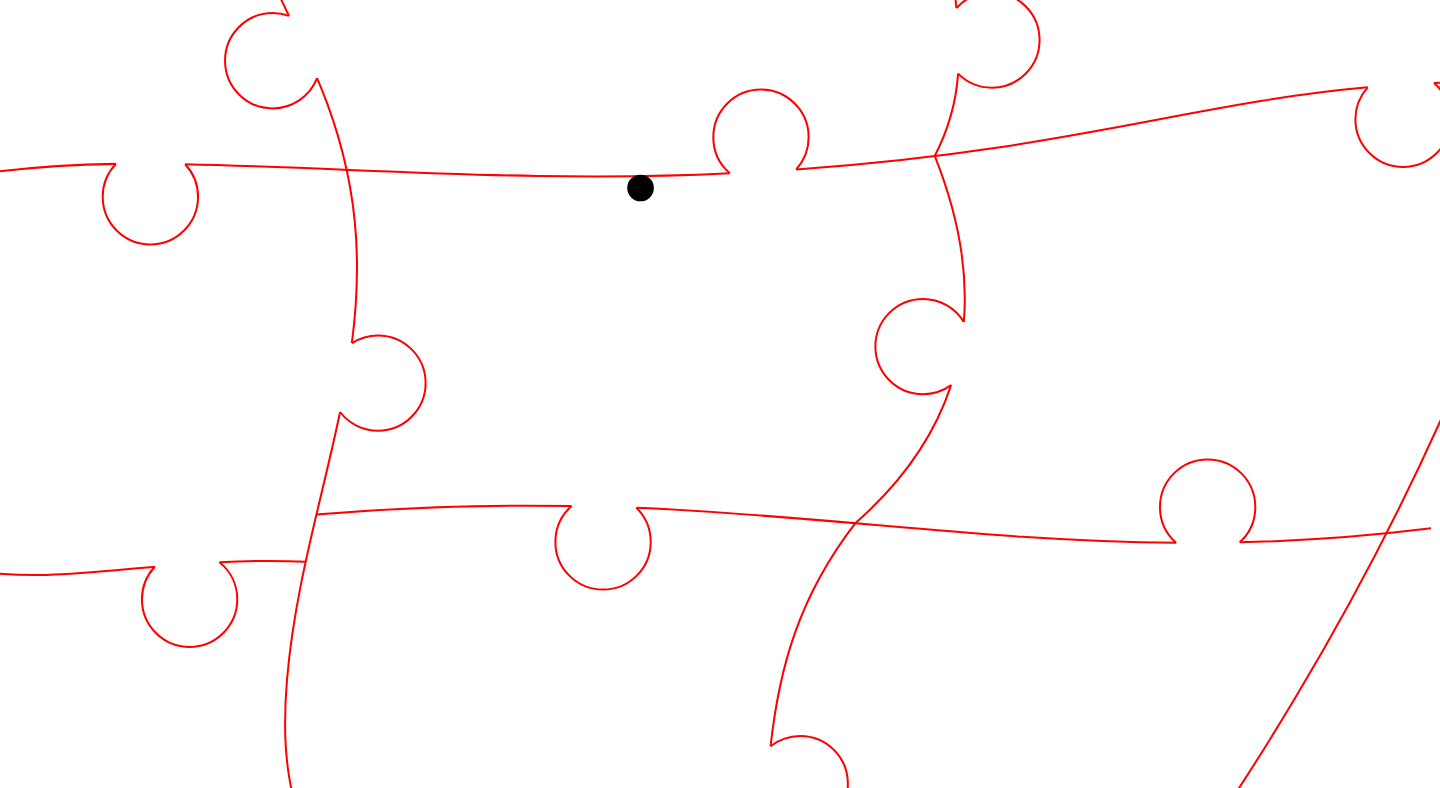 click 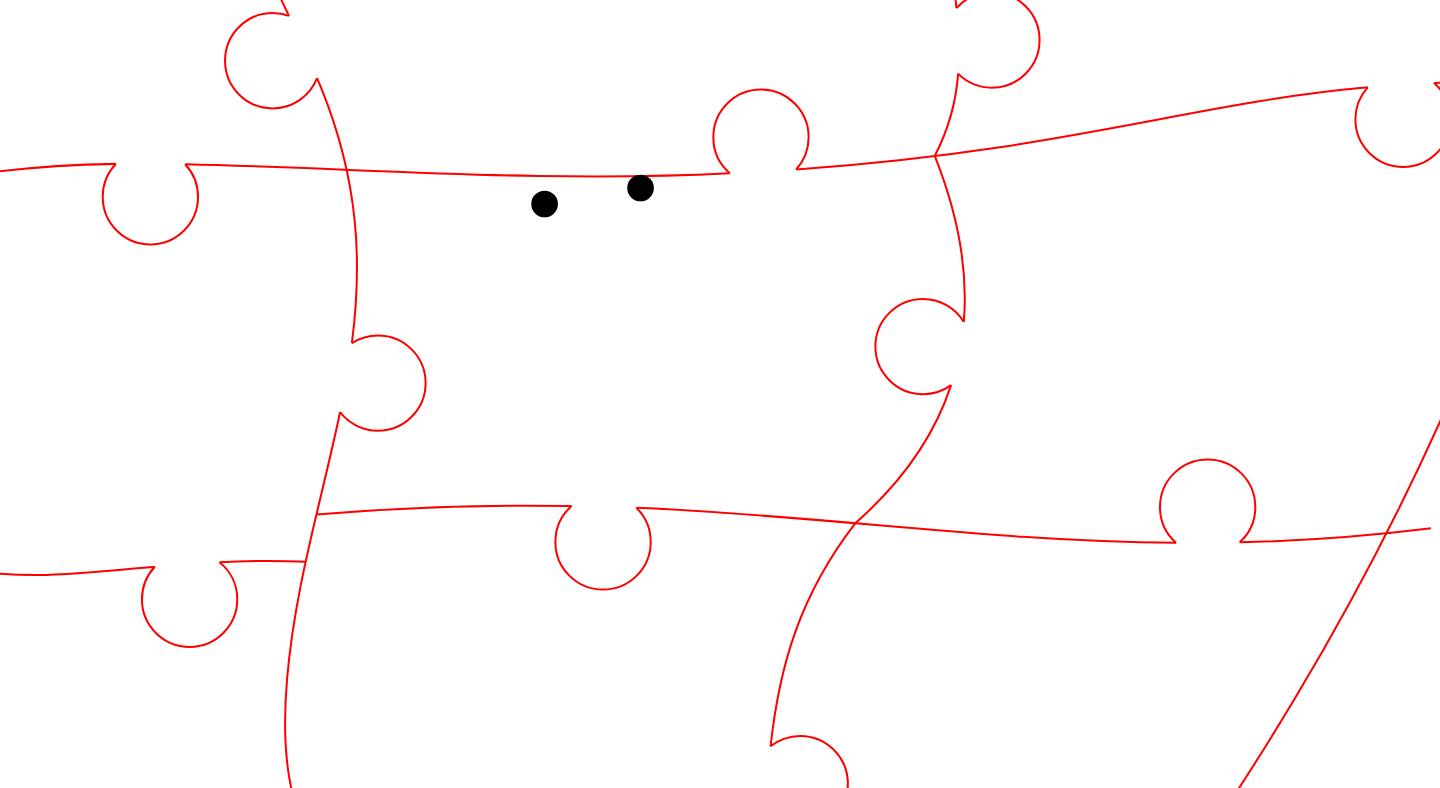 click 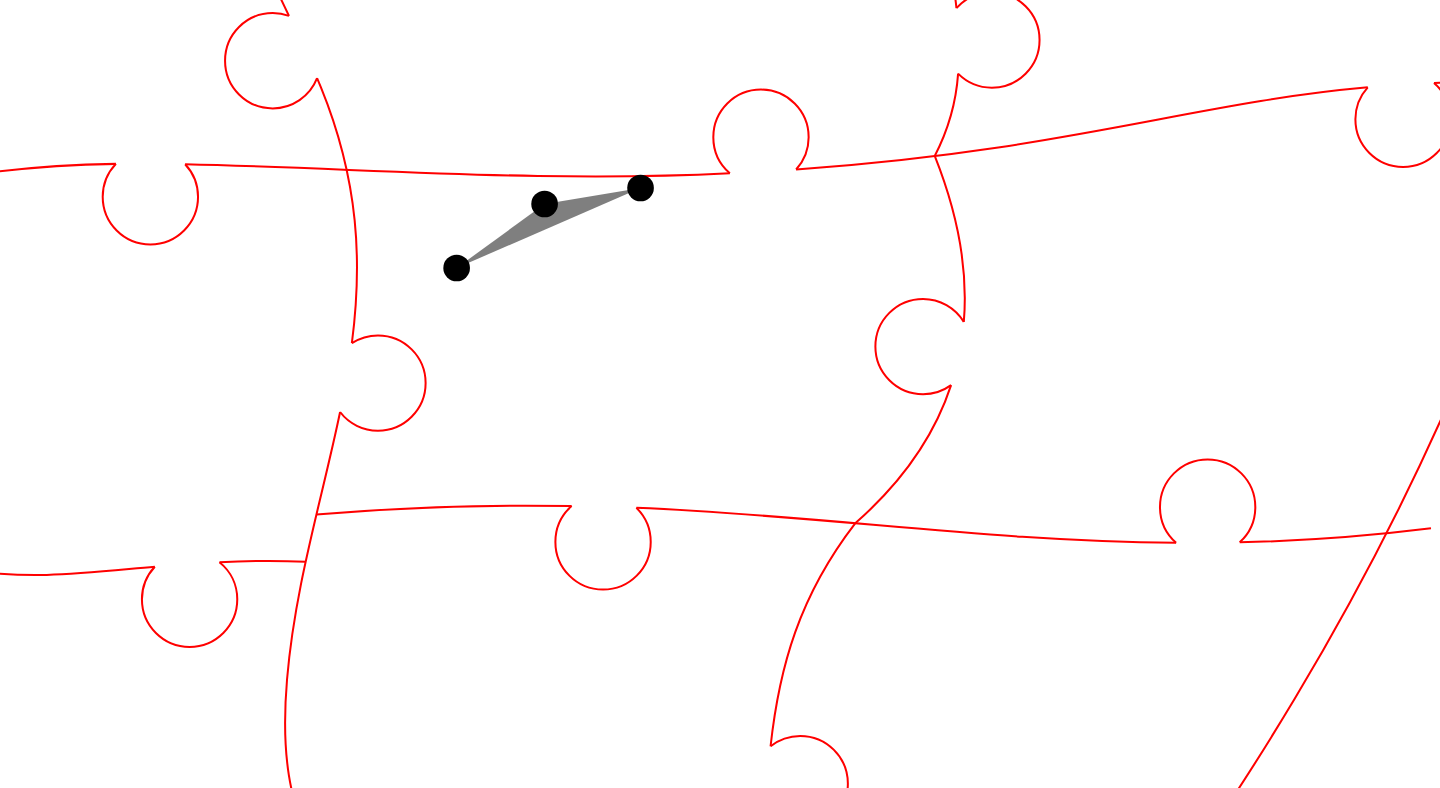 click 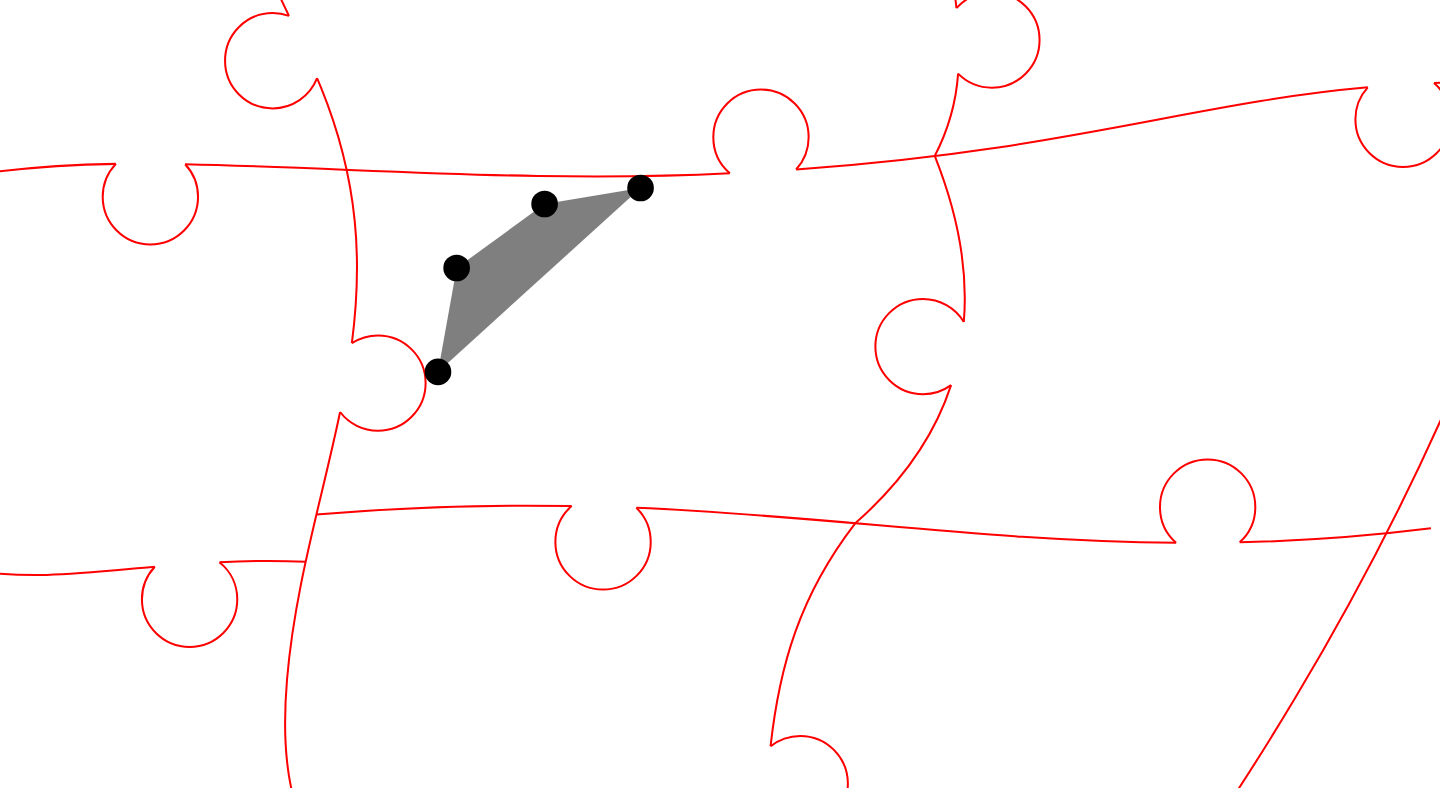 click 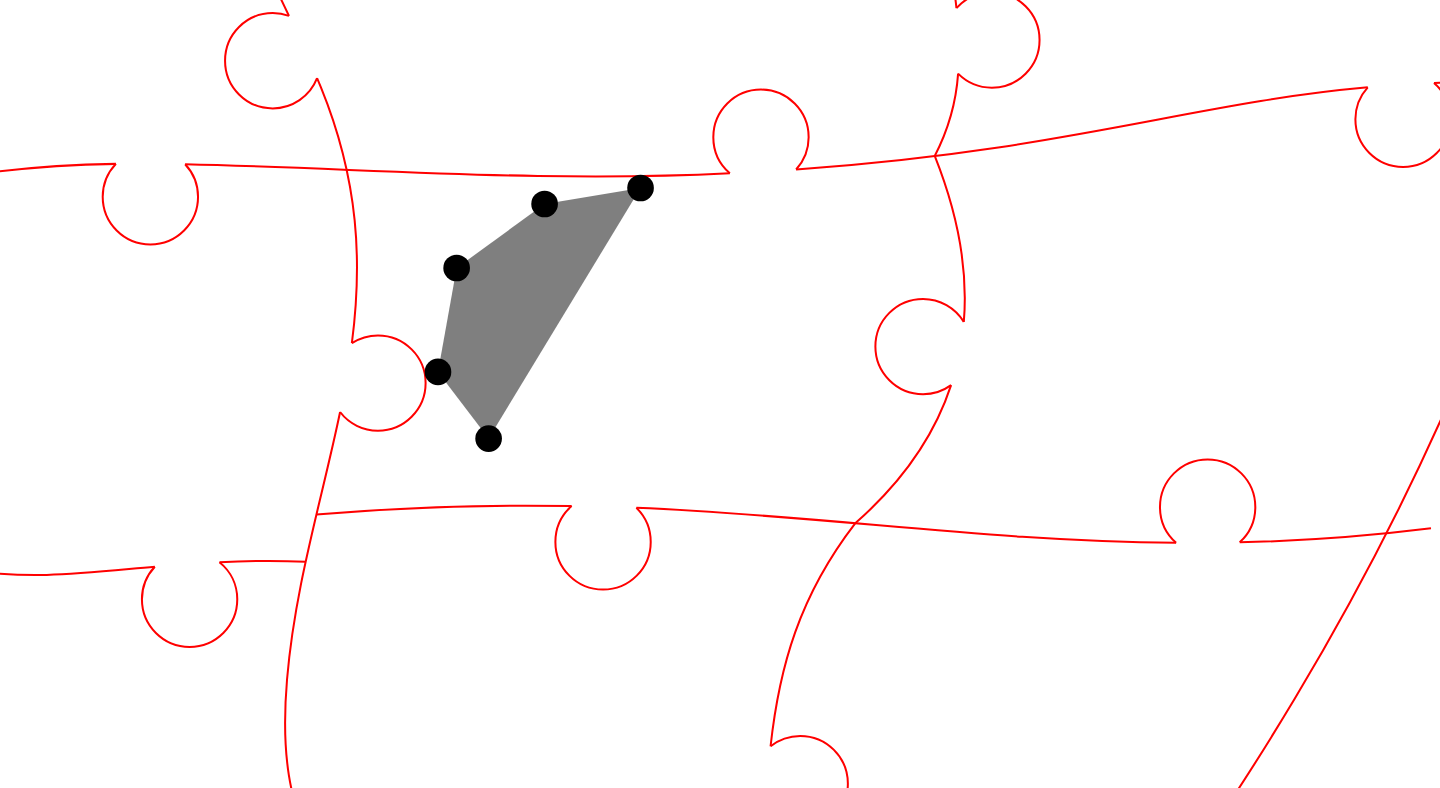 click 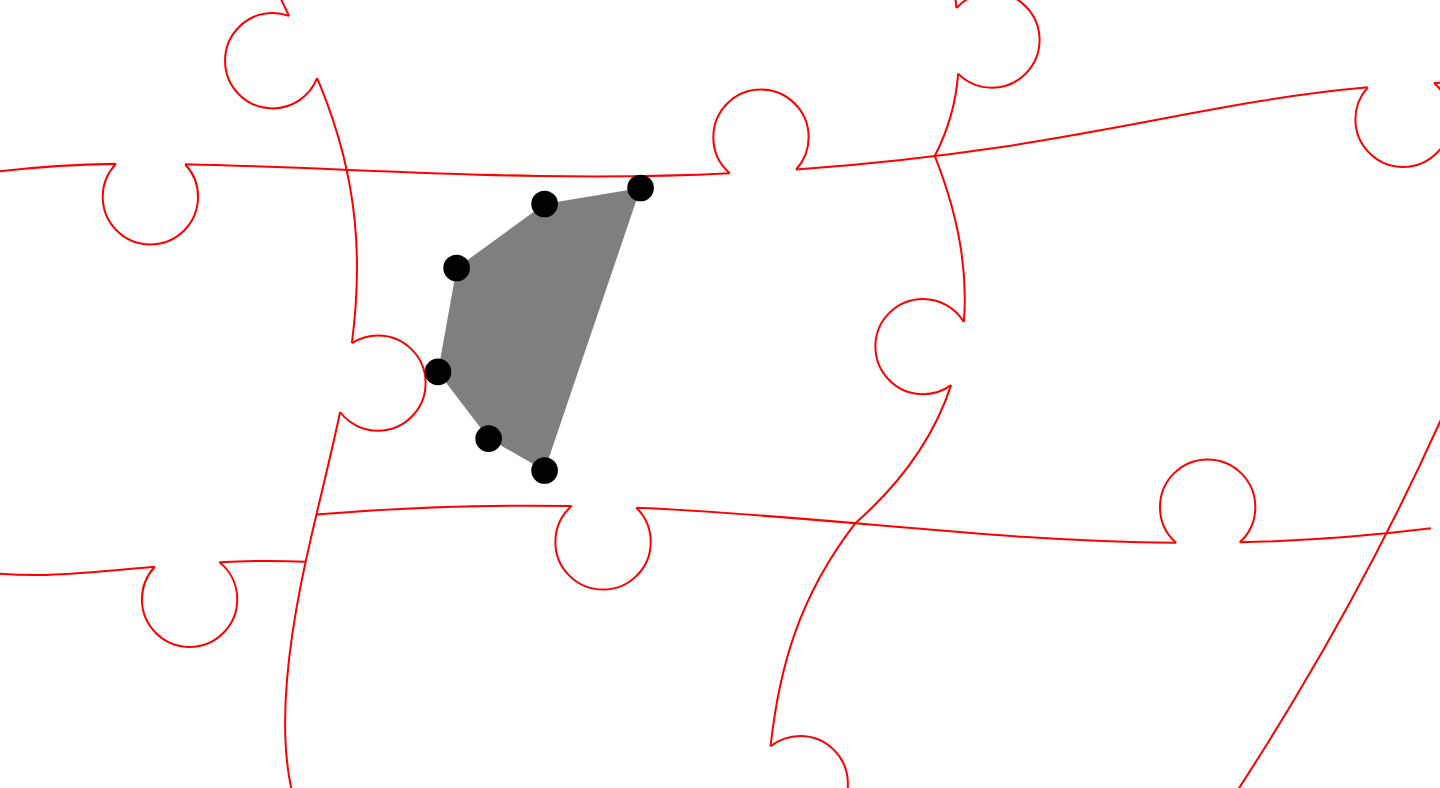 click 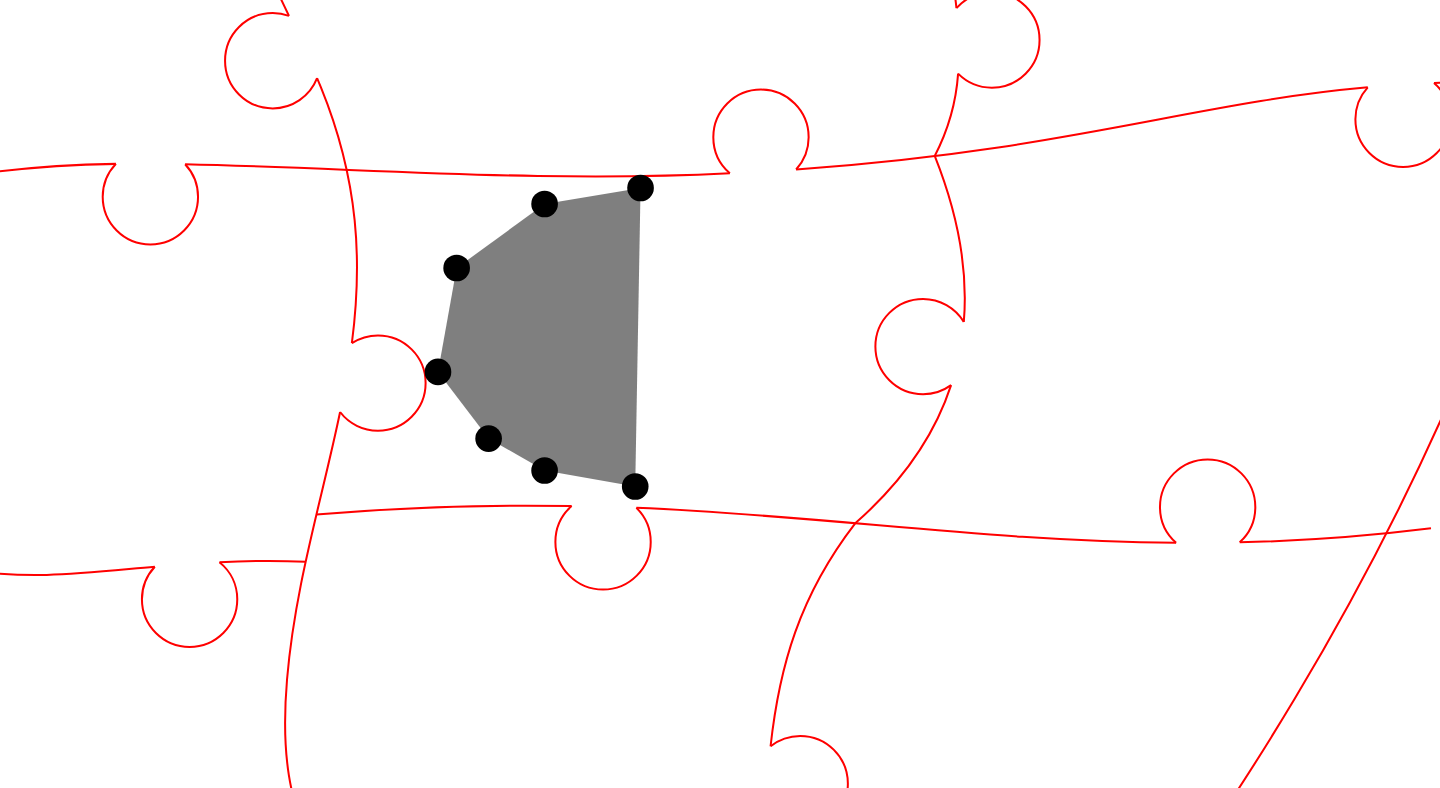 click 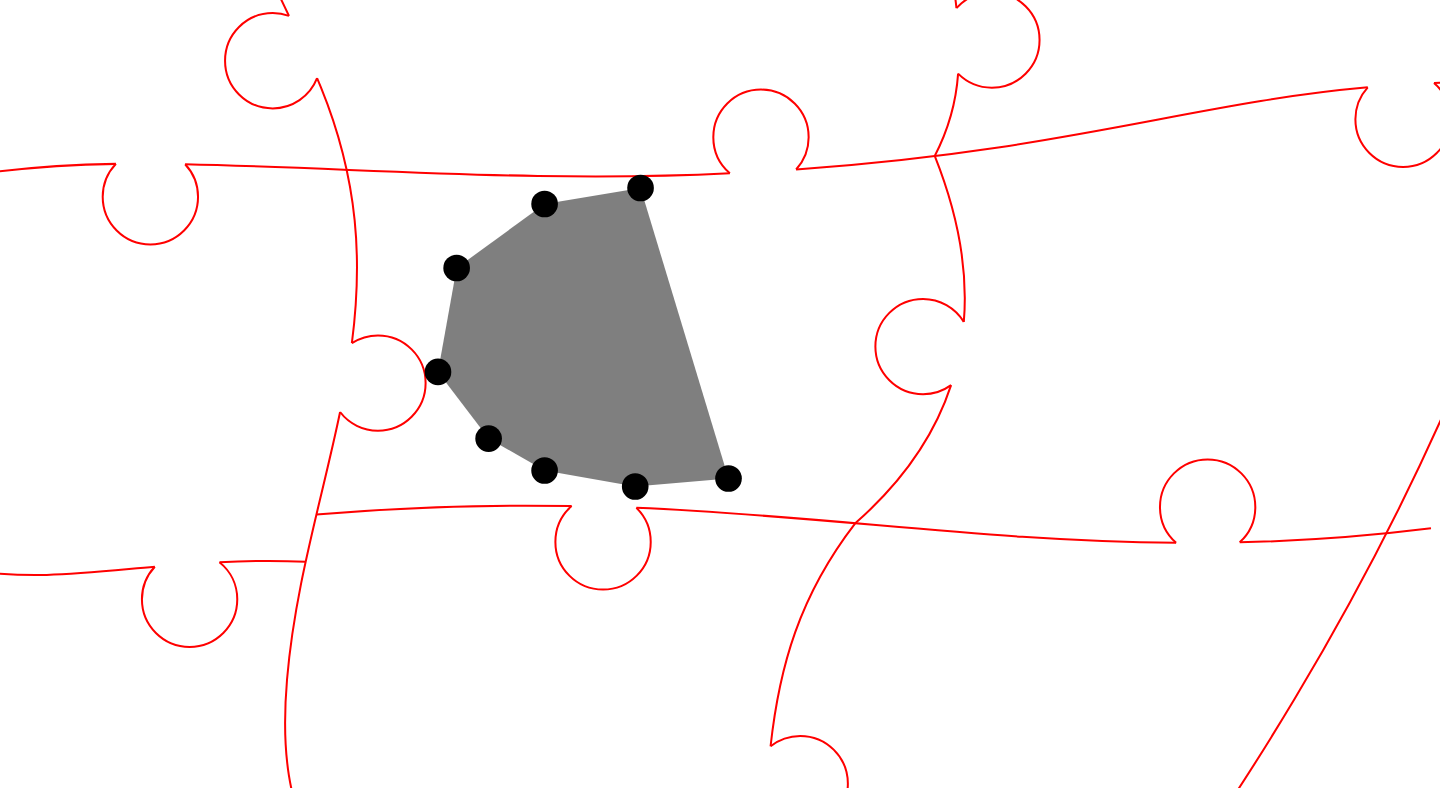 click 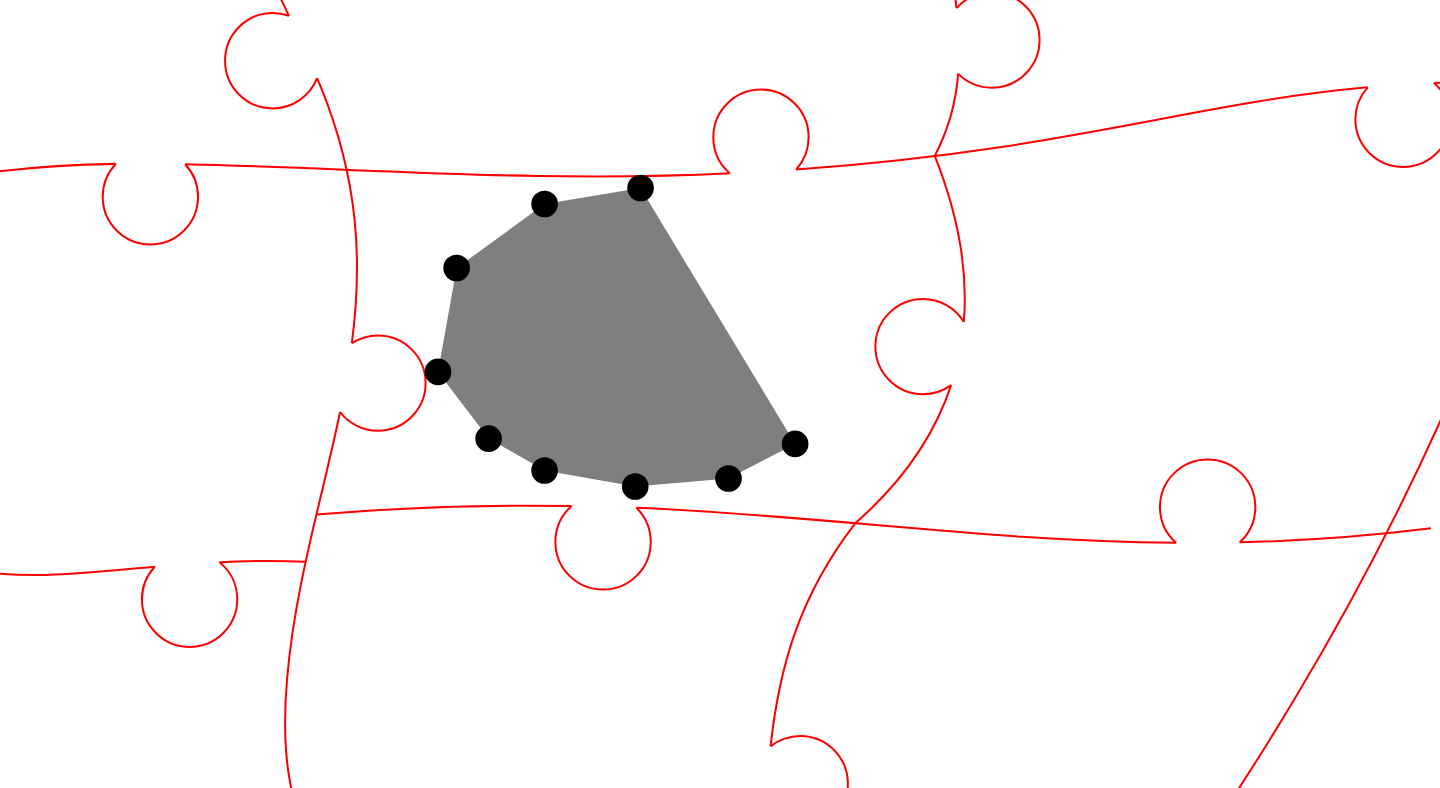 click 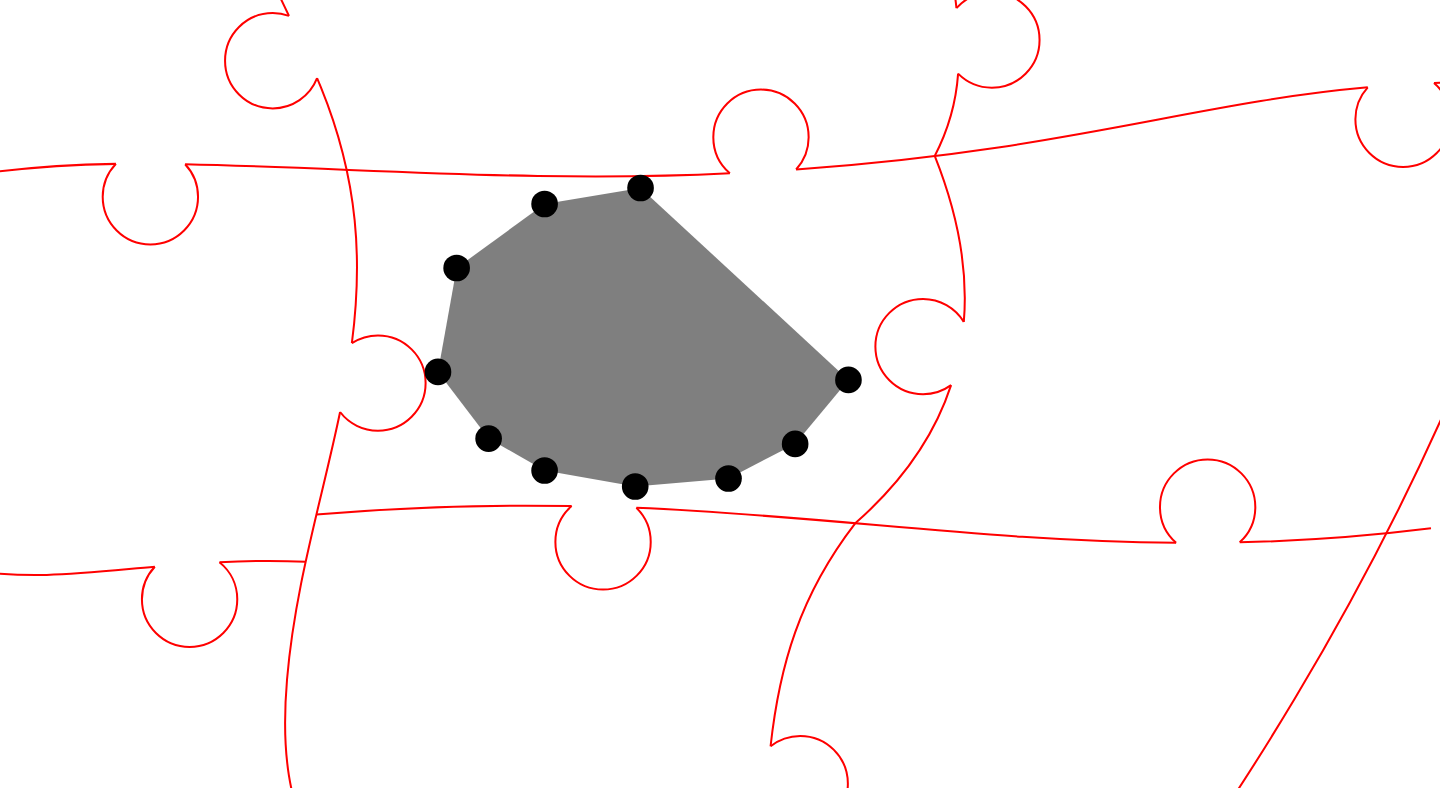 click 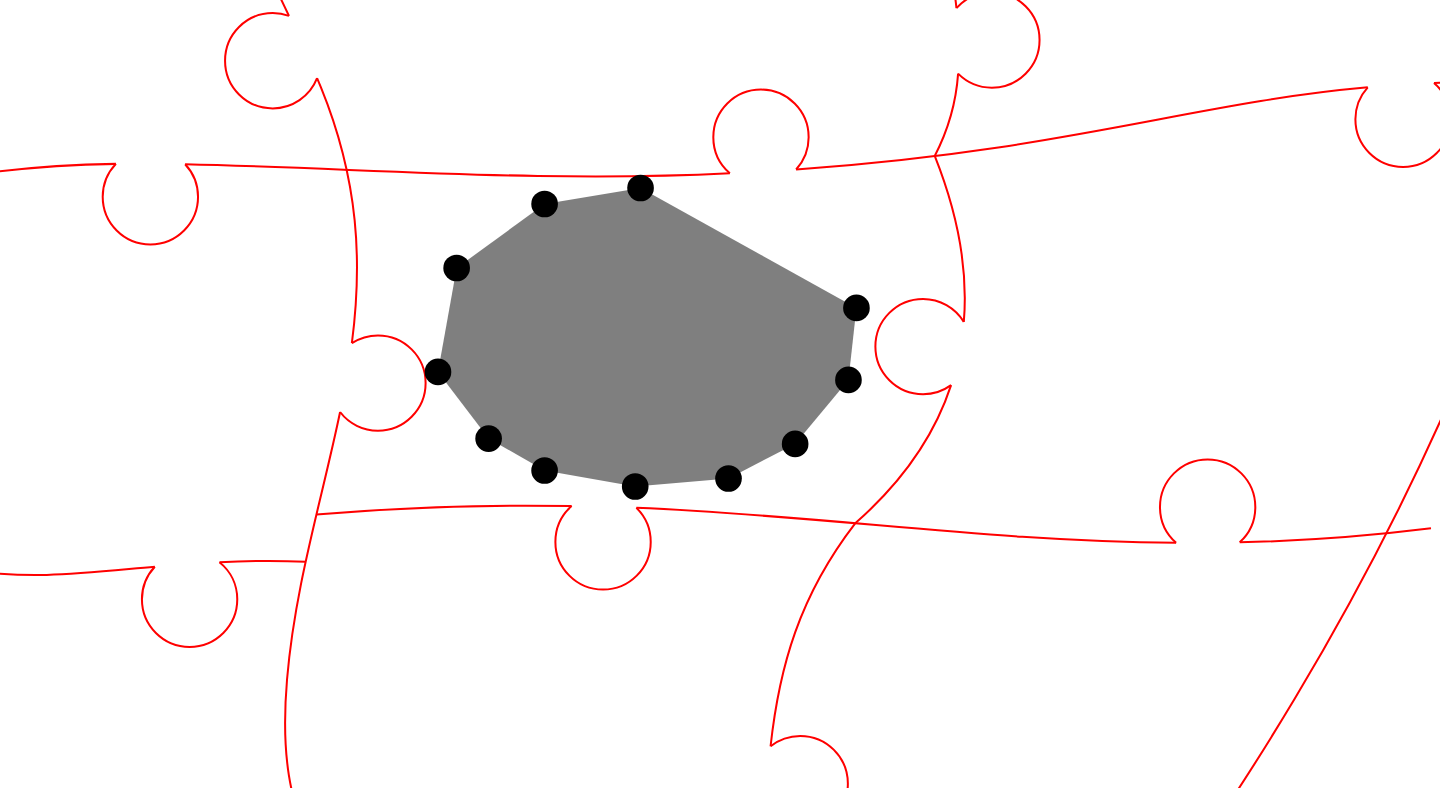 click 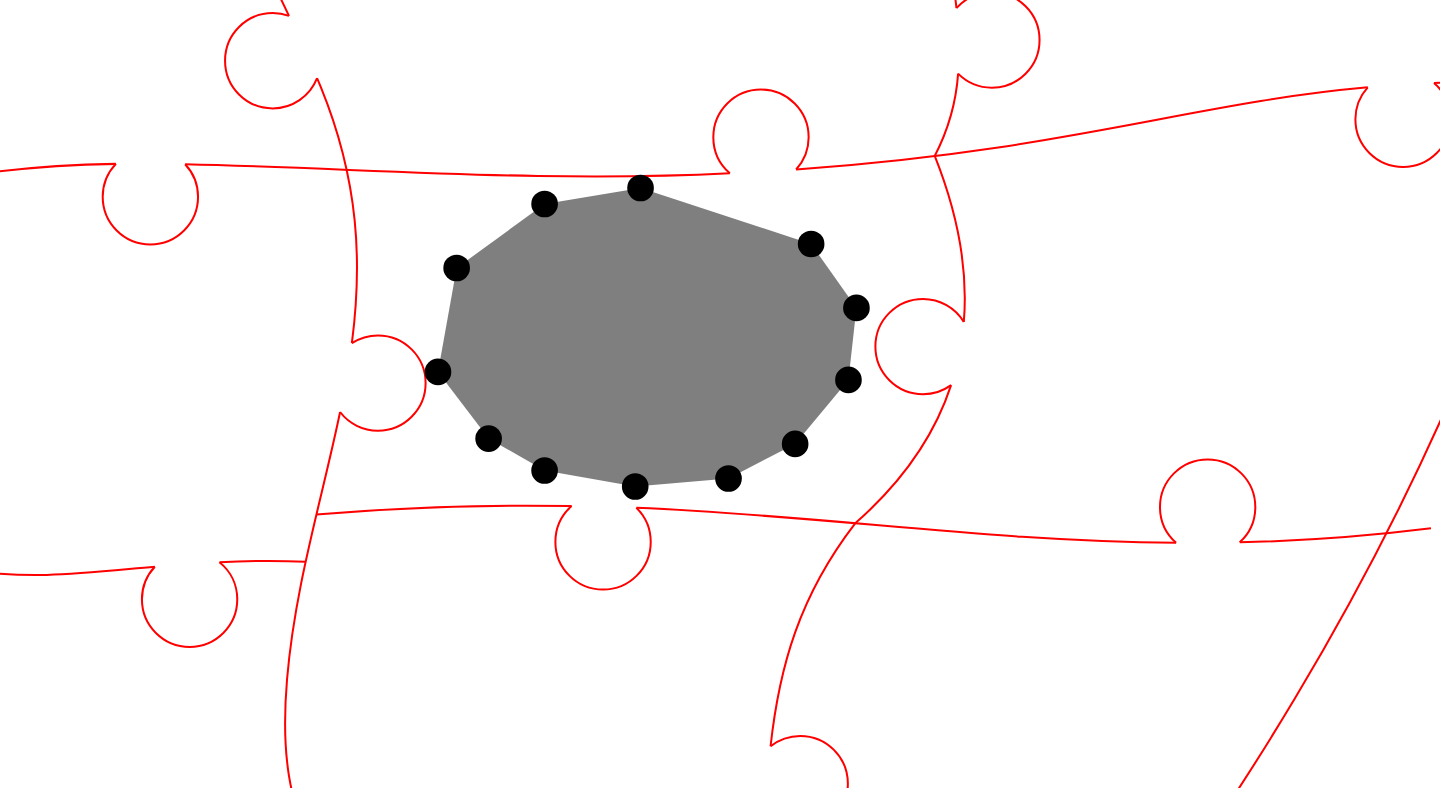 click 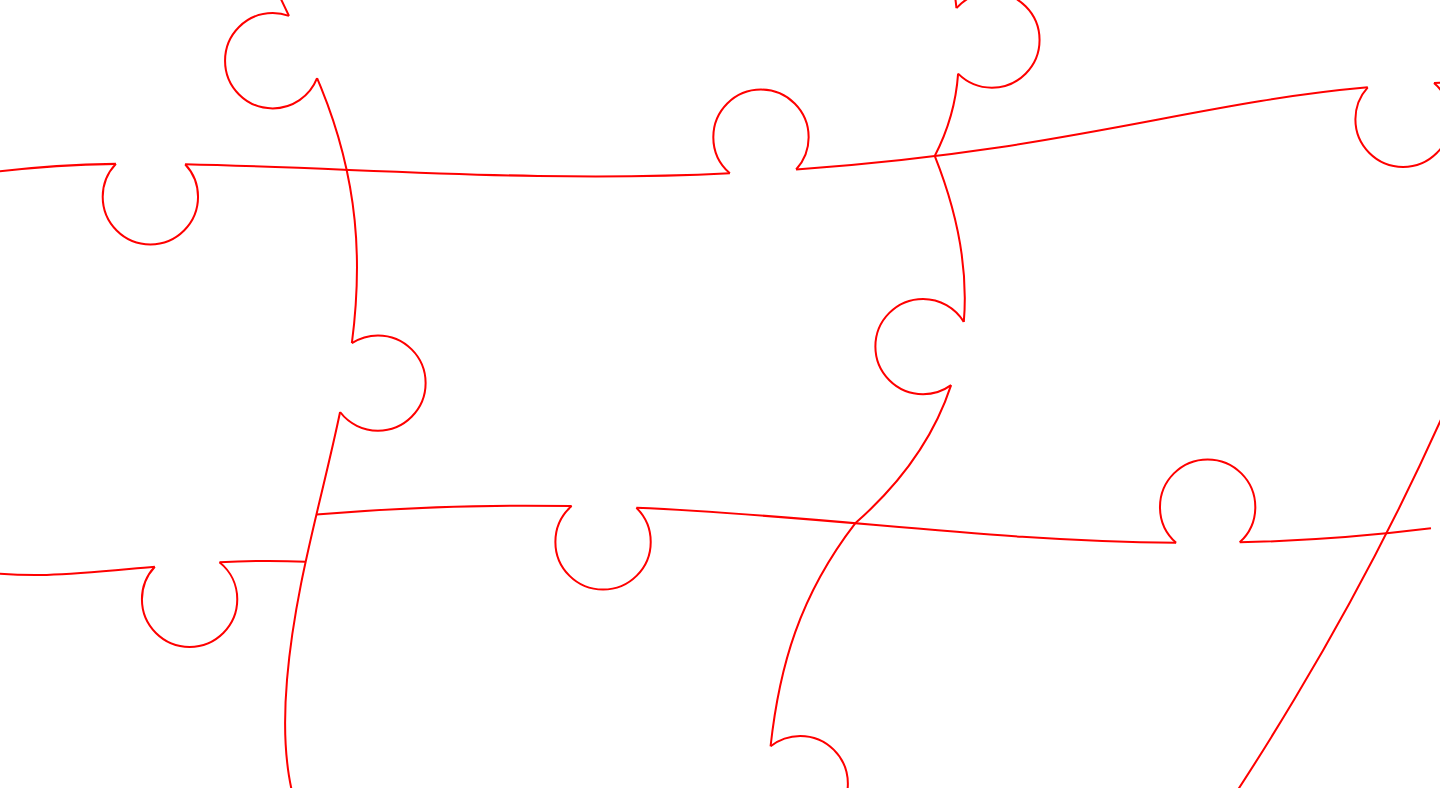 click 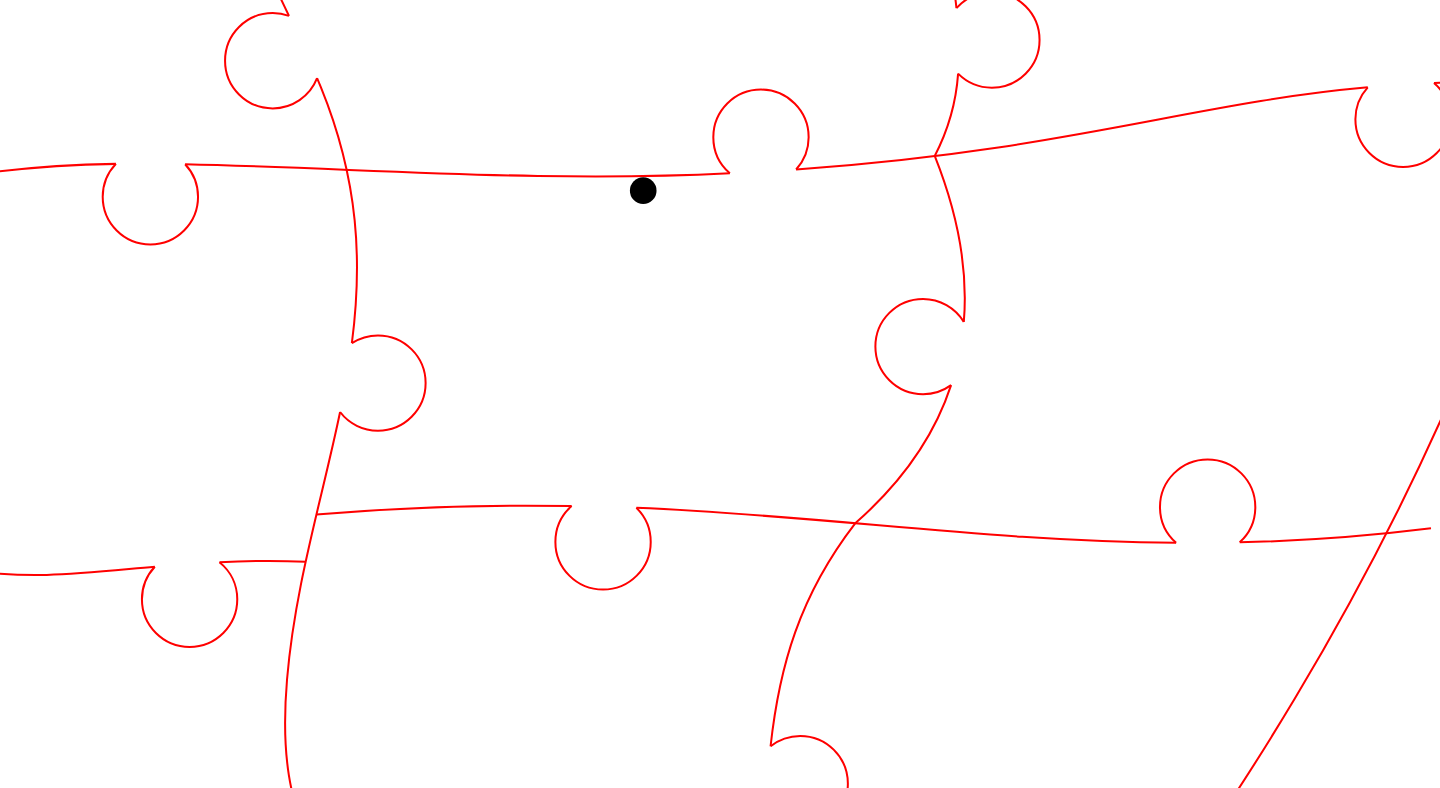 click 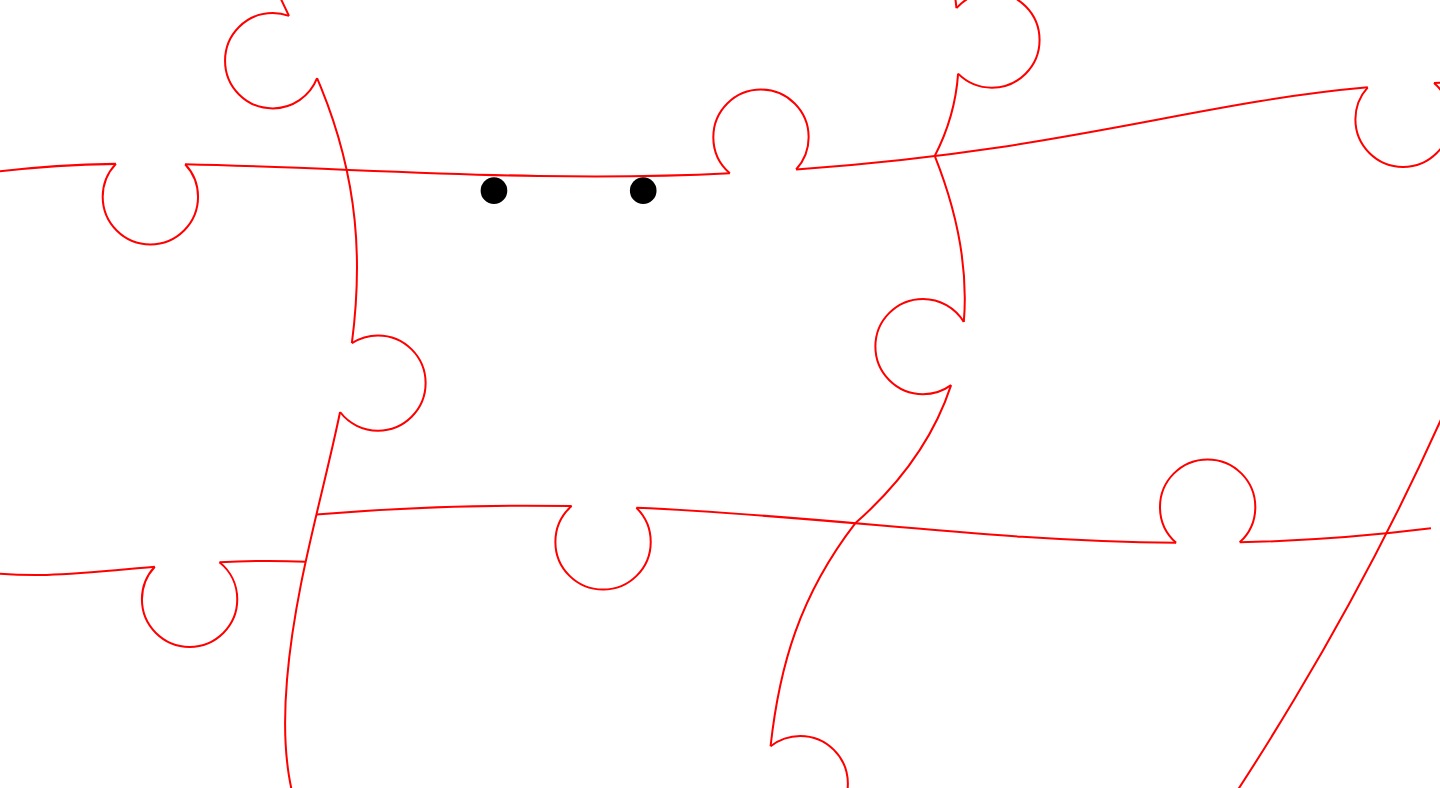 click 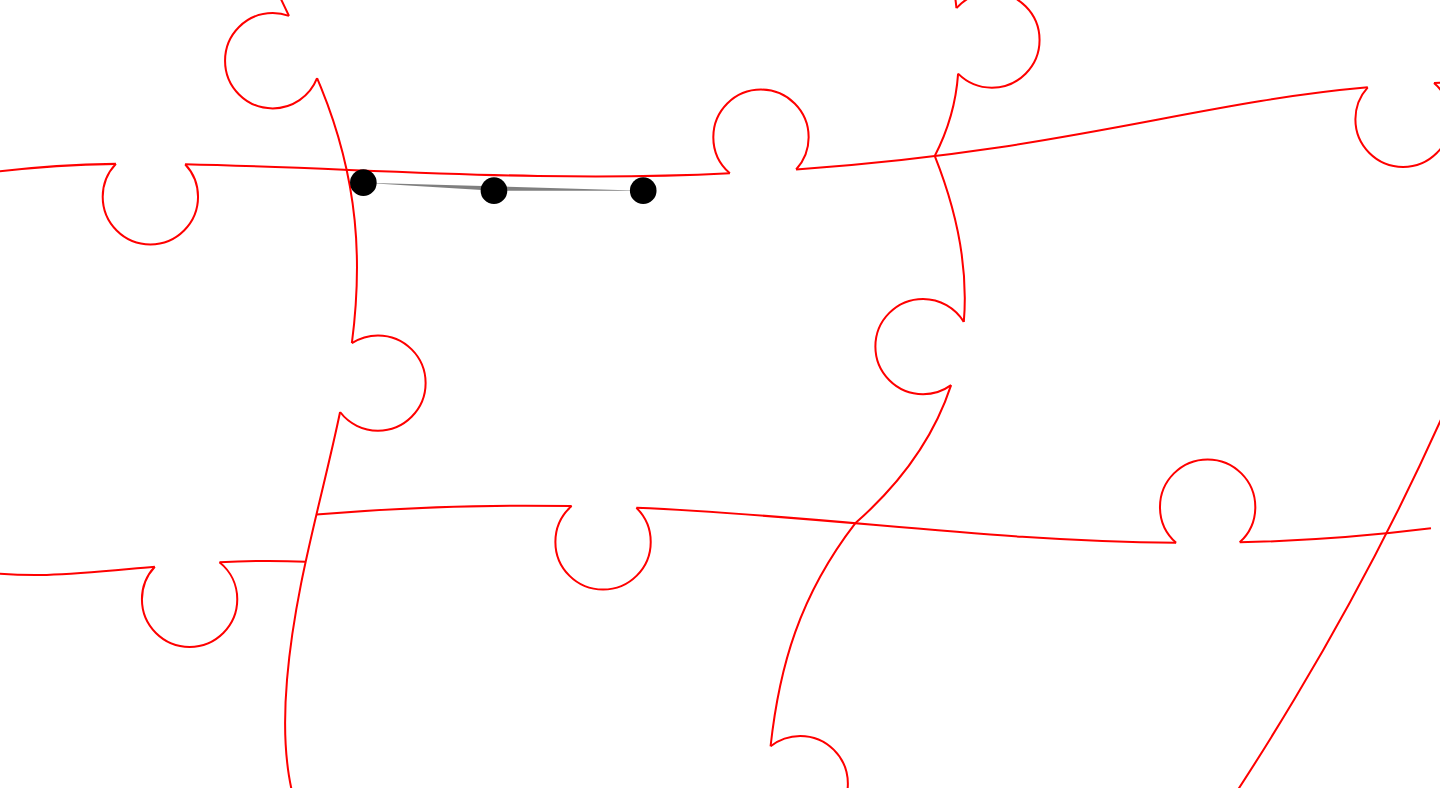 click 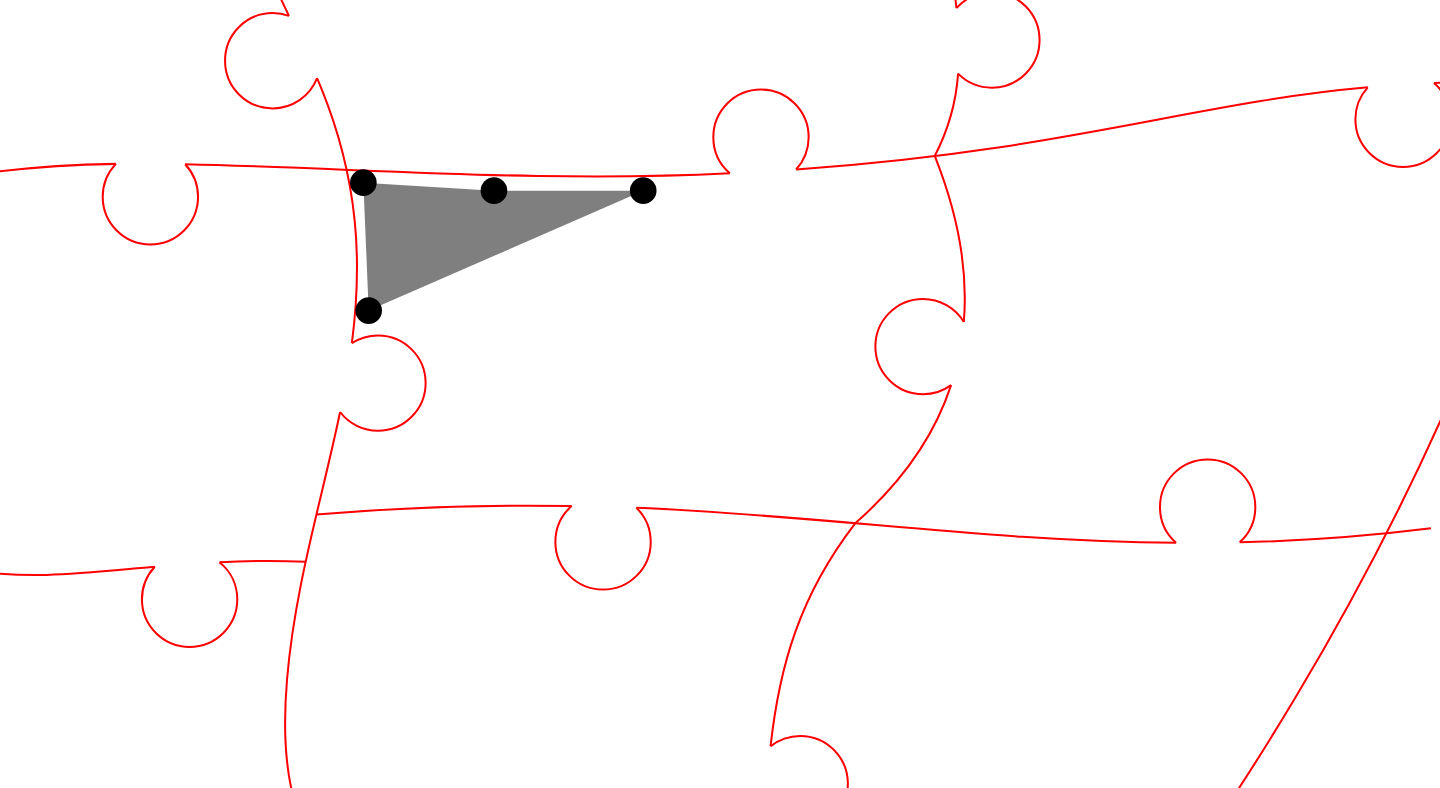 click 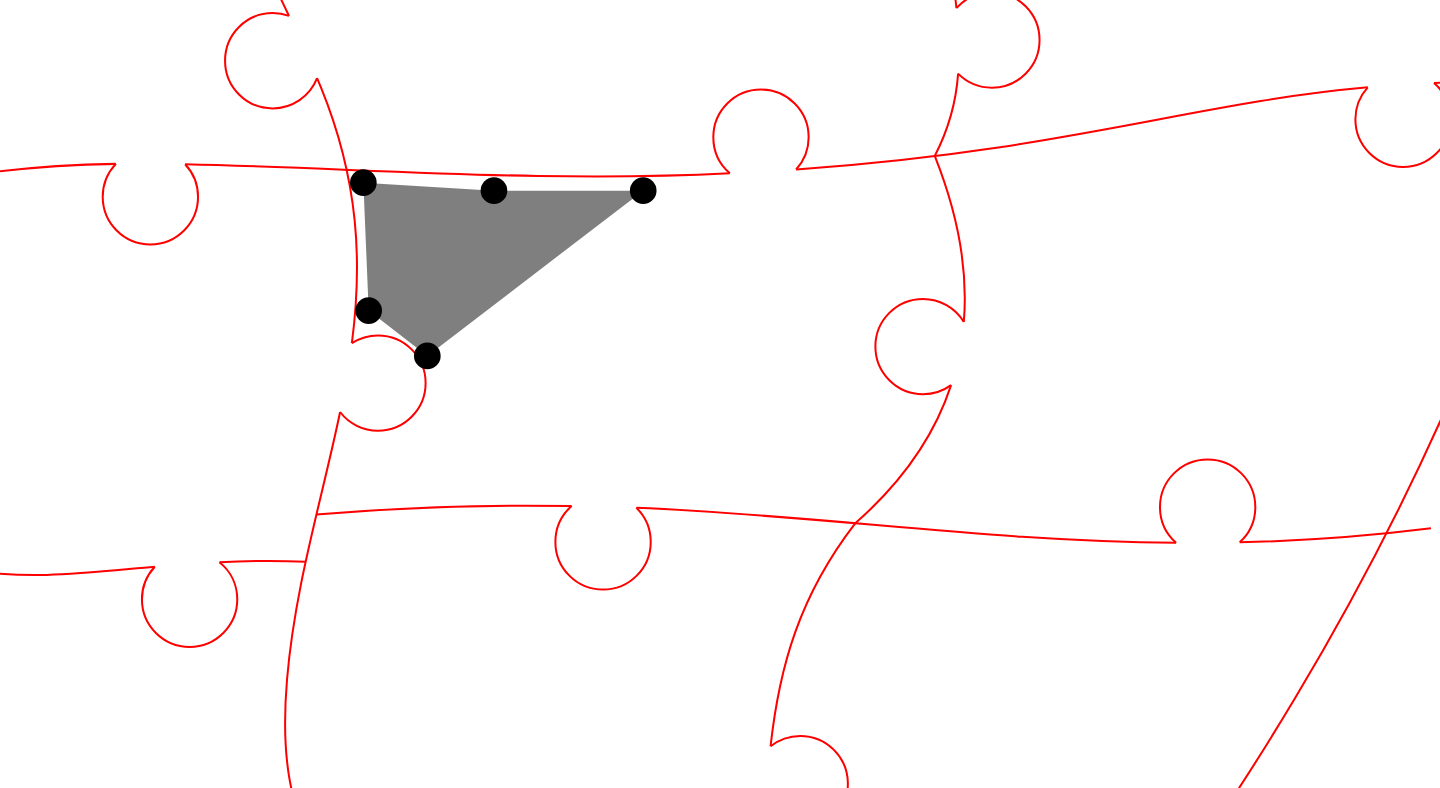 click 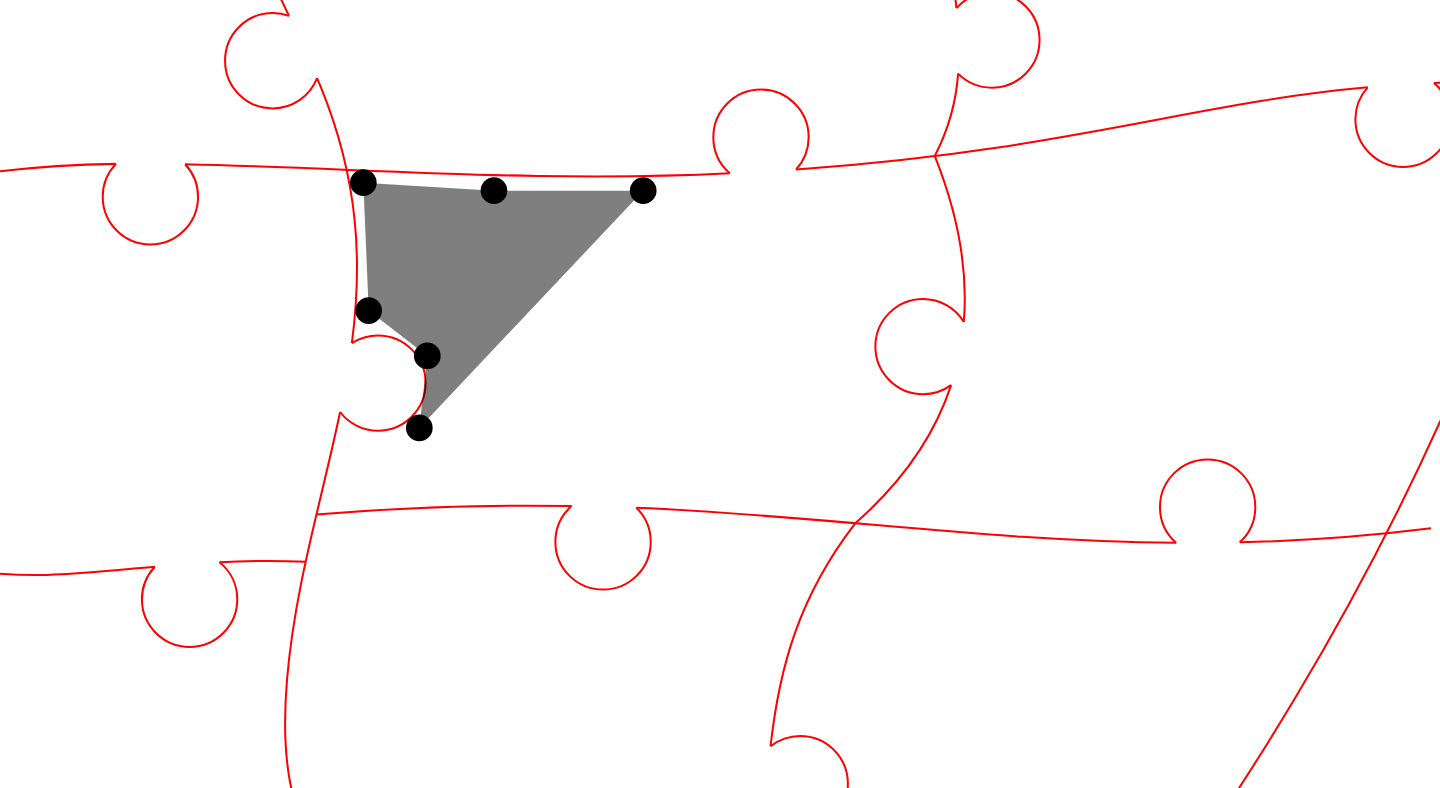 click 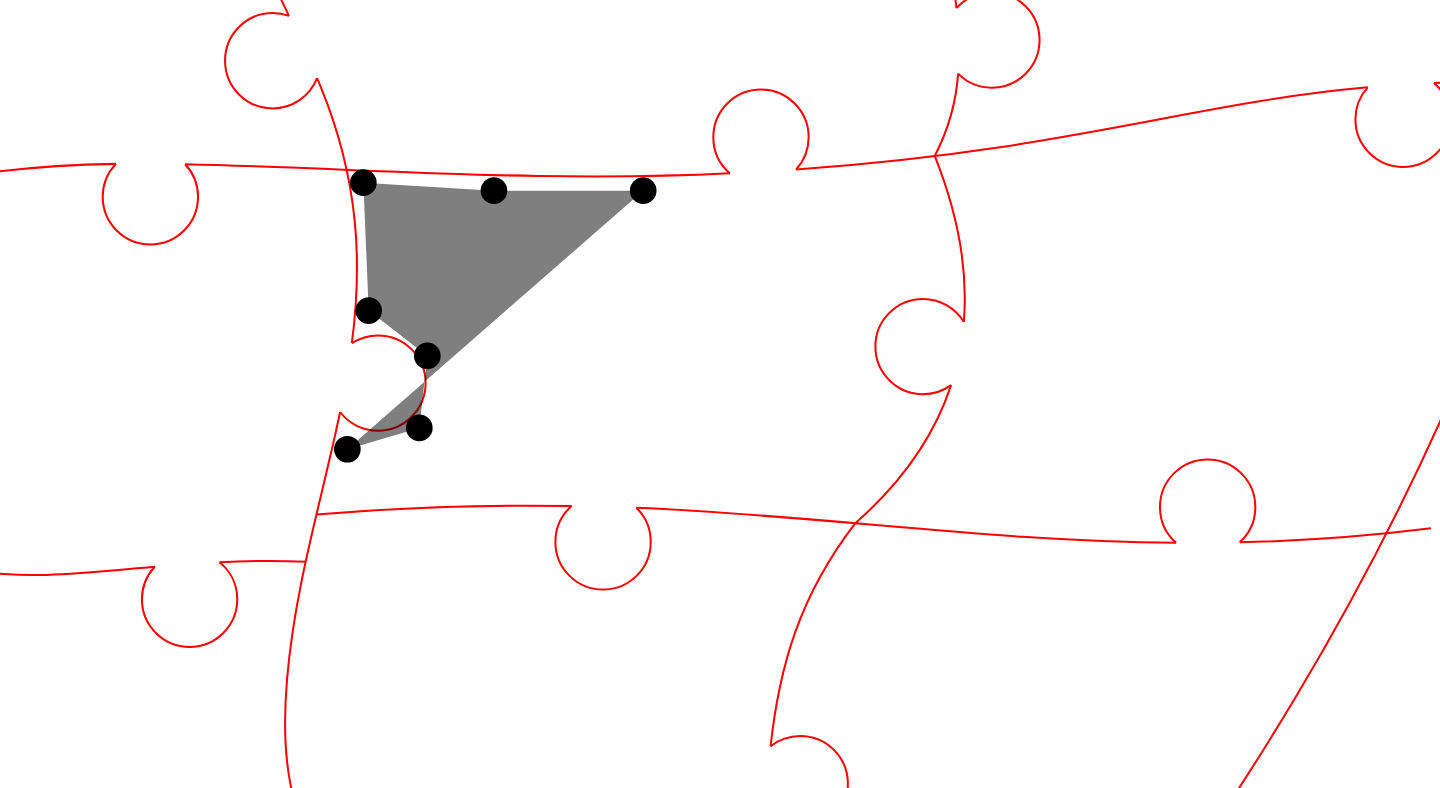 click 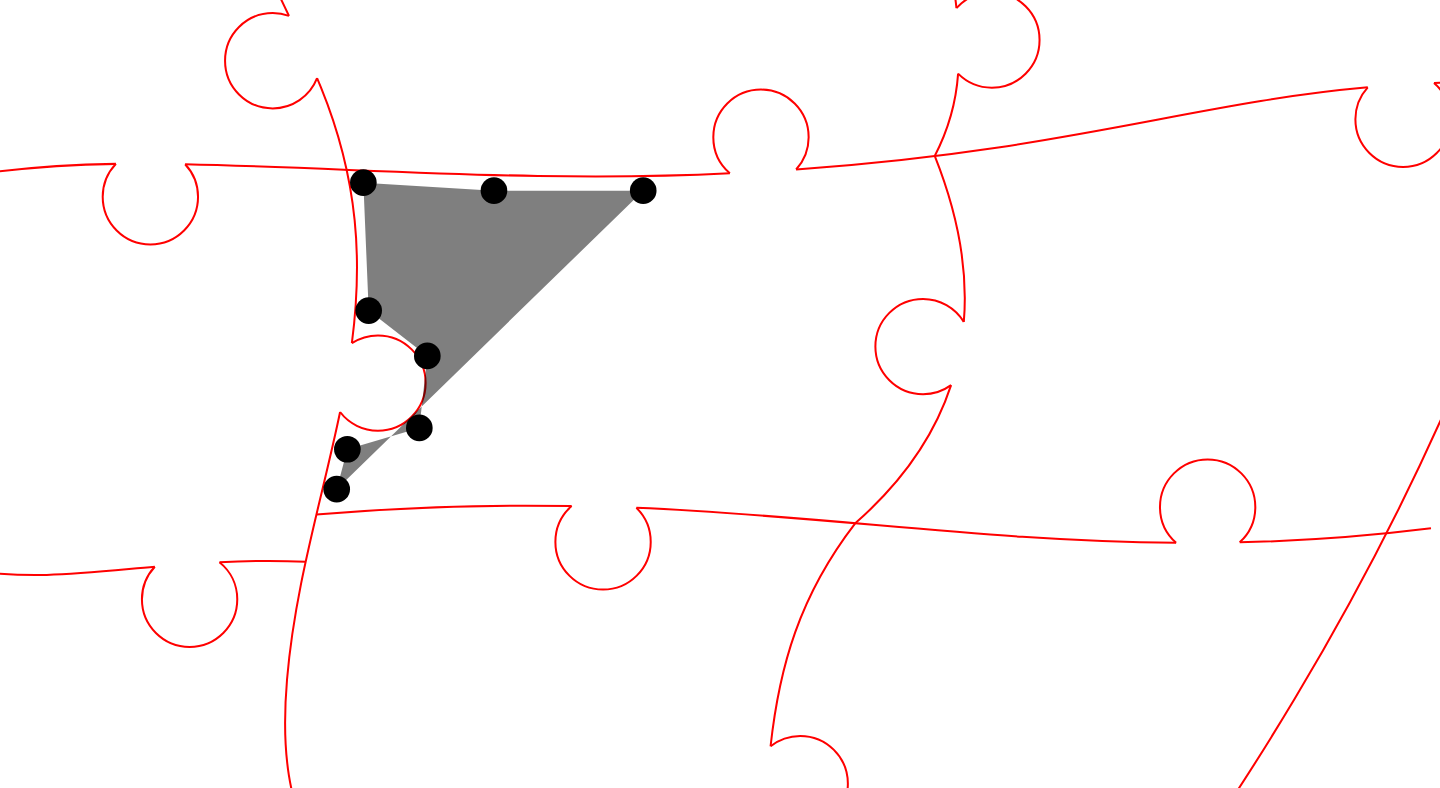 click 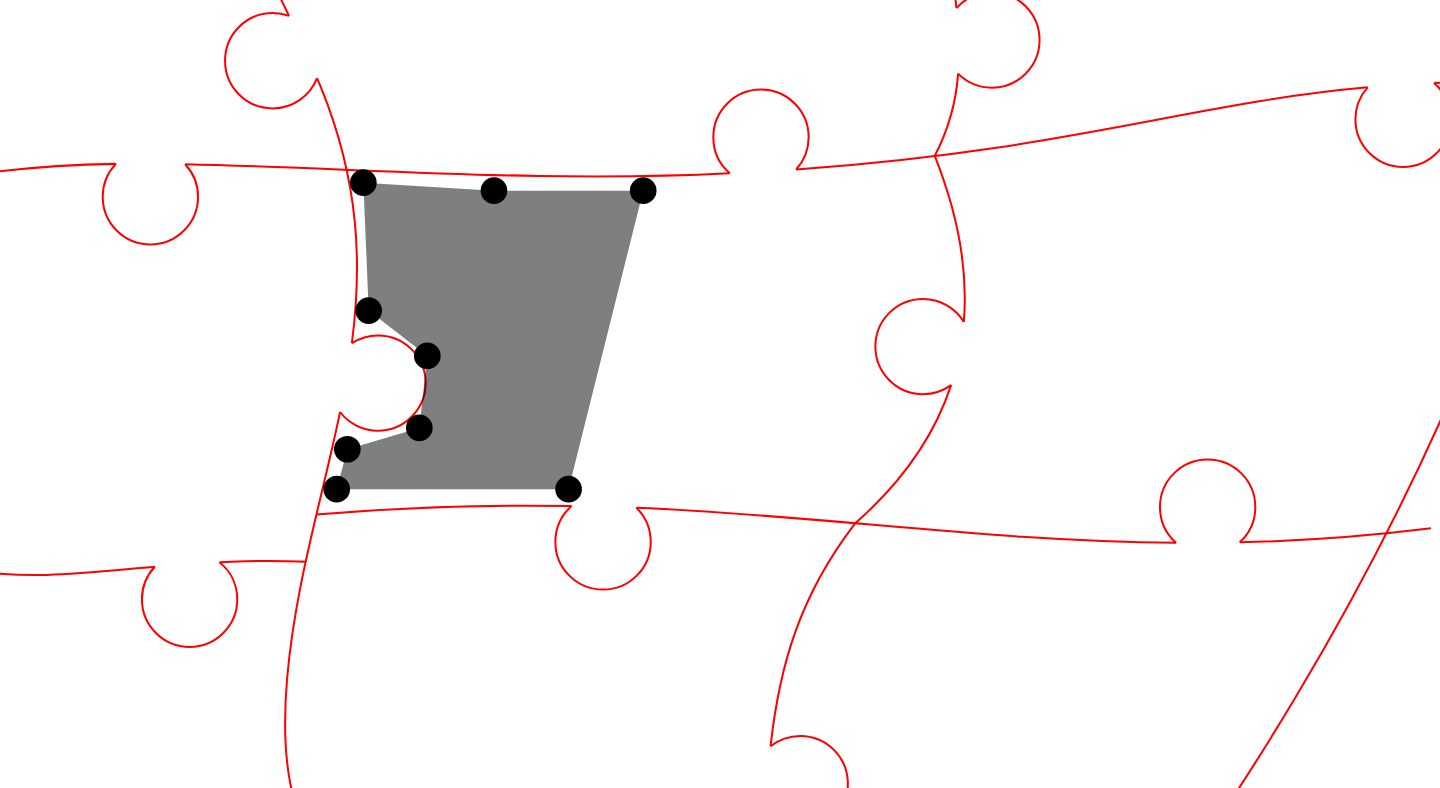 click 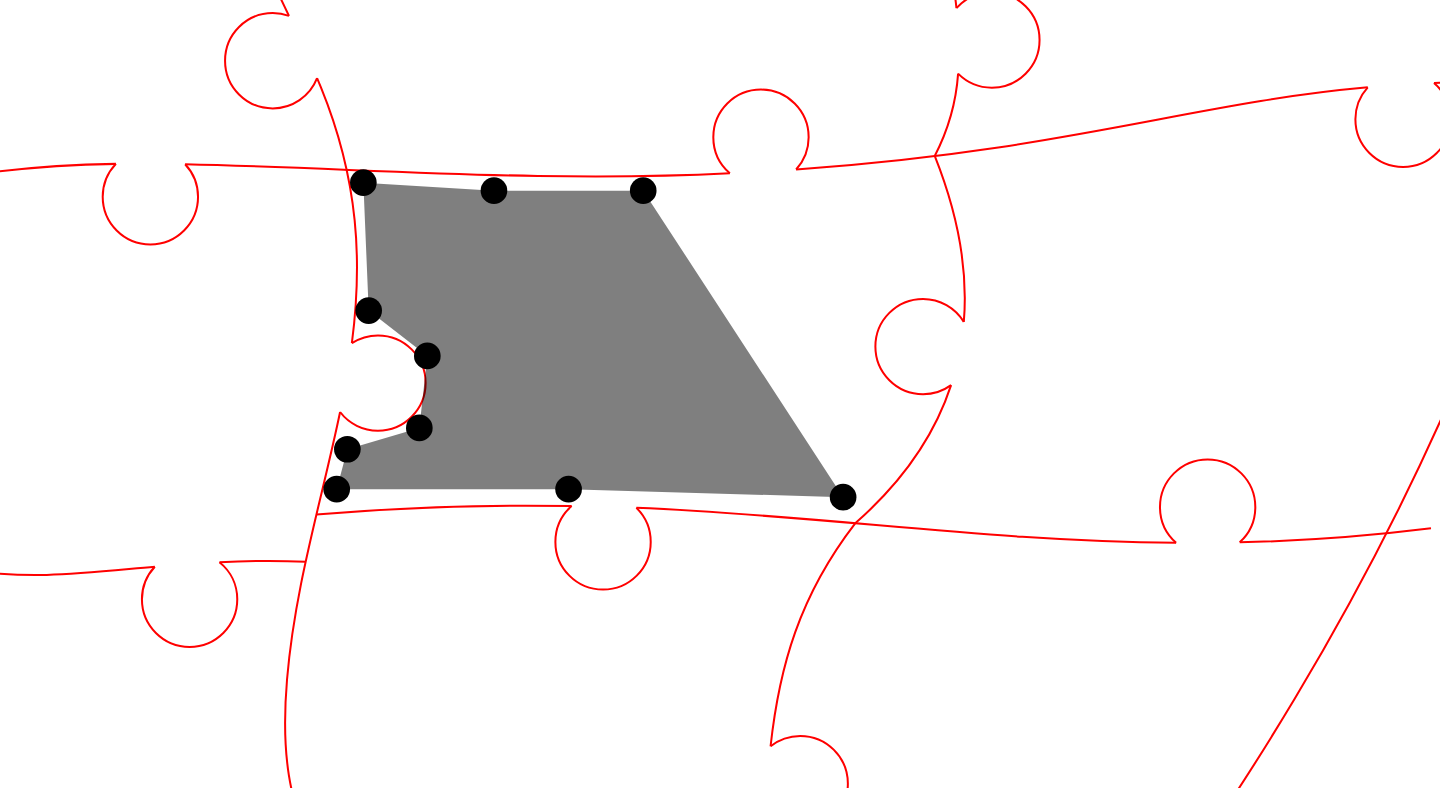 click 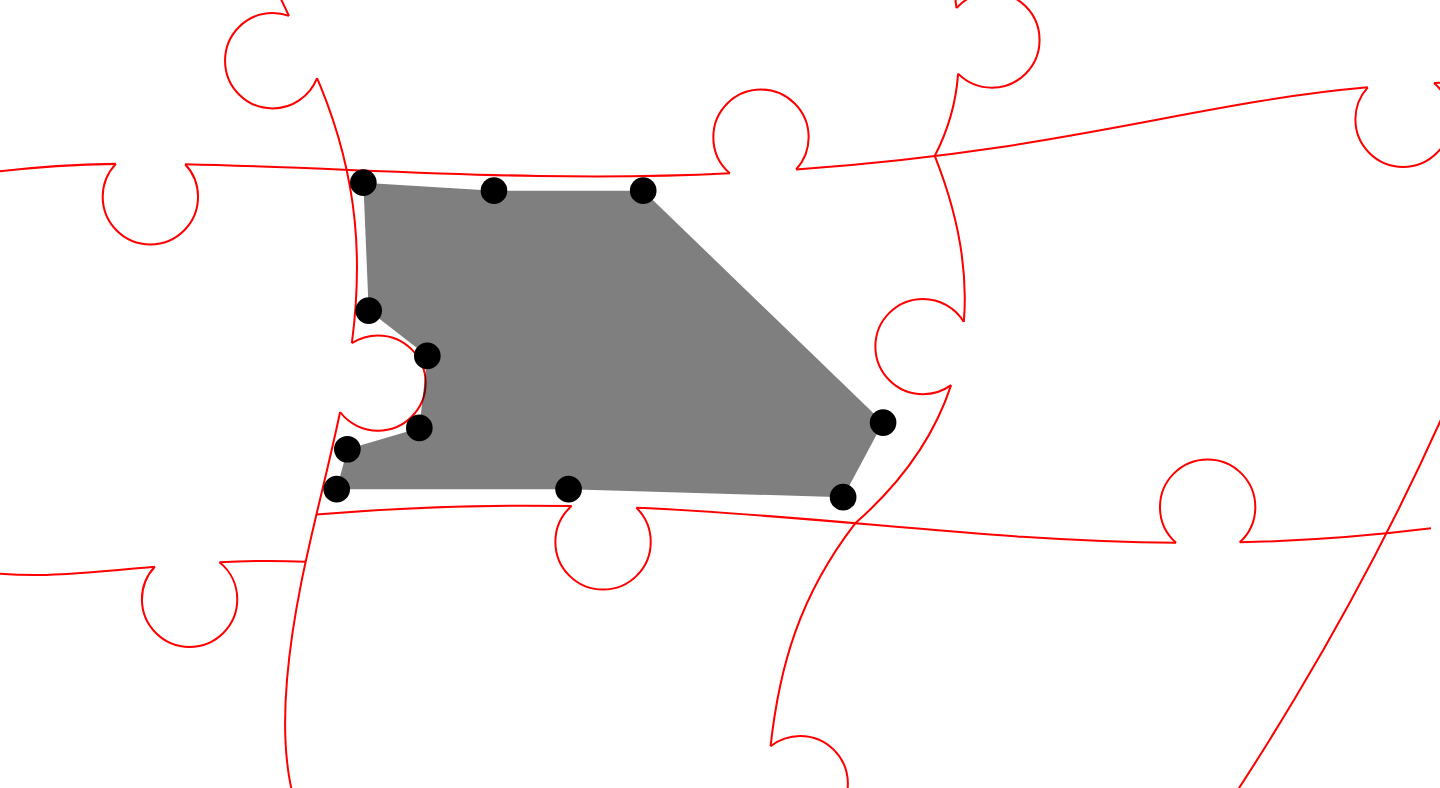 click 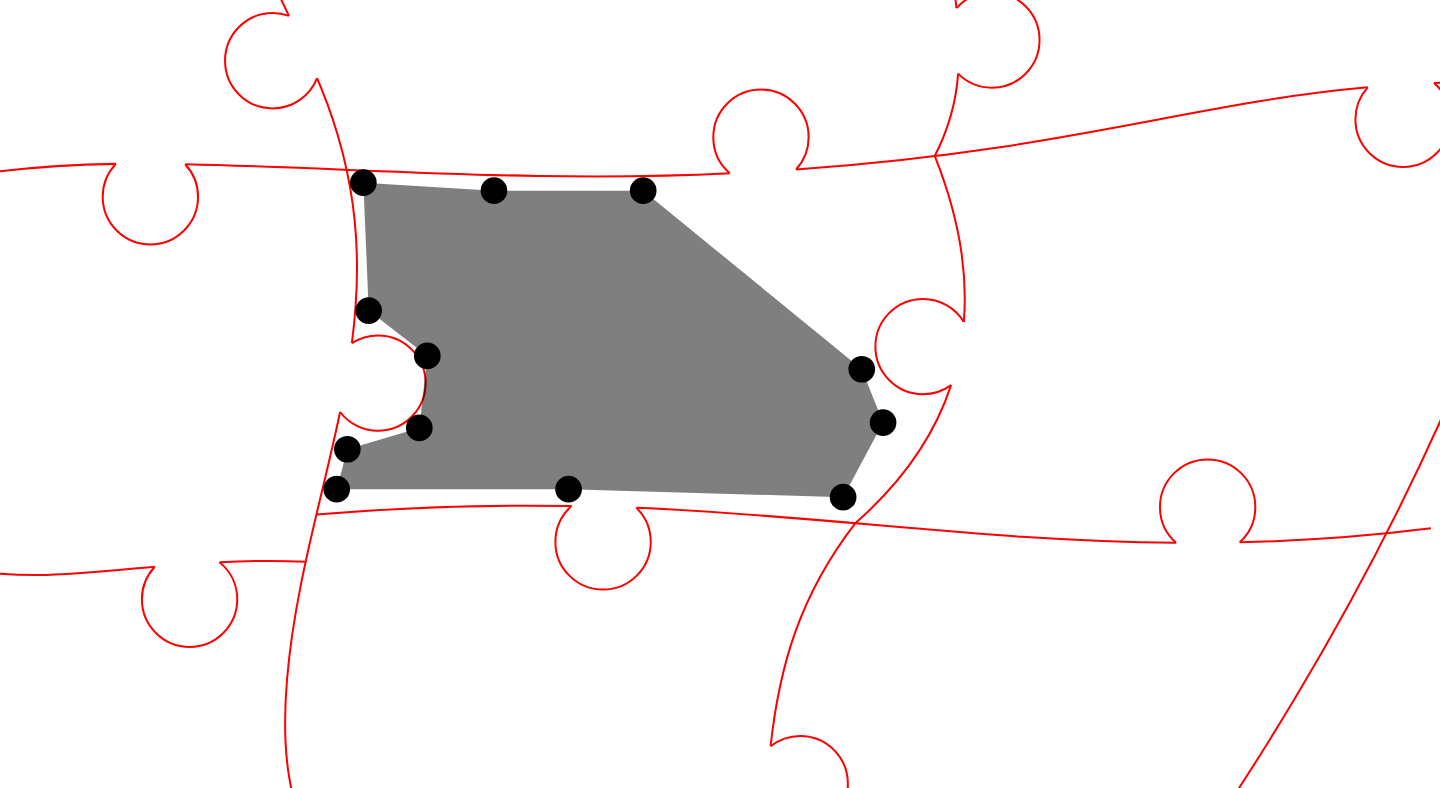 click 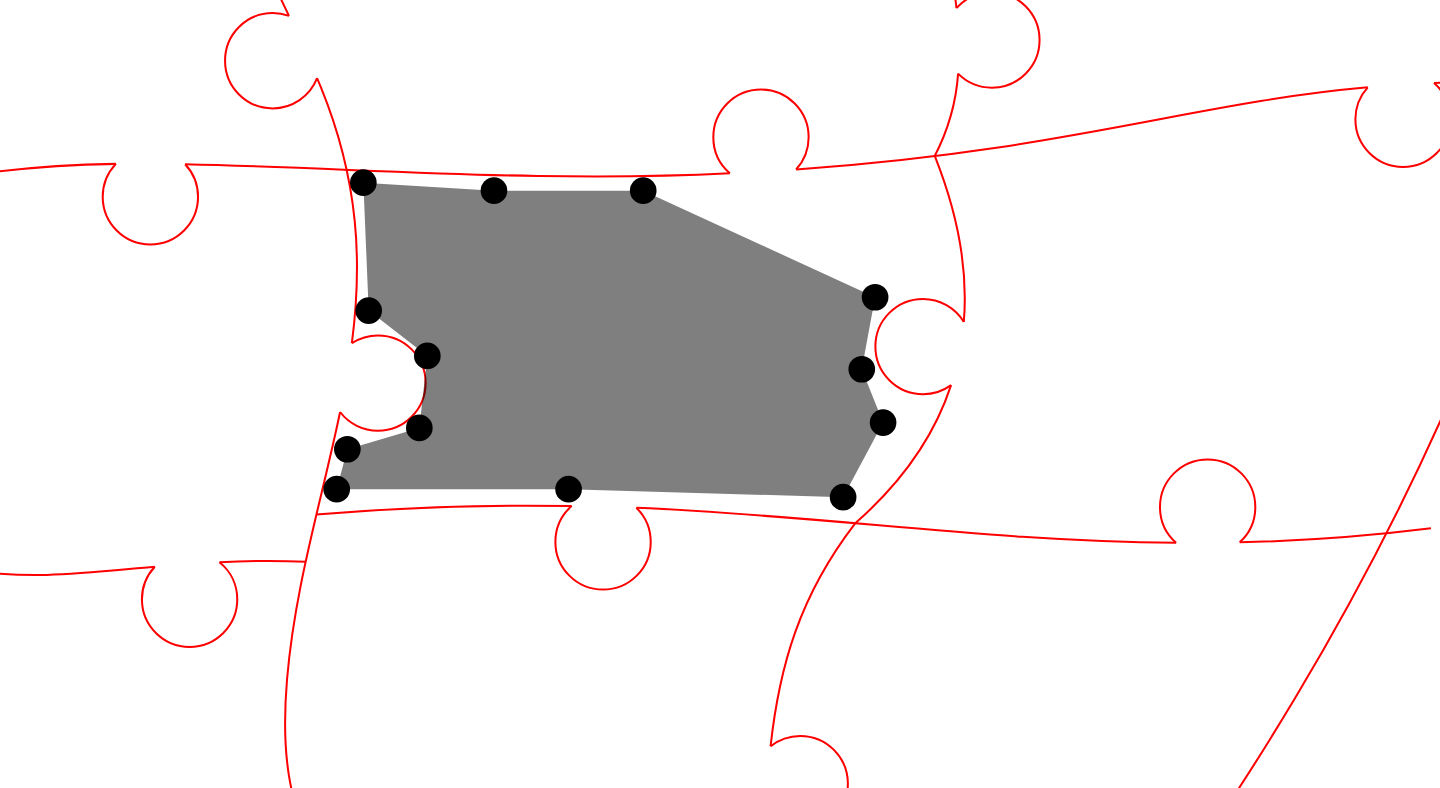 click 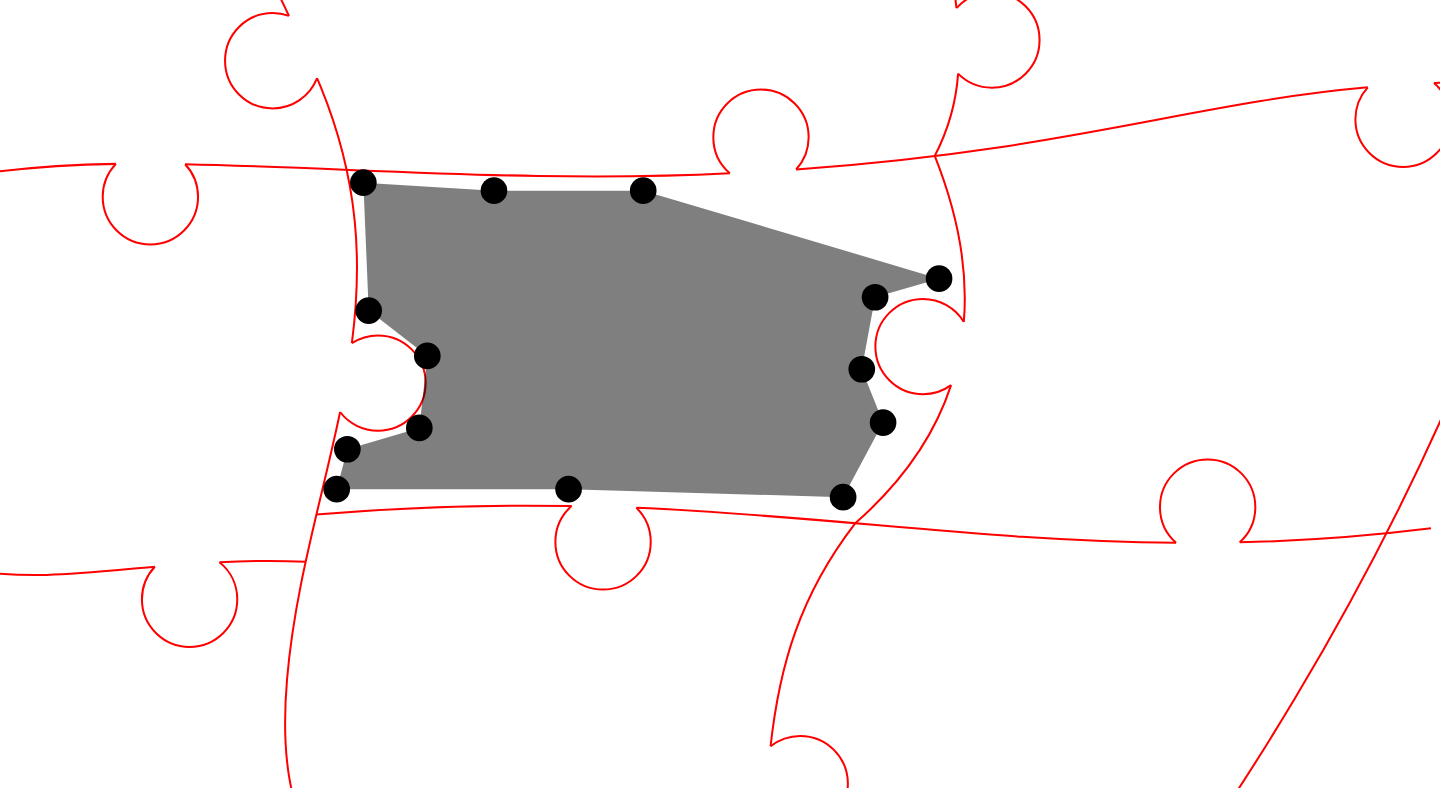 click 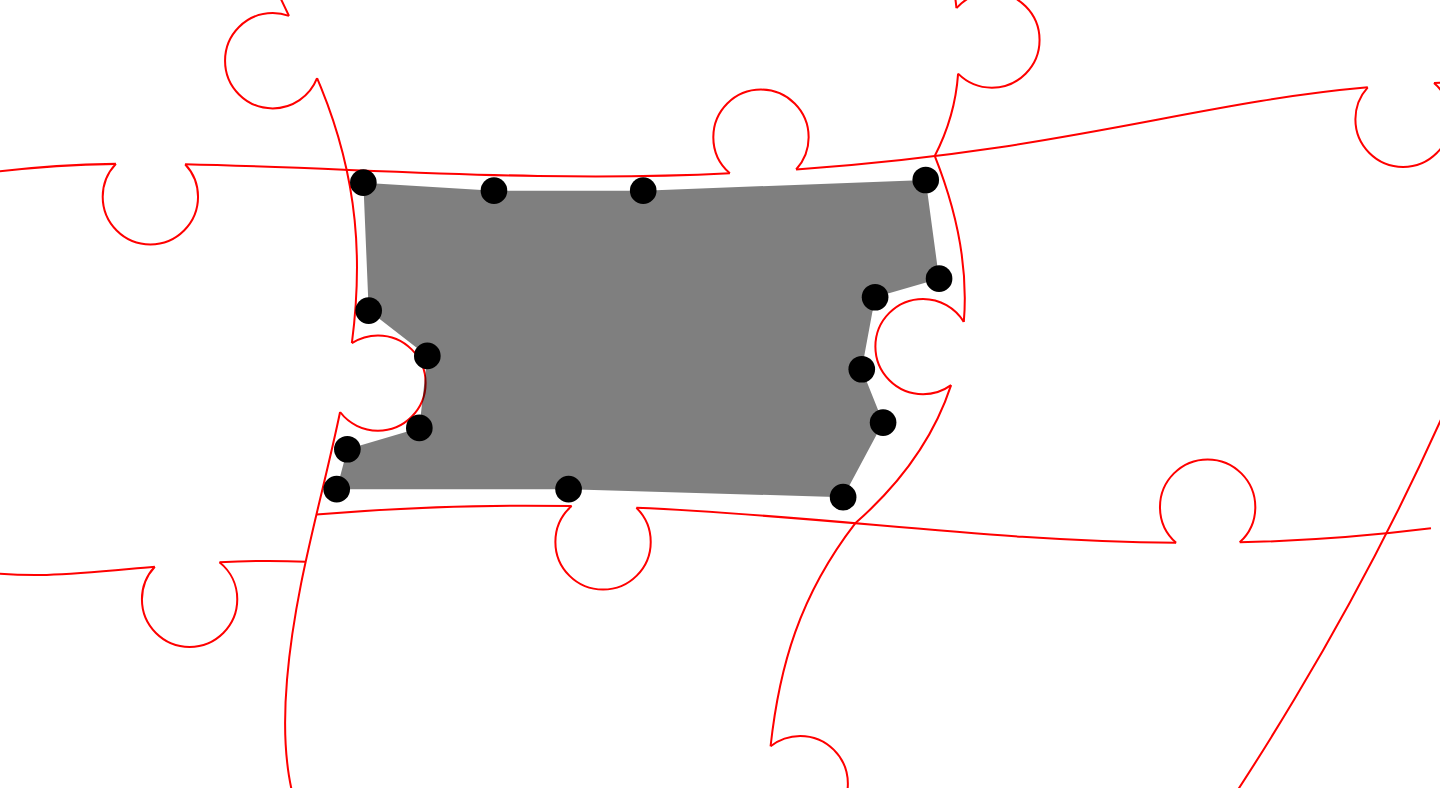 click 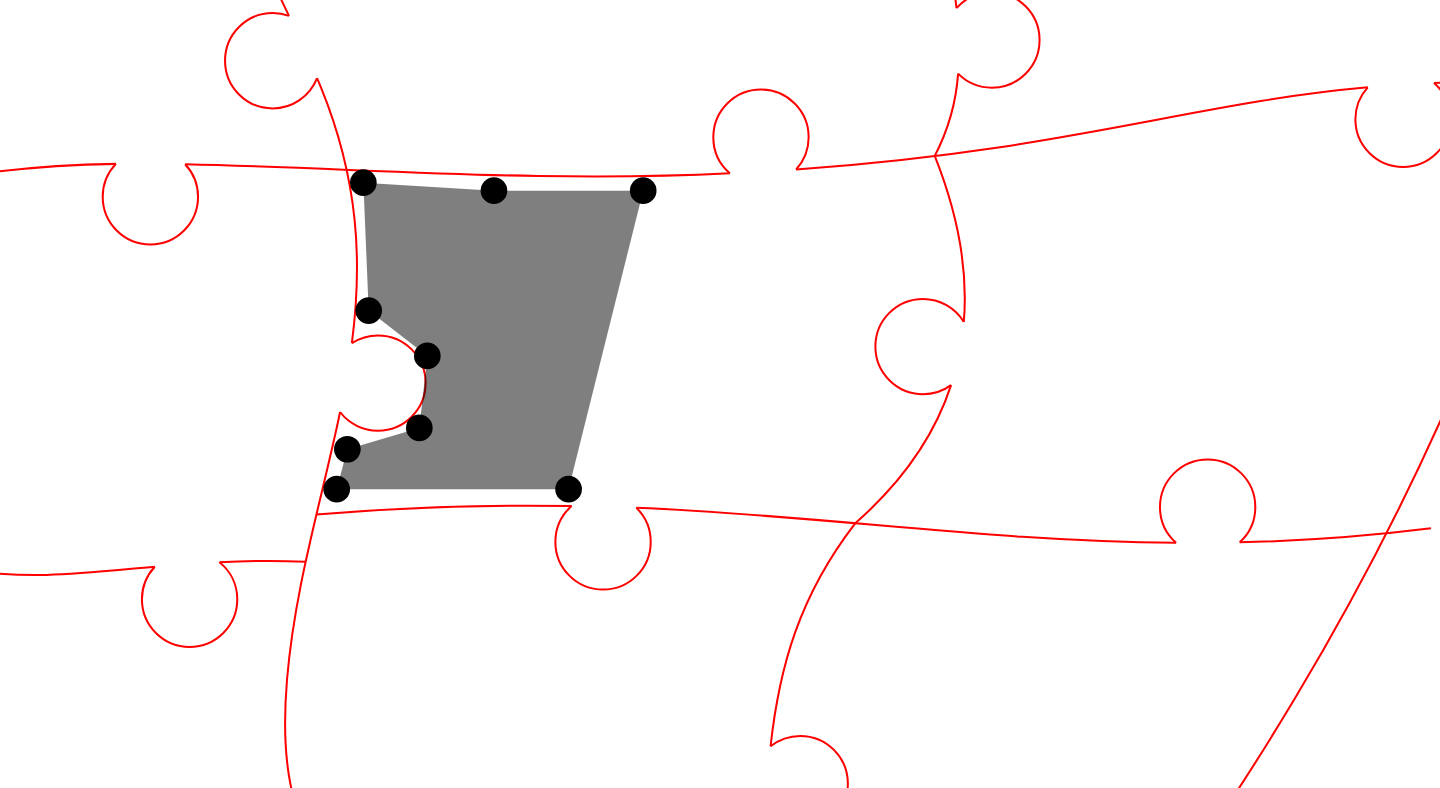 click 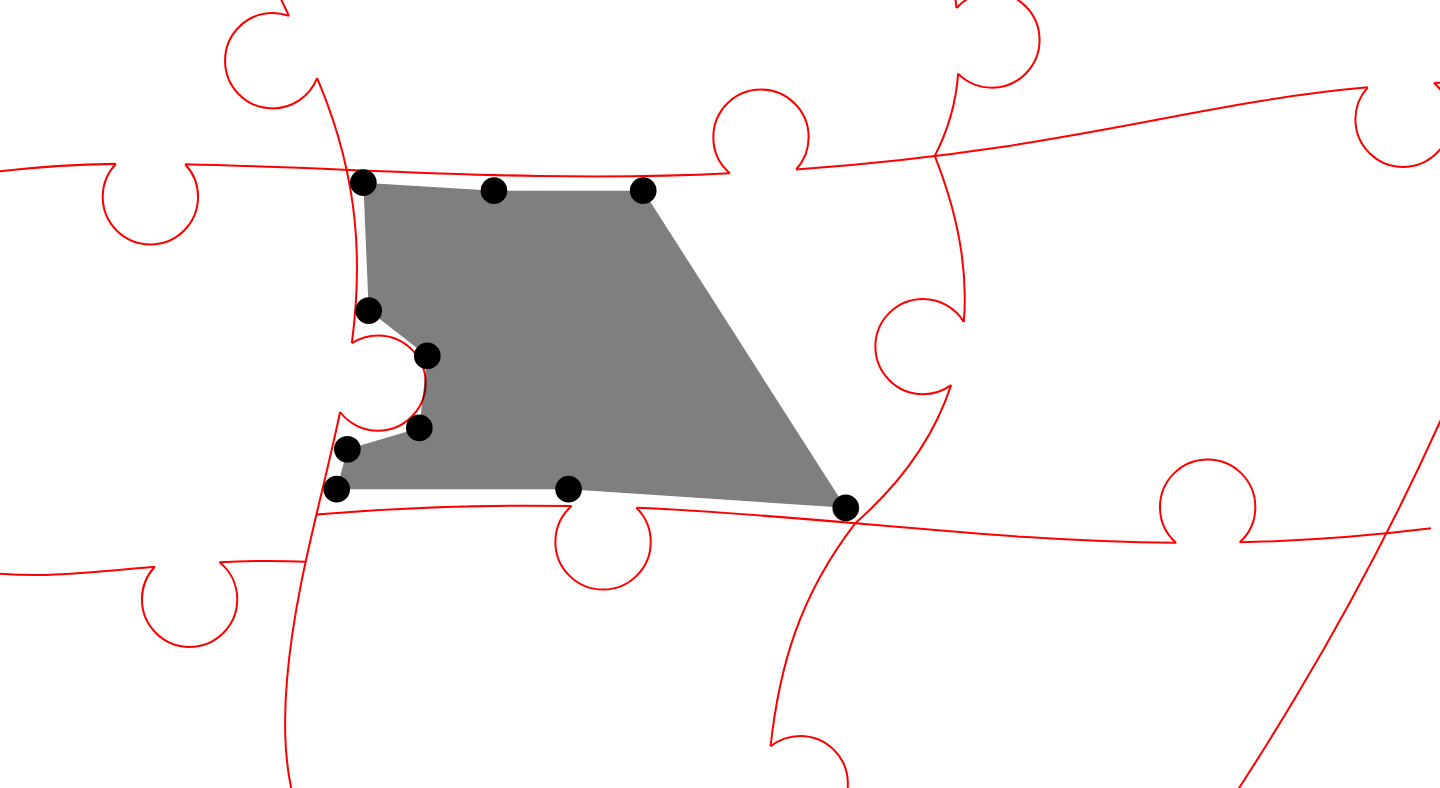 click 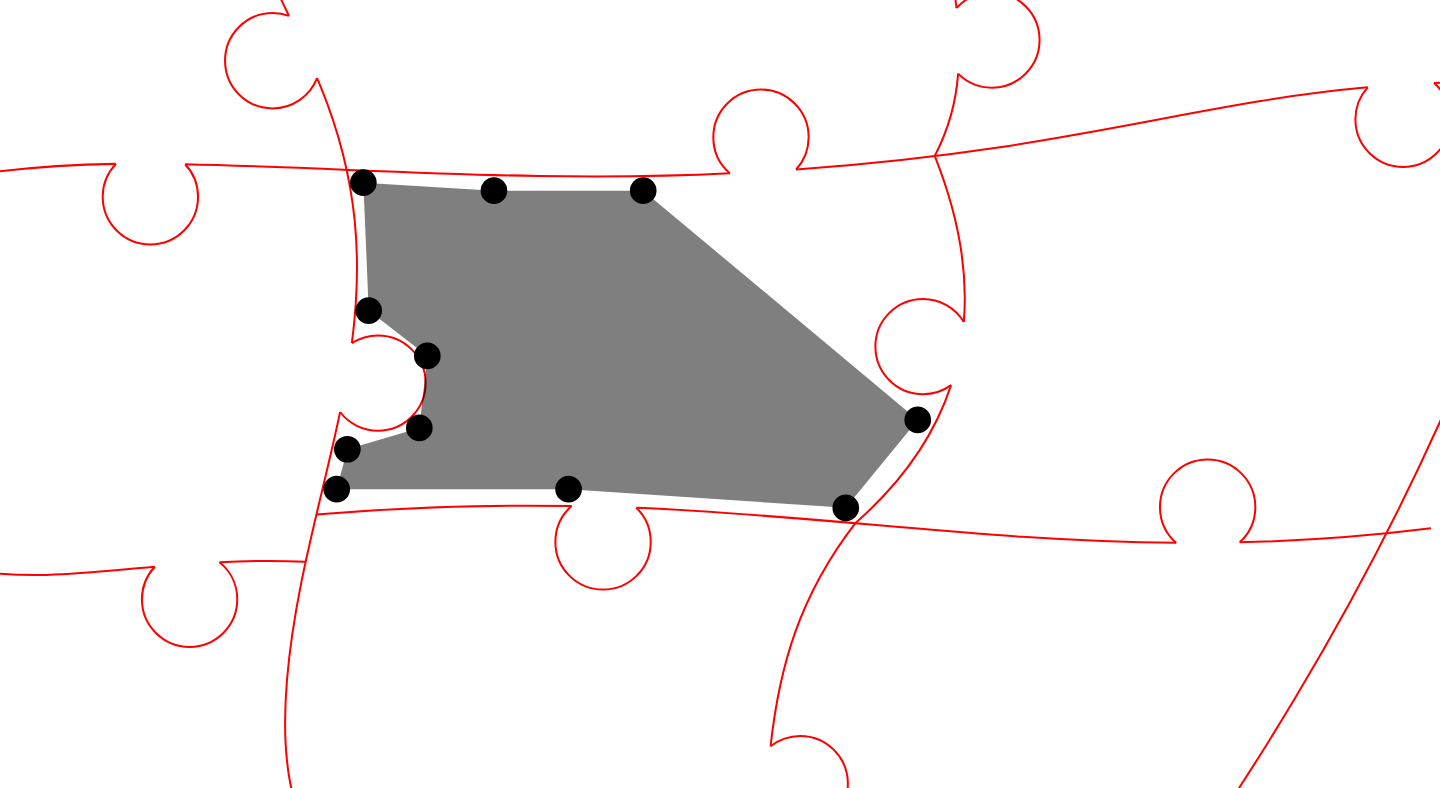 click 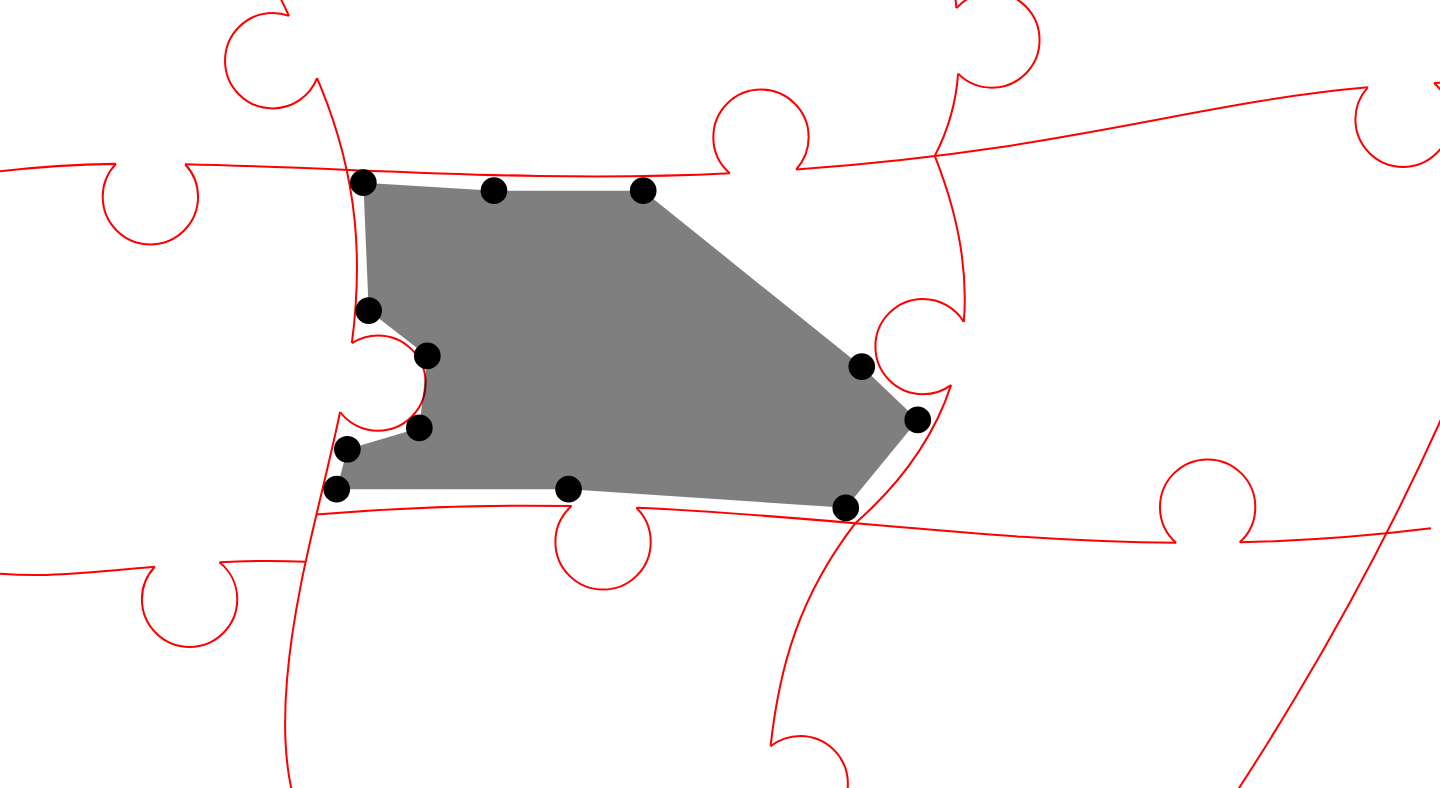 click 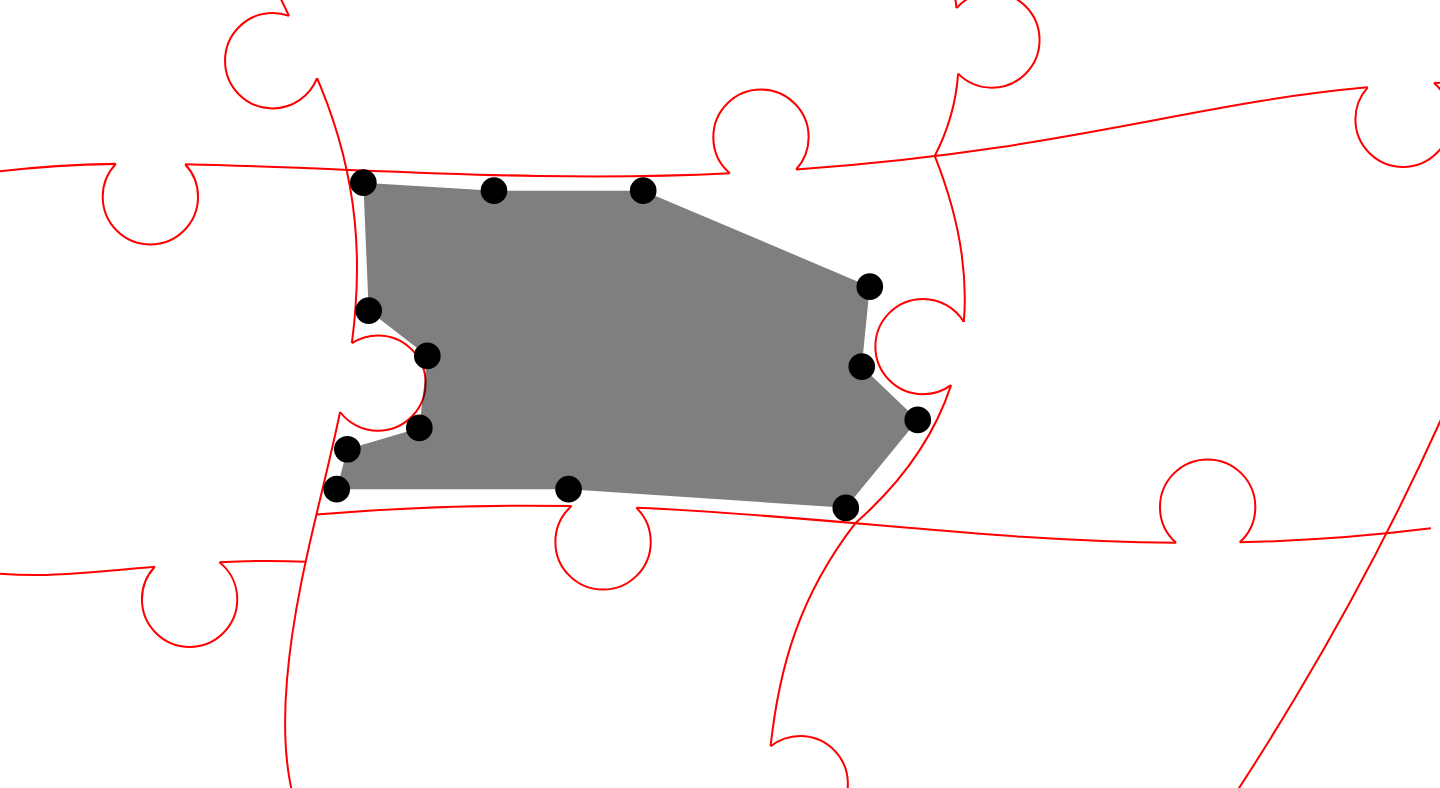click 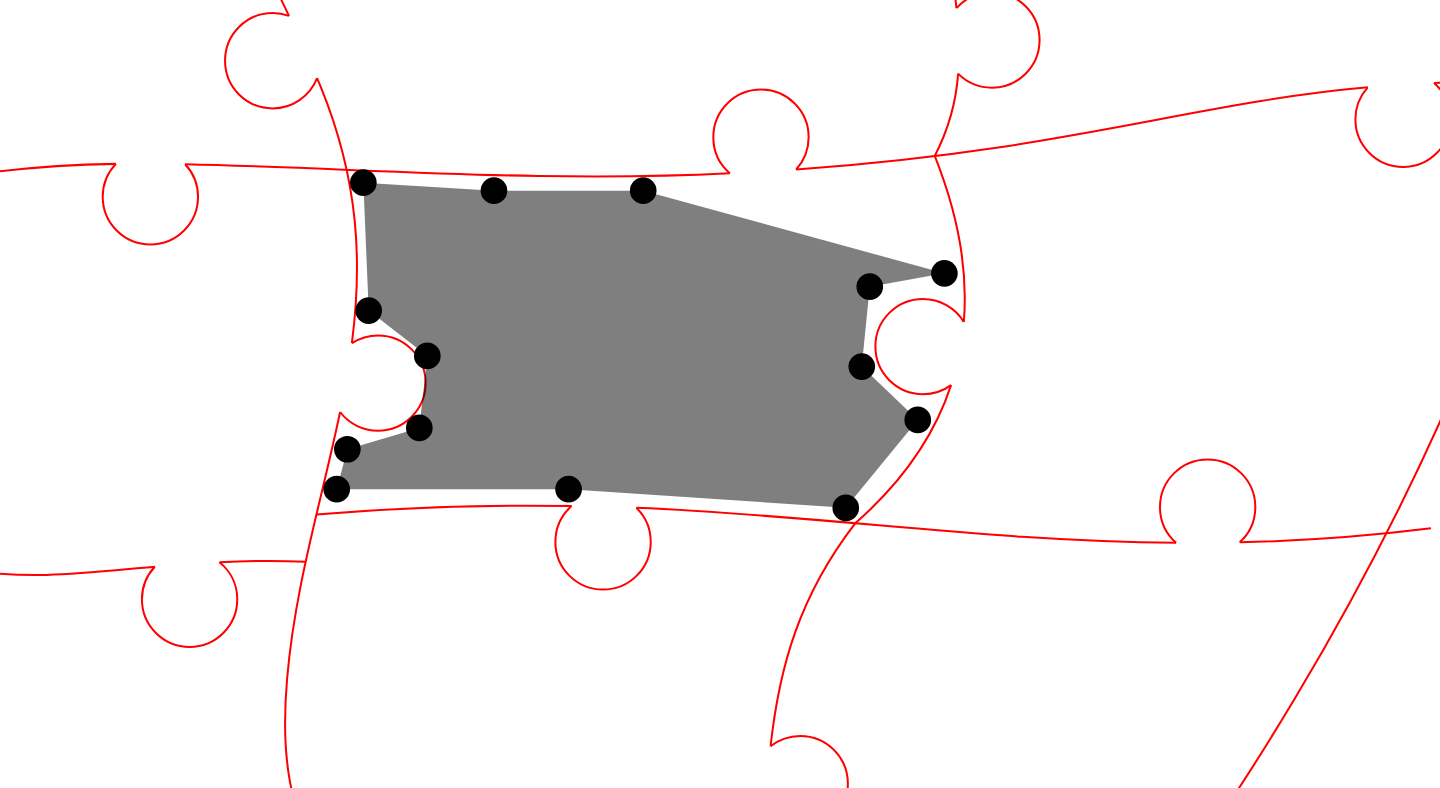 click 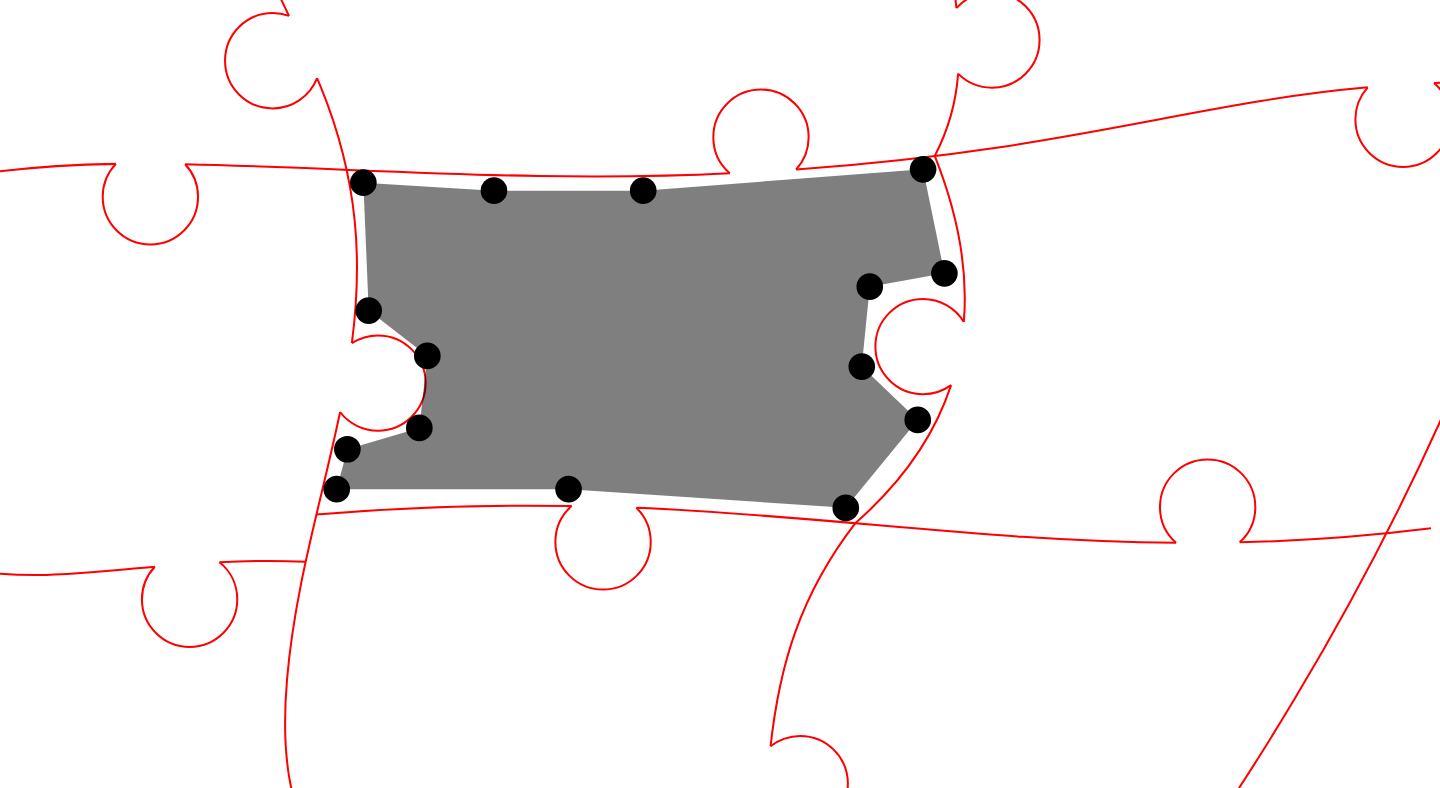click 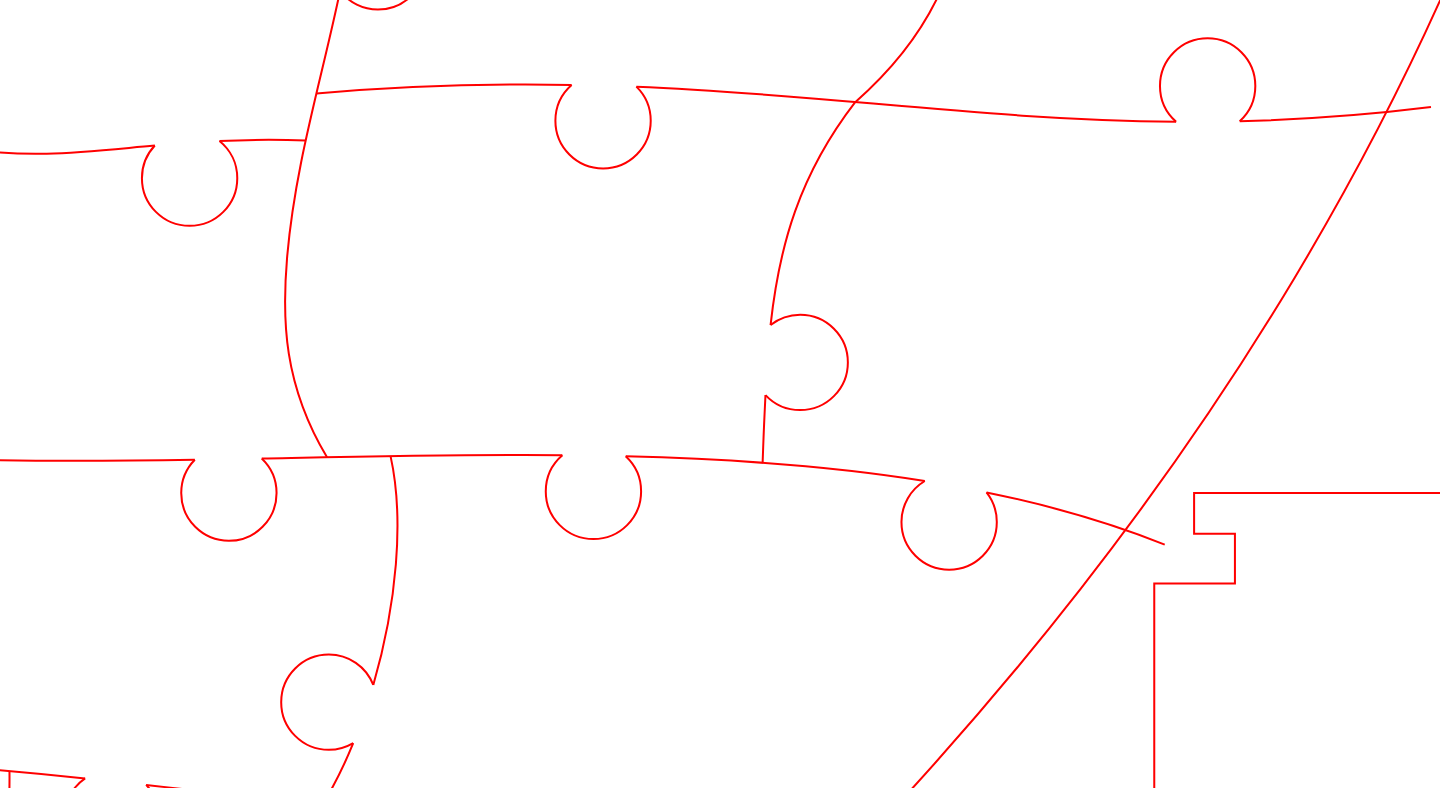 scroll, scrollTop: 447, scrollLeft: 915, axis: both 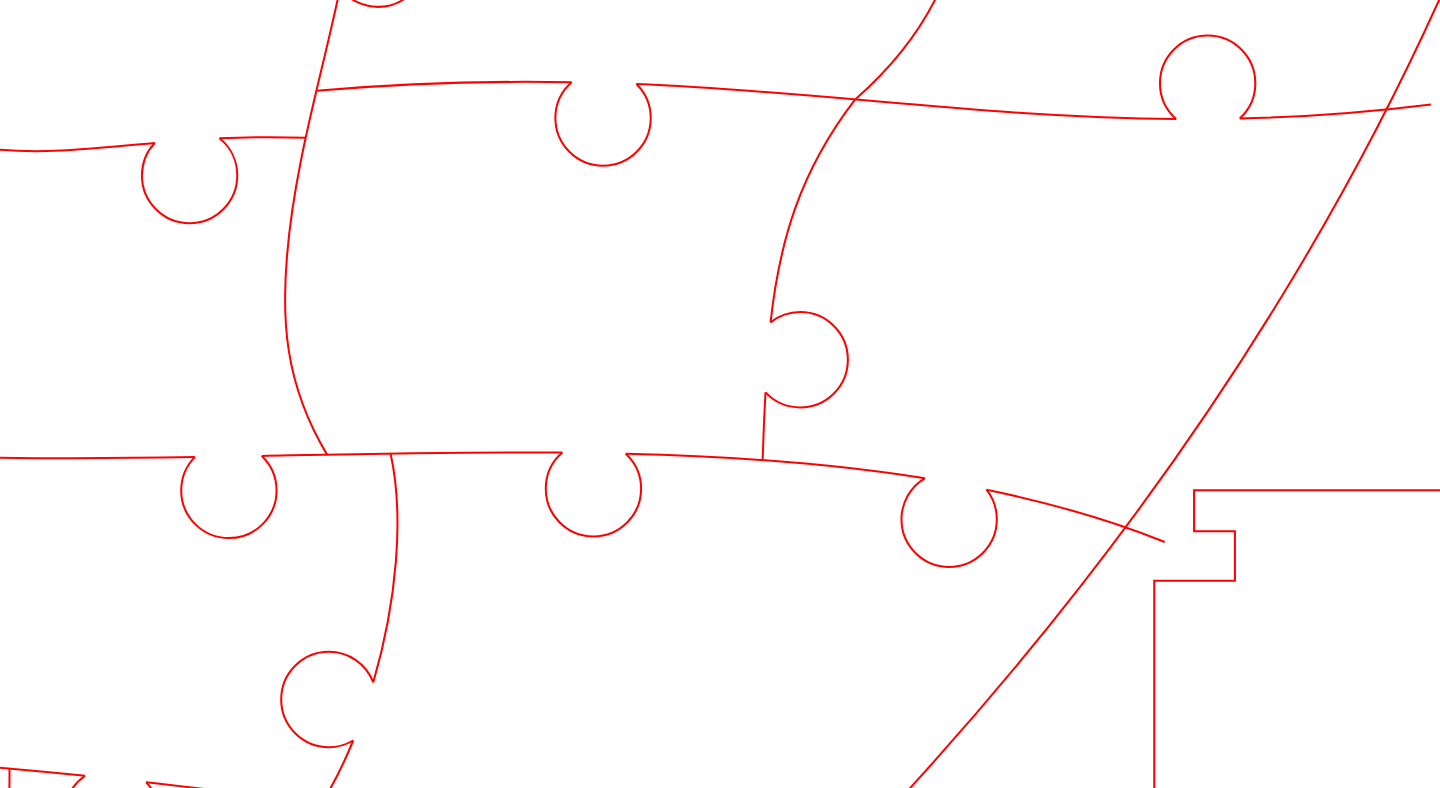 click 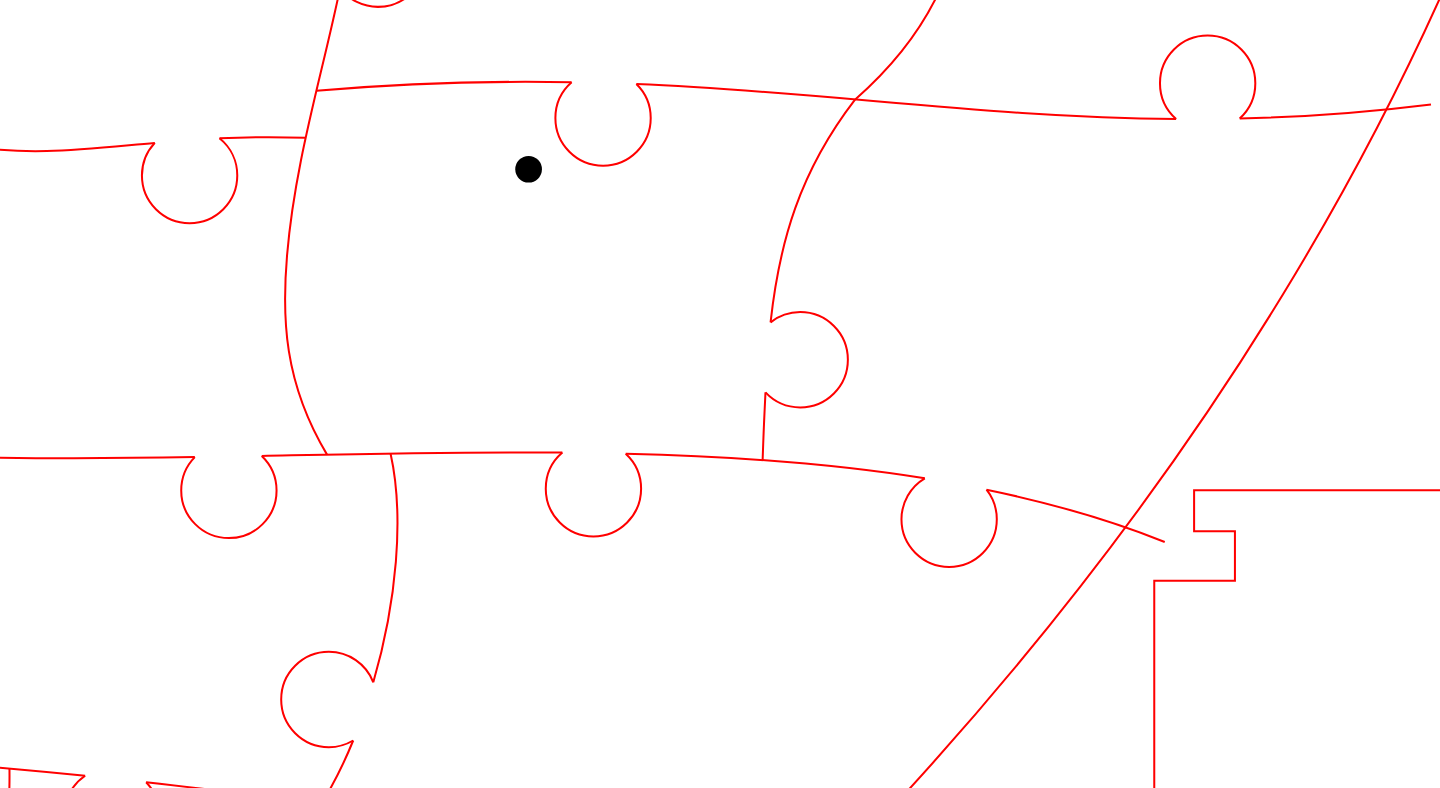 click 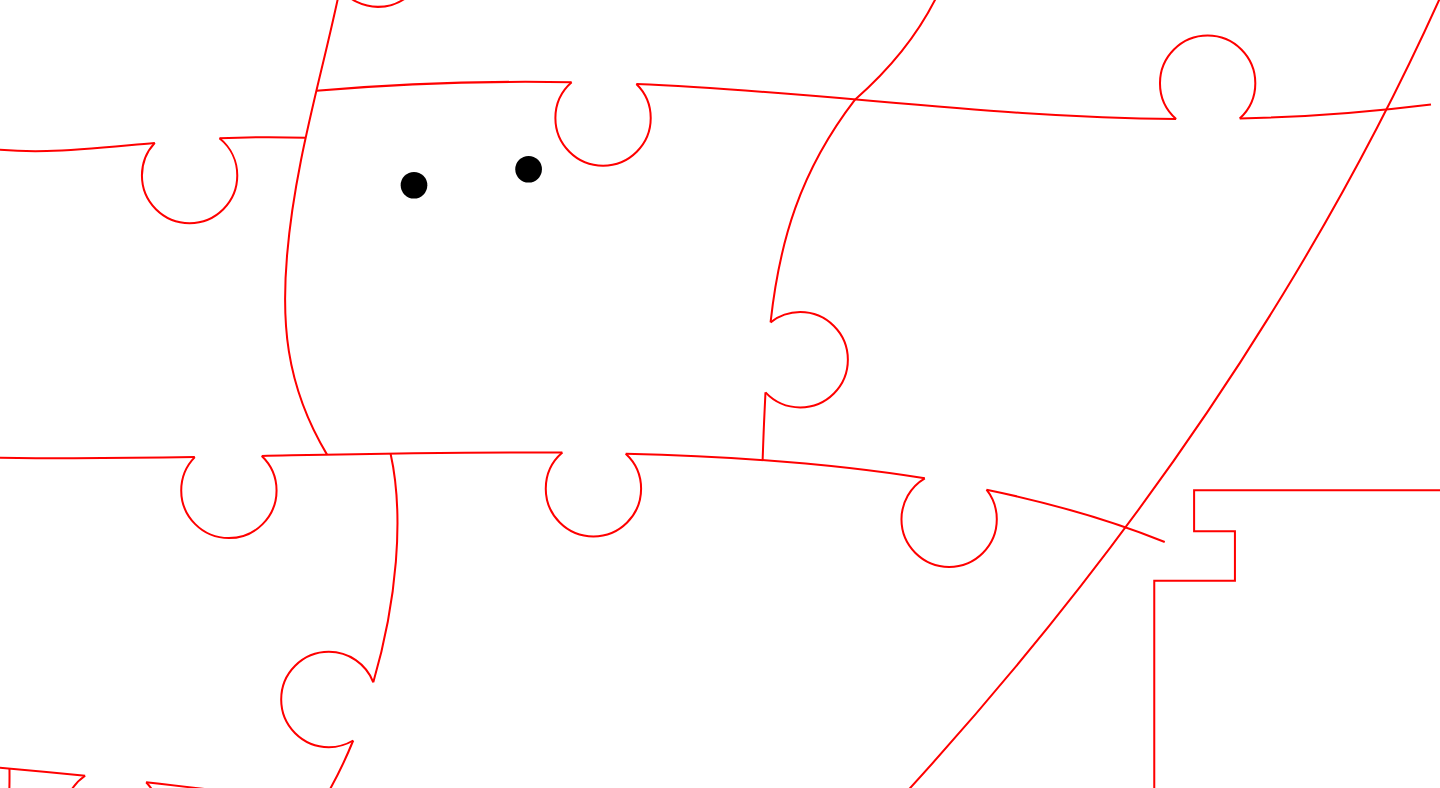 click 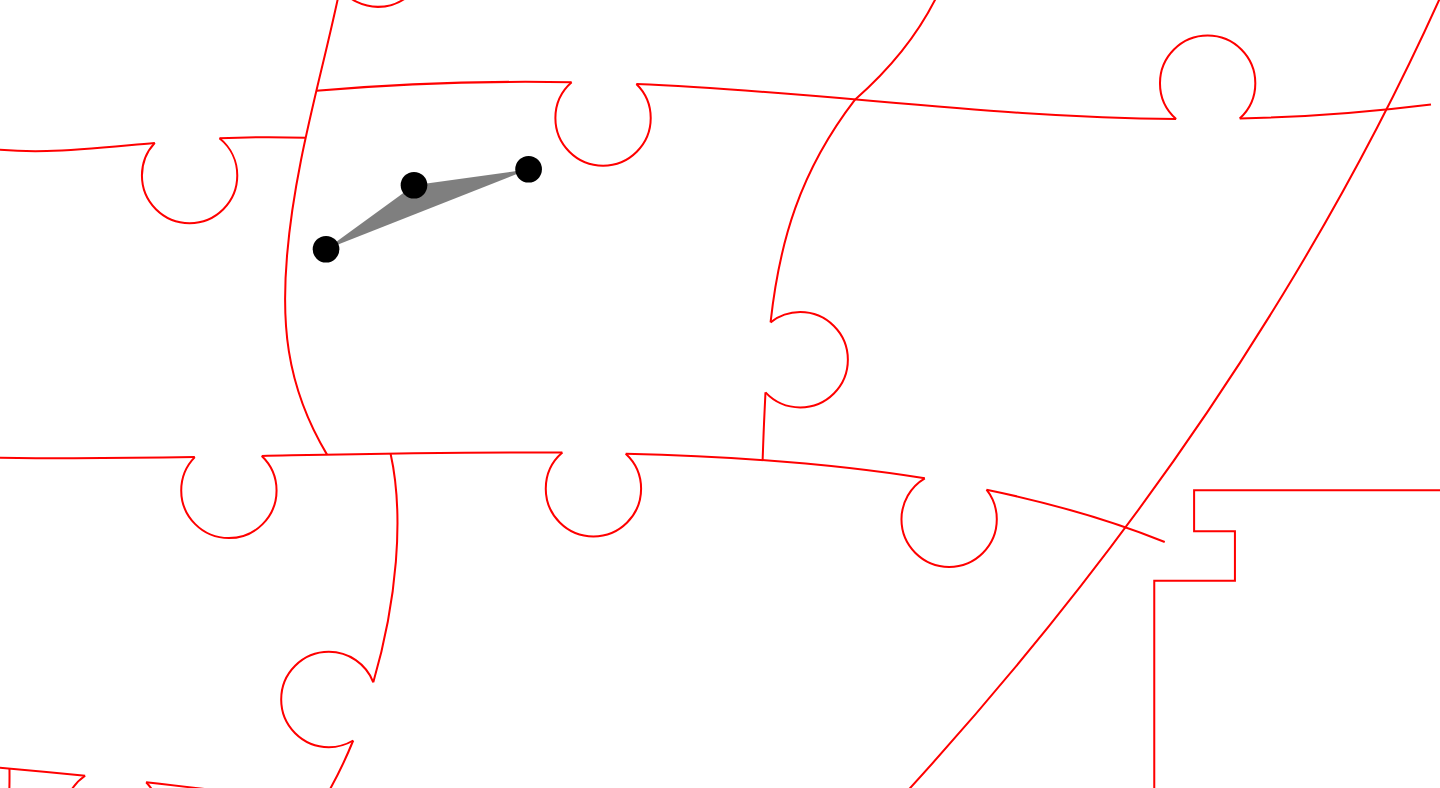 click 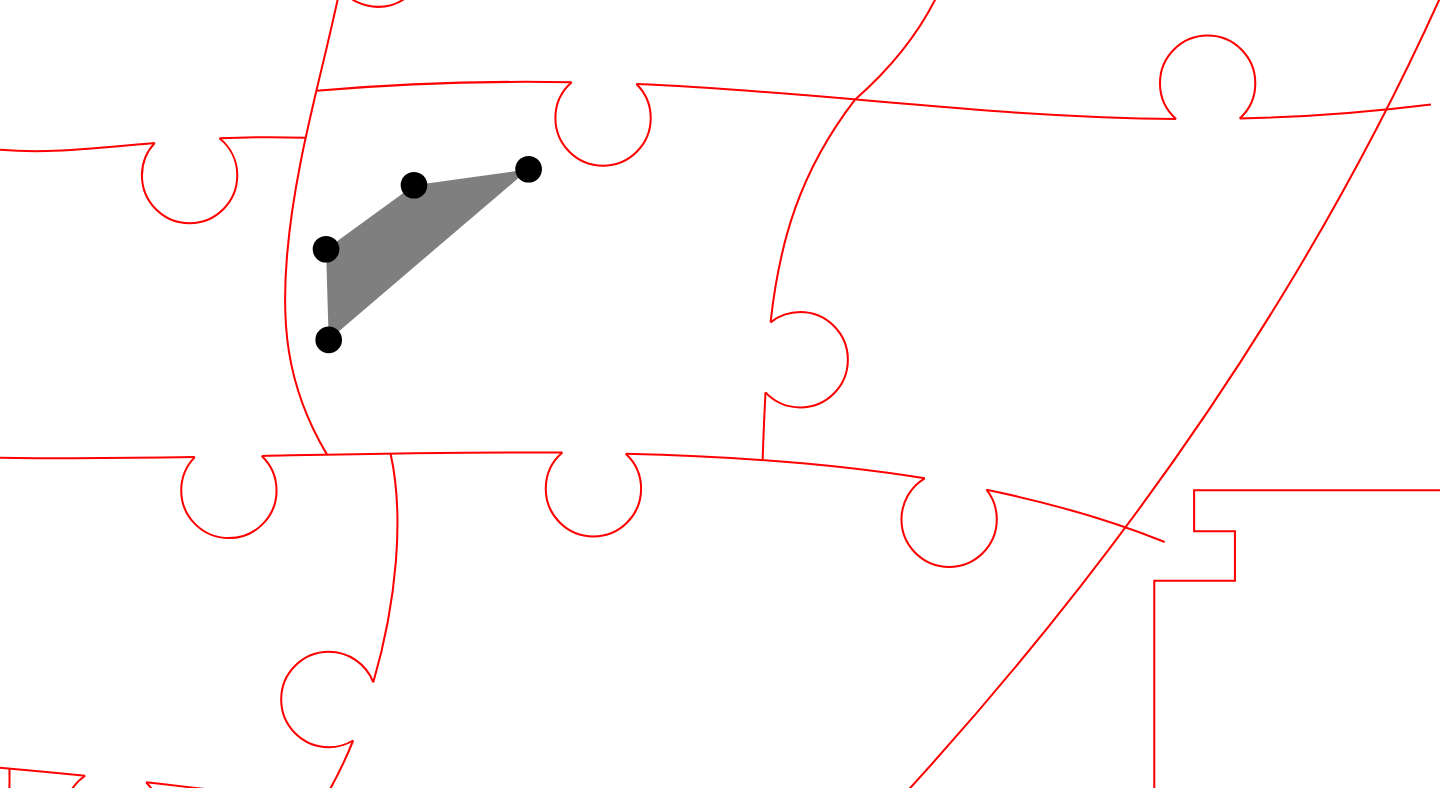 click 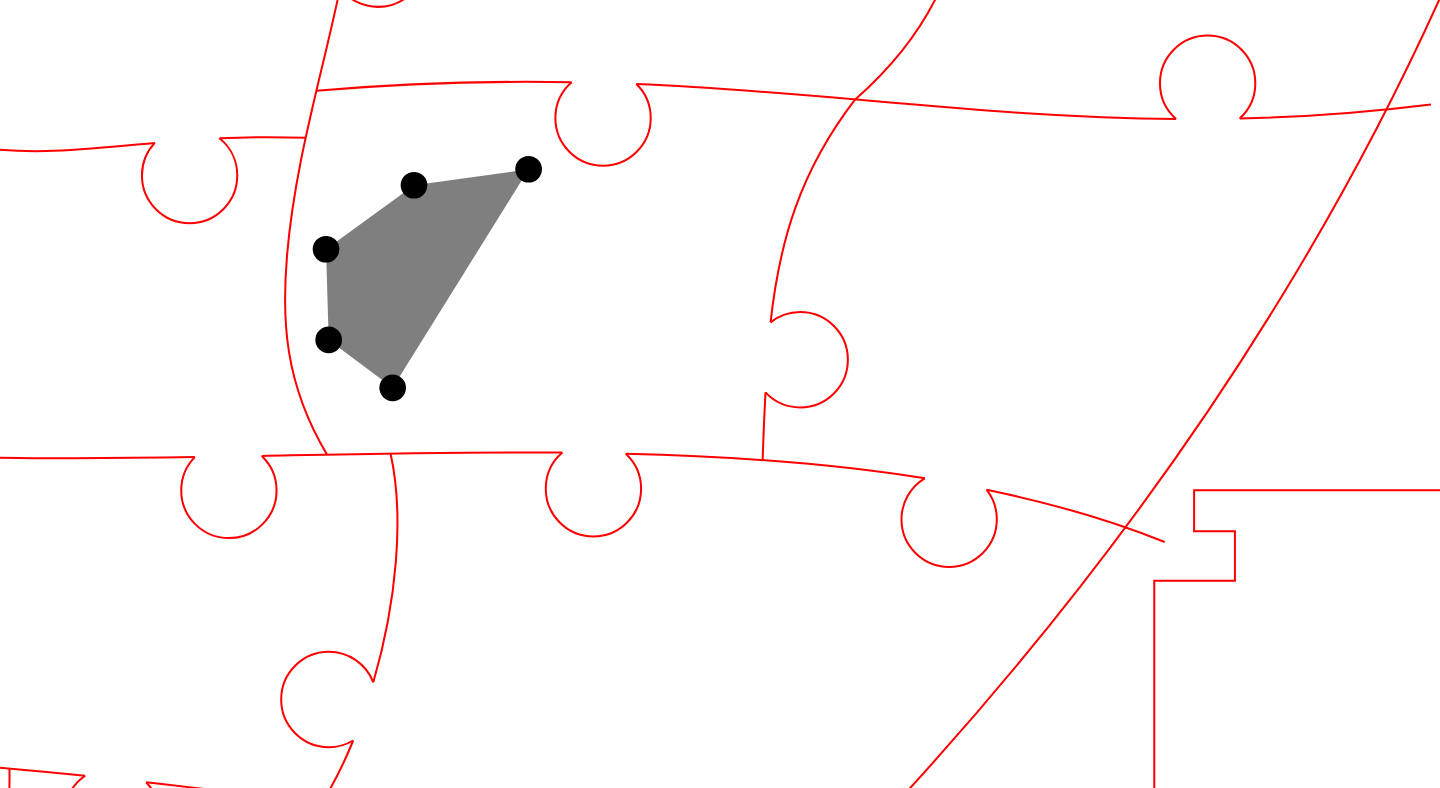 click 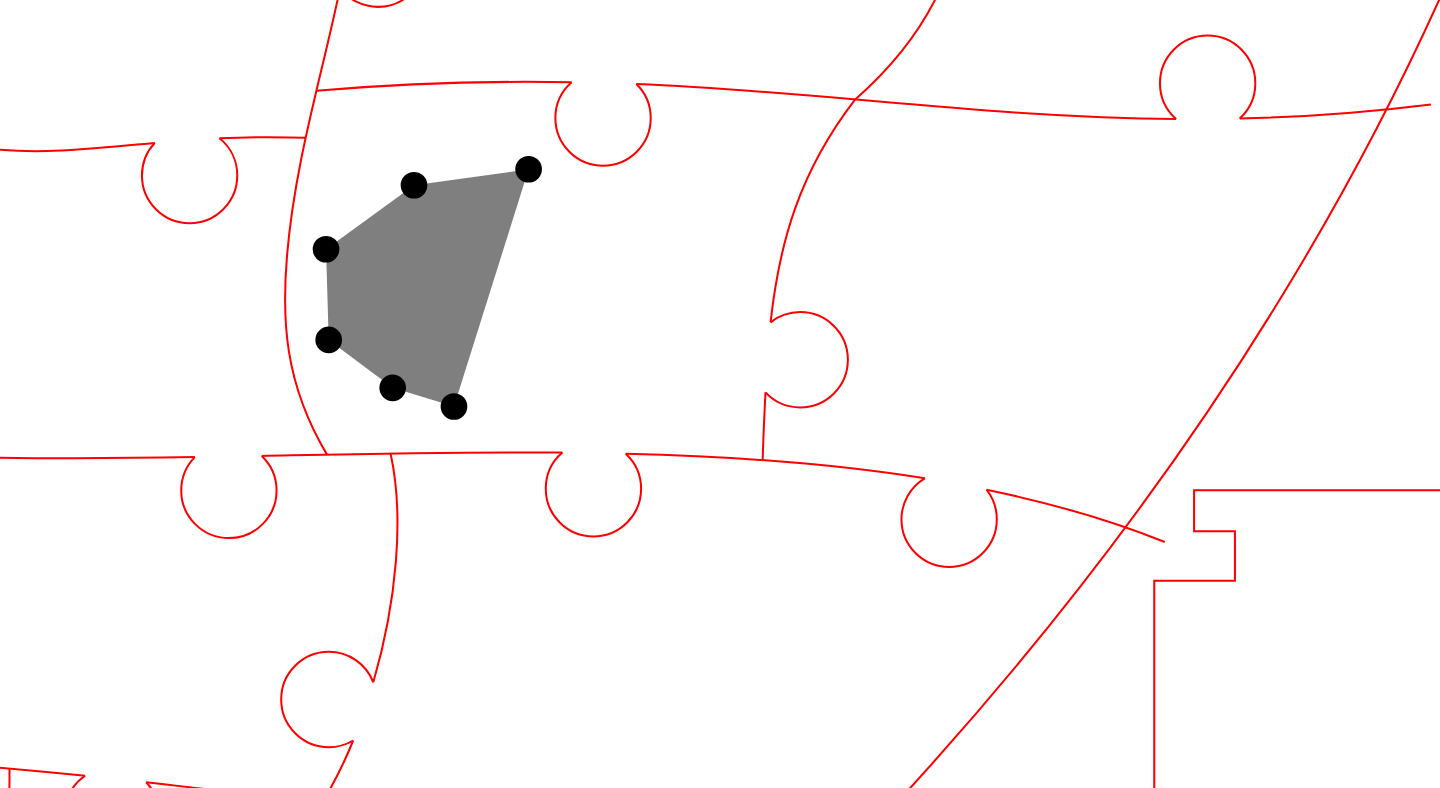 click 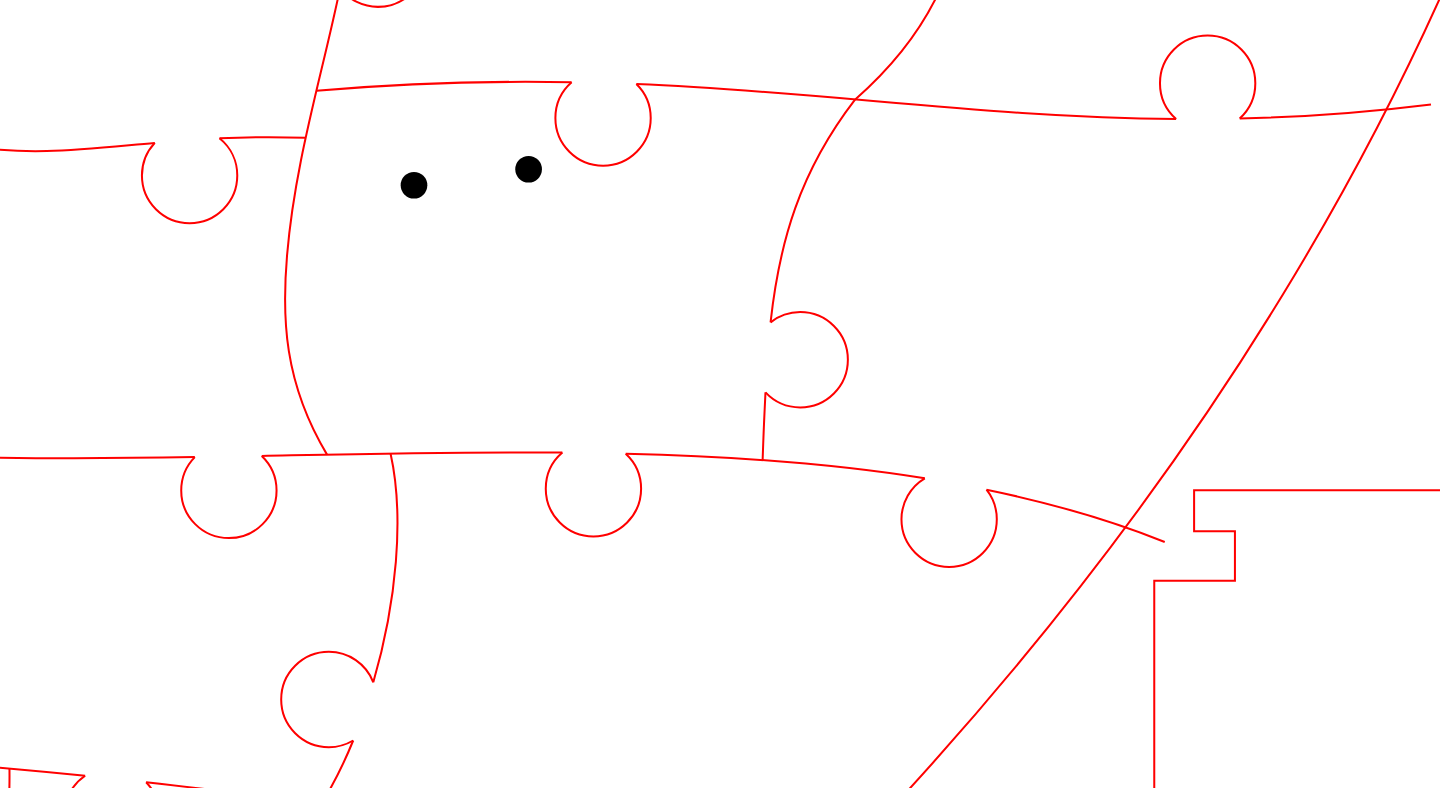 scroll, scrollTop: 447, scrollLeft: 915, axis: both 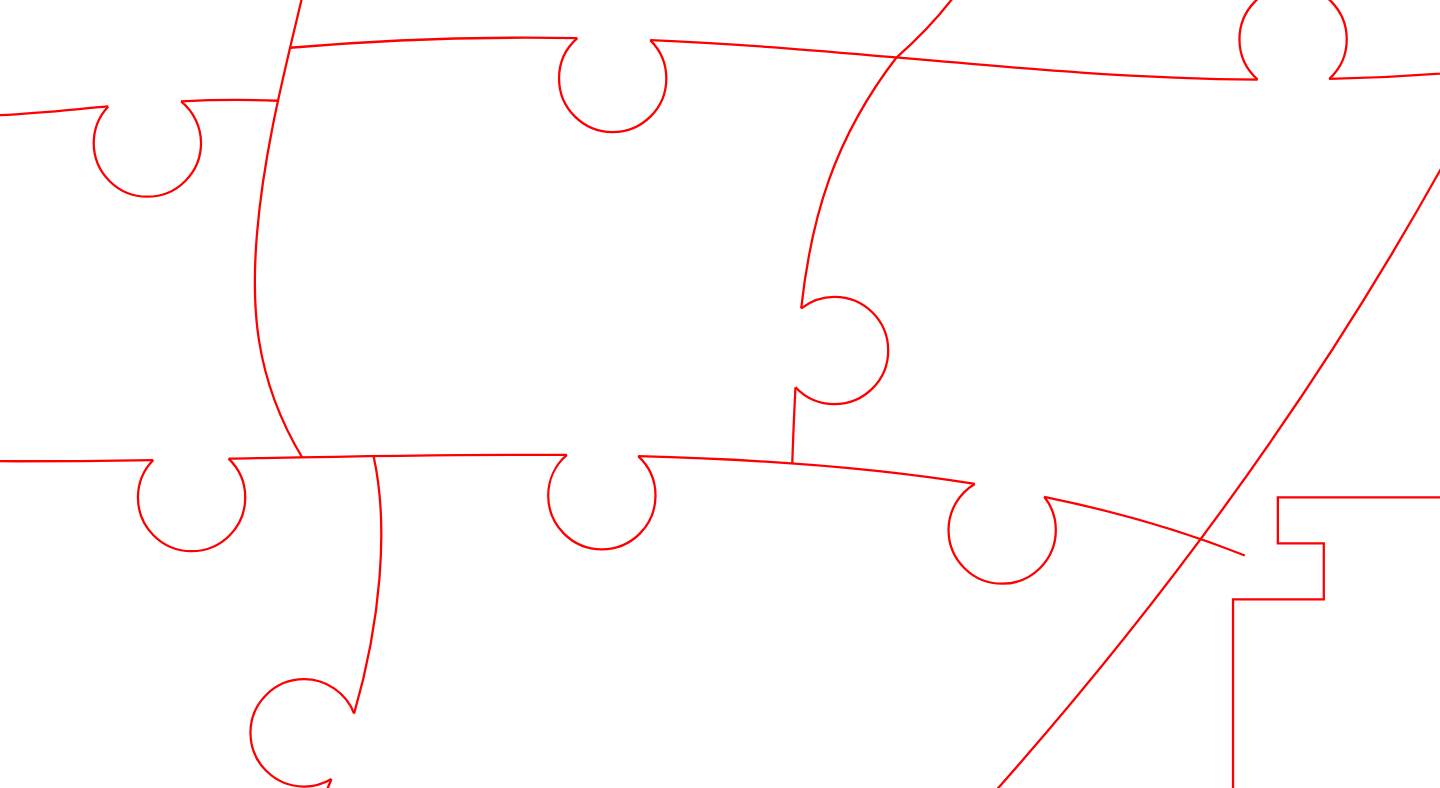 click 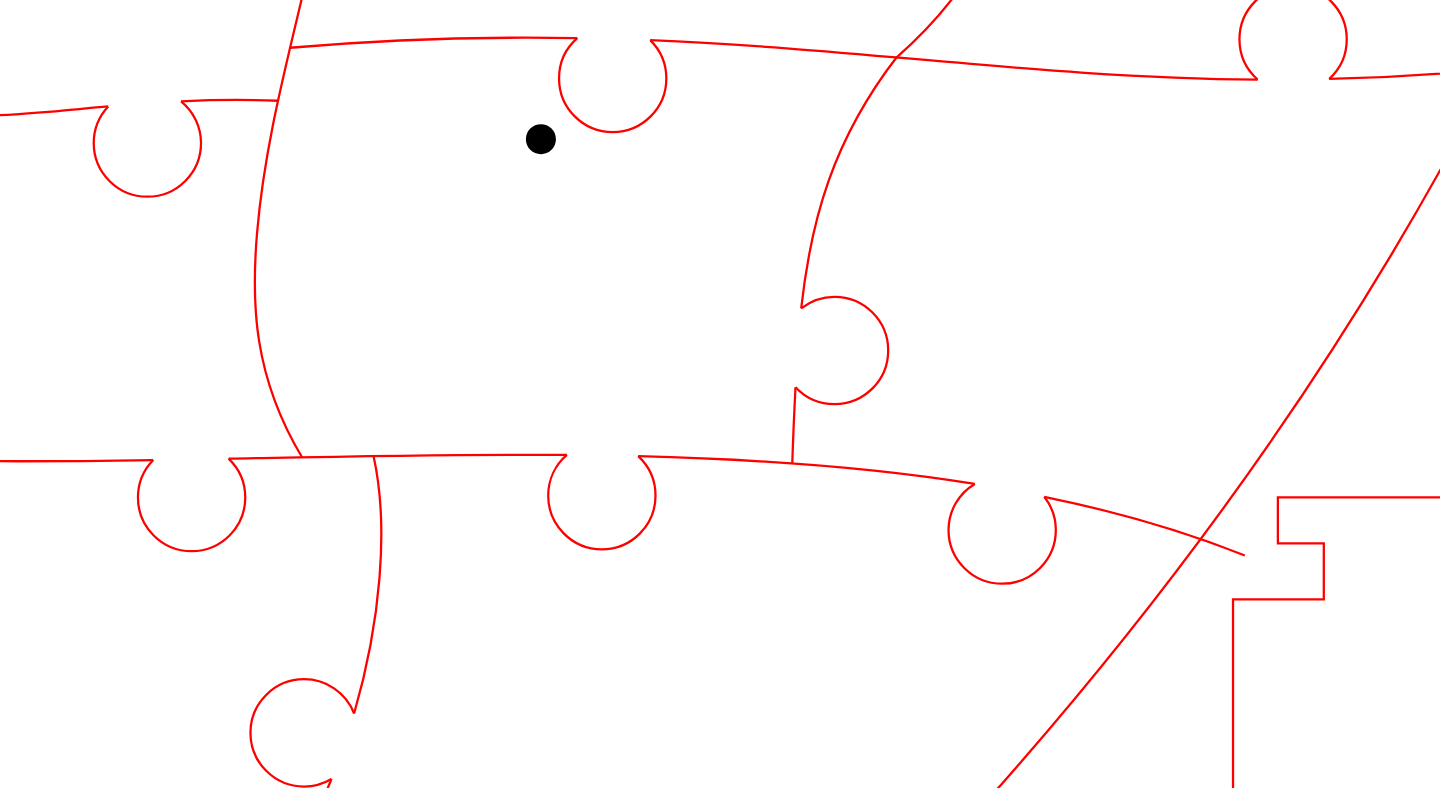 click 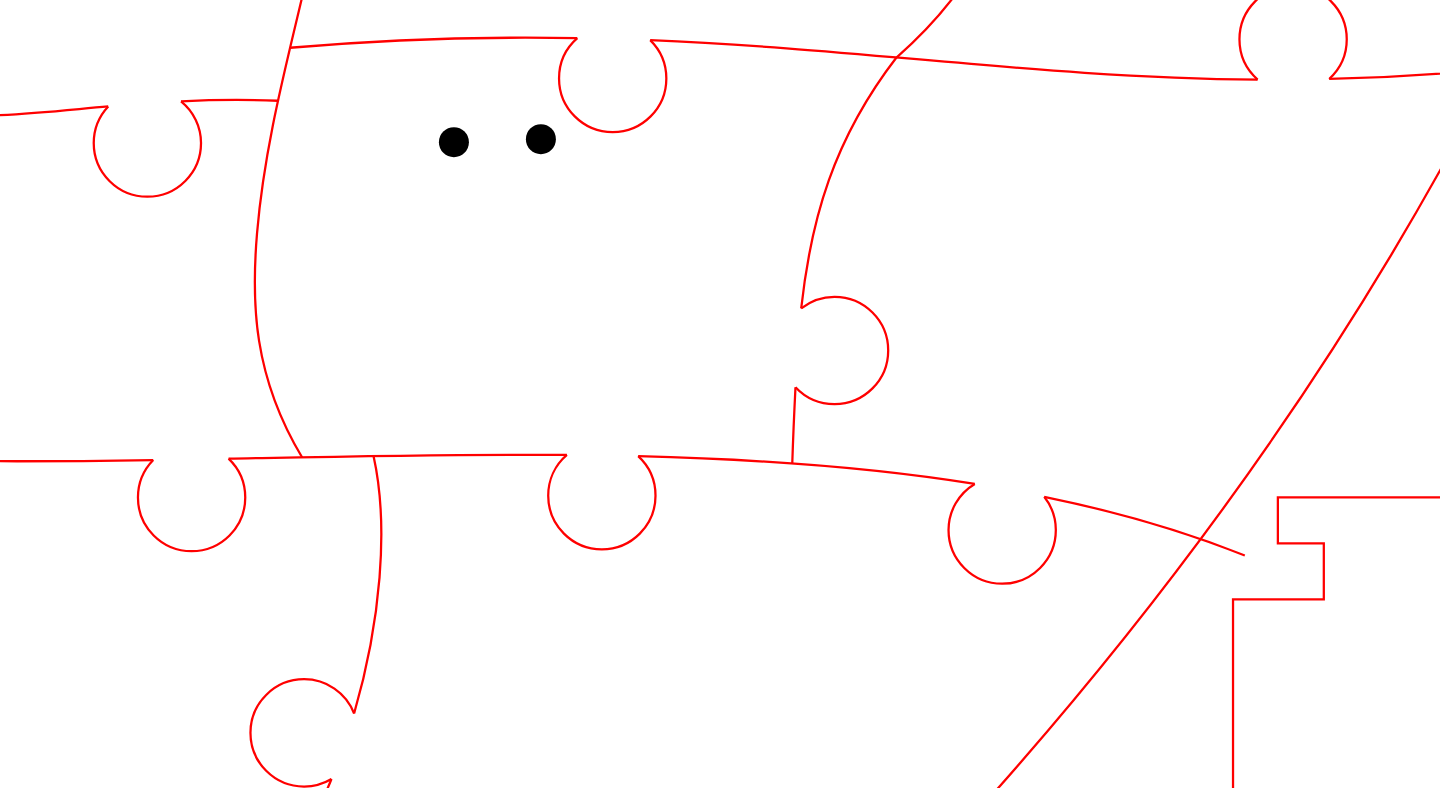 click 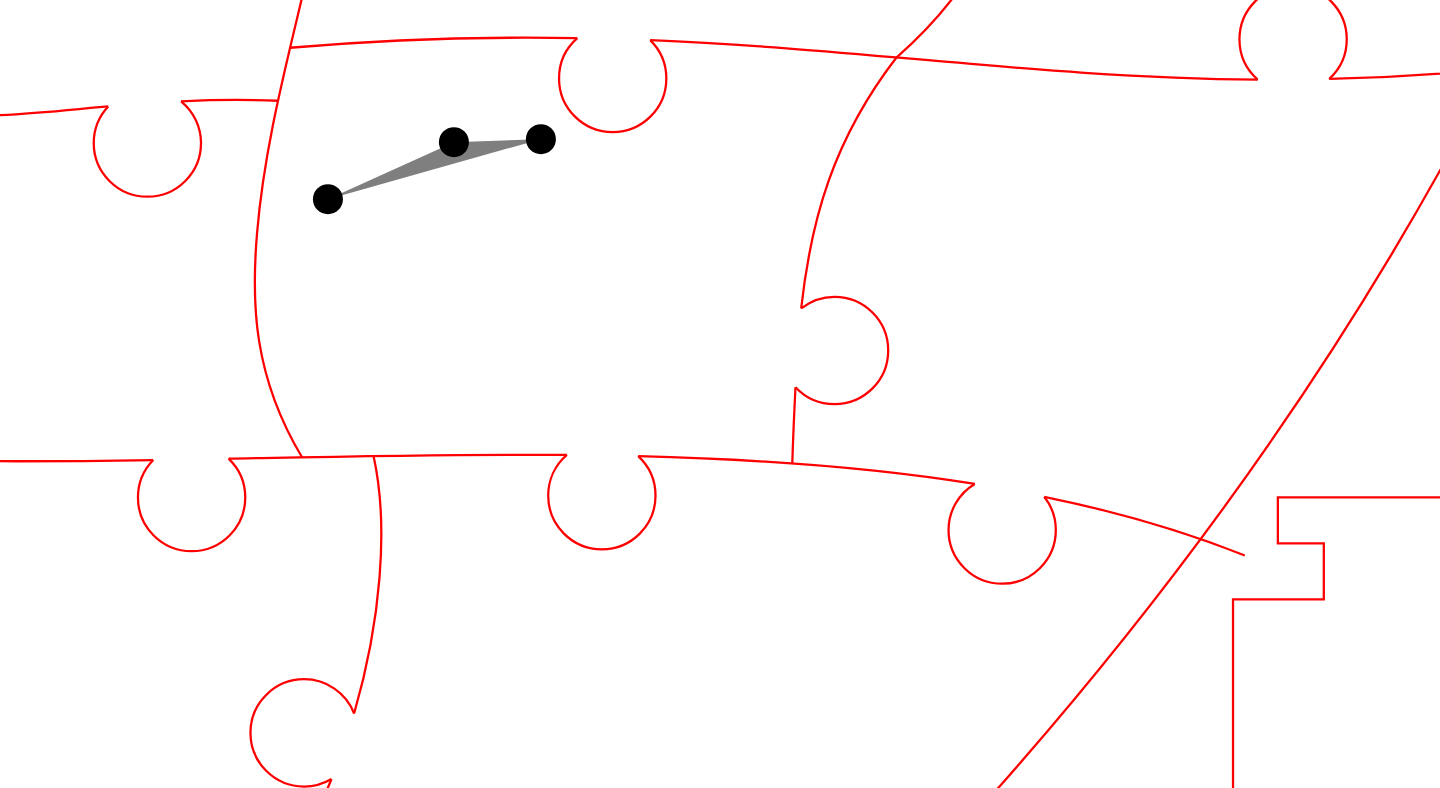 click 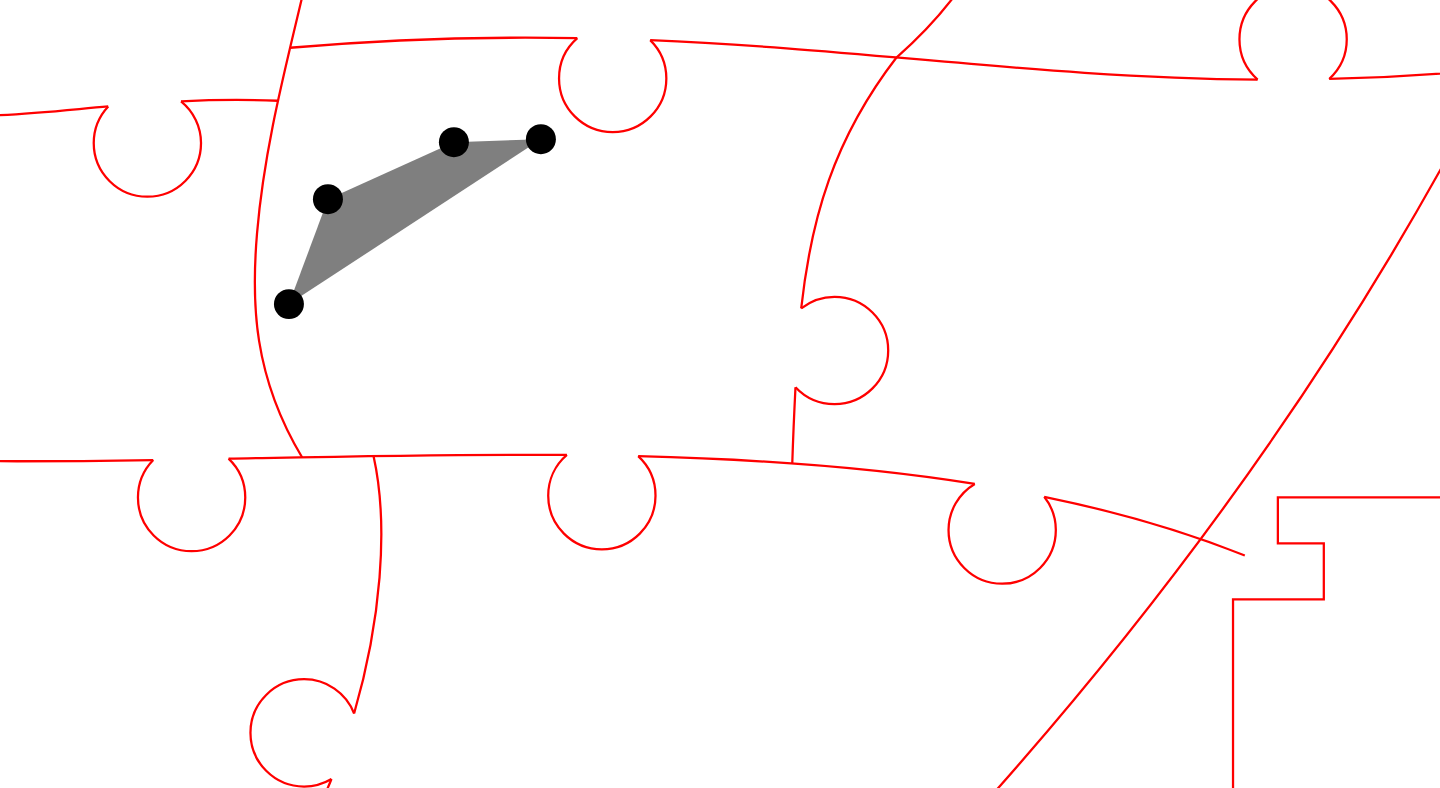 click 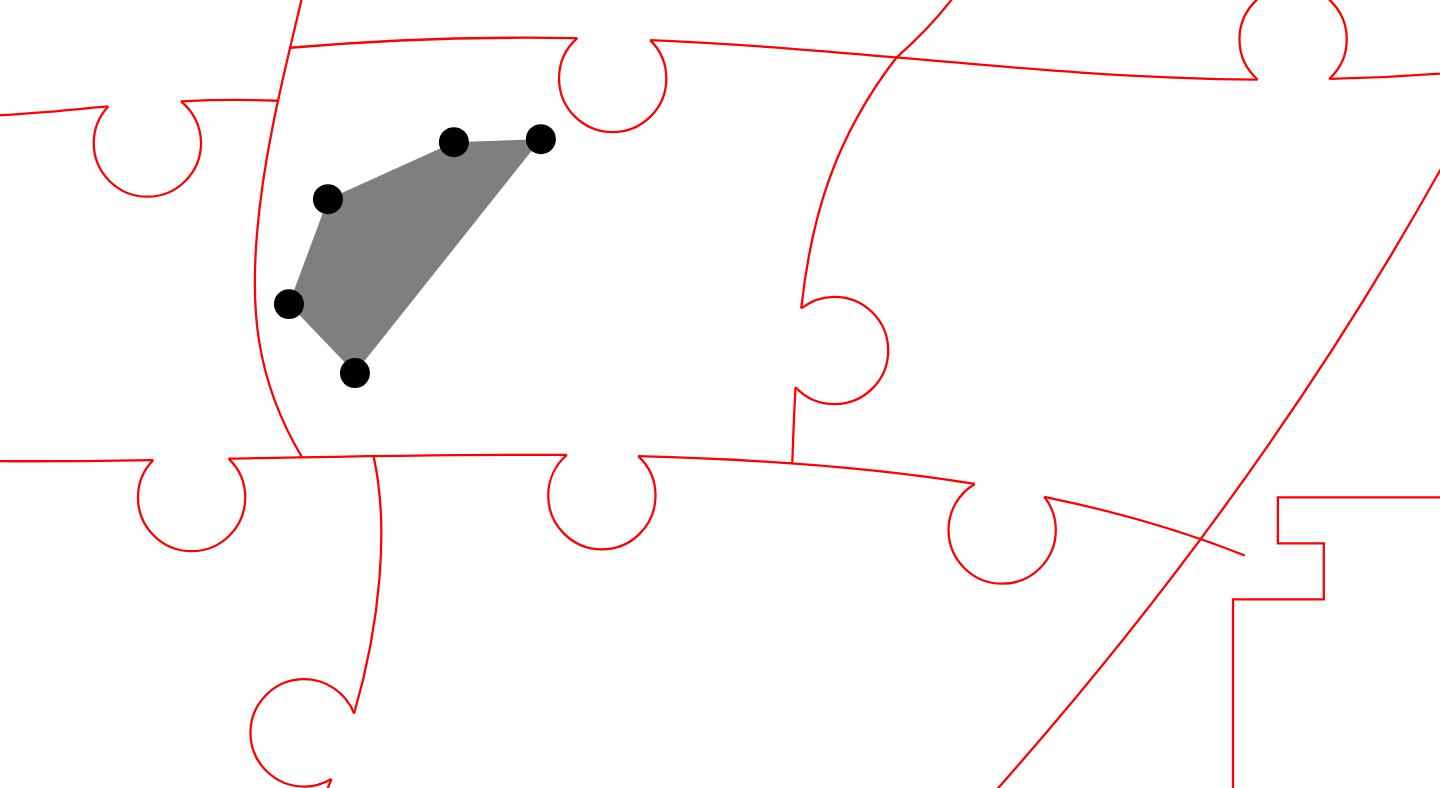 click 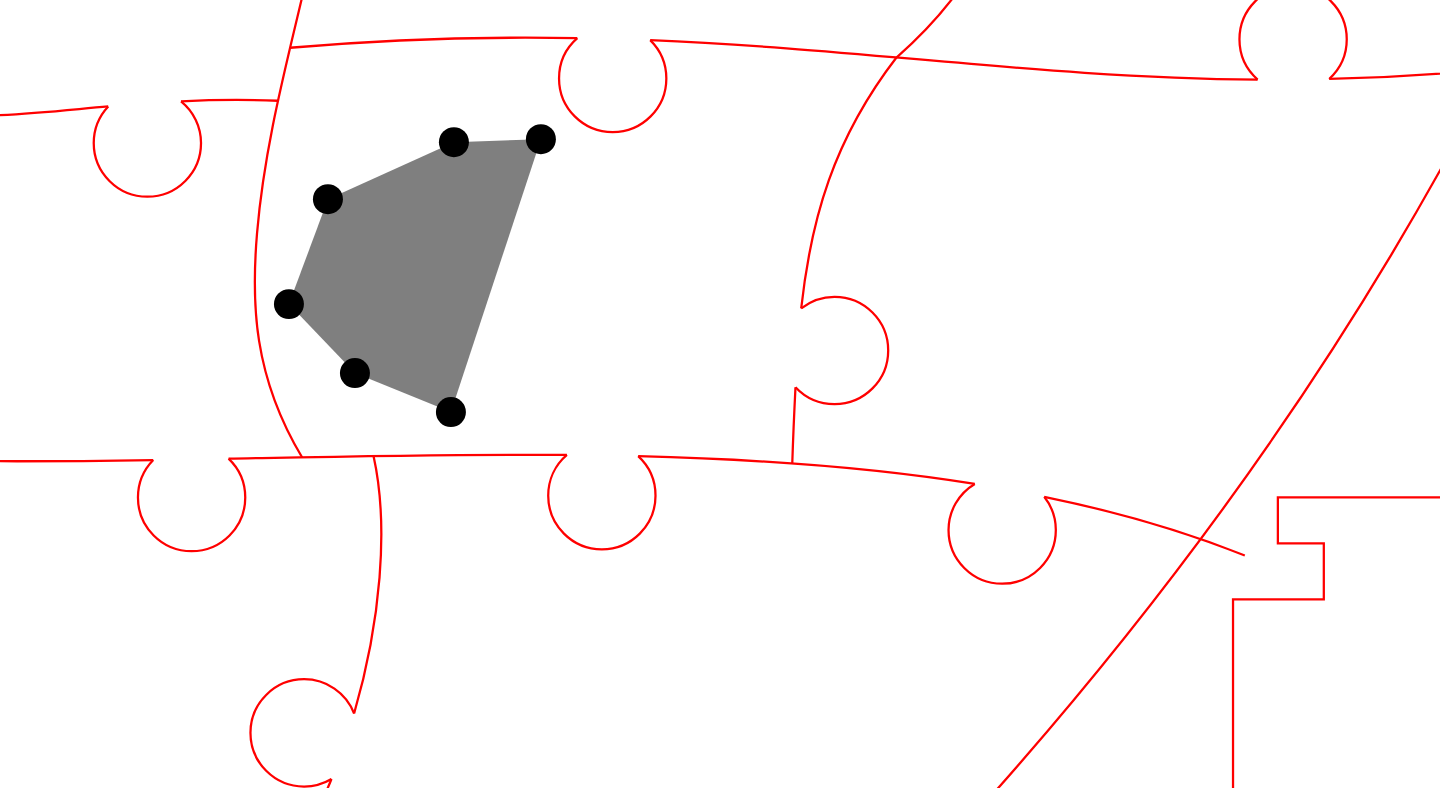 click 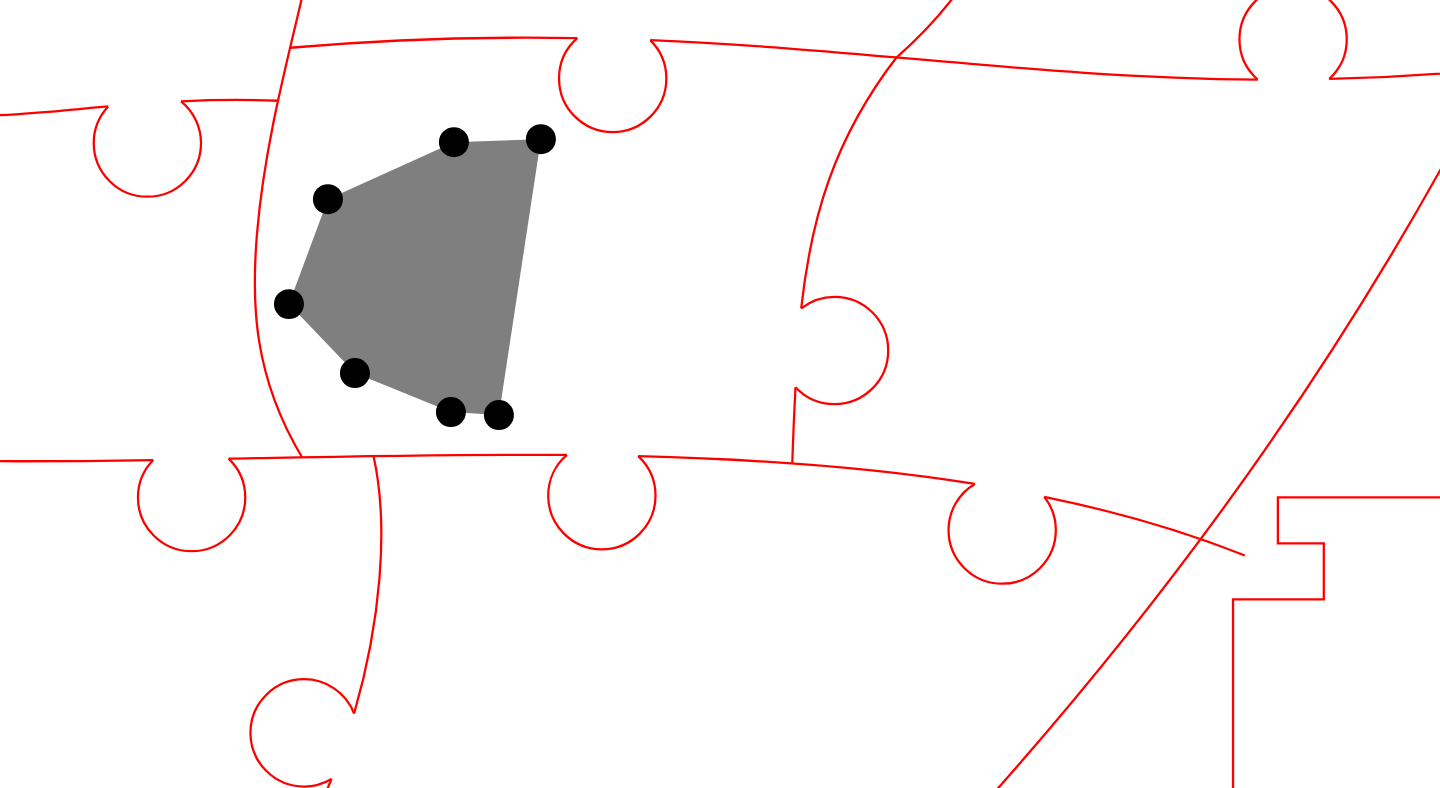 click 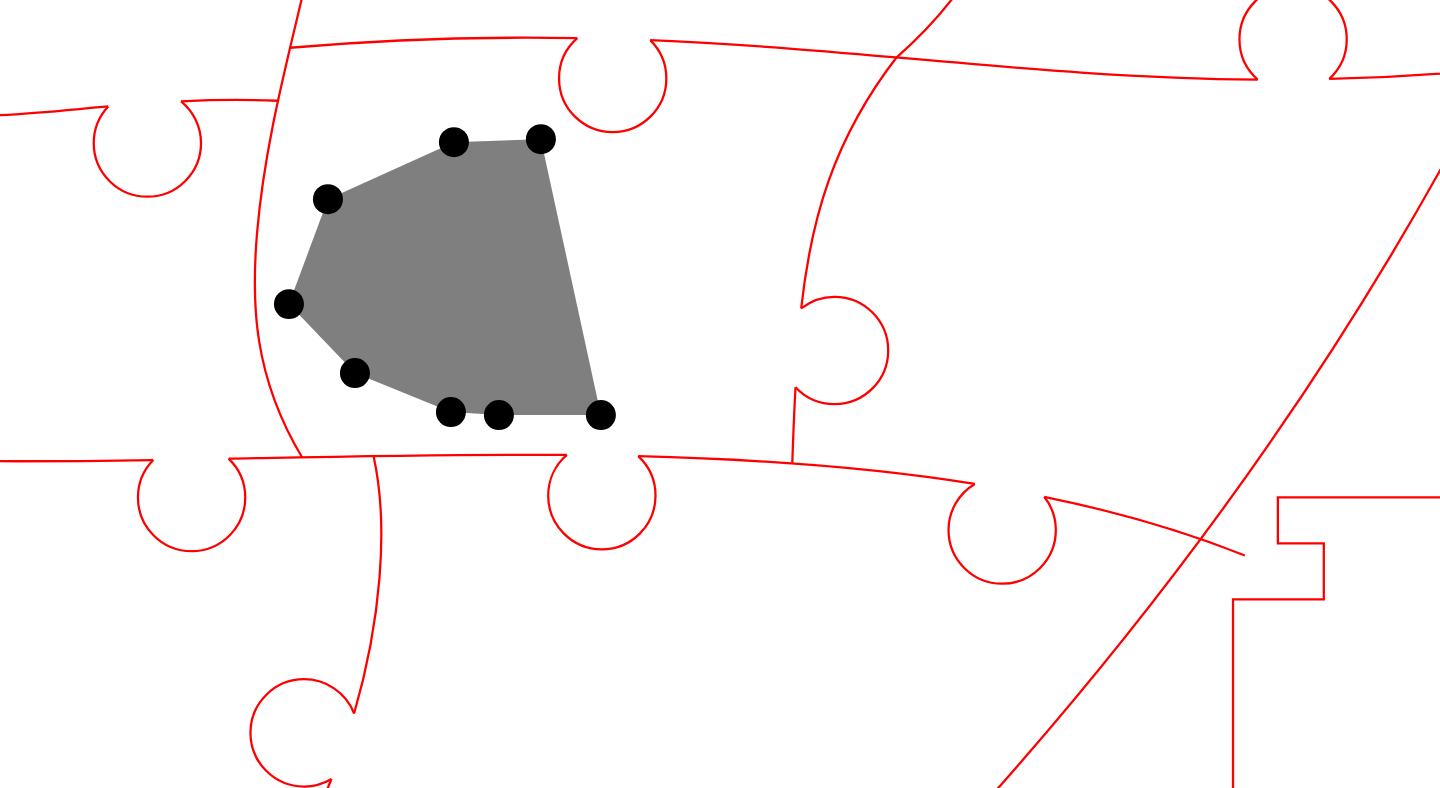 click 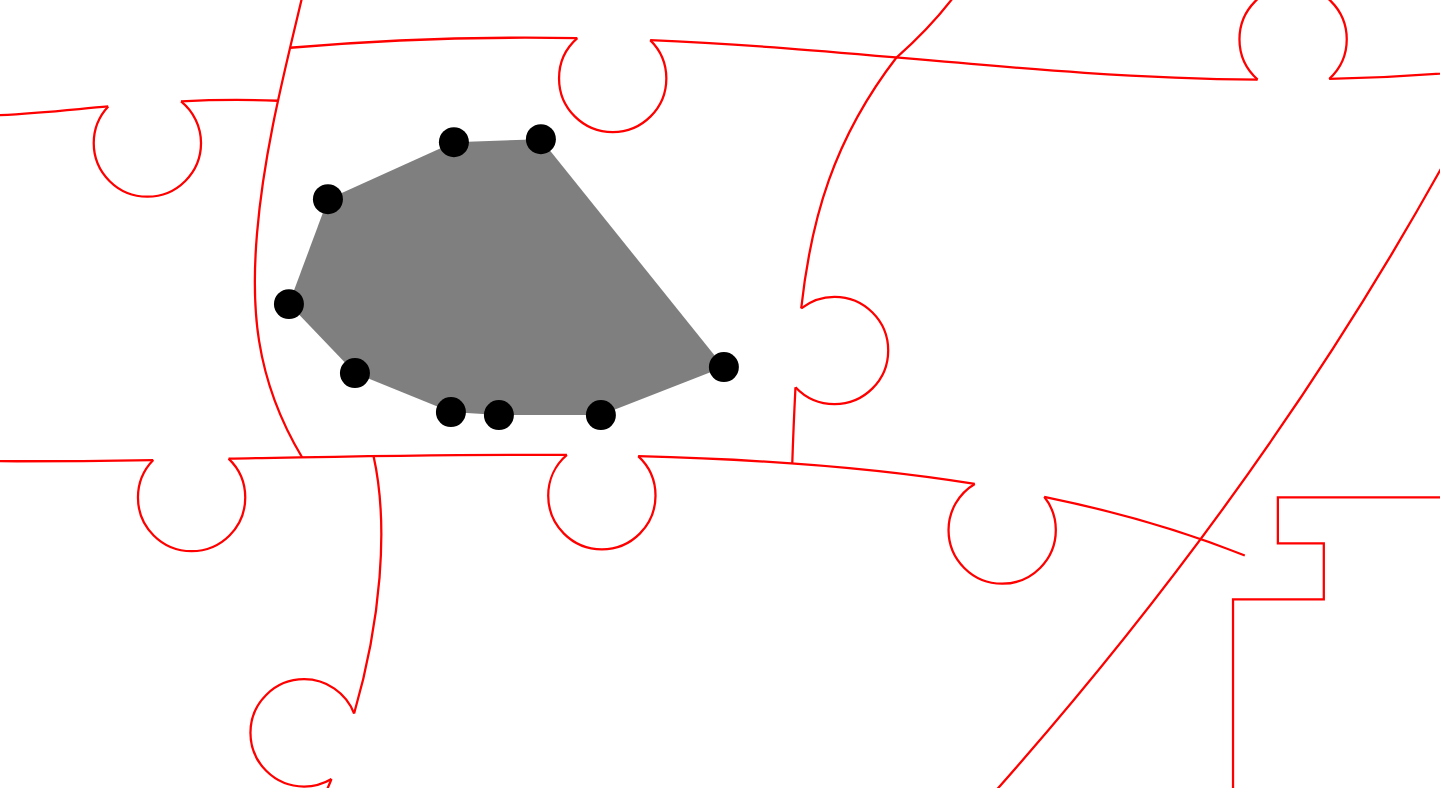 click 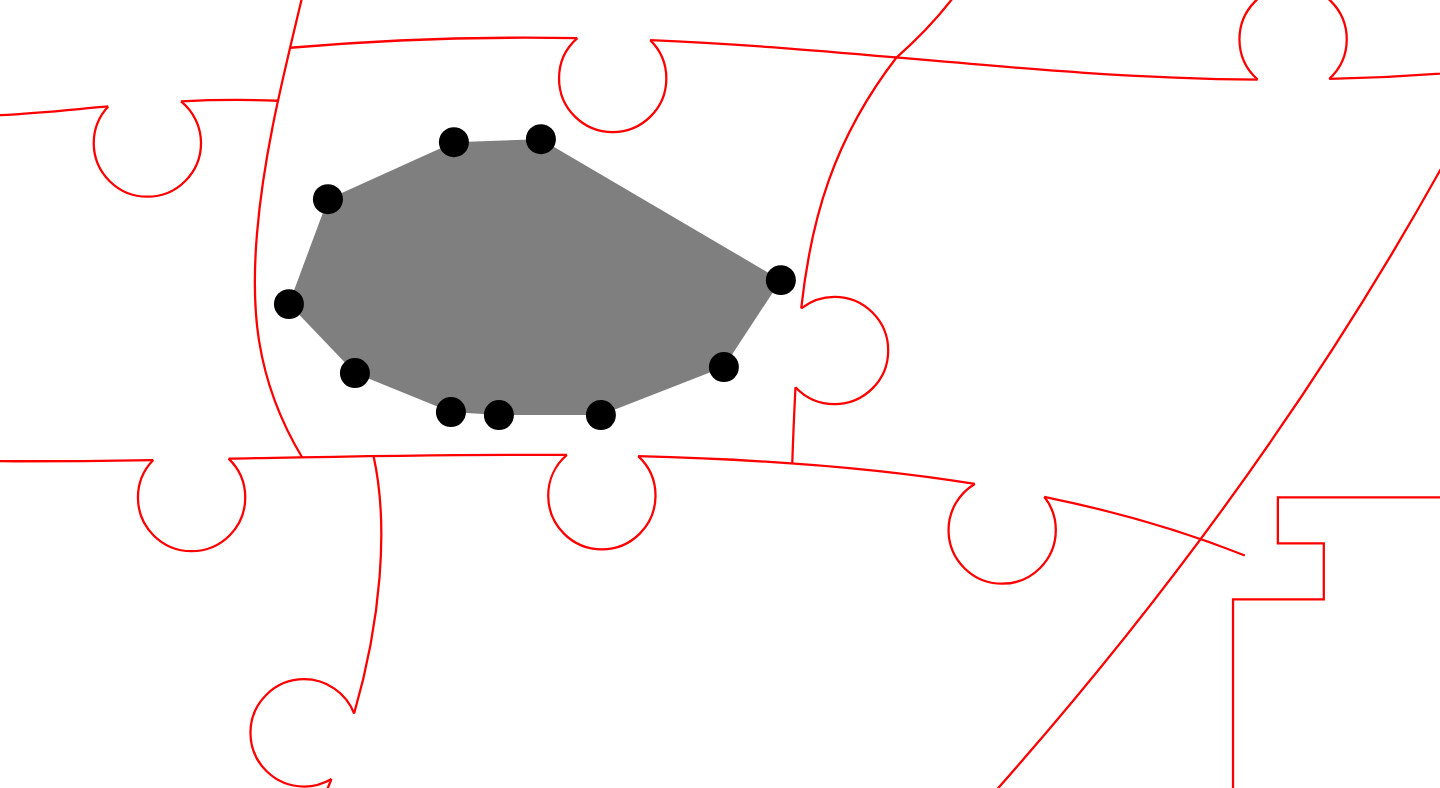 click 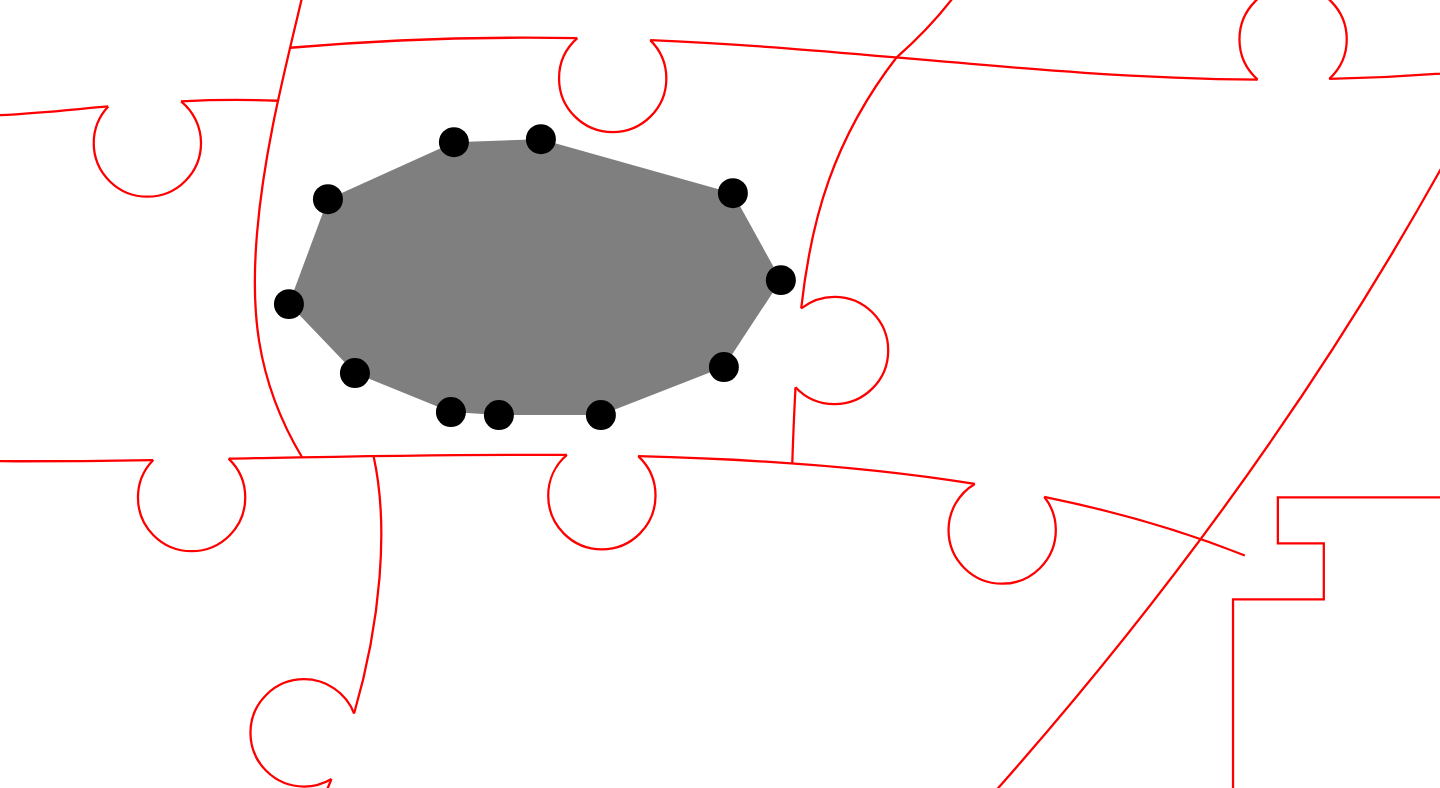 click 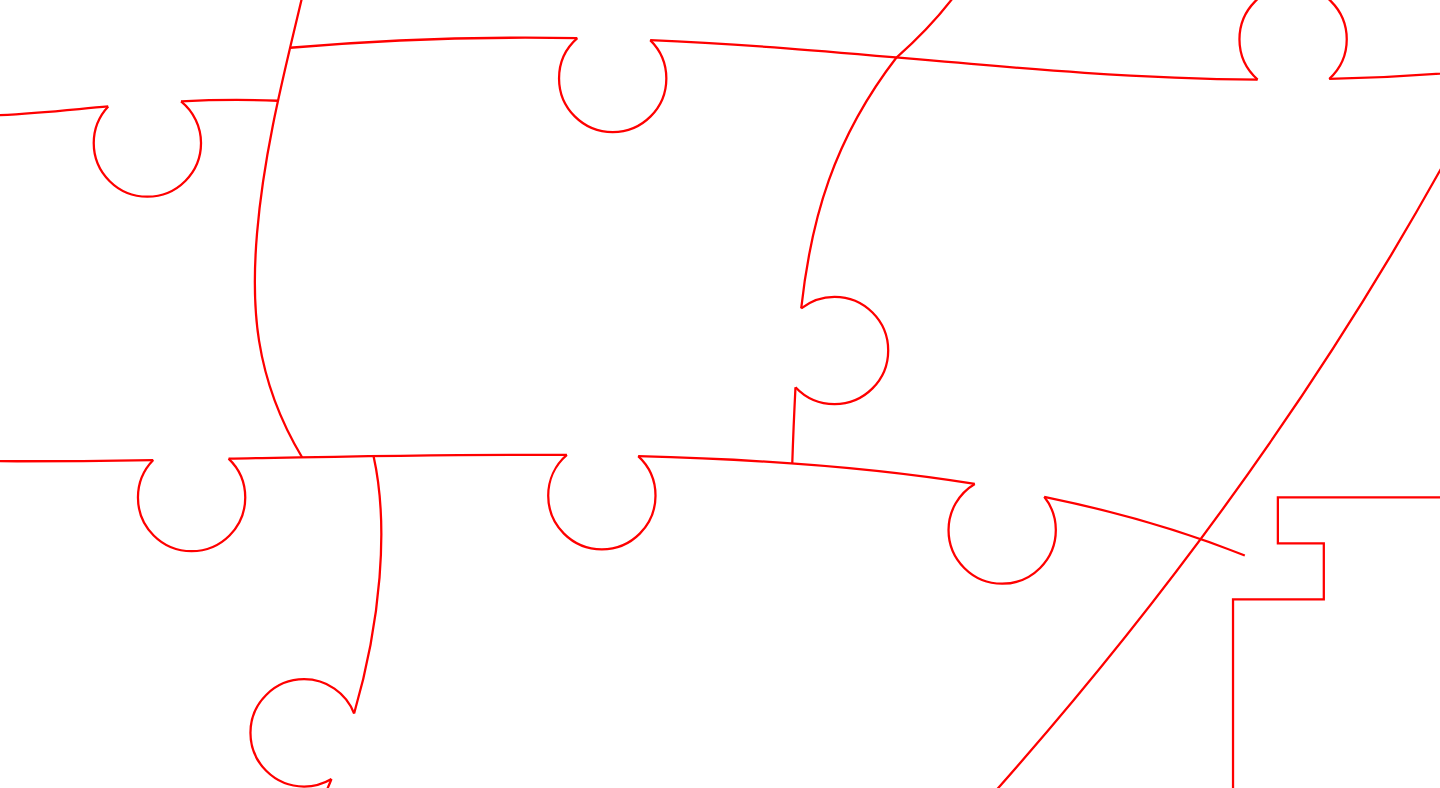click 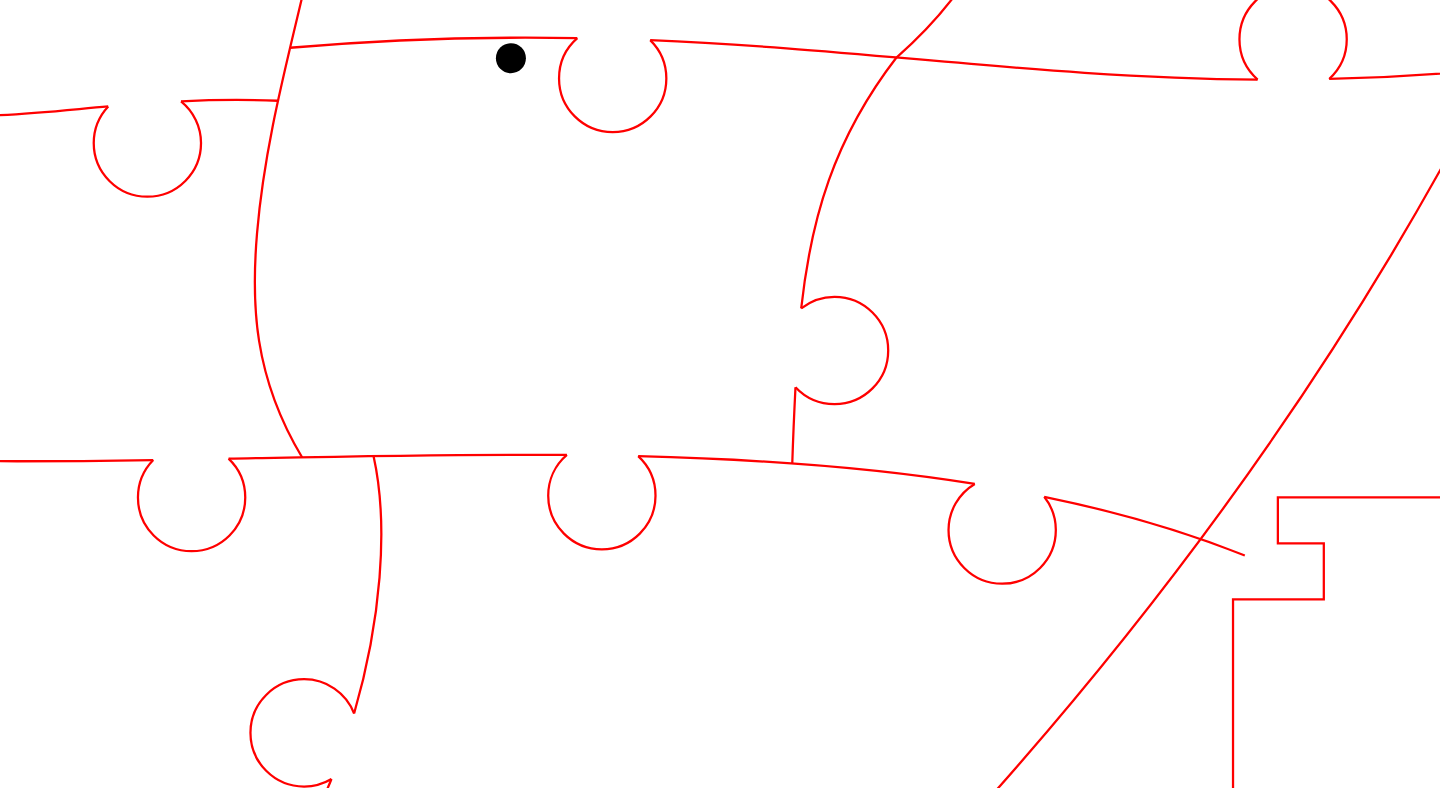 click 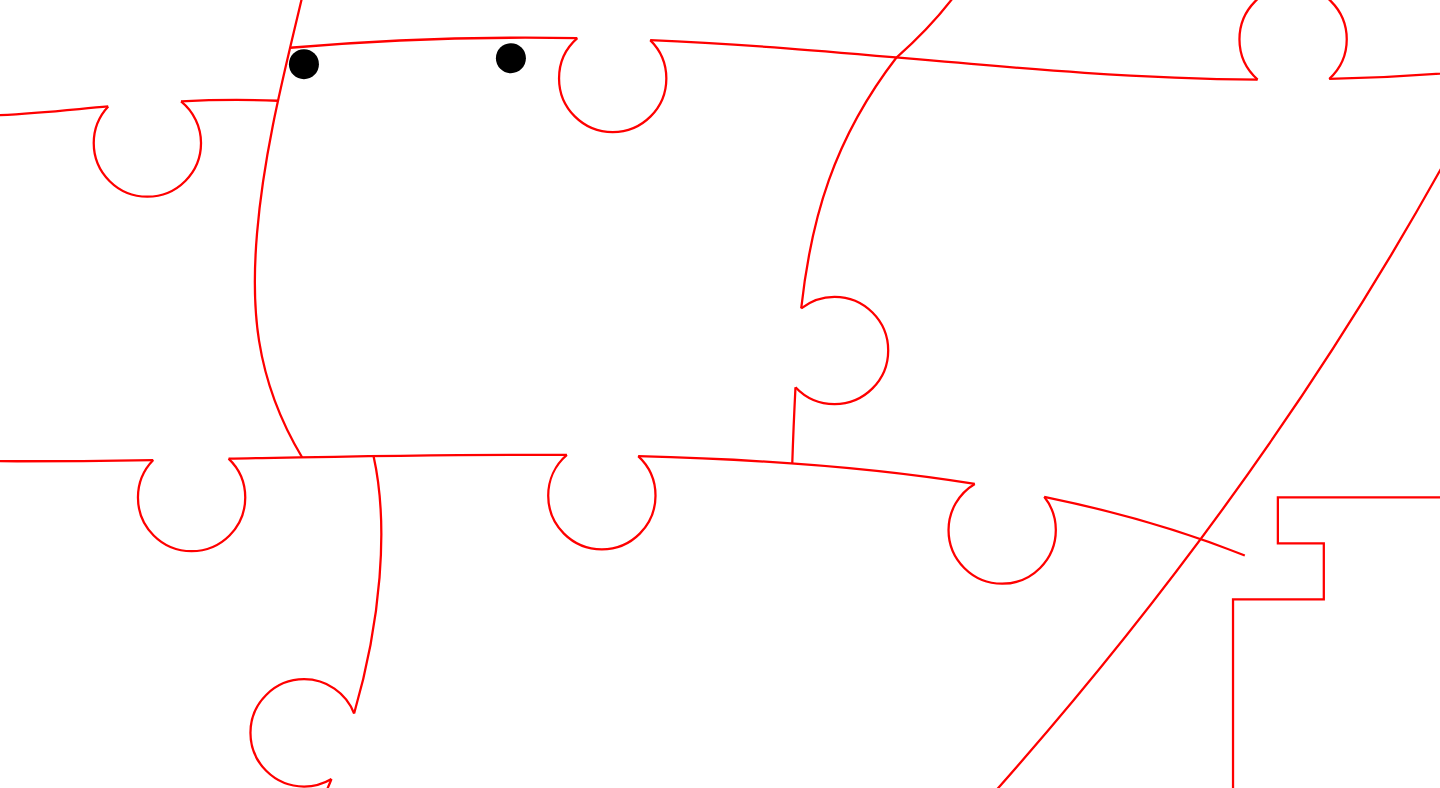 click 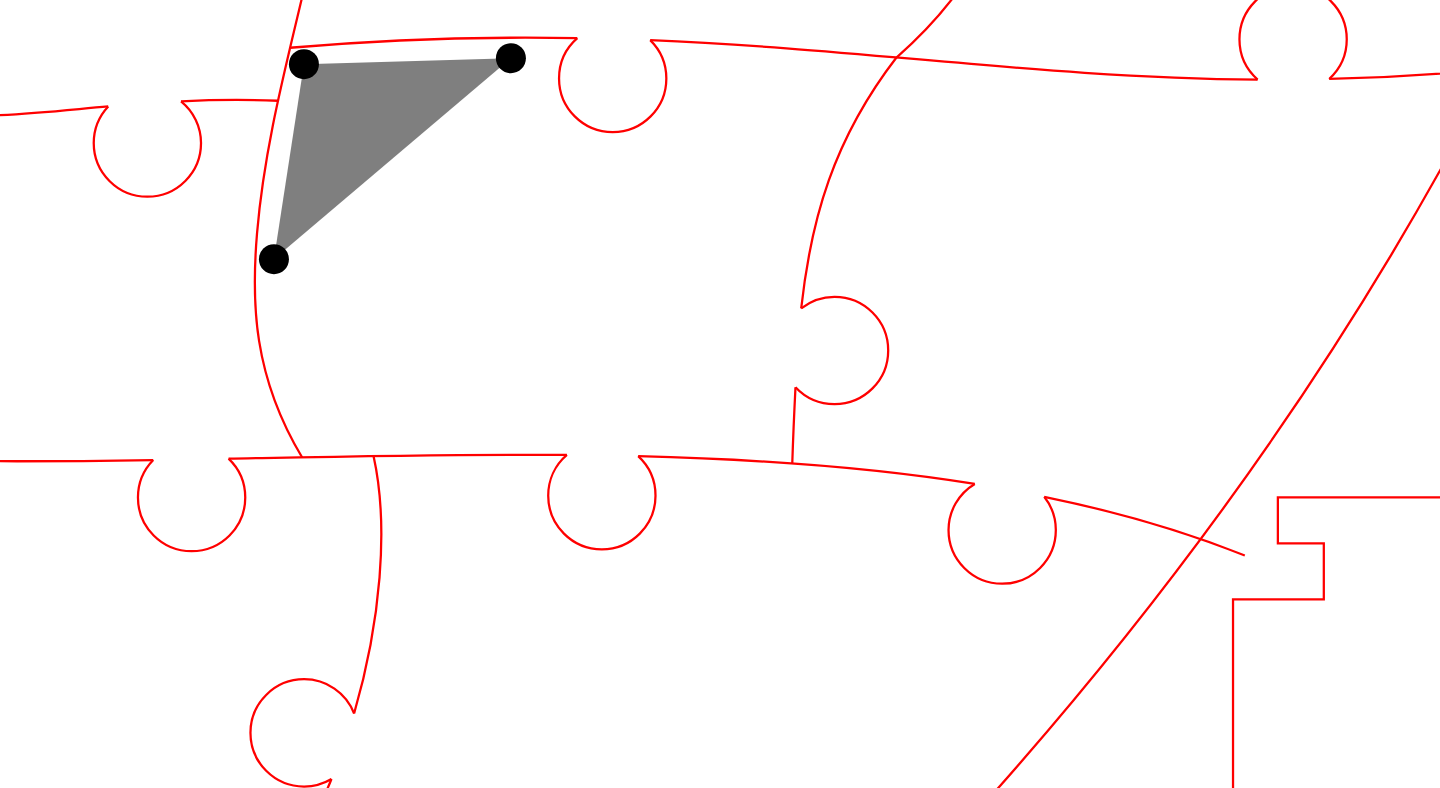 click 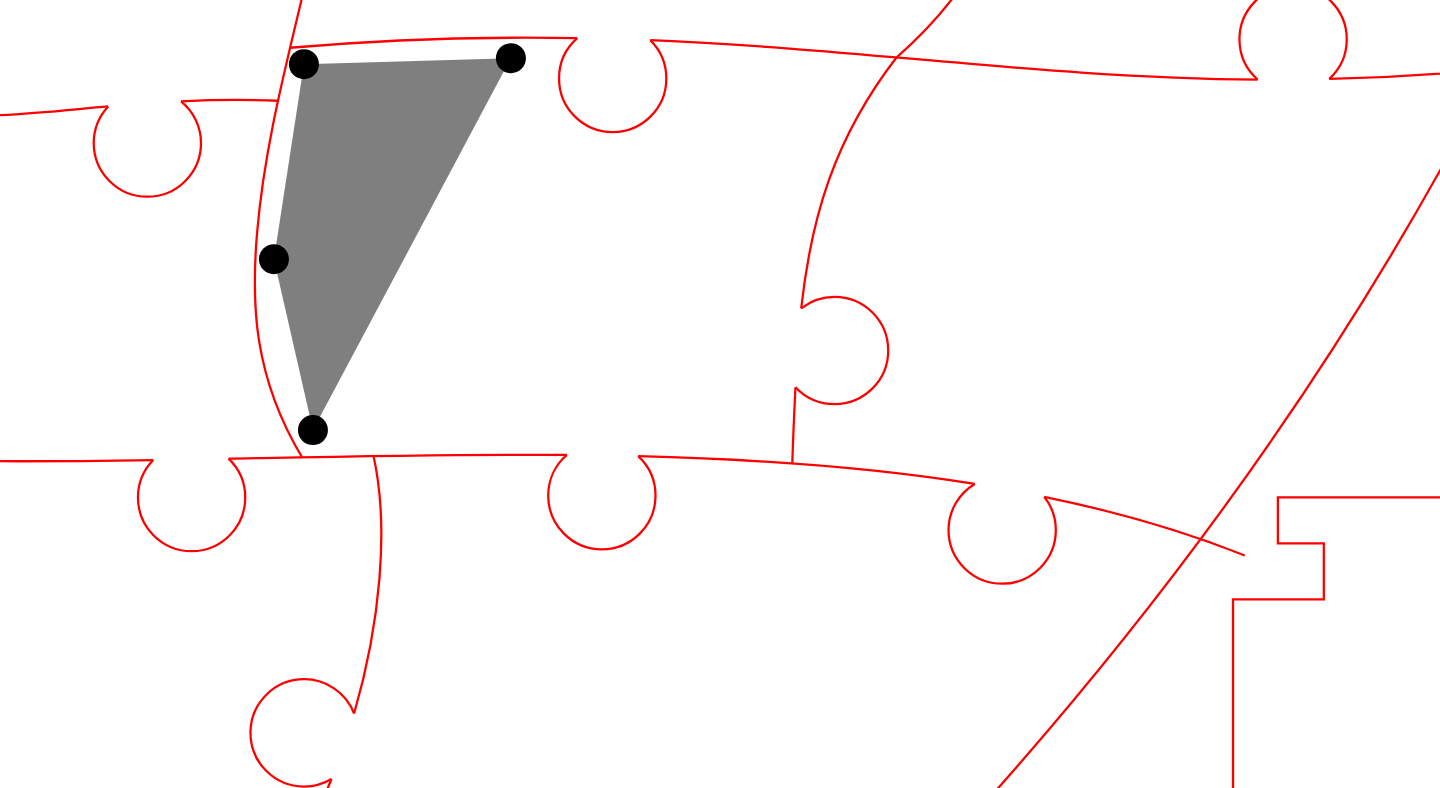 click 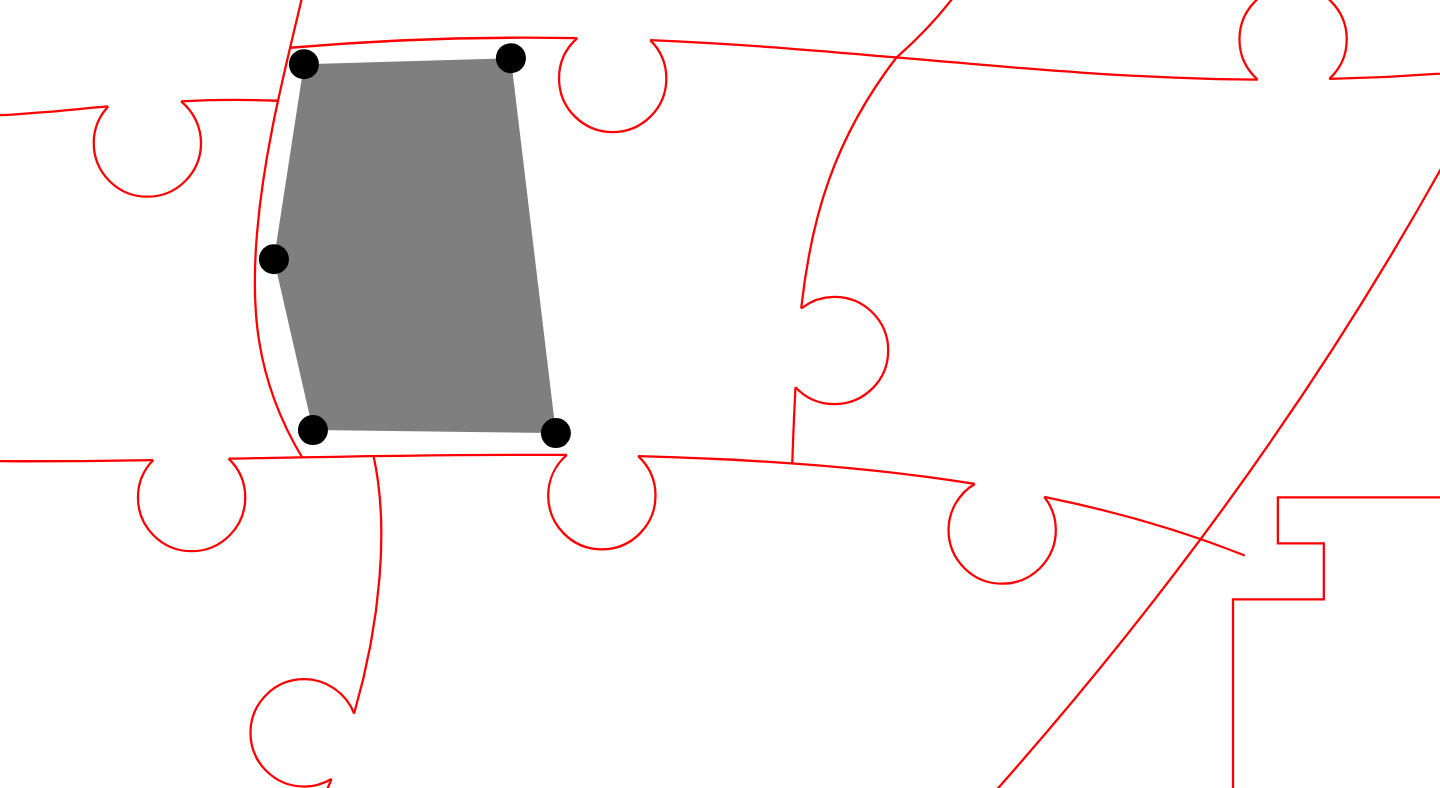 click 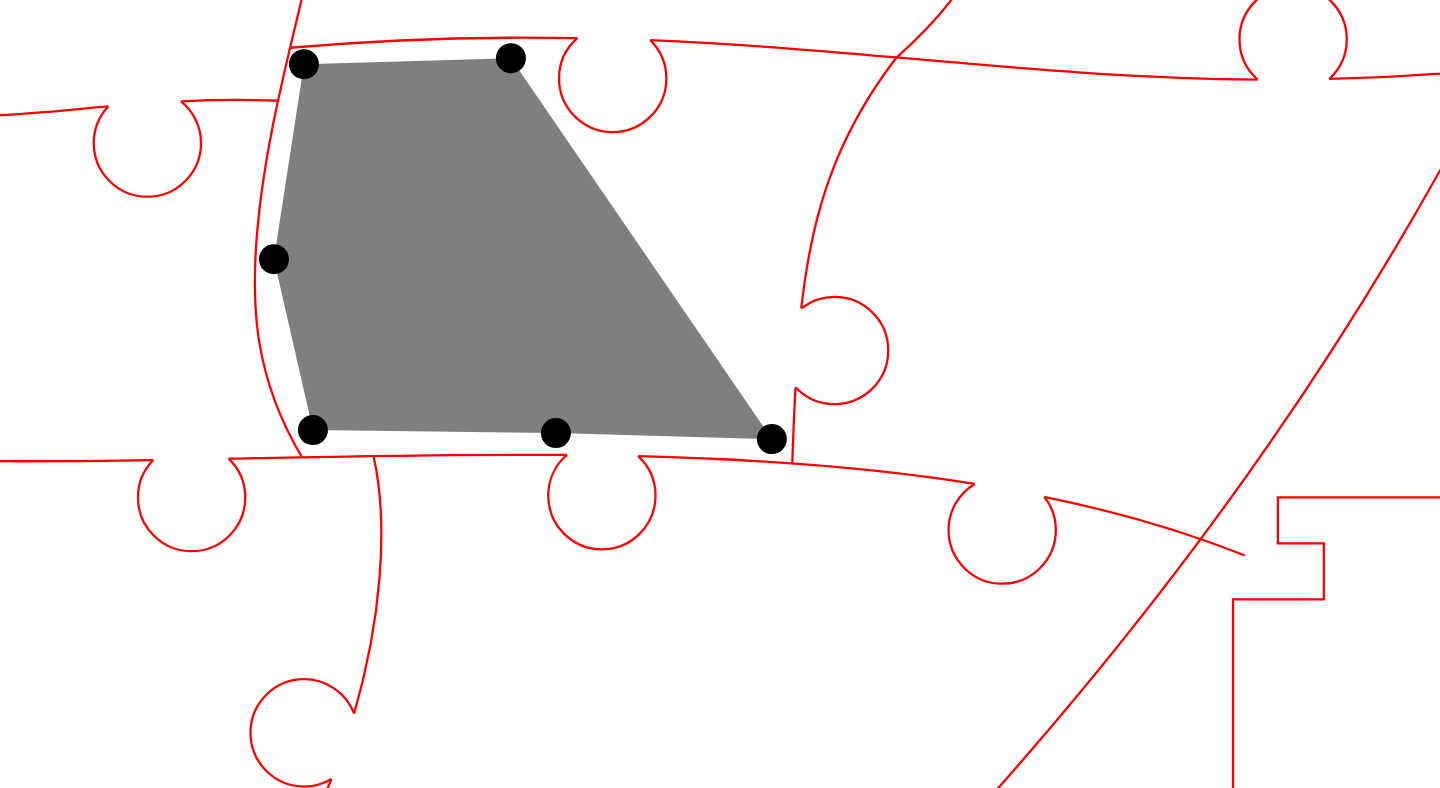 click 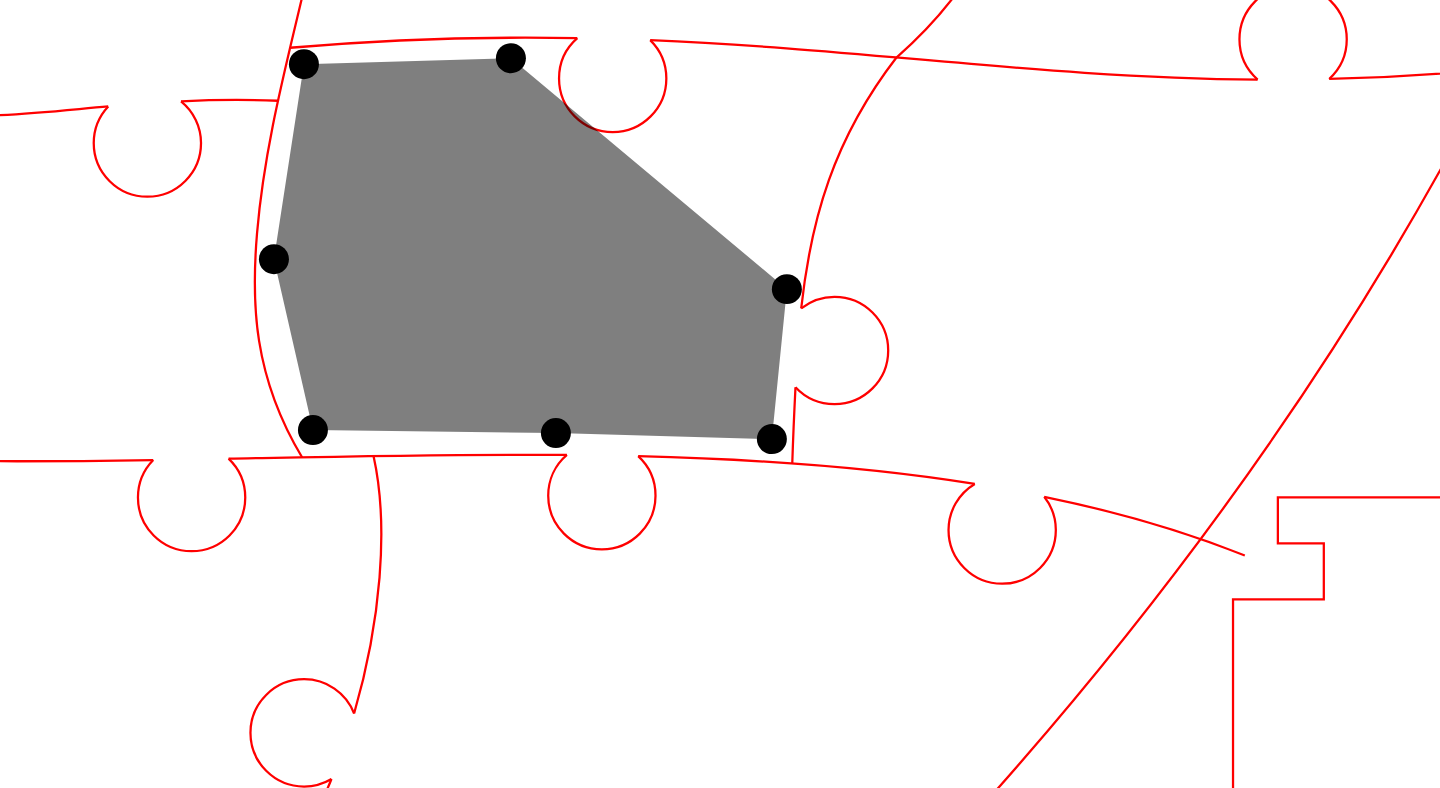 click 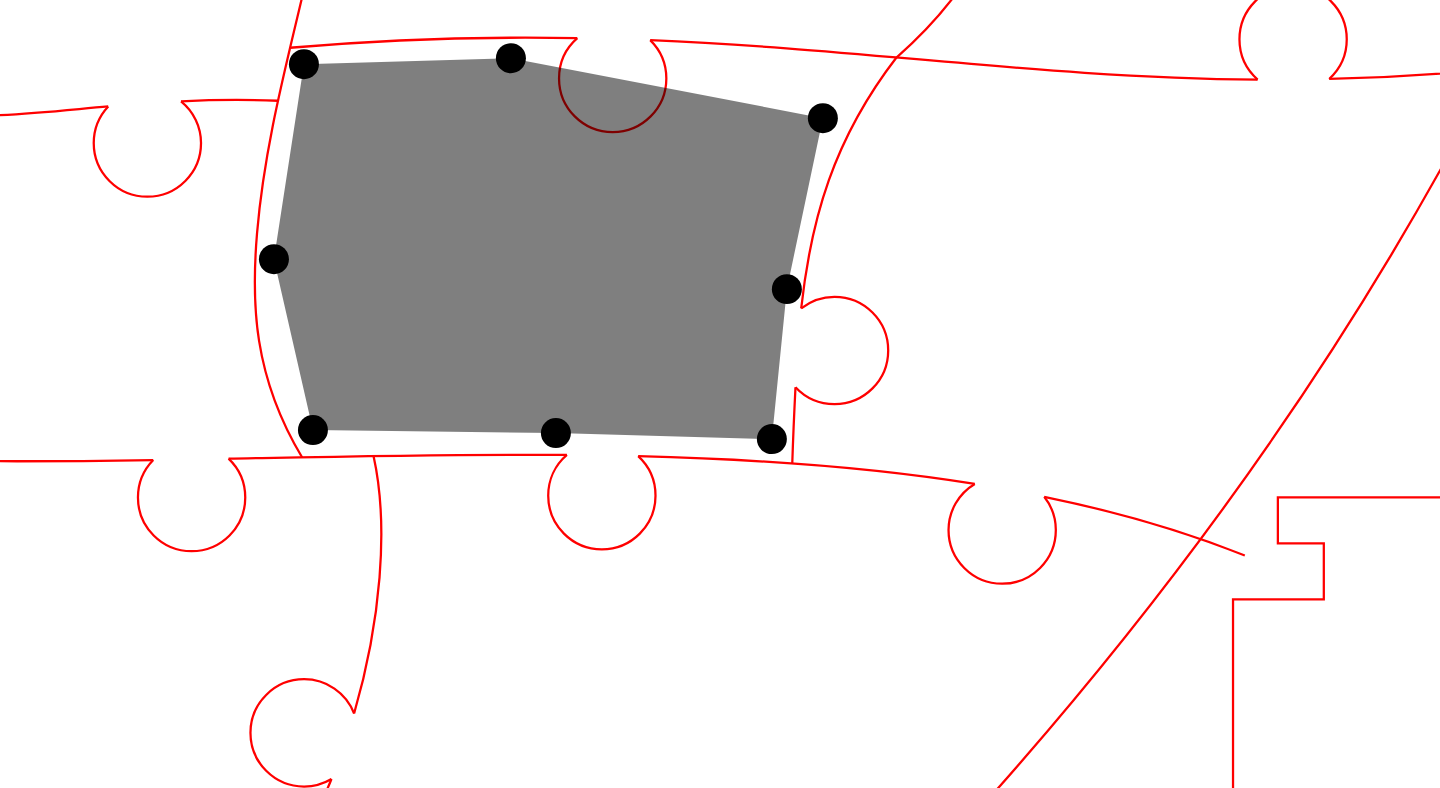 click 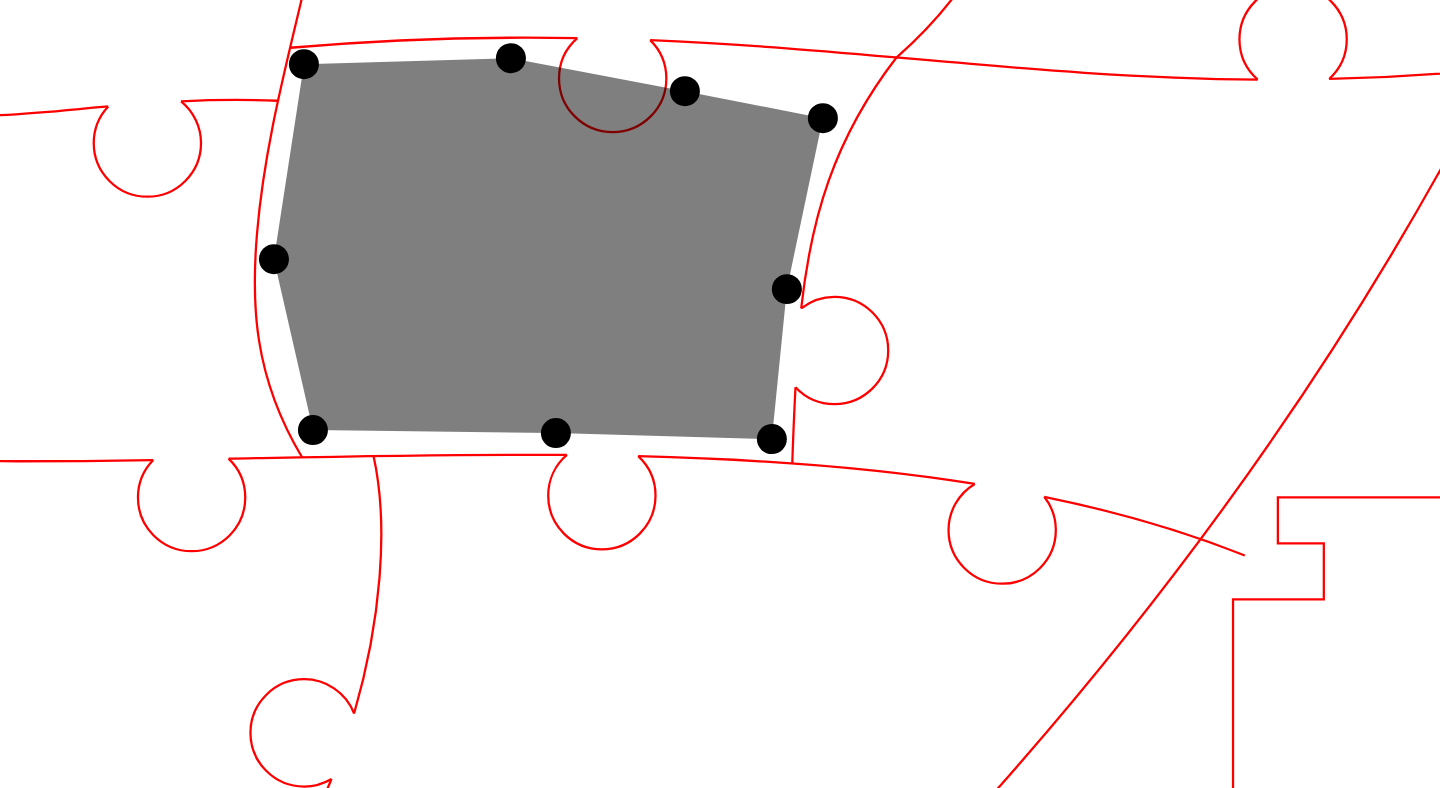click 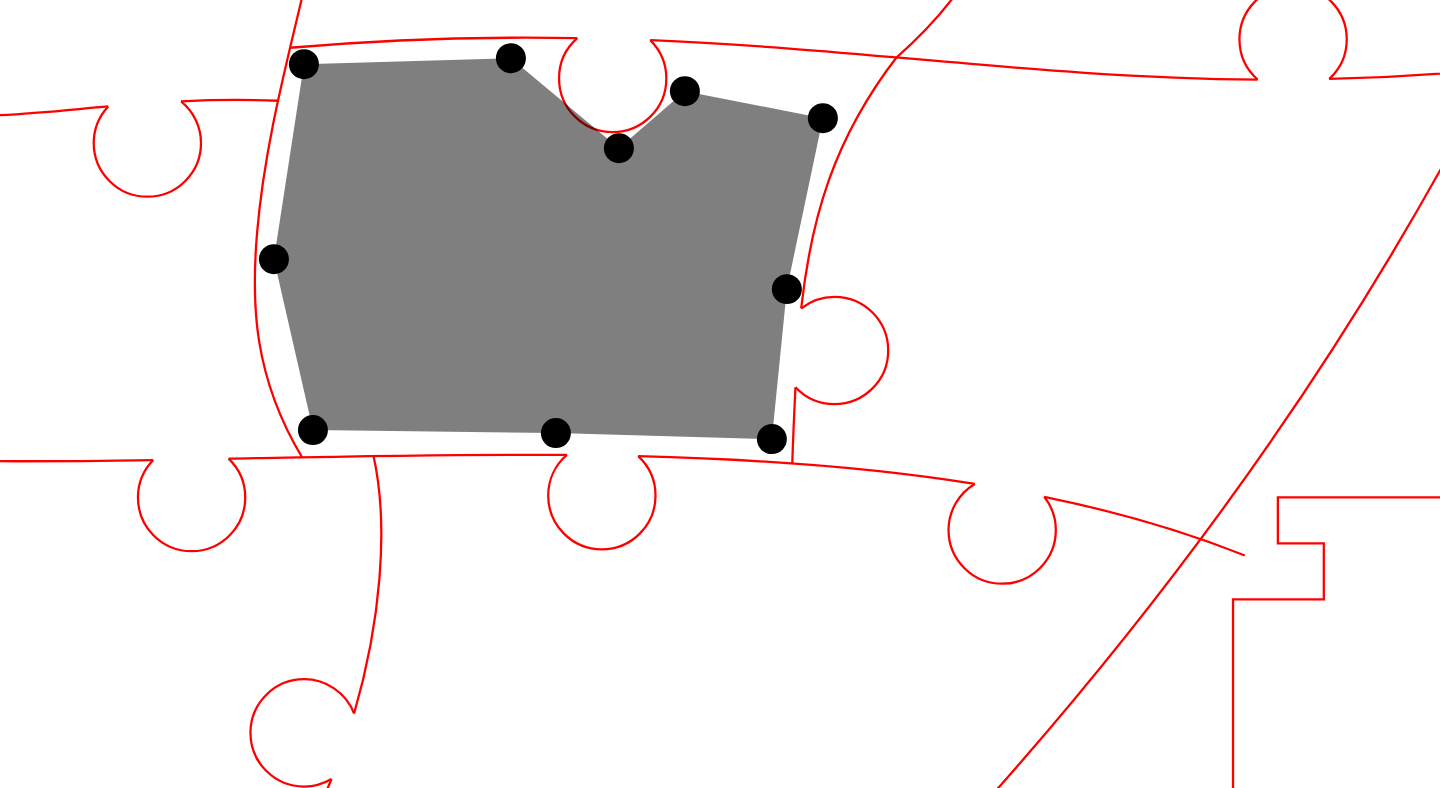 click 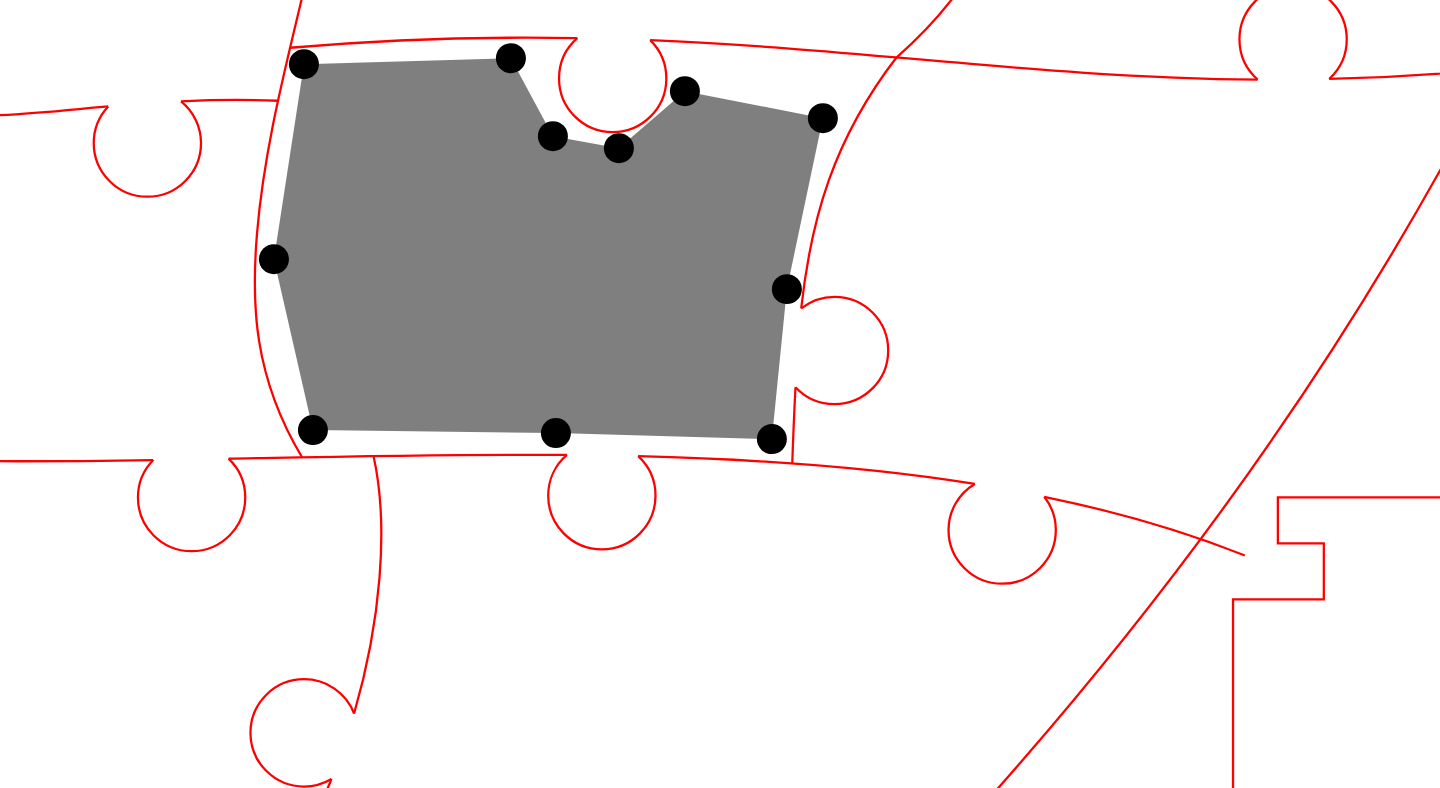 click 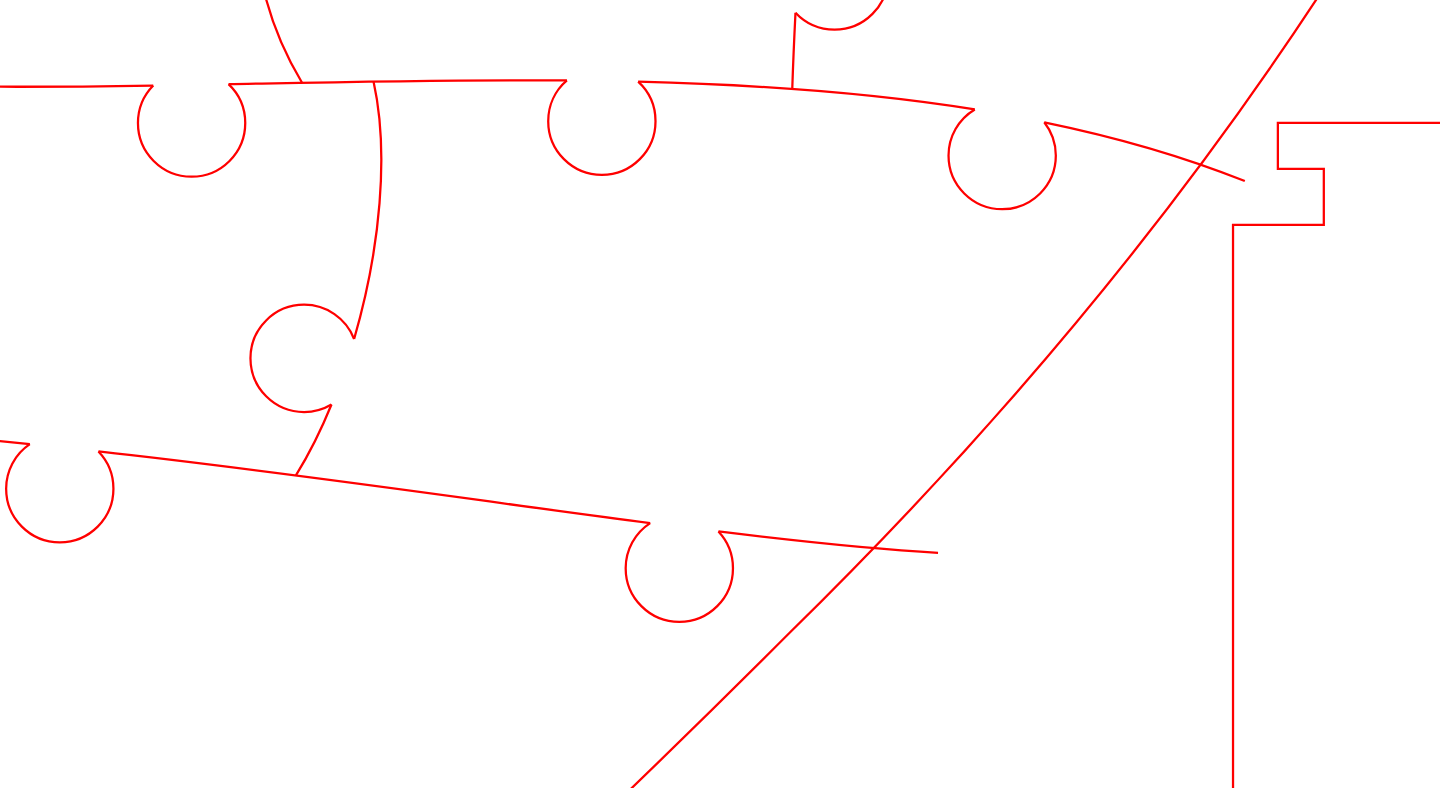 scroll, scrollTop: 557, scrollLeft: 915, axis: both 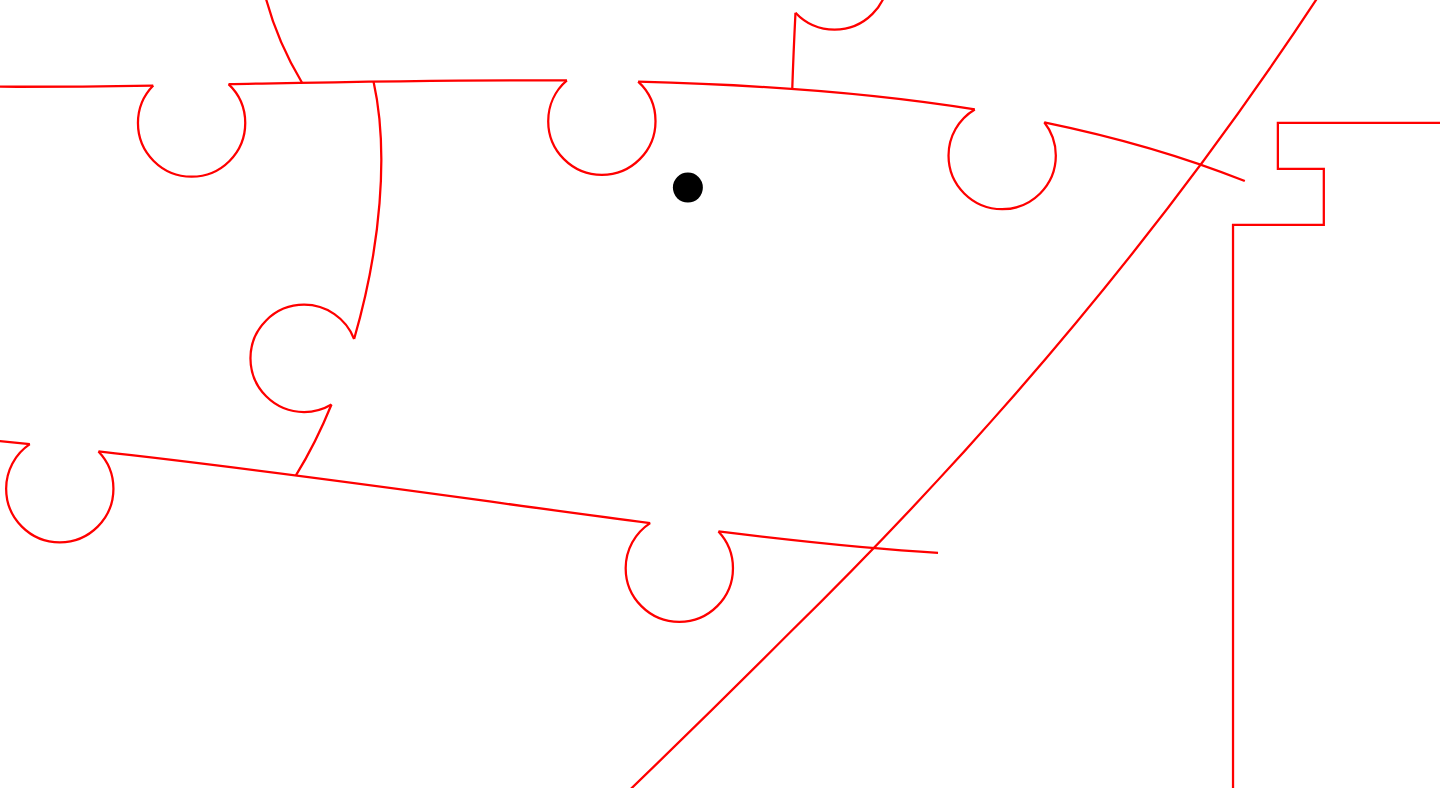 click 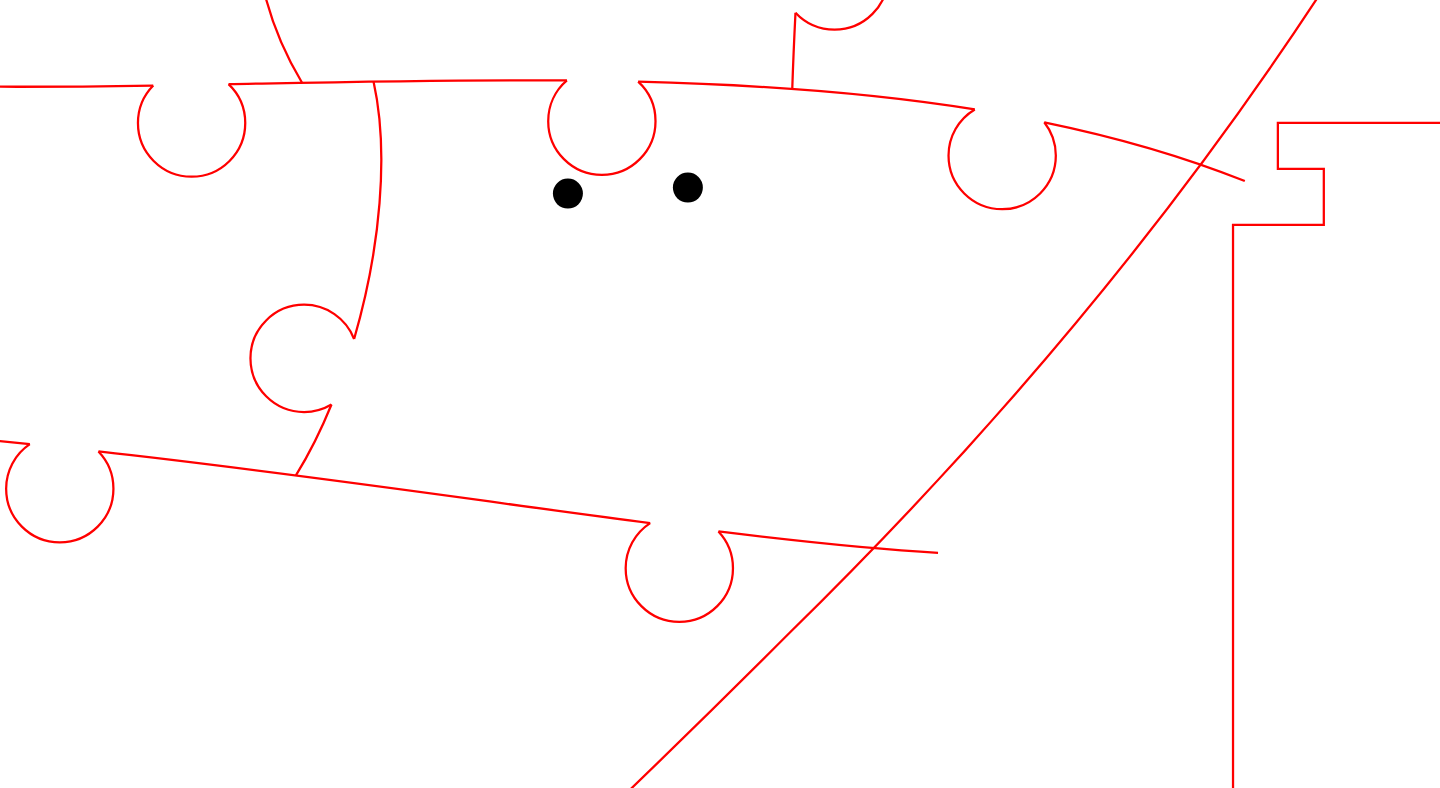 click 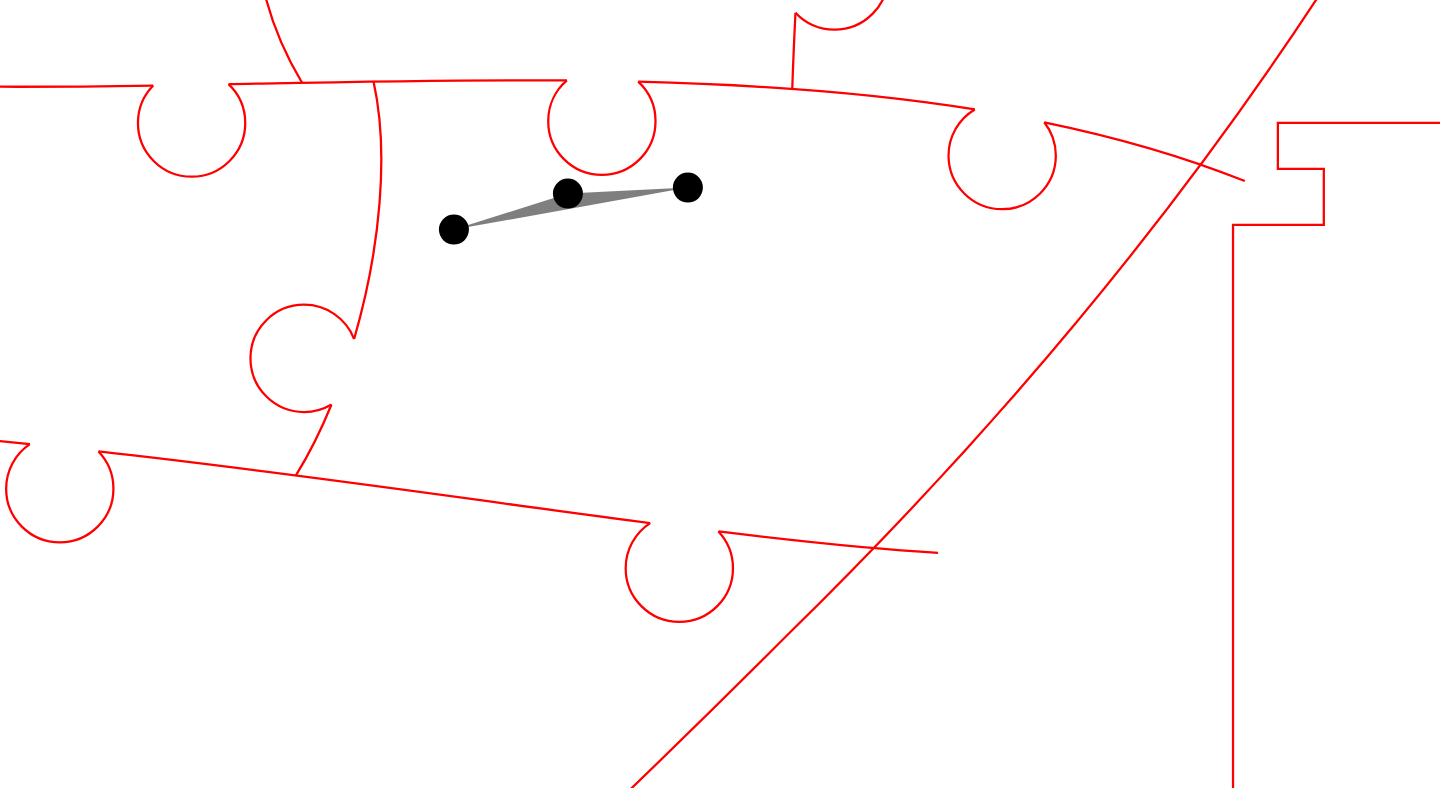 click 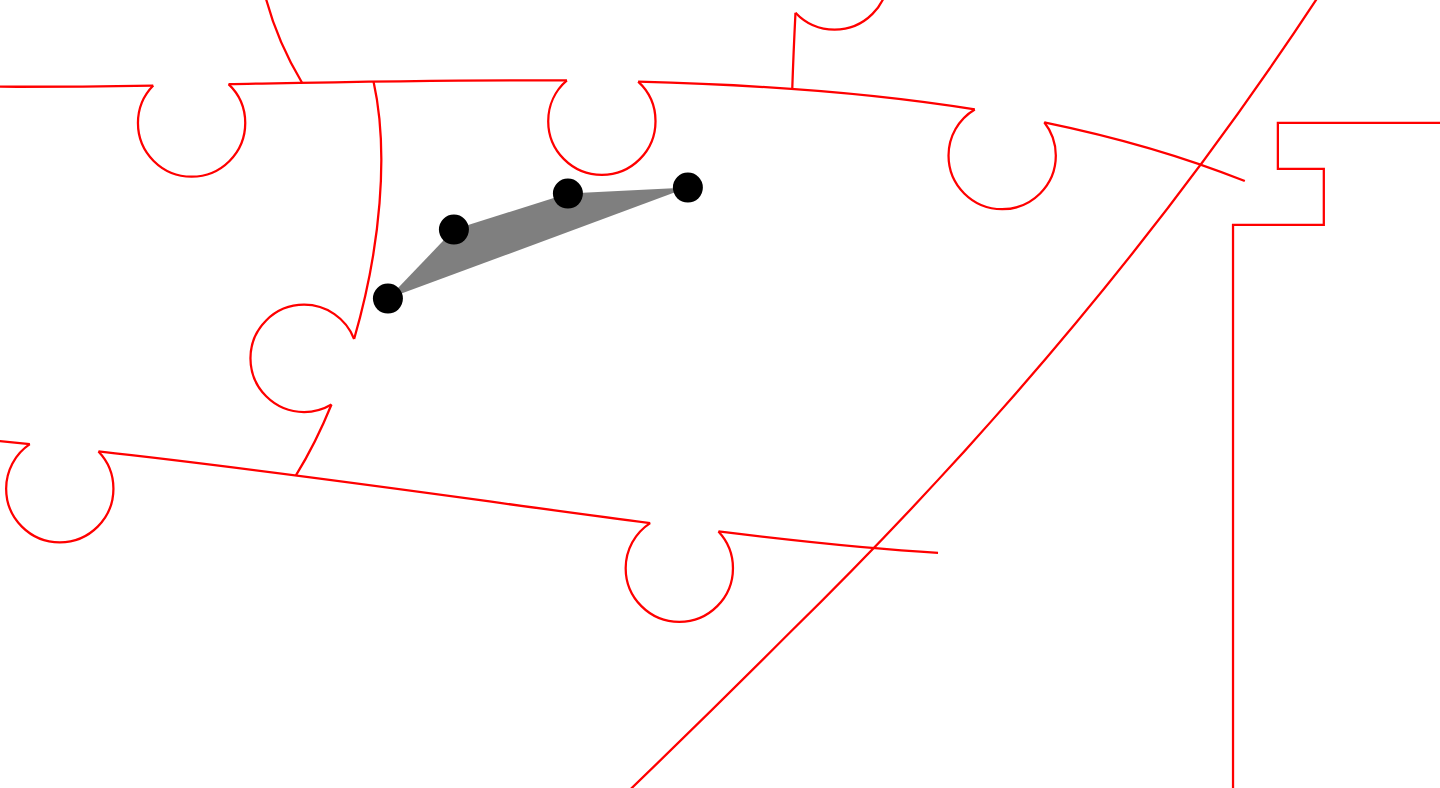 click 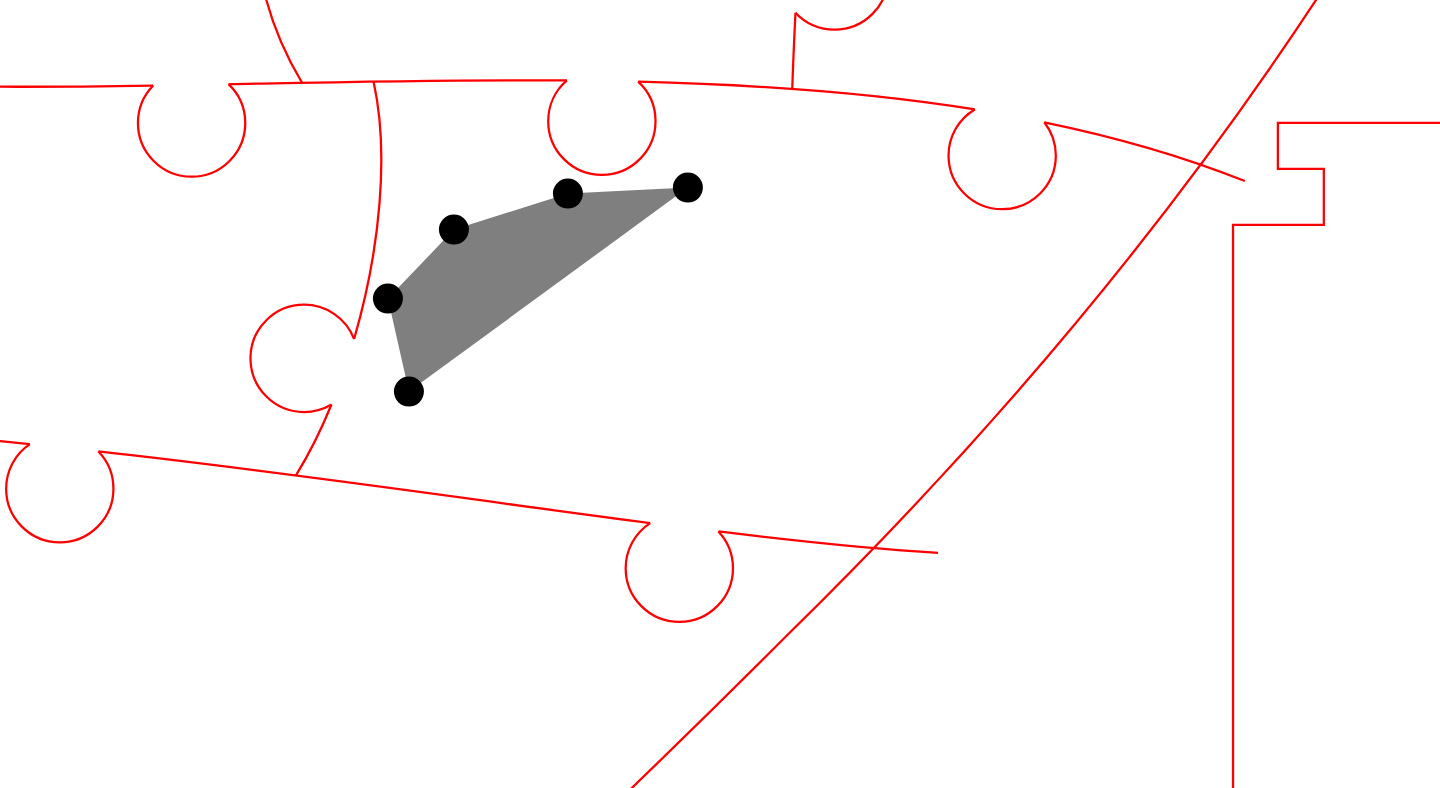click 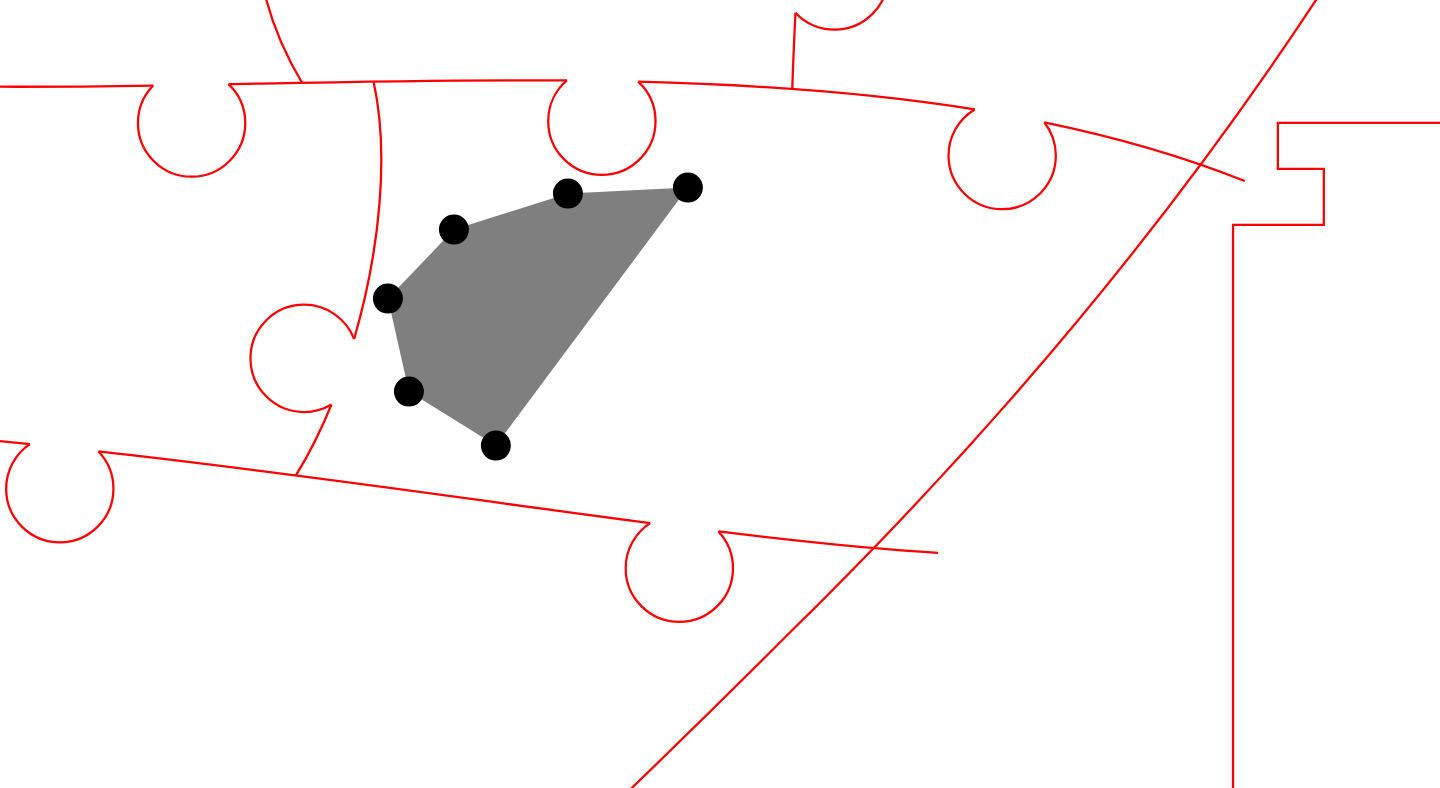 click 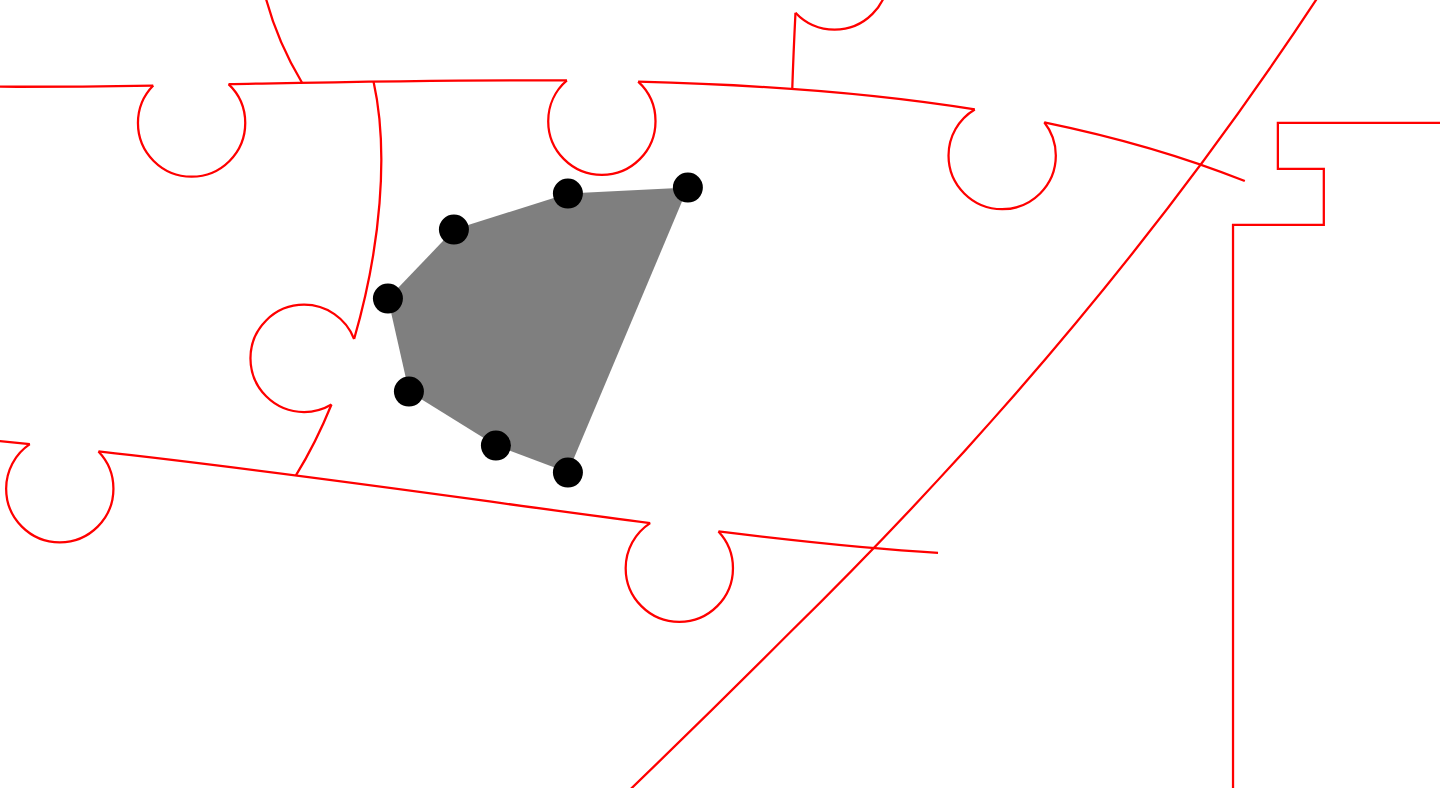 click 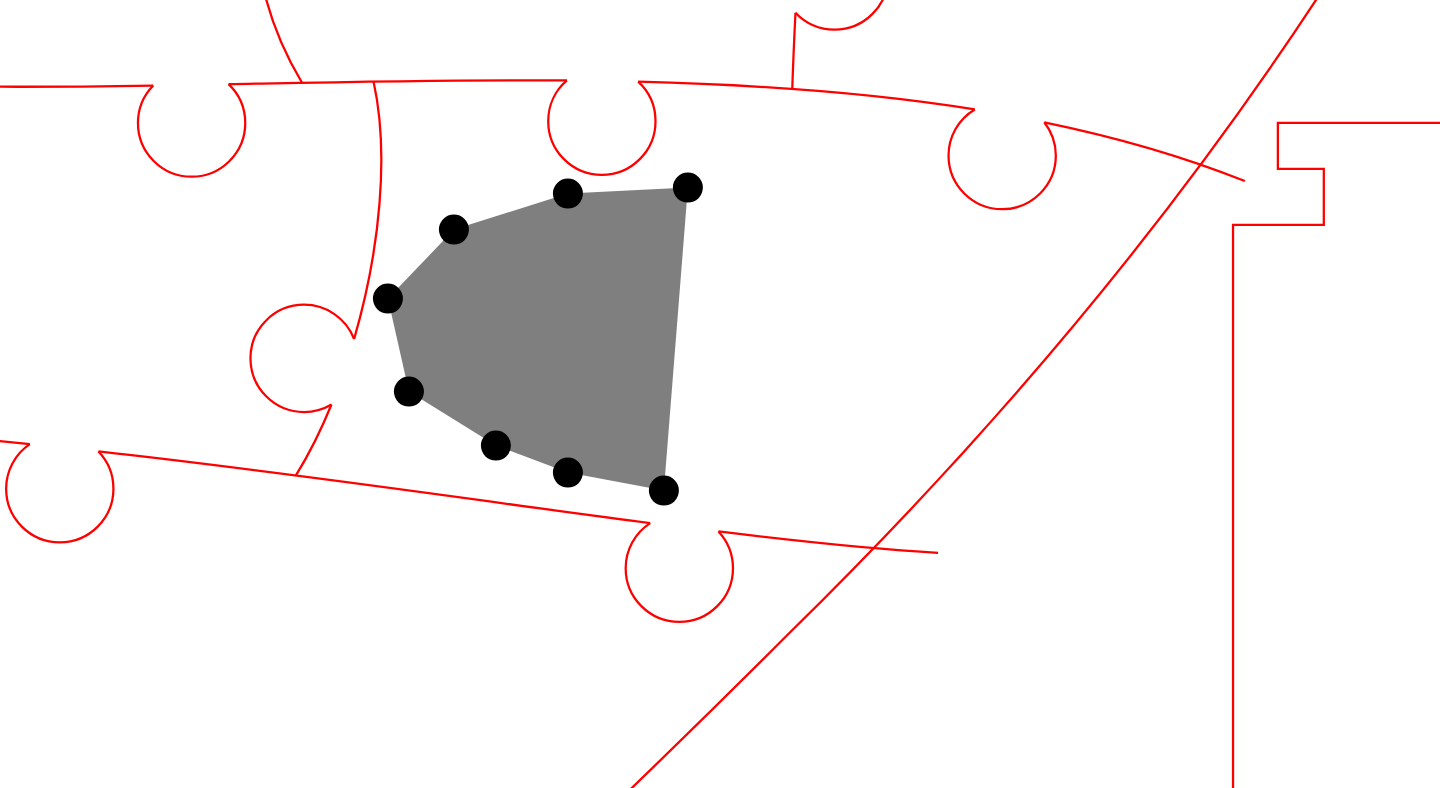 click 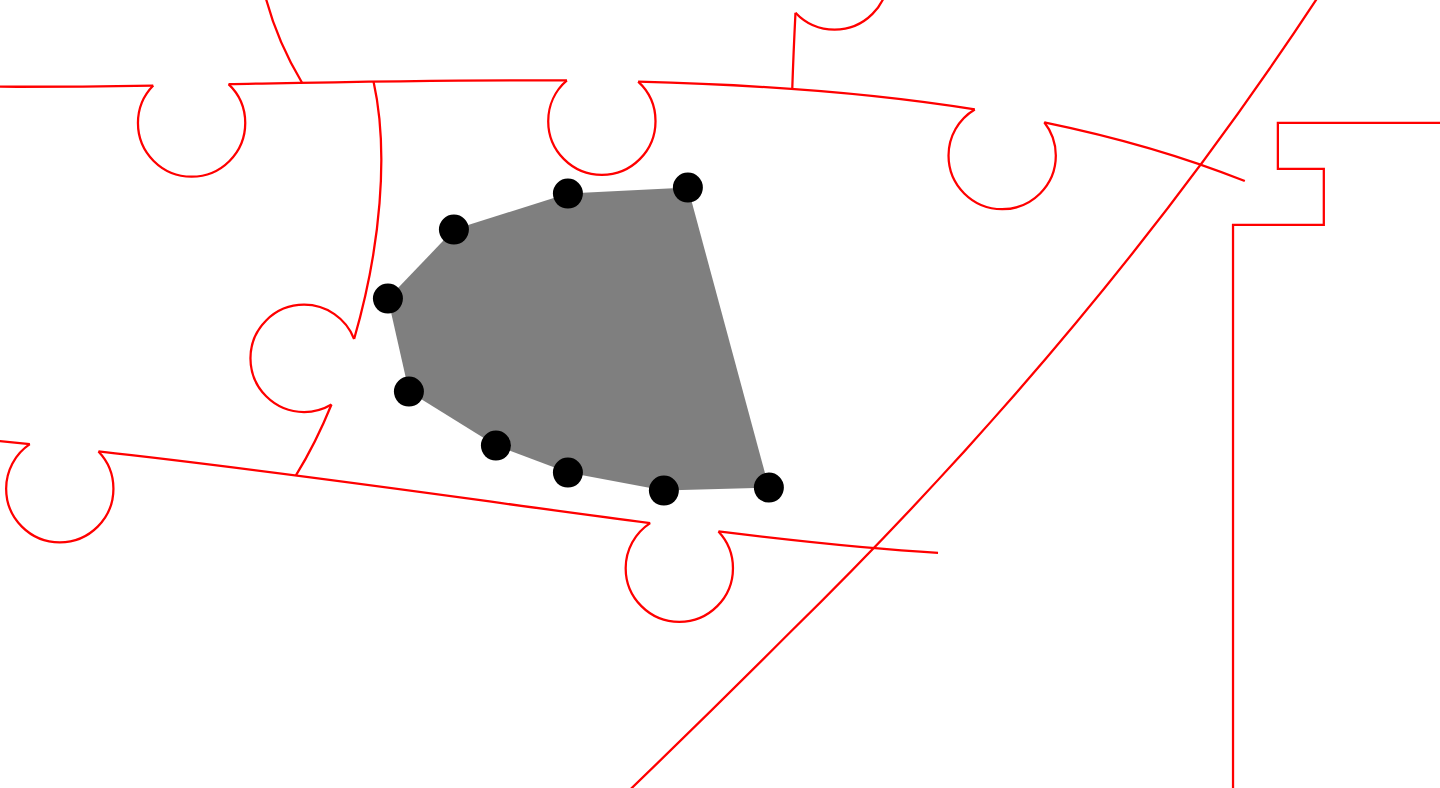 click 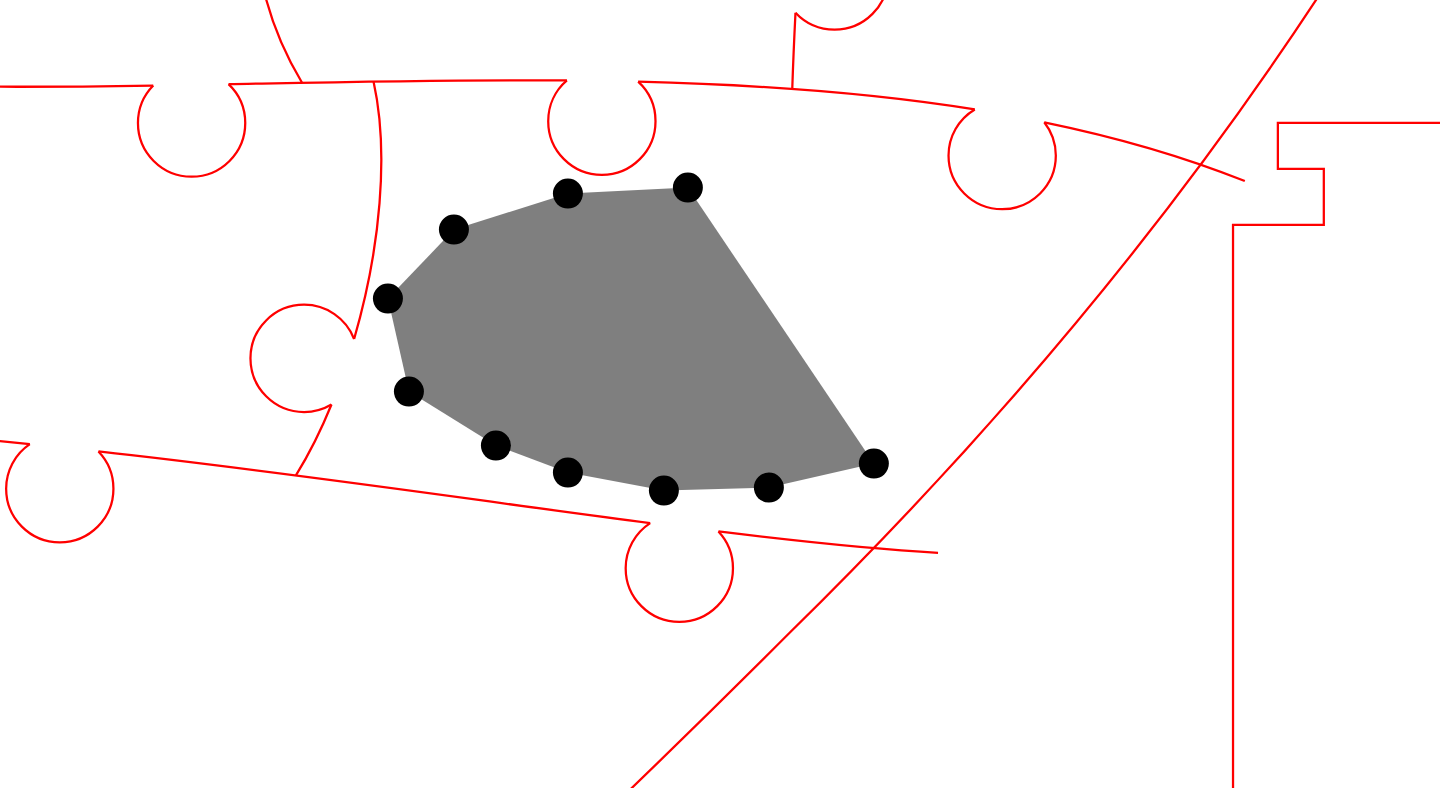 click 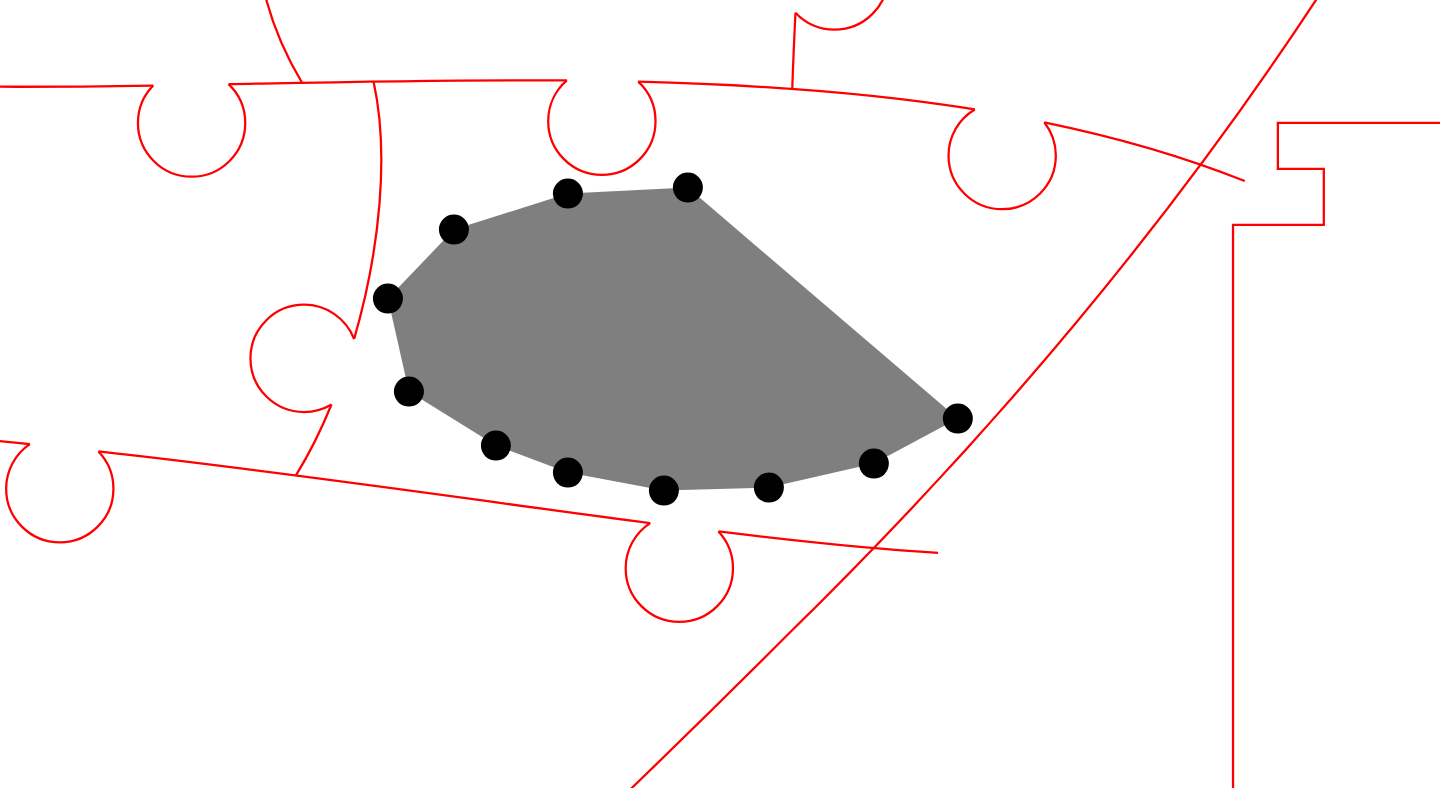 click 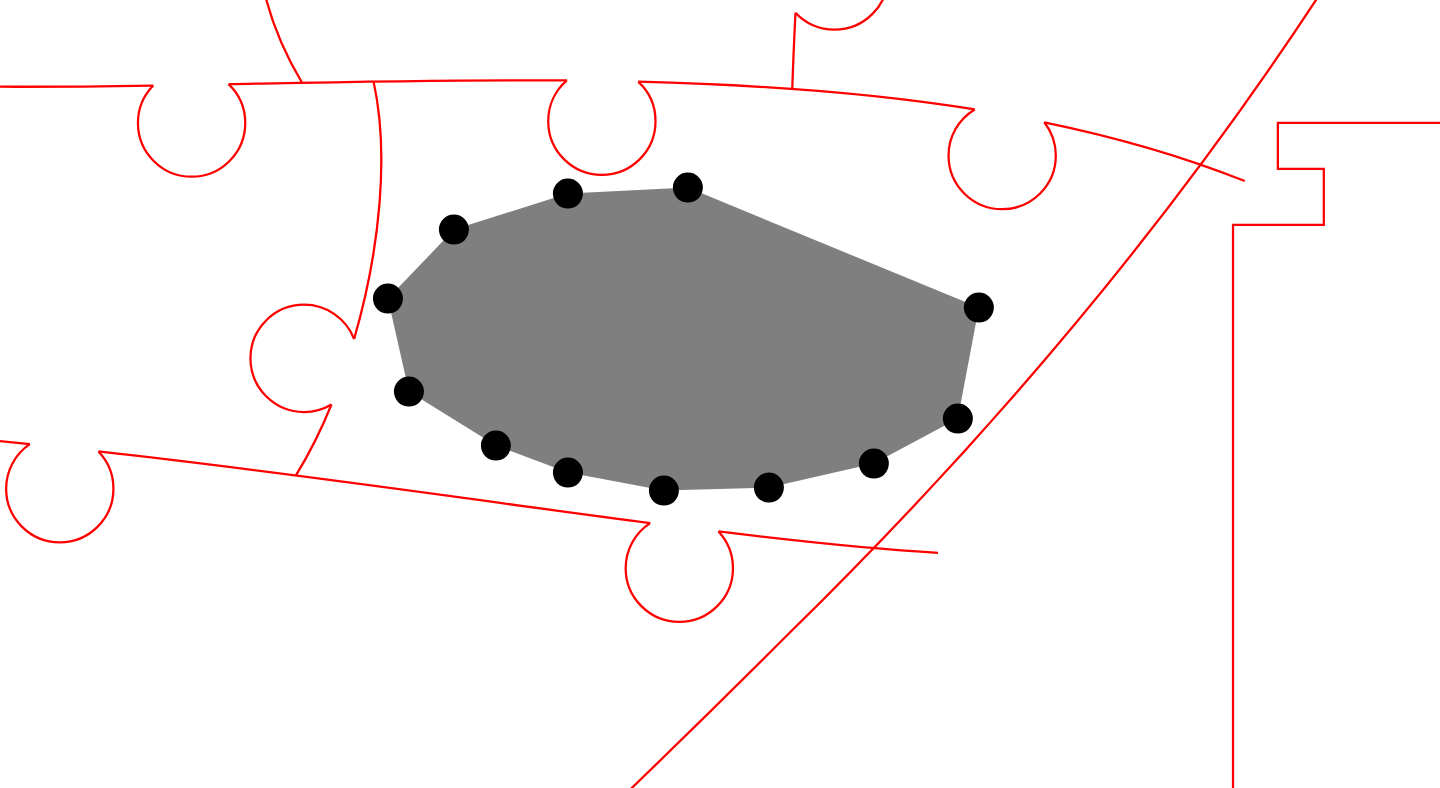 click 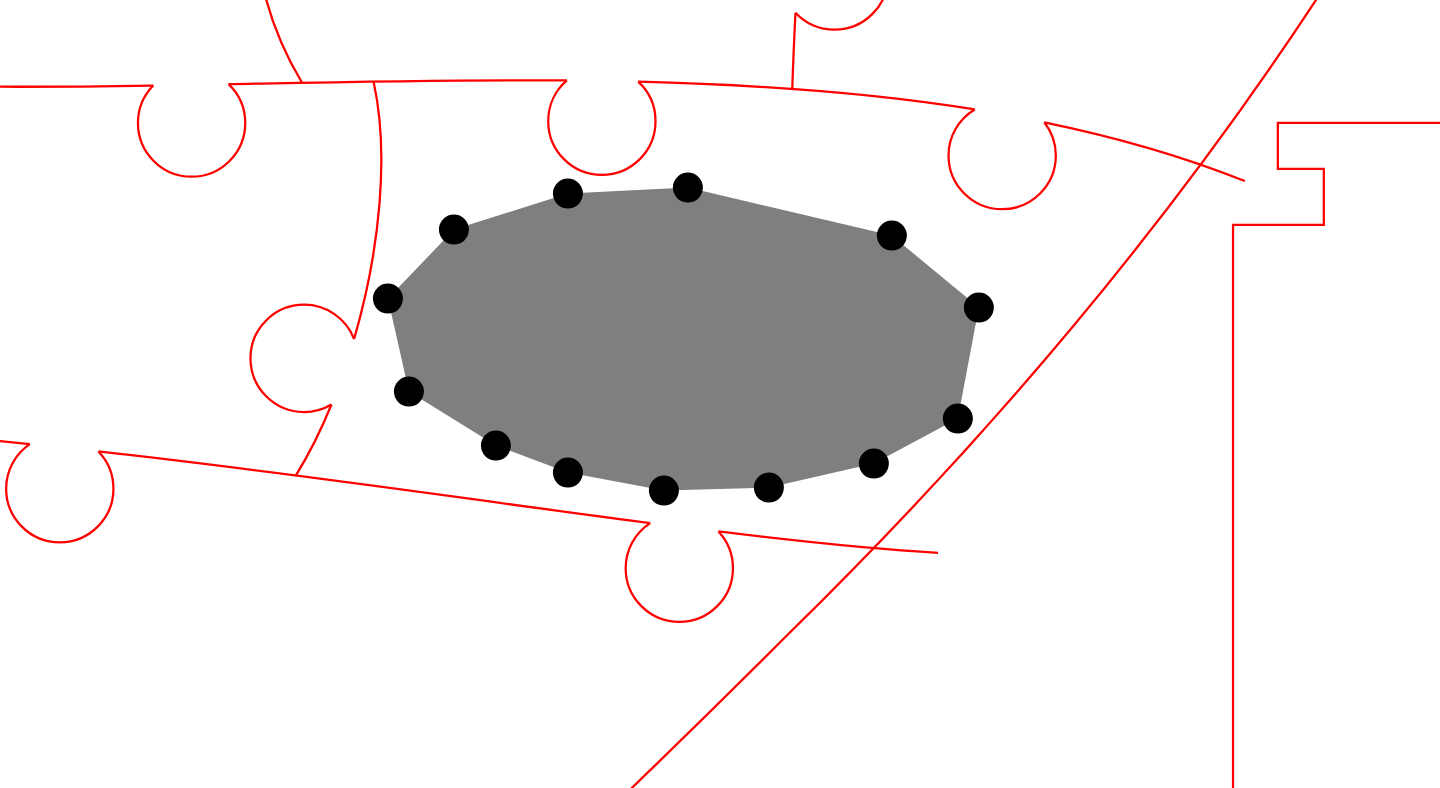 click 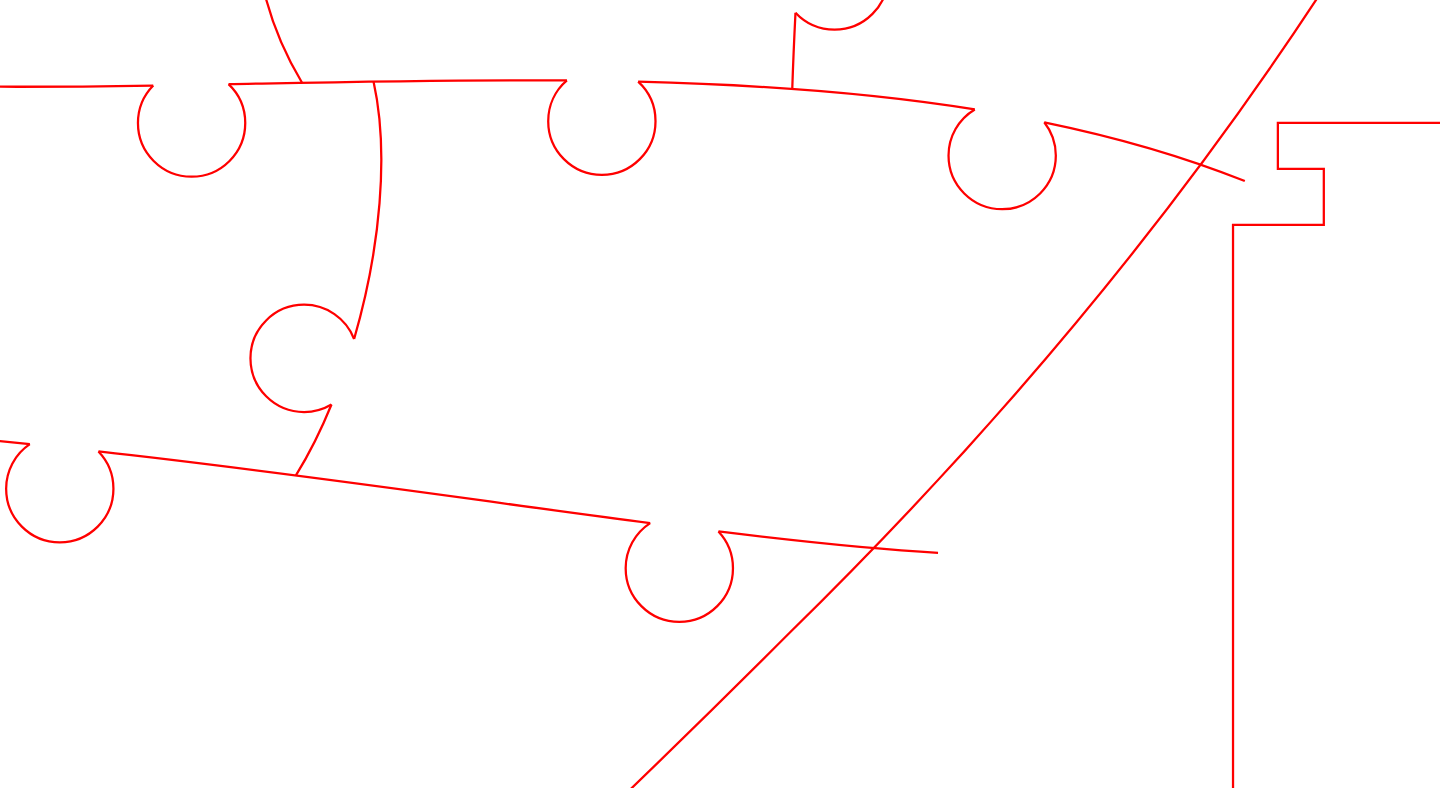 click 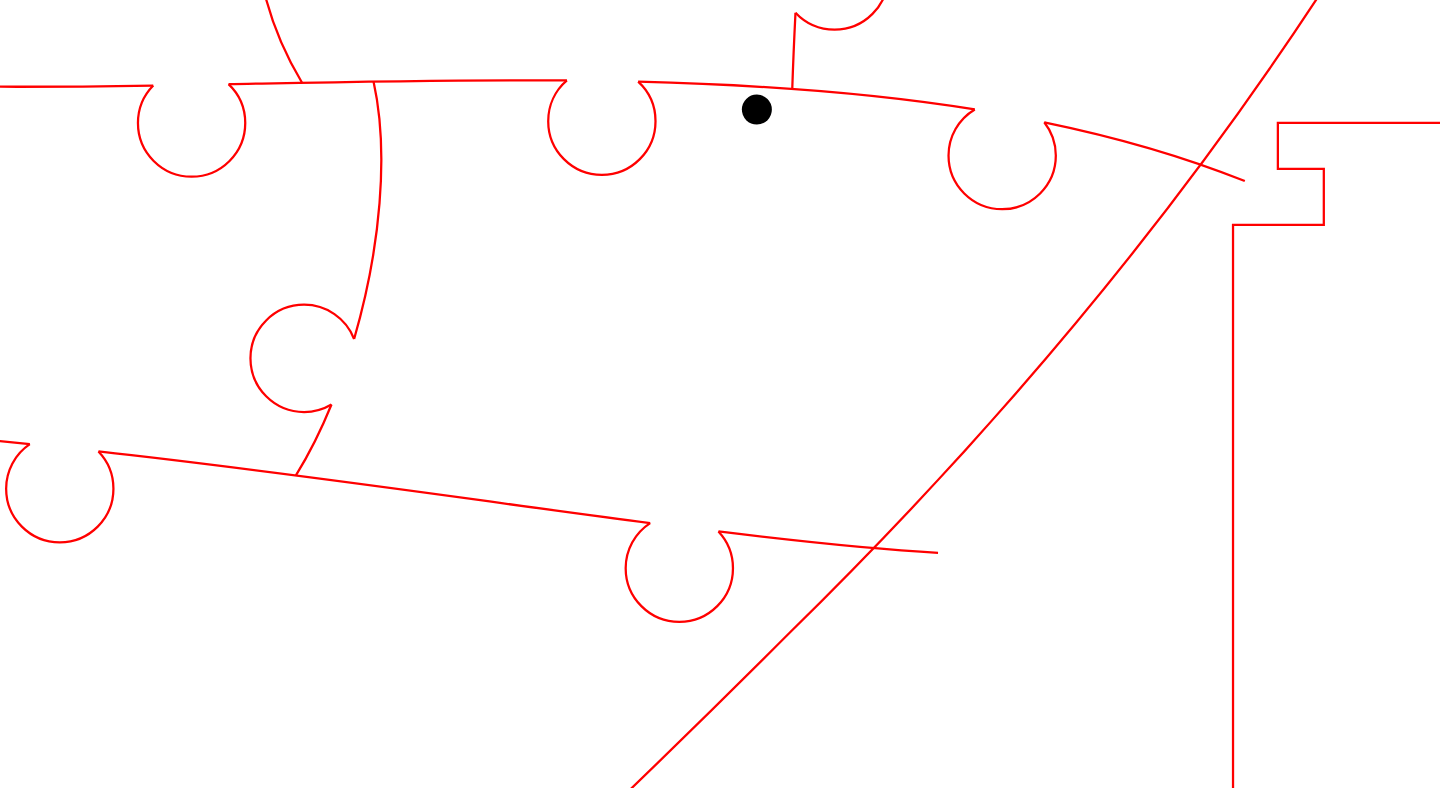 click 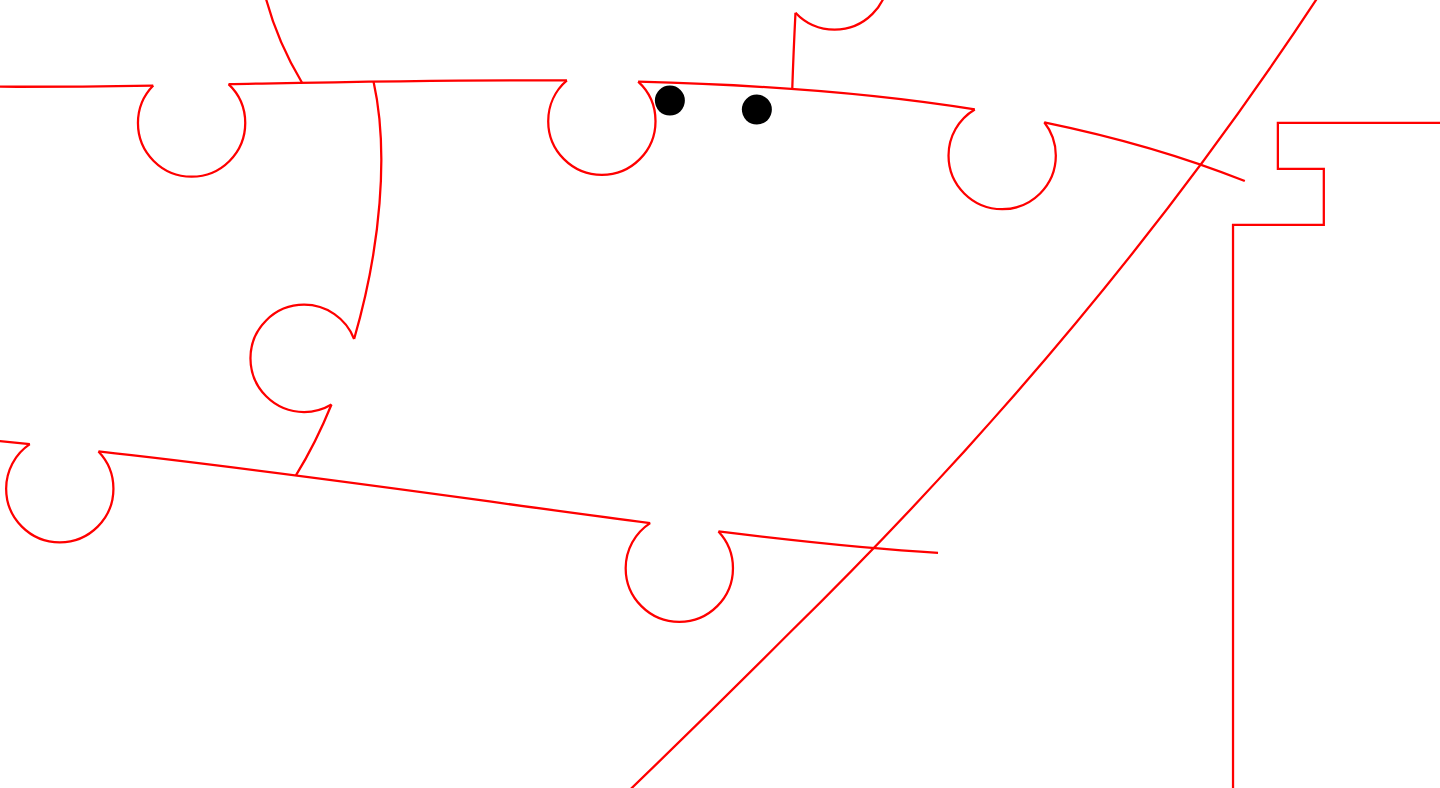 click 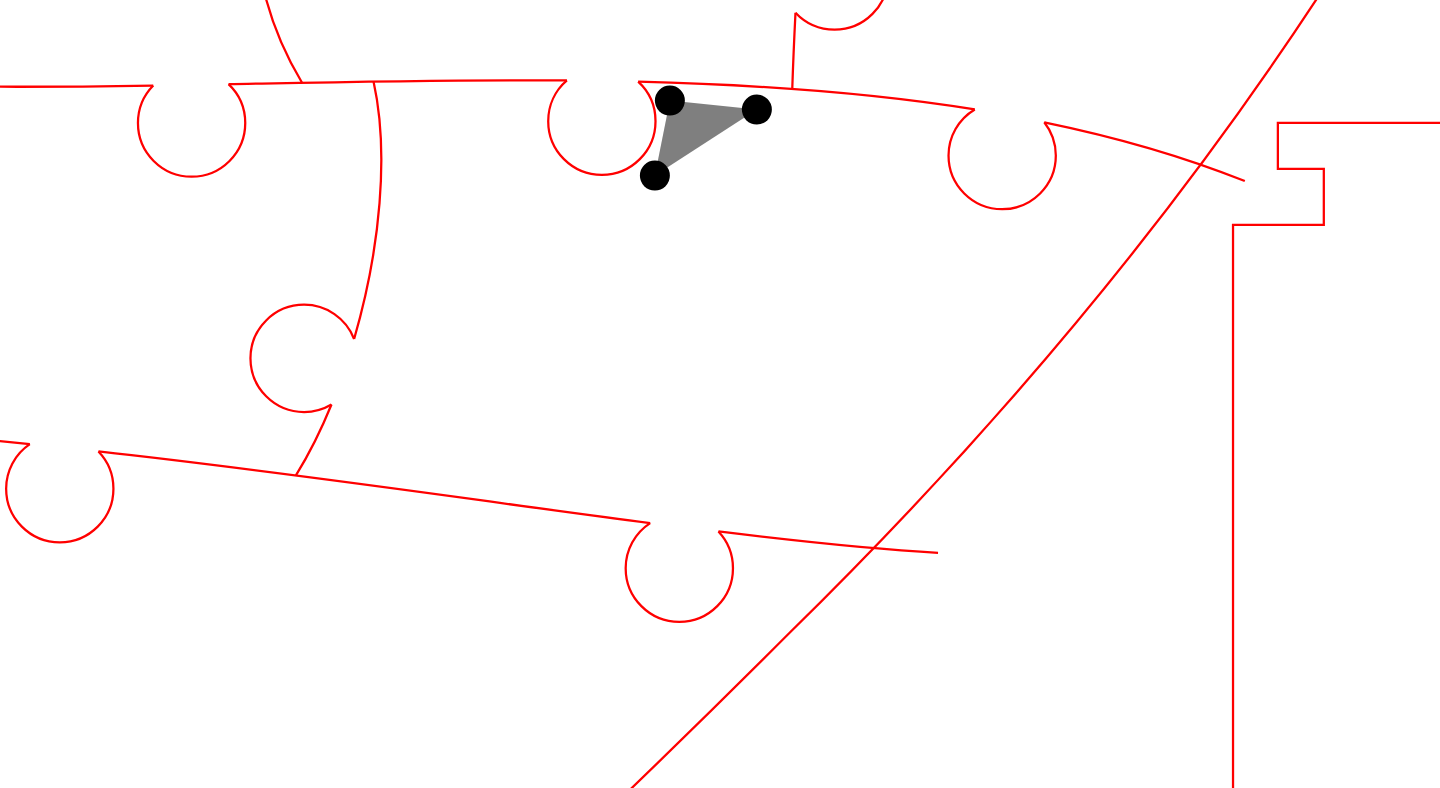 click 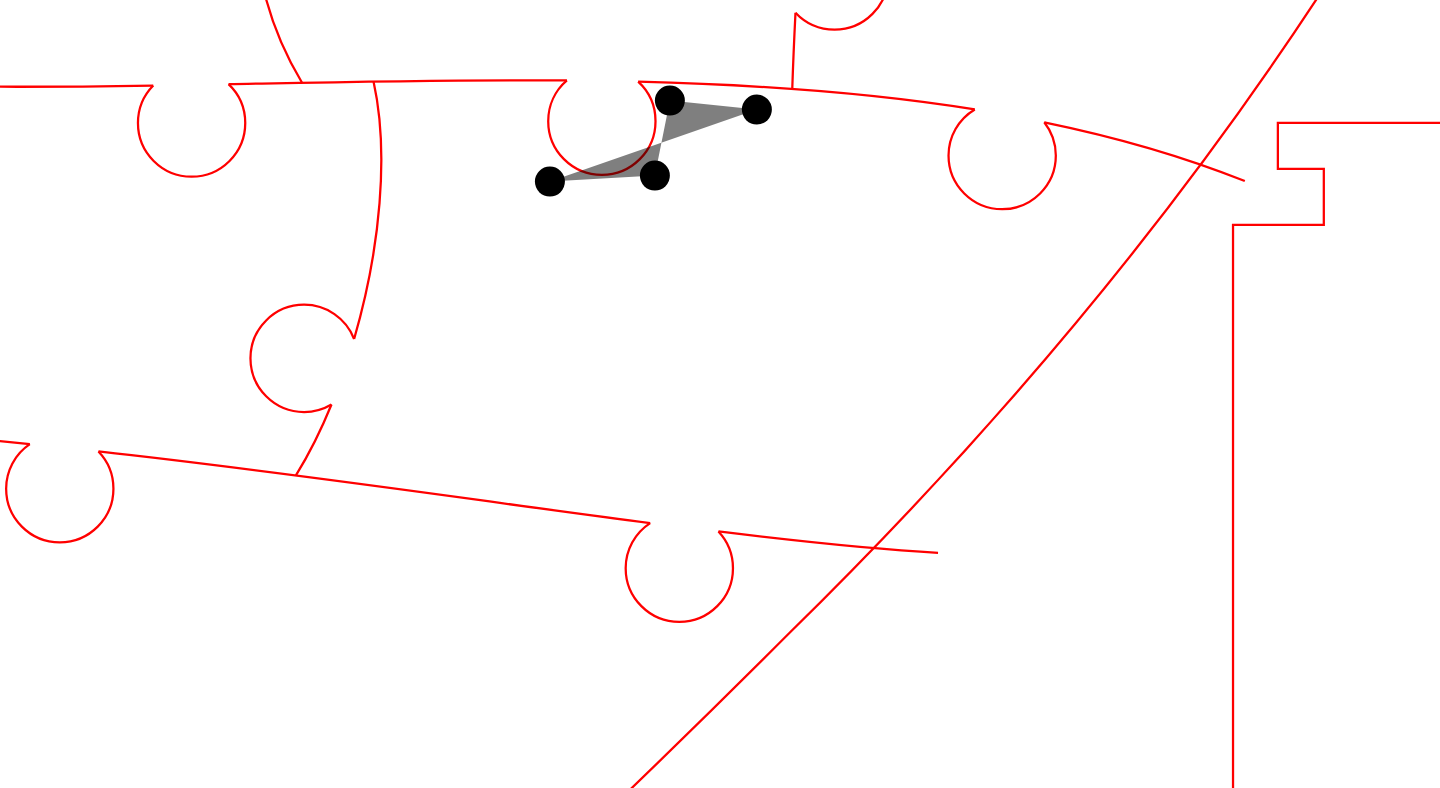 click 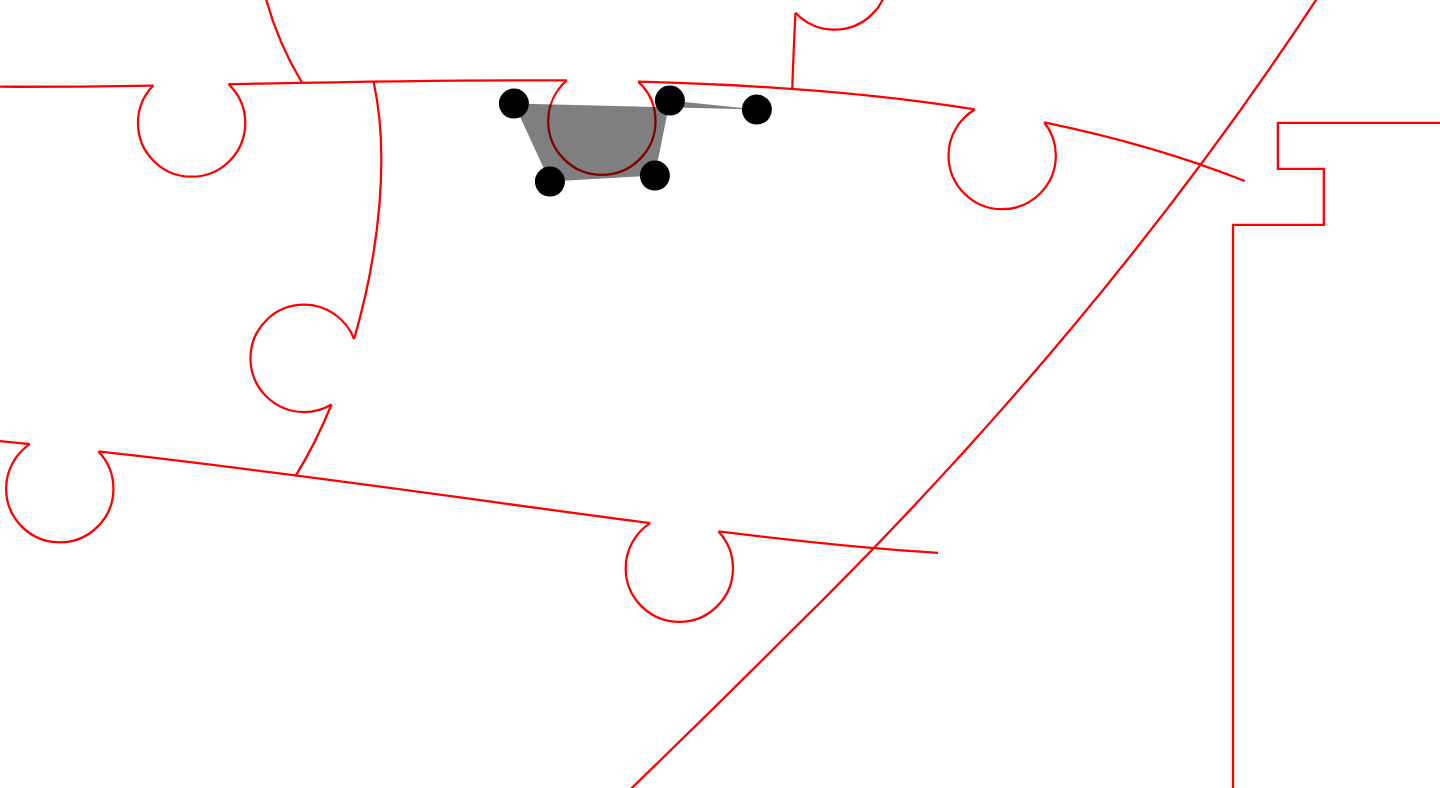 click 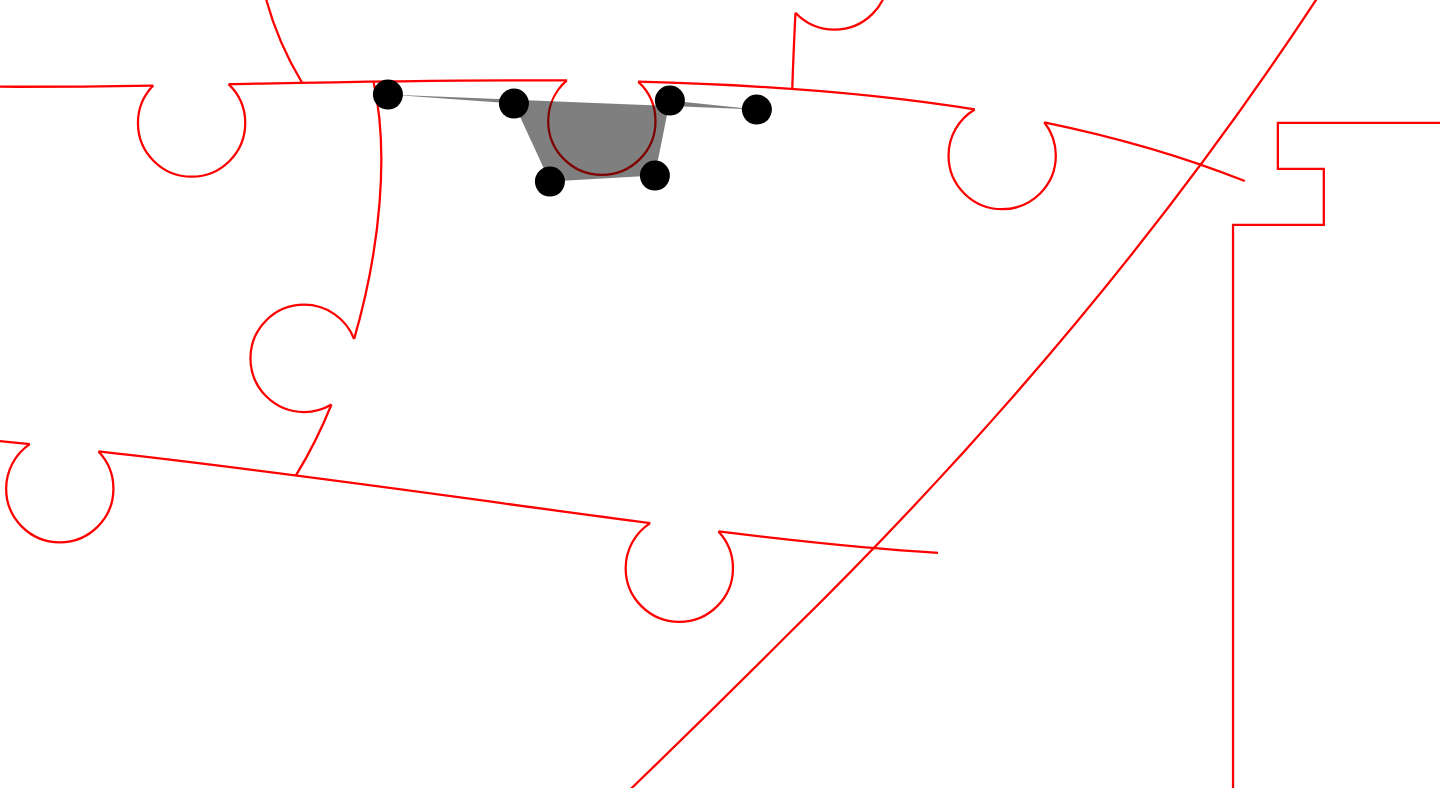 click 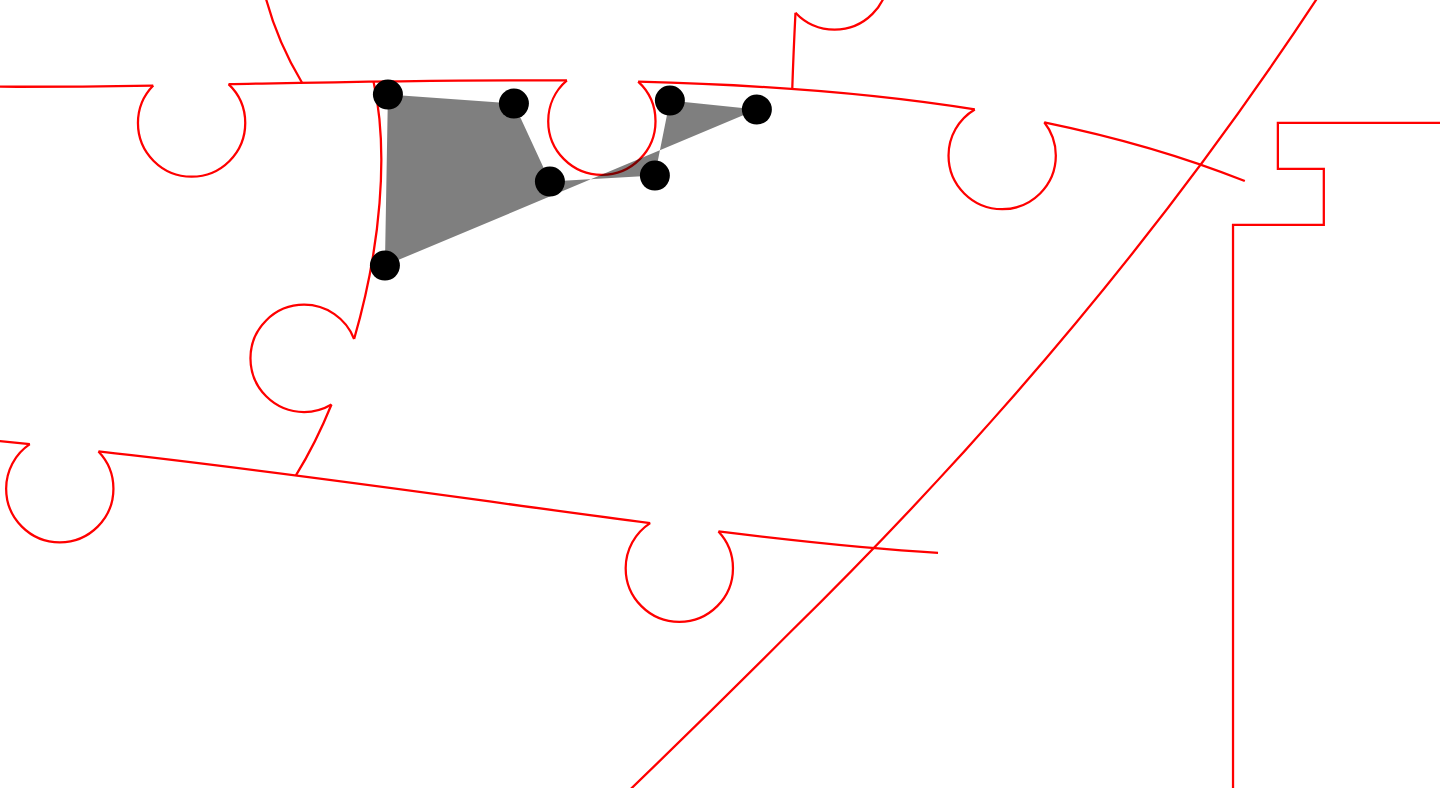 click 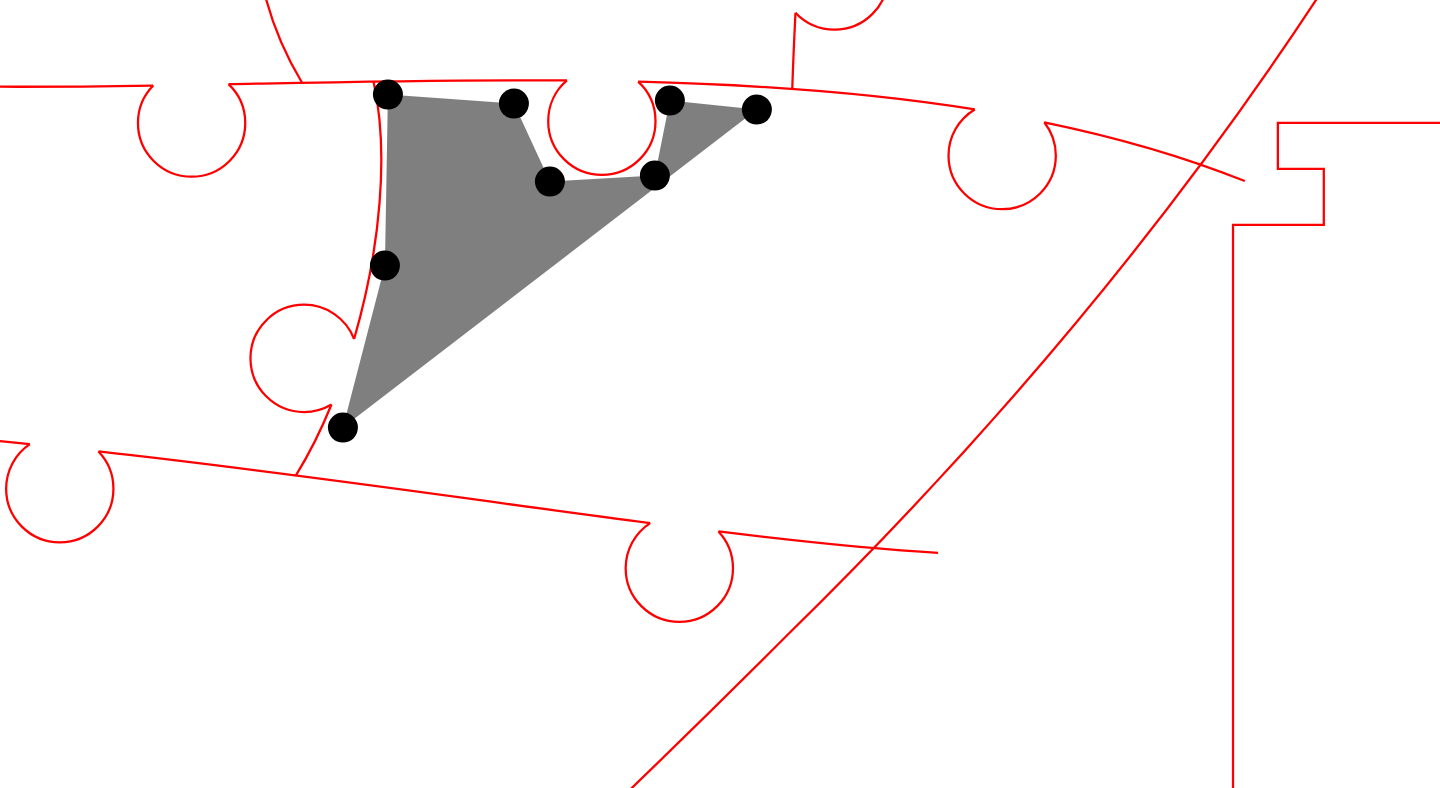 click 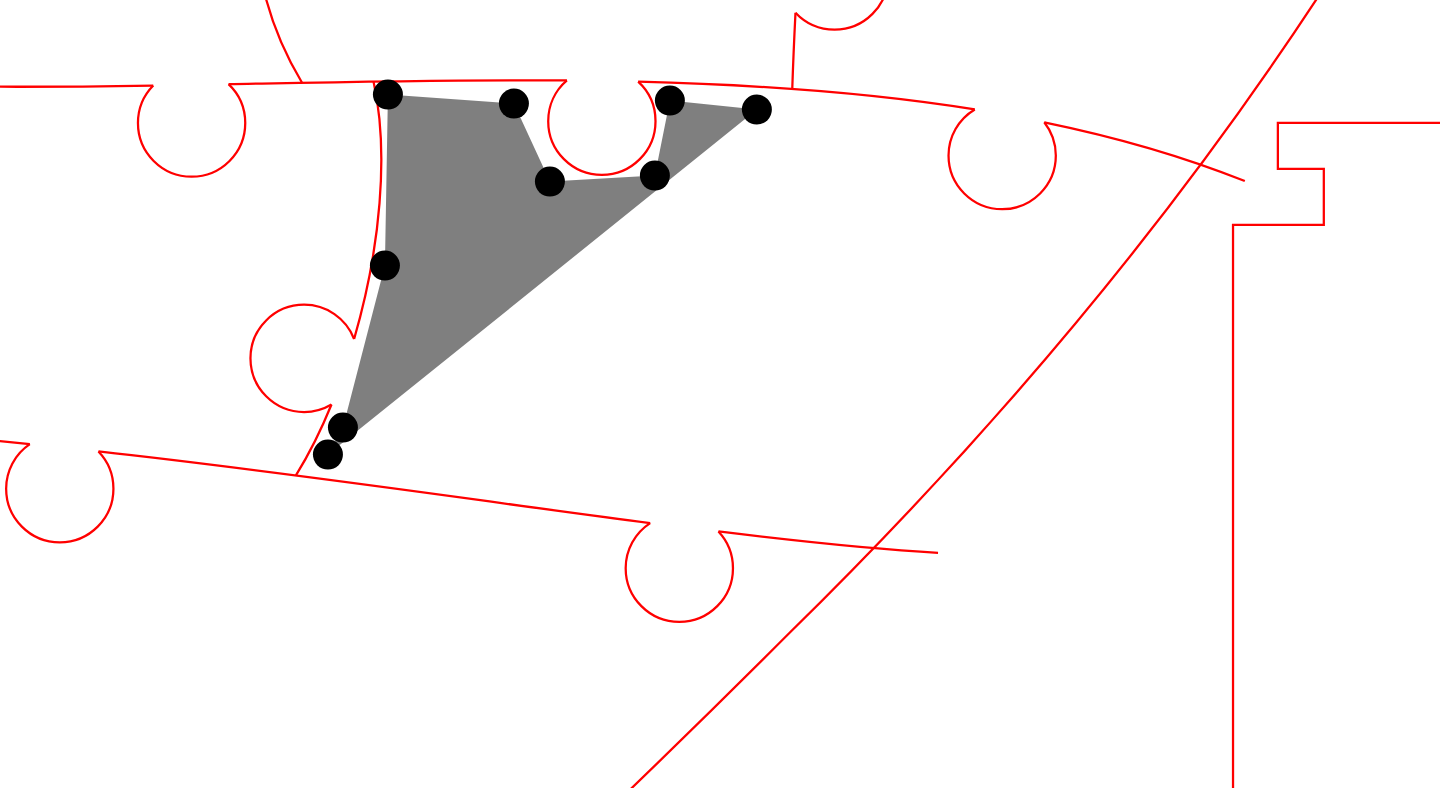 click 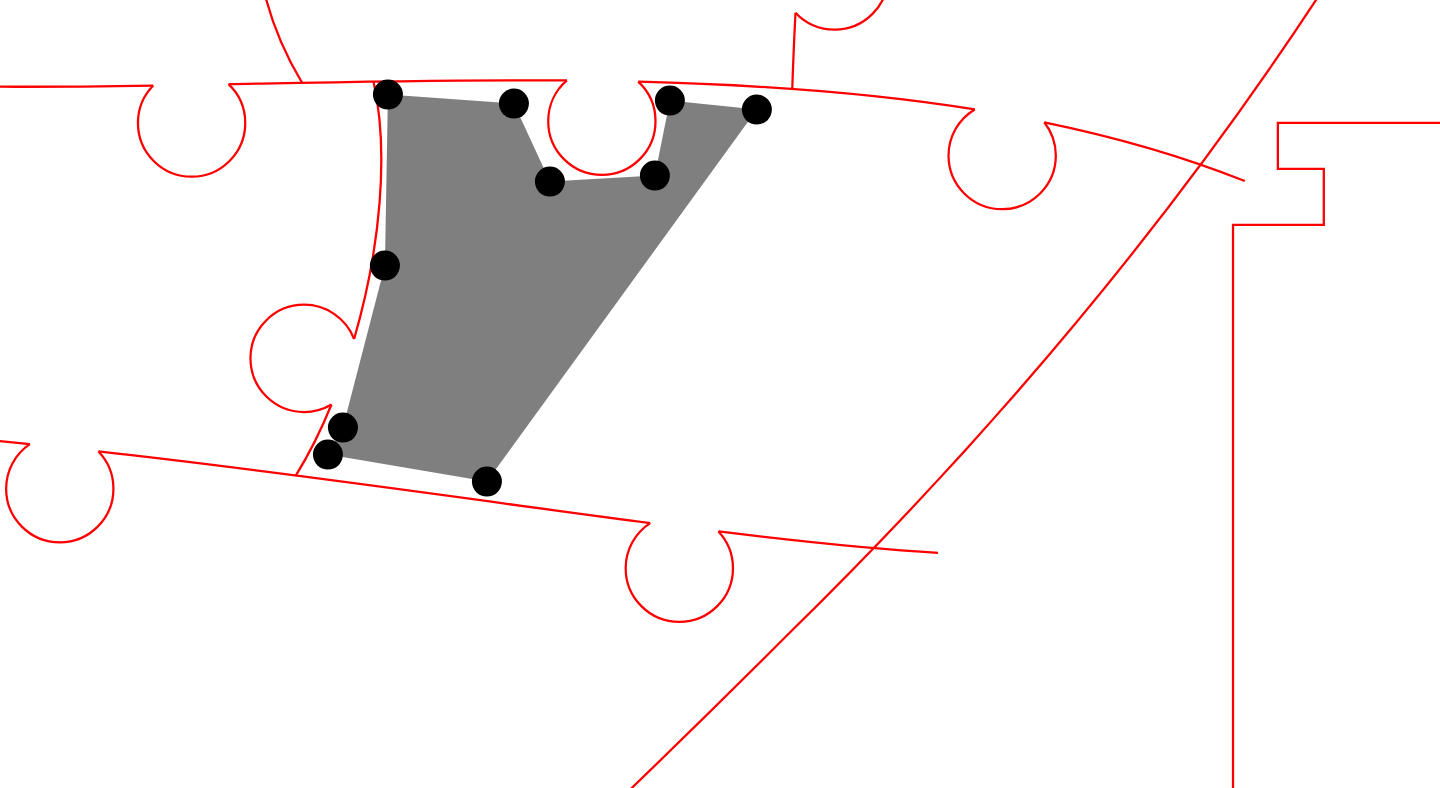 click 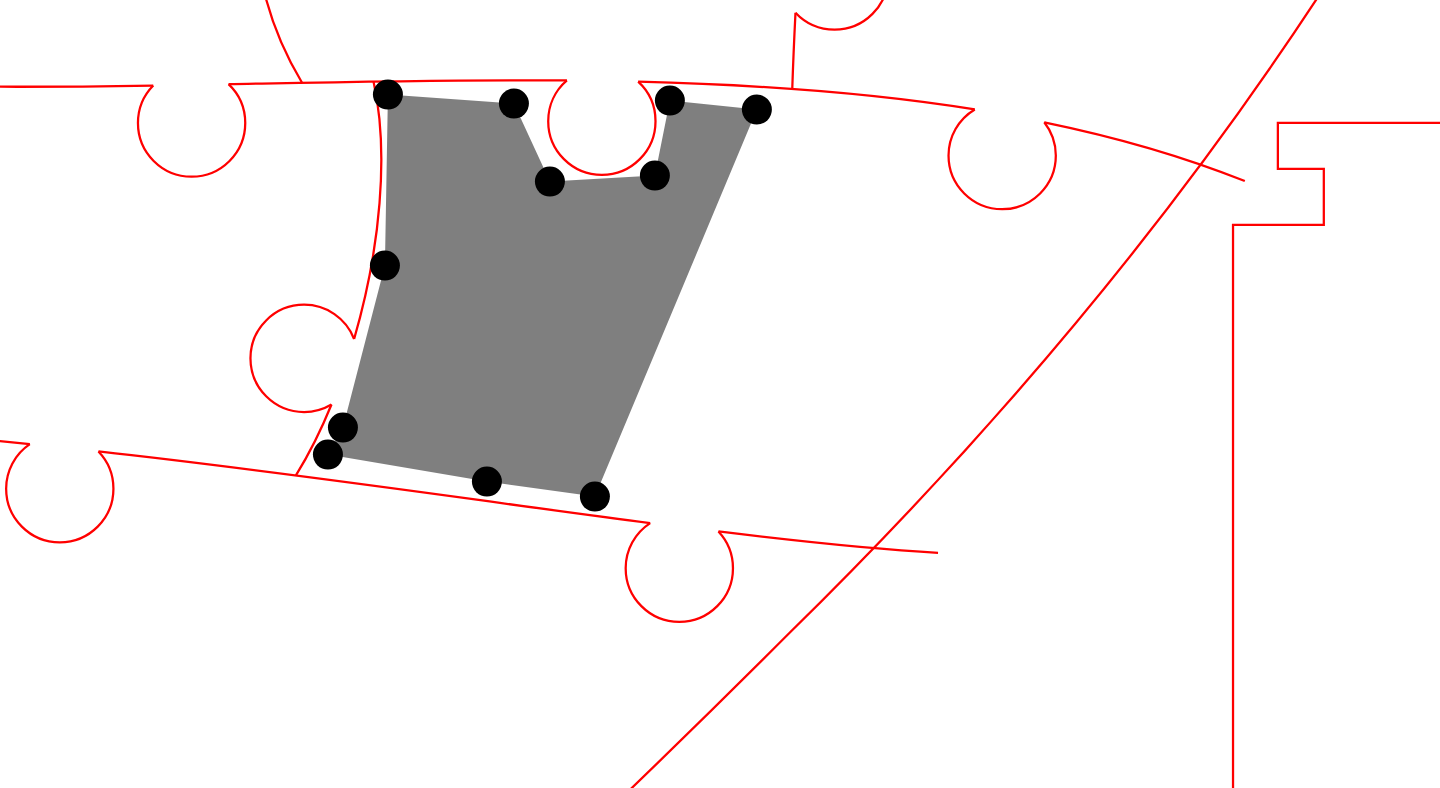 click 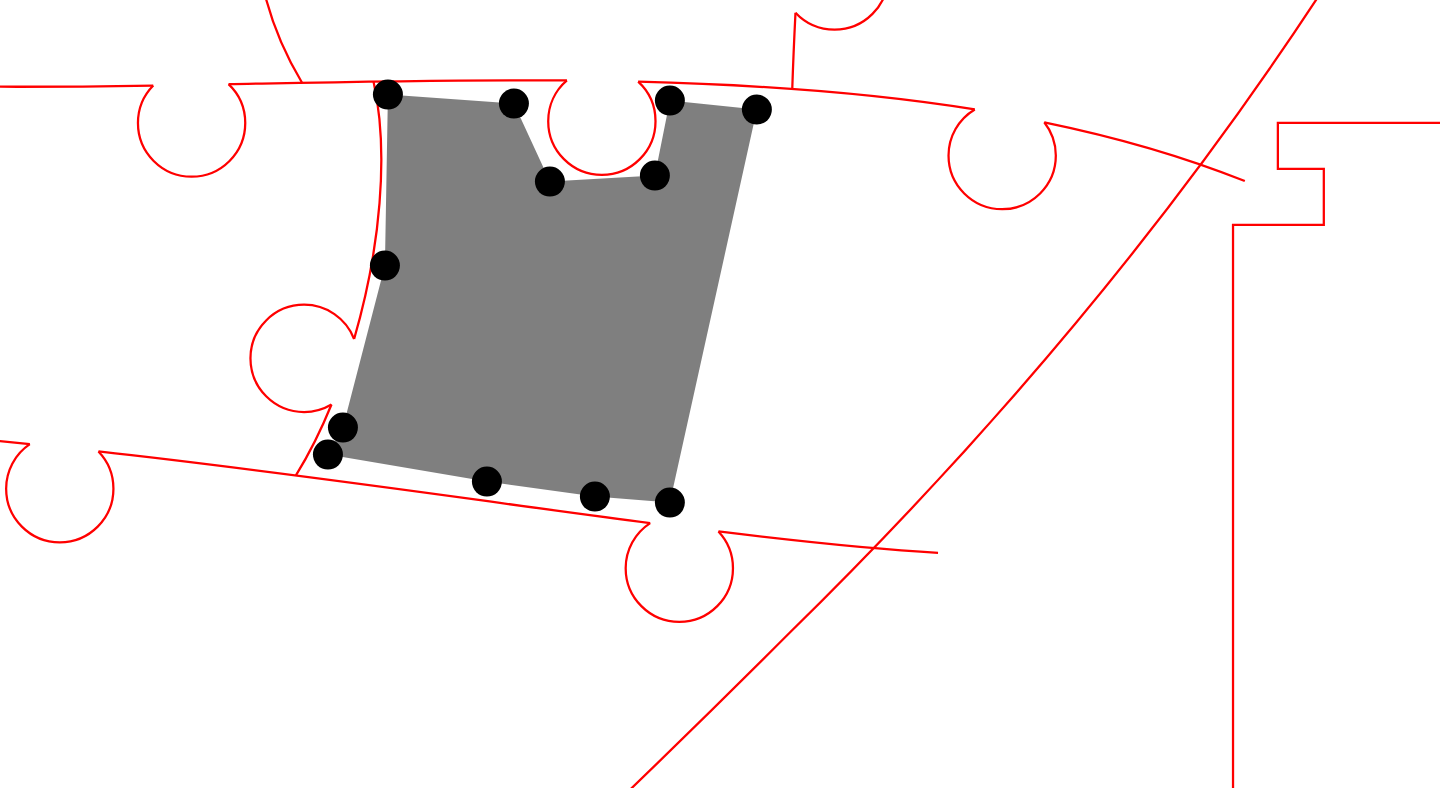 click 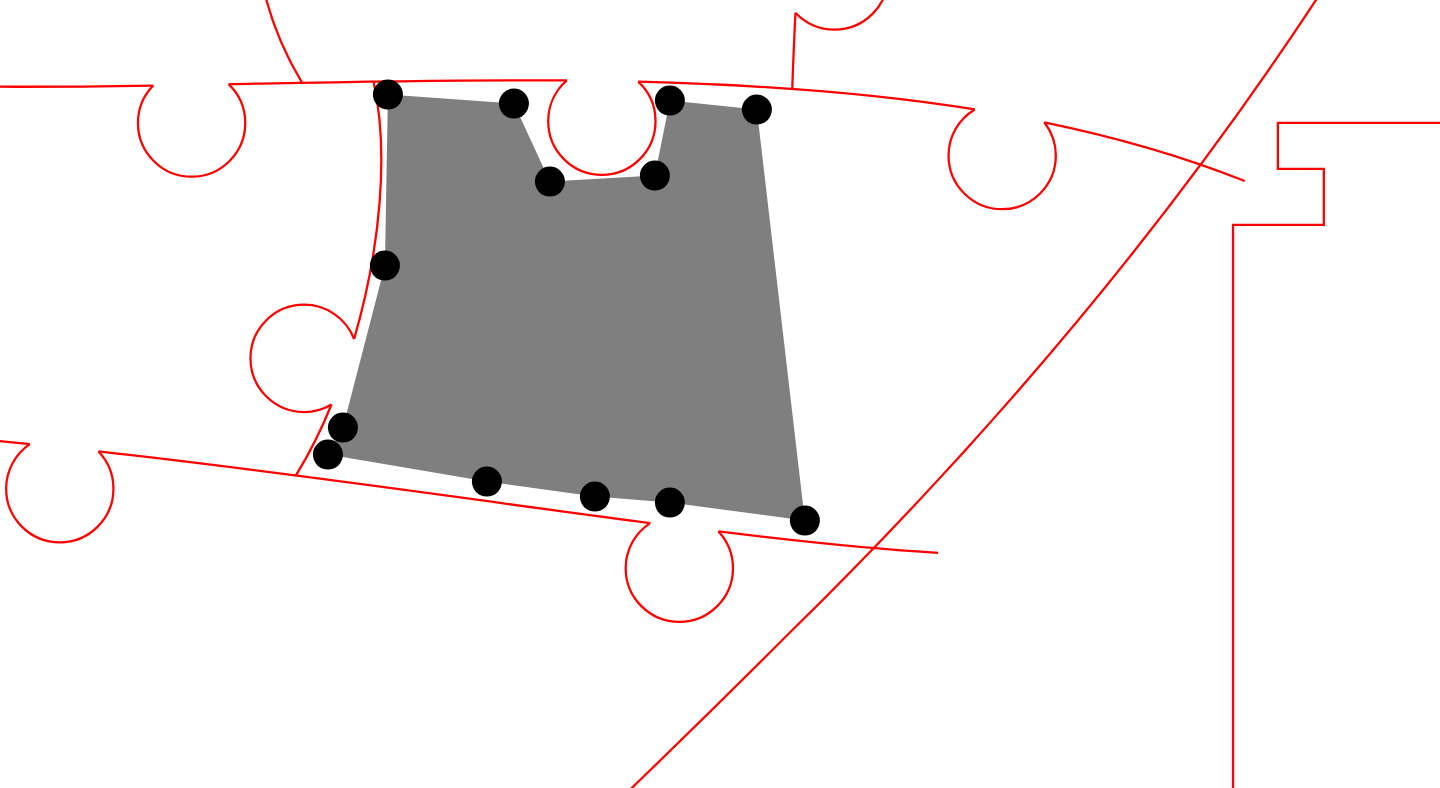 click 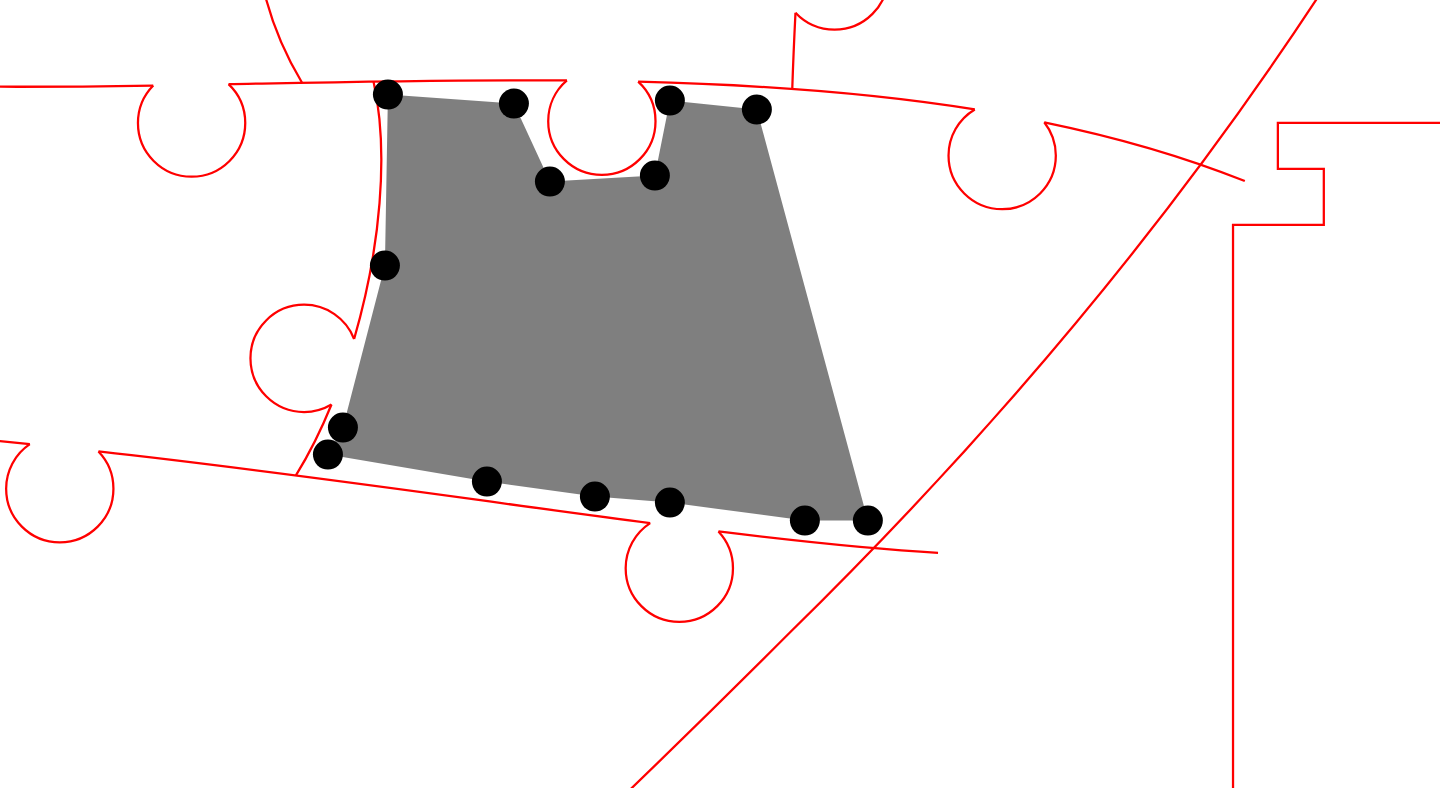 click 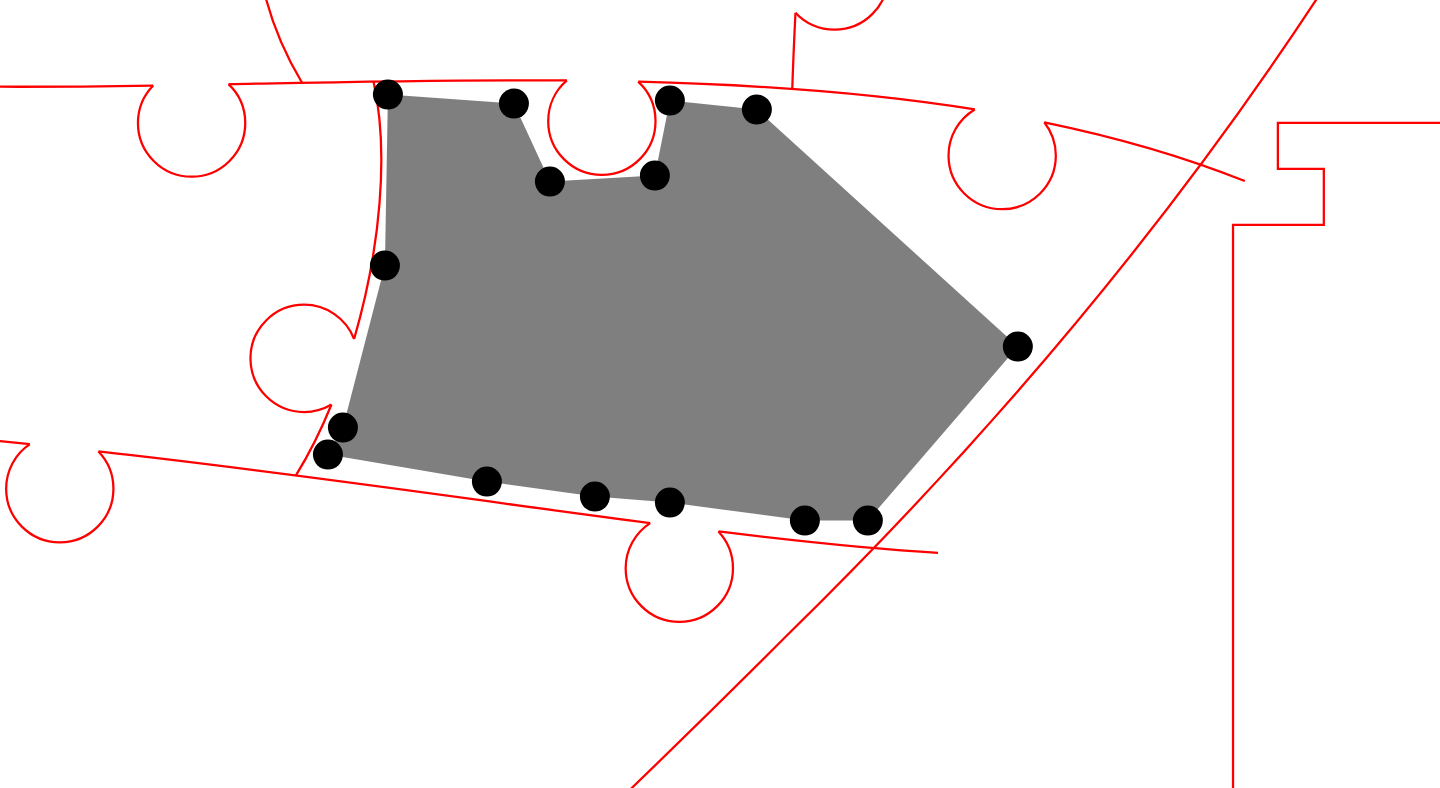 click 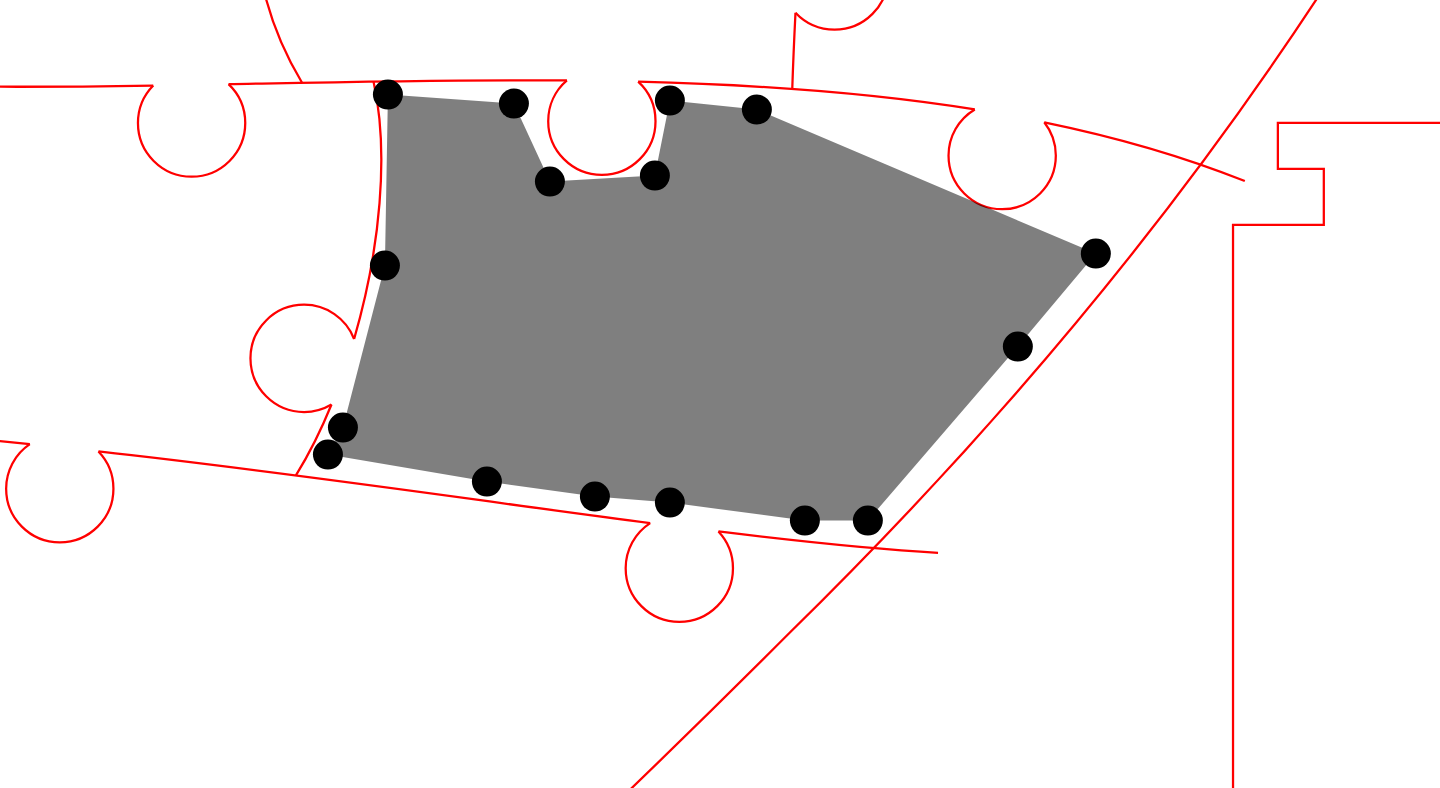 click 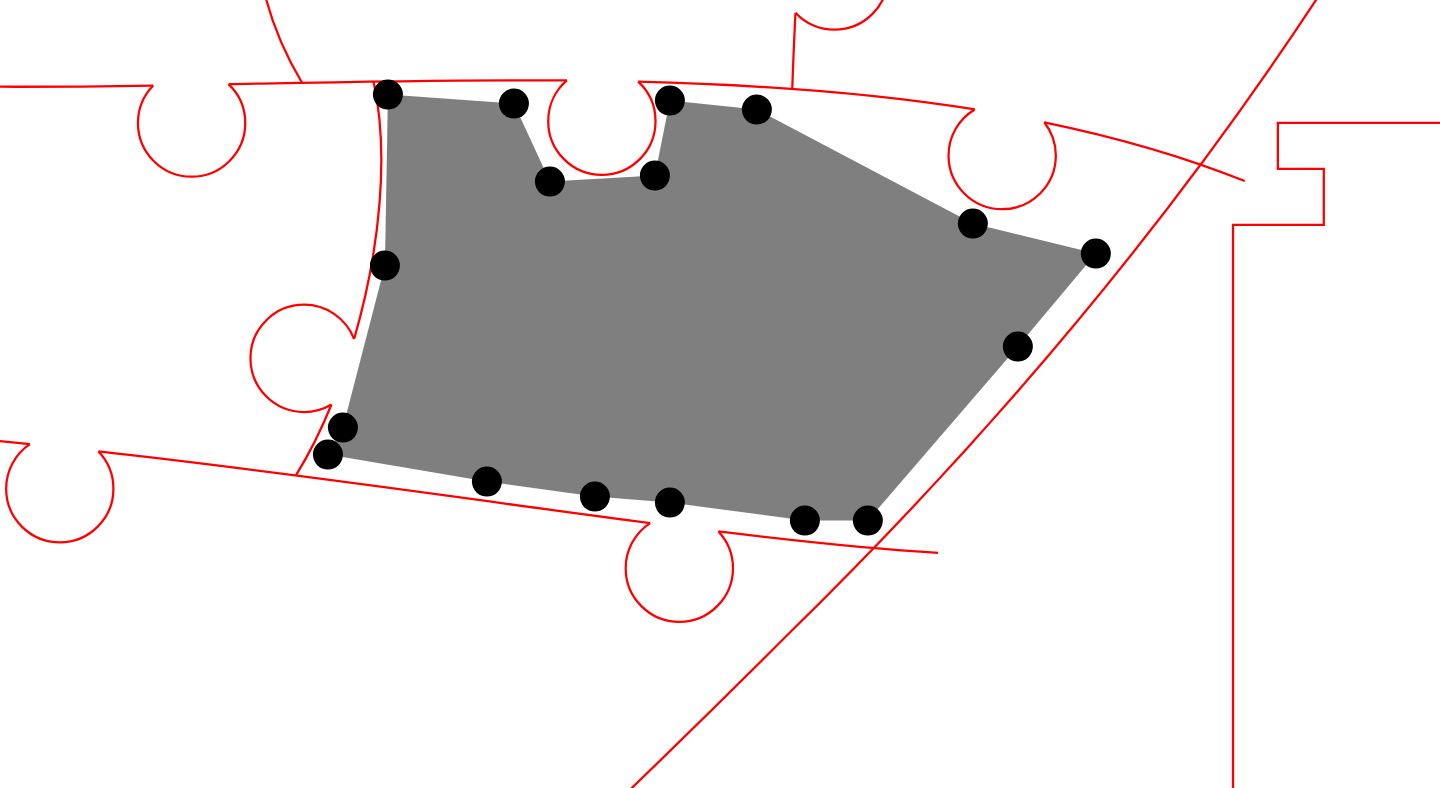 click 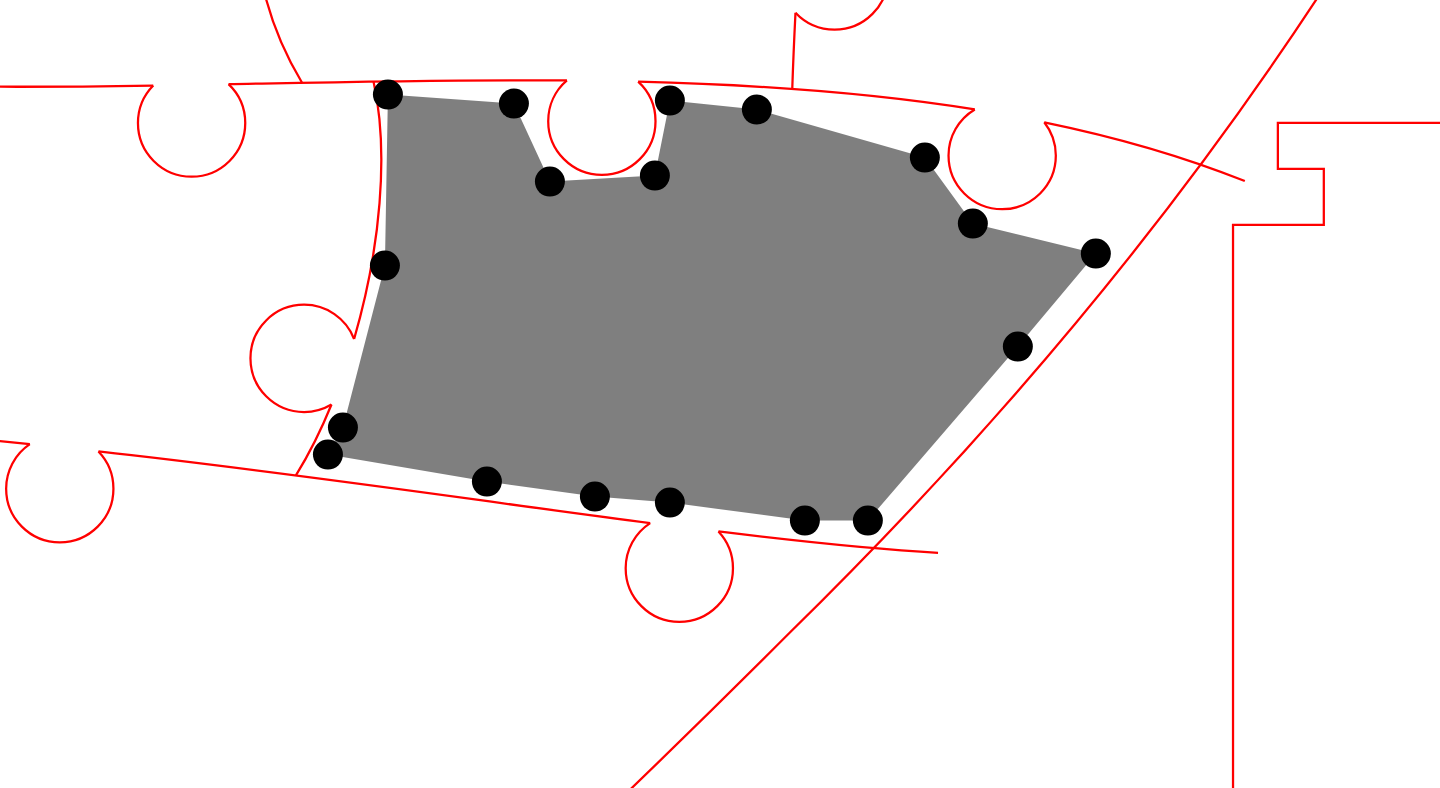 click 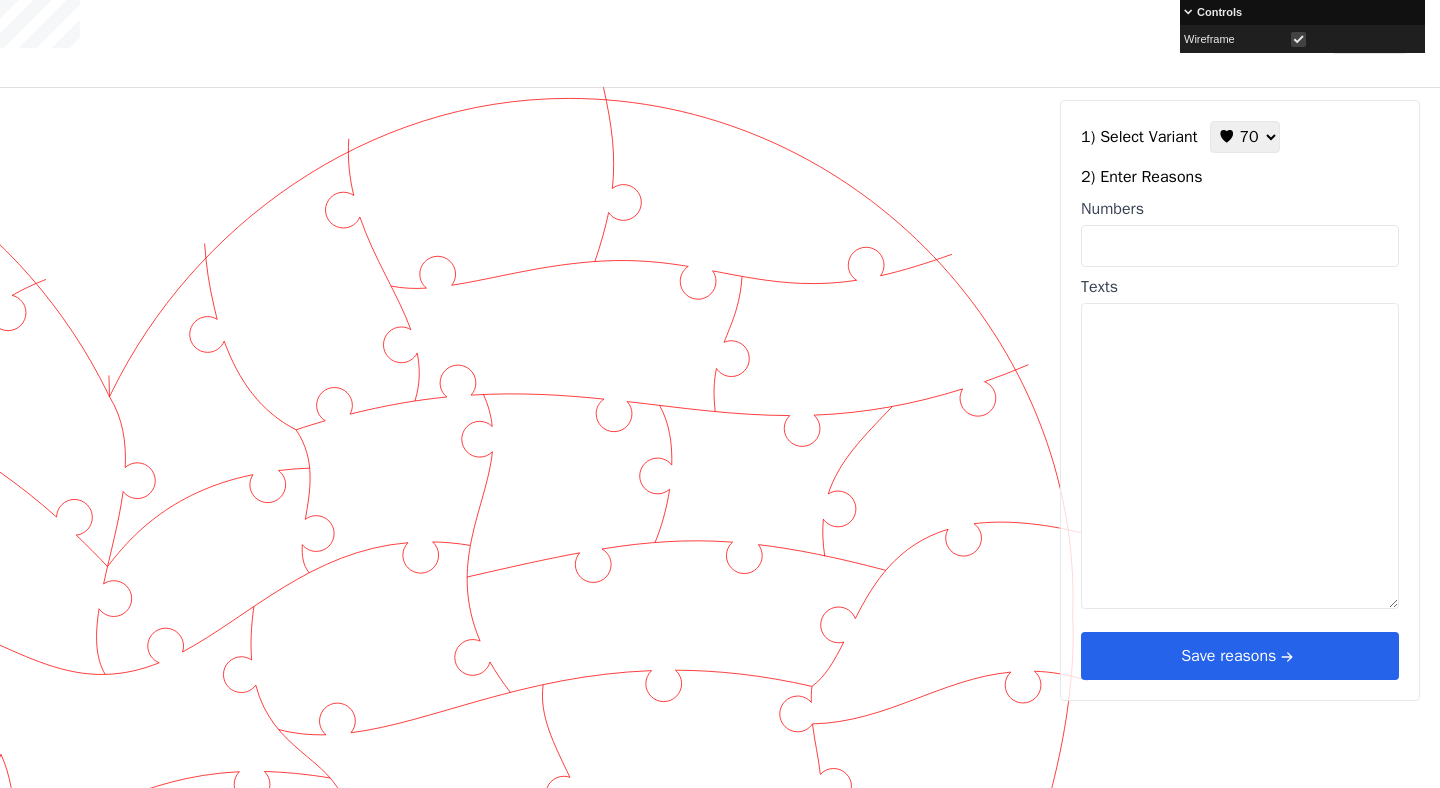 scroll, scrollTop: 0, scrollLeft: 915, axis: horizontal 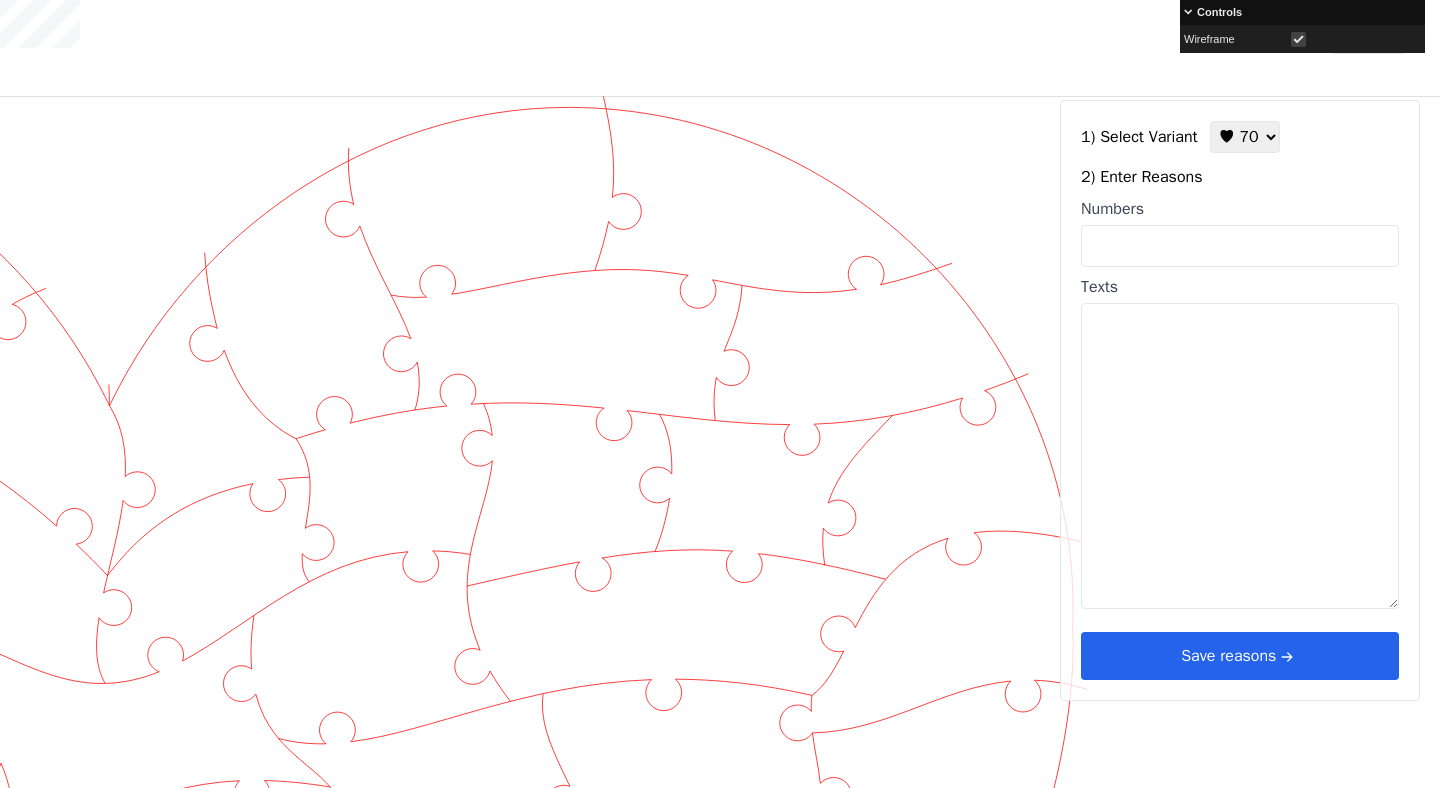 click on "+" at bounding box center (-911, 115) 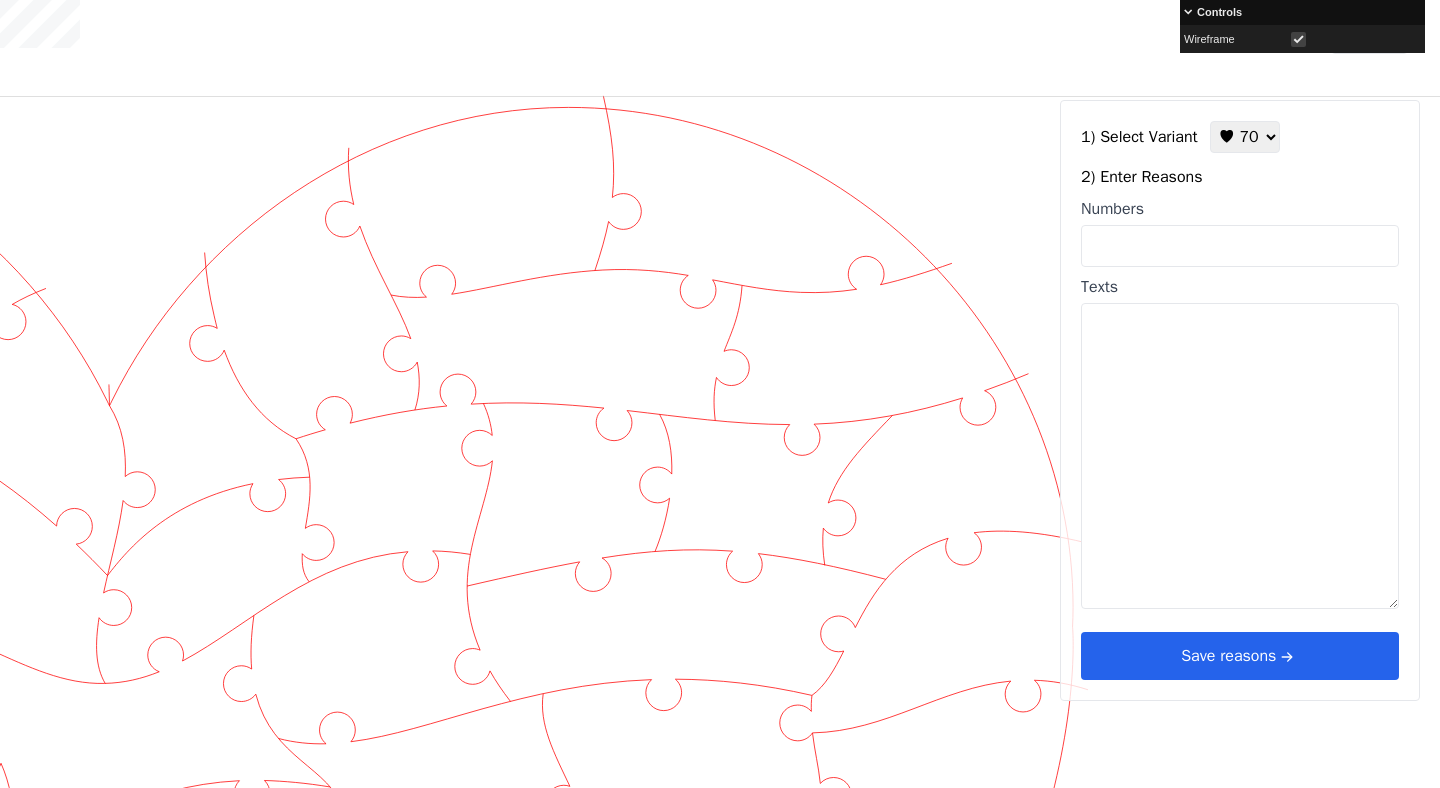 click on "Добавить слой" at bounding box center [-195, 664] 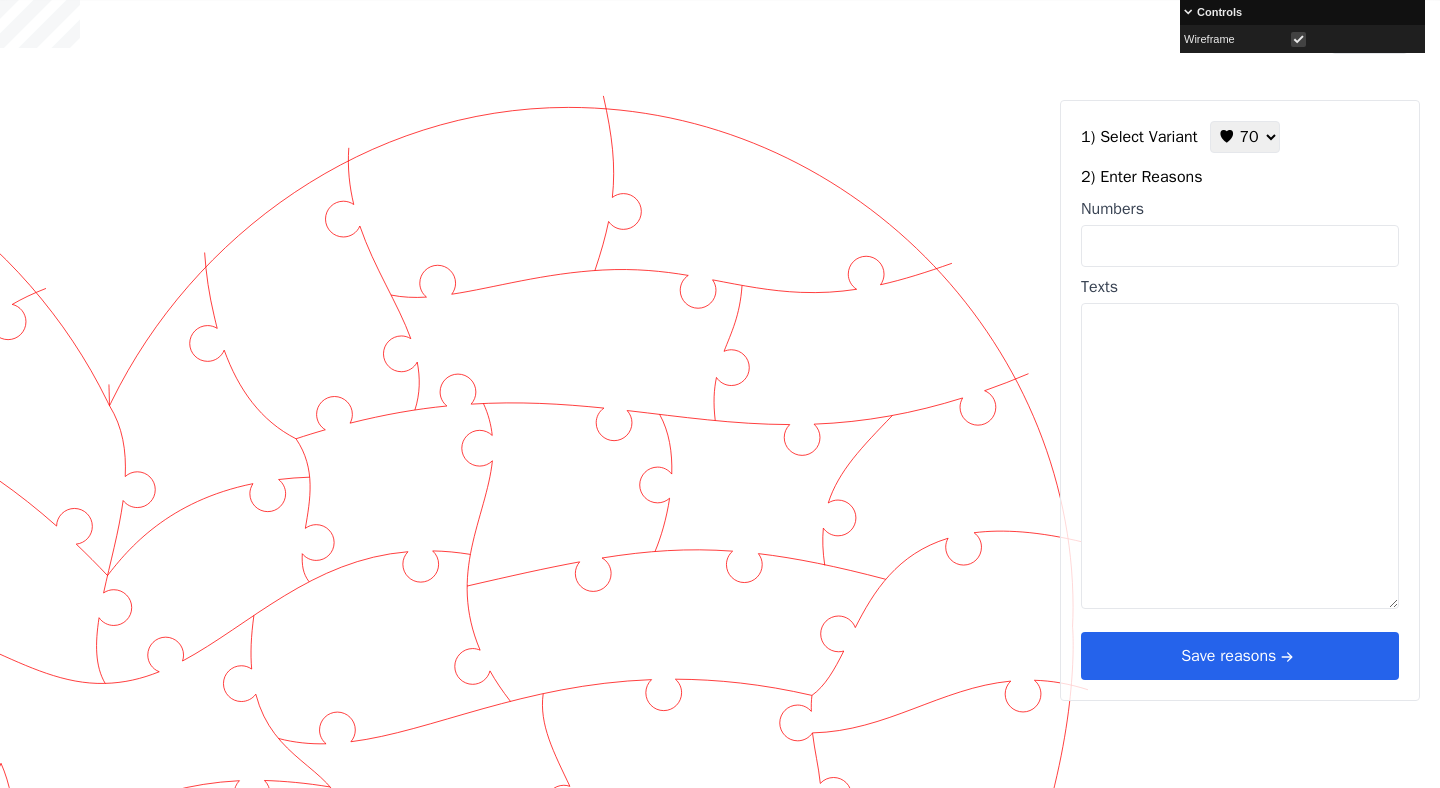 click at bounding box center [-915, 651] 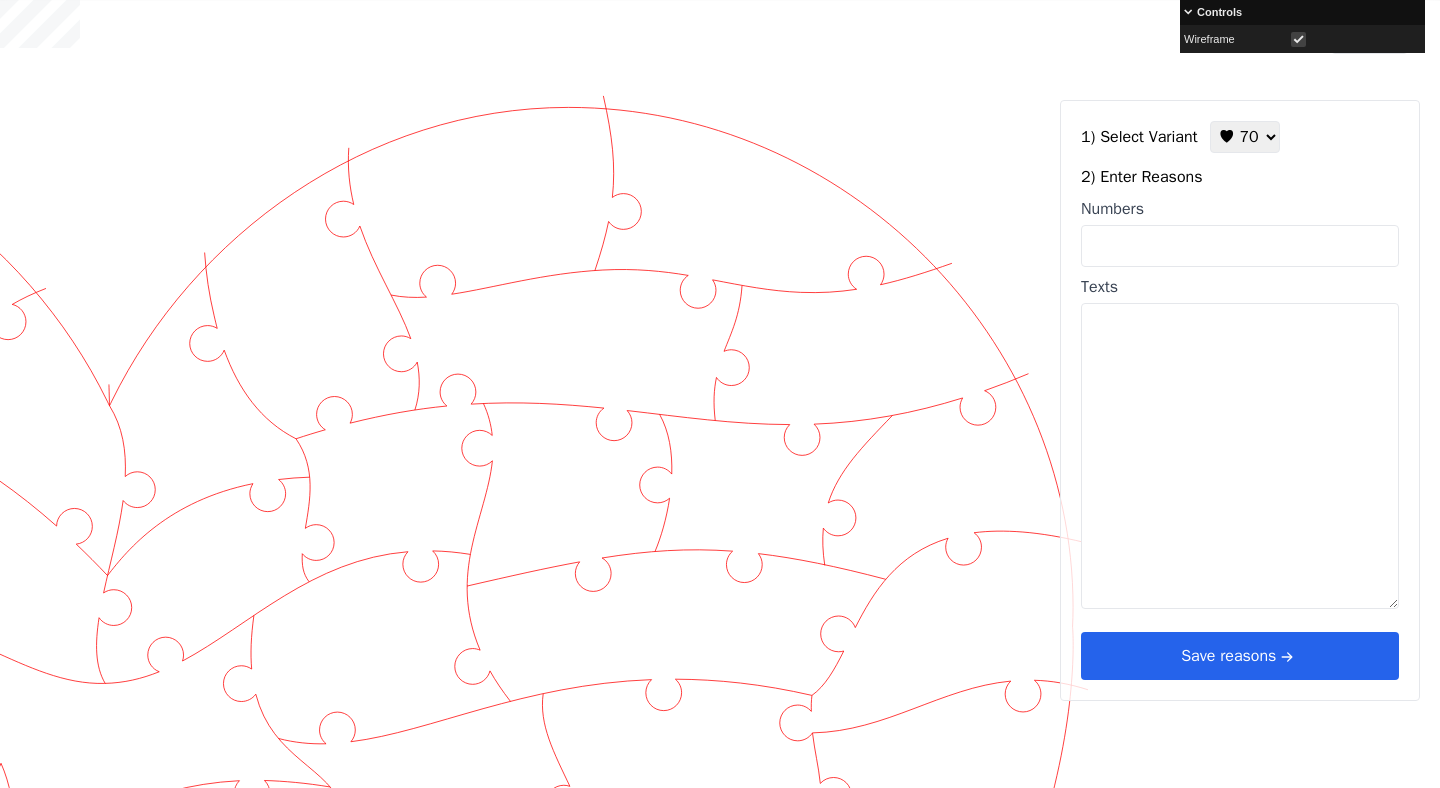 type on "44" 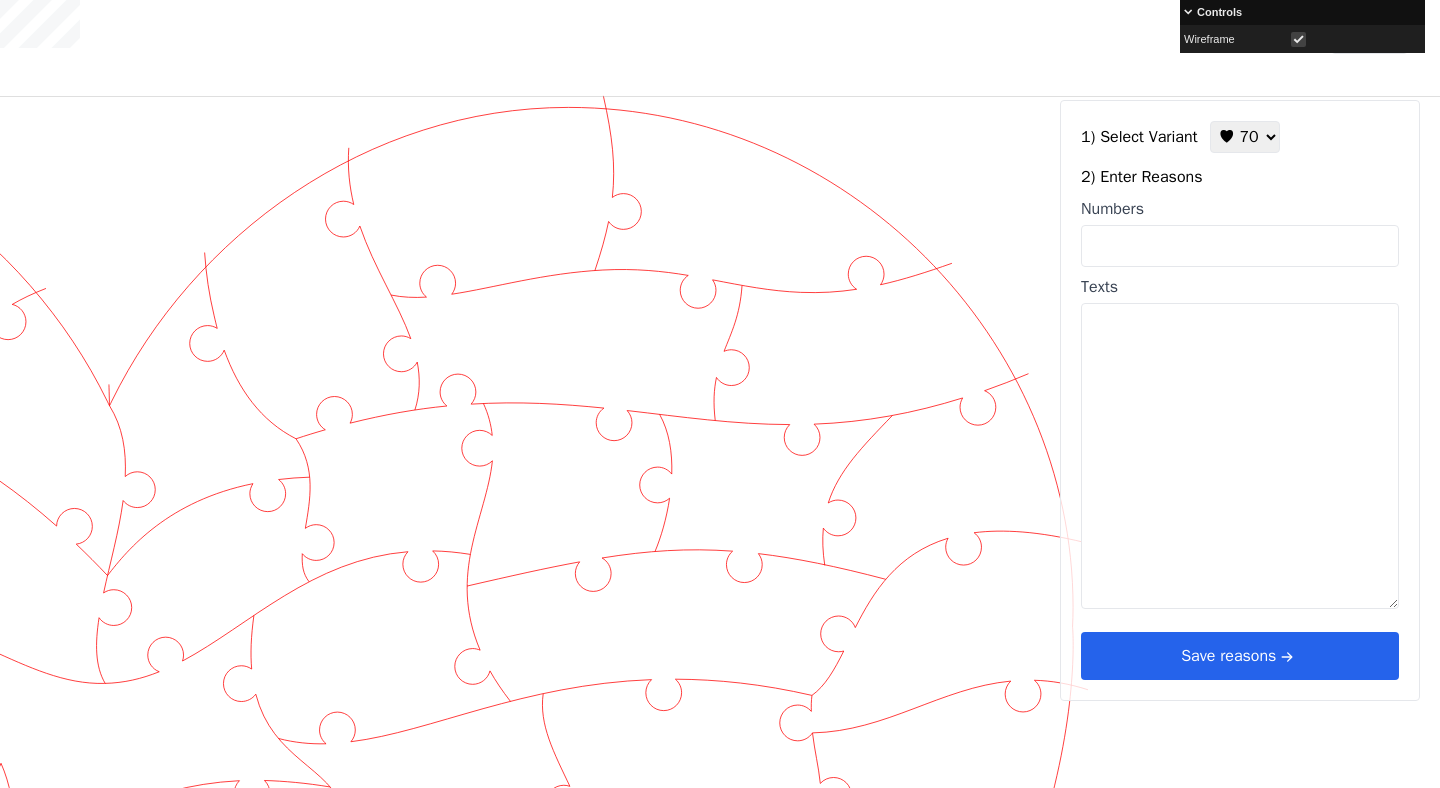 click 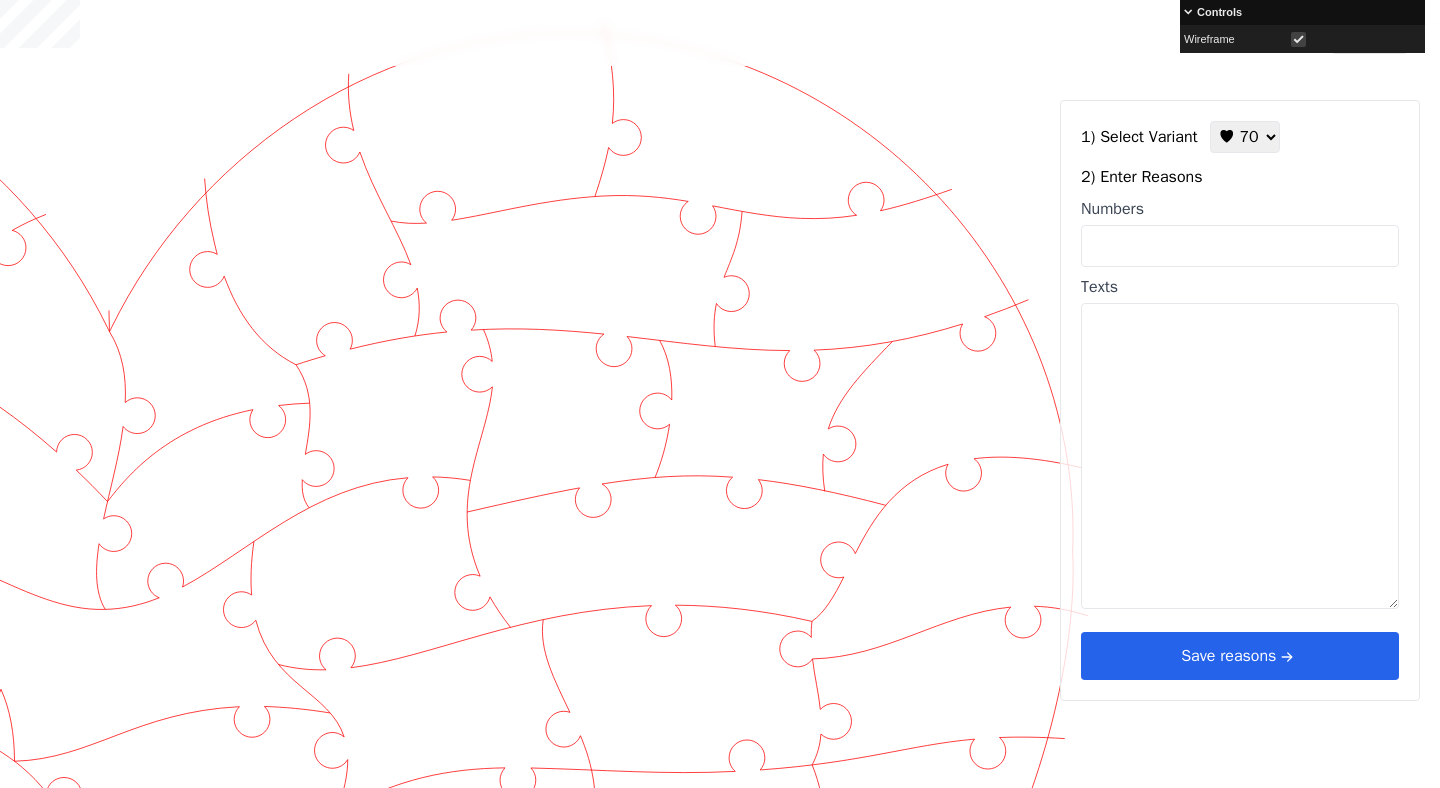 scroll, scrollTop: 0, scrollLeft: 915, axis: horizontal 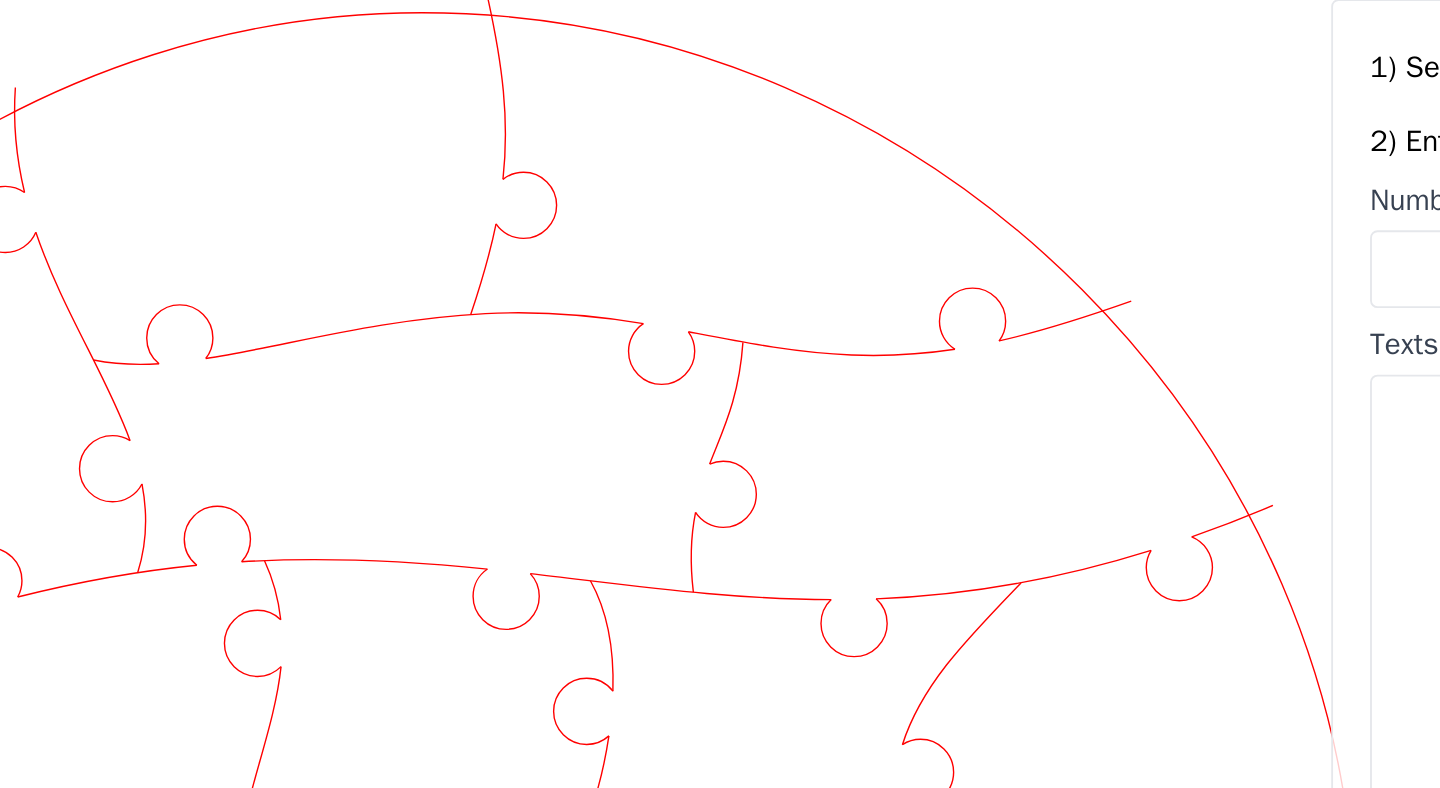 click 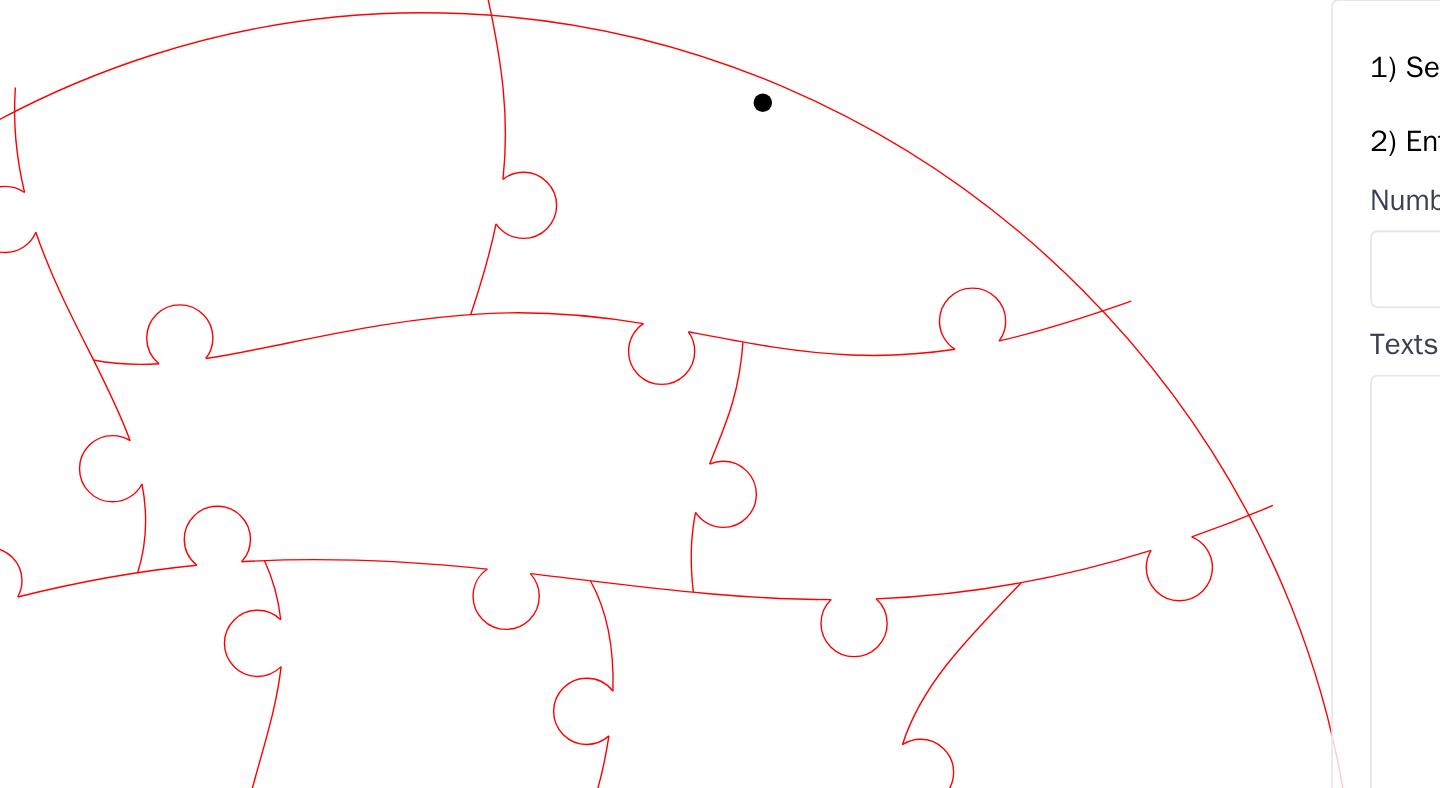 click 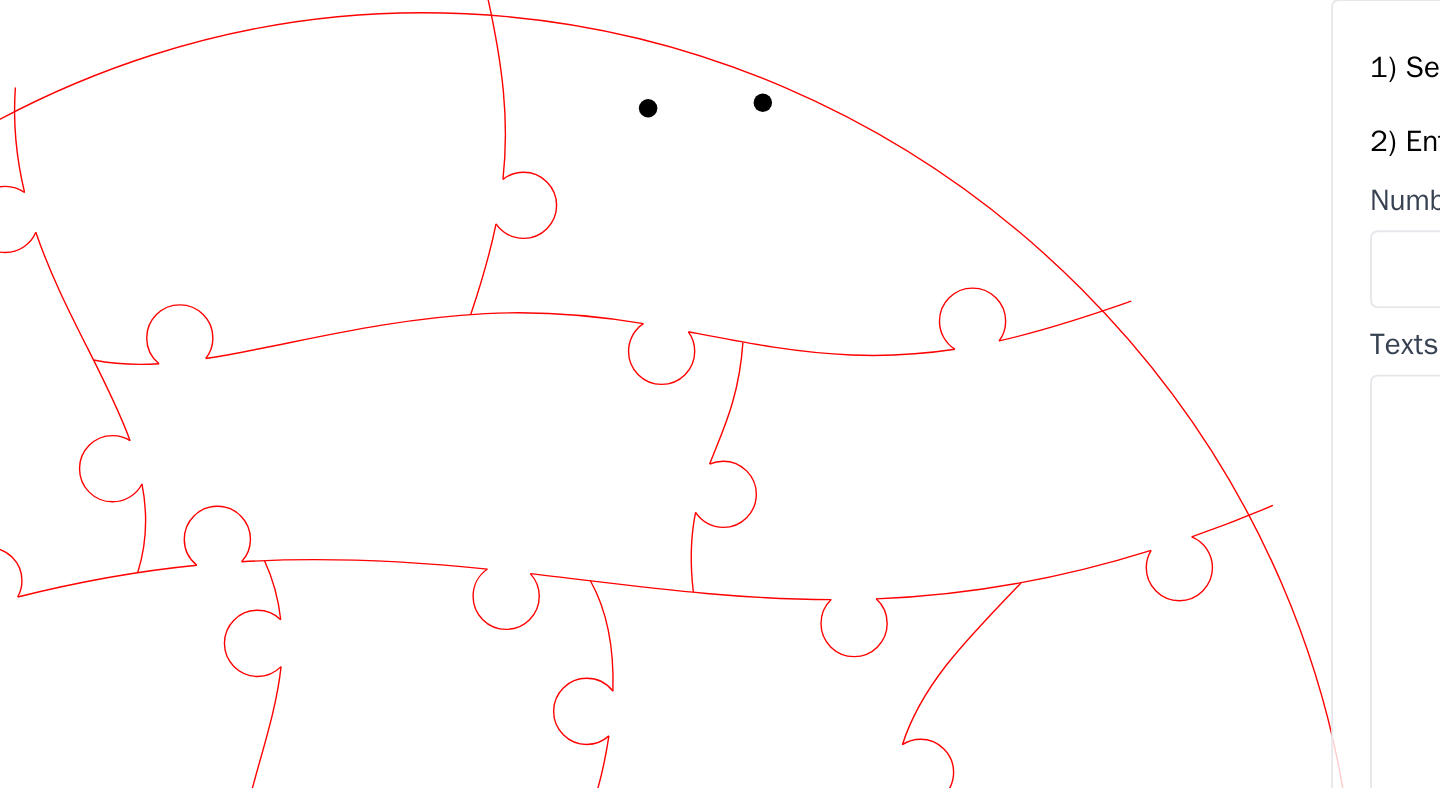 click 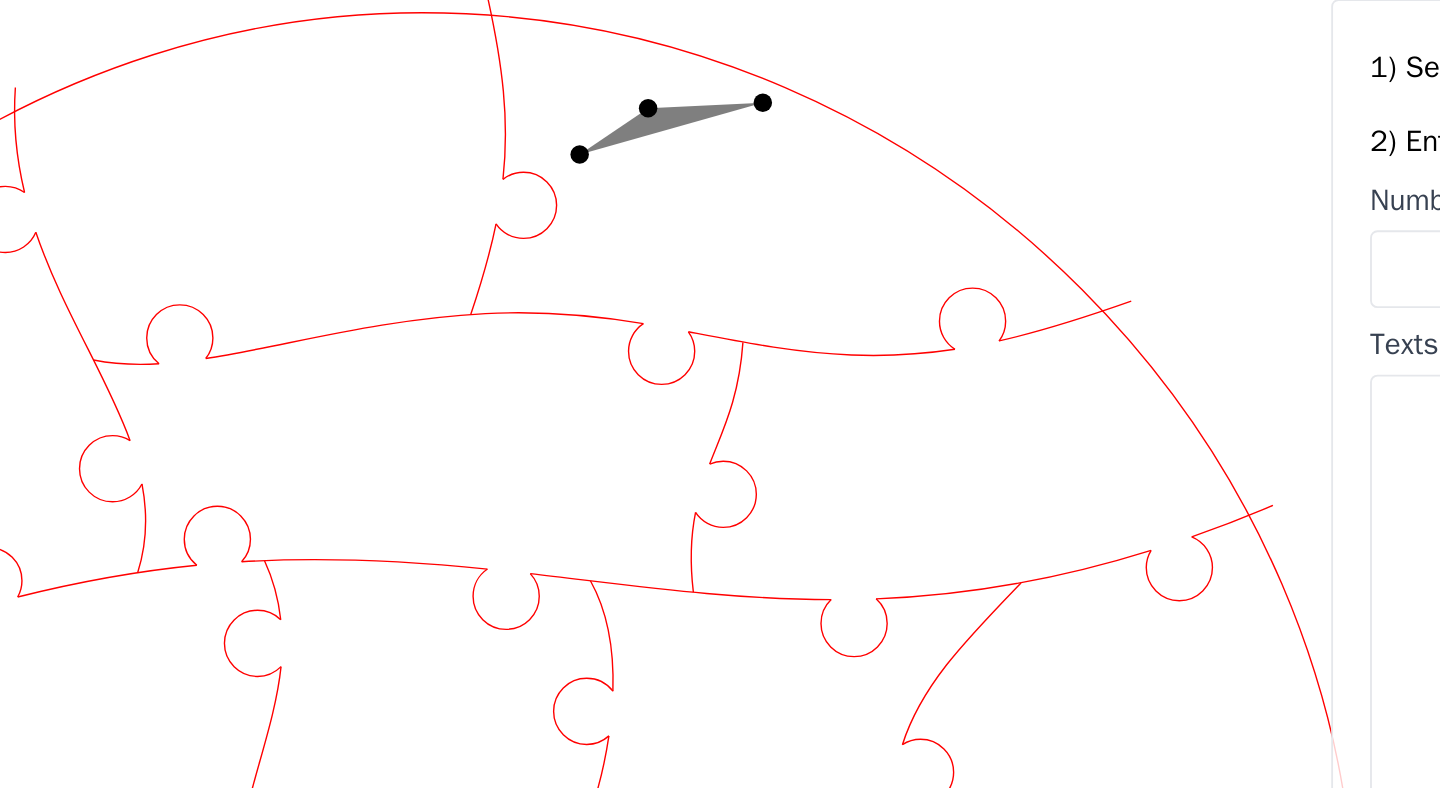 click 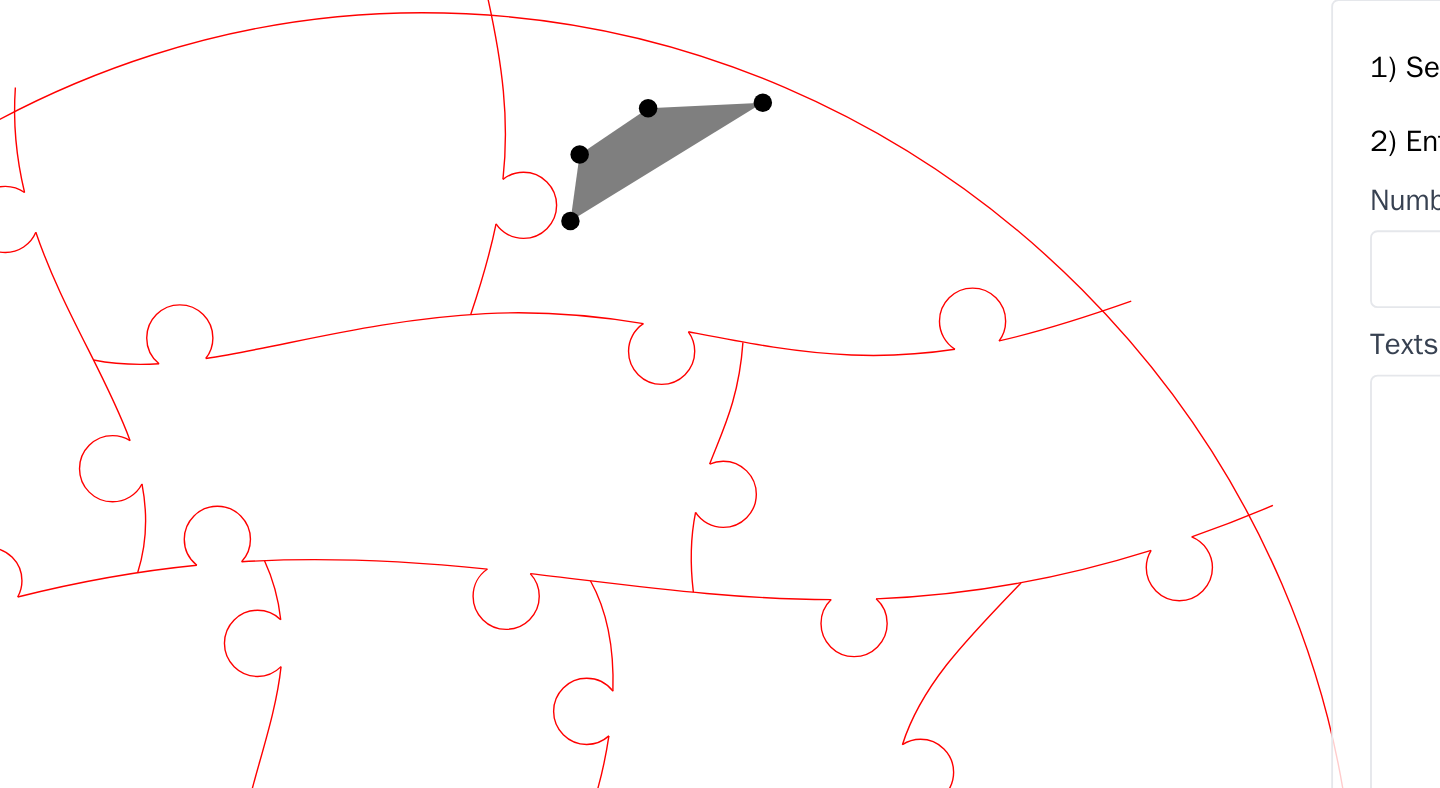 click 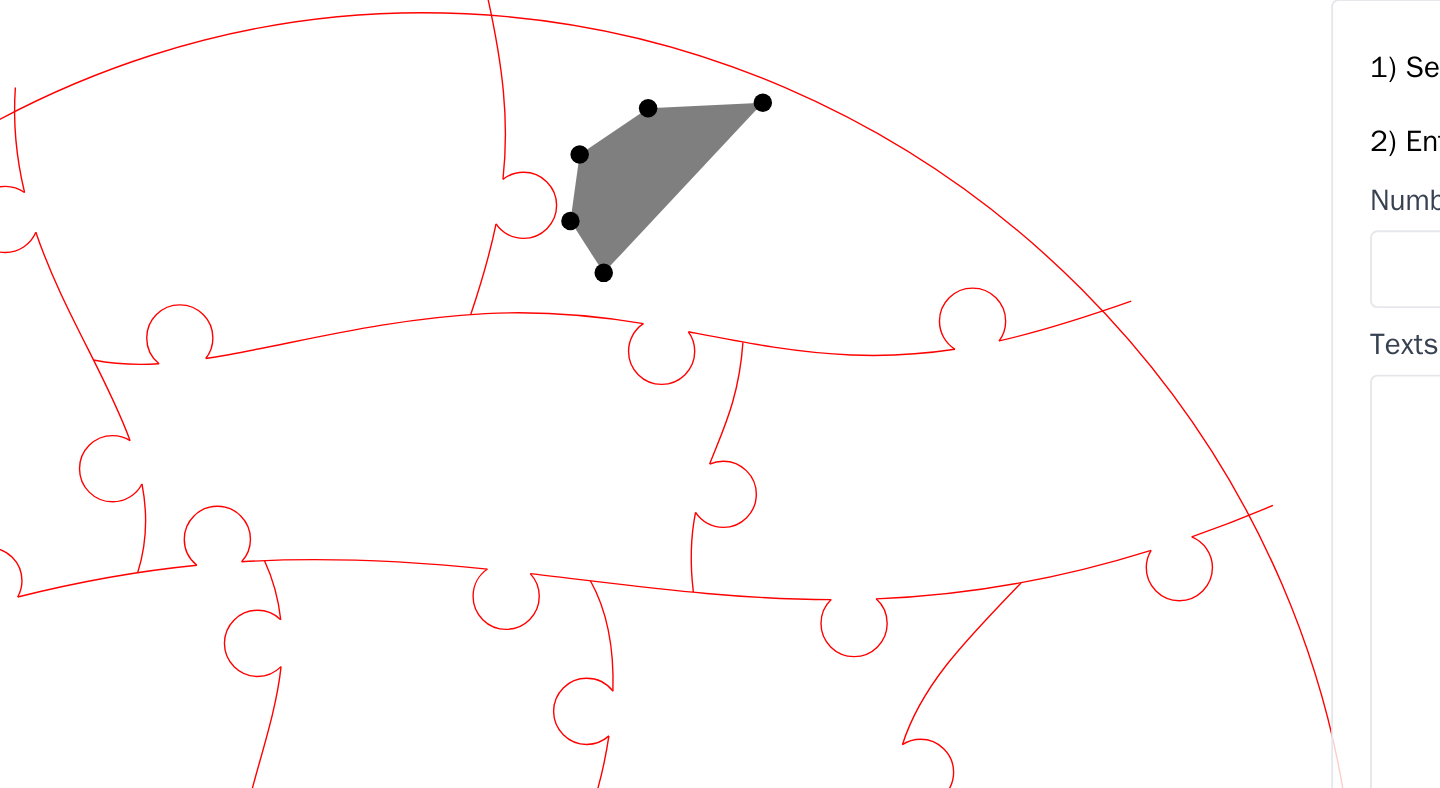 click 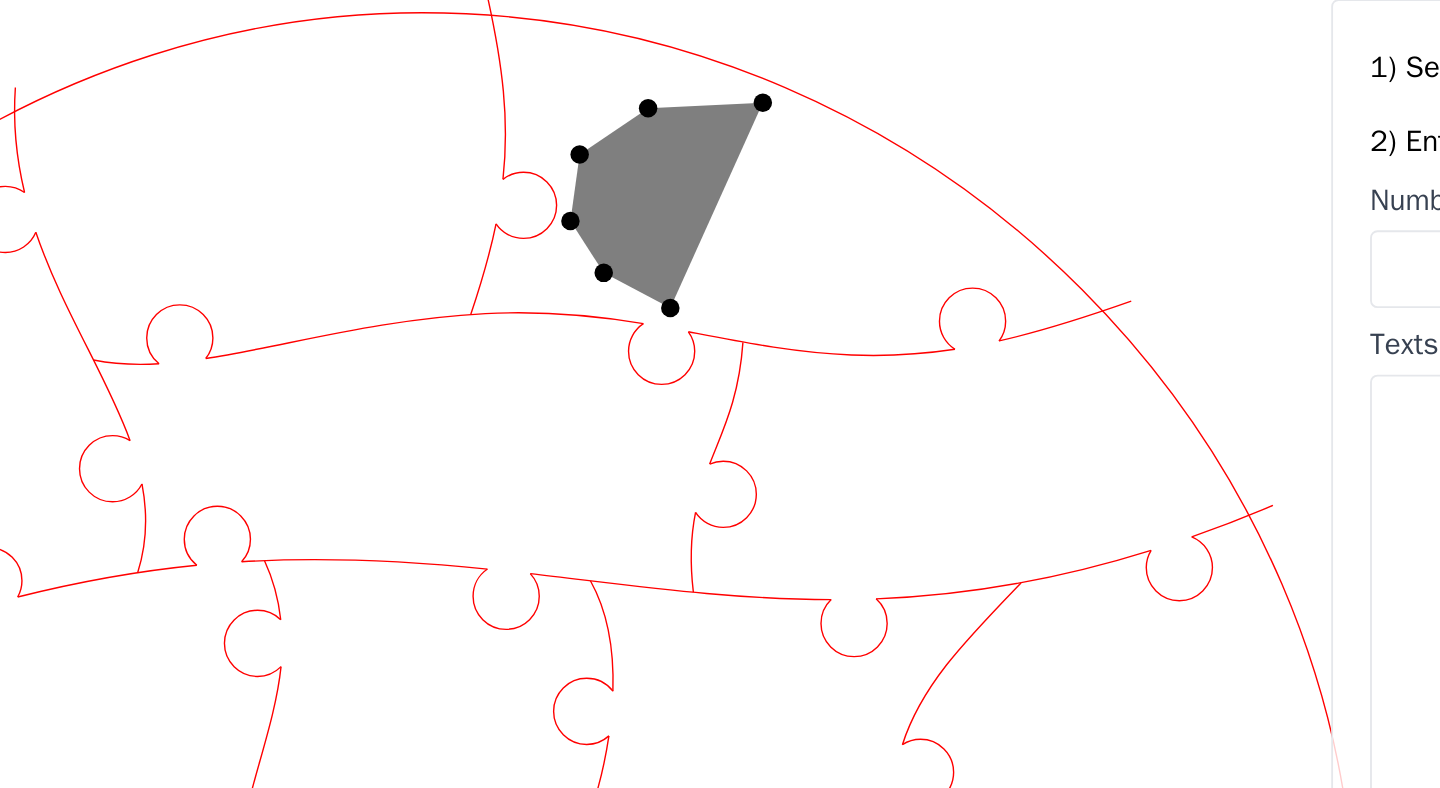click 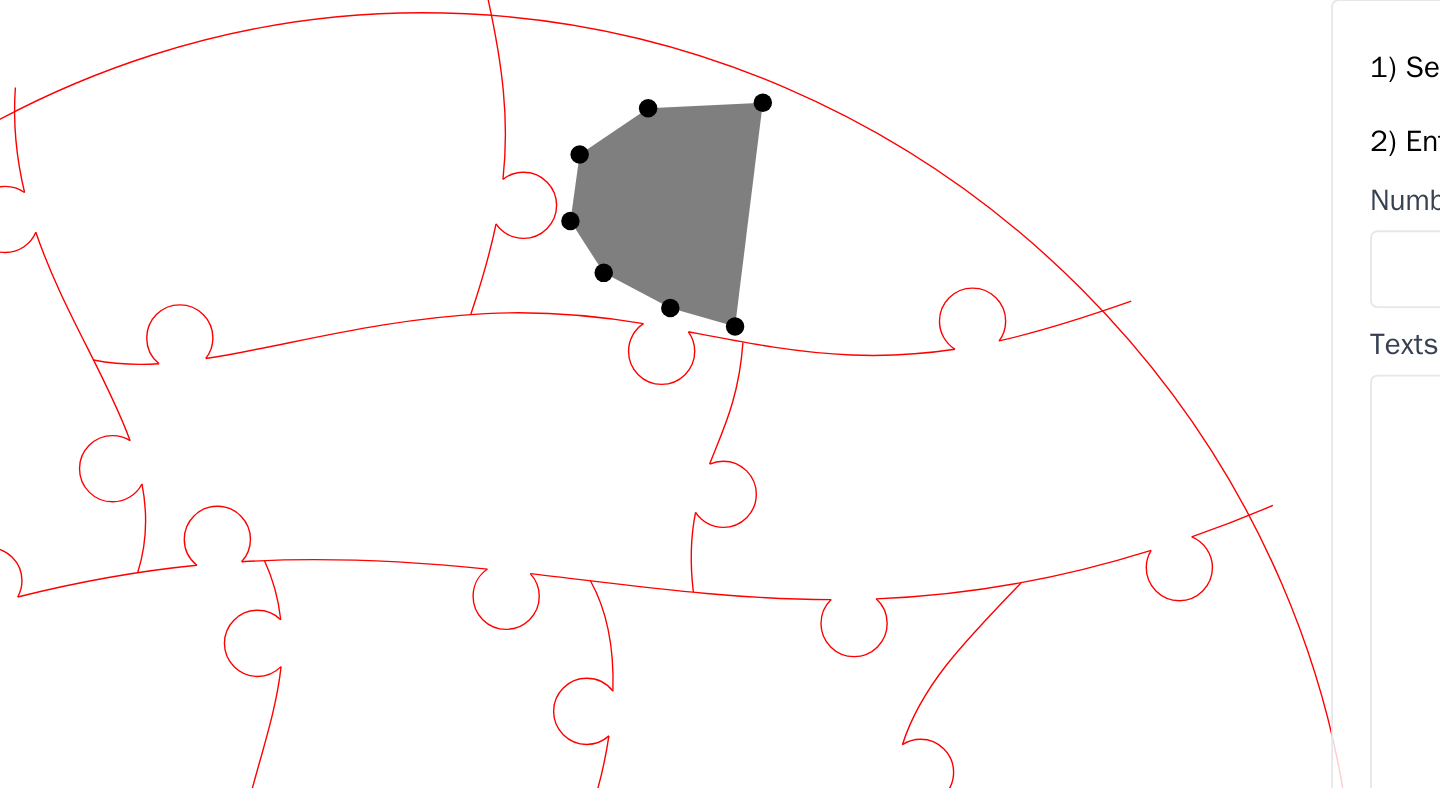click 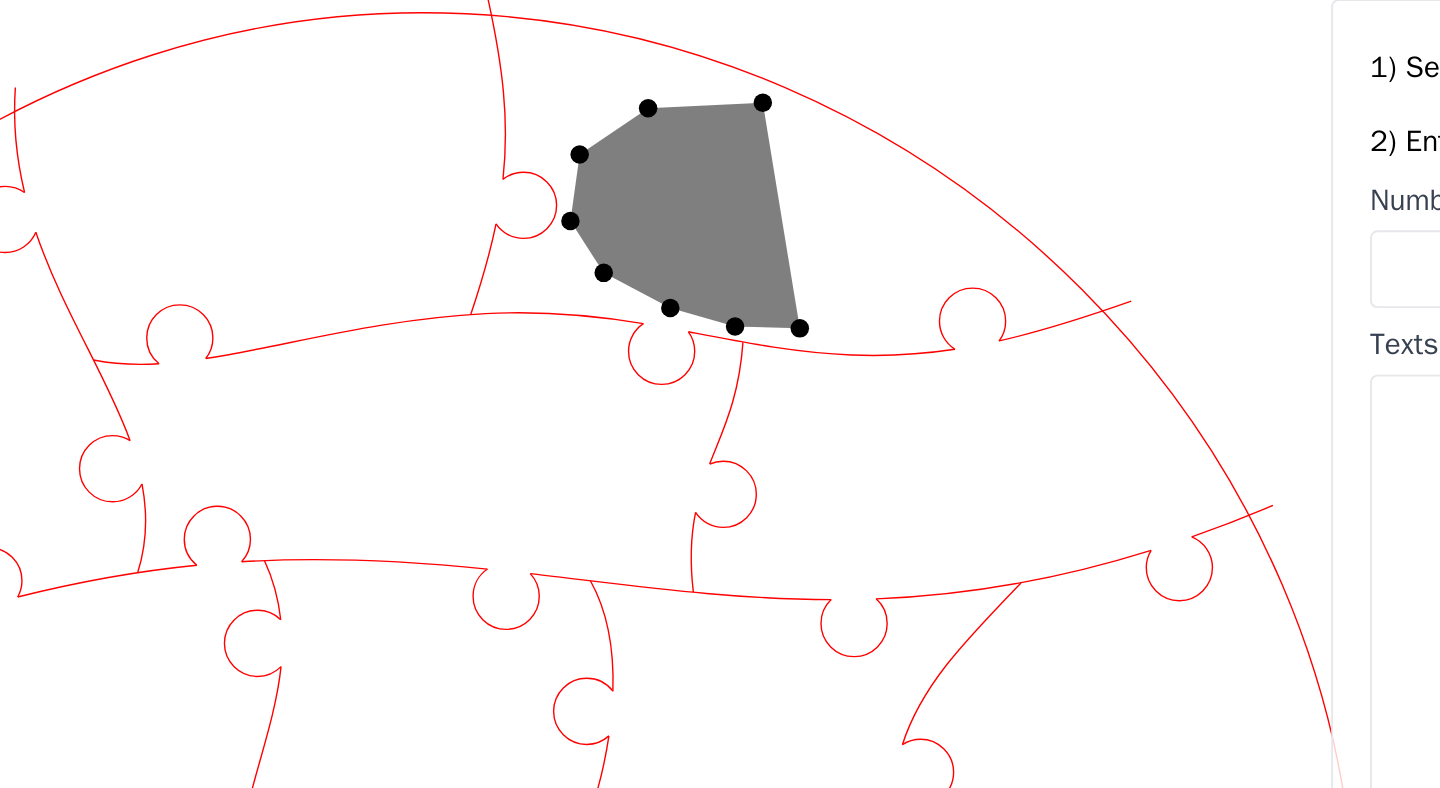click 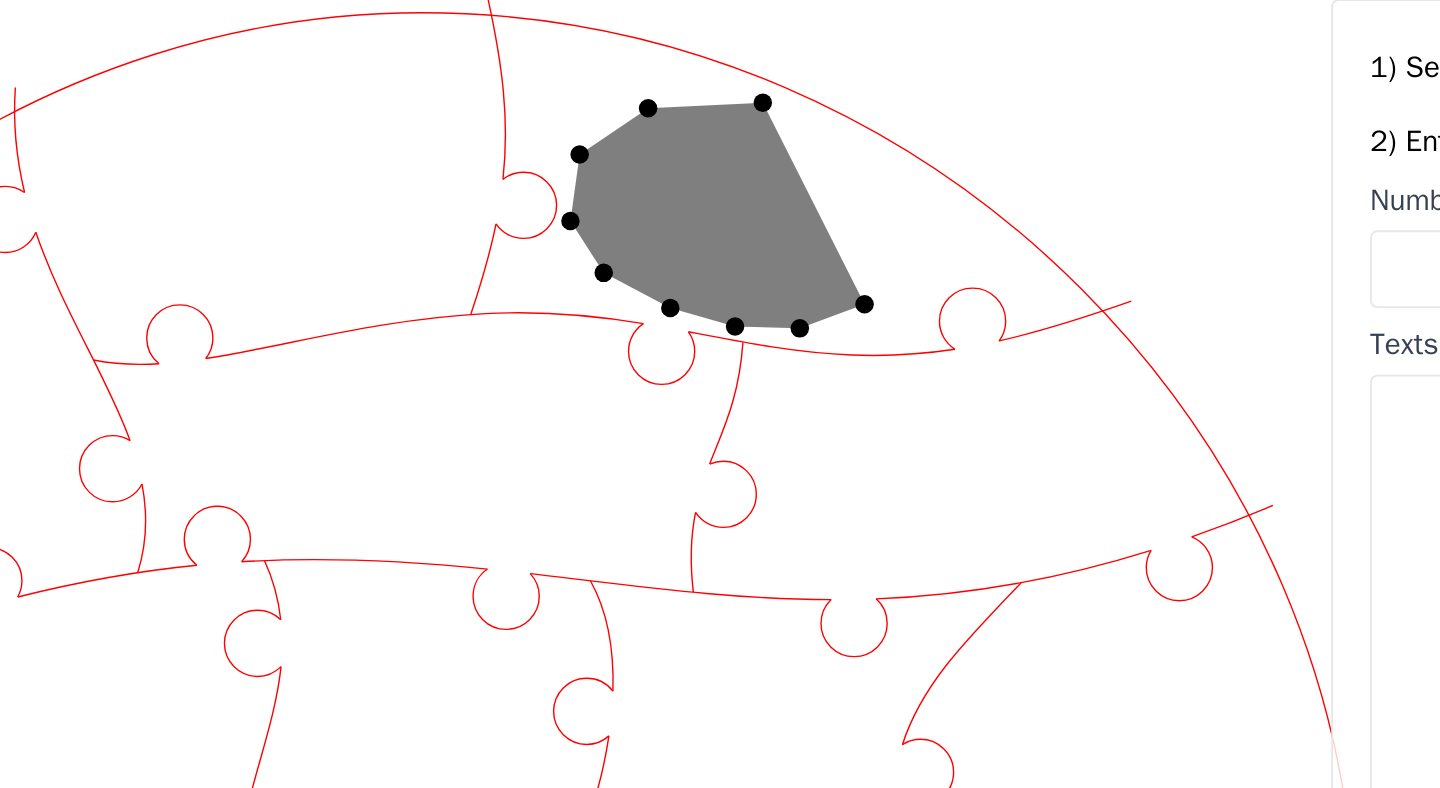 click 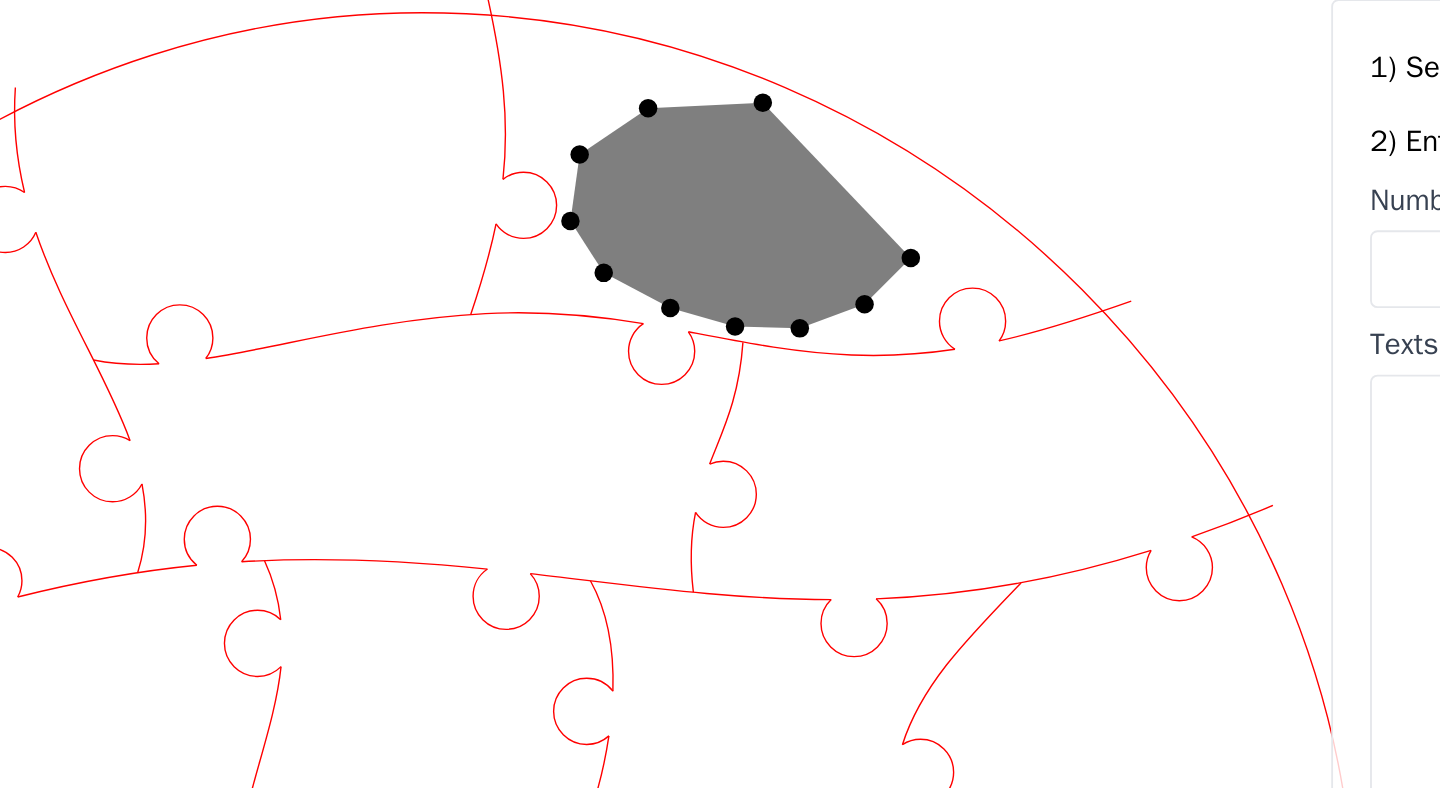 click 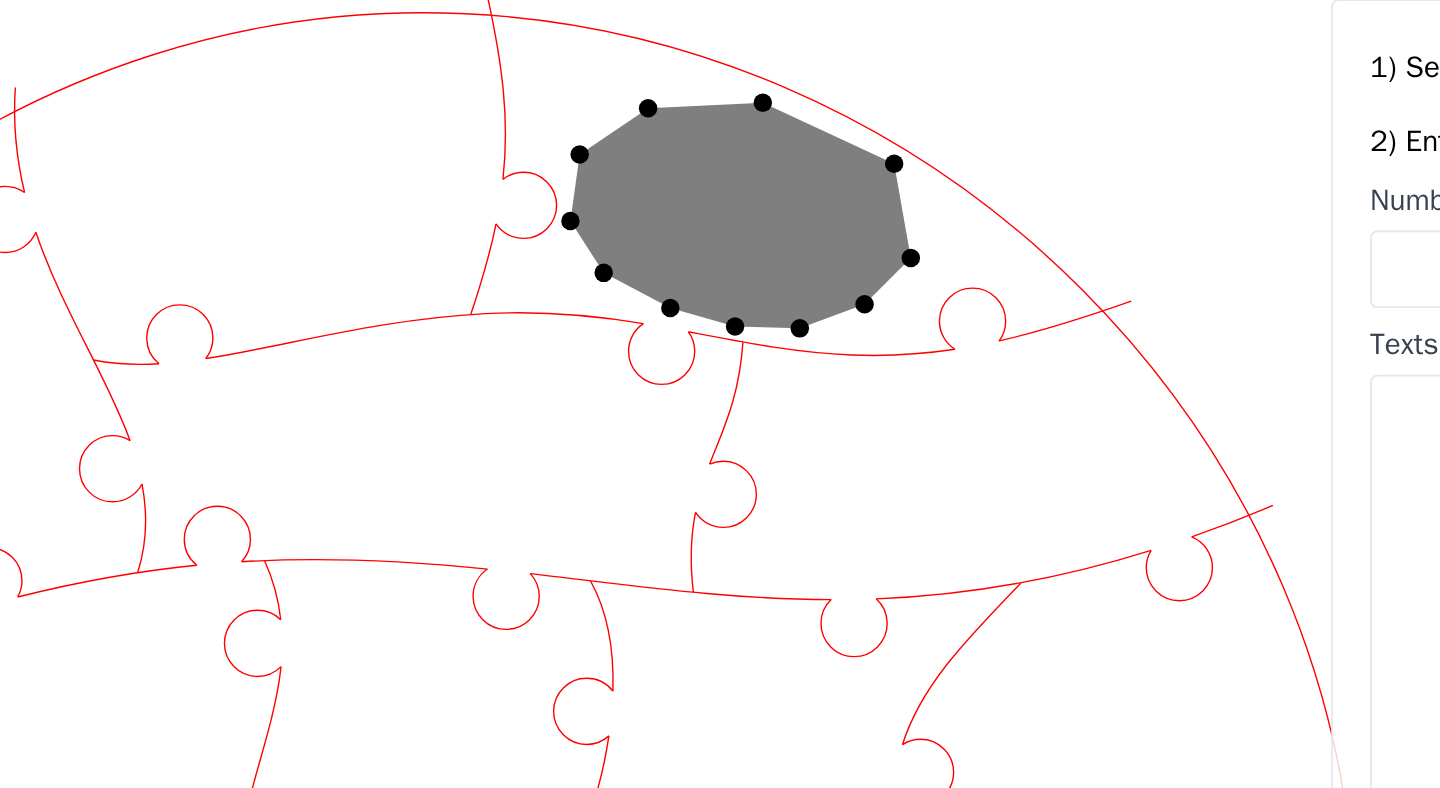 click 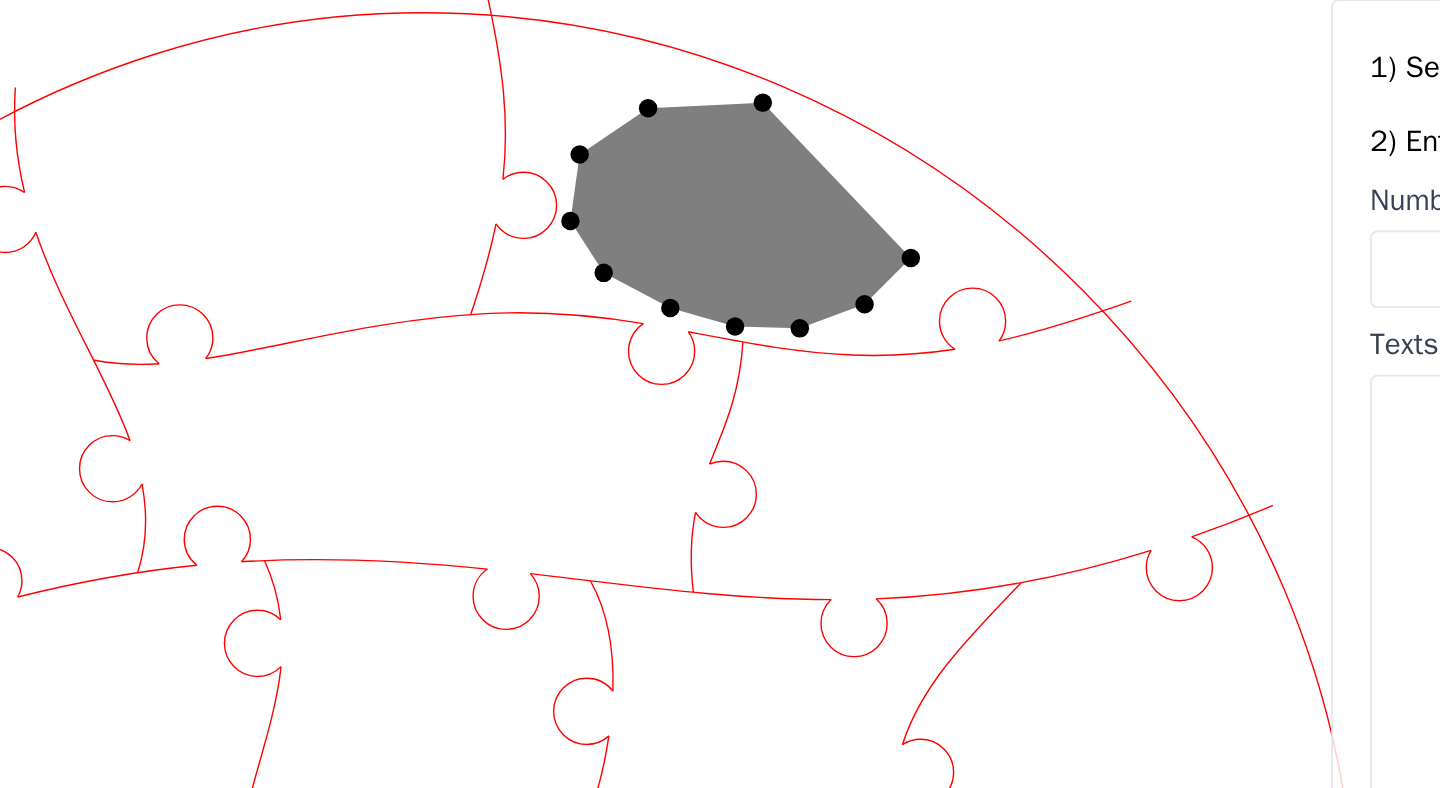 click 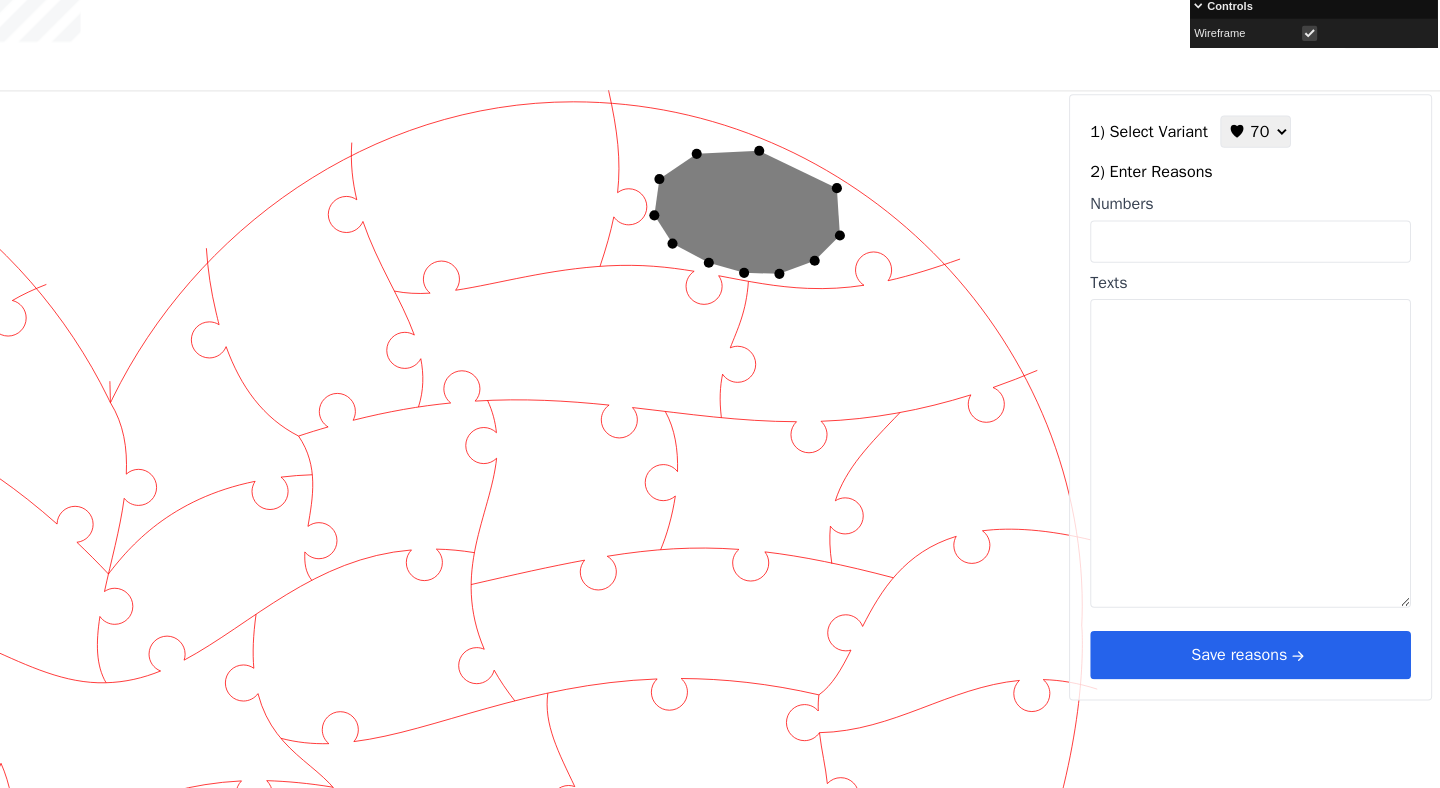 scroll, scrollTop: 0, scrollLeft: 915, axis: horizontal 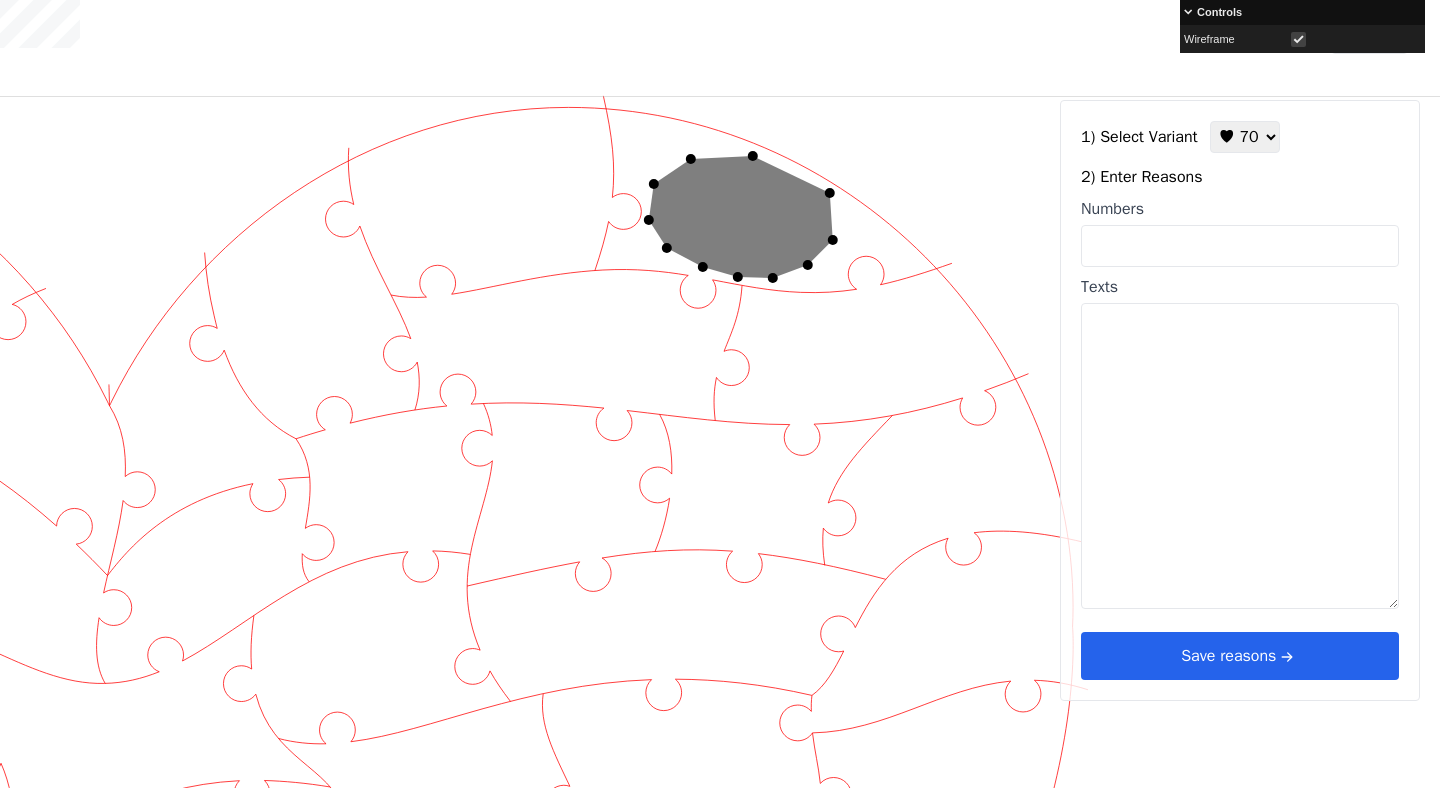 click 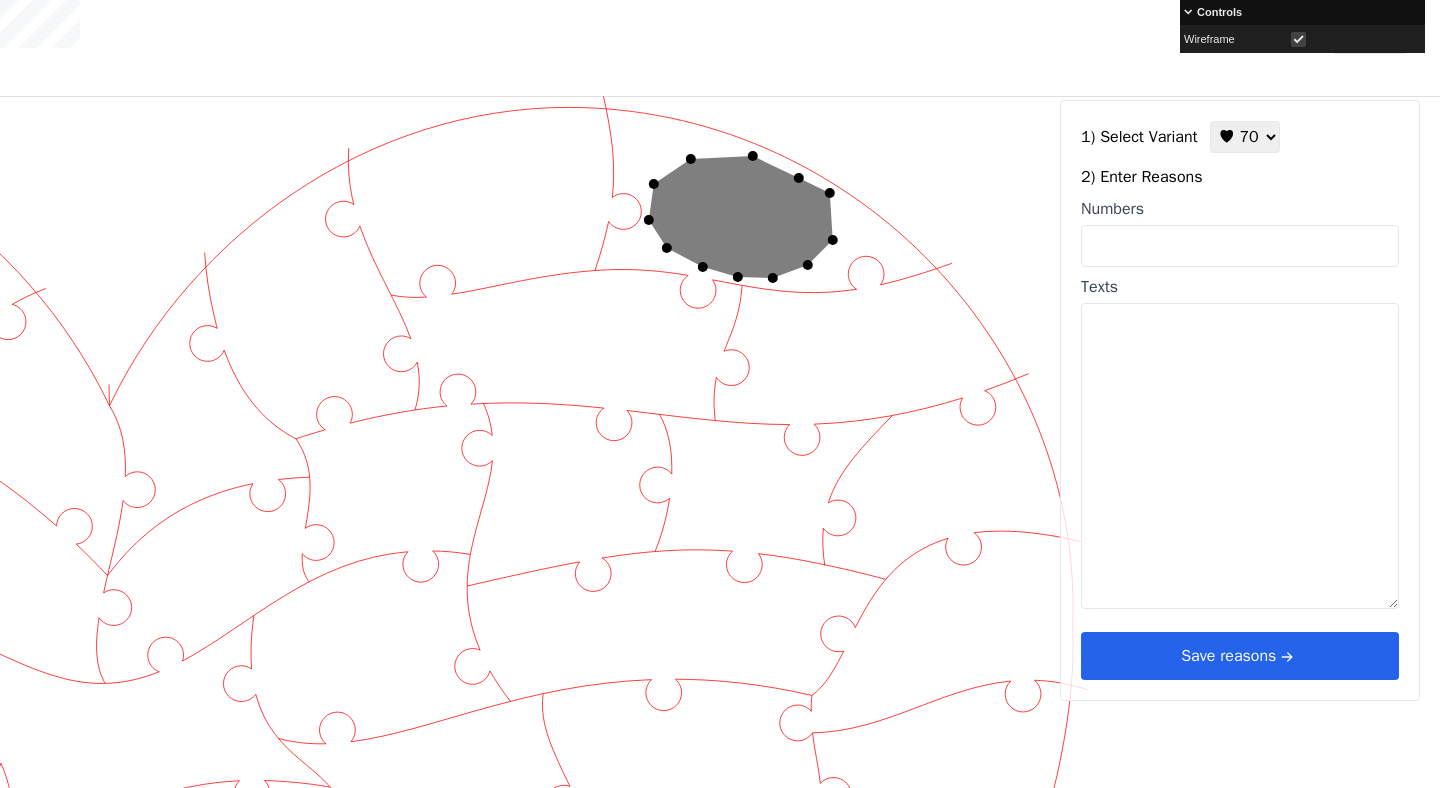 click on "+" at bounding box center [-911, 115] 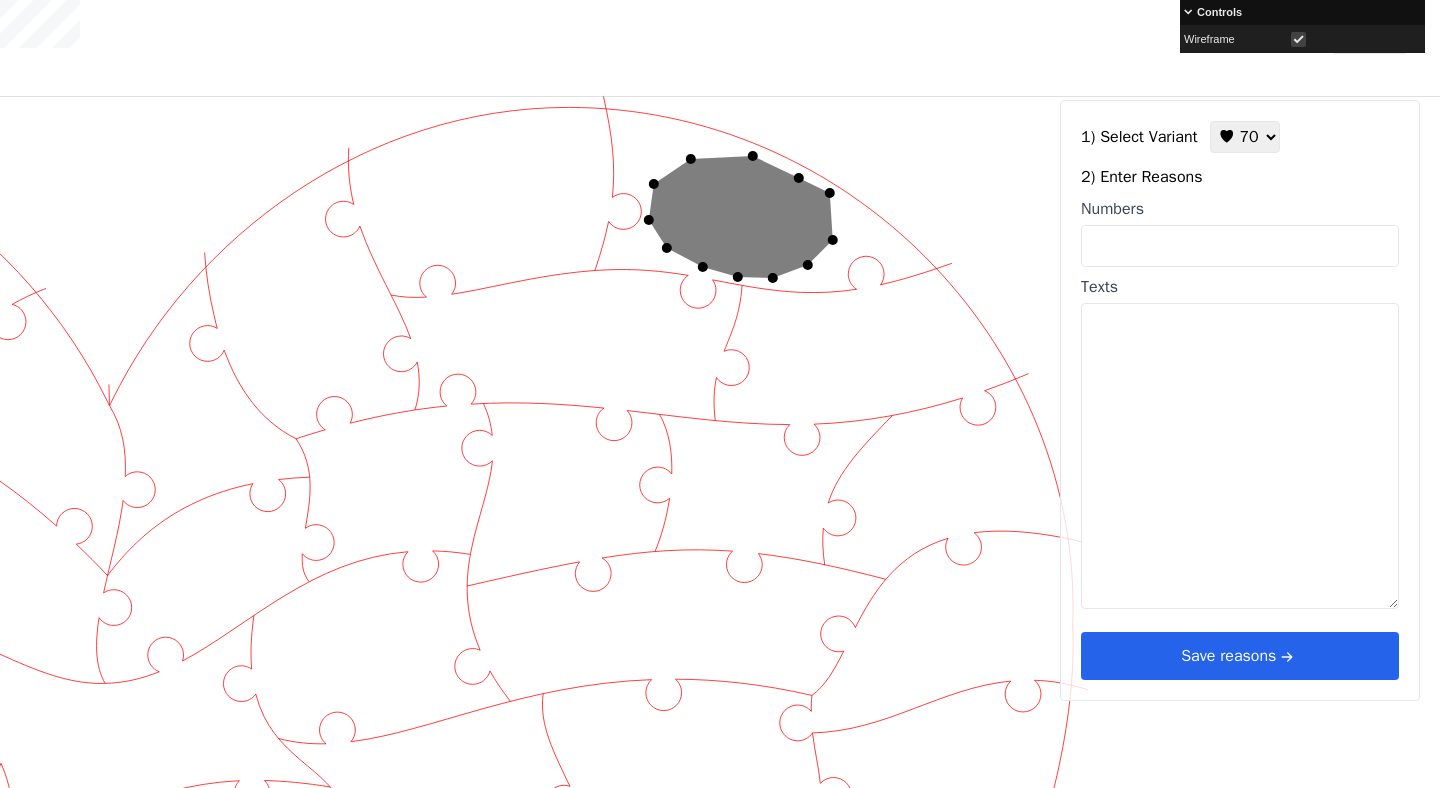 click on "−" at bounding box center [-911, 115] 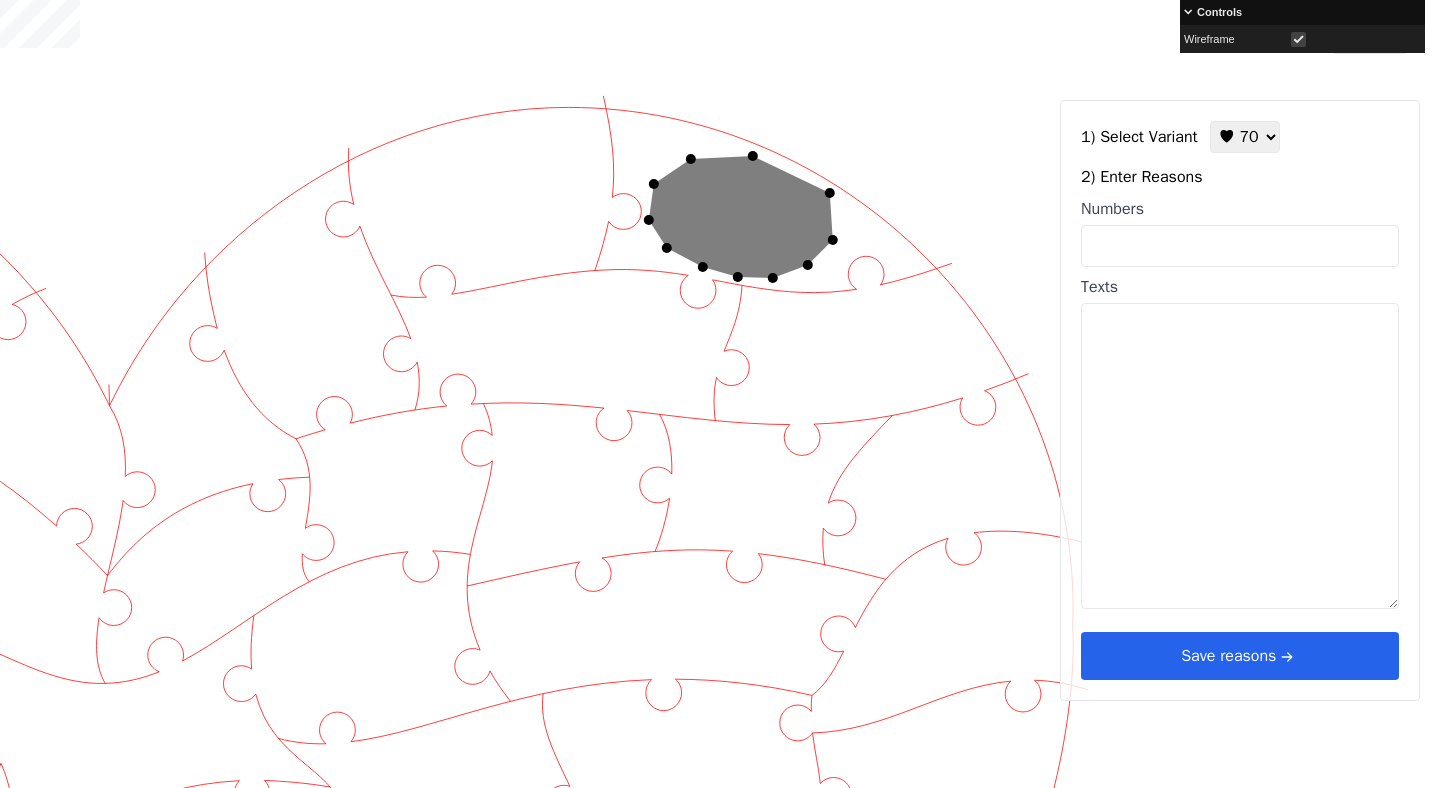 type on "96" 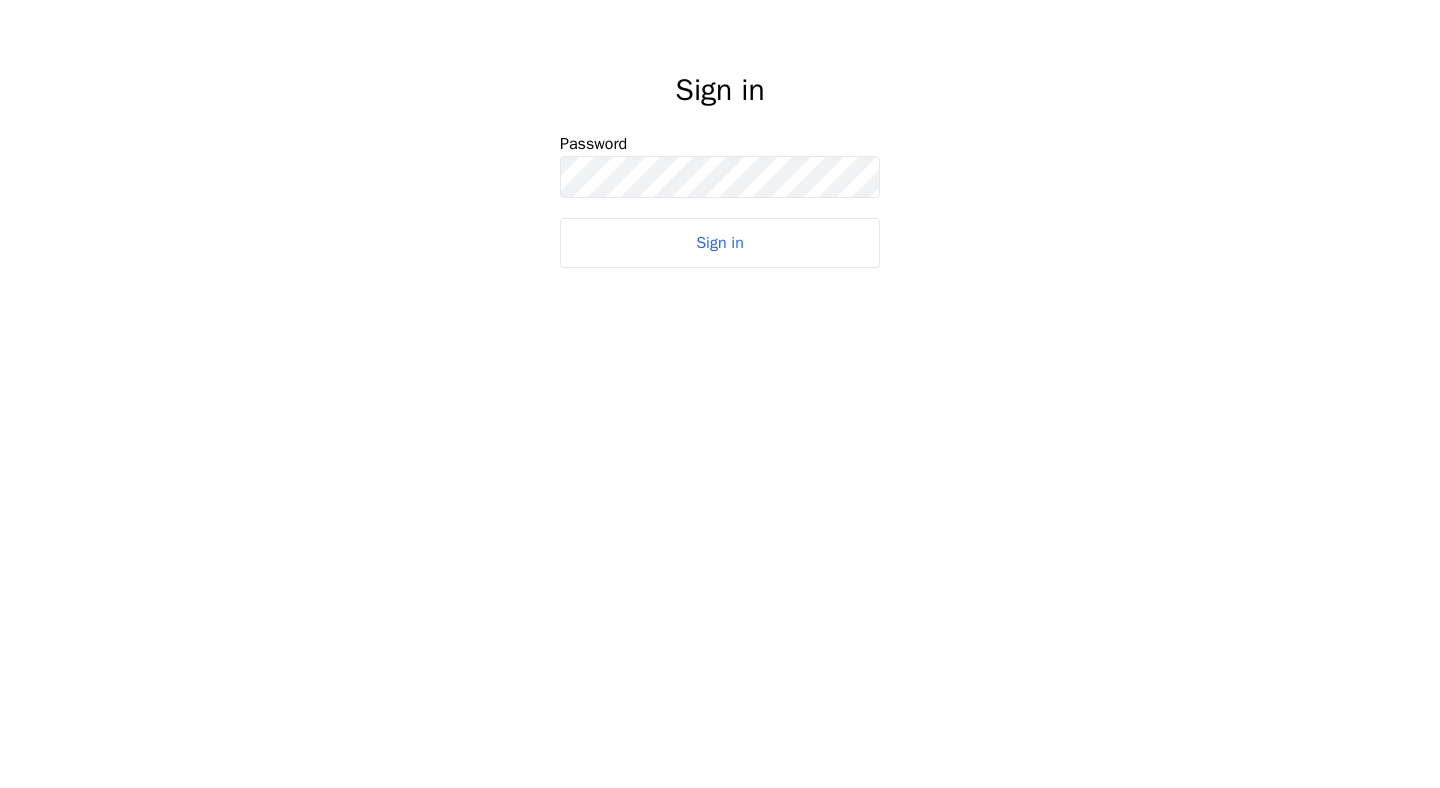 scroll, scrollTop: 0, scrollLeft: 0, axis: both 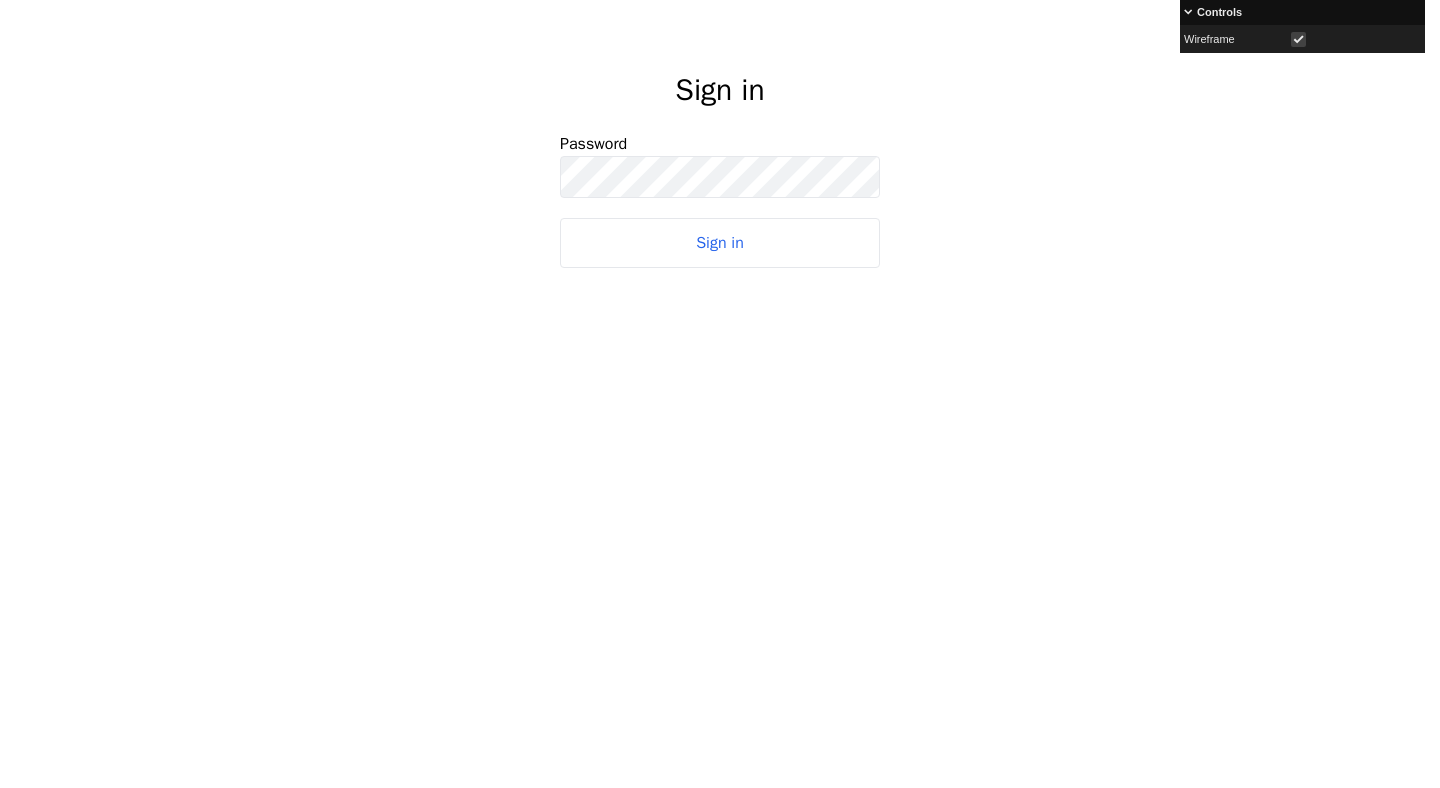 select on "7" 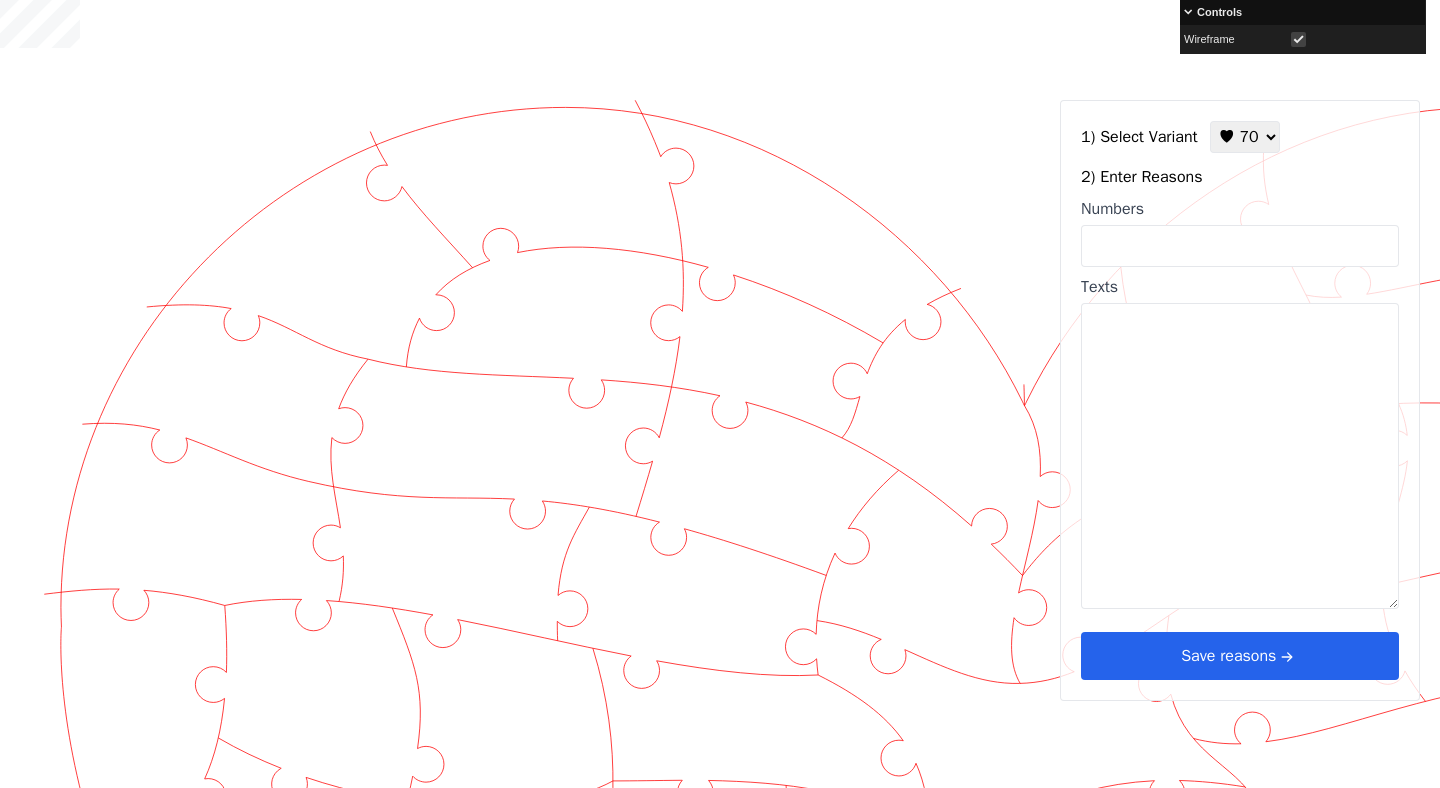 click on "Numbers" at bounding box center [1240, 246] 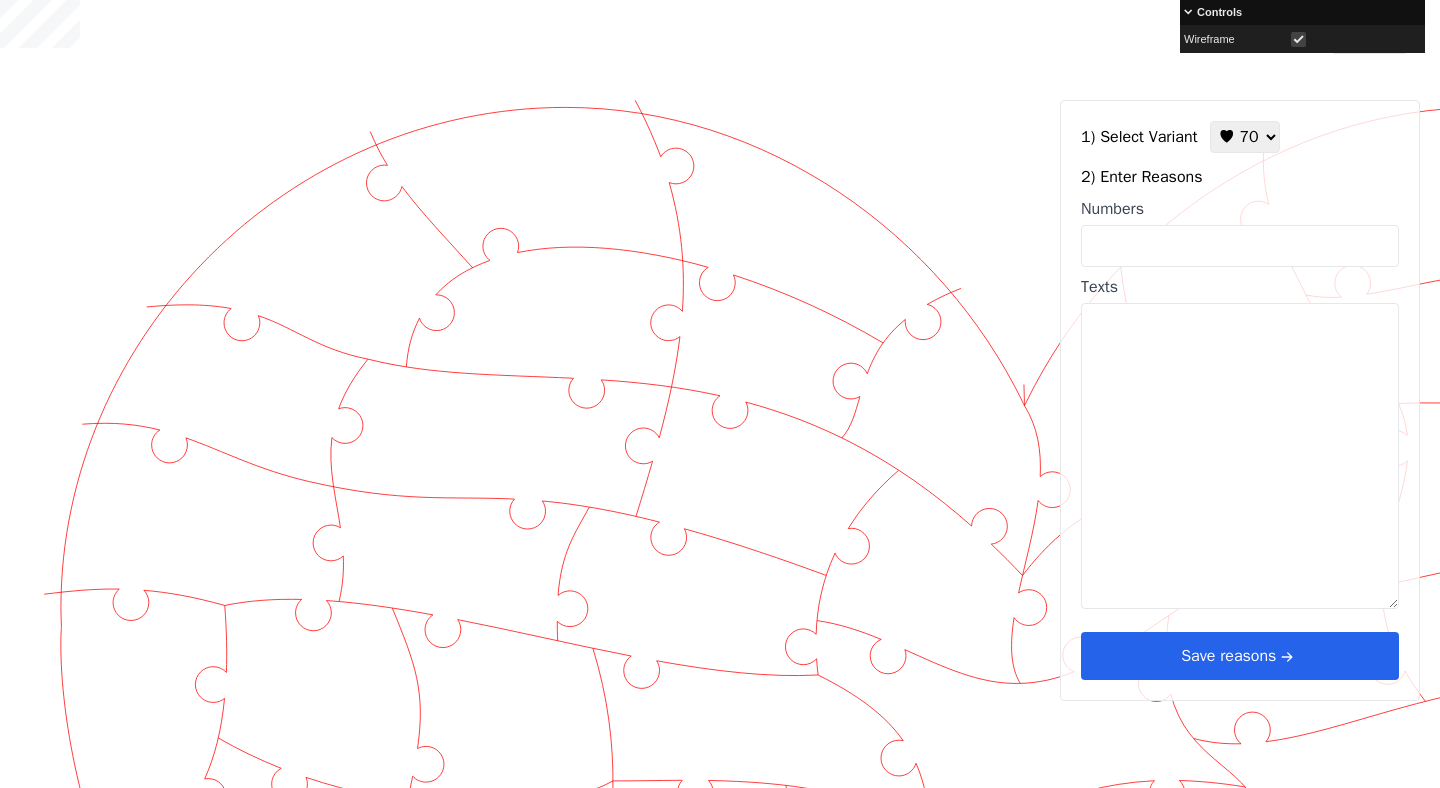 click on "2) Enter Reasons" at bounding box center (1240, 177) 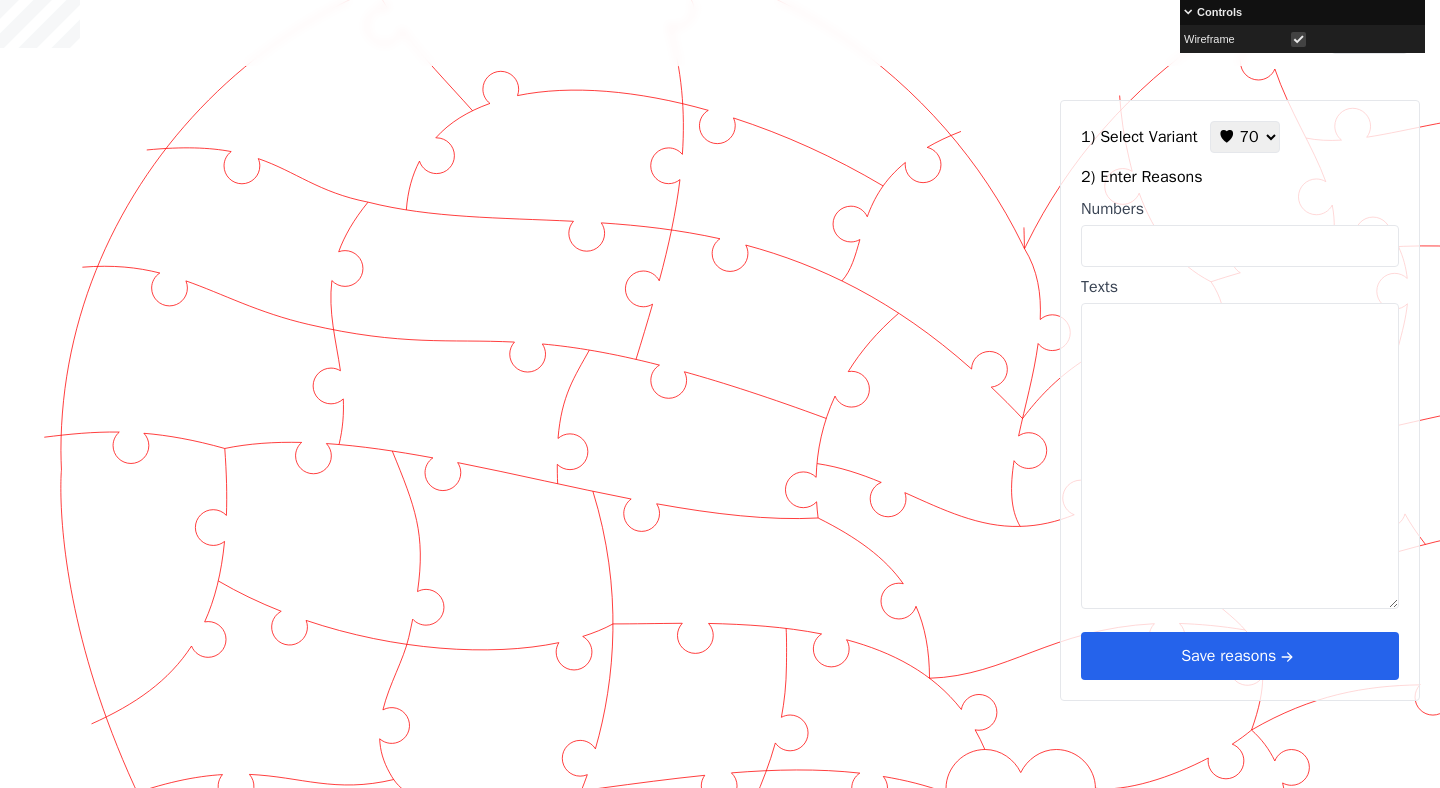 scroll, scrollTop: 148, scrollLeft: 0, axis: vertical 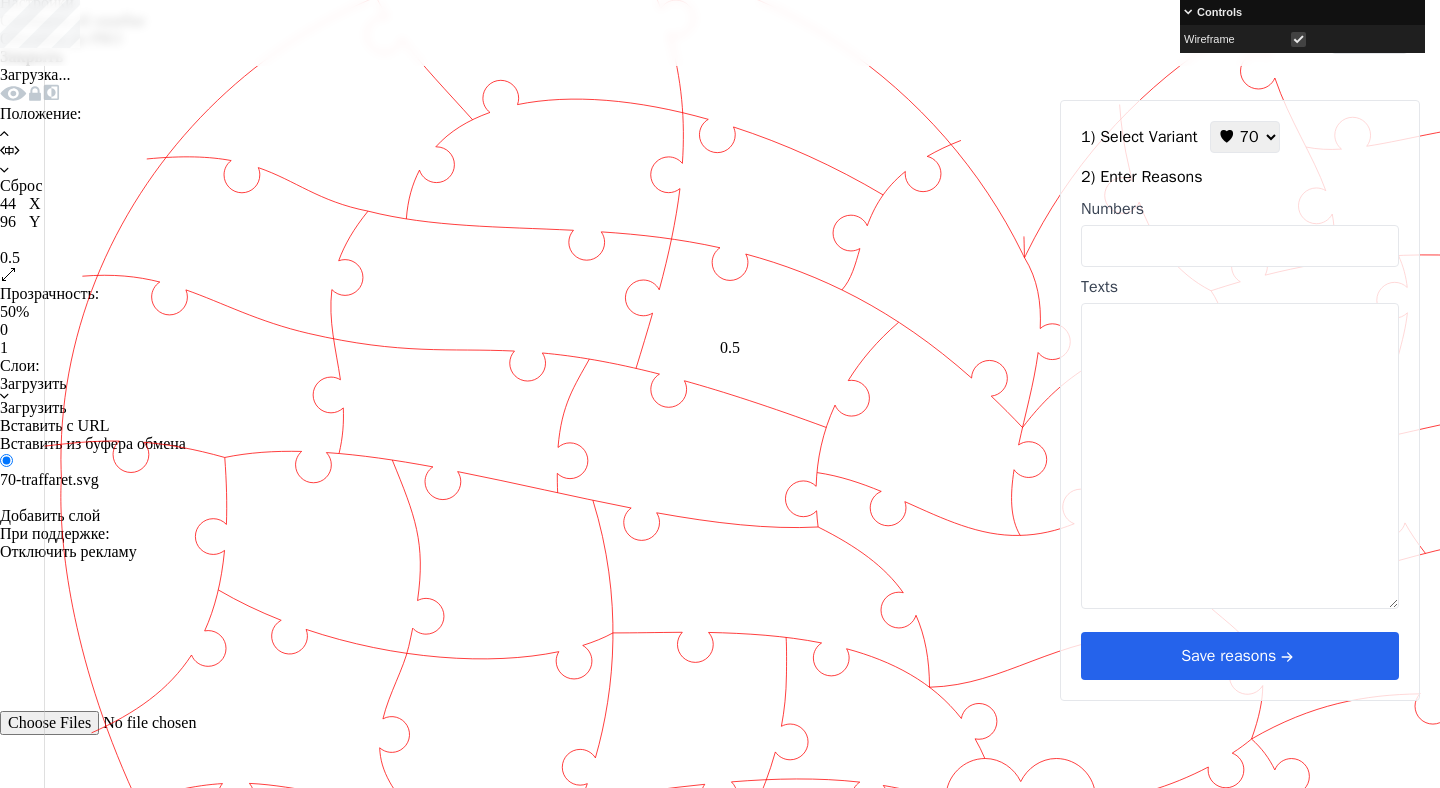 click on "−" at bounding box center [4, -33] 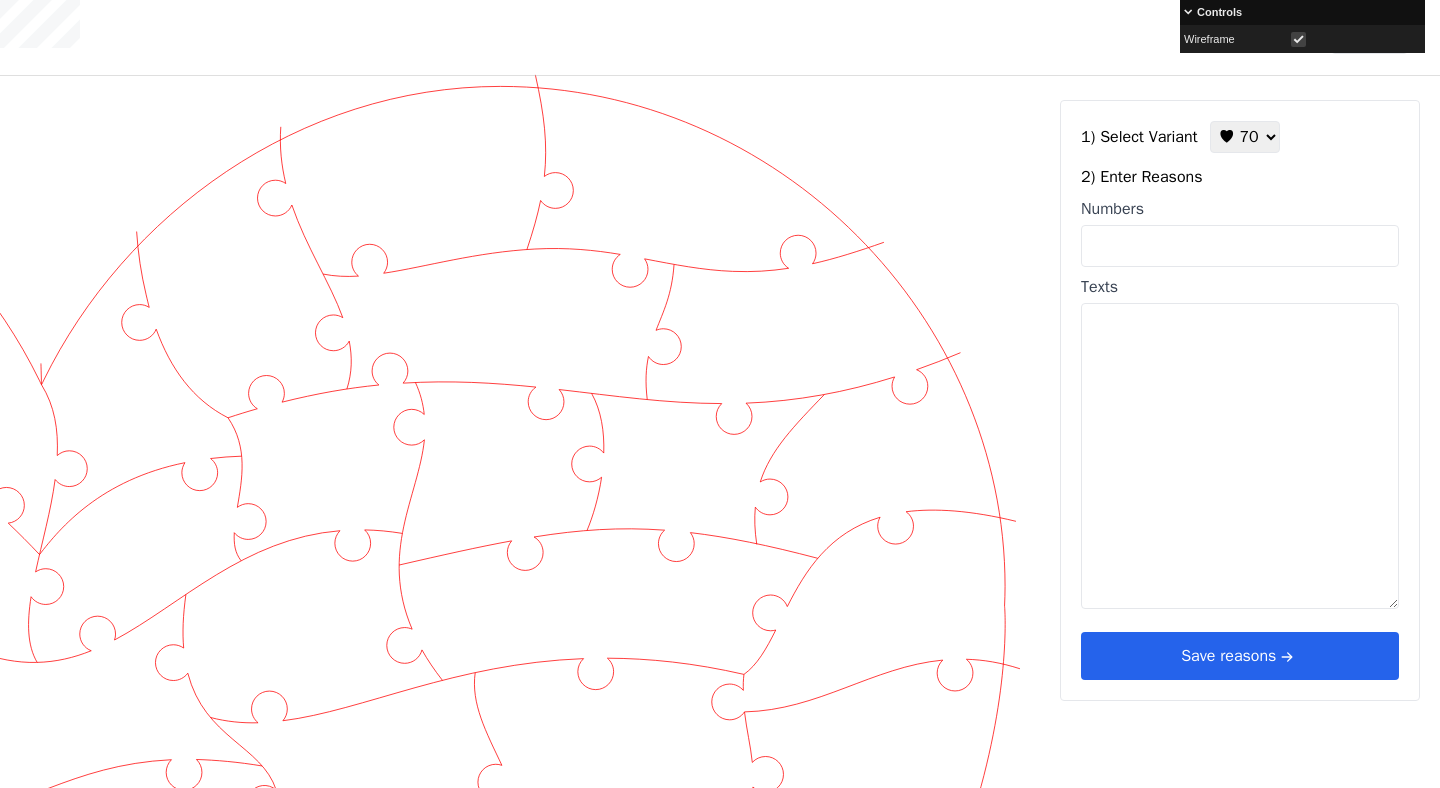 scroll, scrollTop: 22, scrollLeft: 983, axis: both 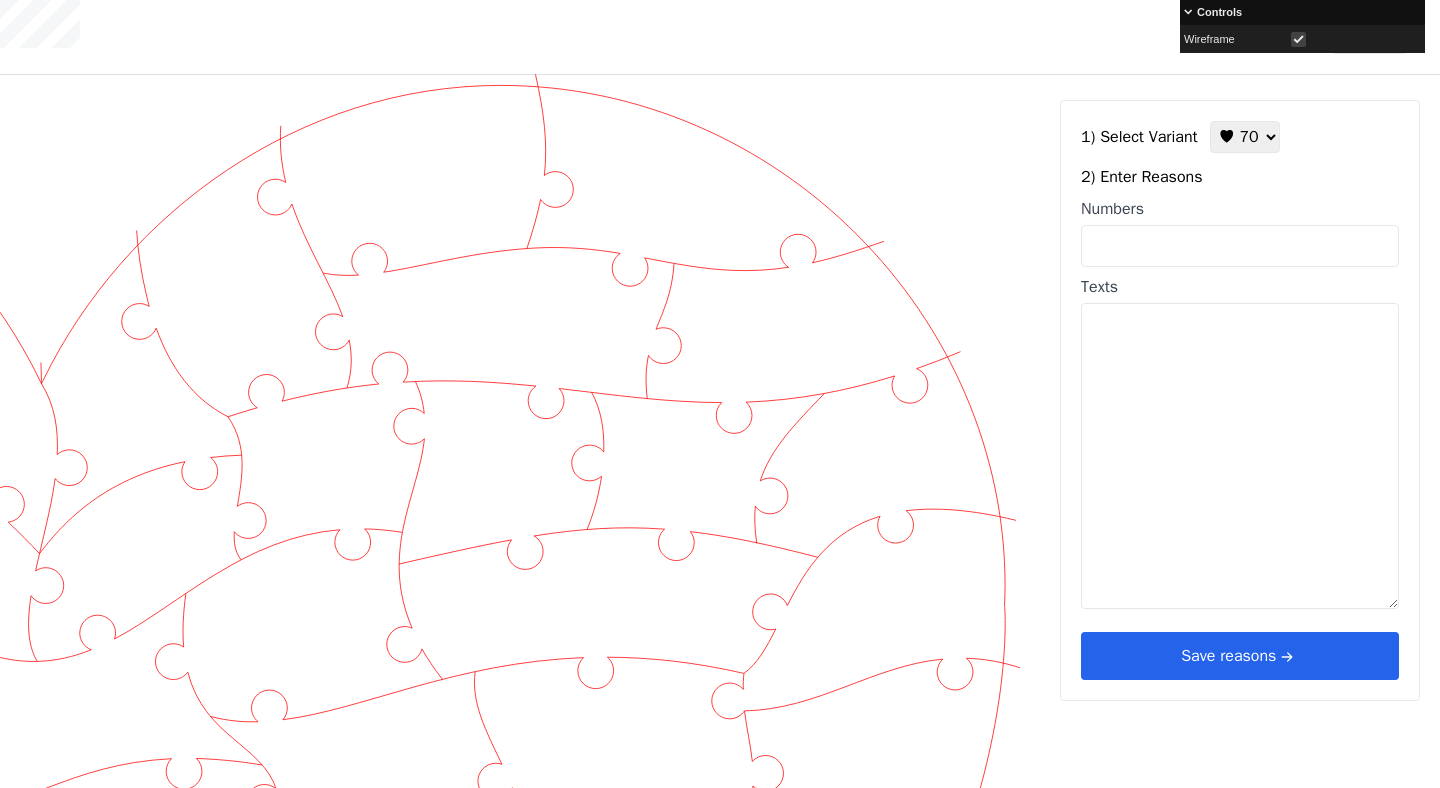 click 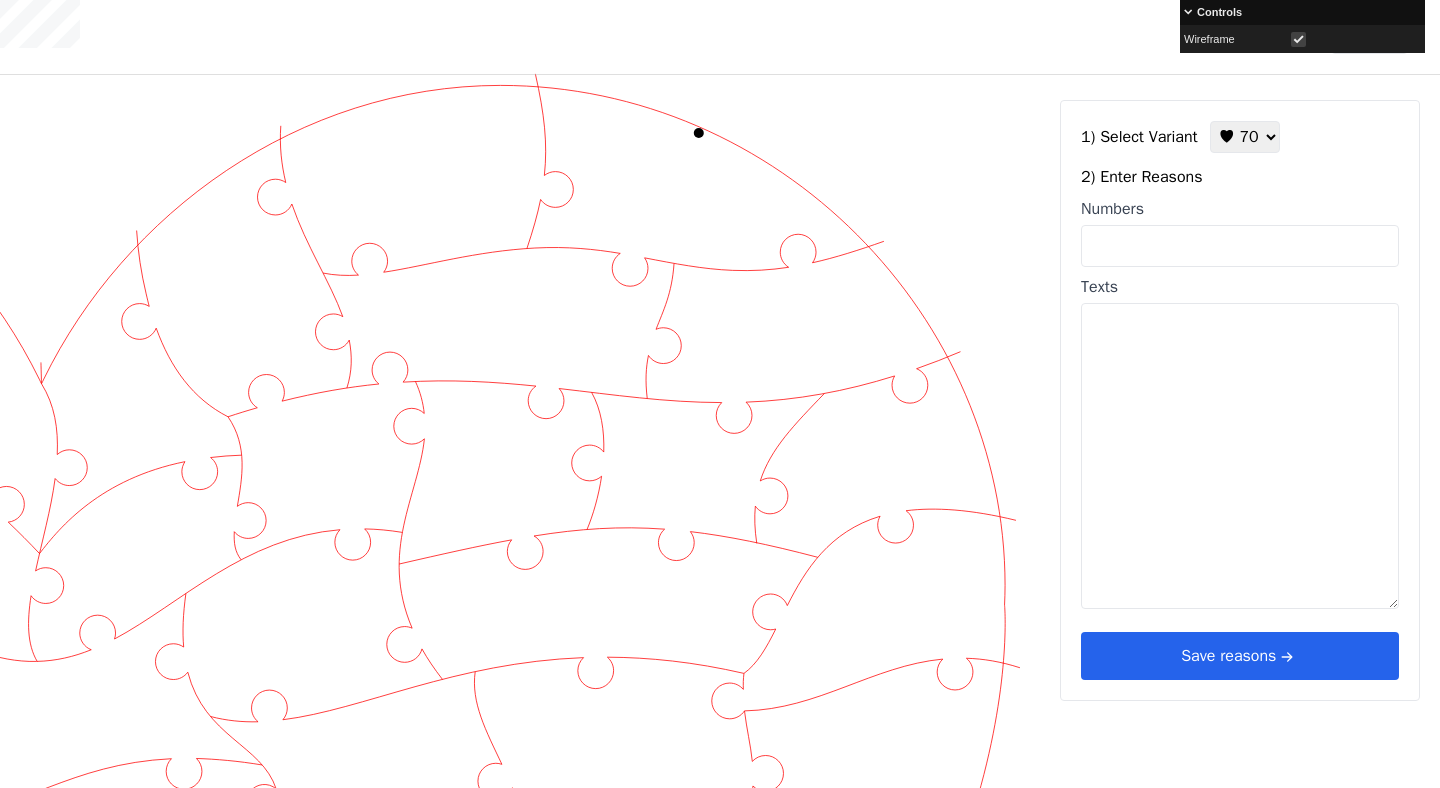 click 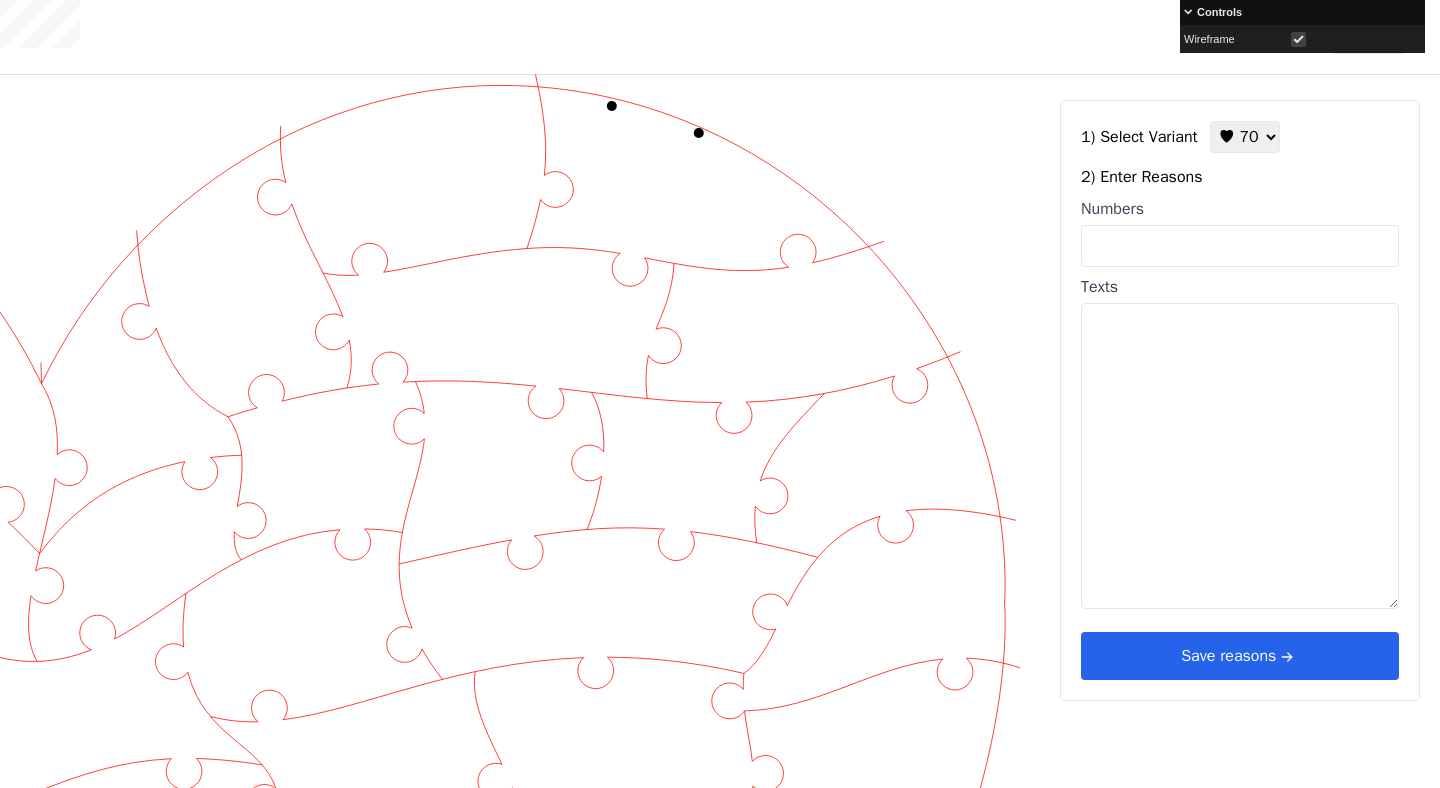 click 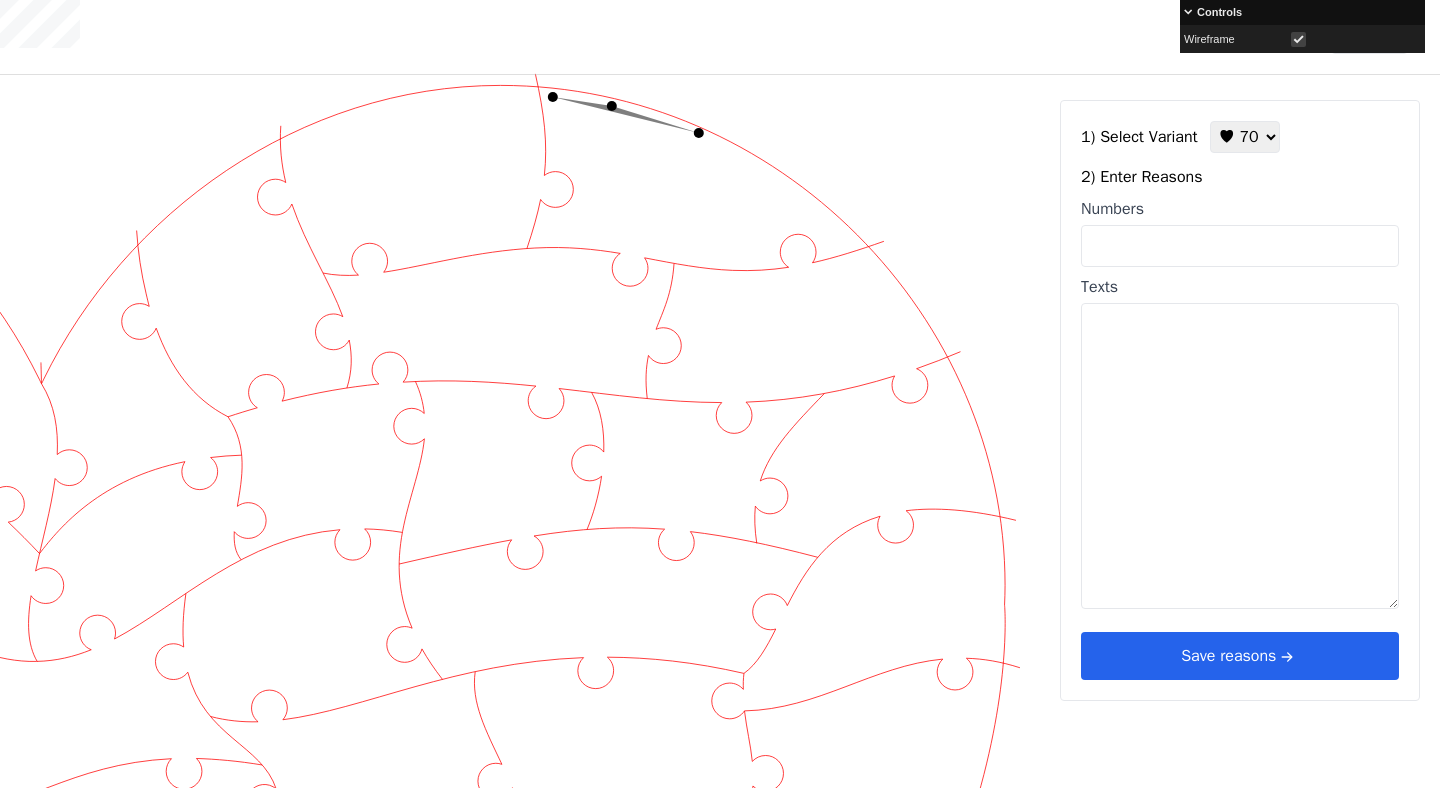 click 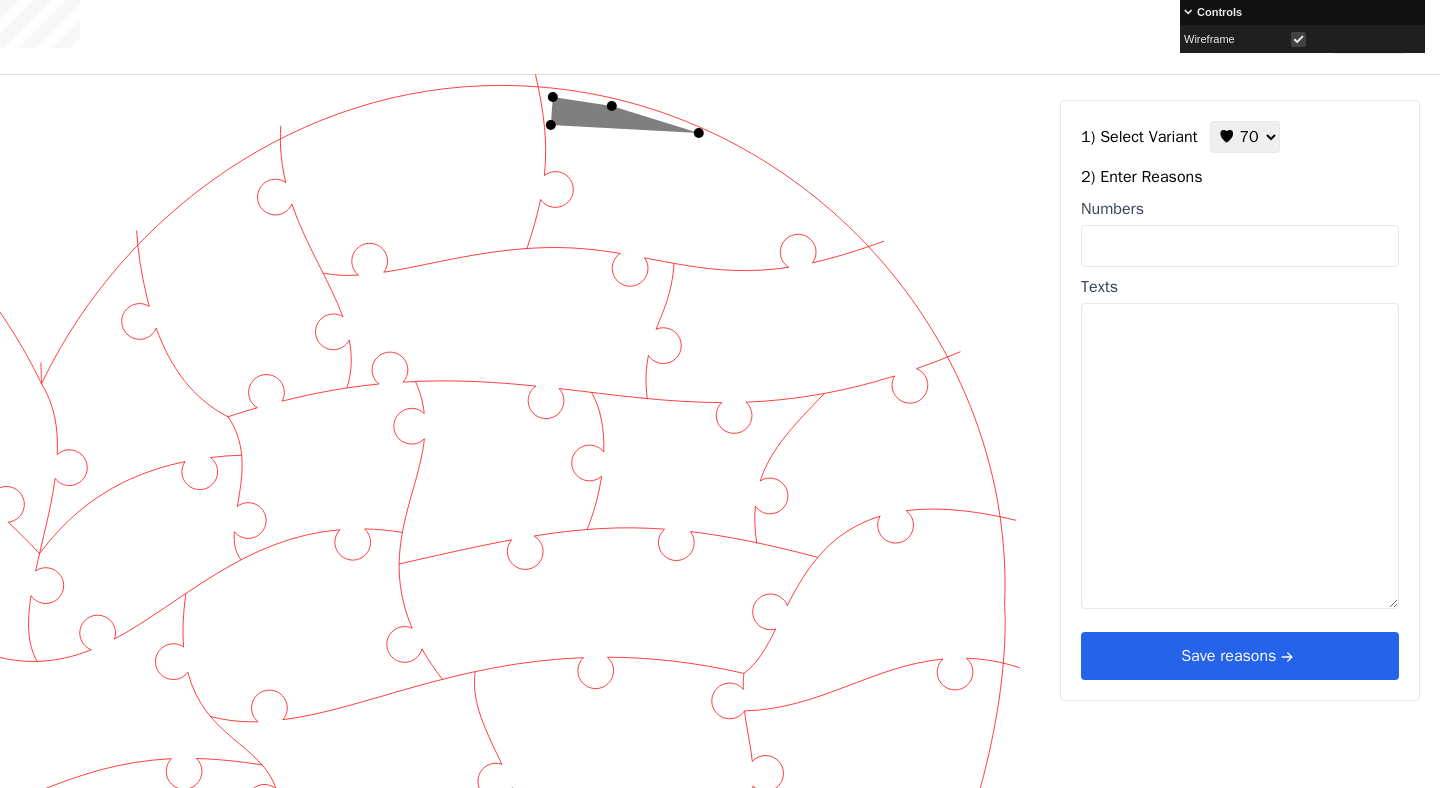 click 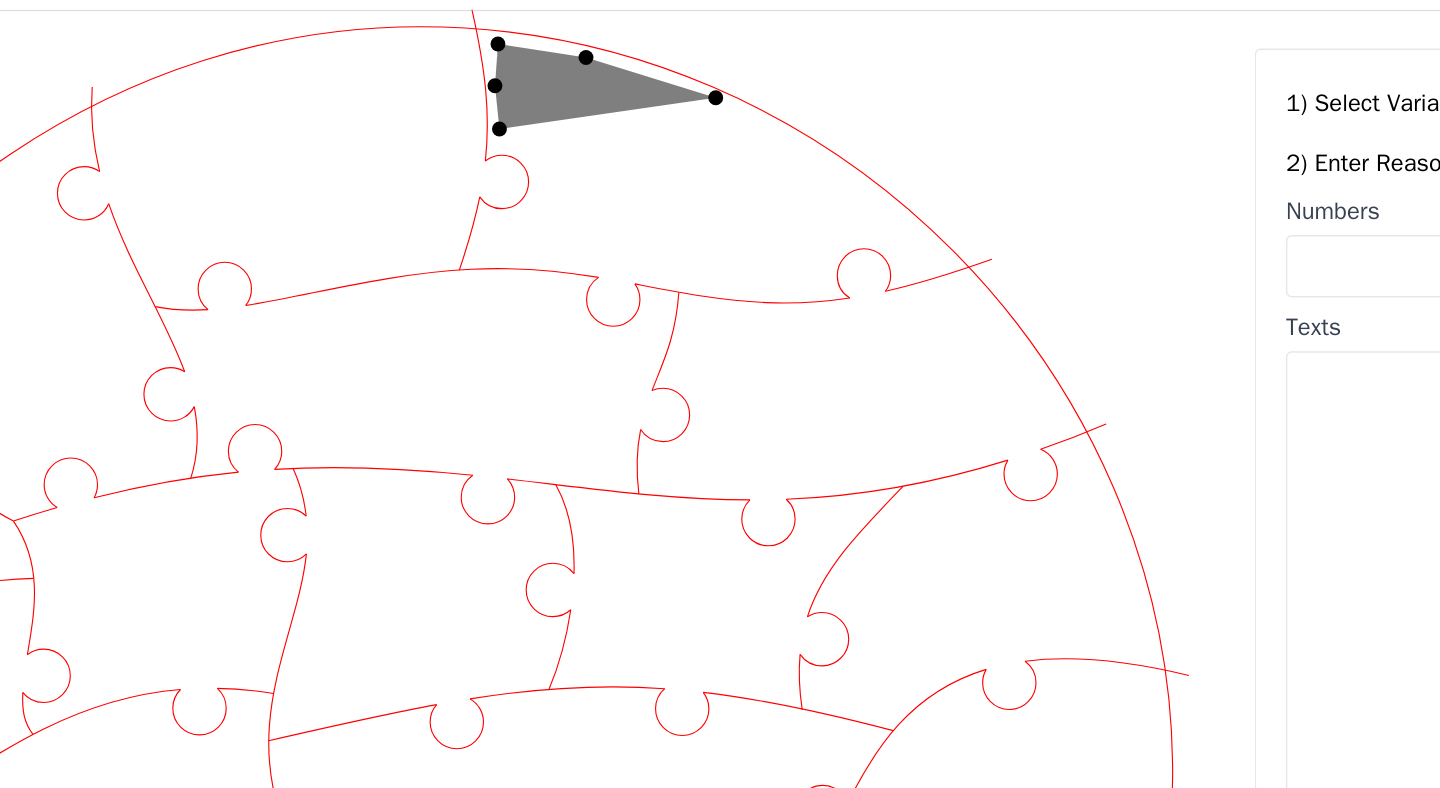 click 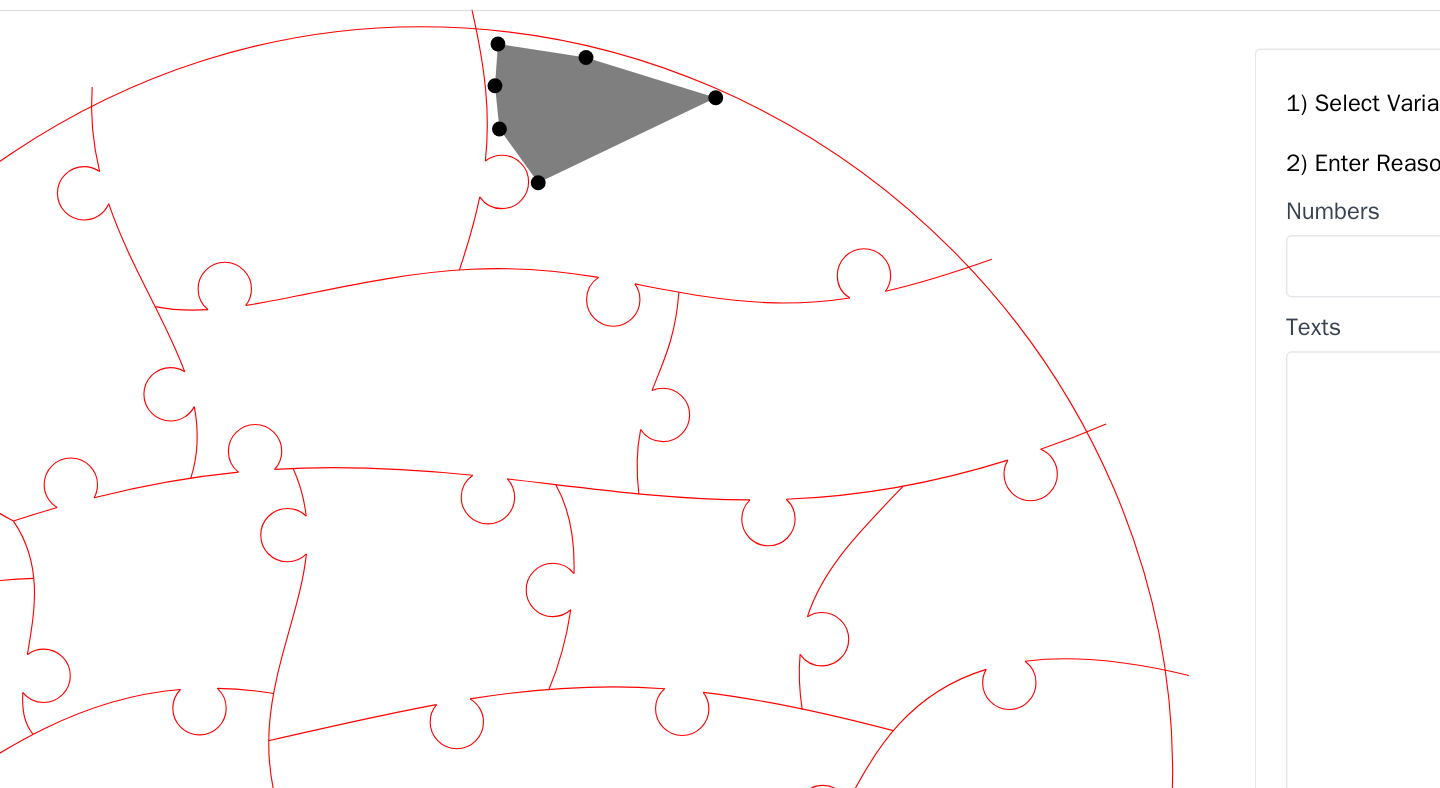 click 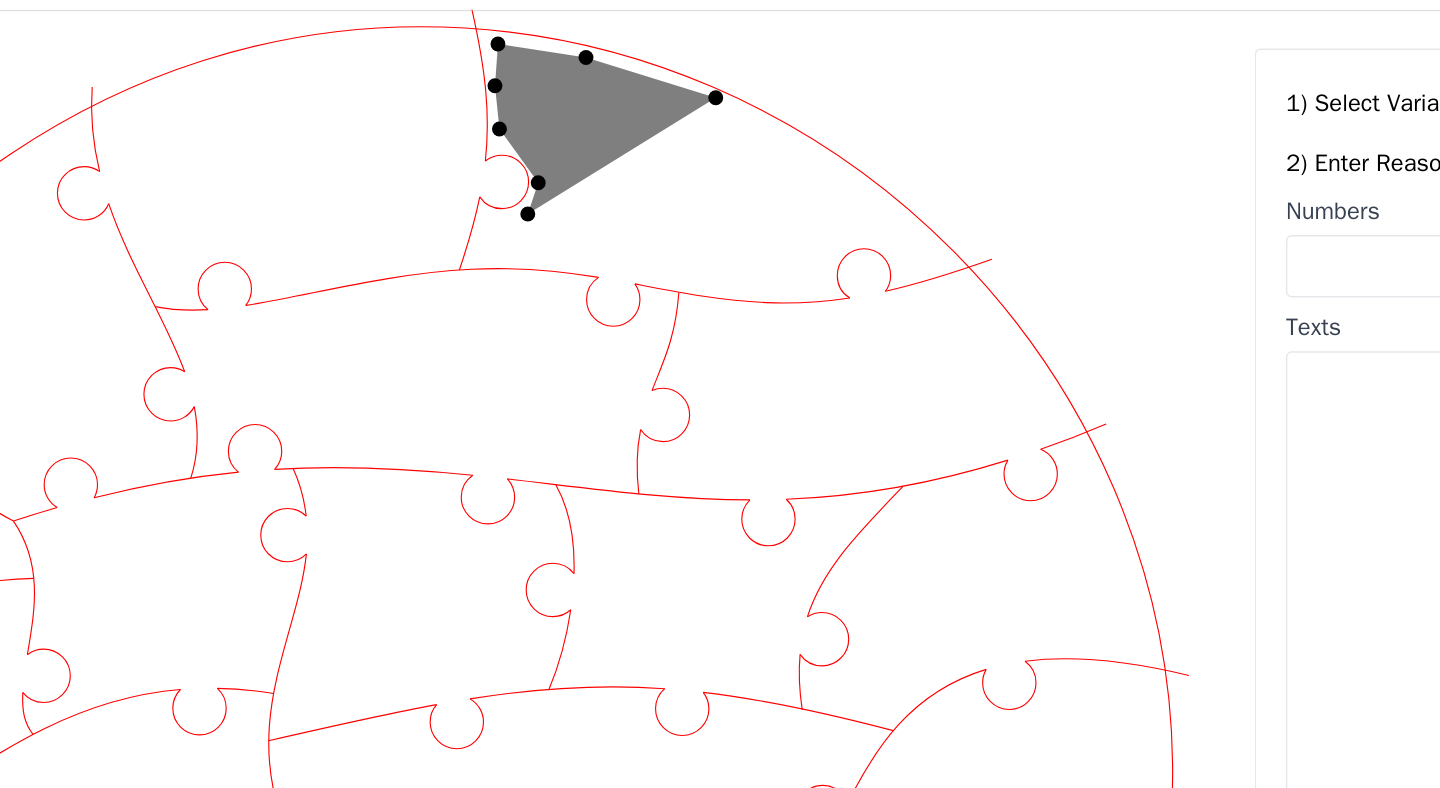 click 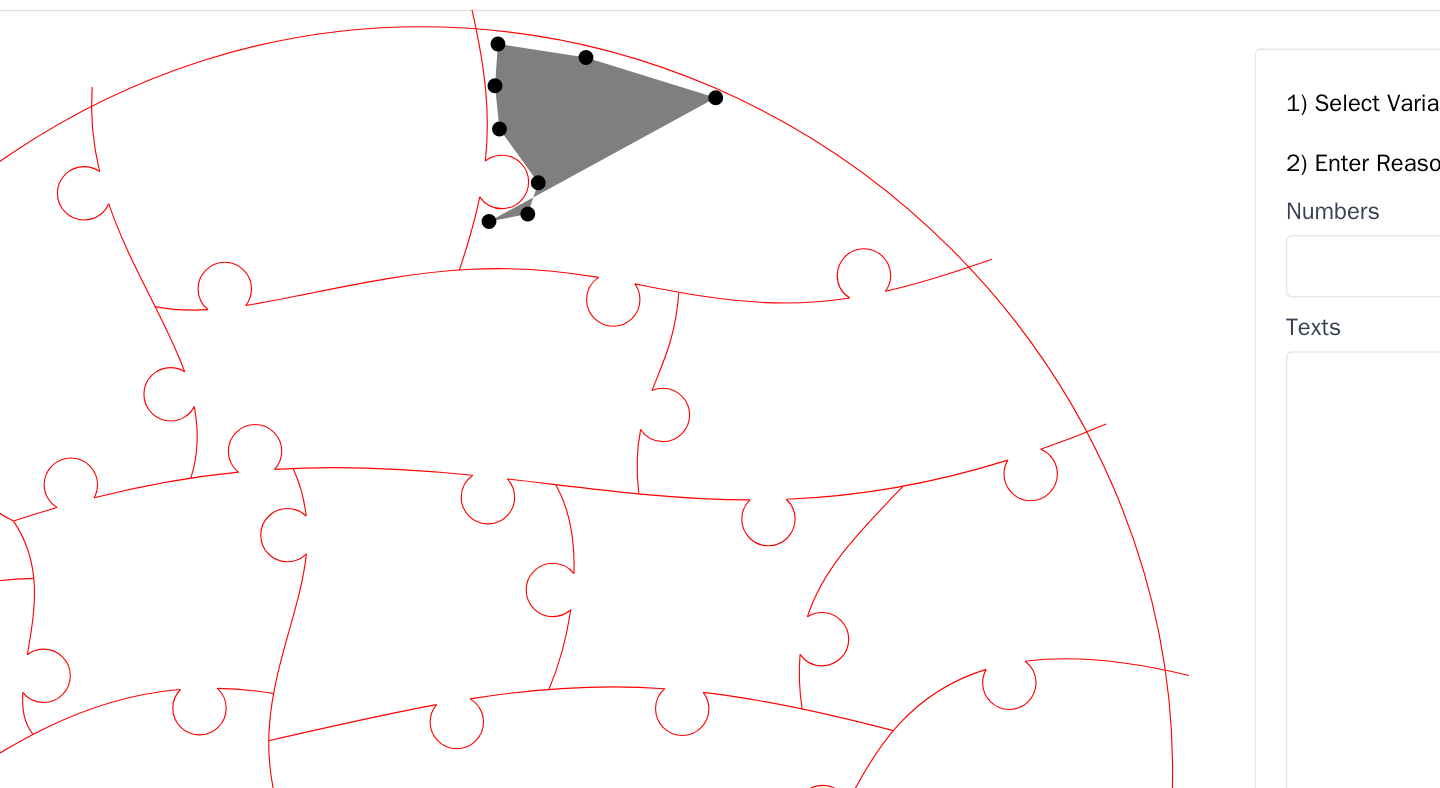 click 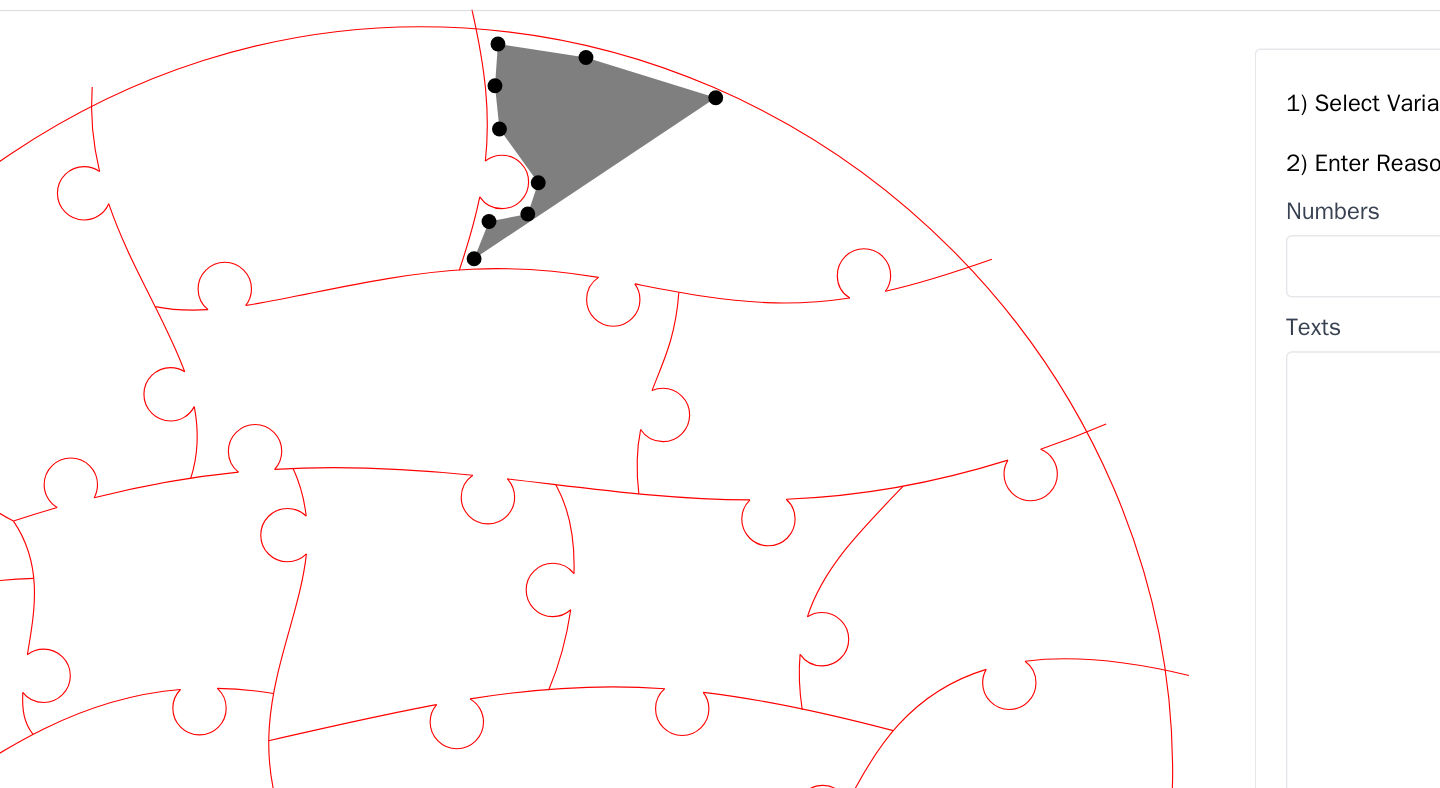 click 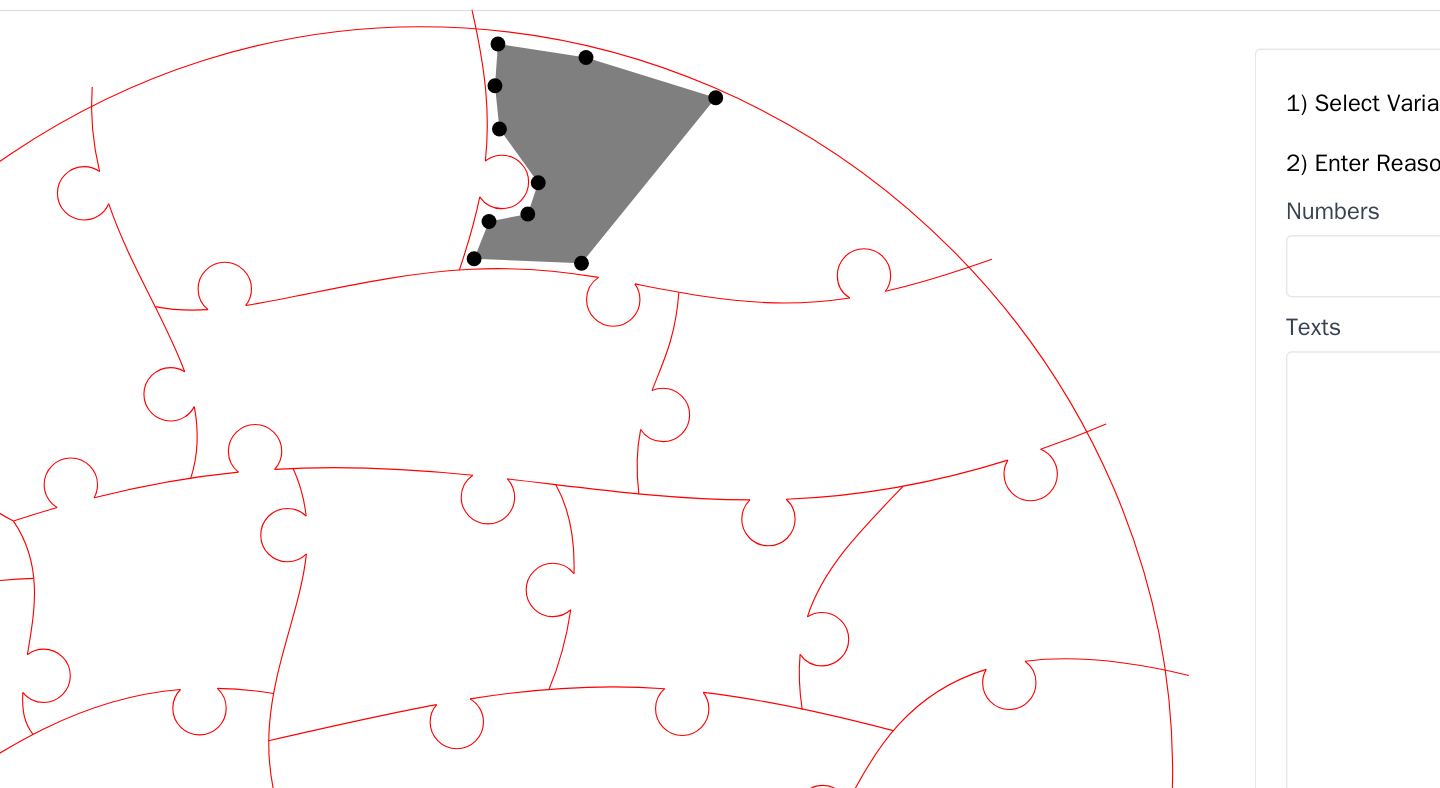 click 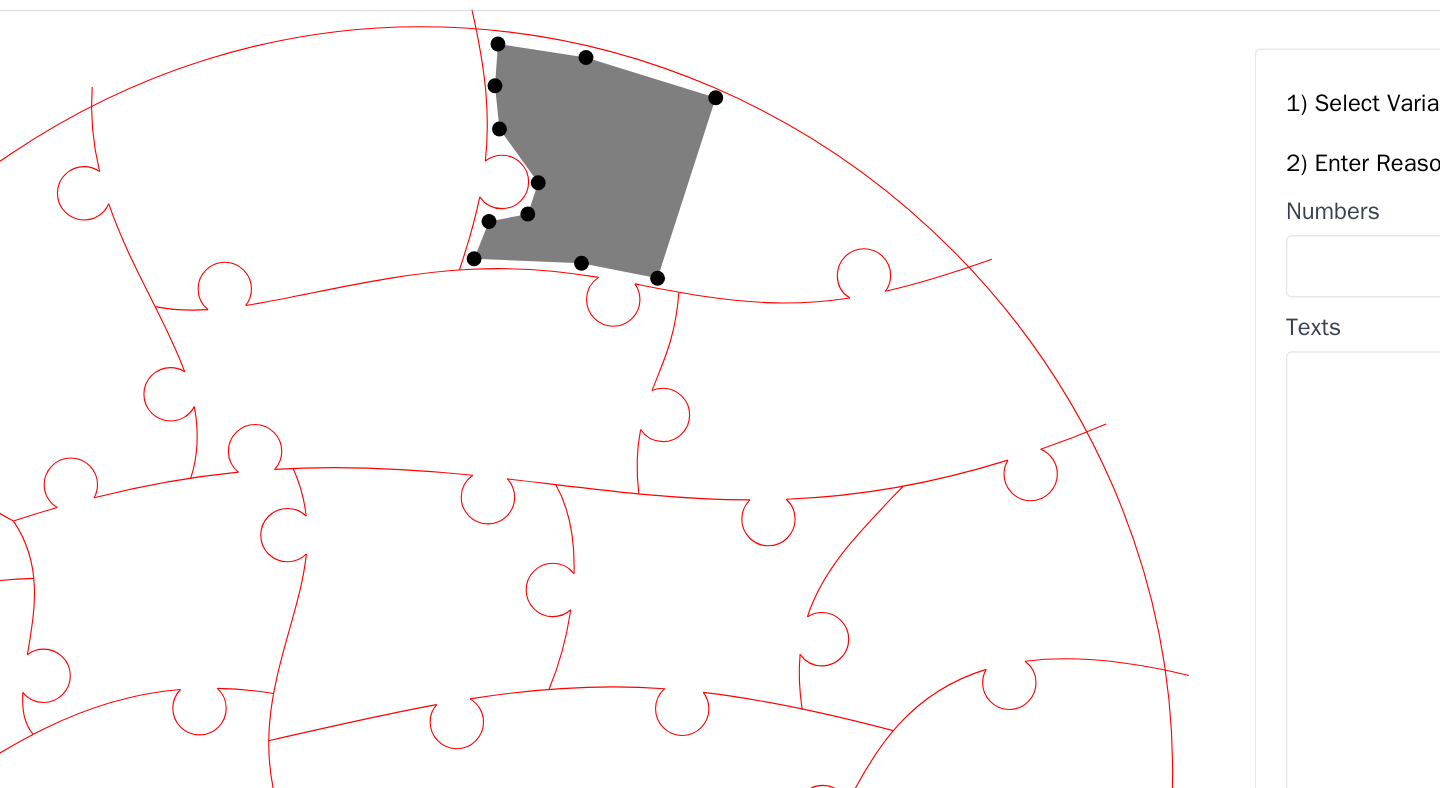 click 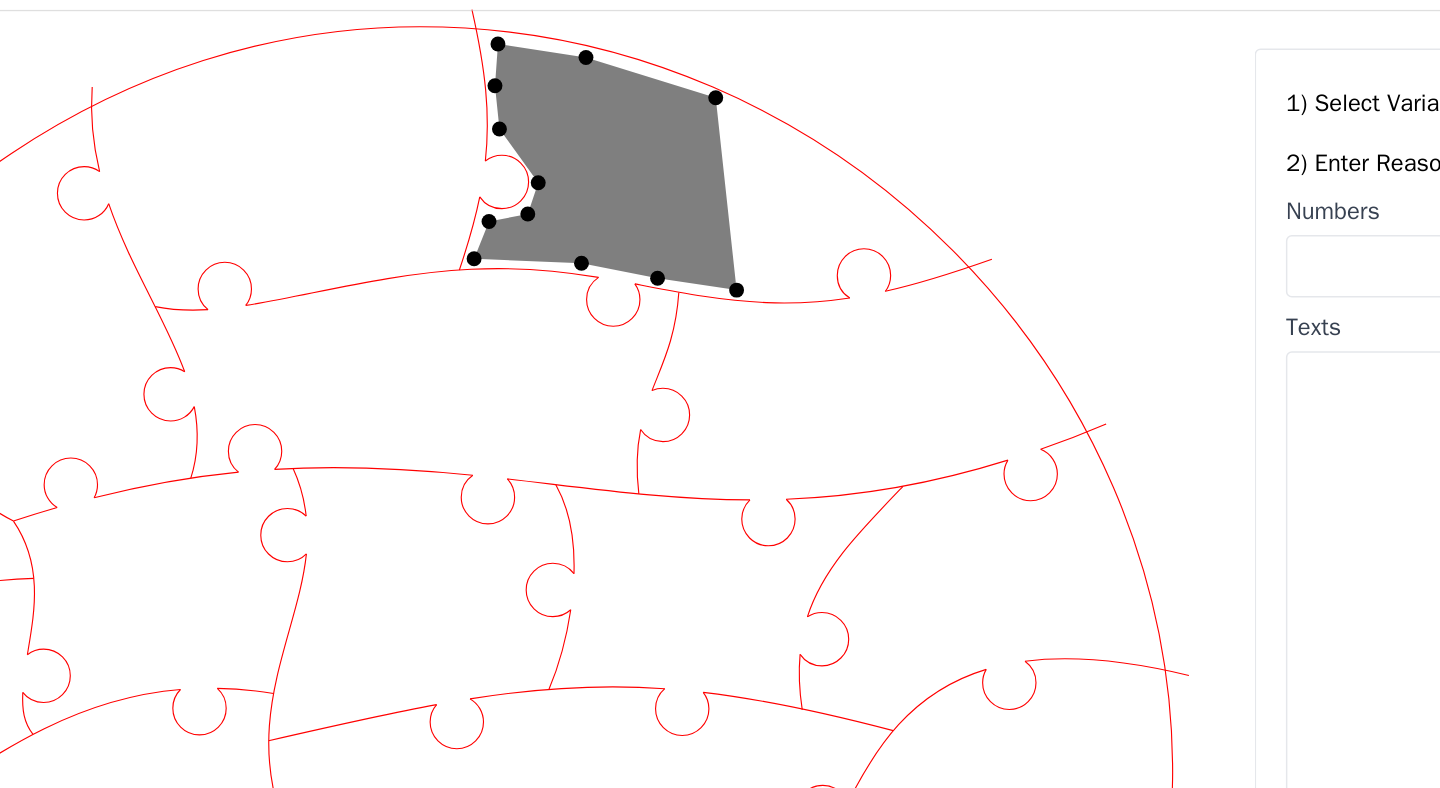 click 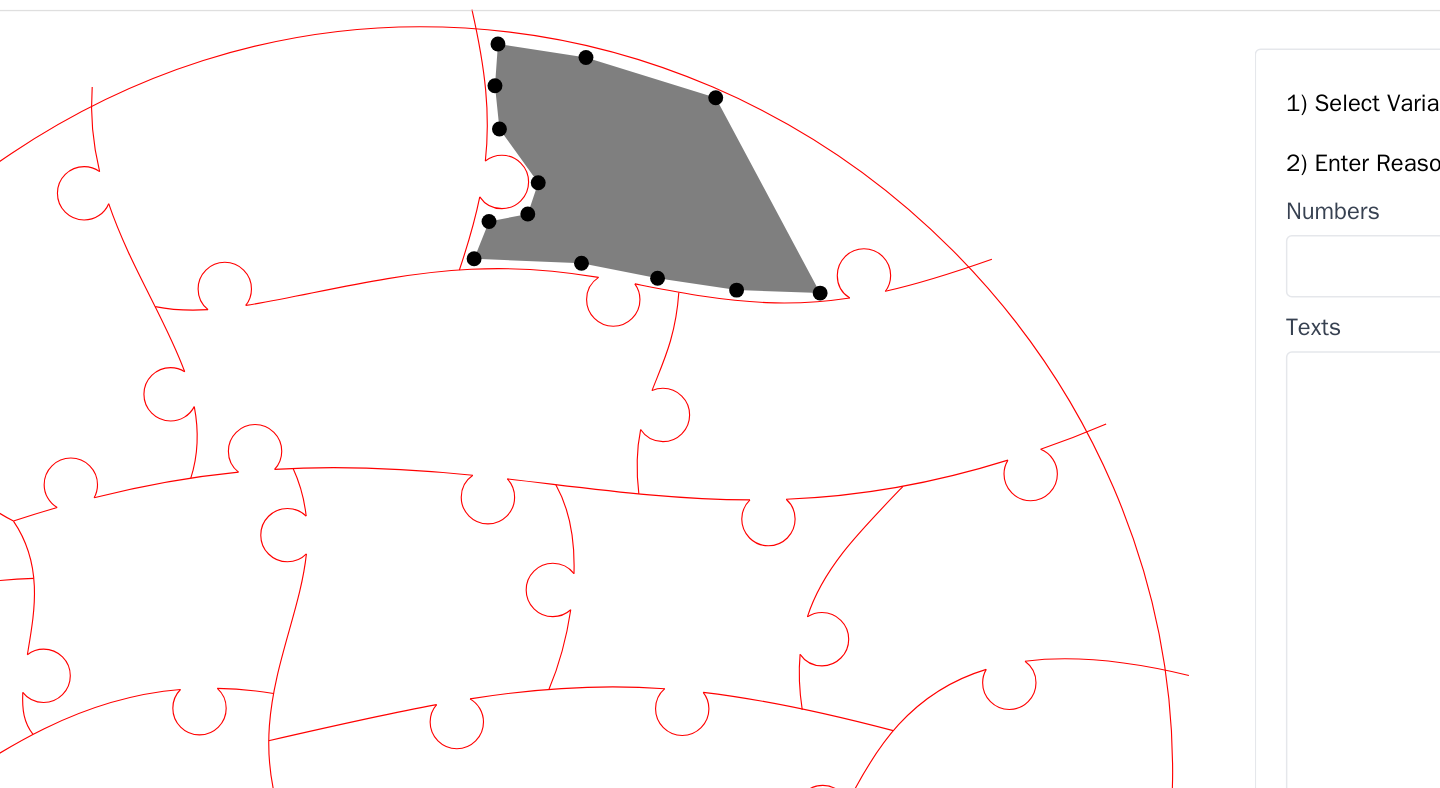 click 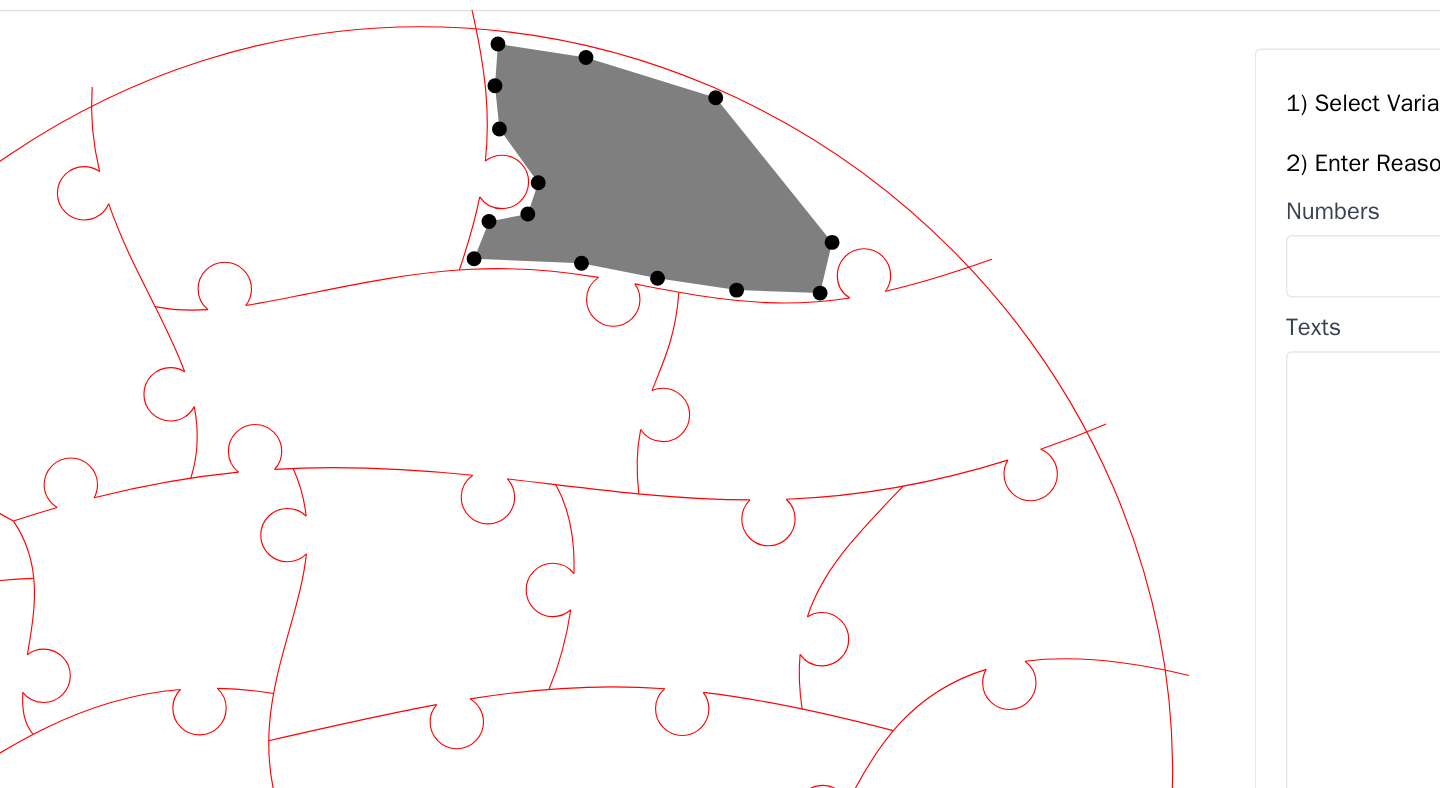 click 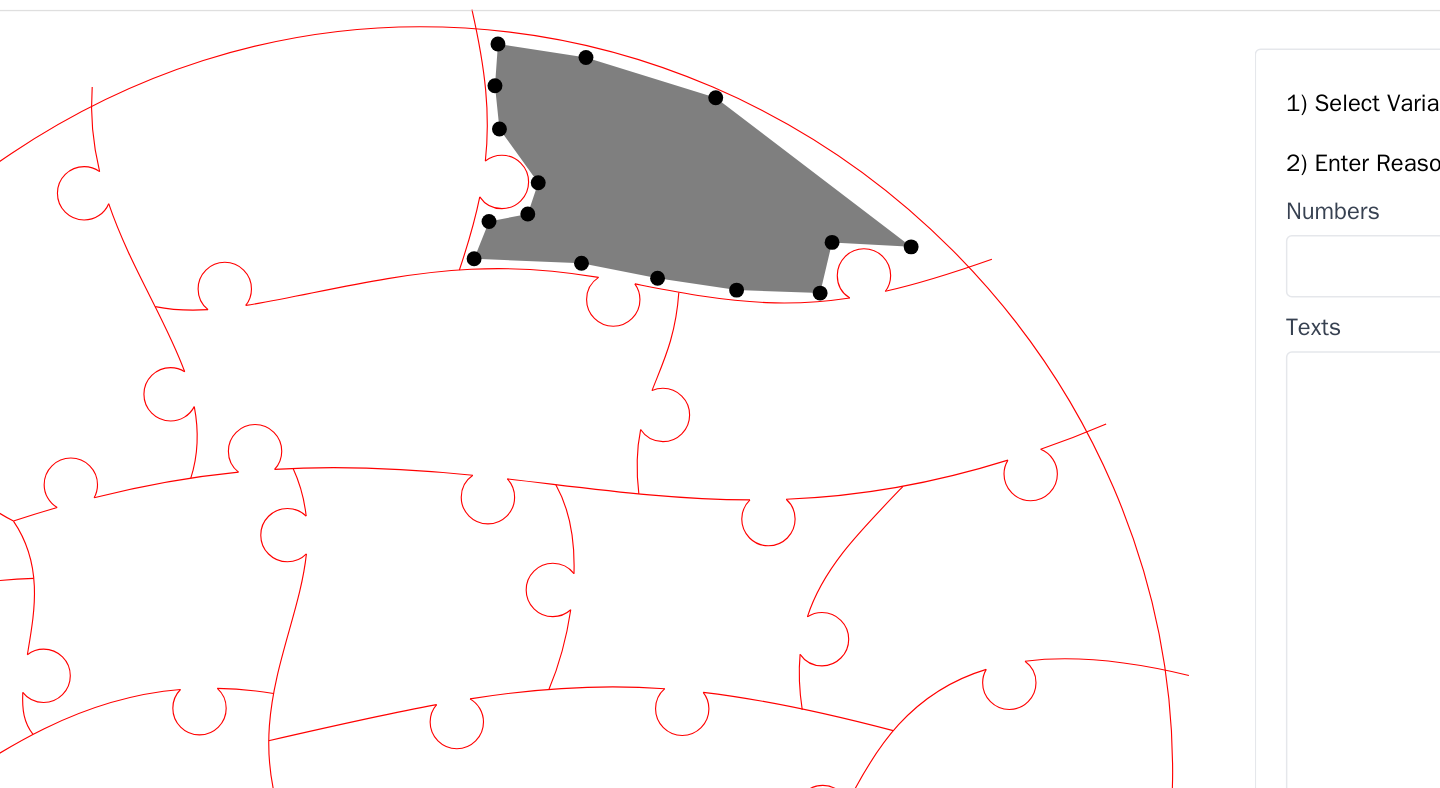 click 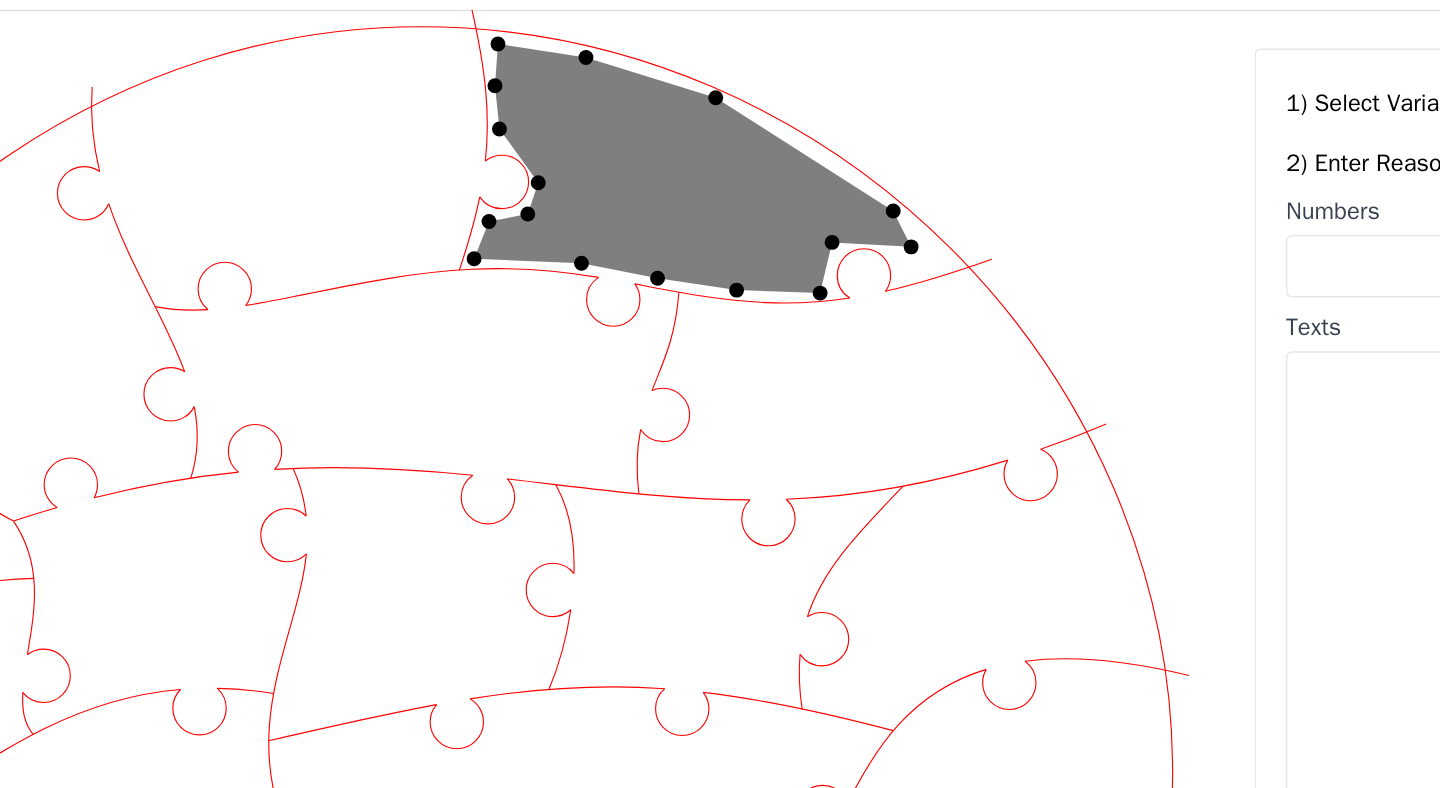 click 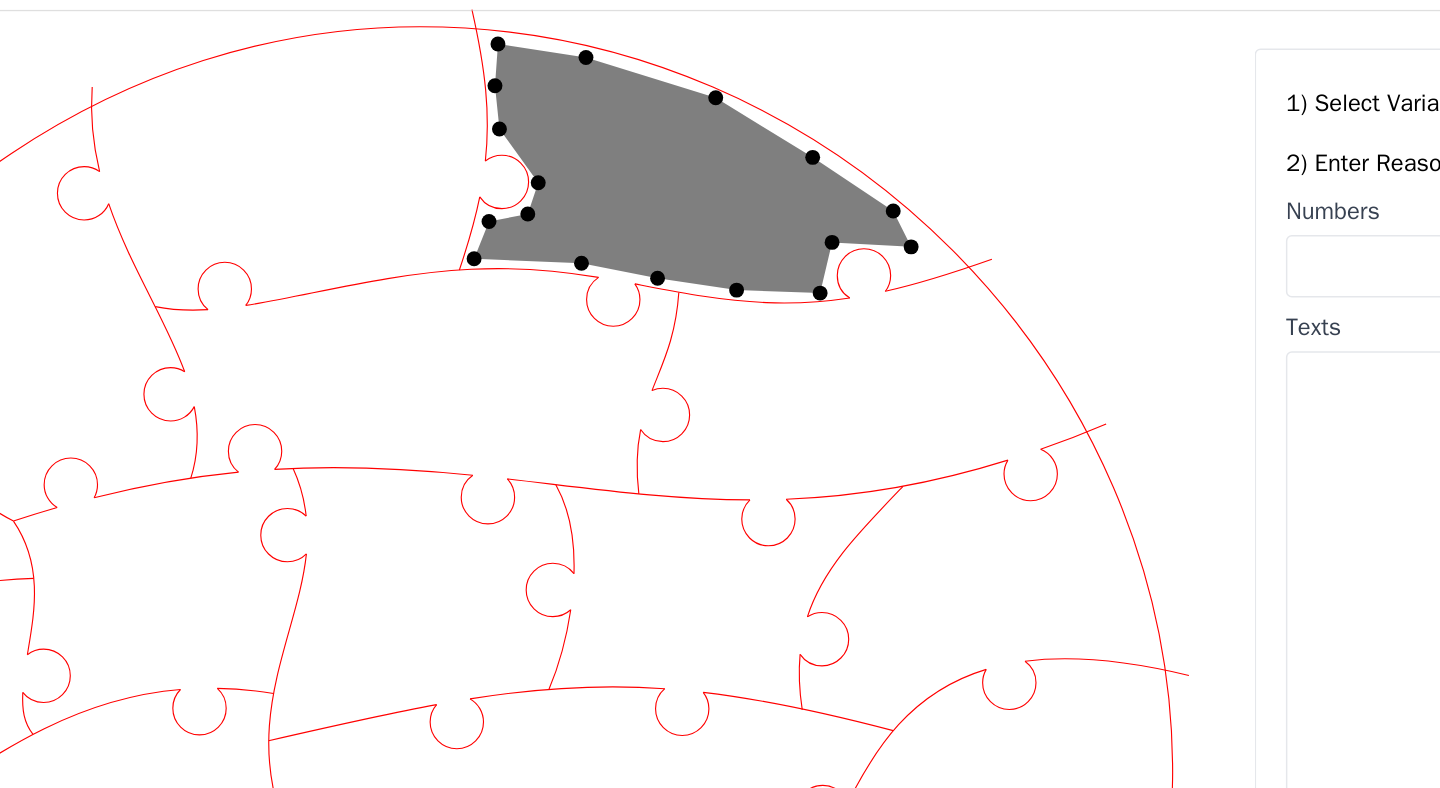 click 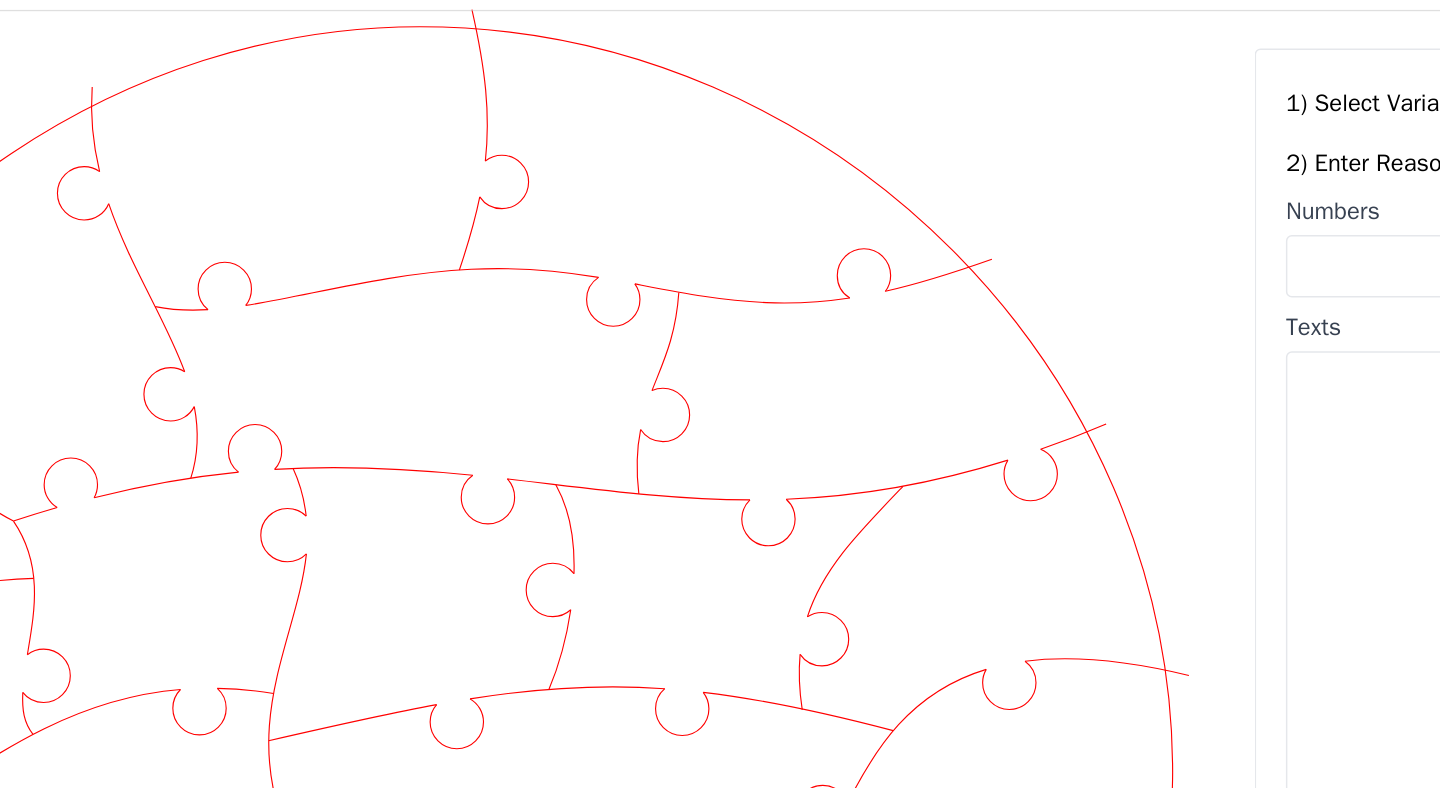 click 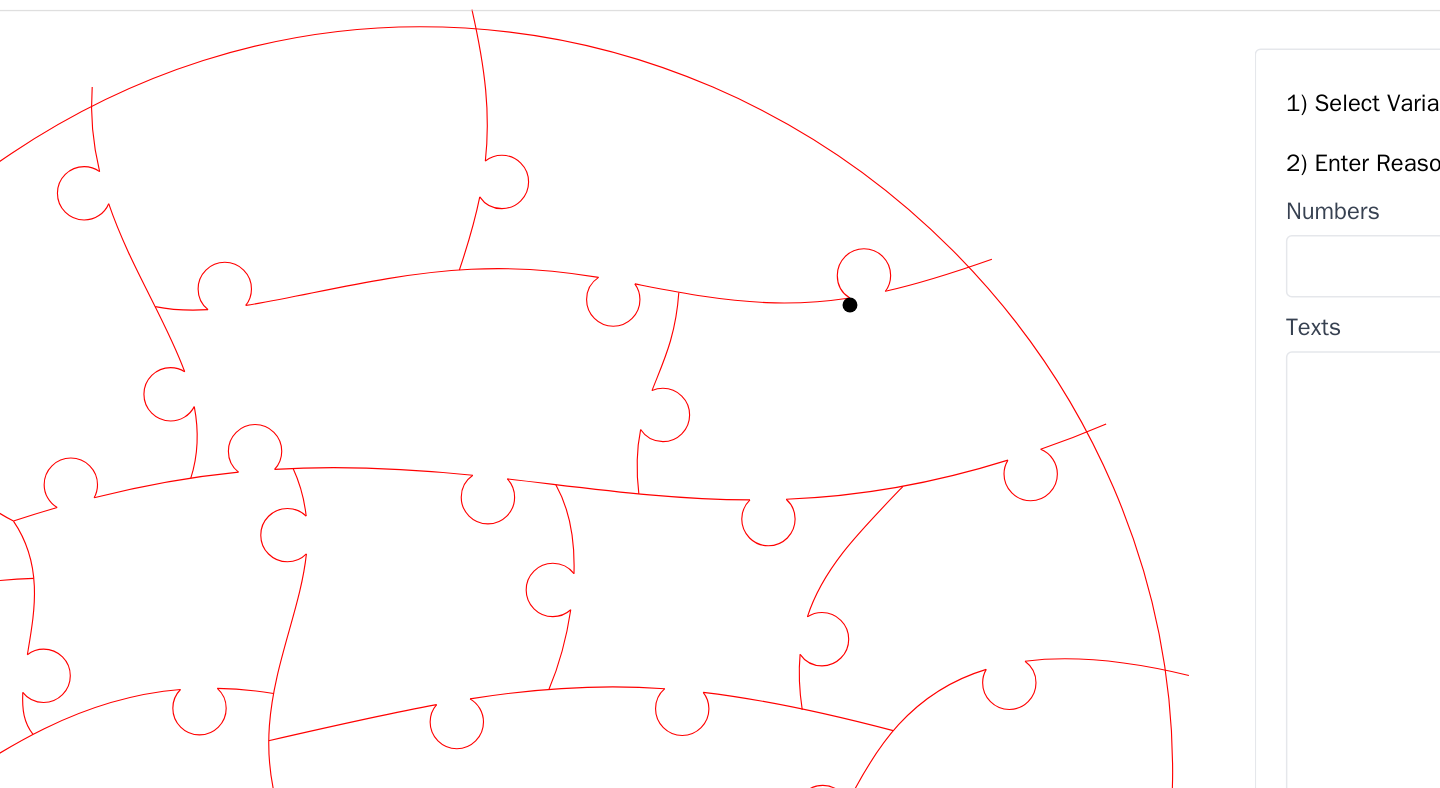 click 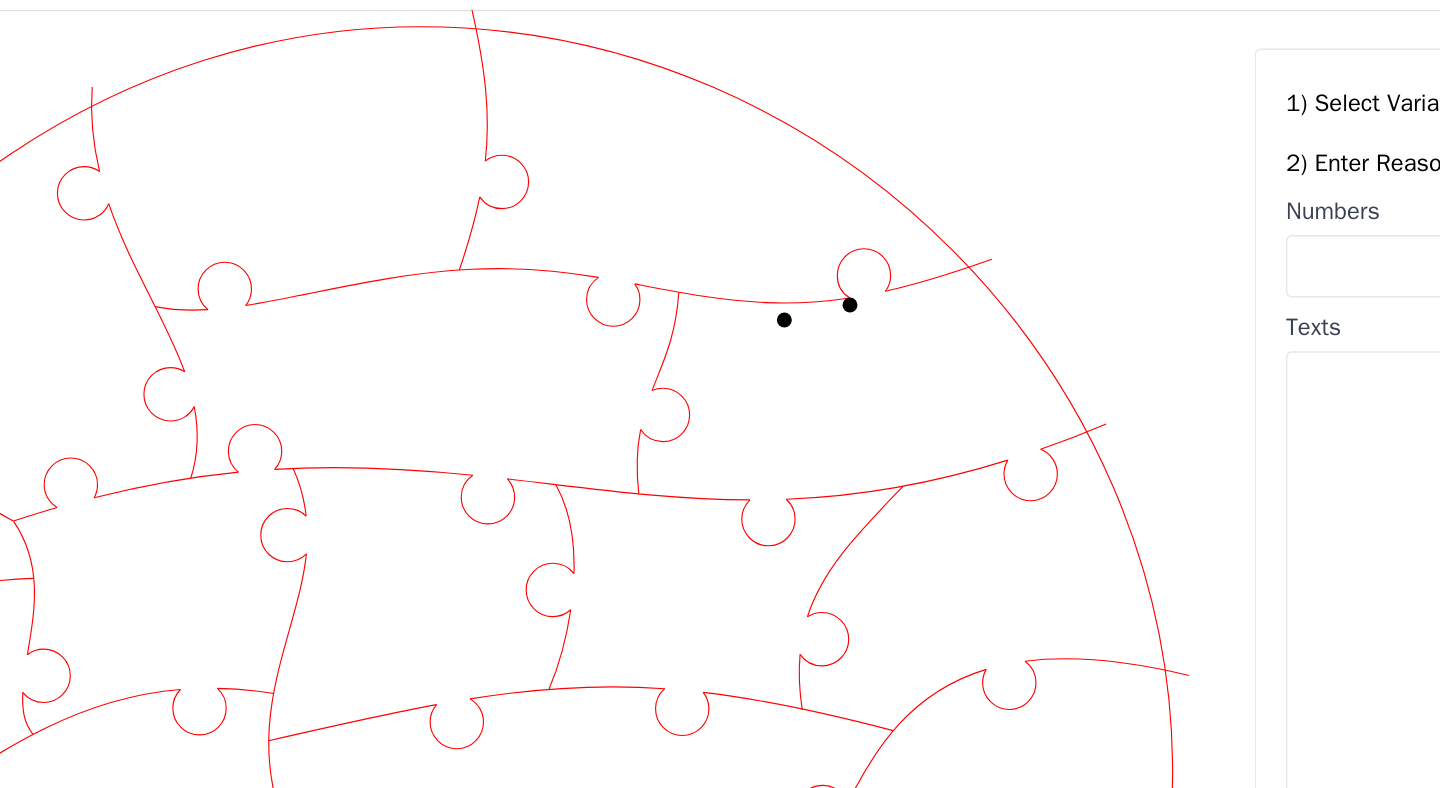 click 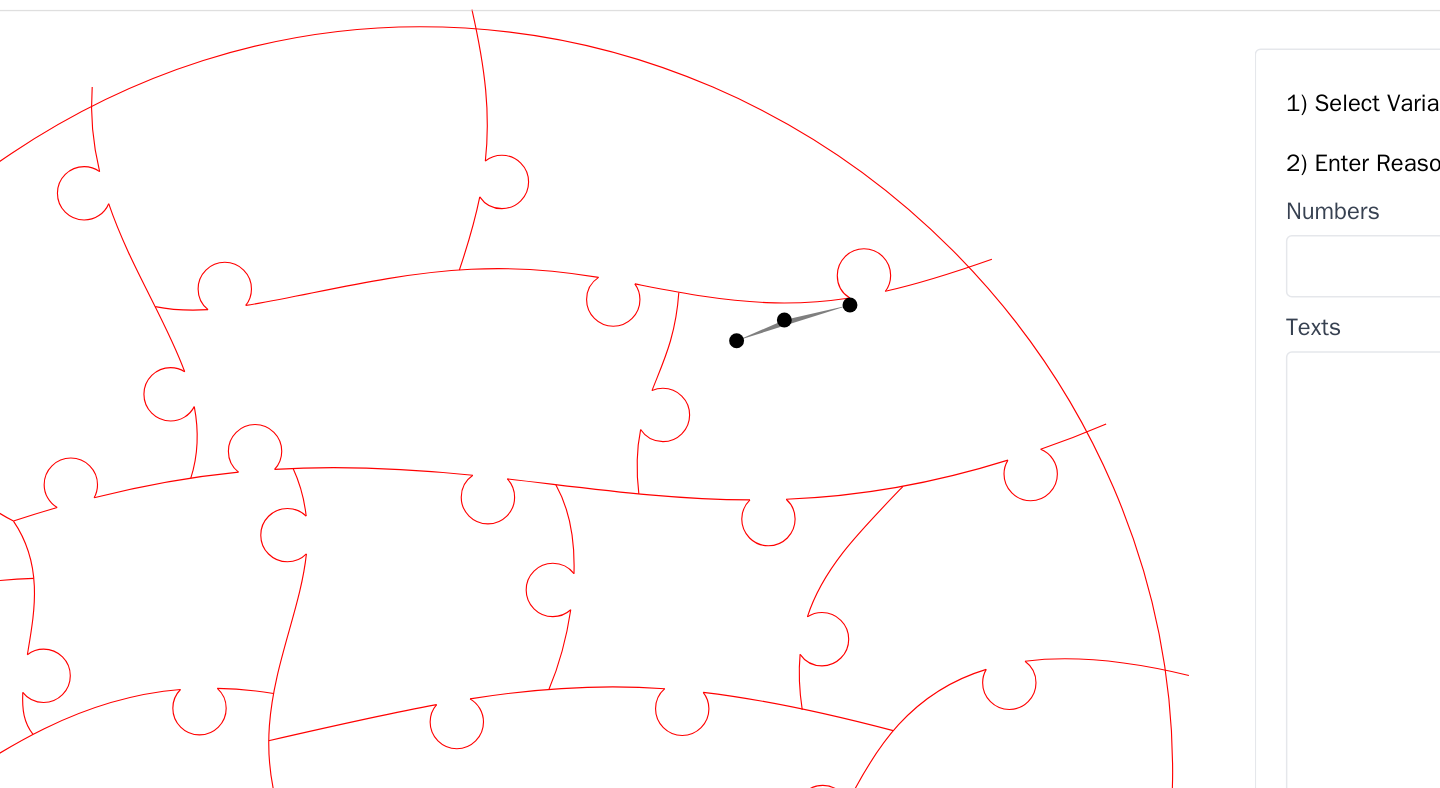 click 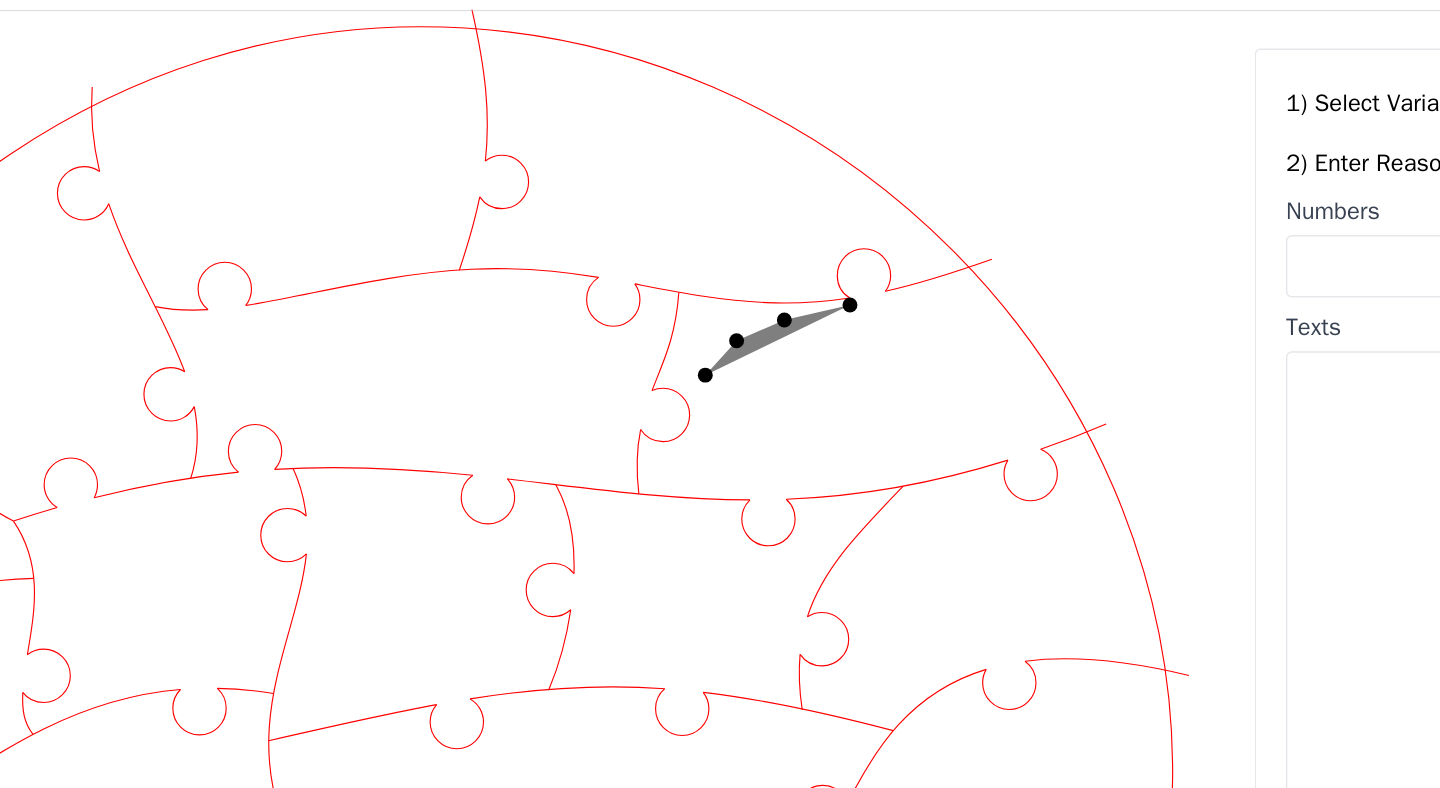 click 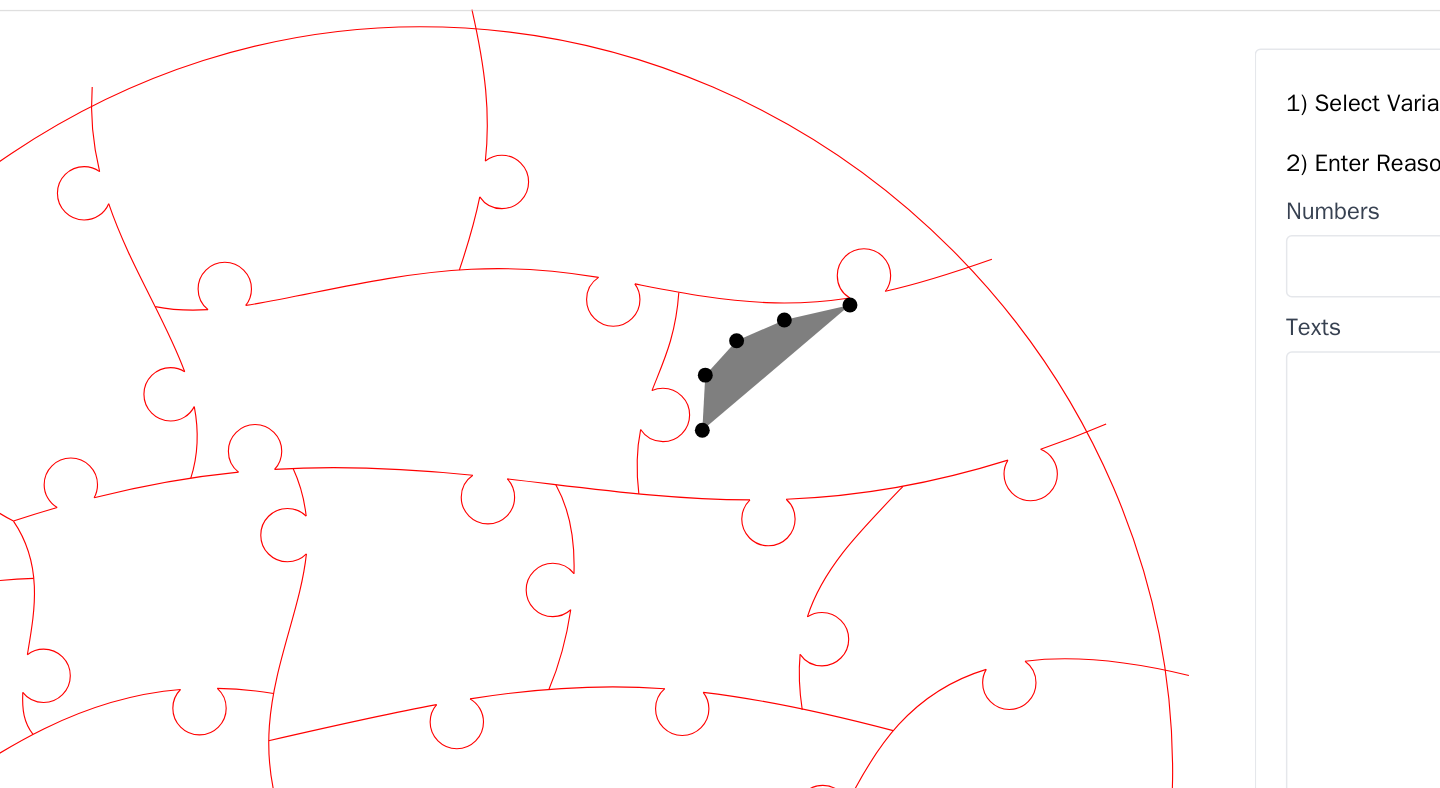 click 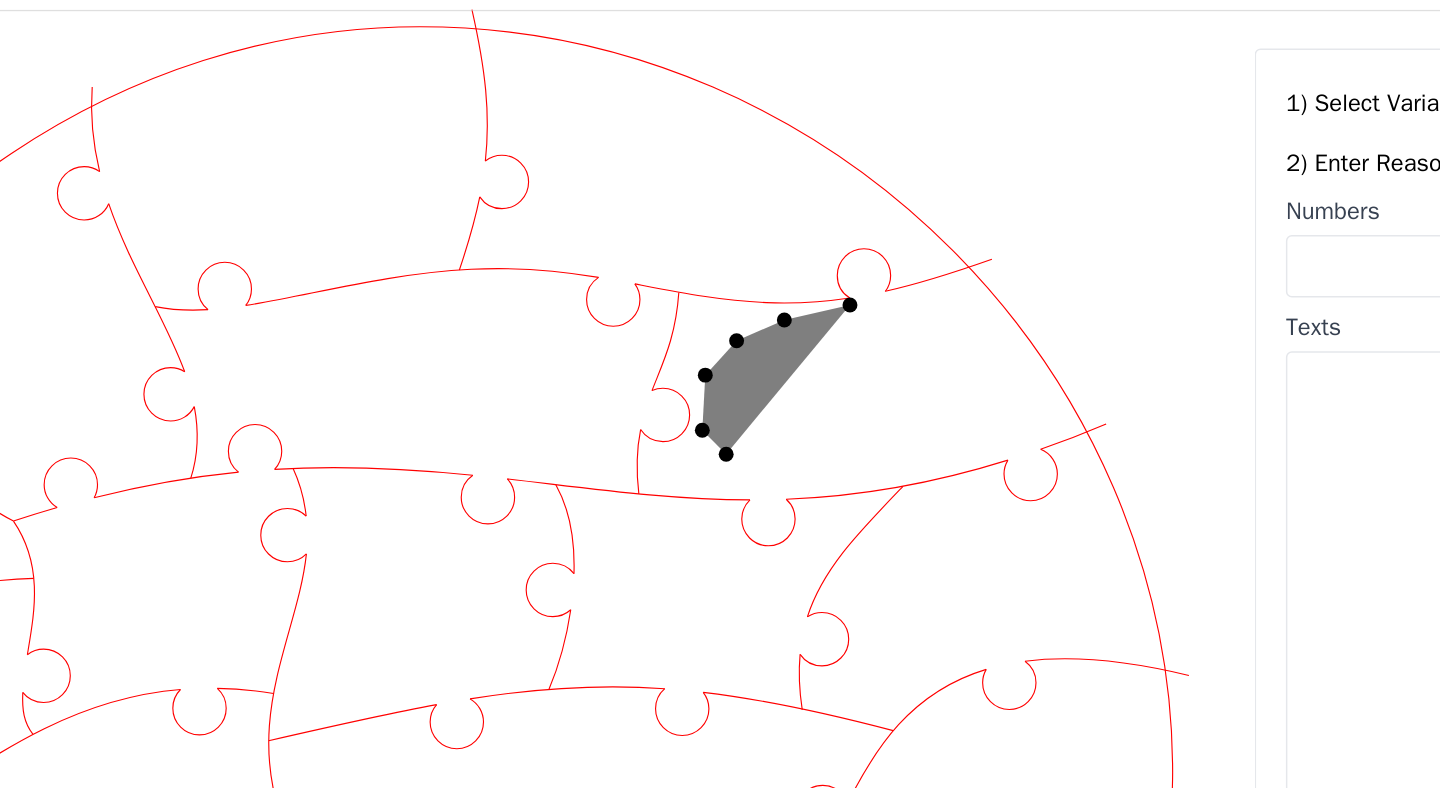 click 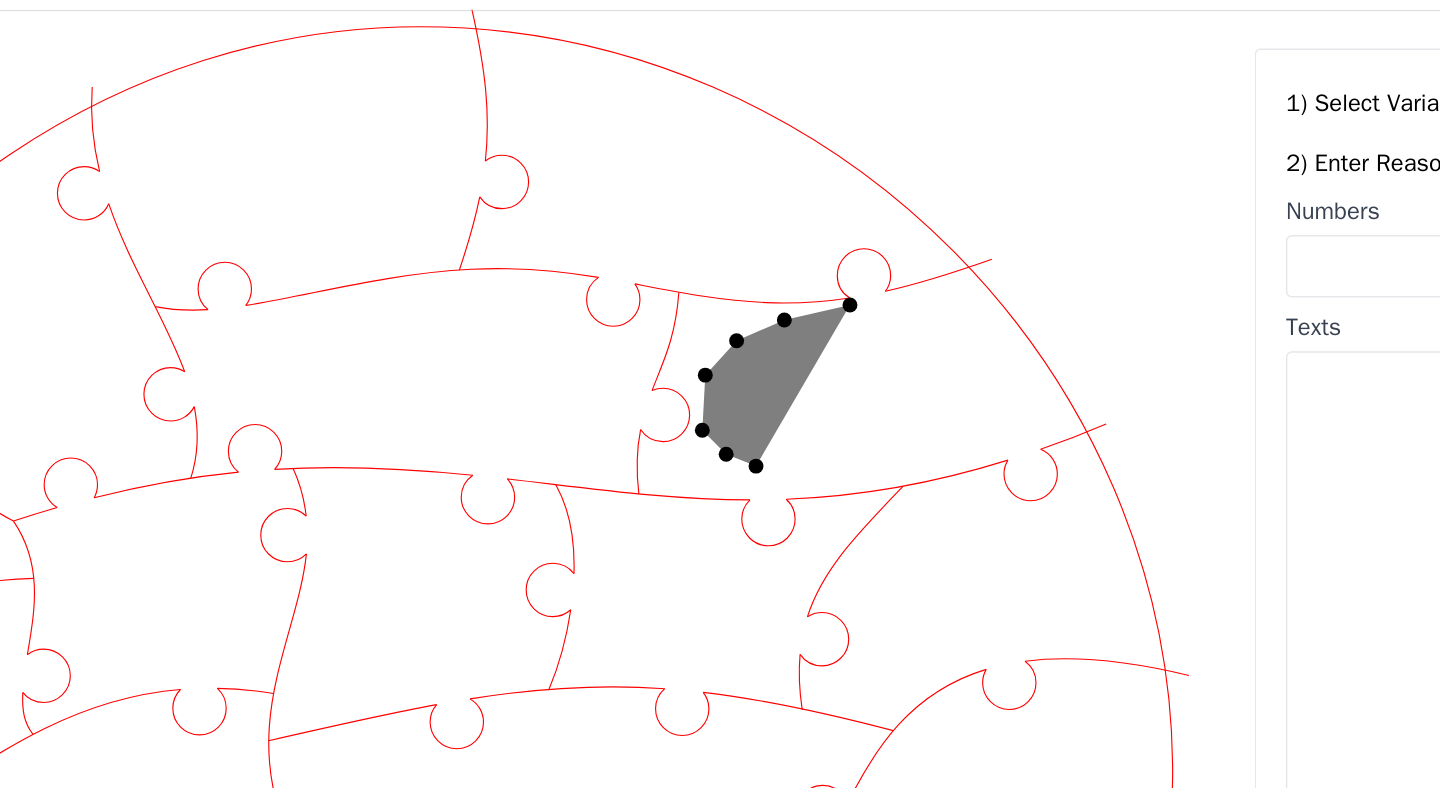 click 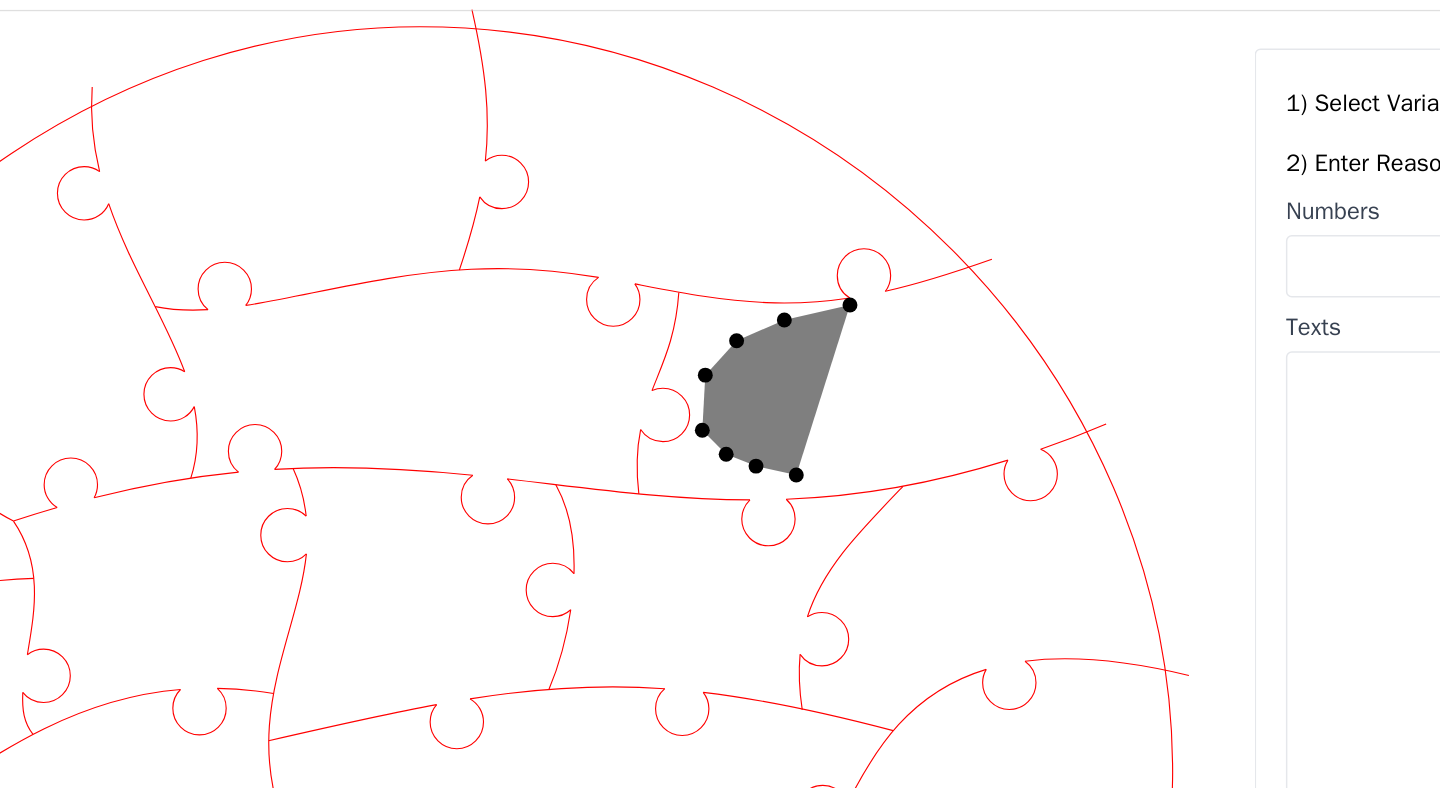 click 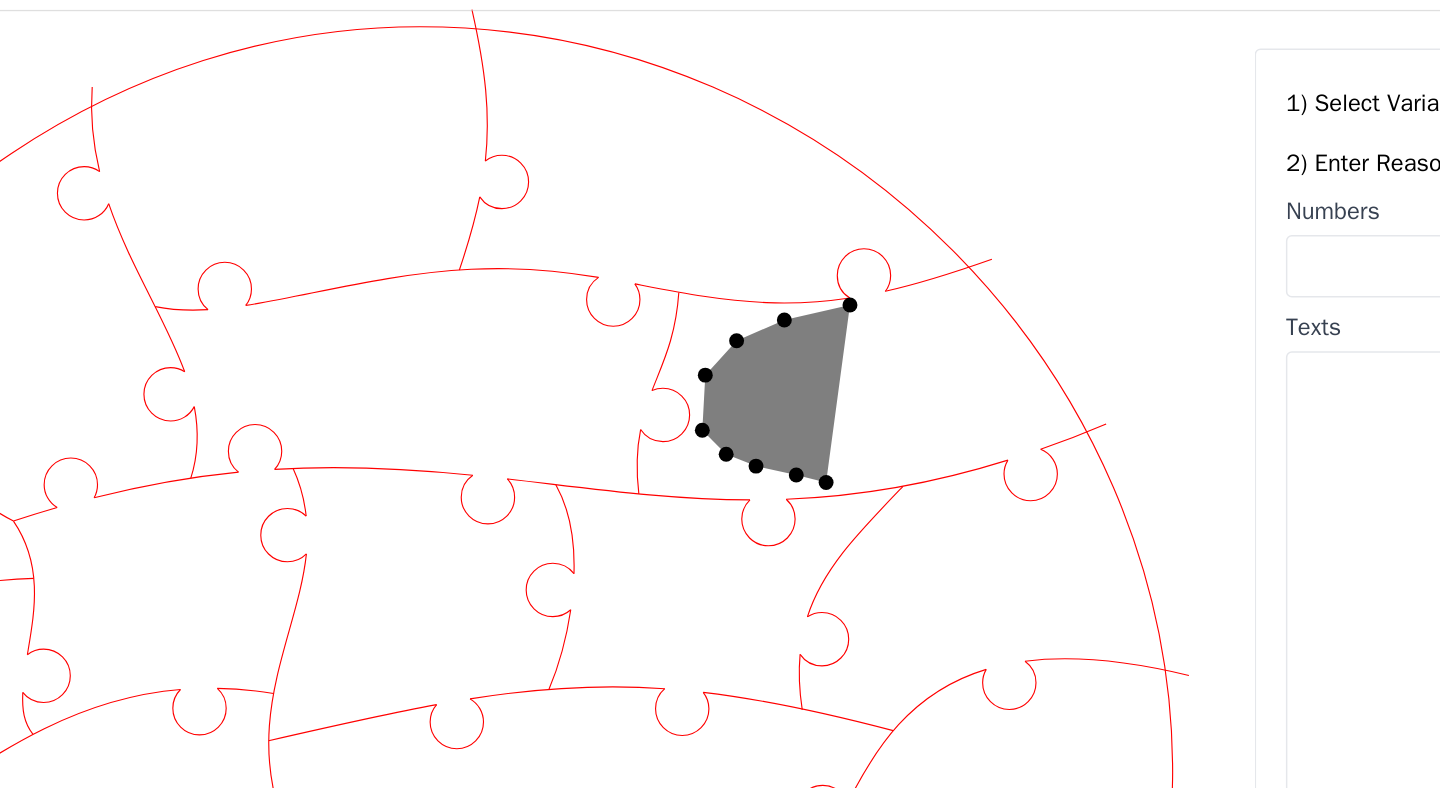click 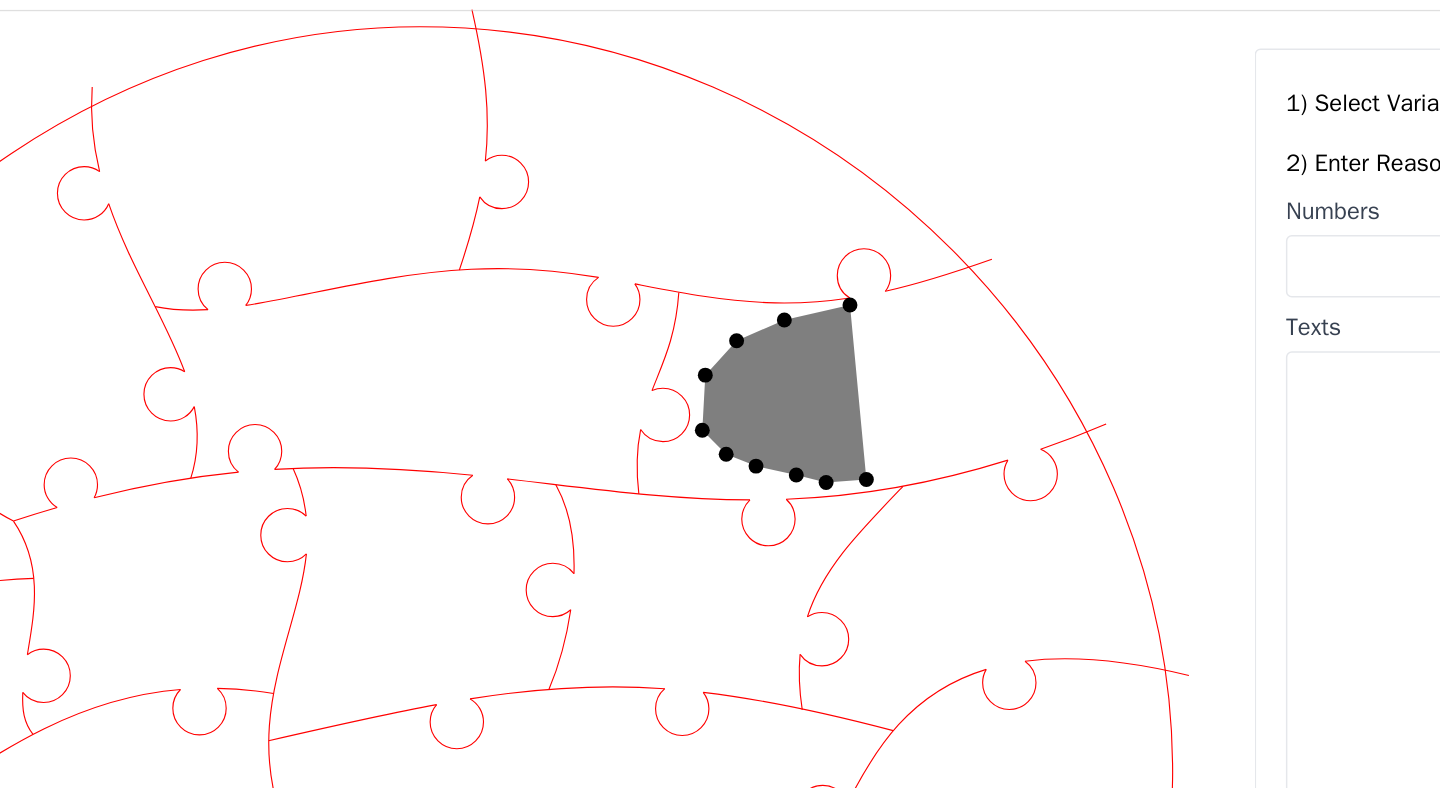 click 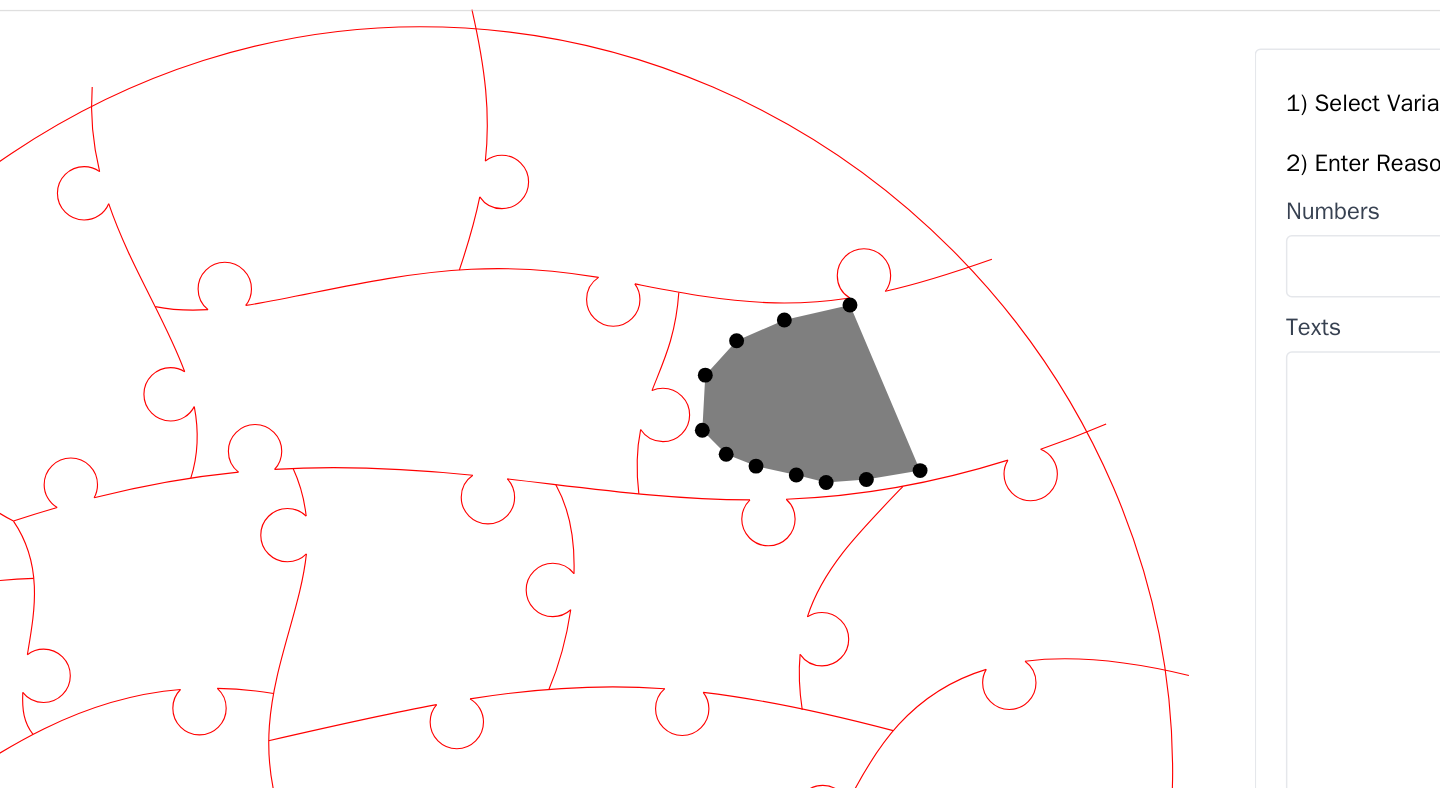 click 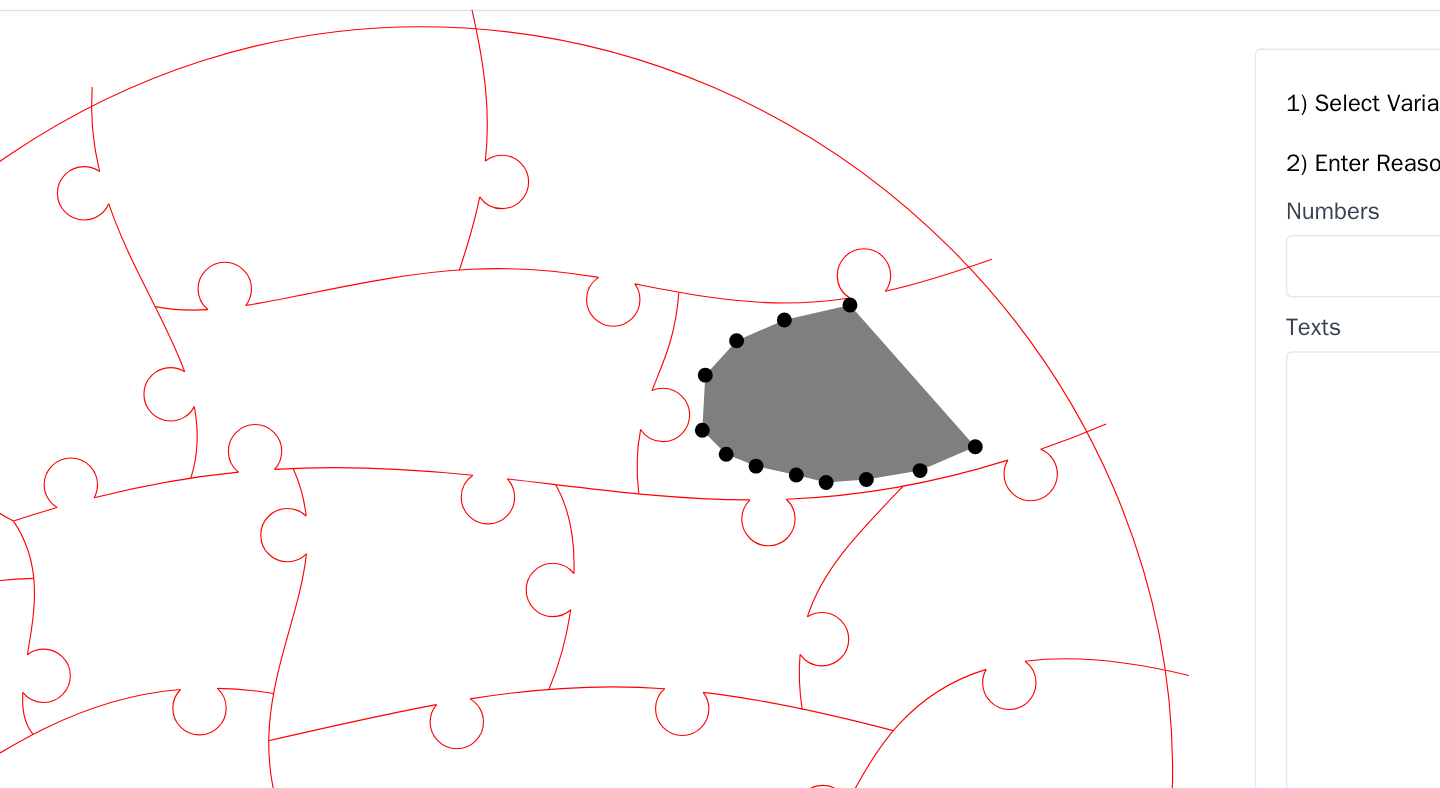 click 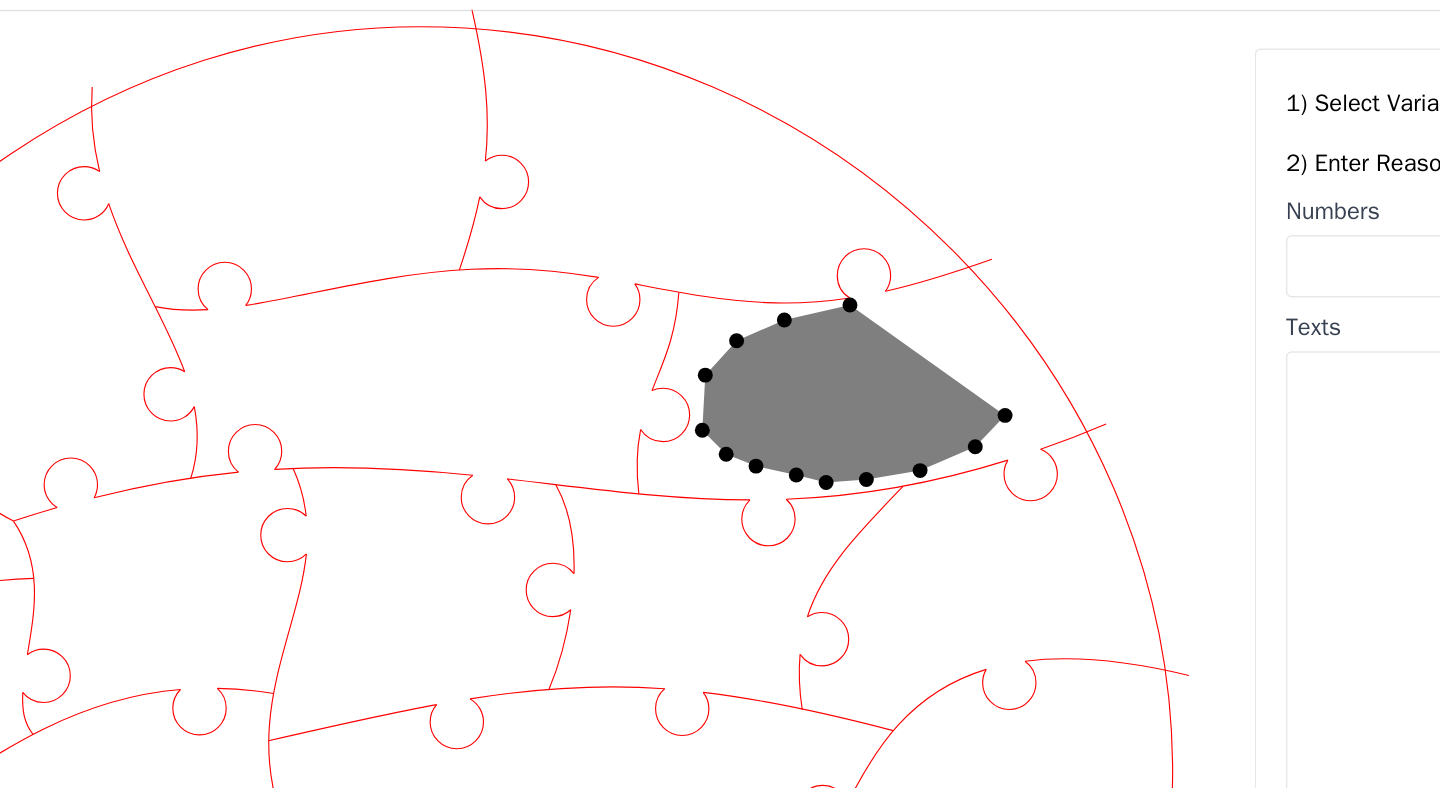 click 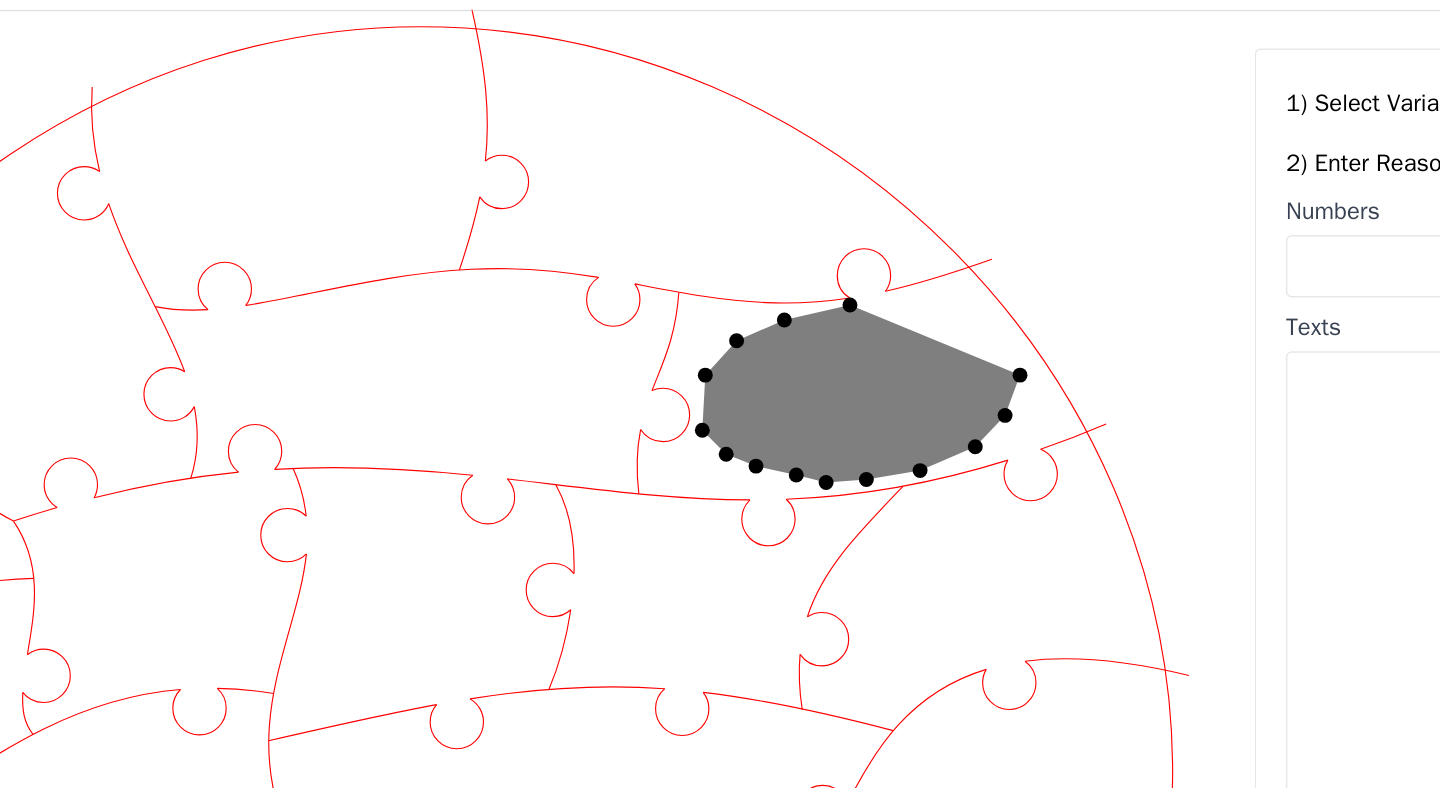 click 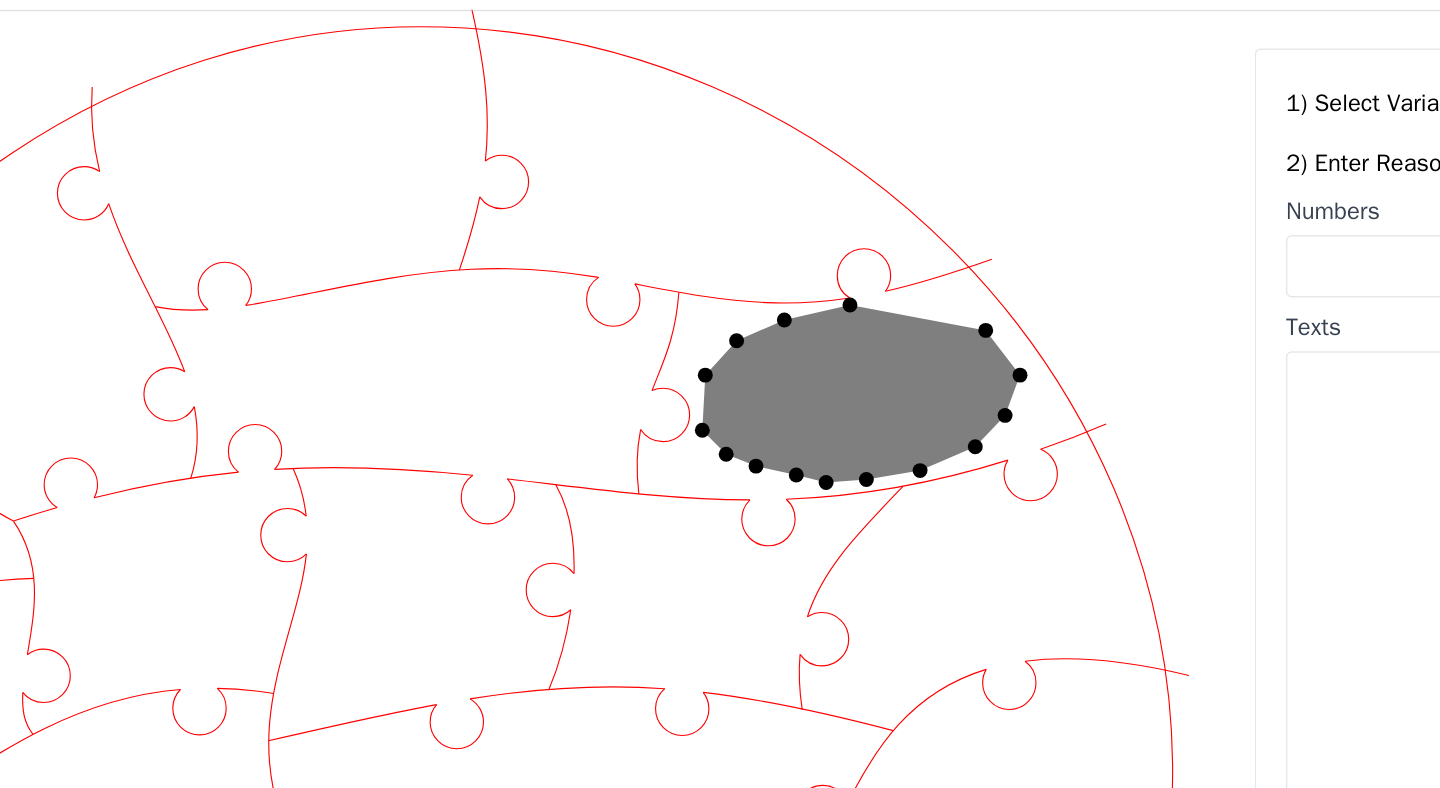 click 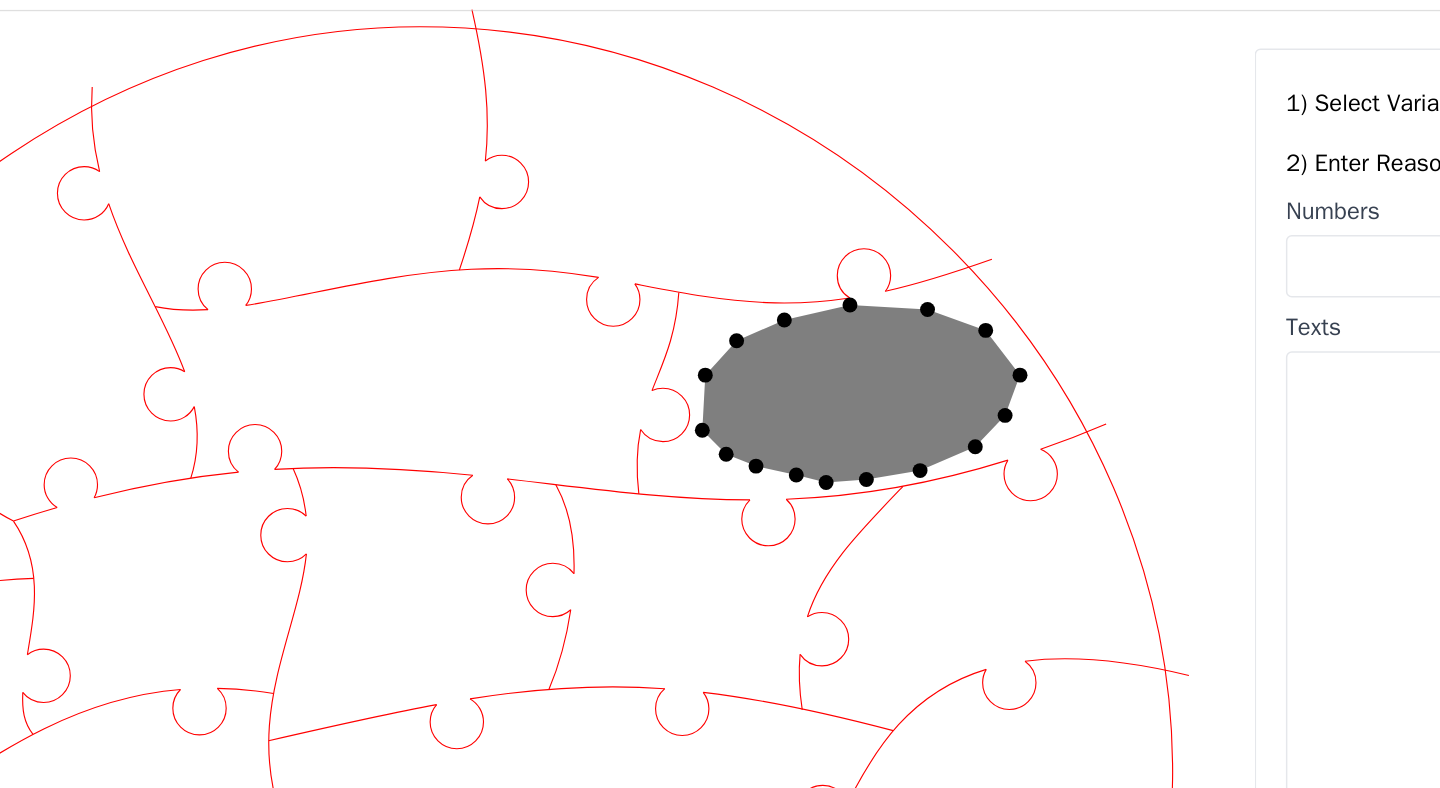 click 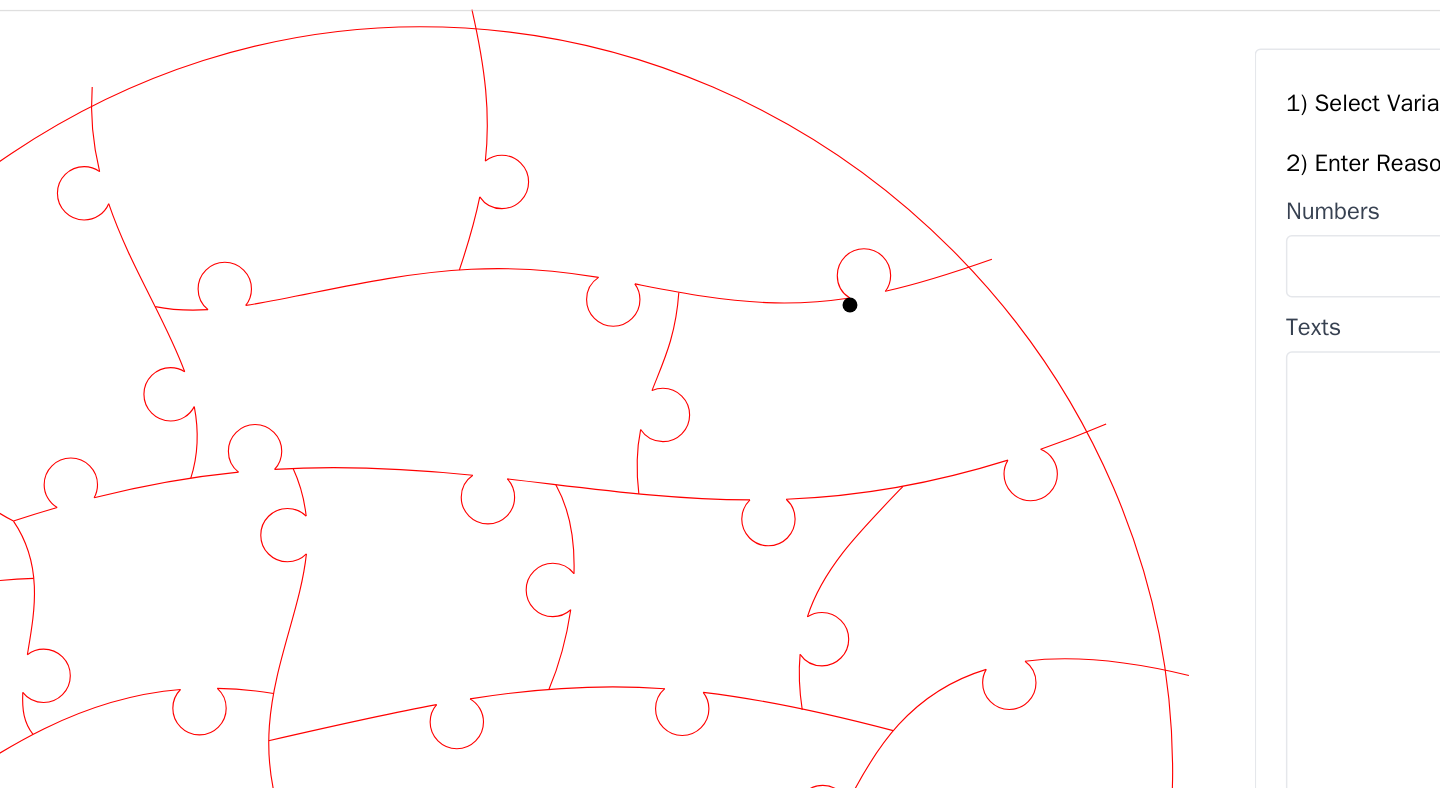 click 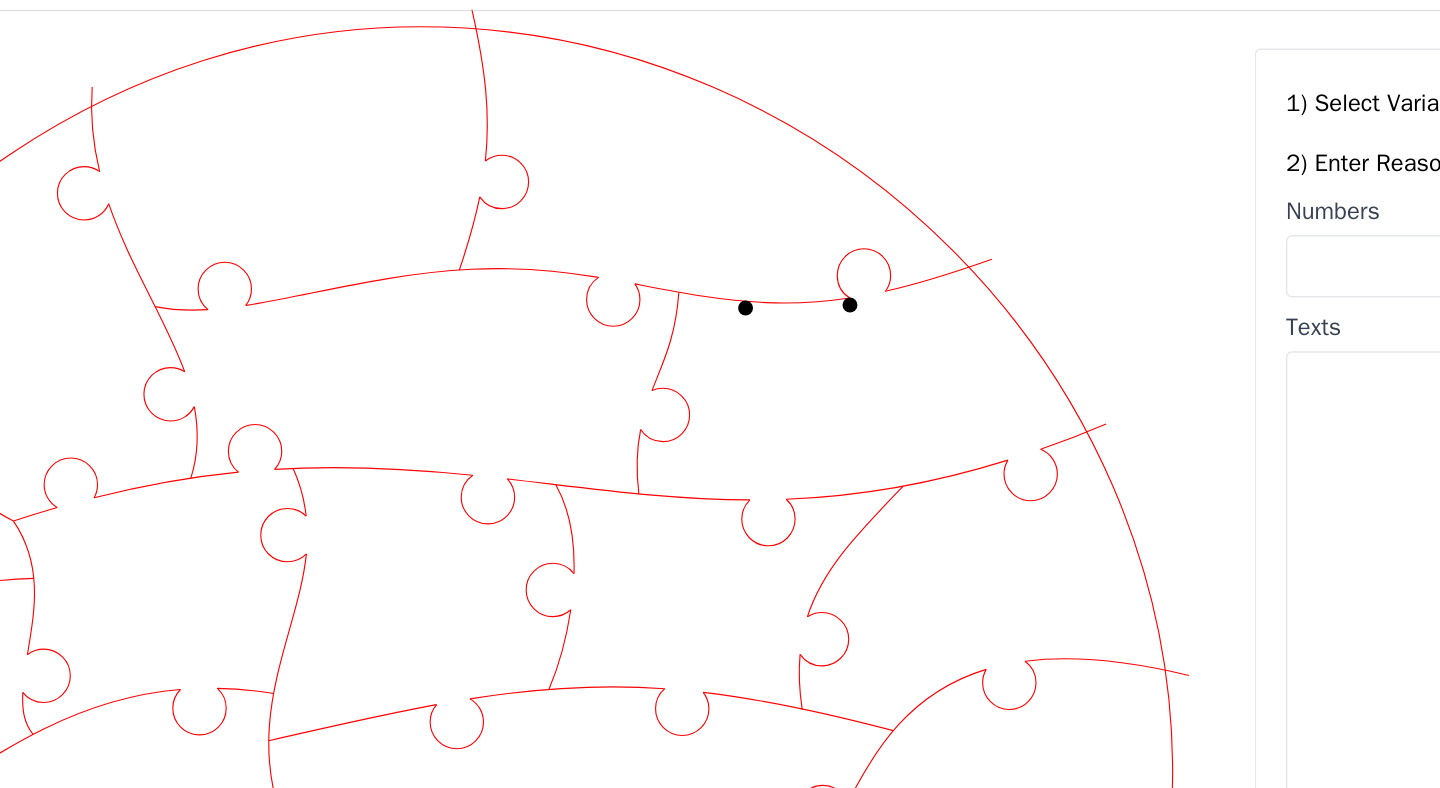 click 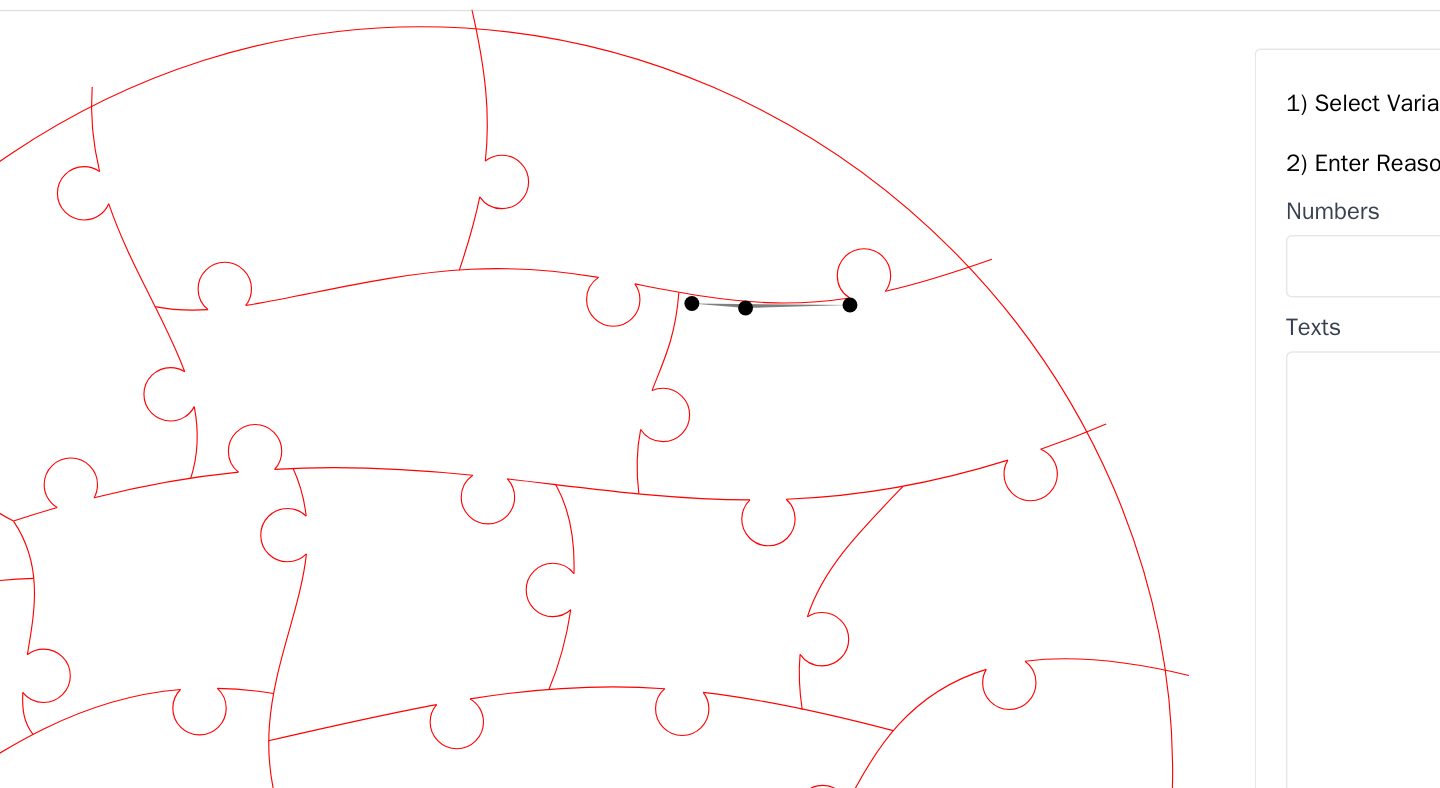 click 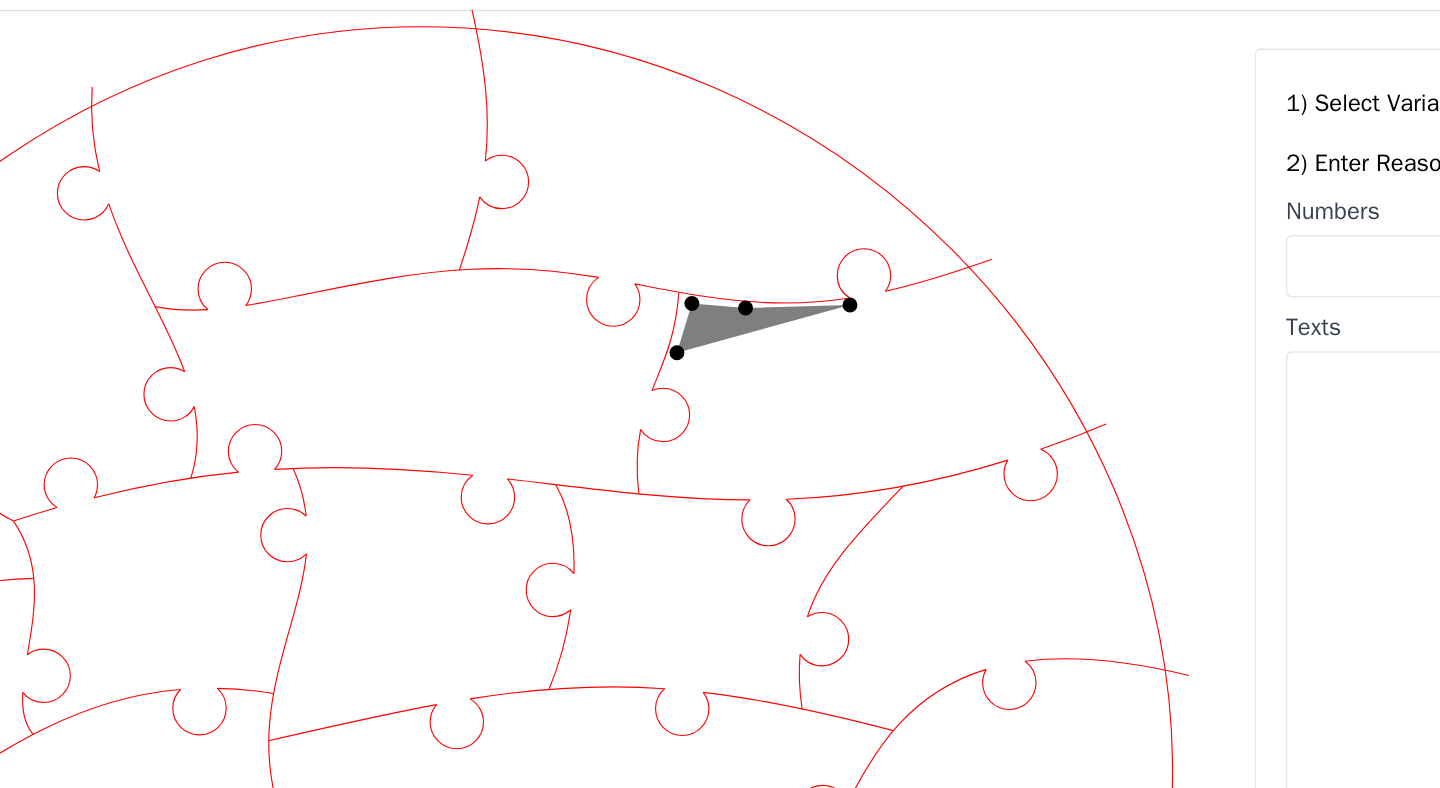 click 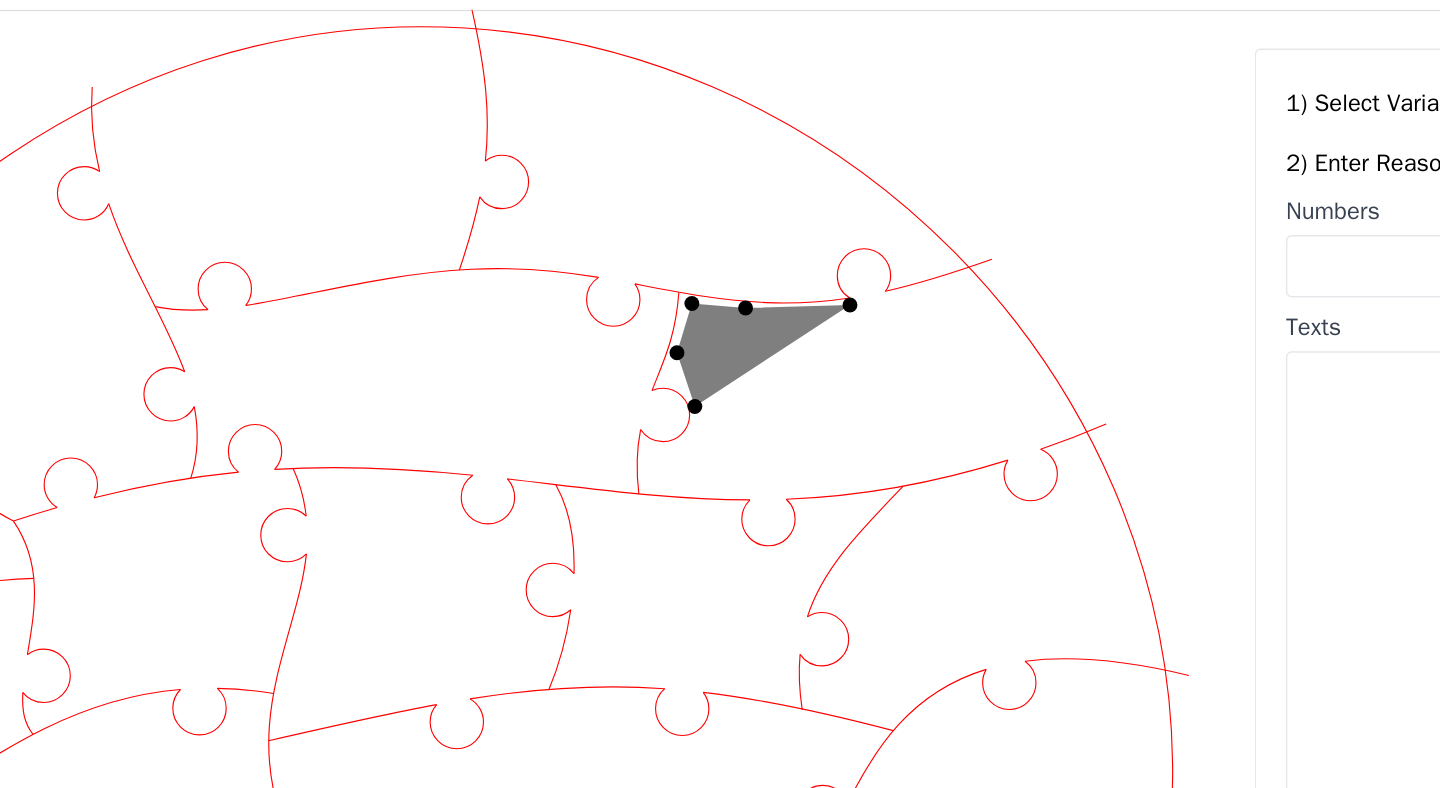 click 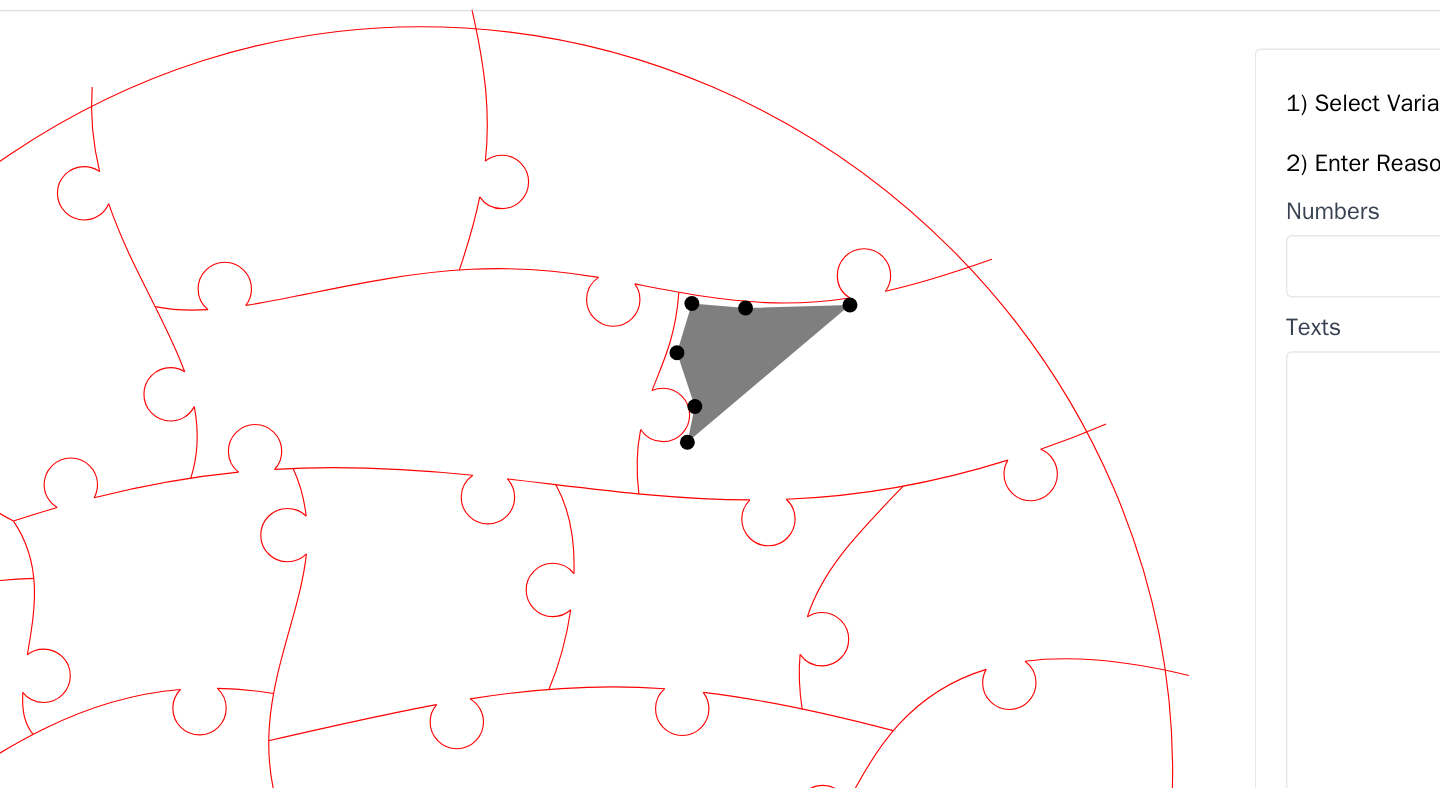 click 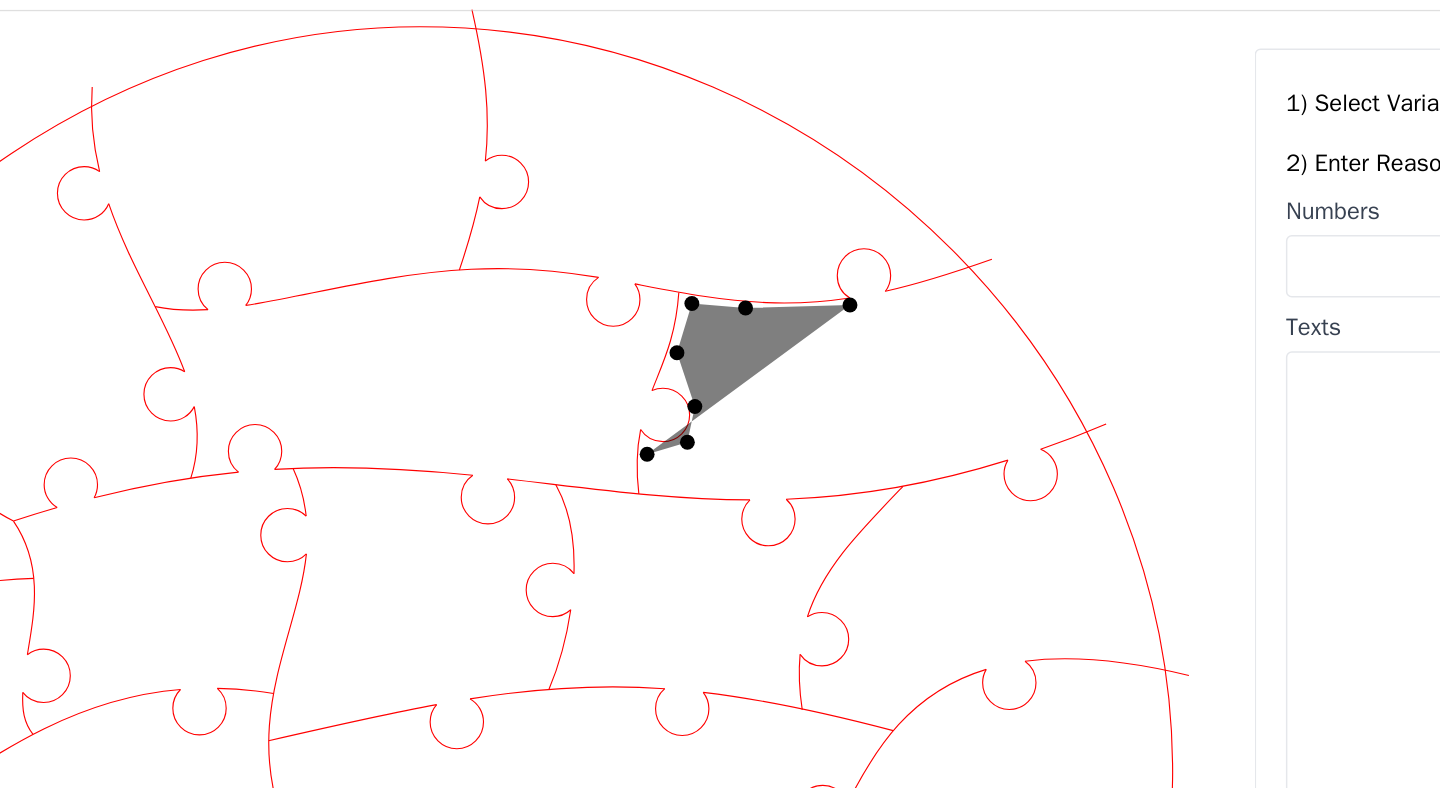 click 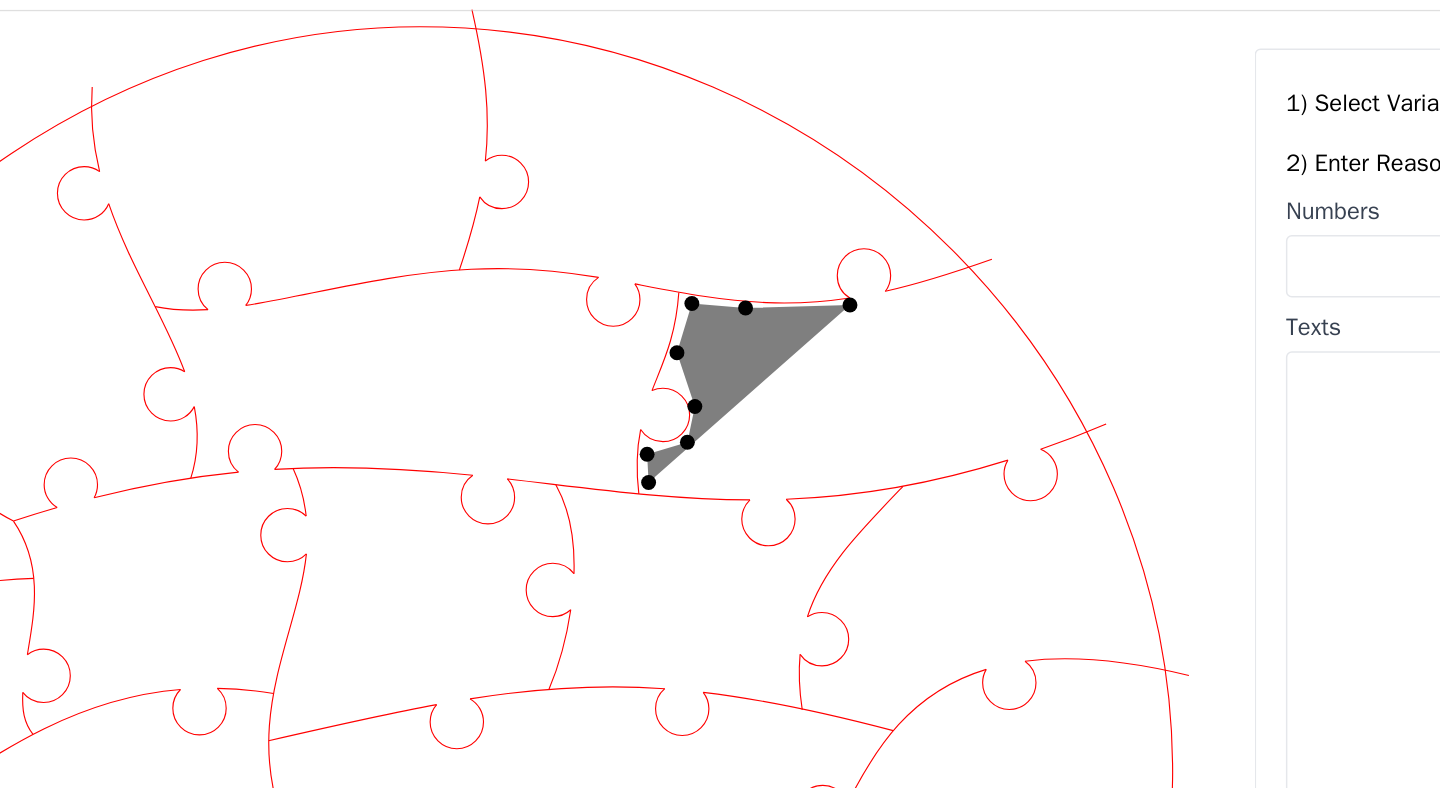click 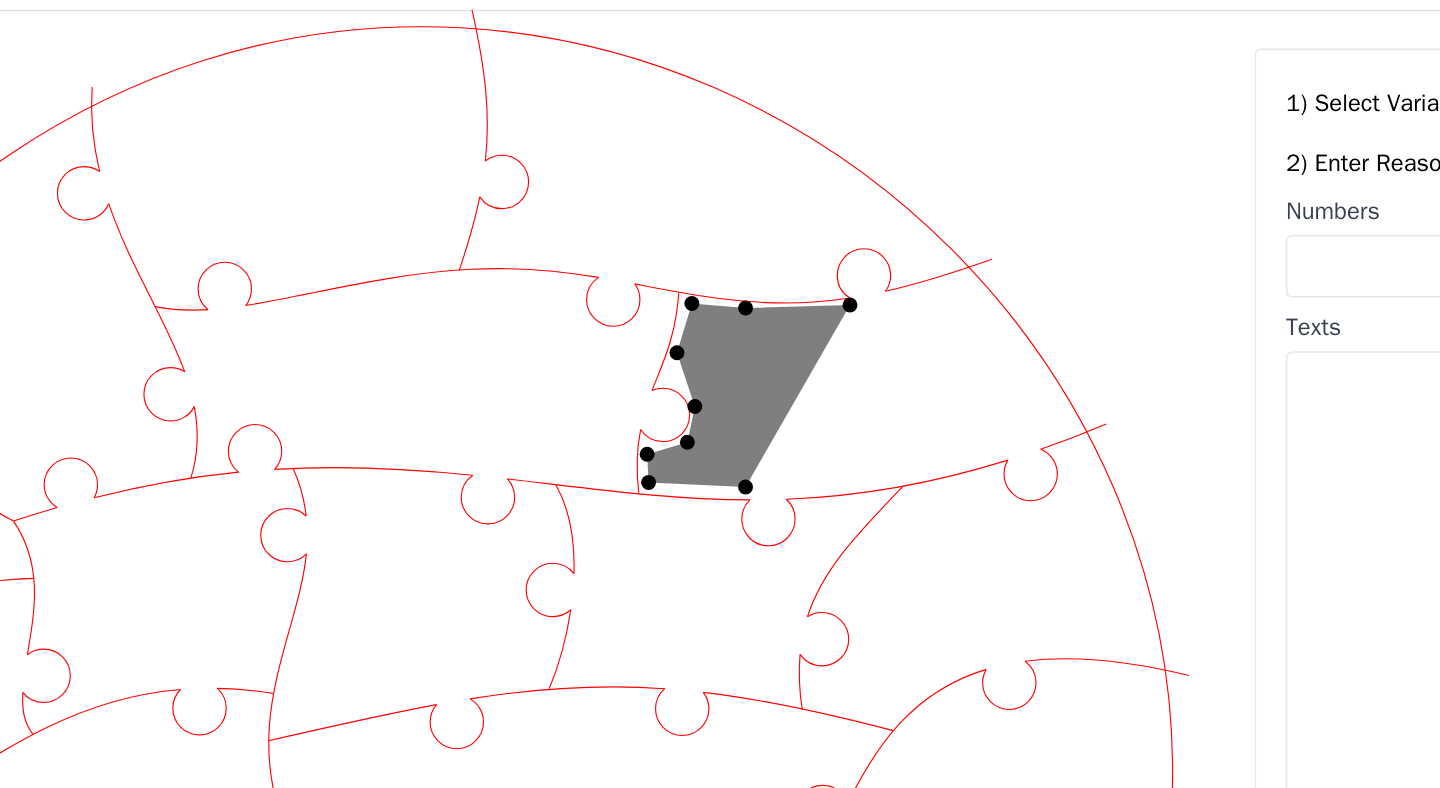 click 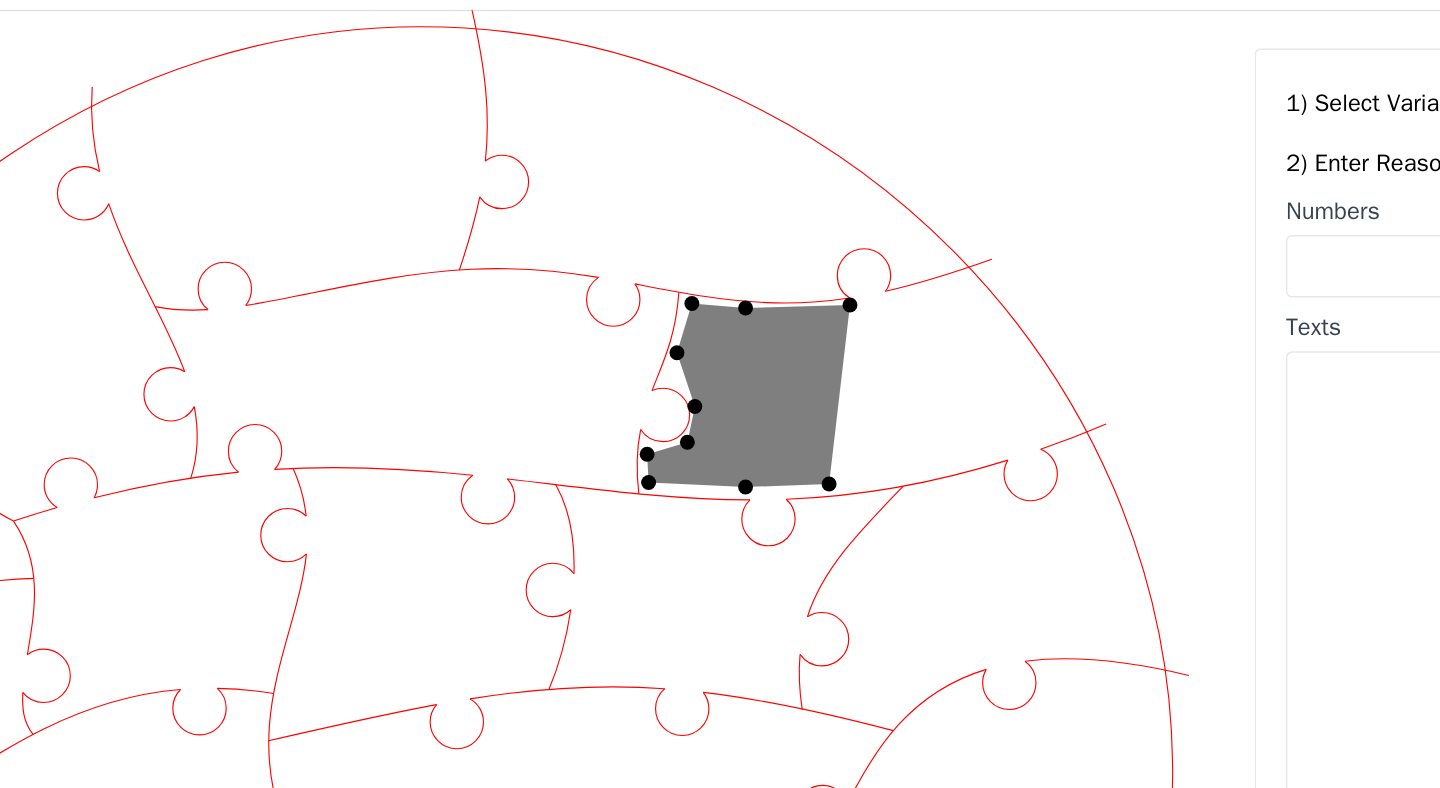 click 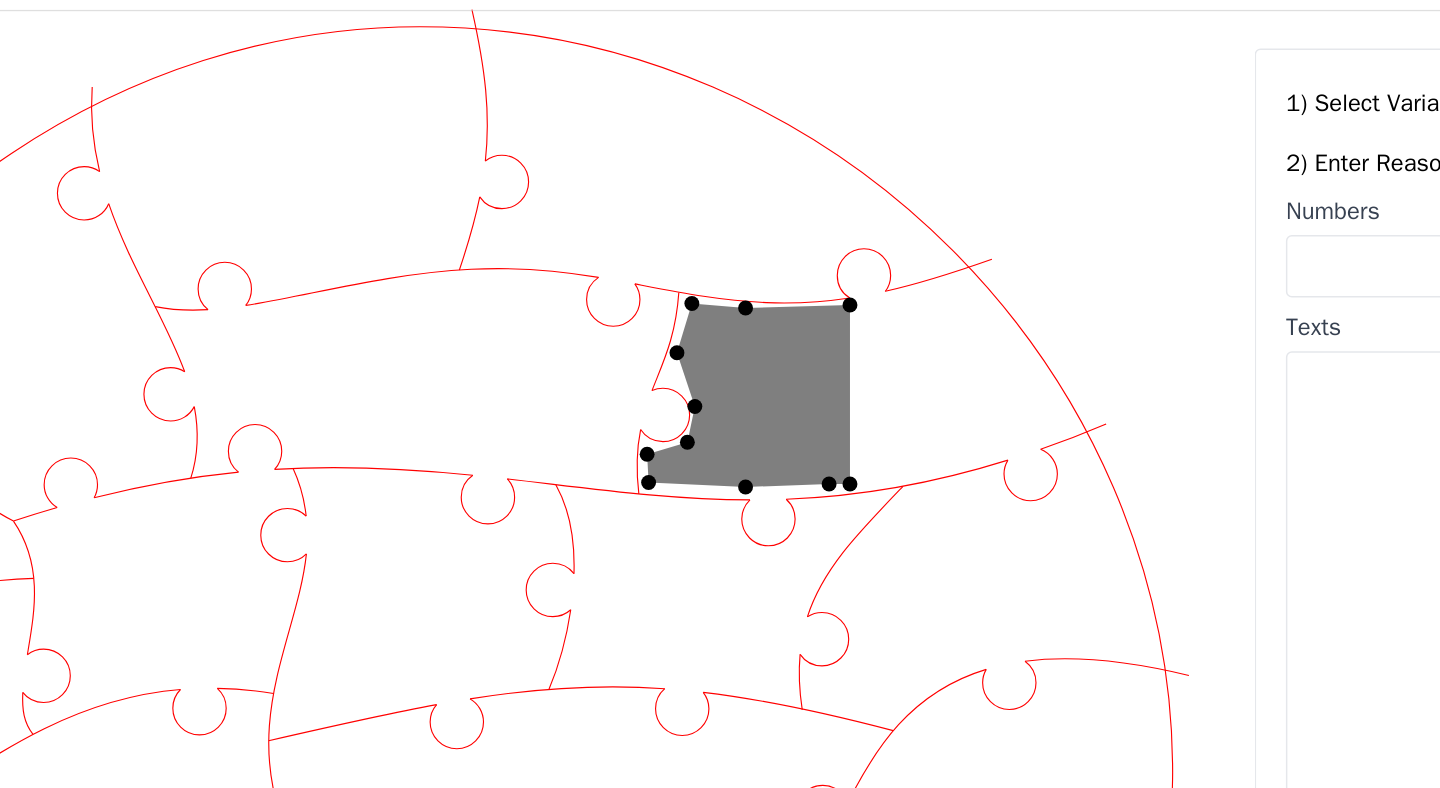 click 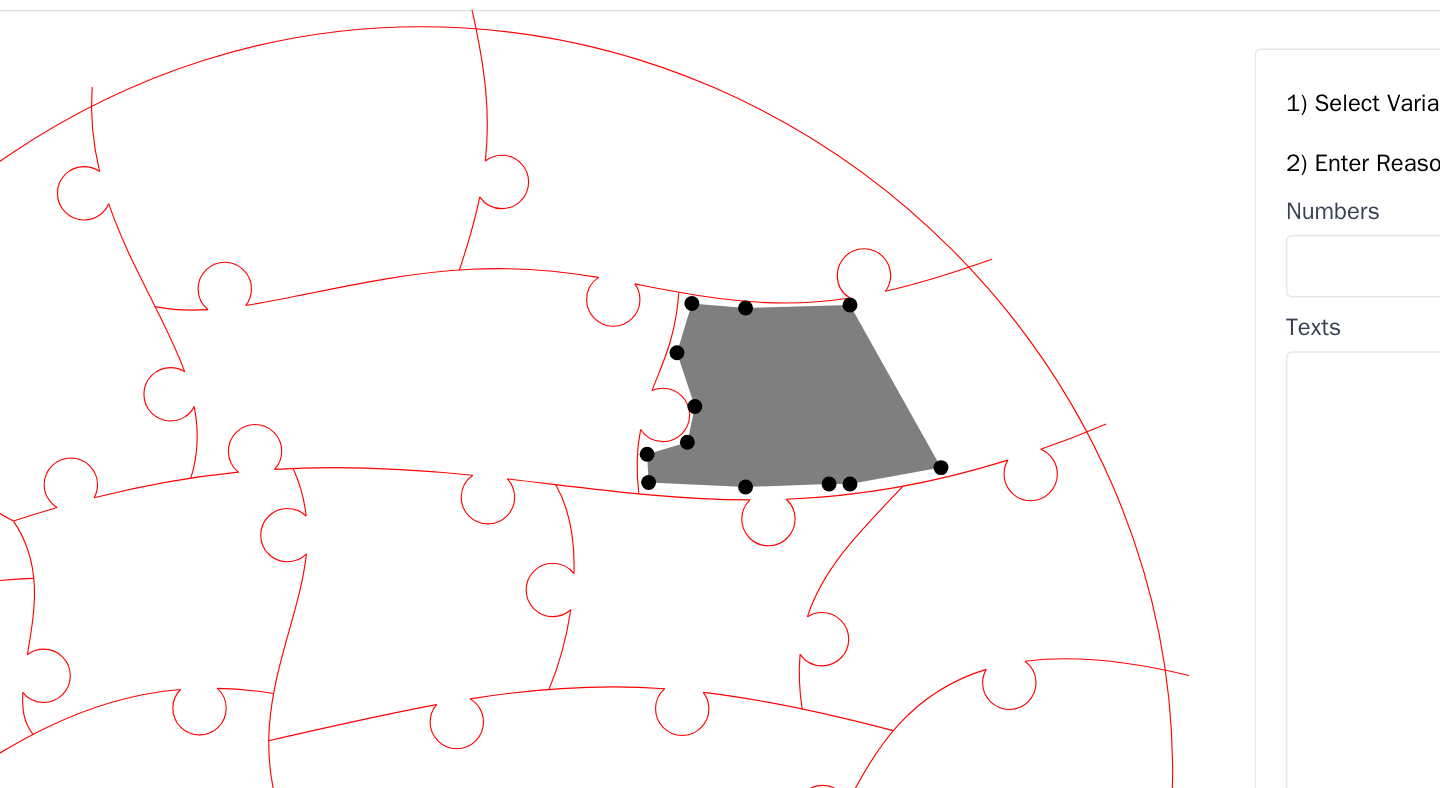 click 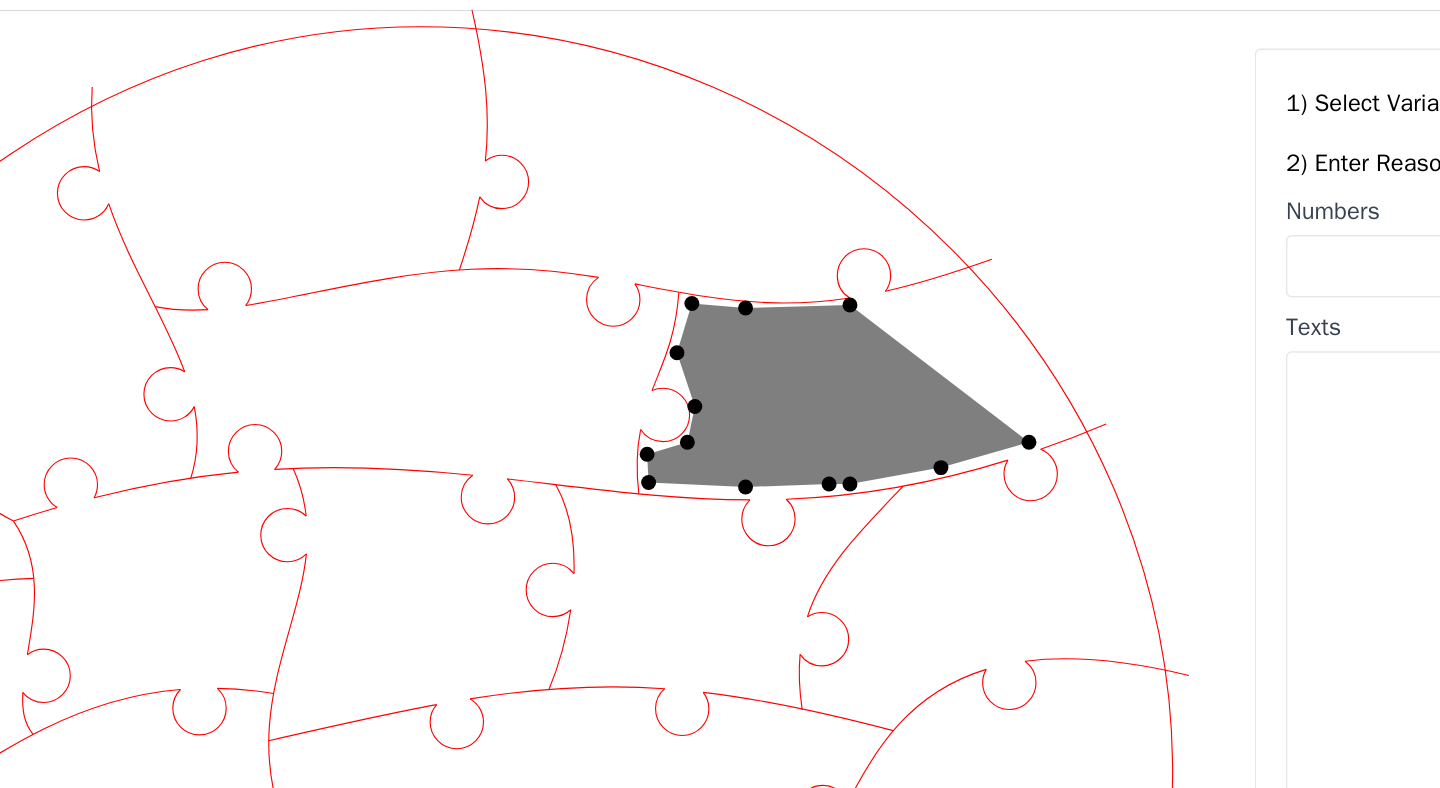 click 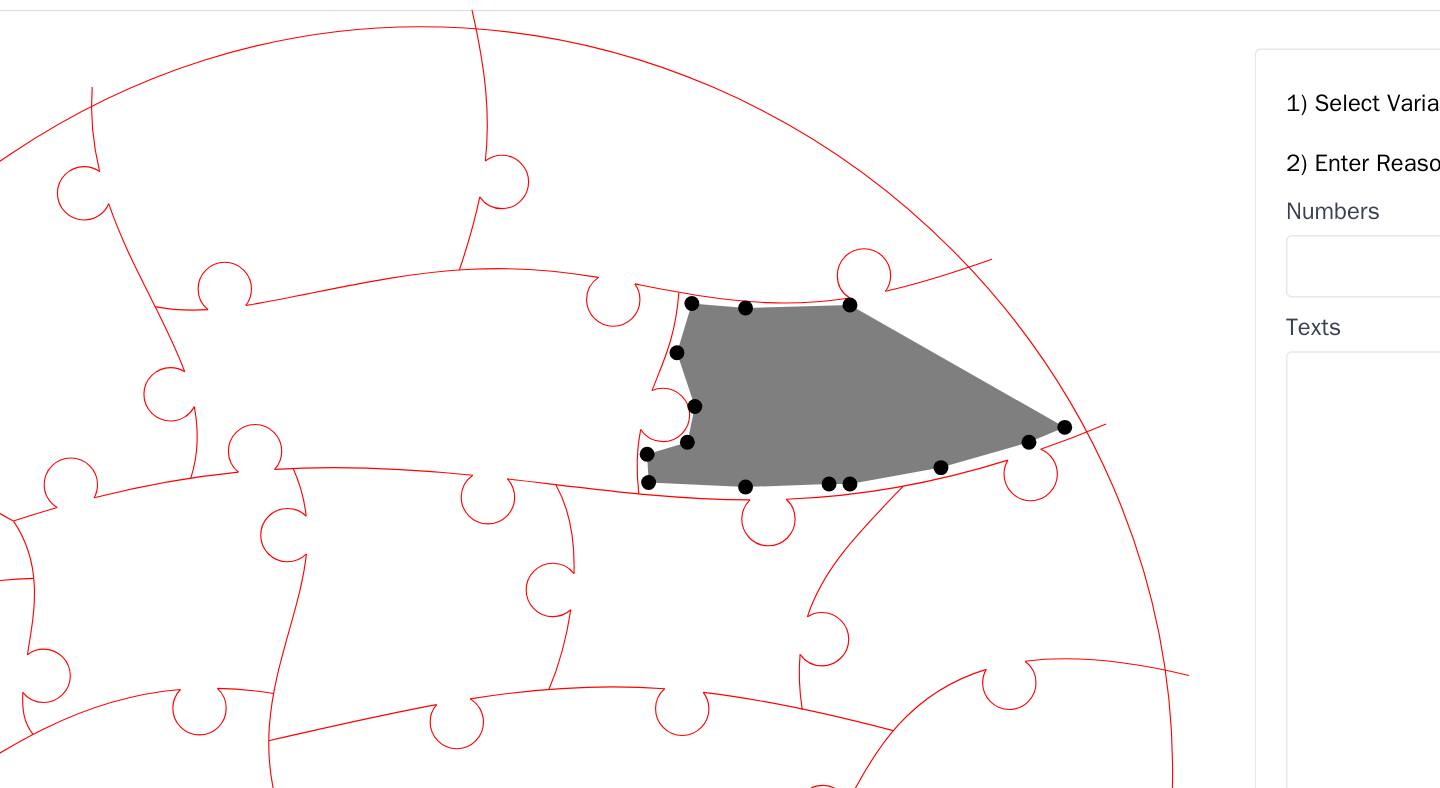 click 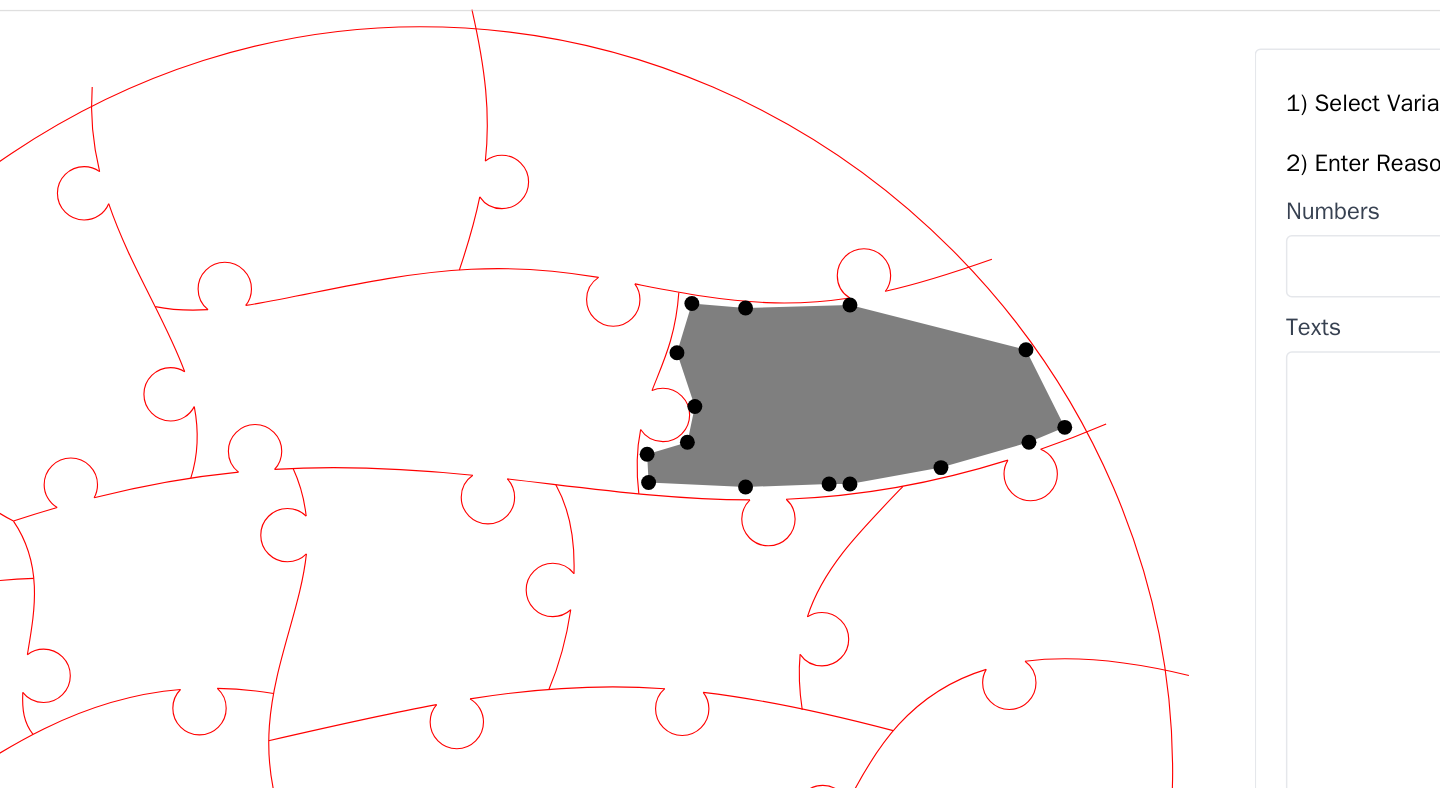 click 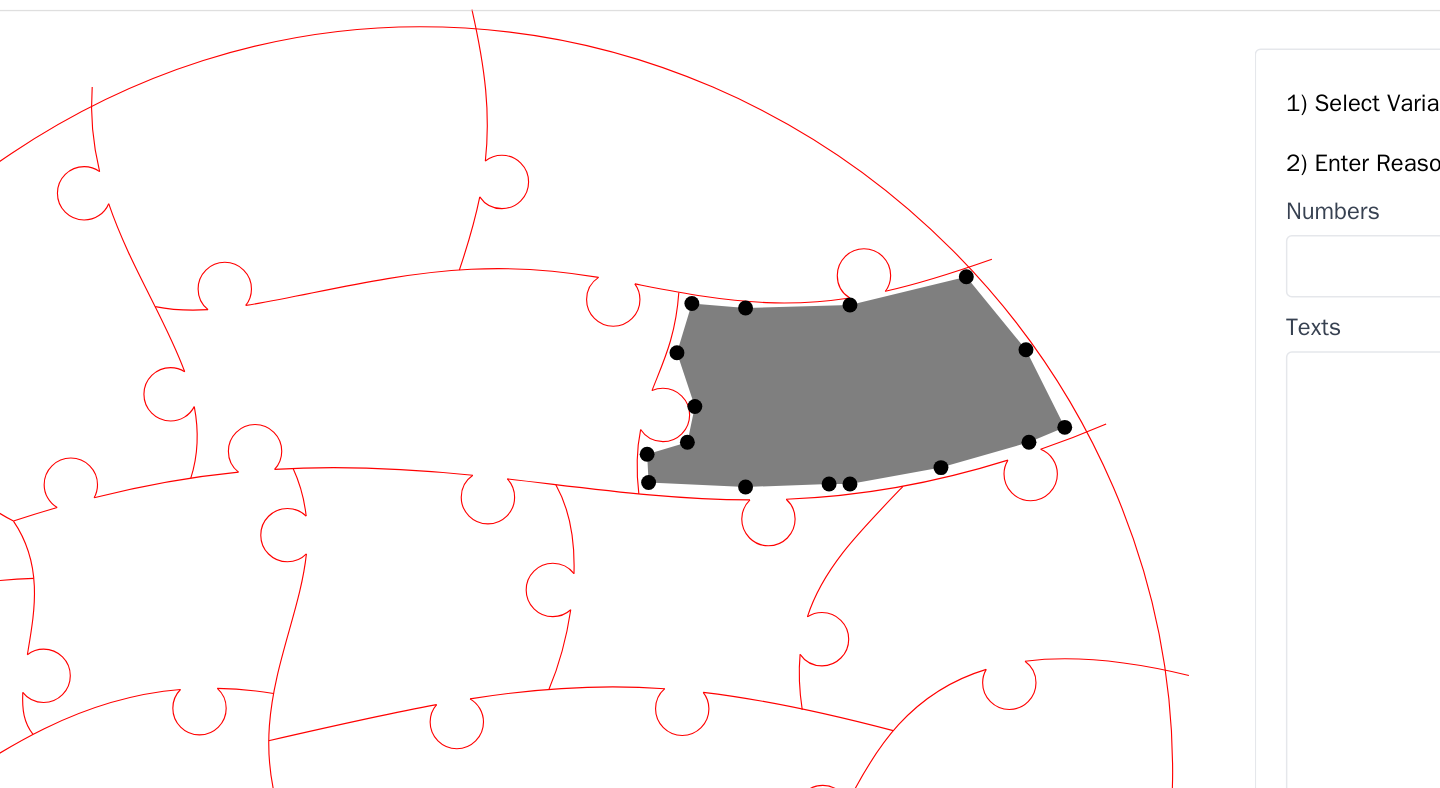 click 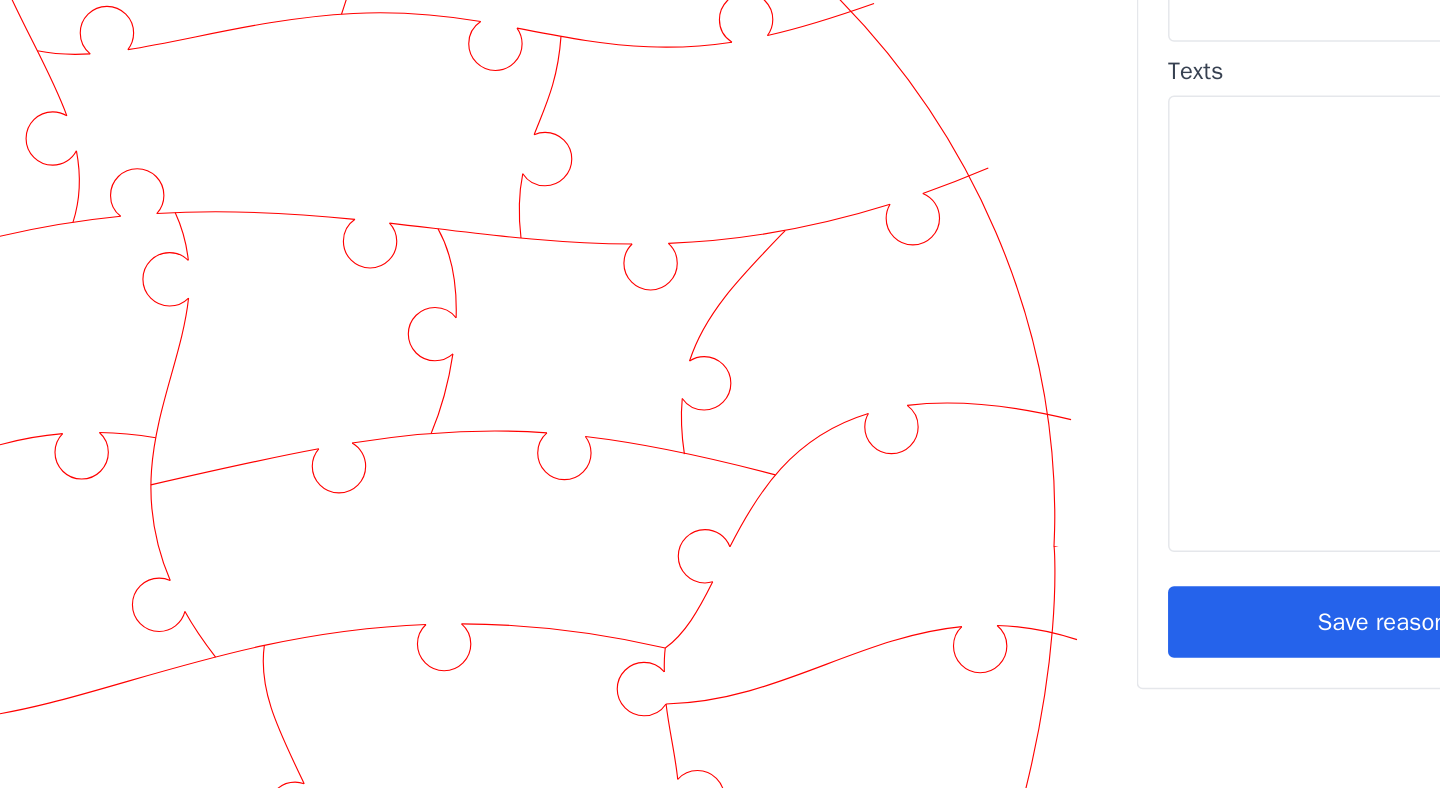 click 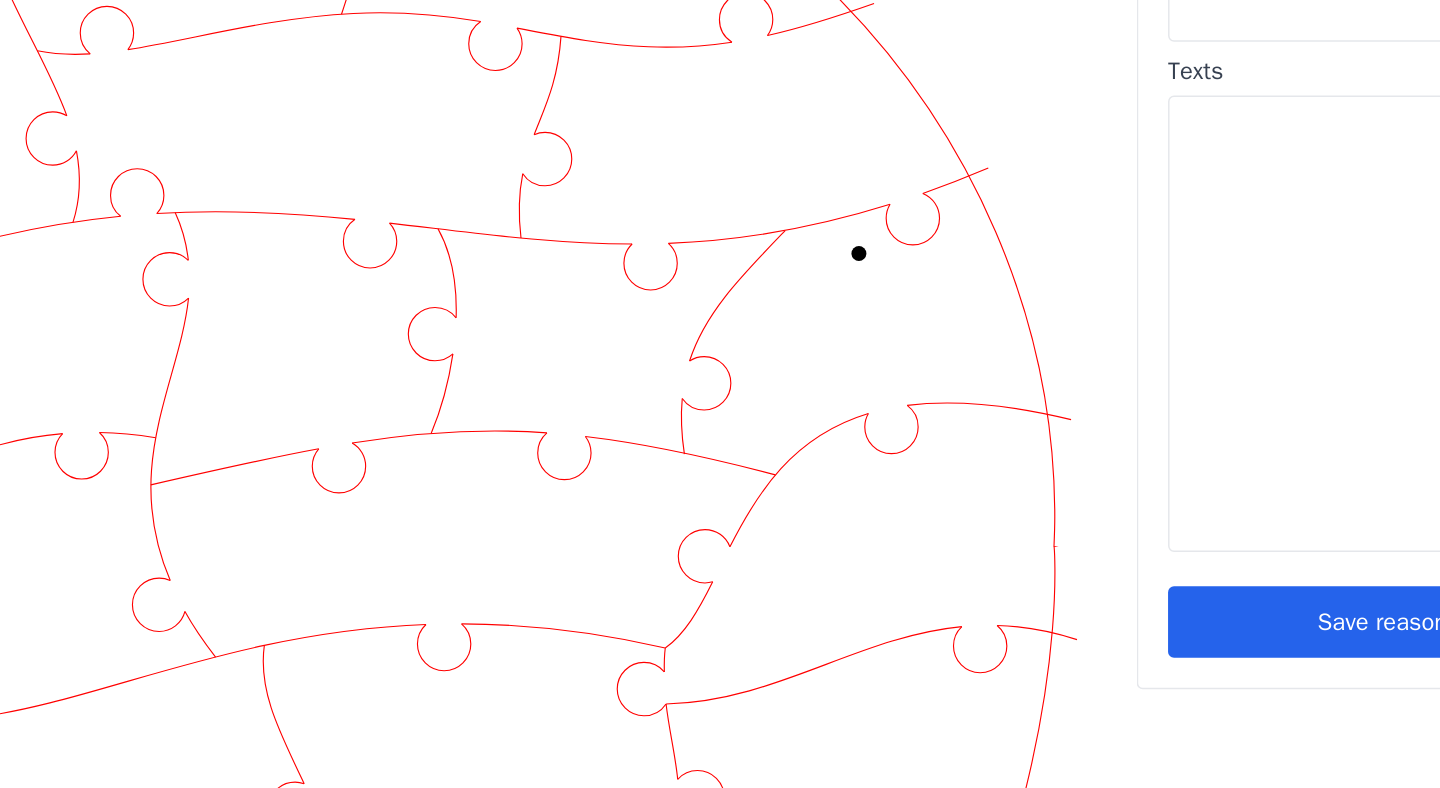 click 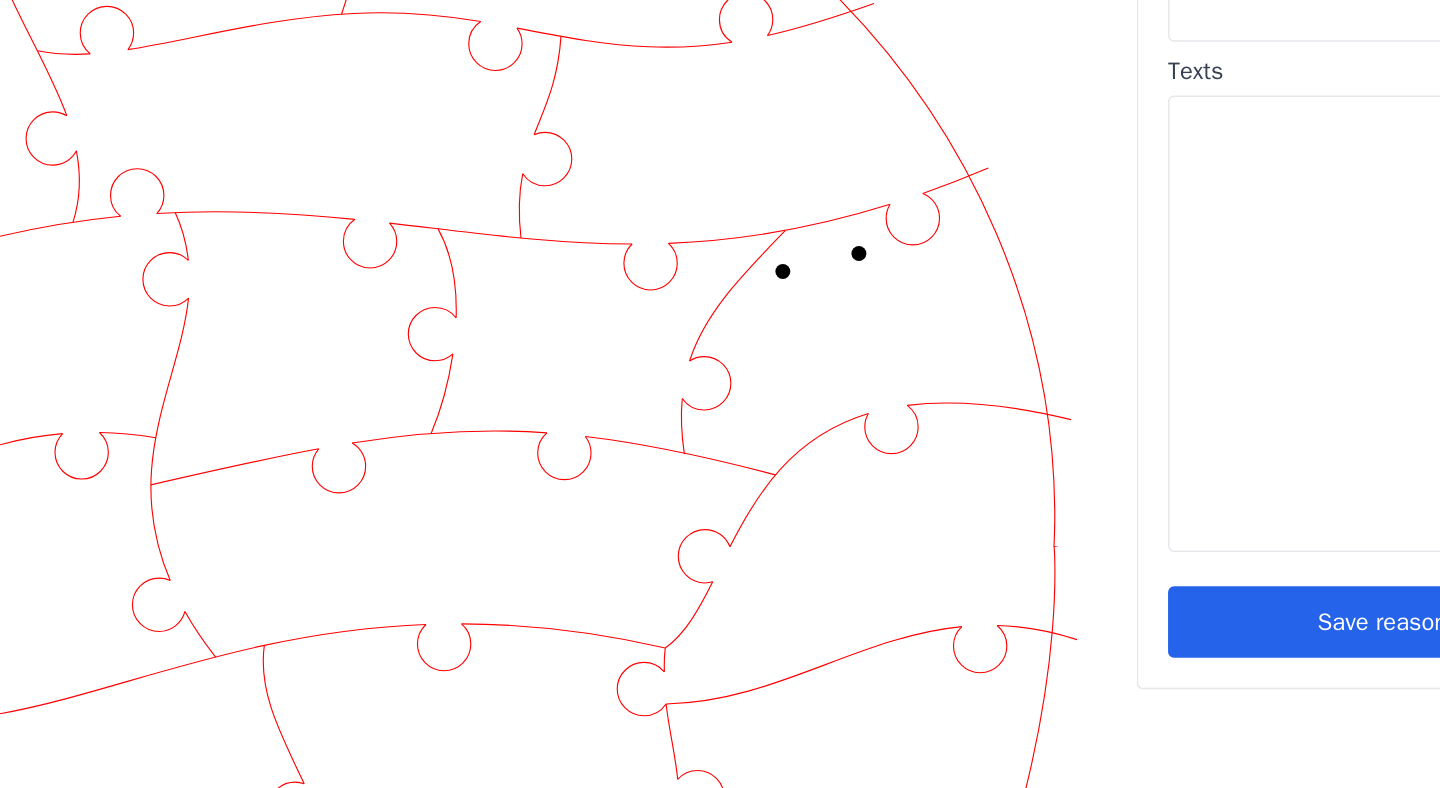 click 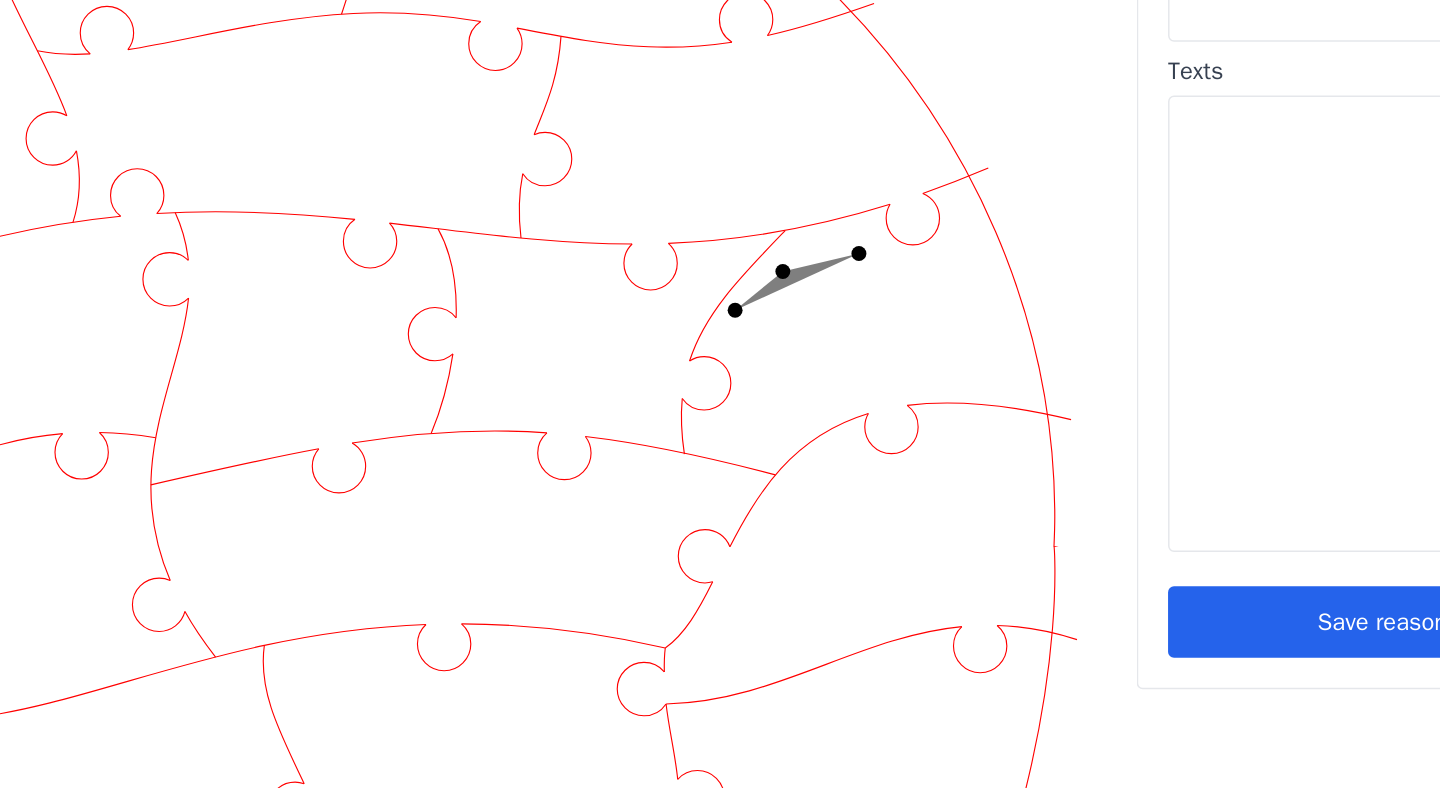 click 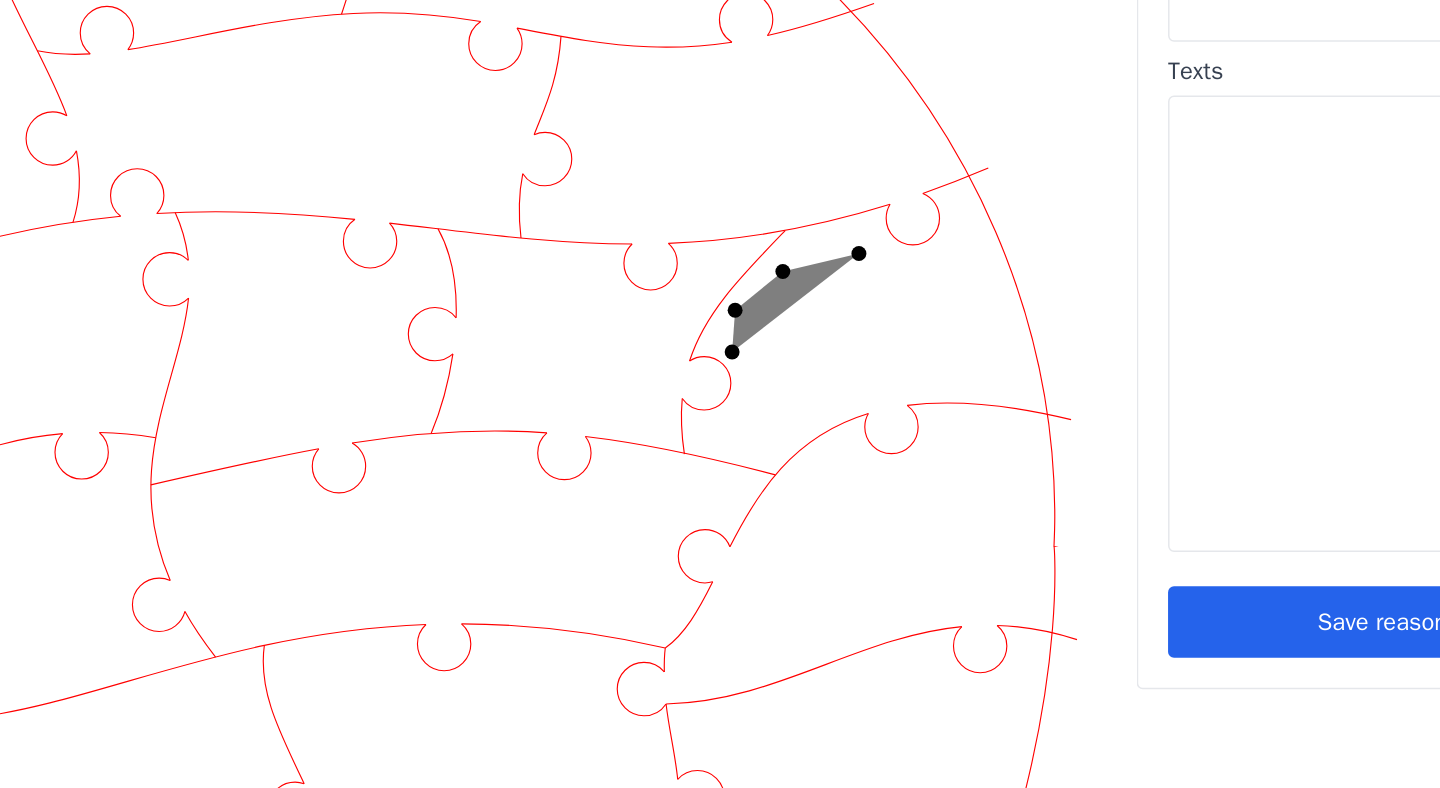 click 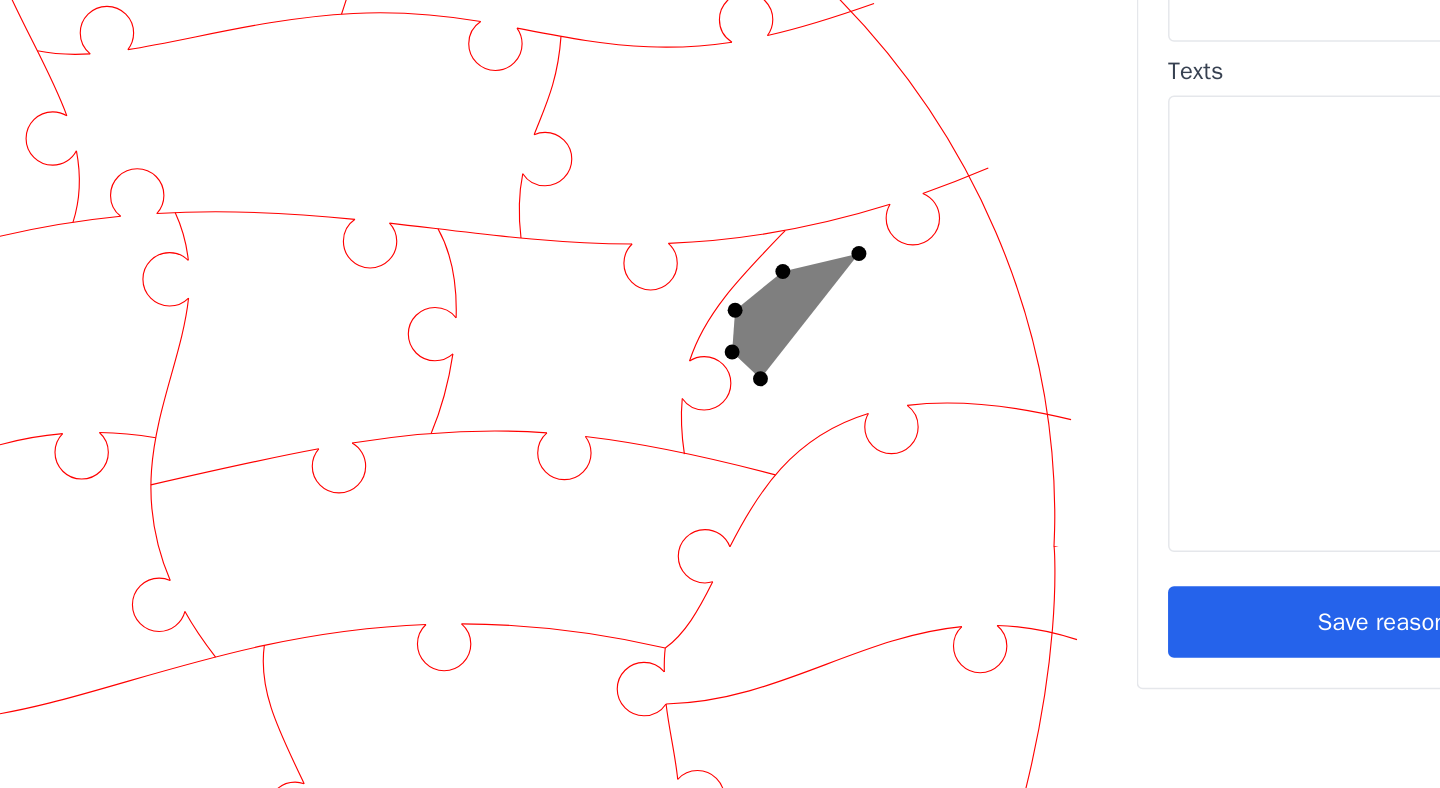 click 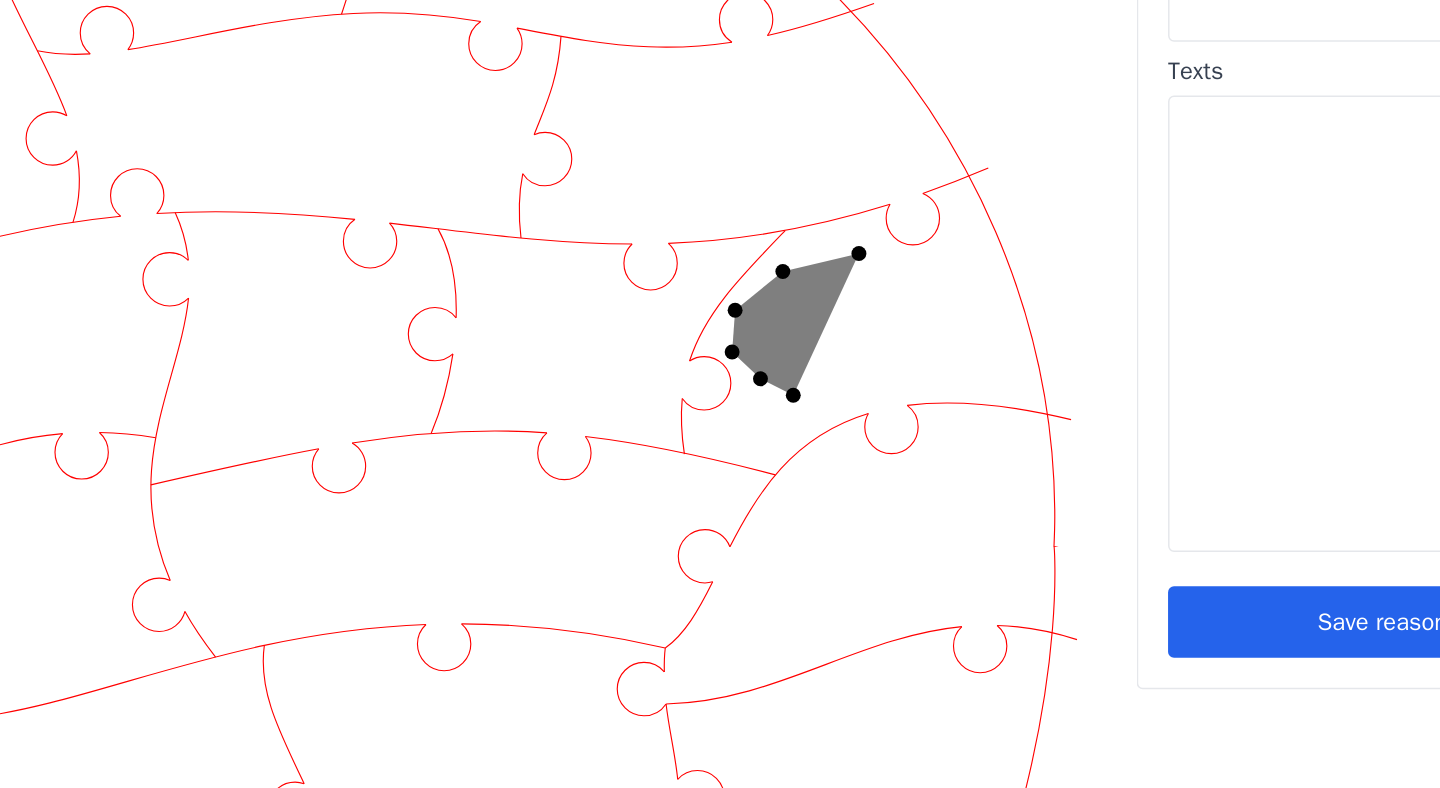click 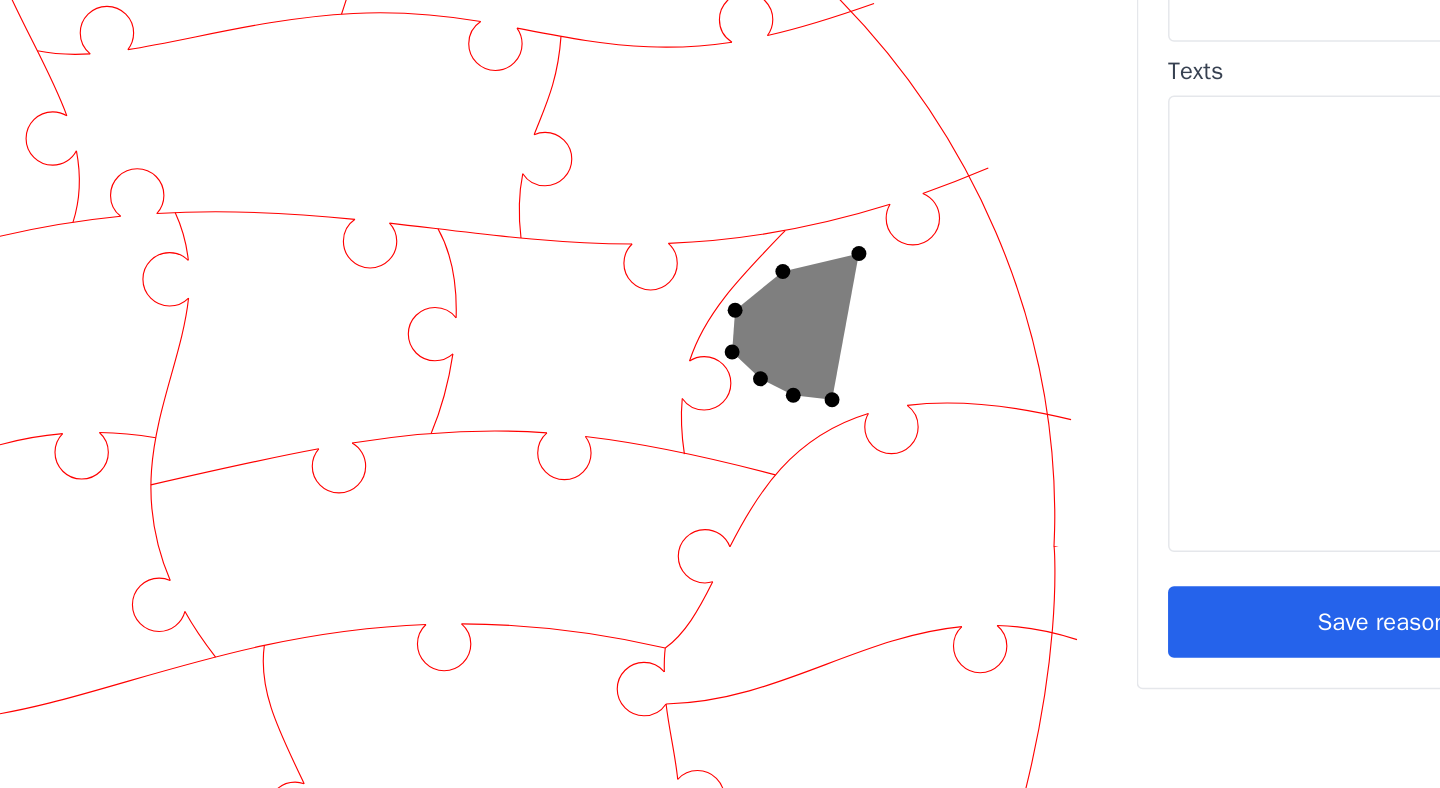 click 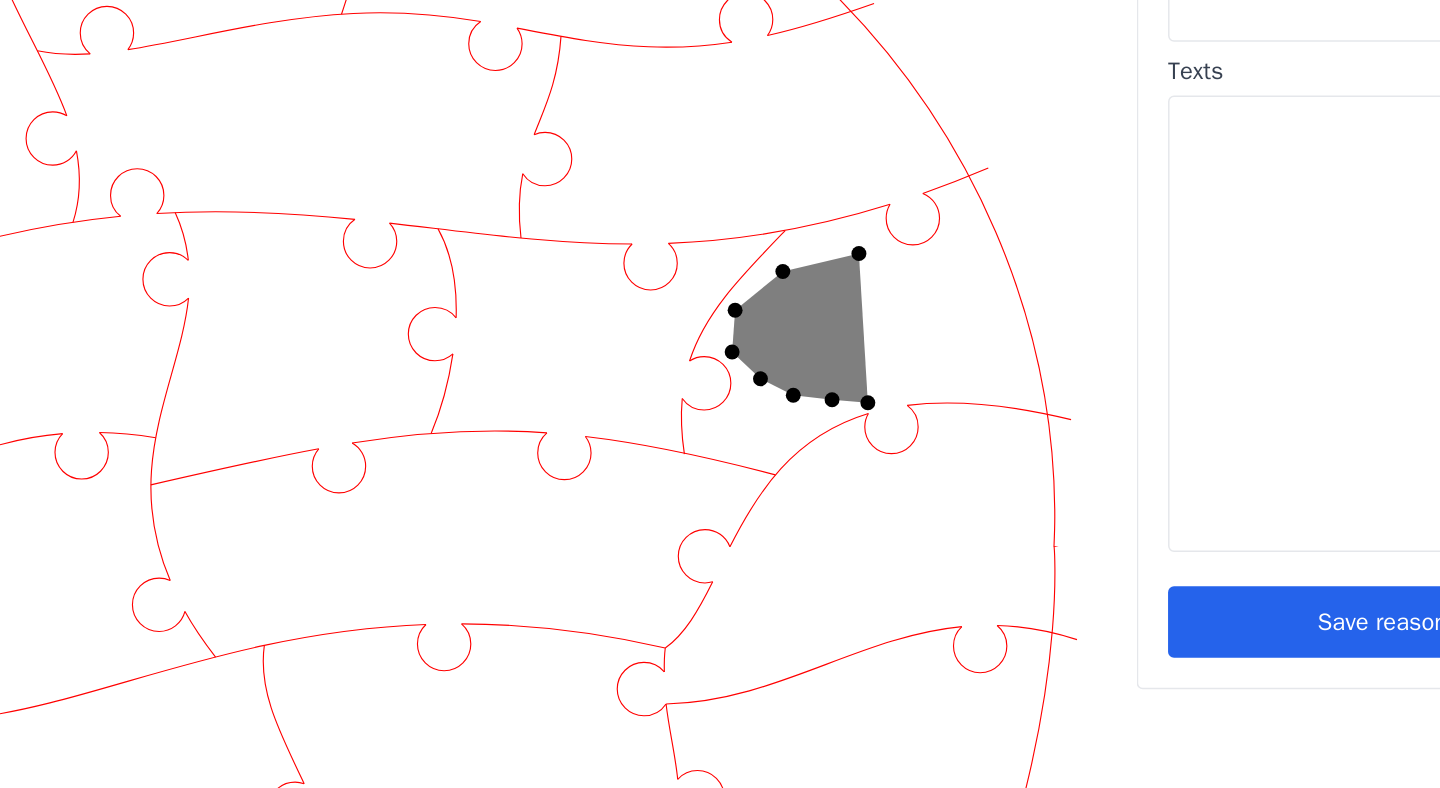 click 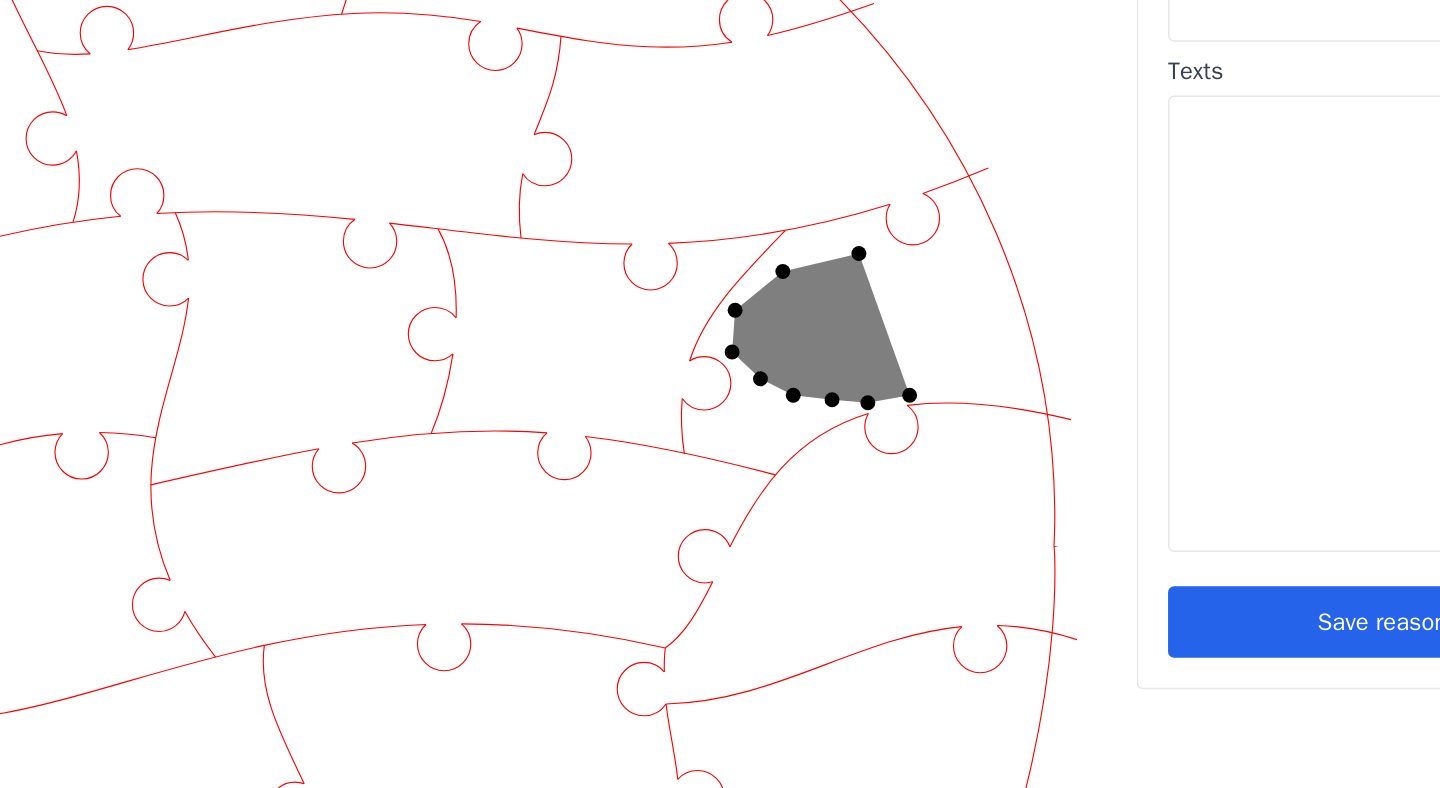 click 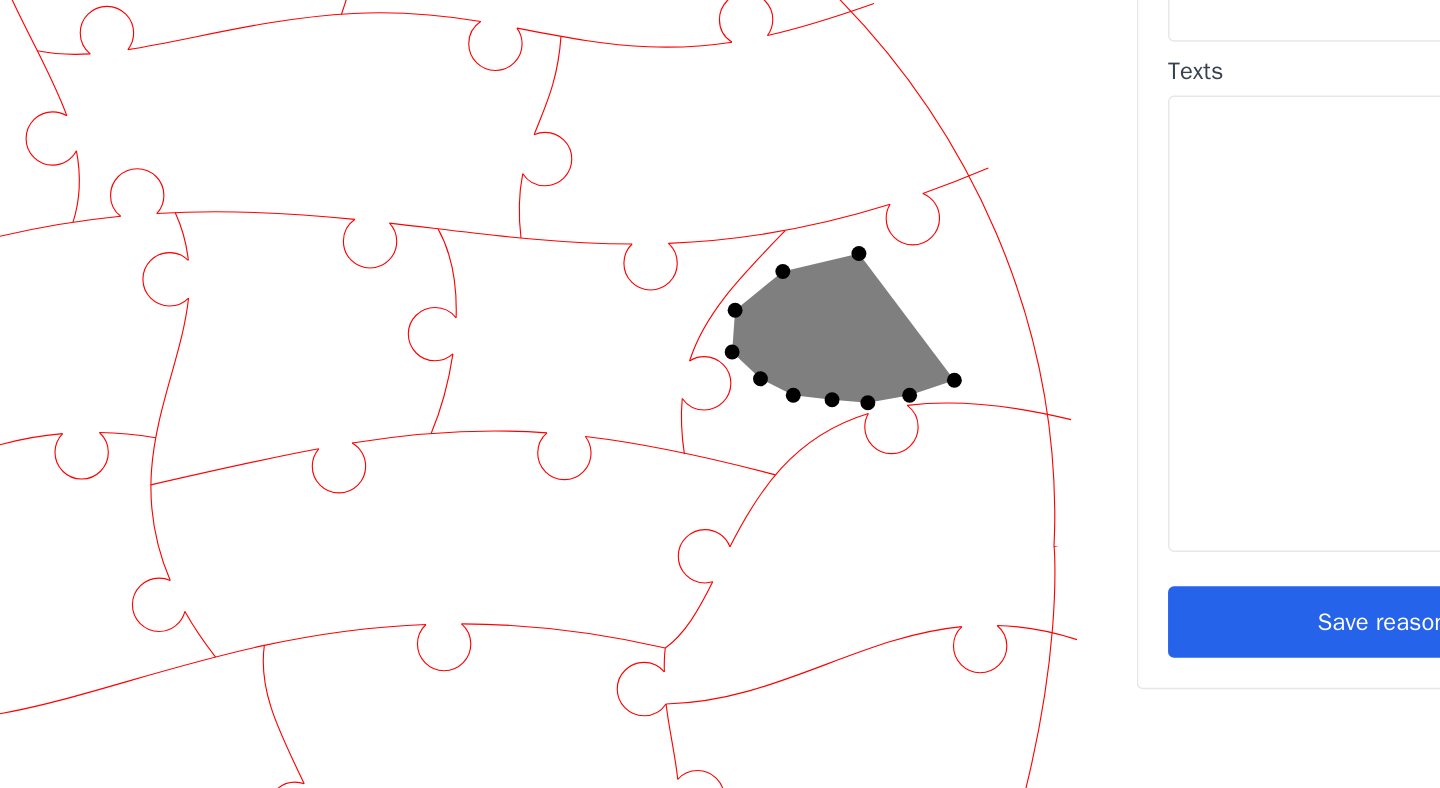 click 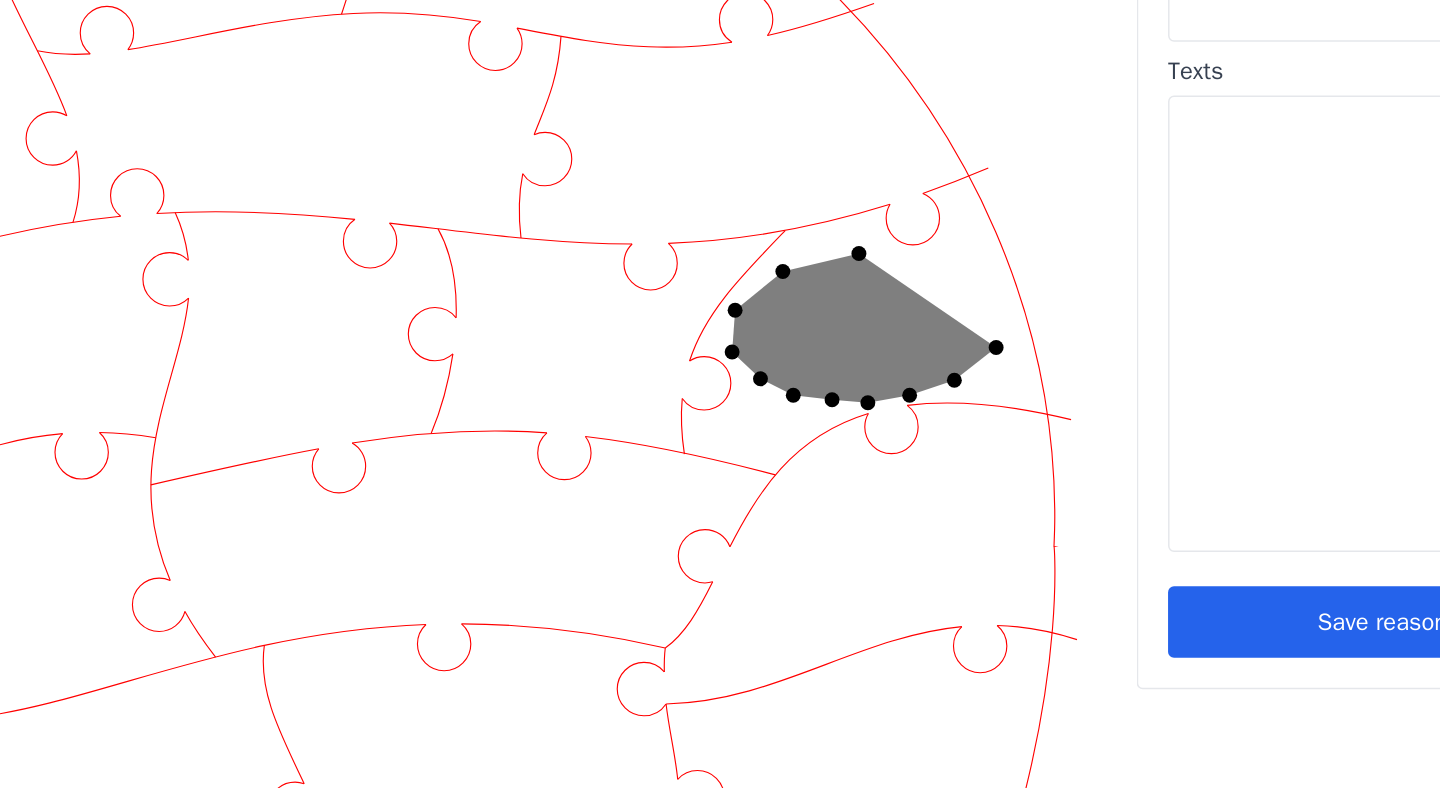 click 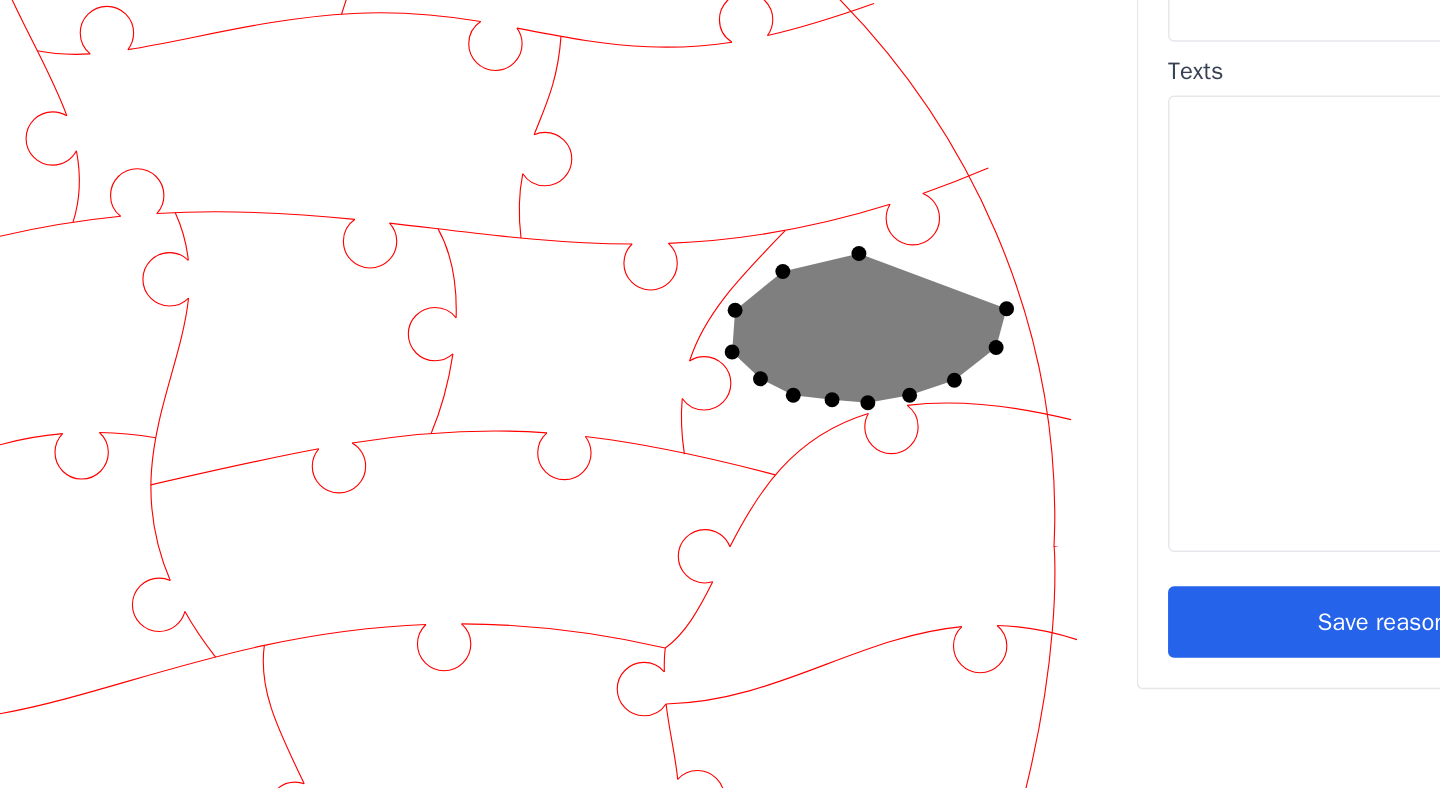 click 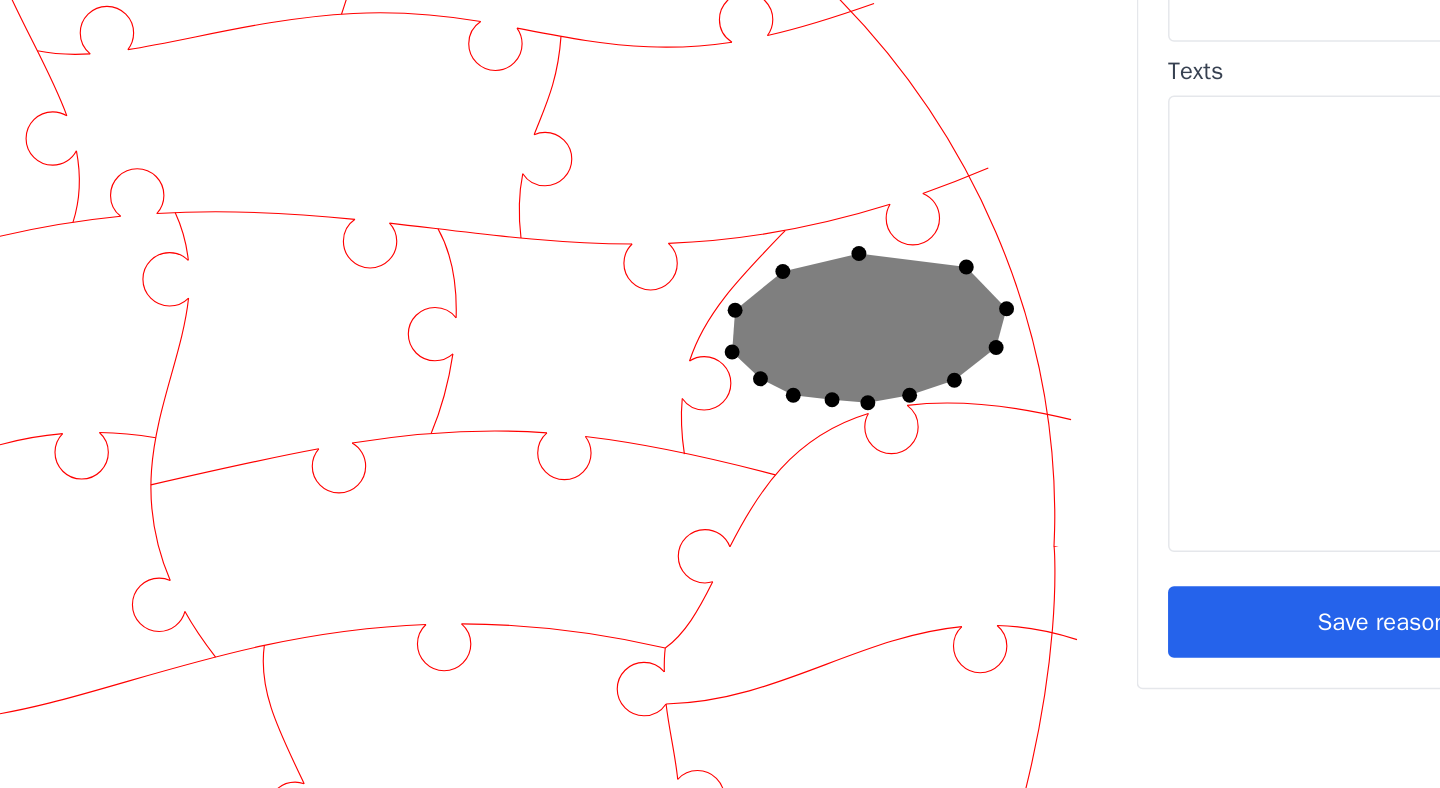 click 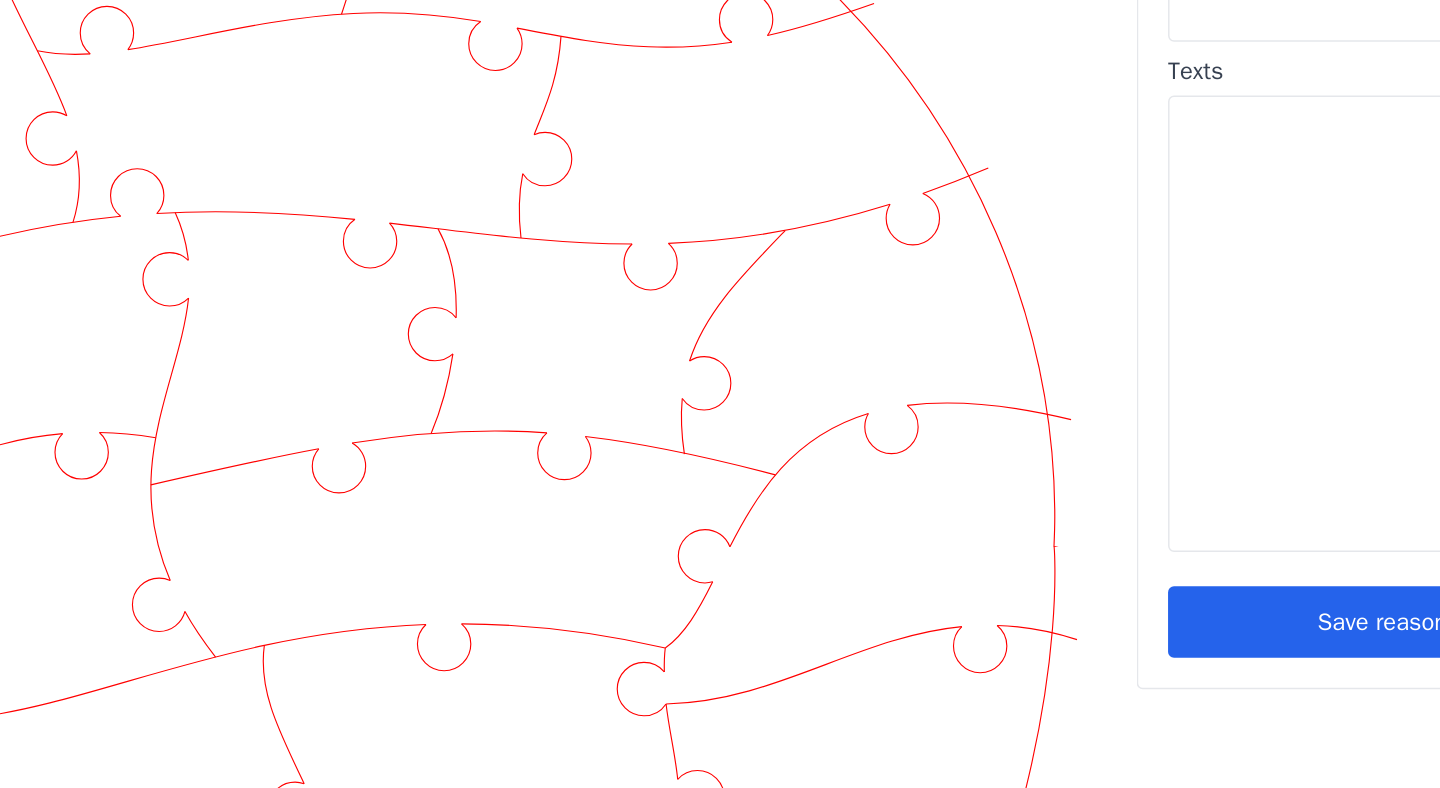click 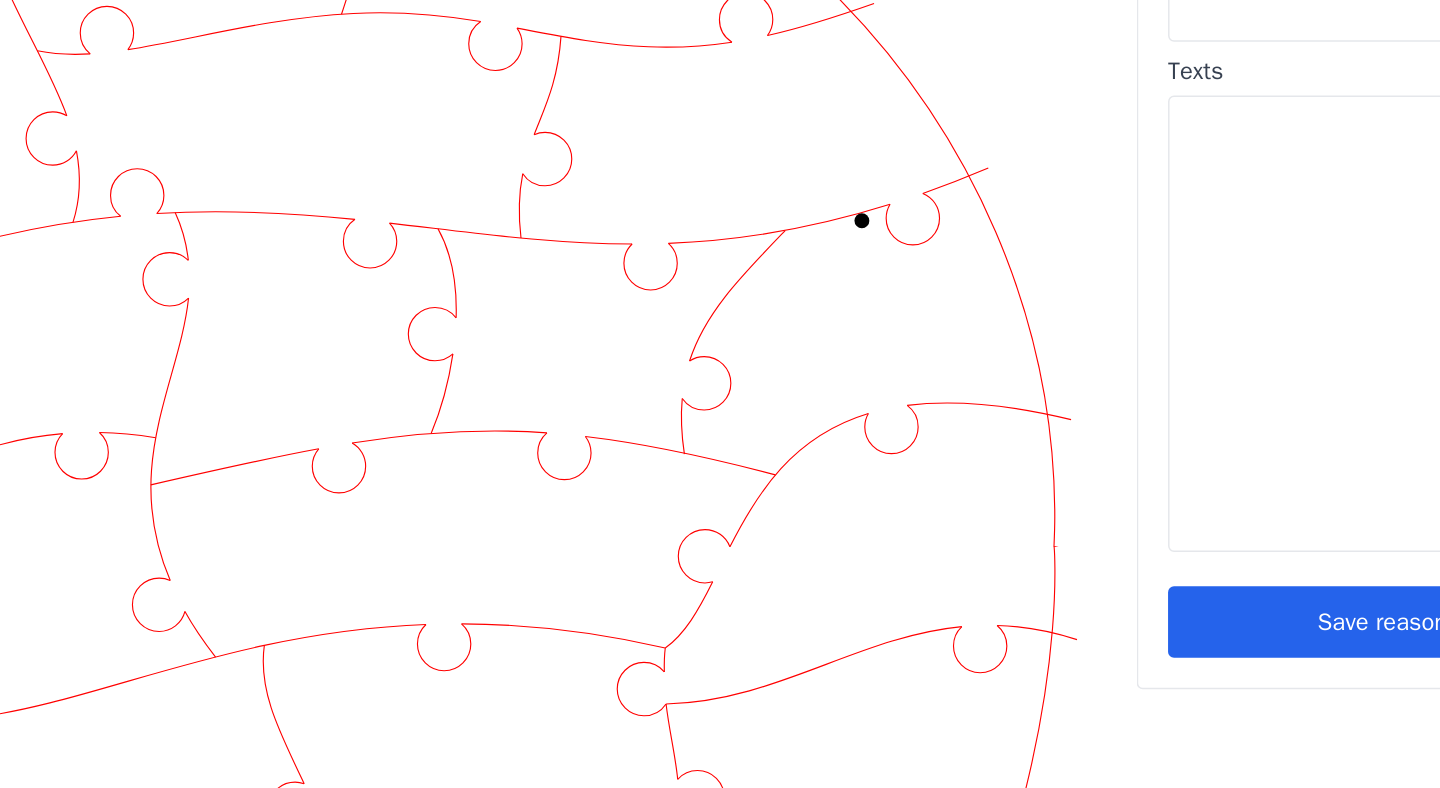 click 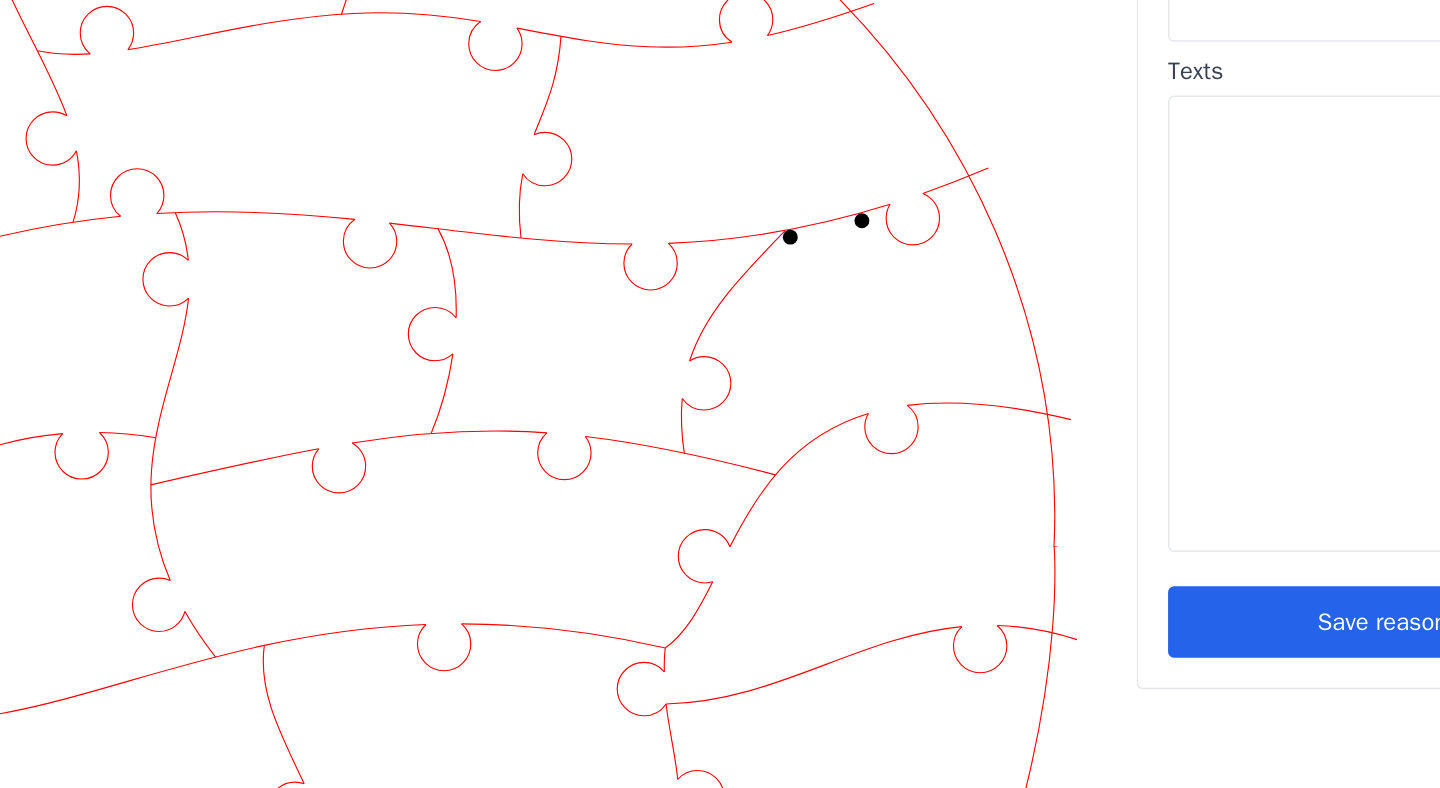 click 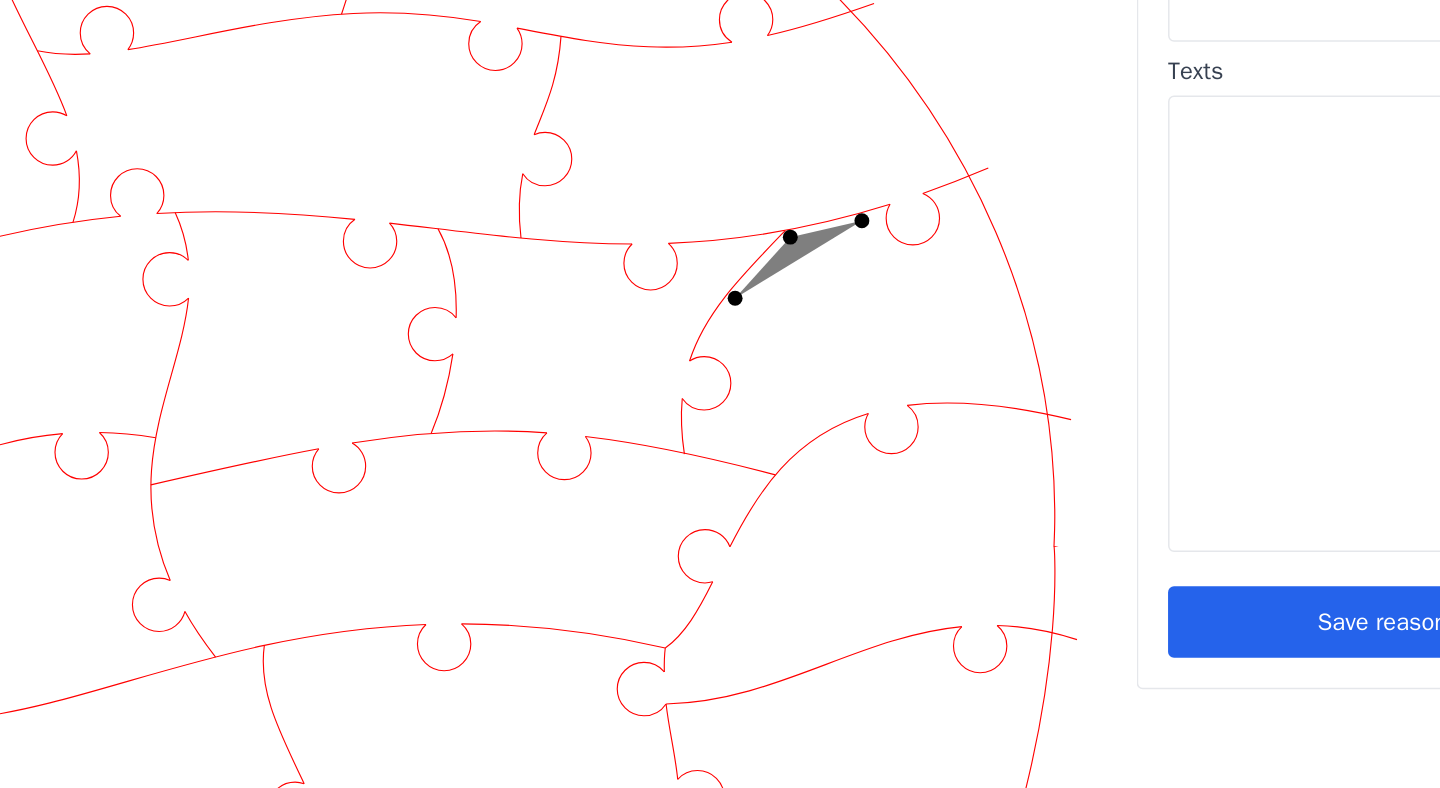 click 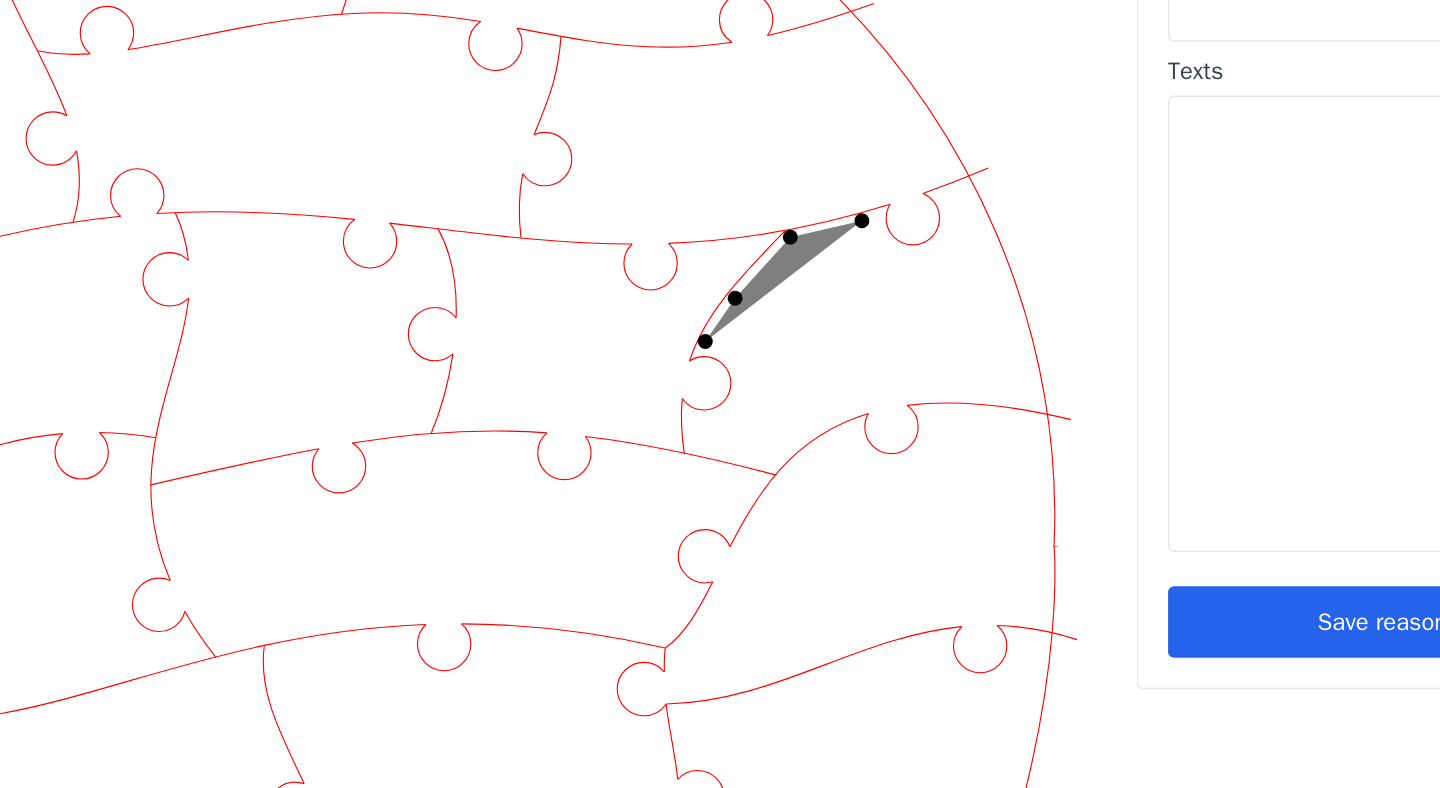 click 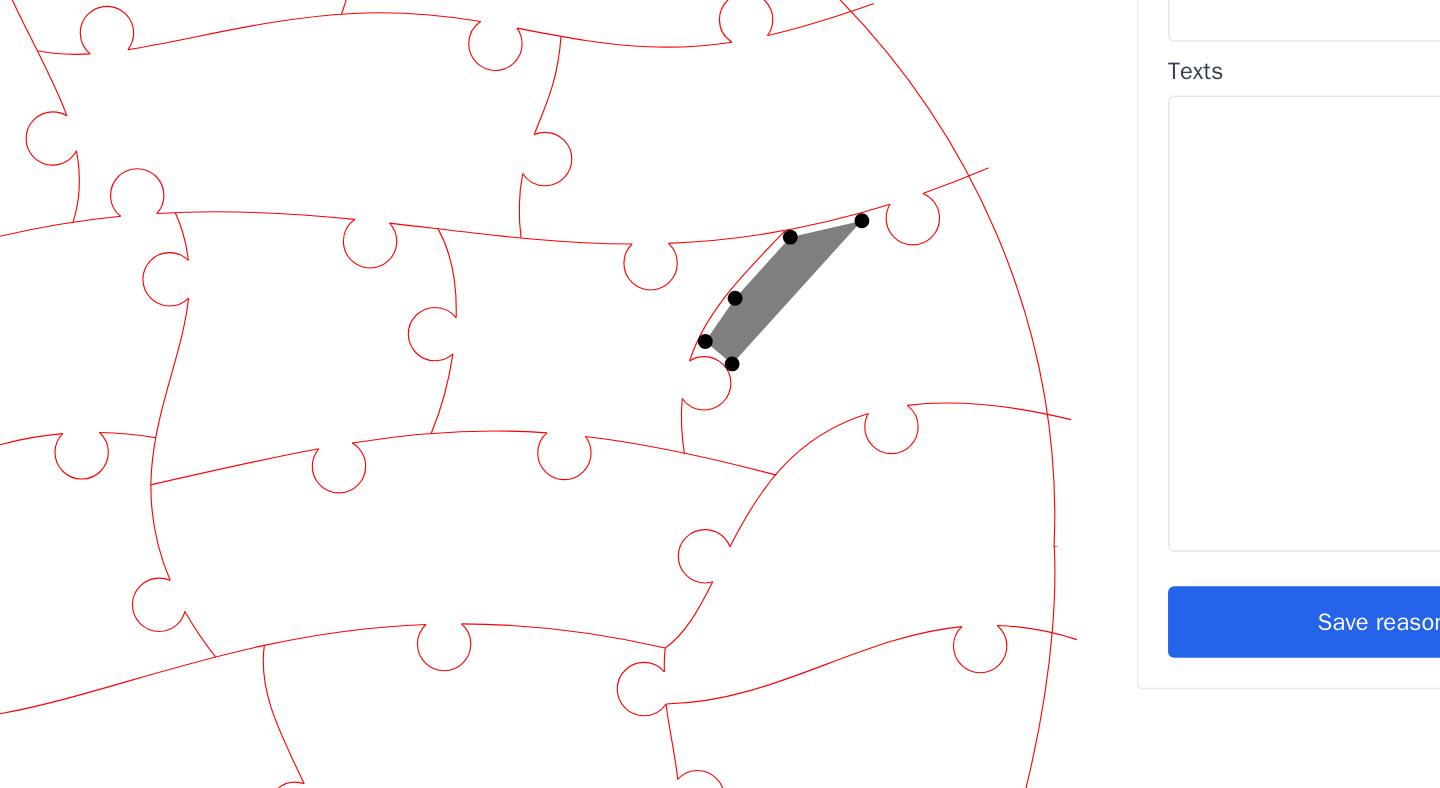 click 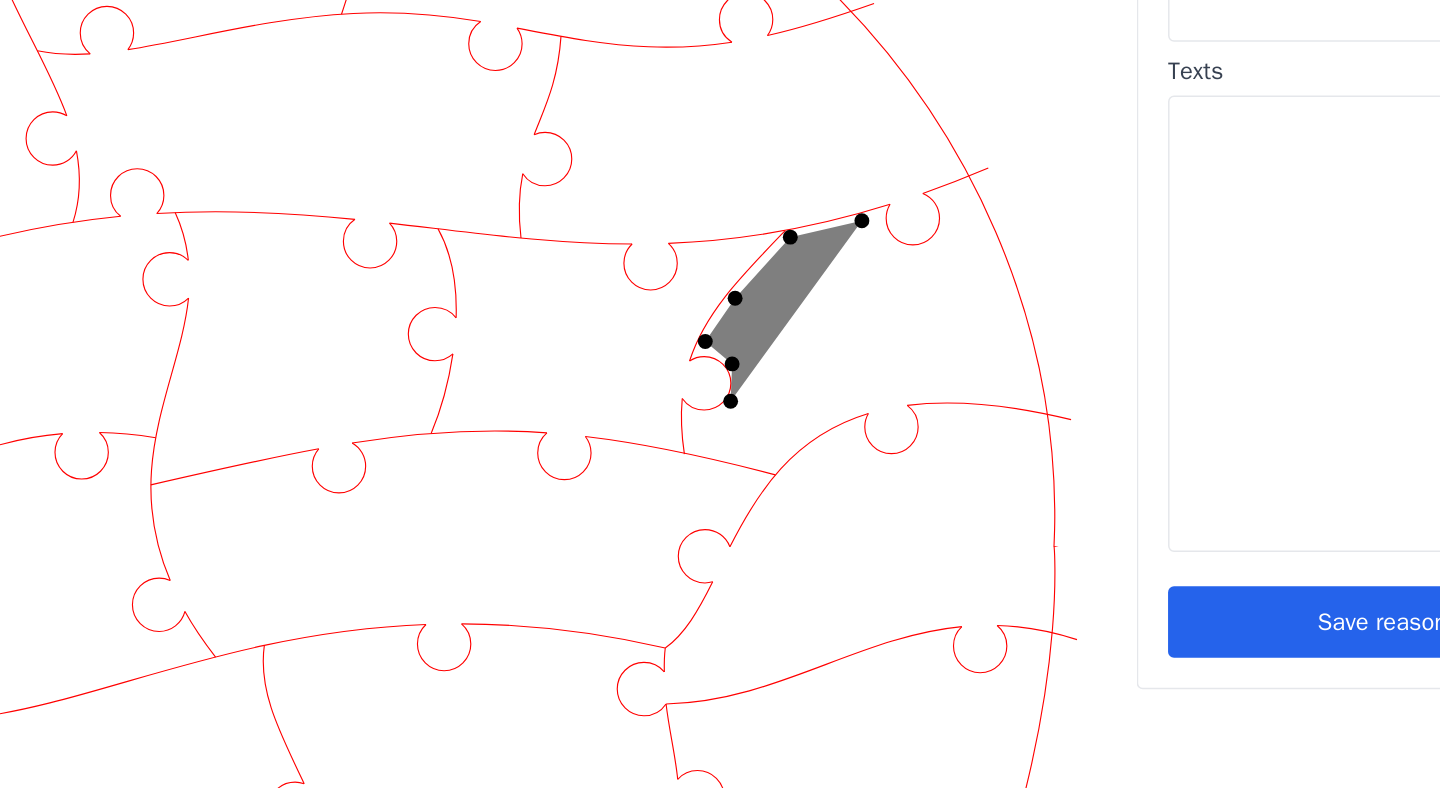 click 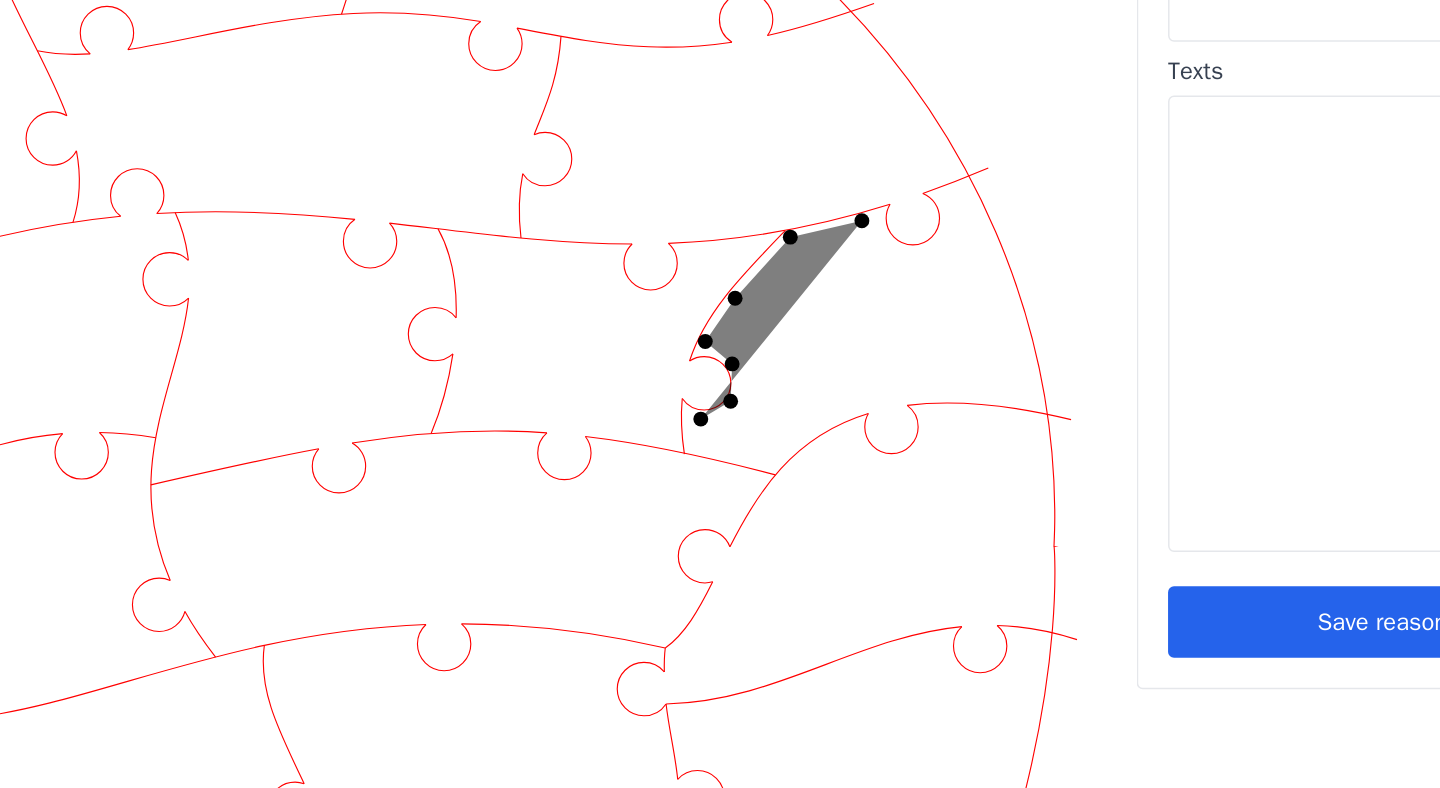 click 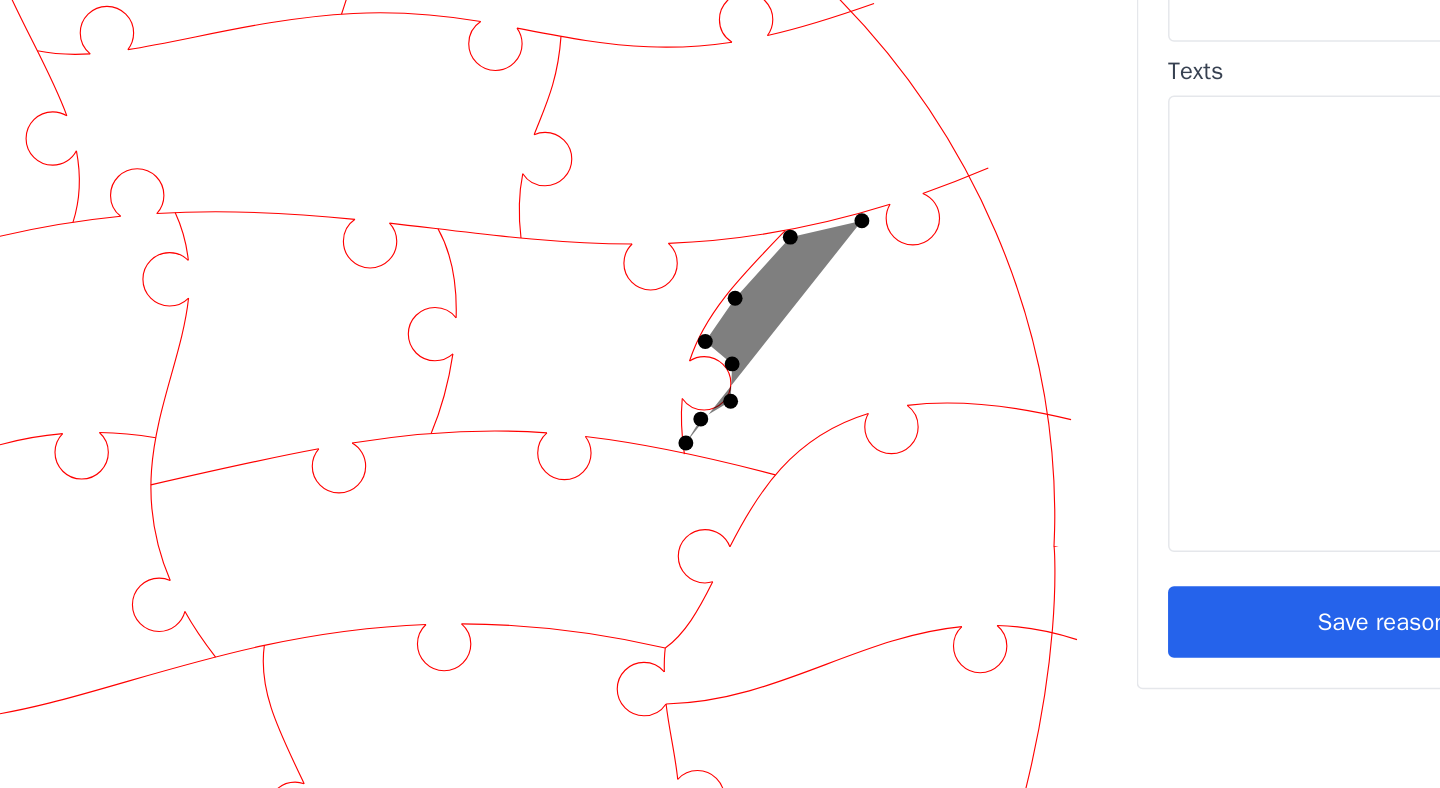 click 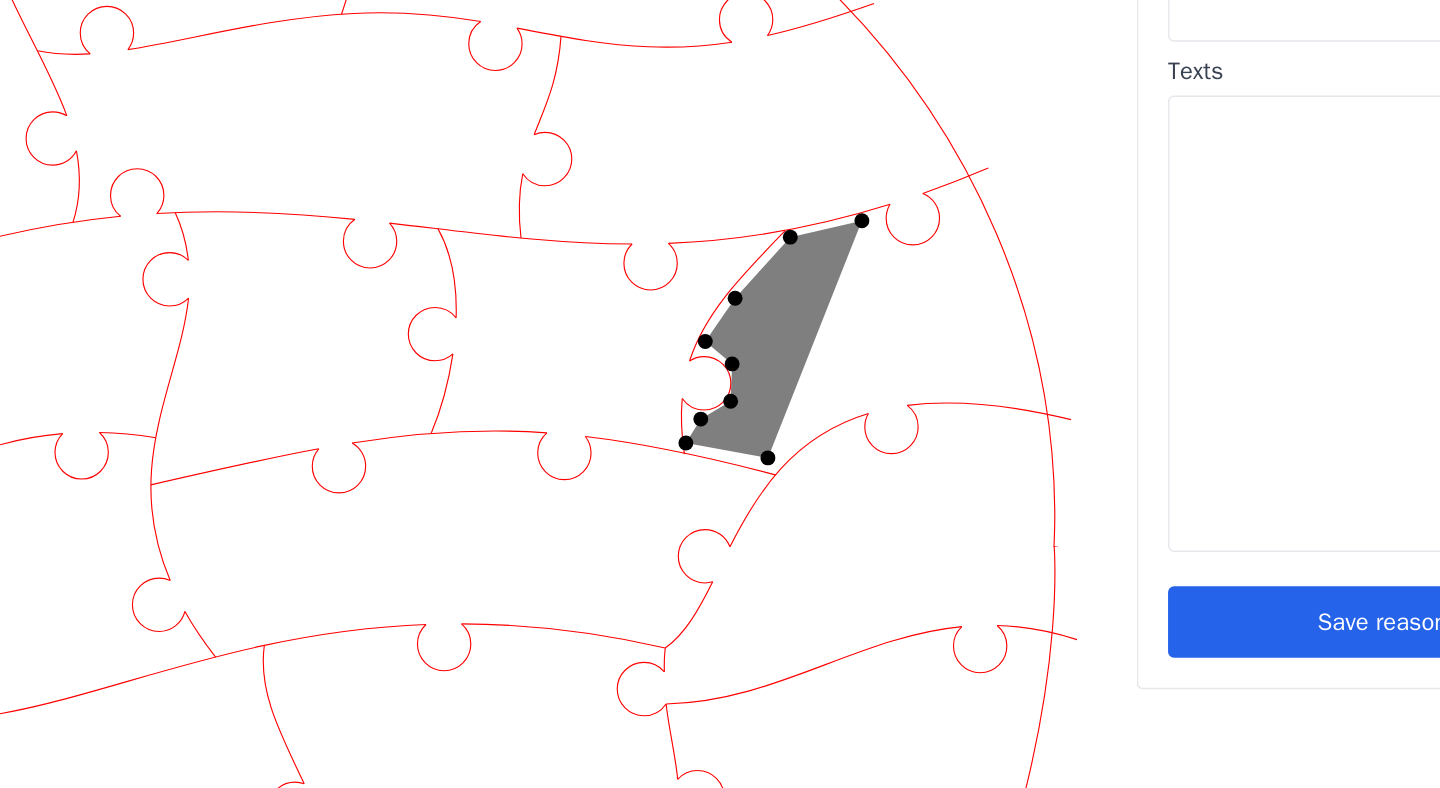 click 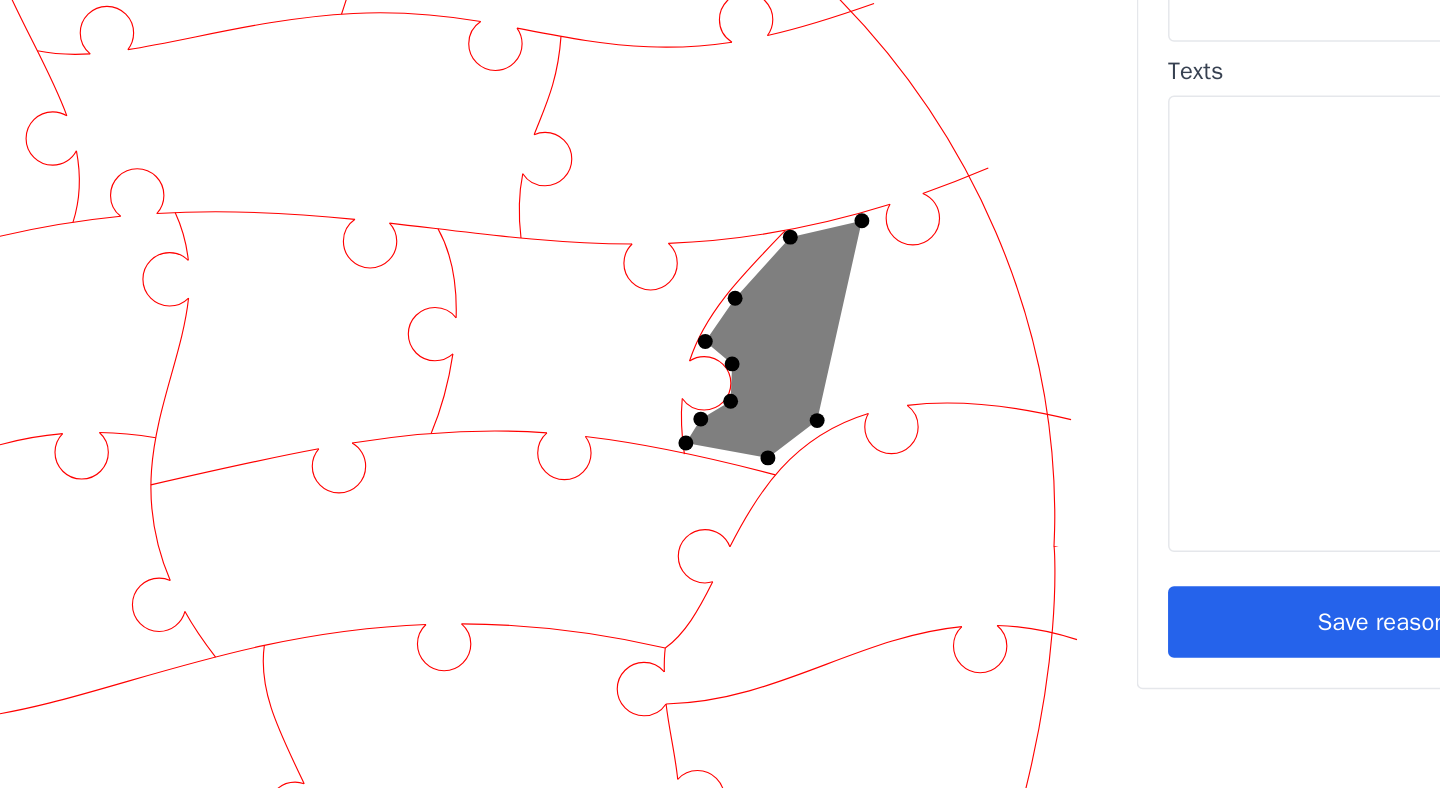 click 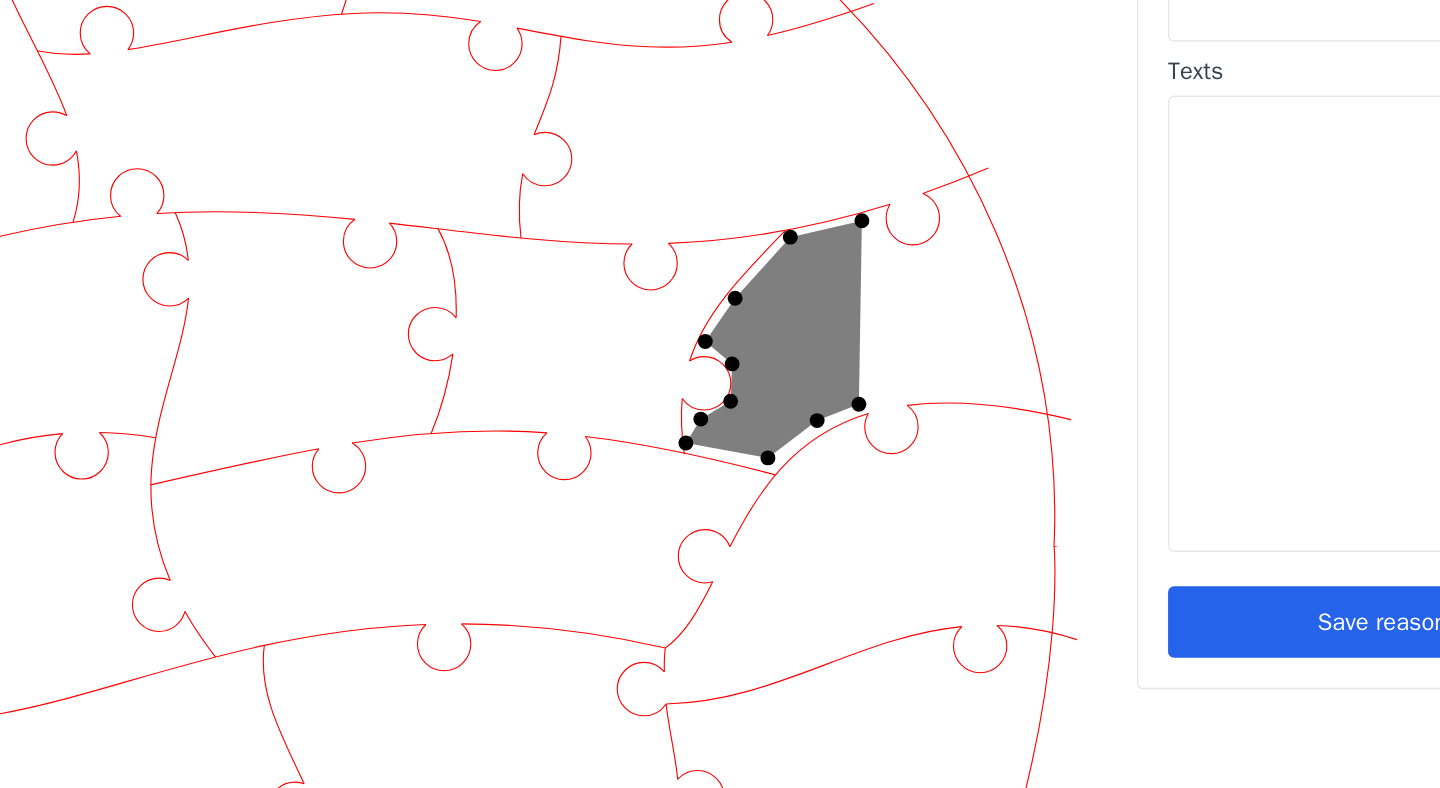 click 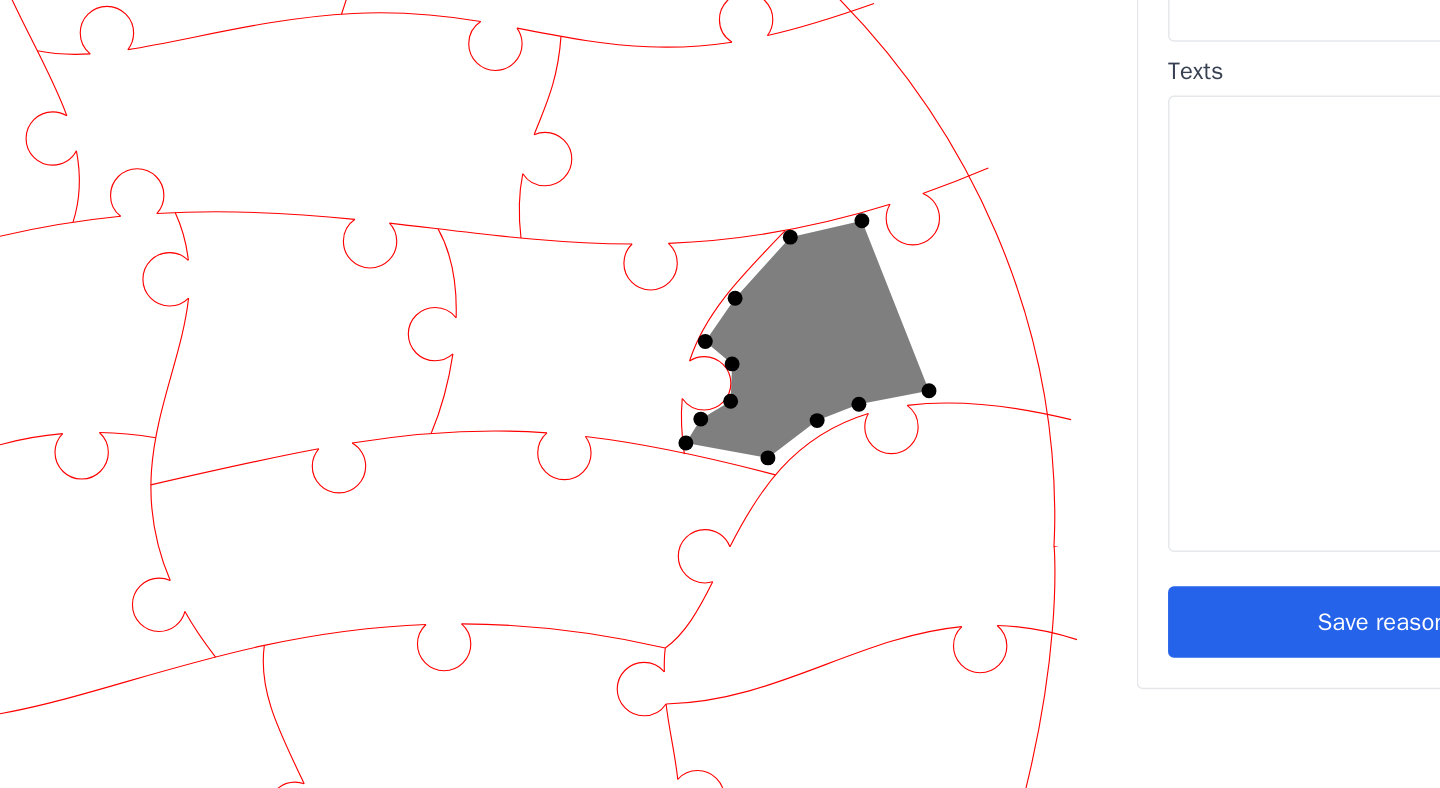 click 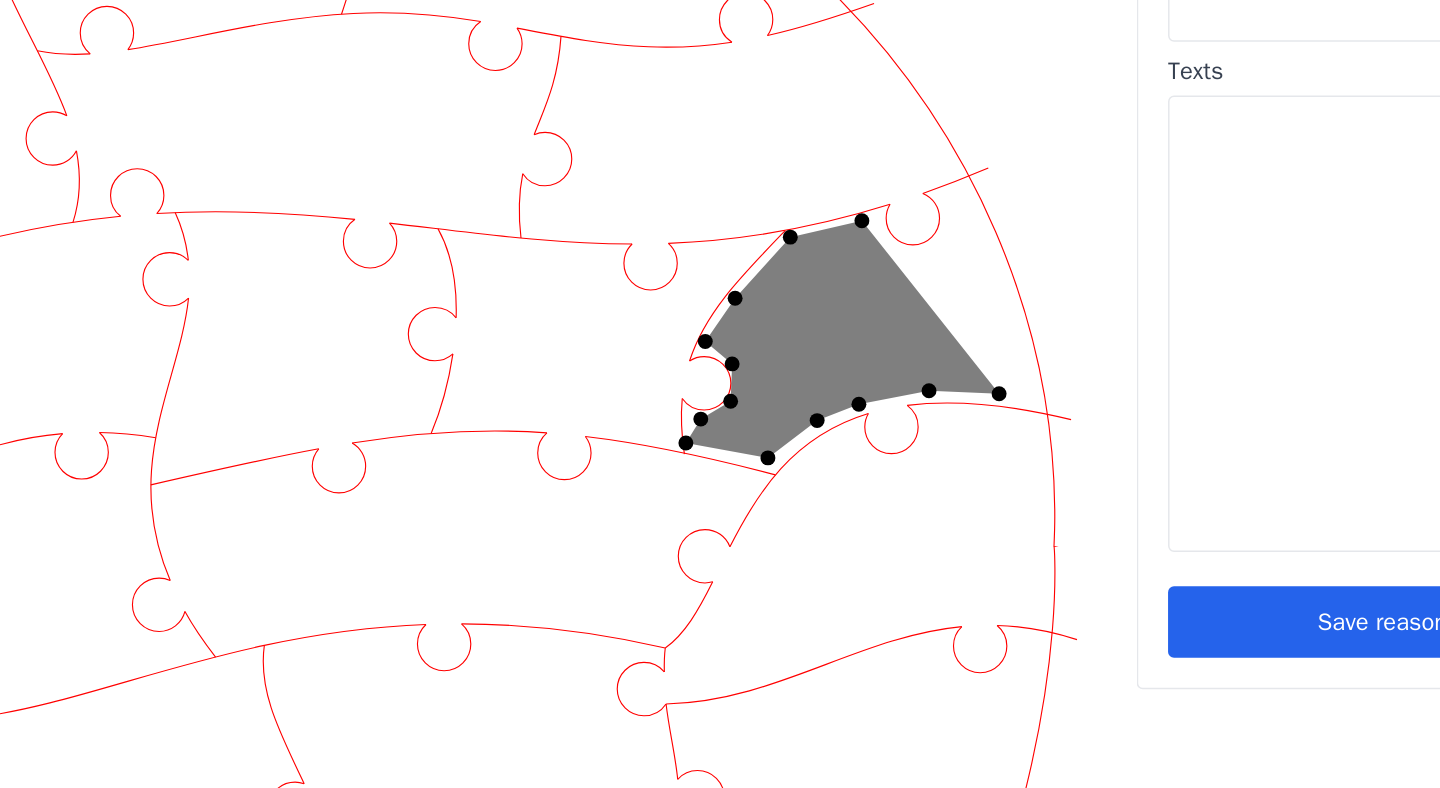 click 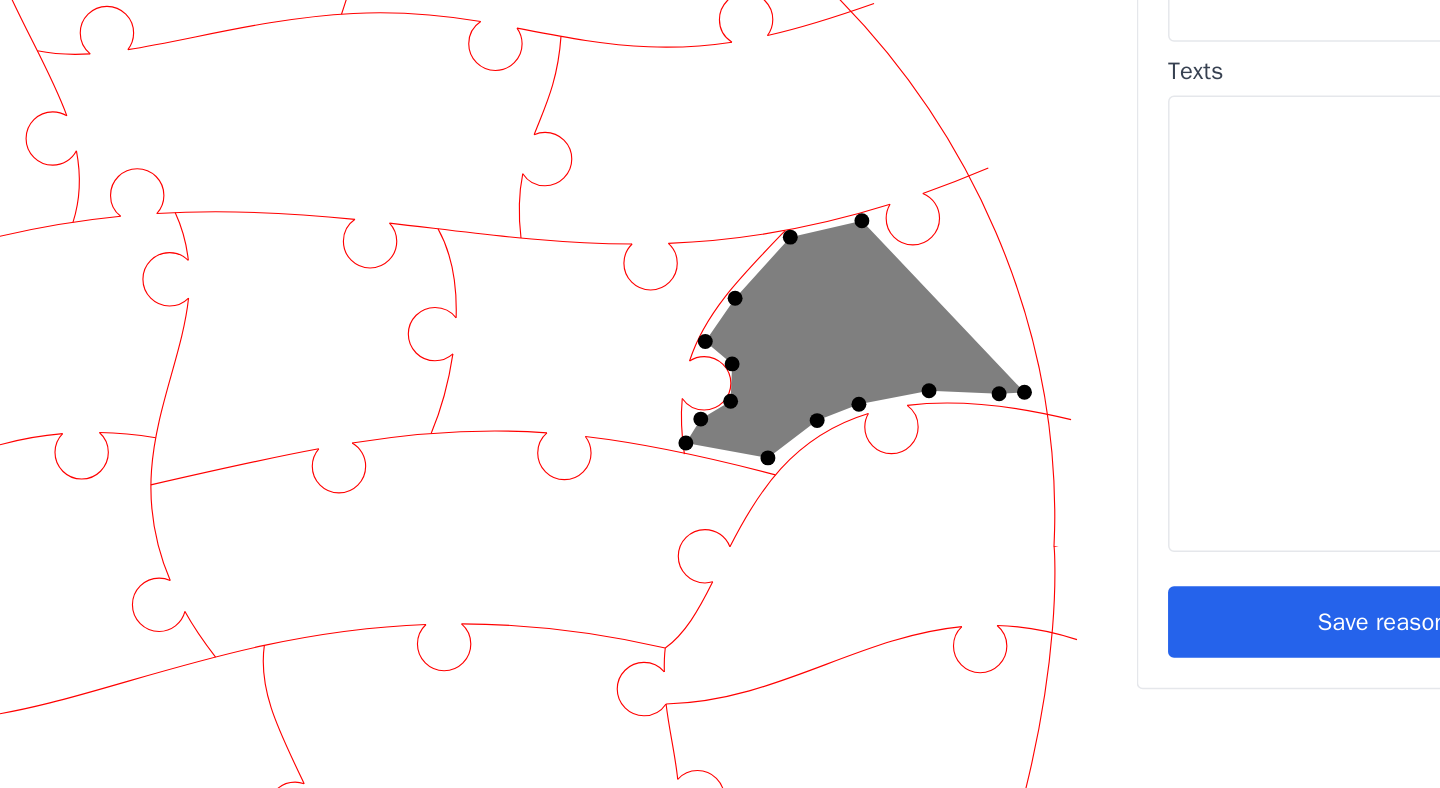 click 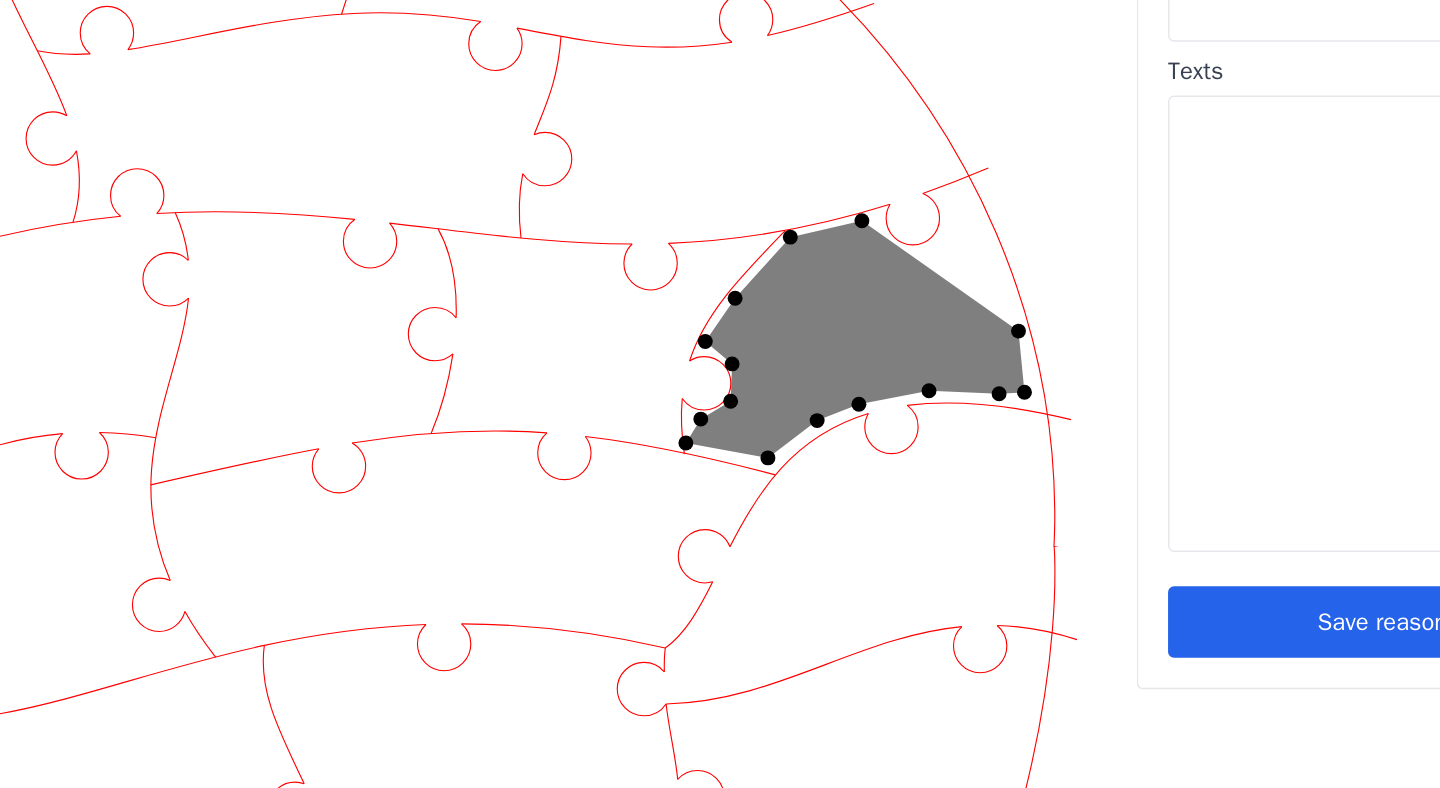 click 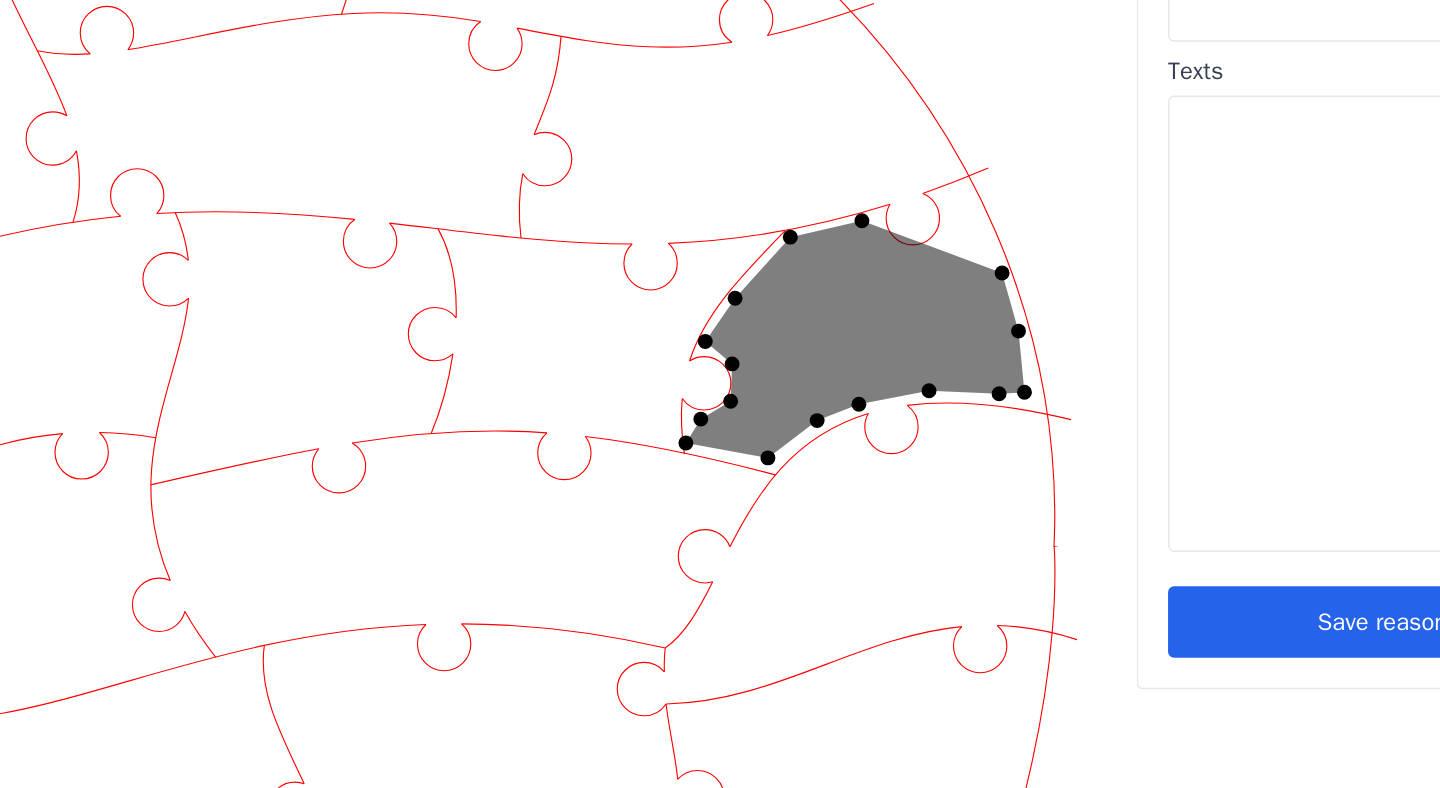 click 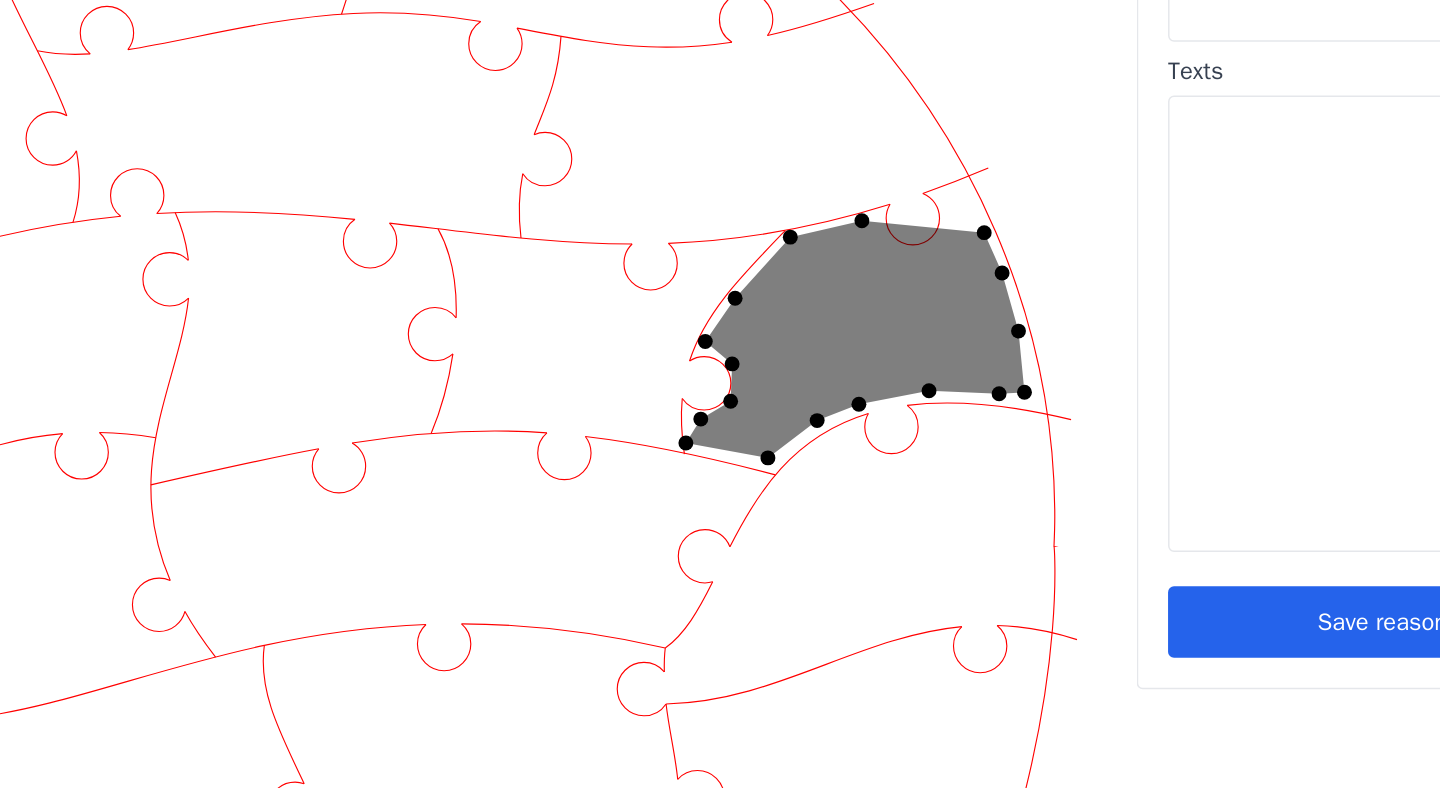 click 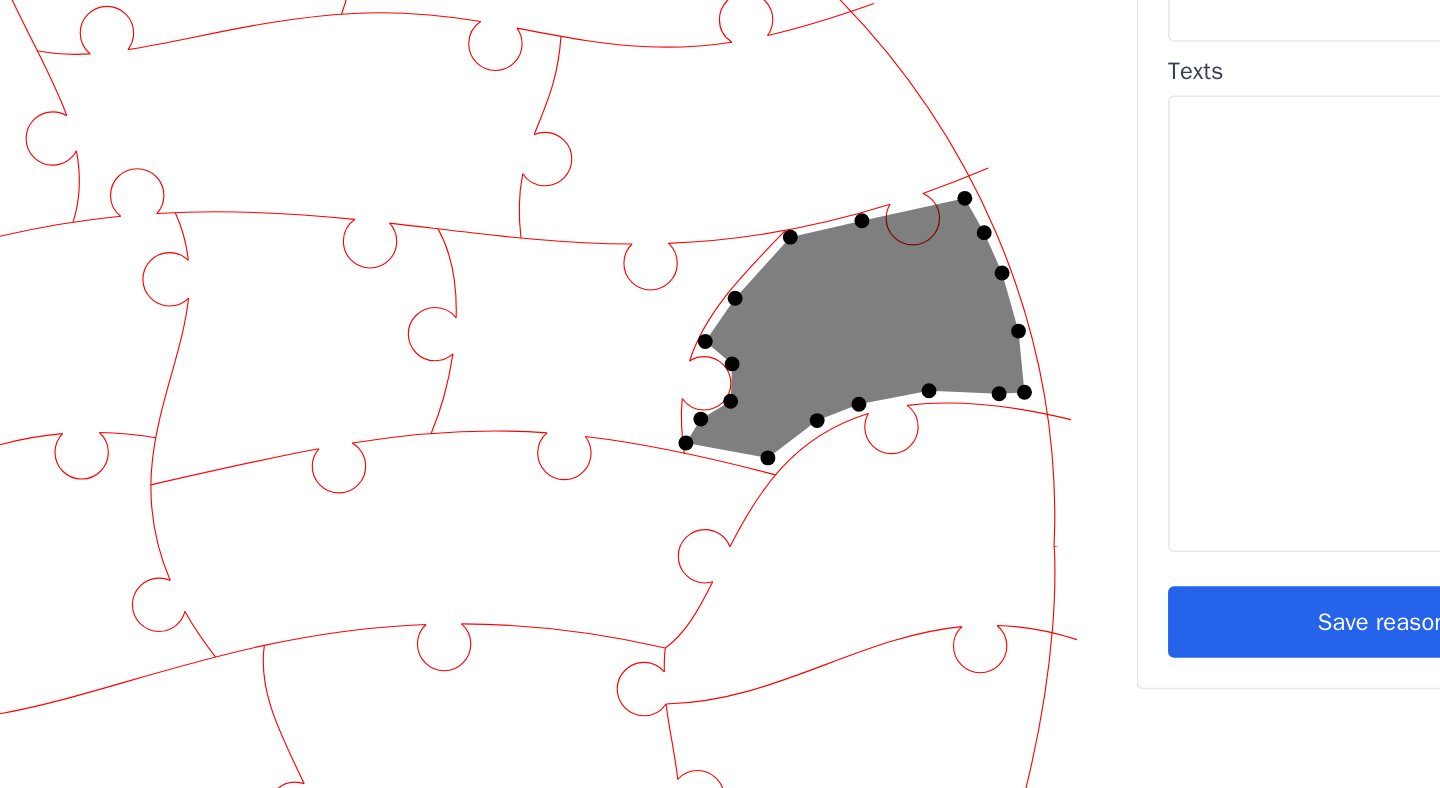 click 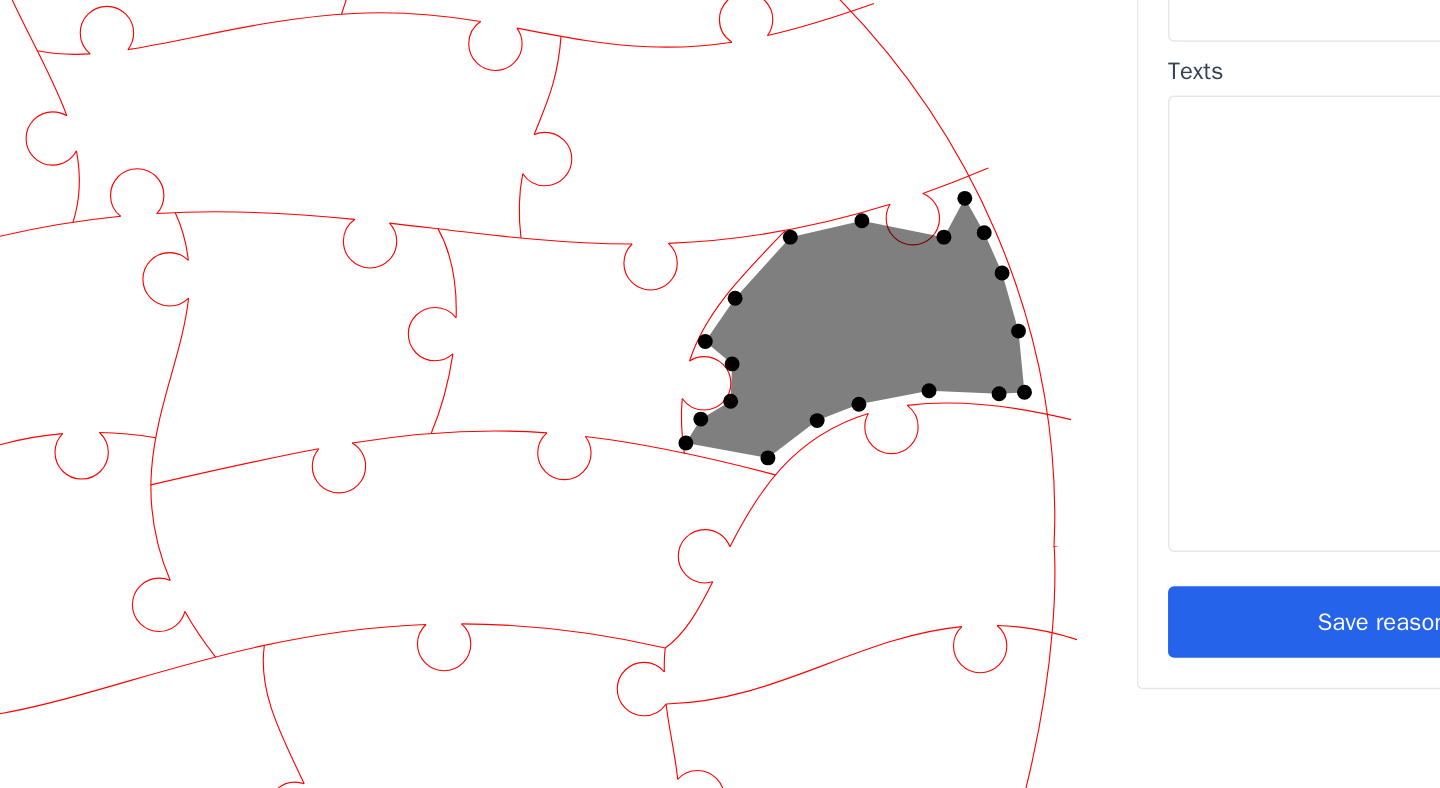 click 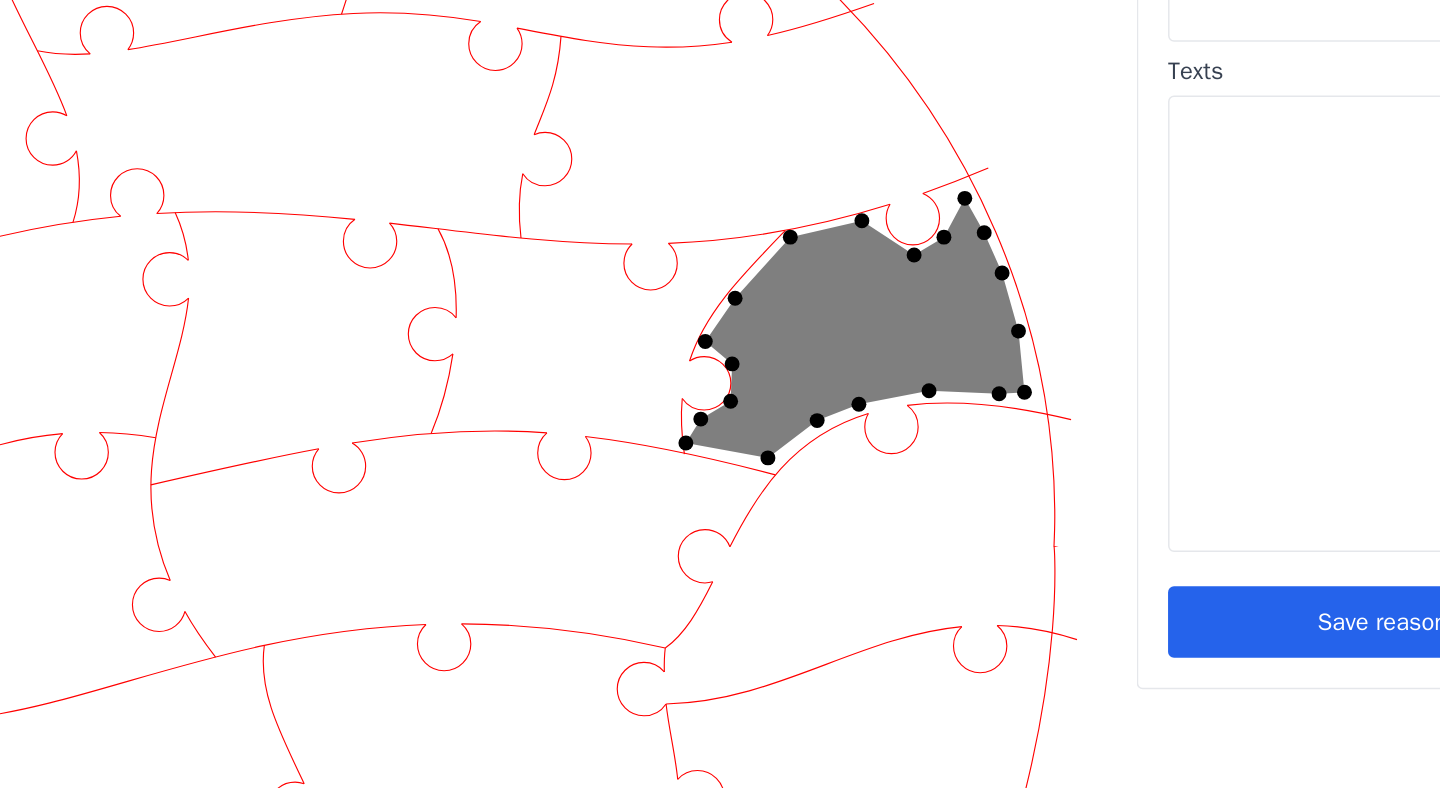 click 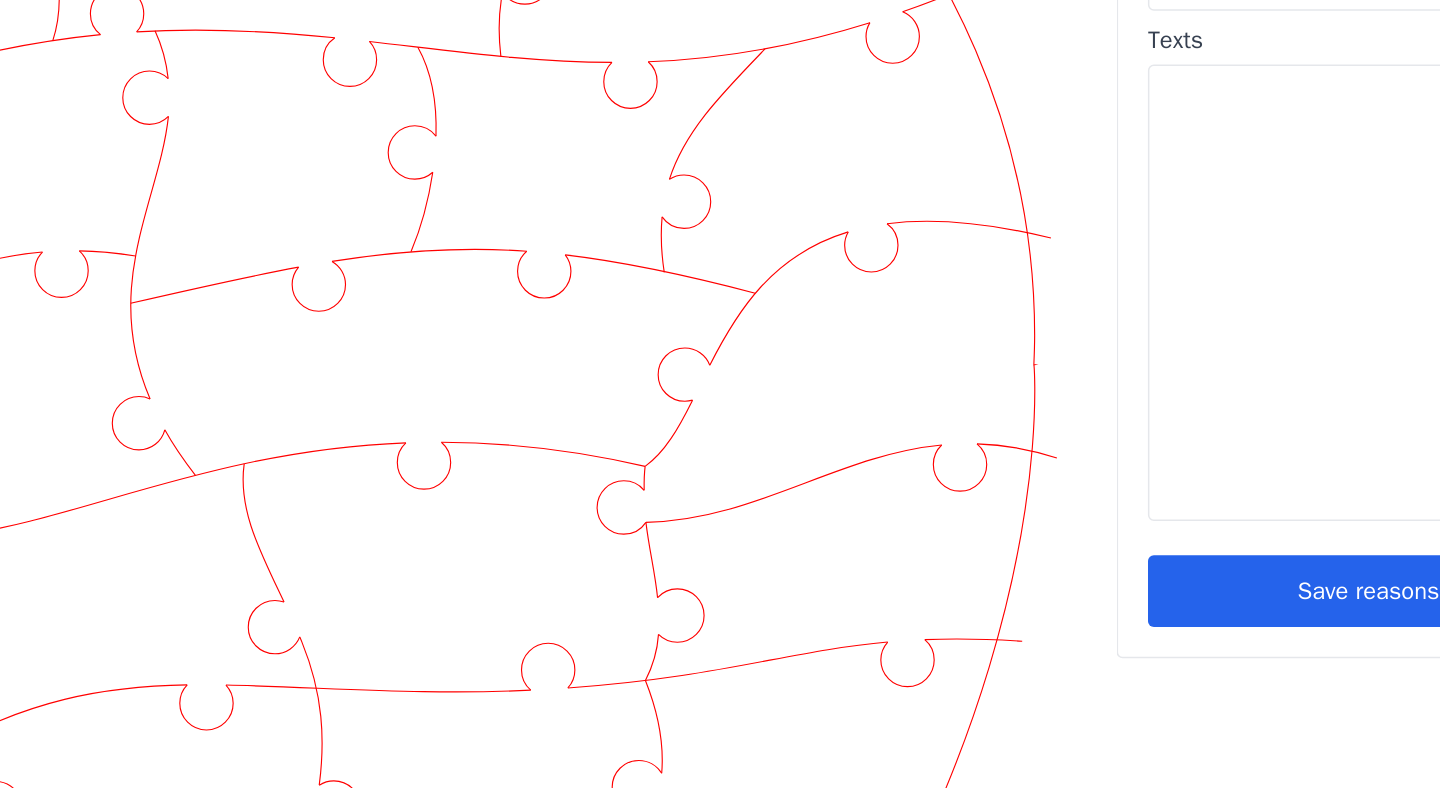 scroll, scrollTop: 128, scrollLeft: 983, axis: both 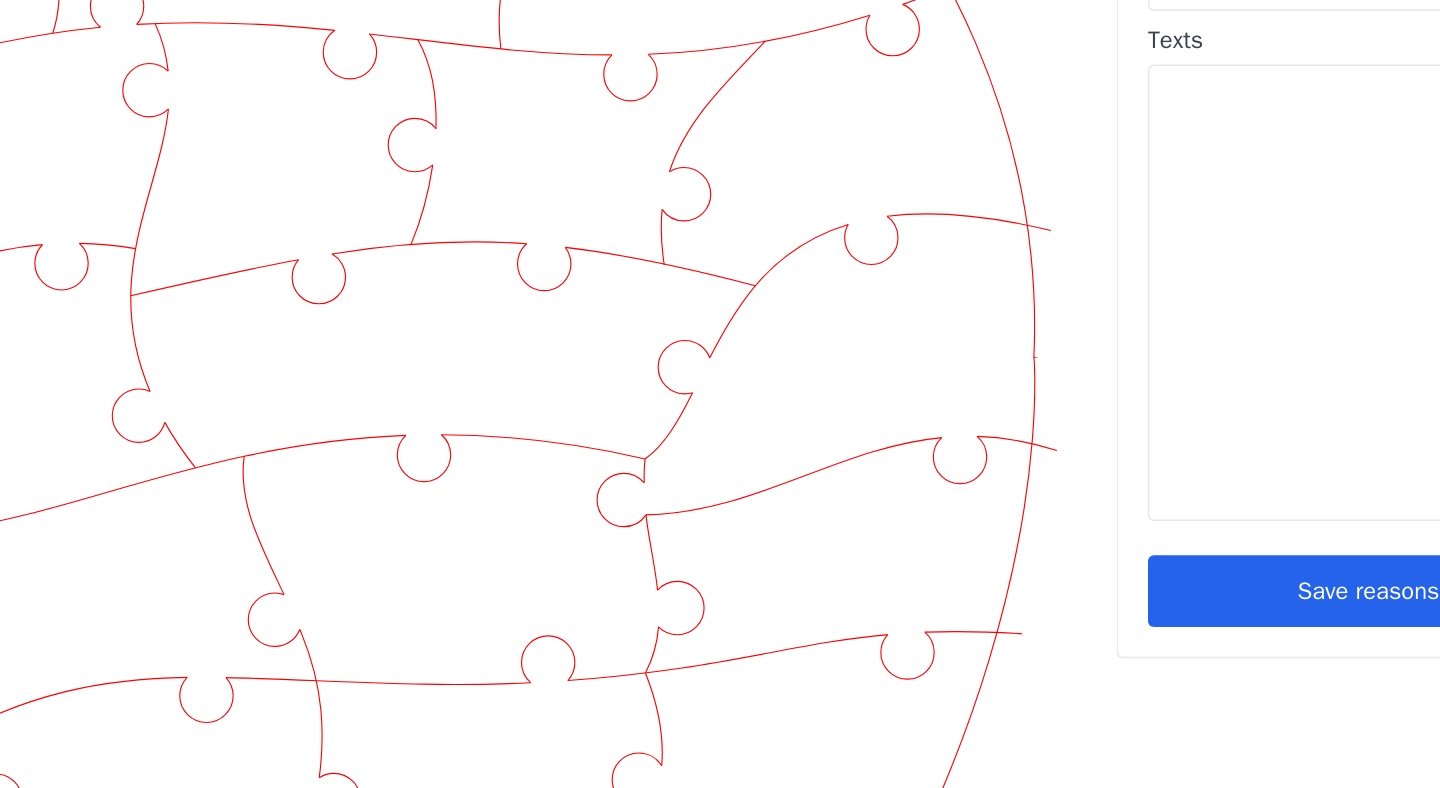click 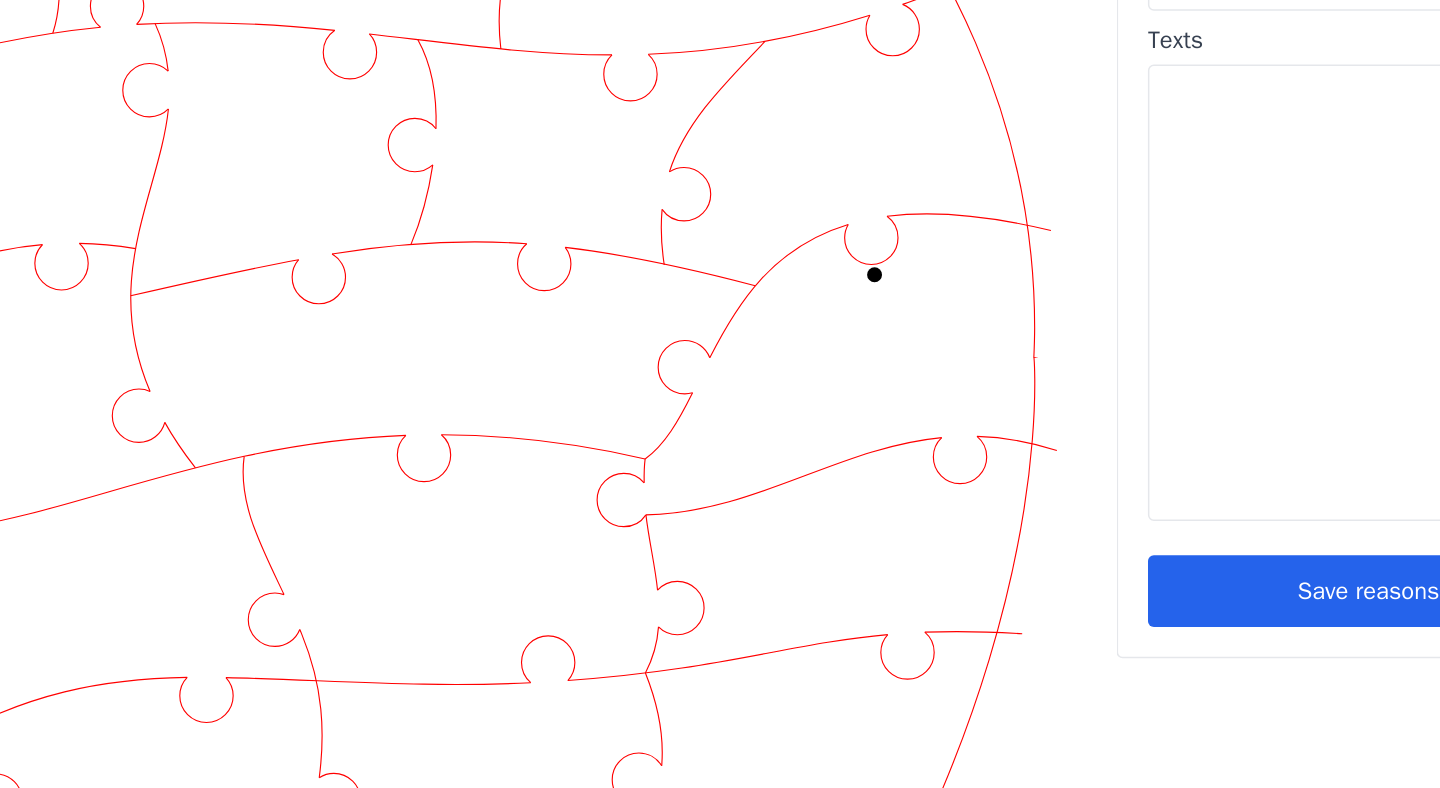 click 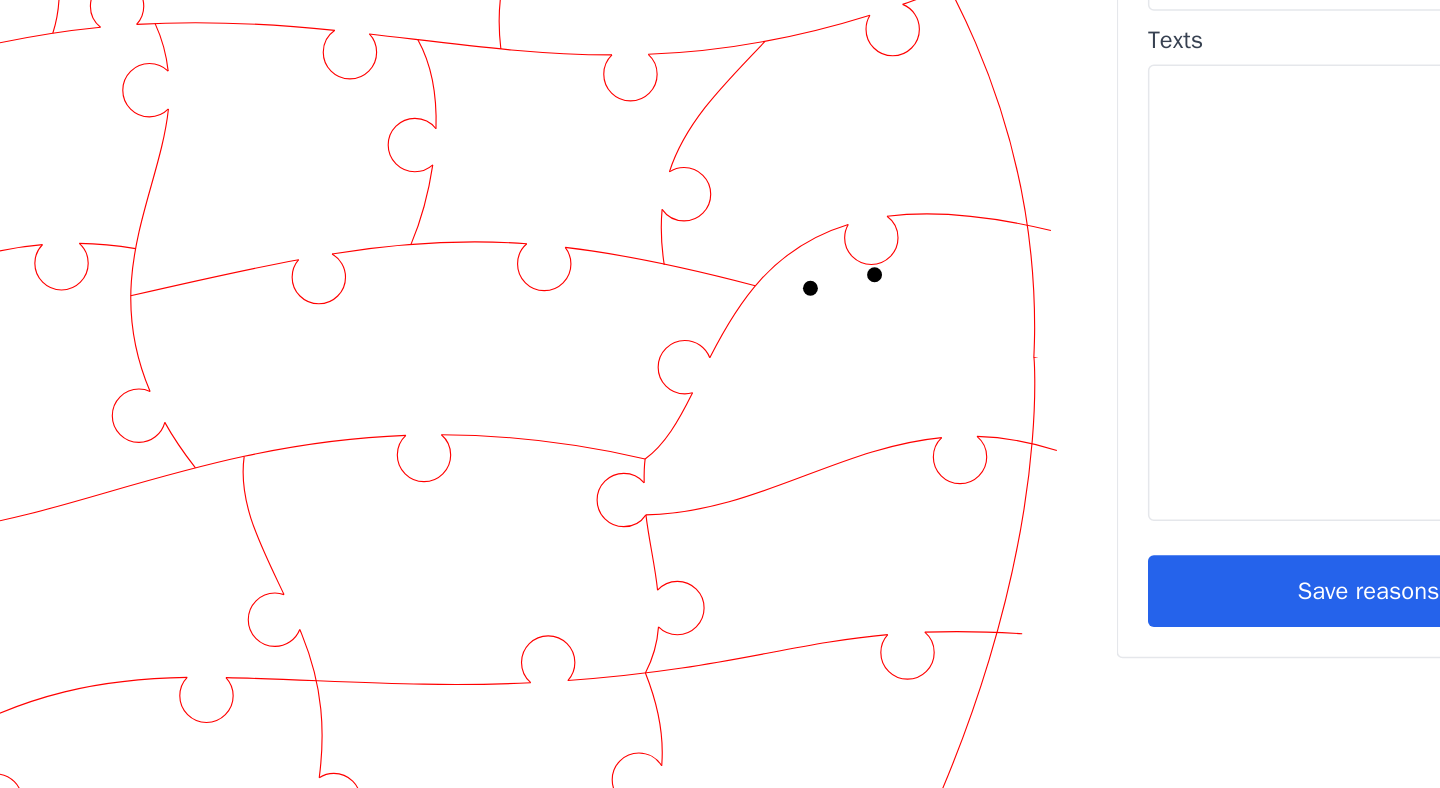 click 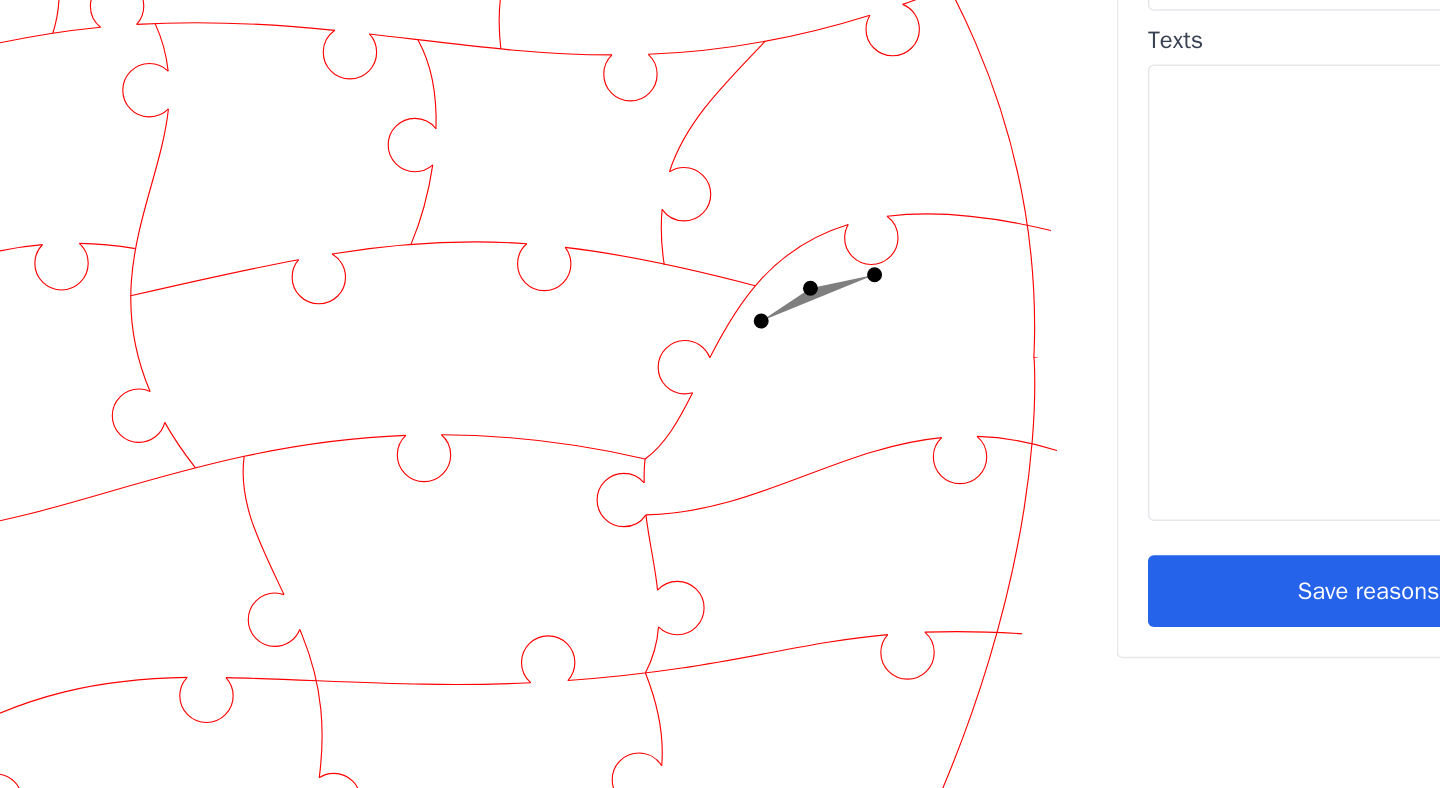 click 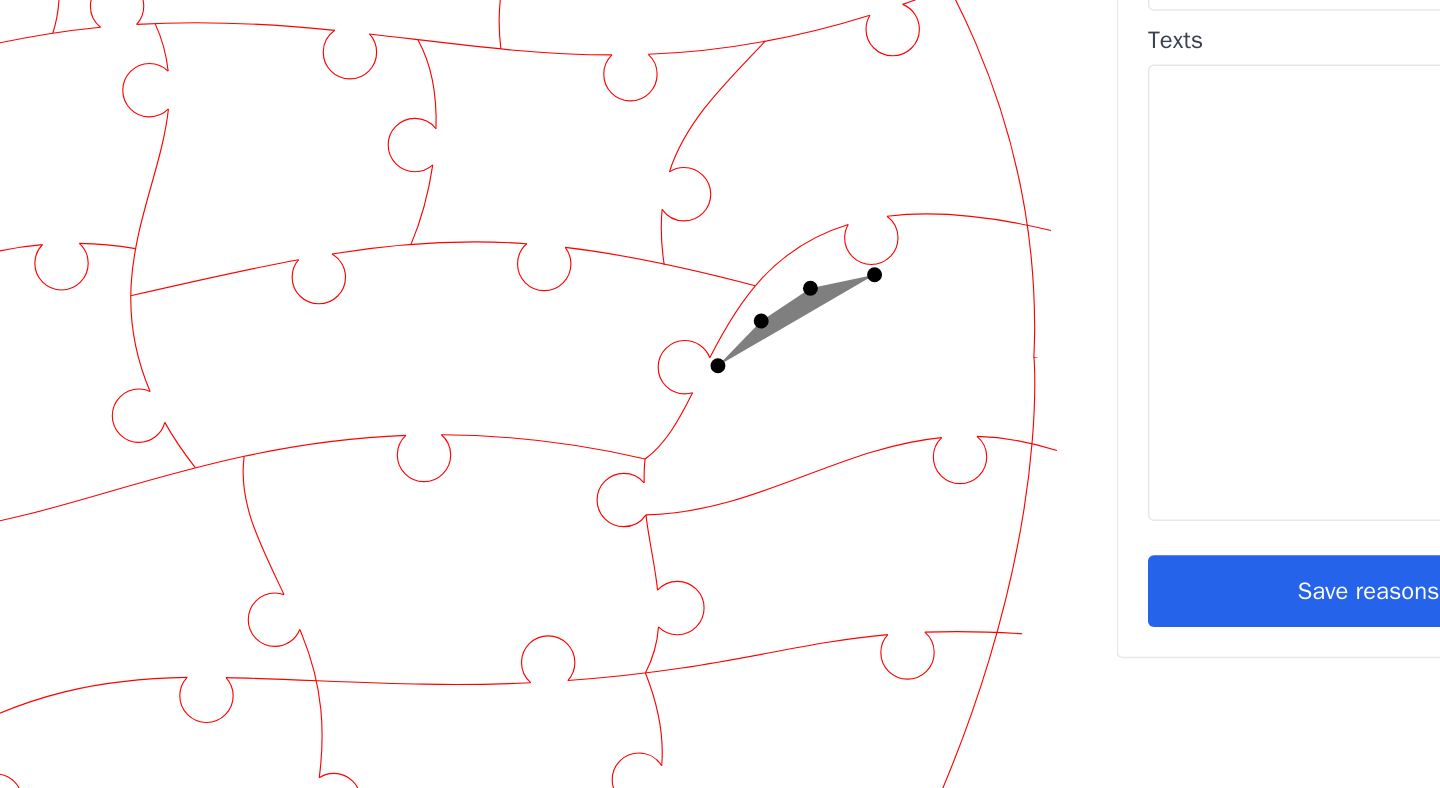 click 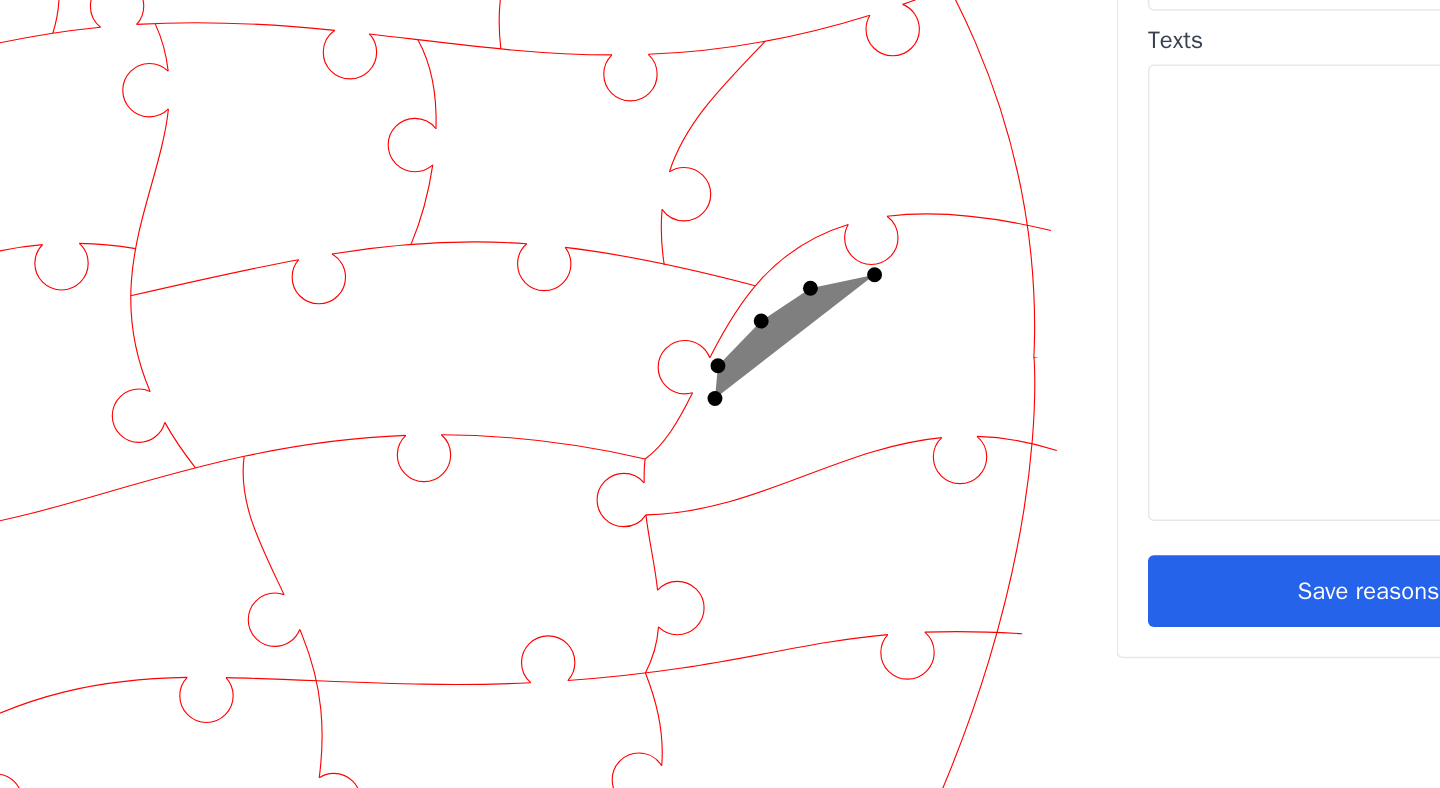 click 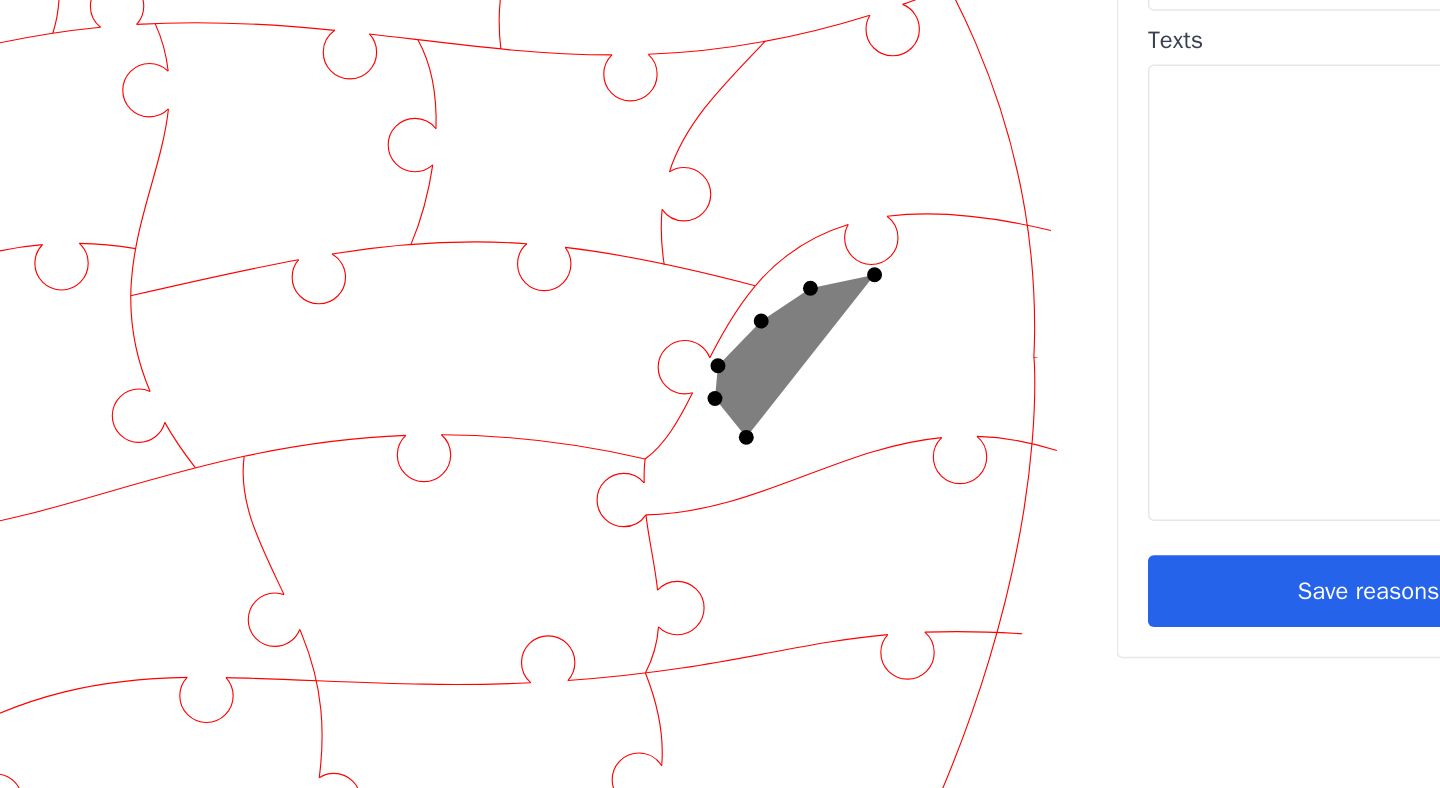 click 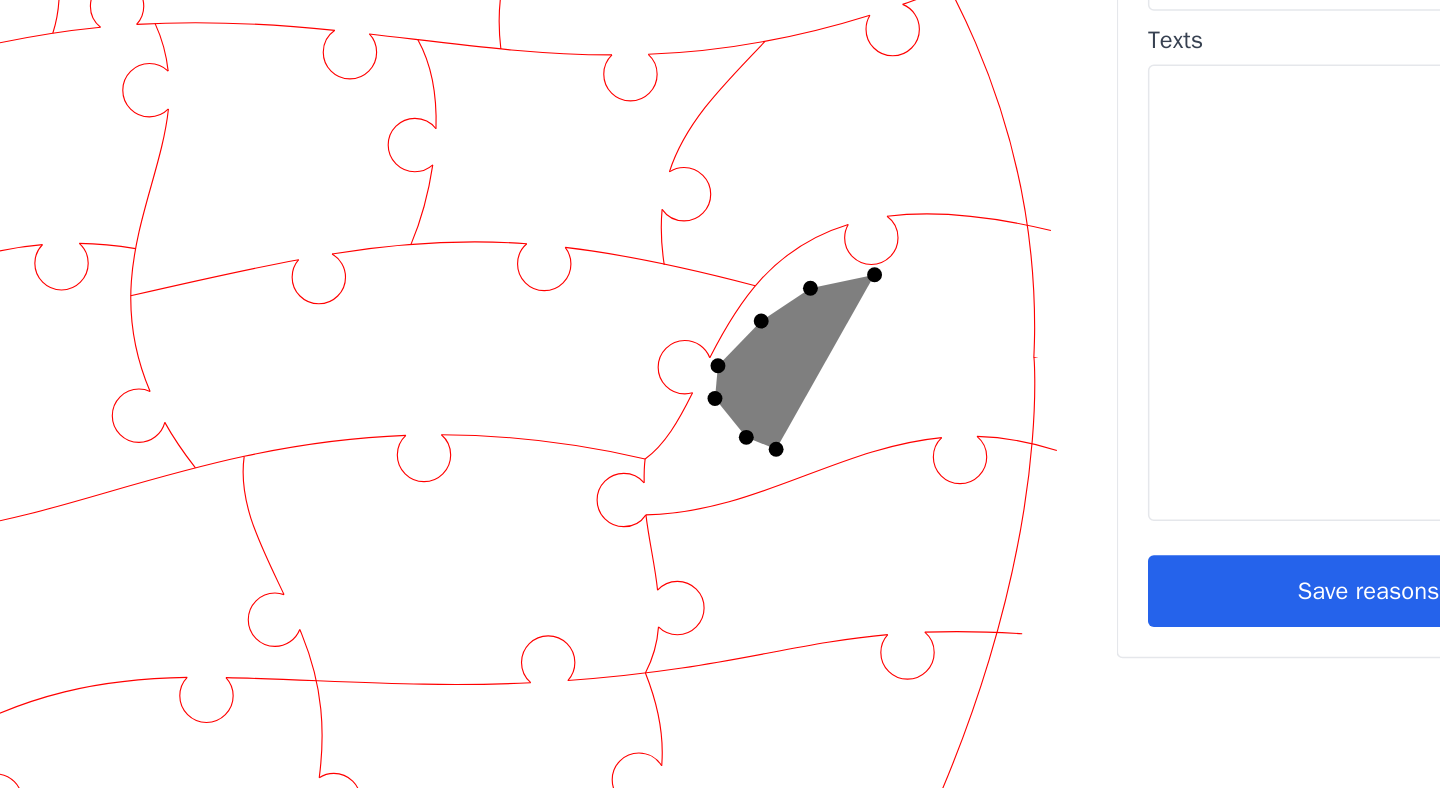 click 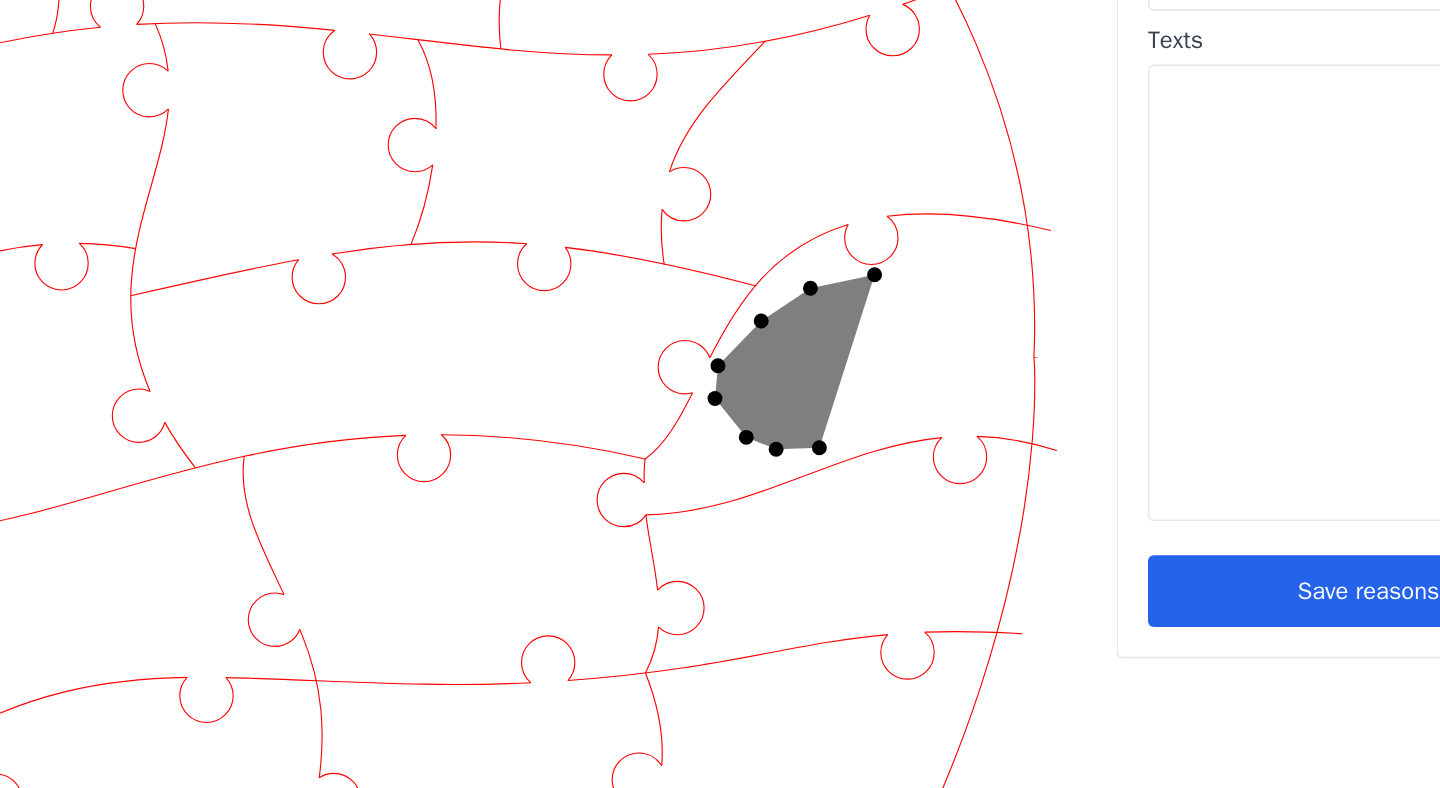 click 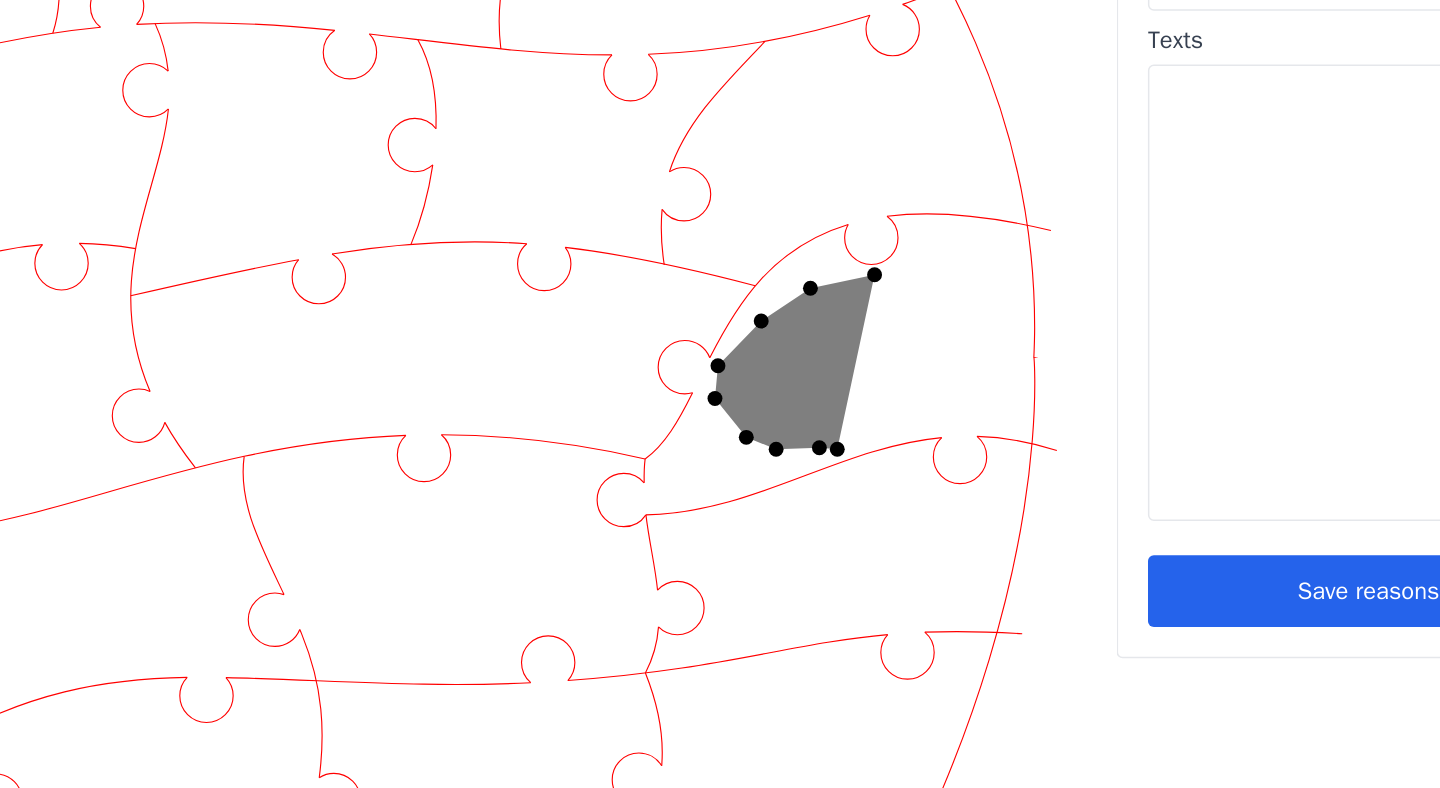 click 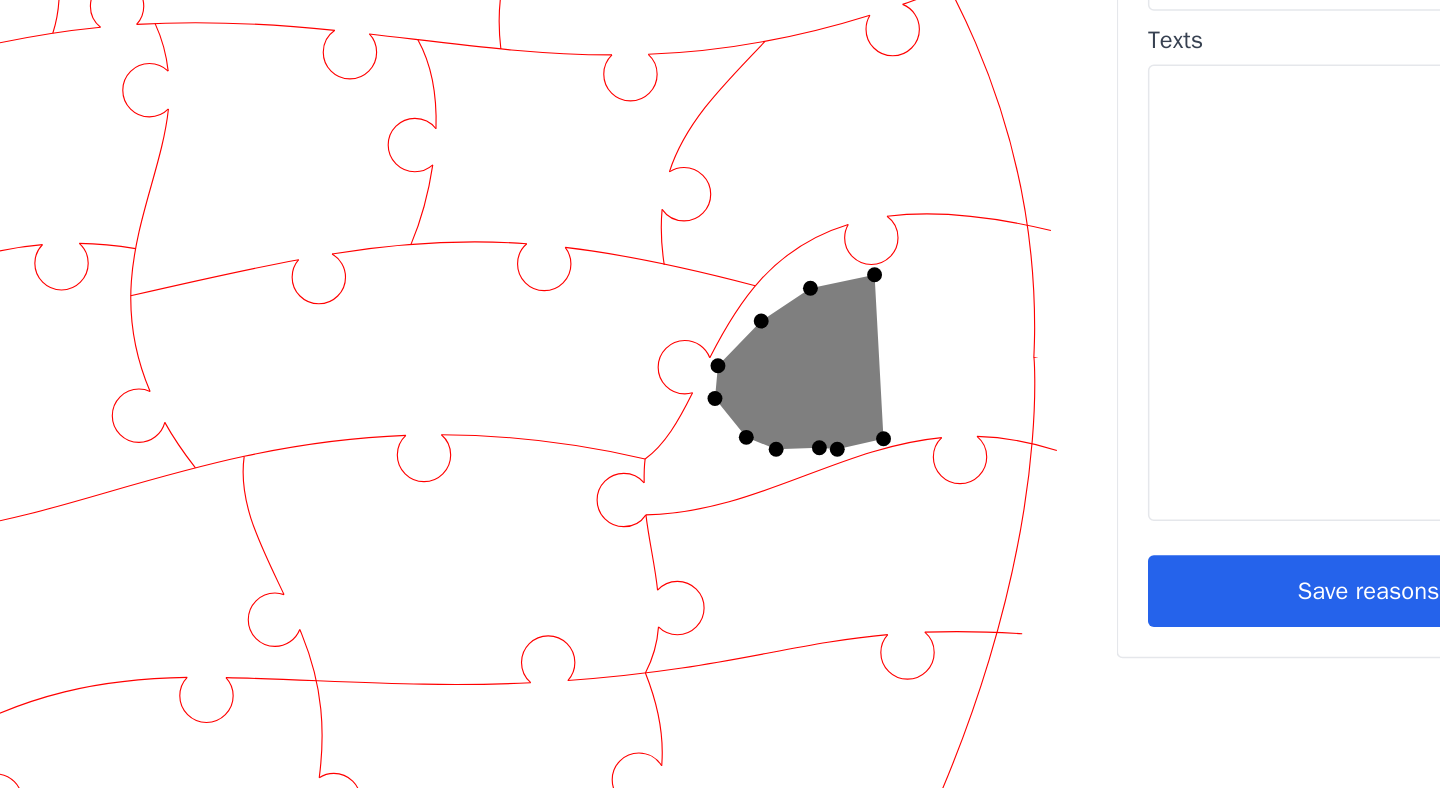click 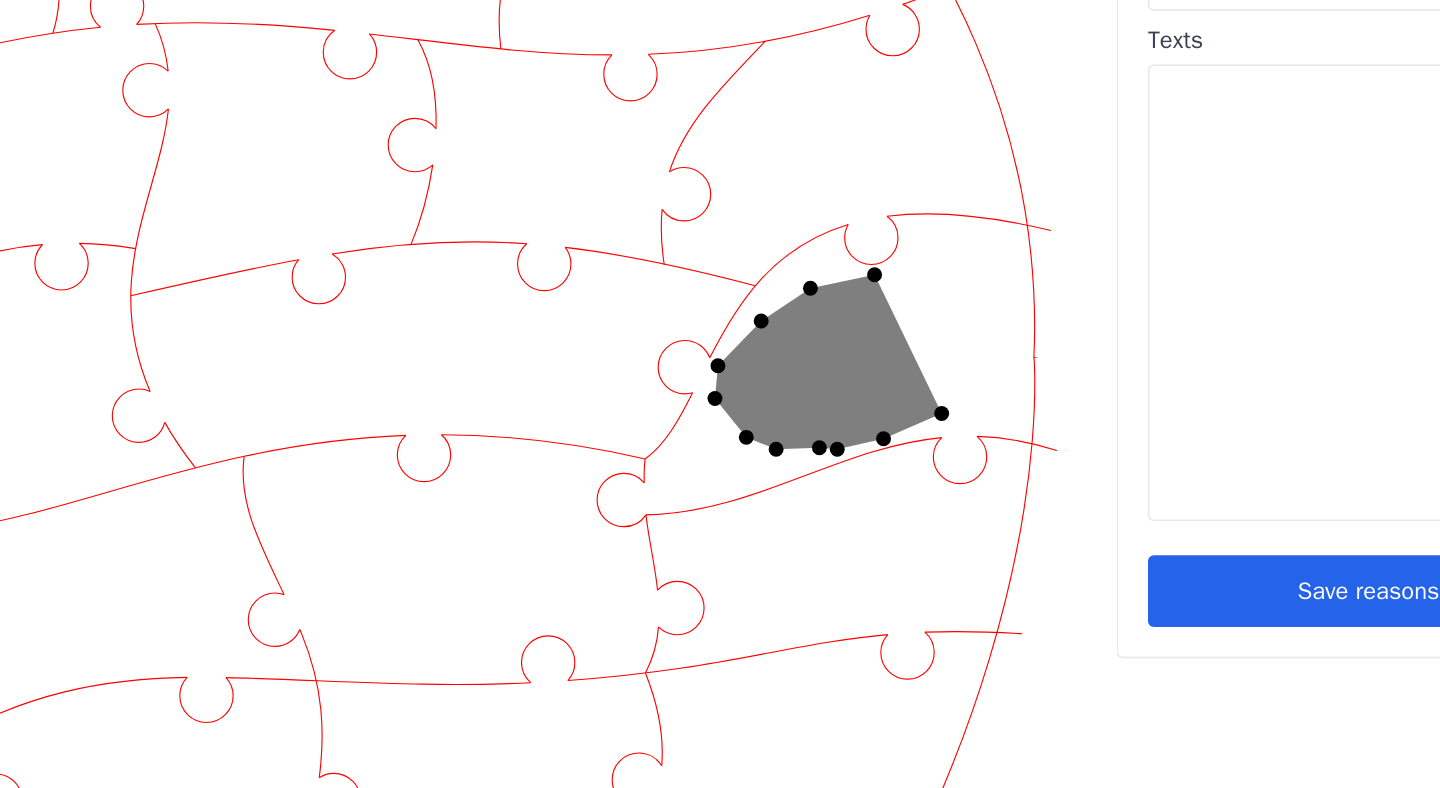 click 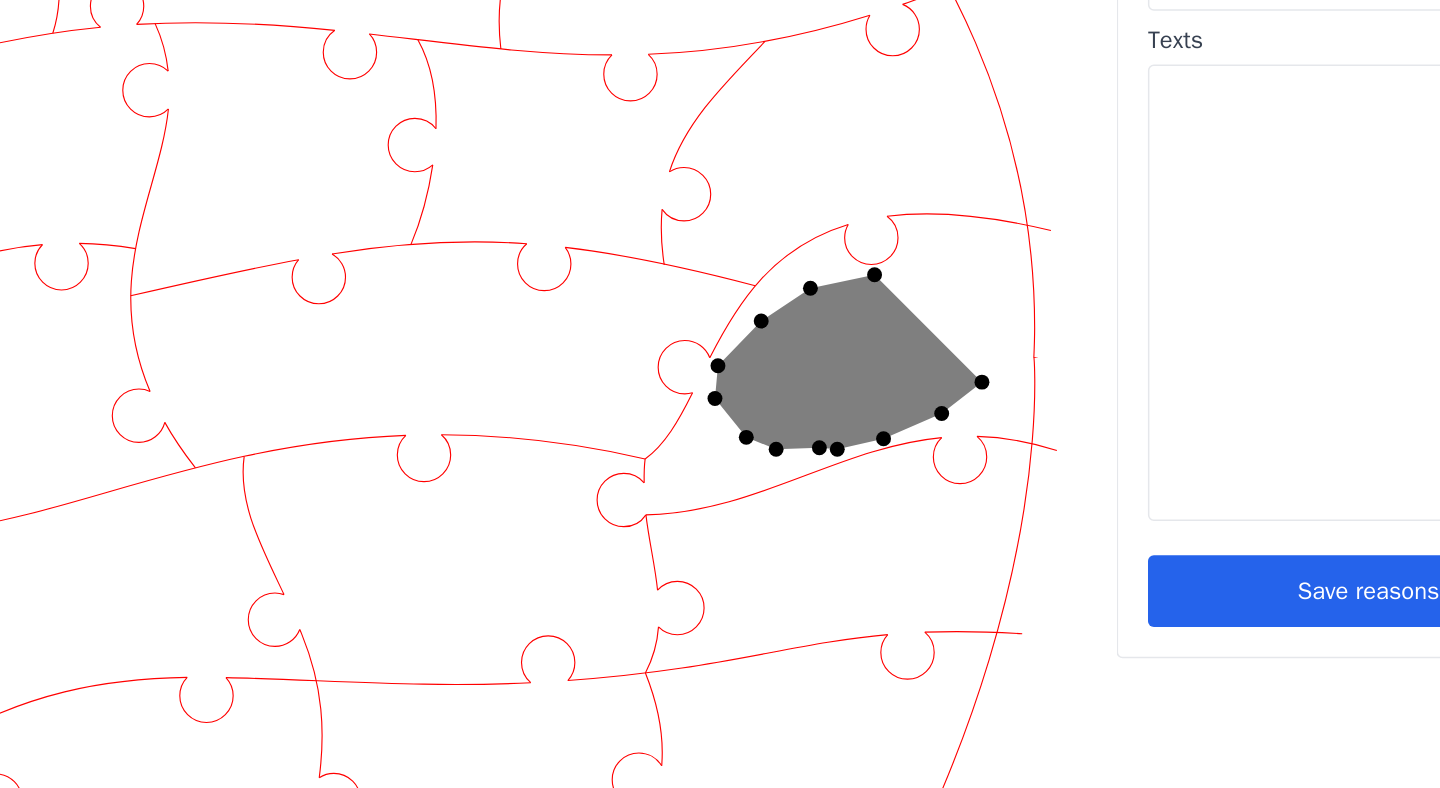 click 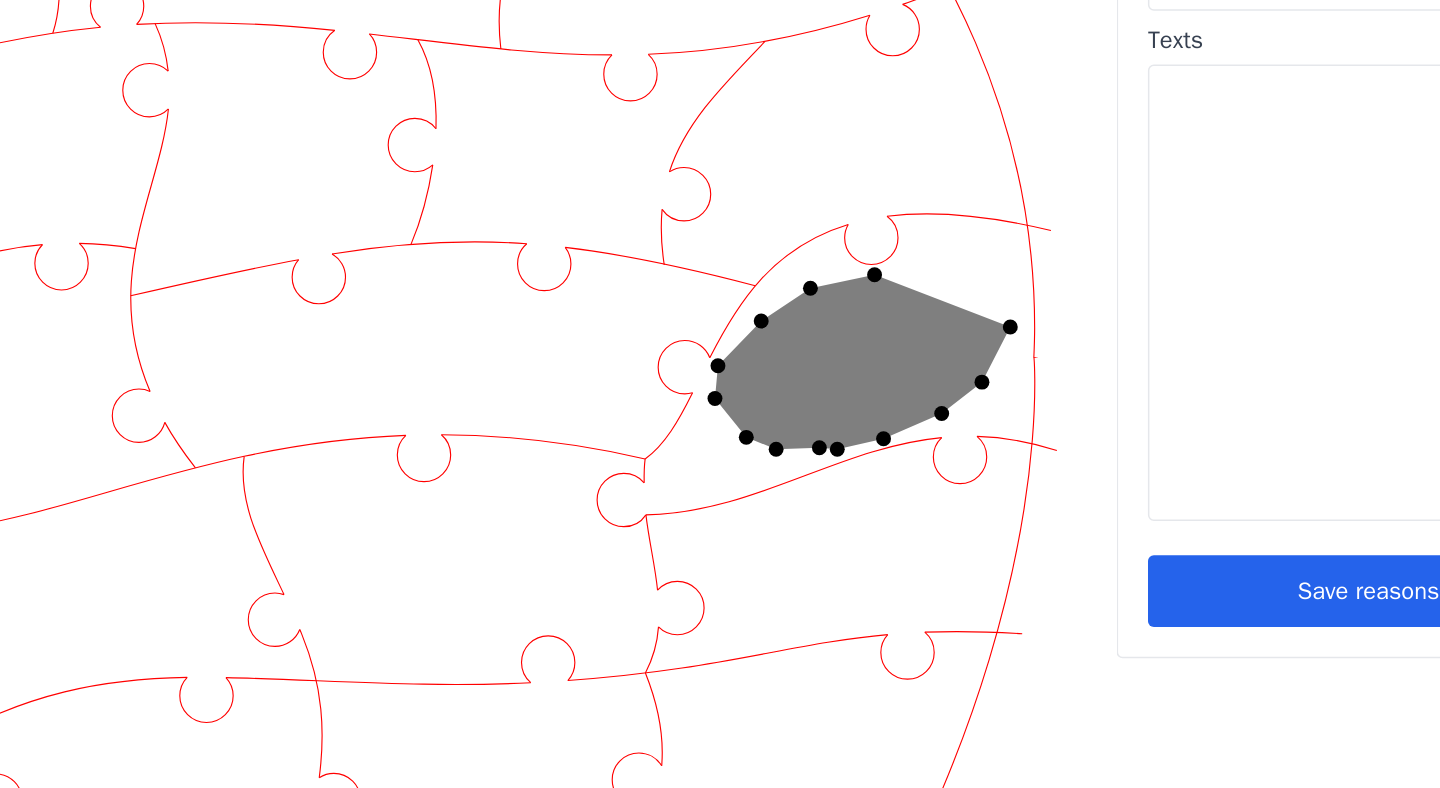 click 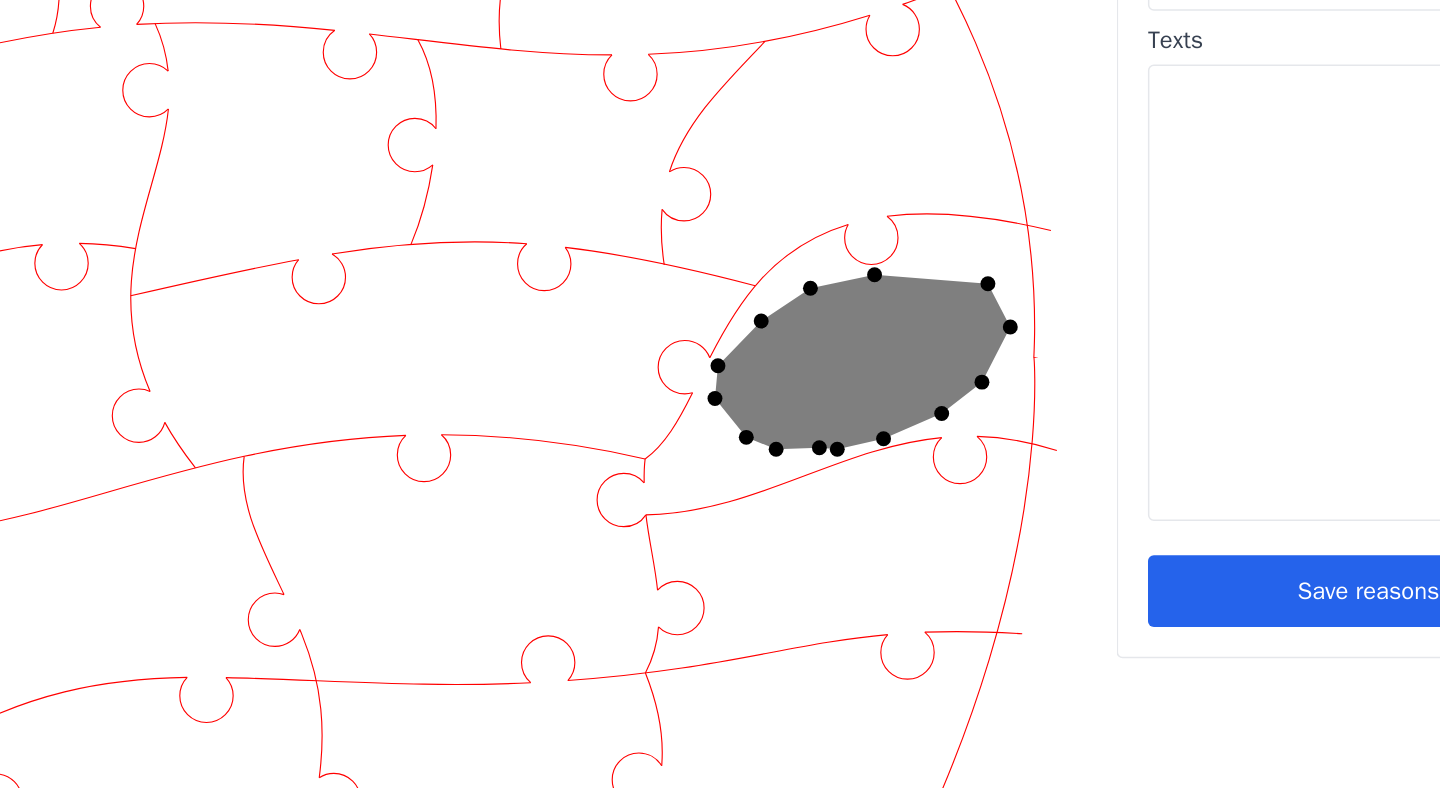 click 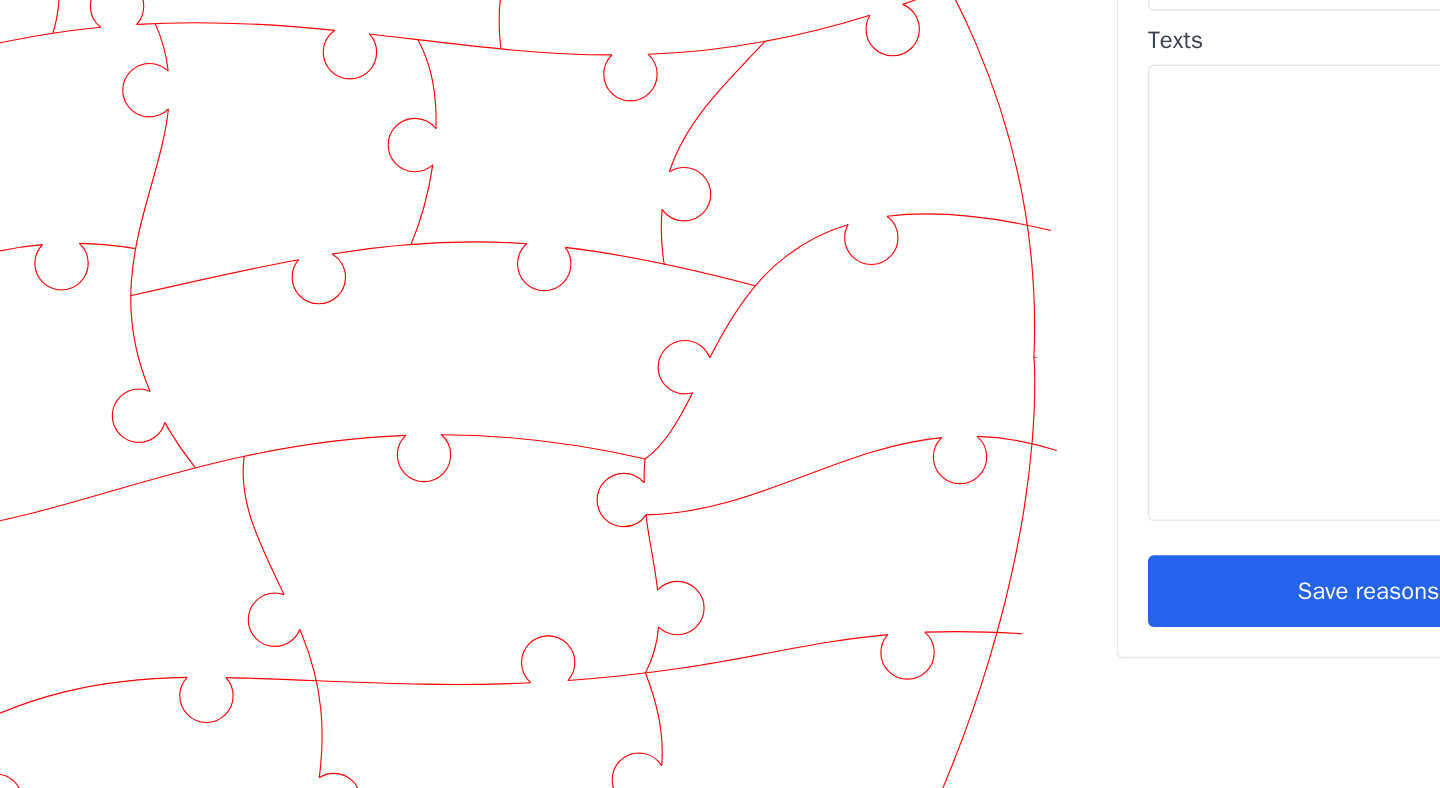 click 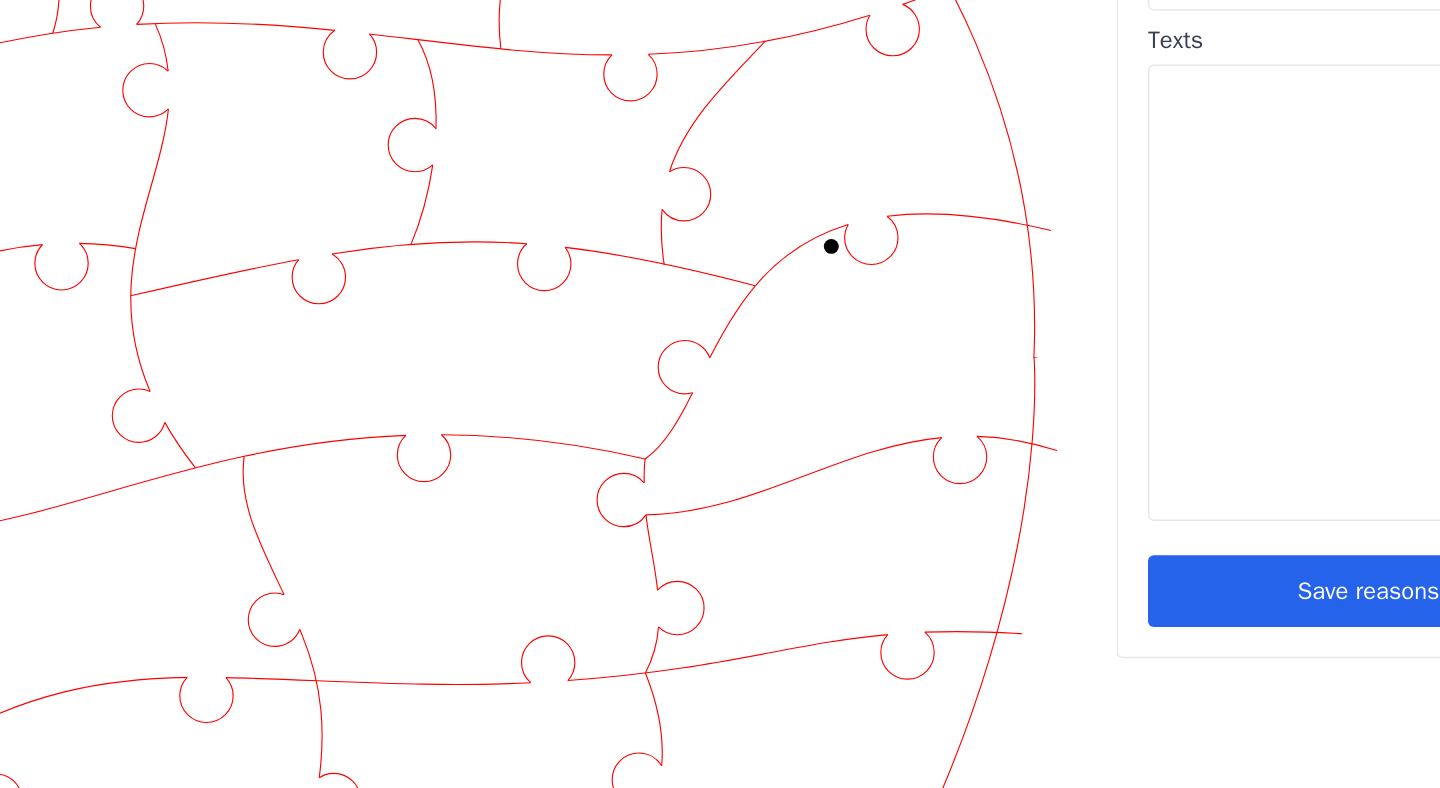 click 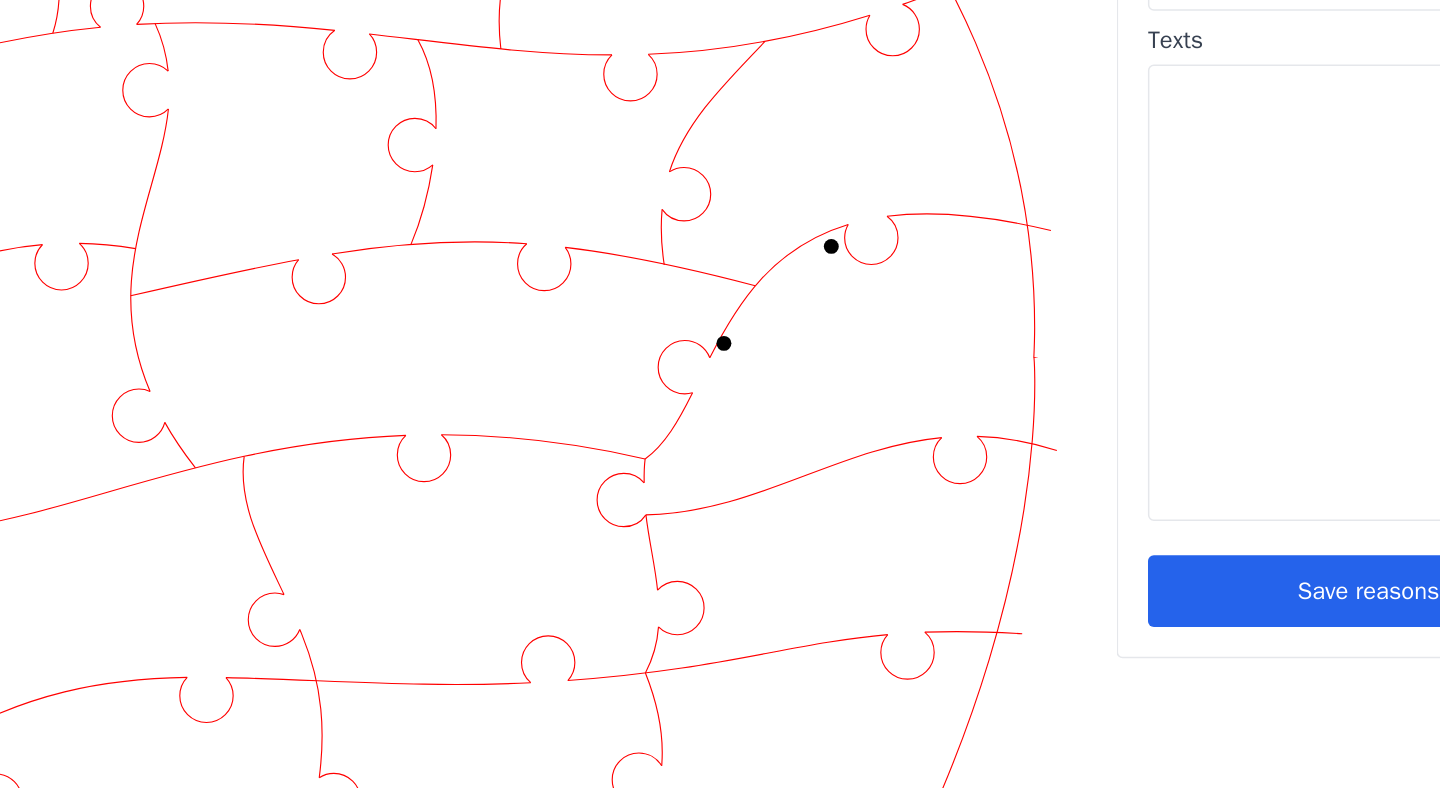 click 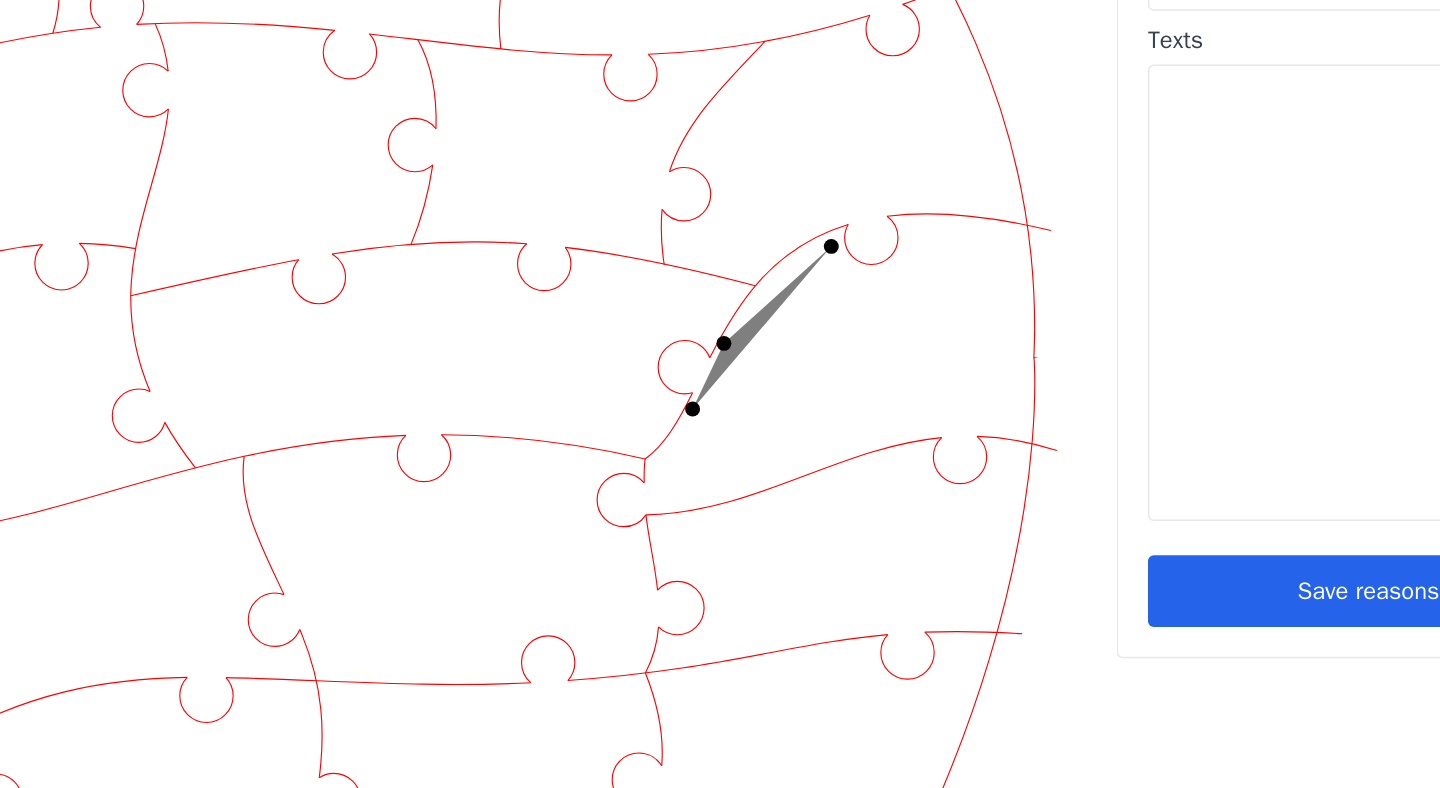 click 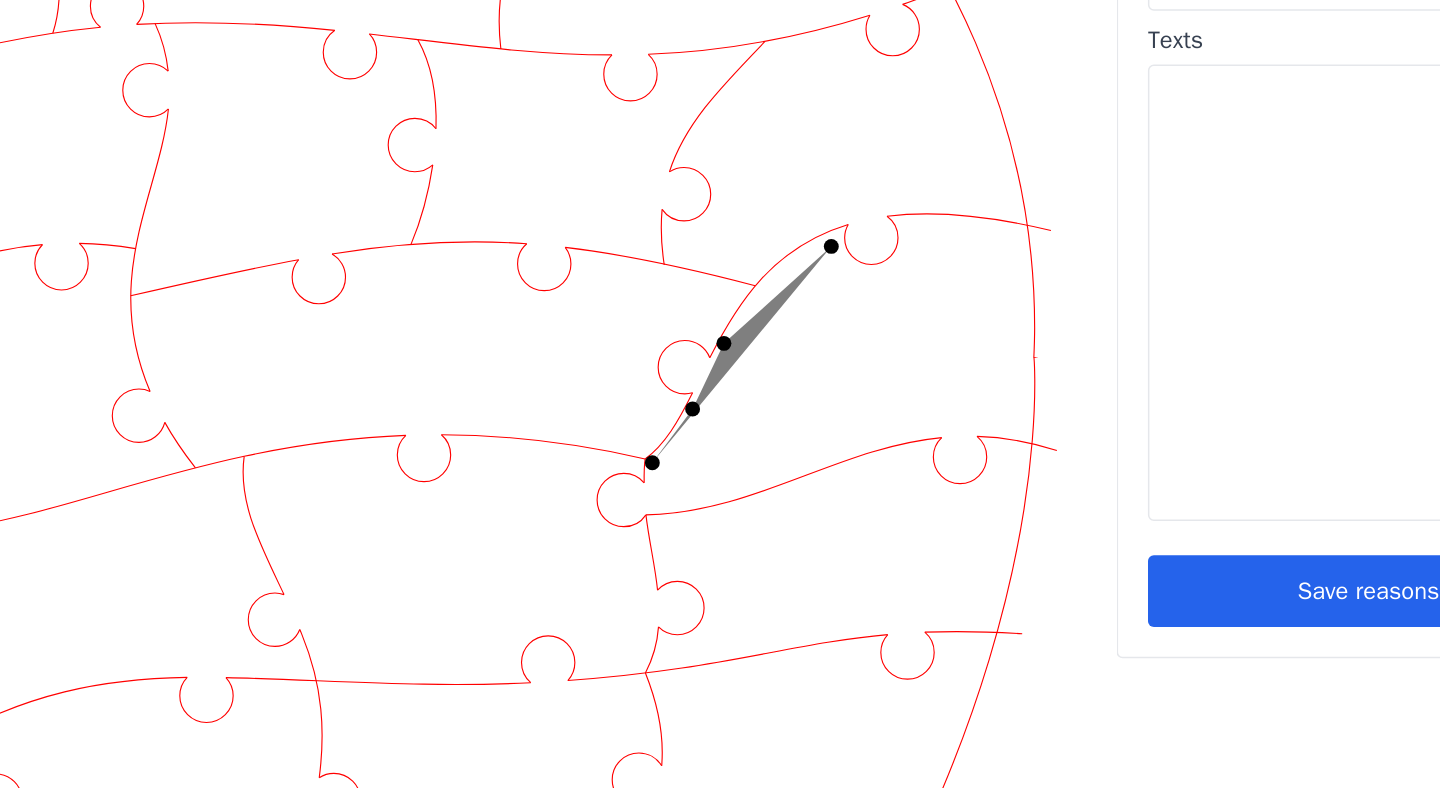 click 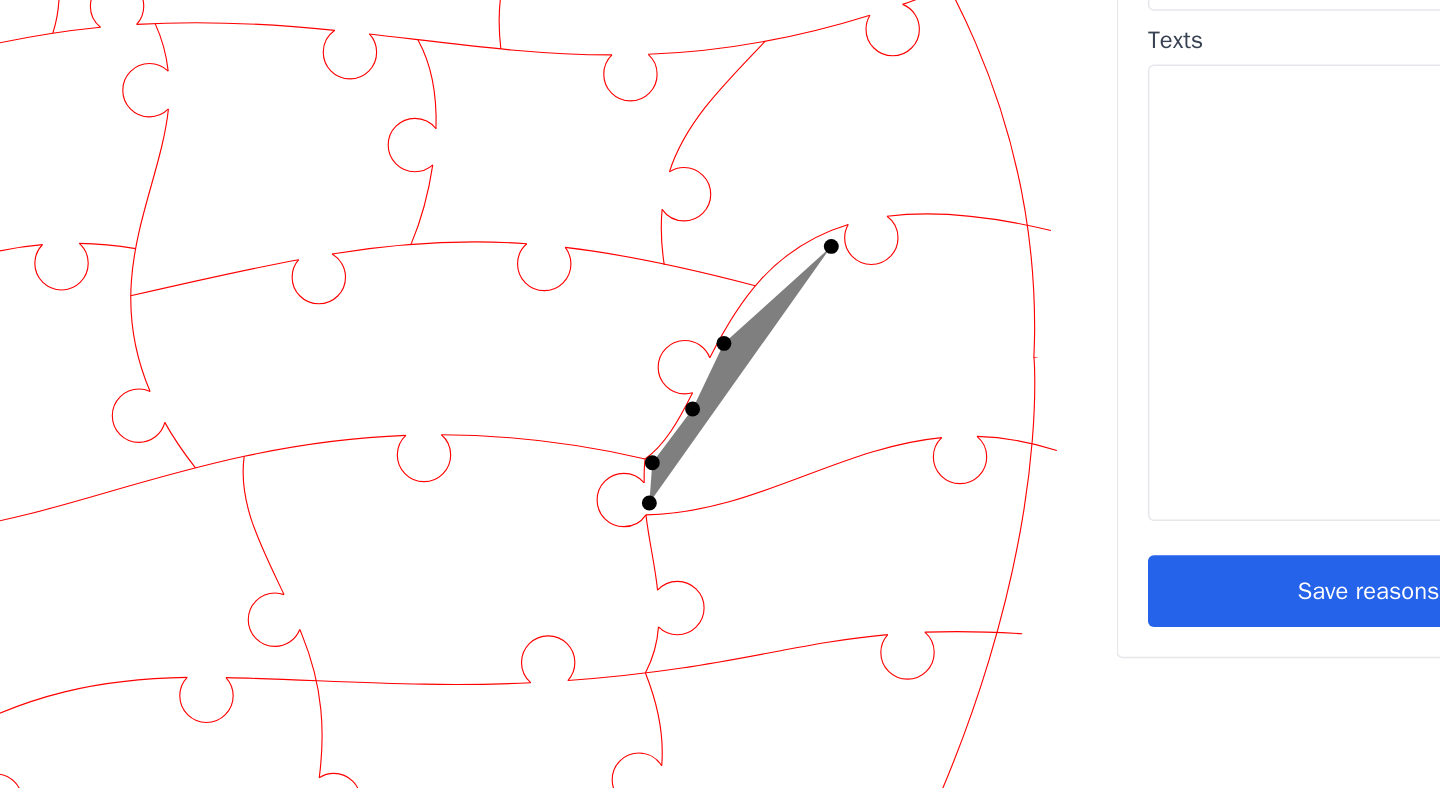 click 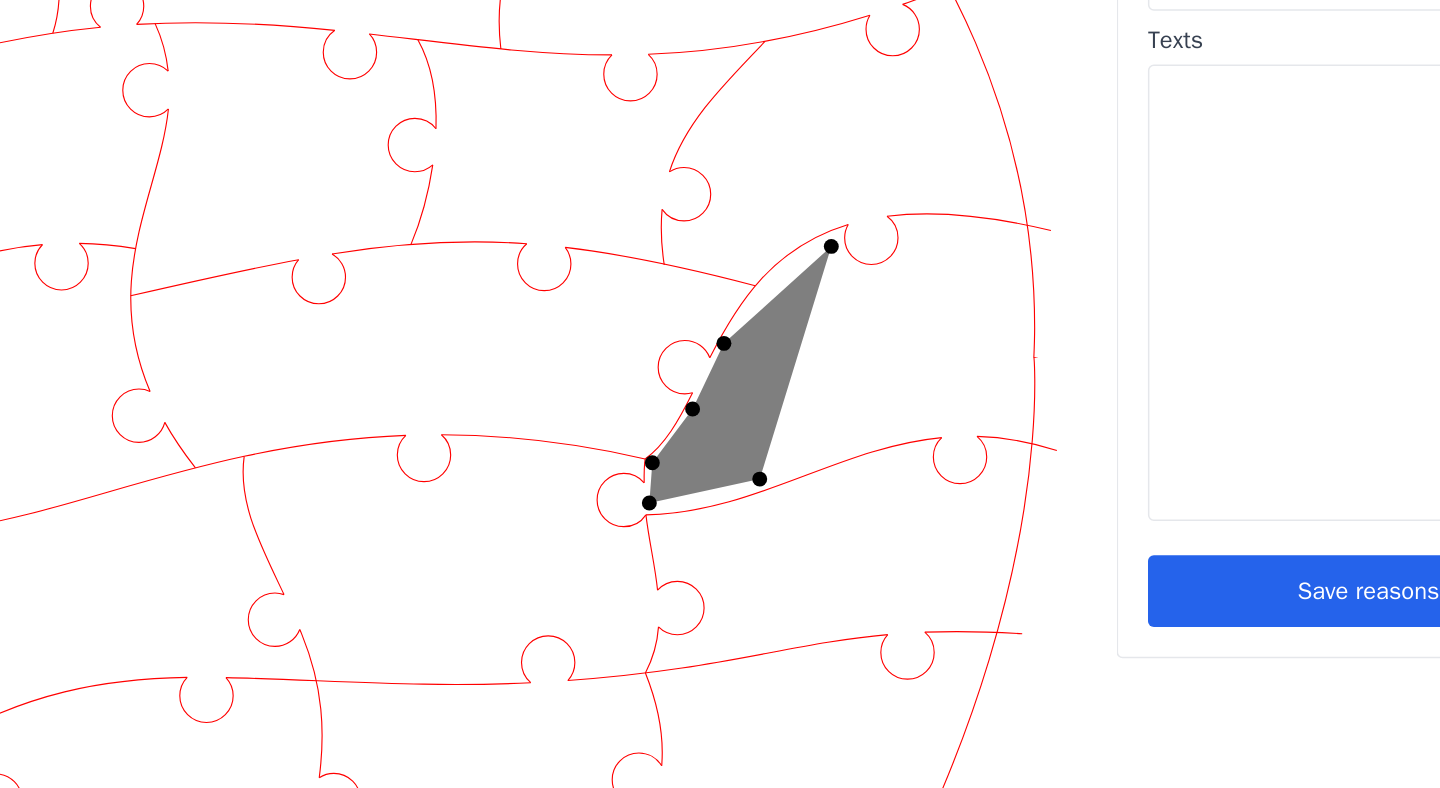 click 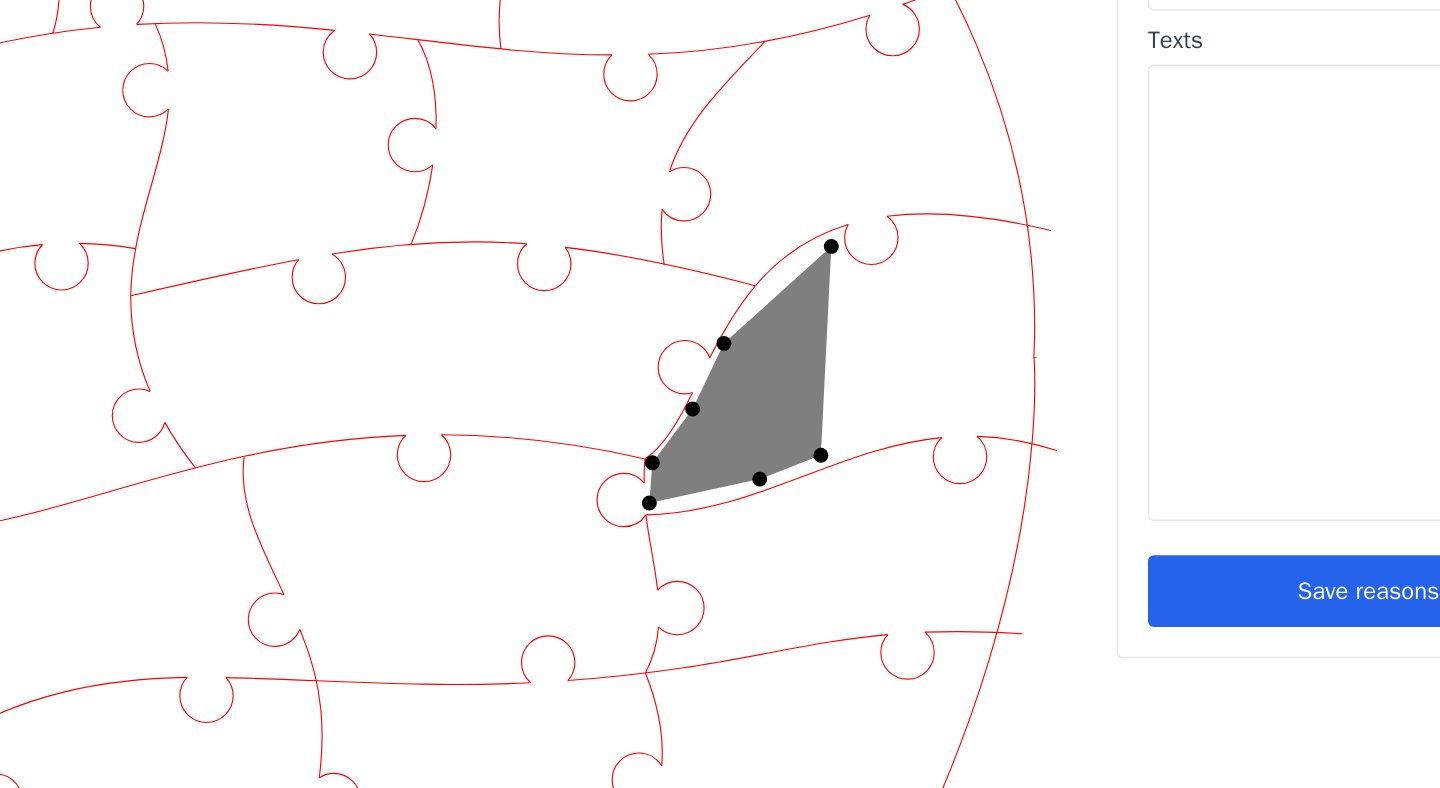 click 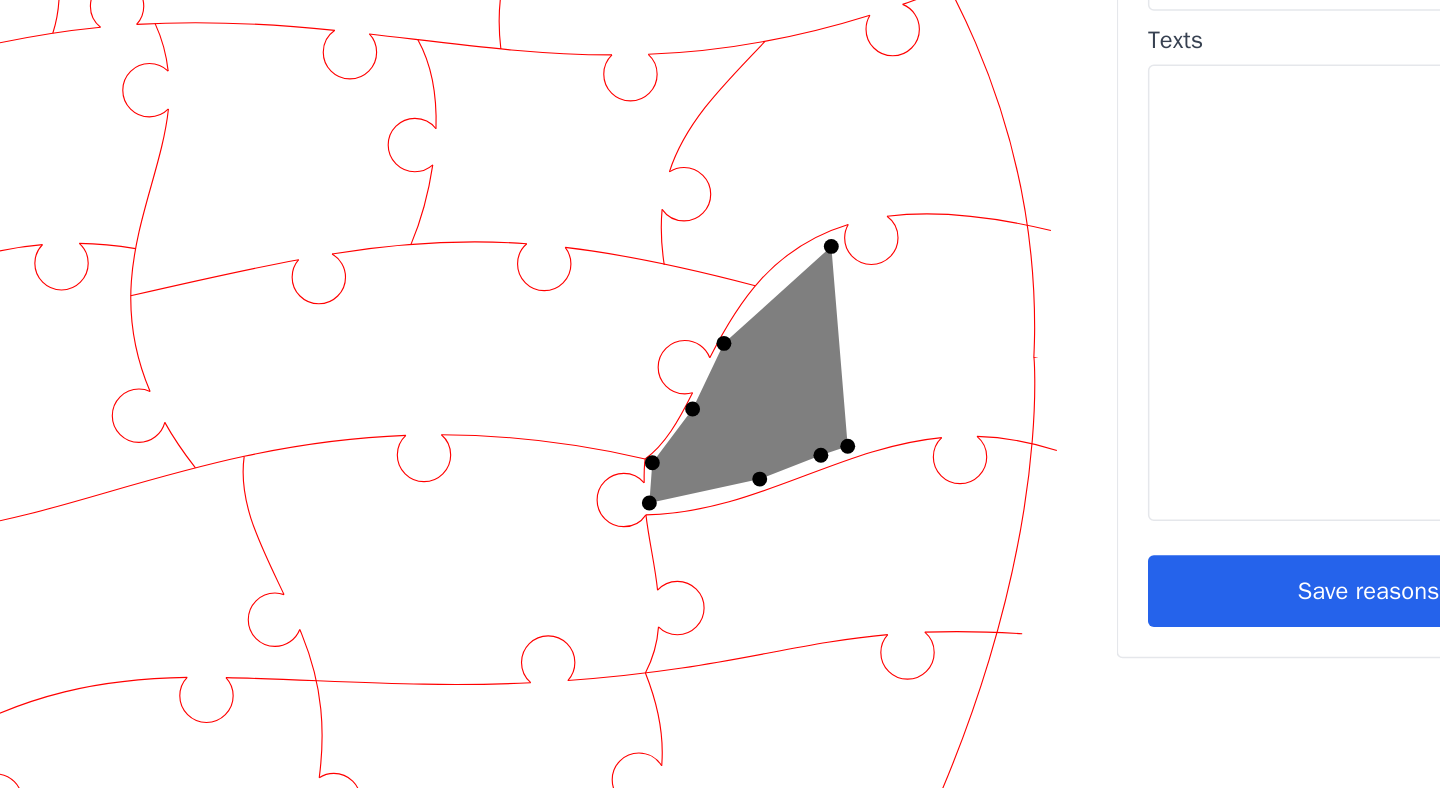 click 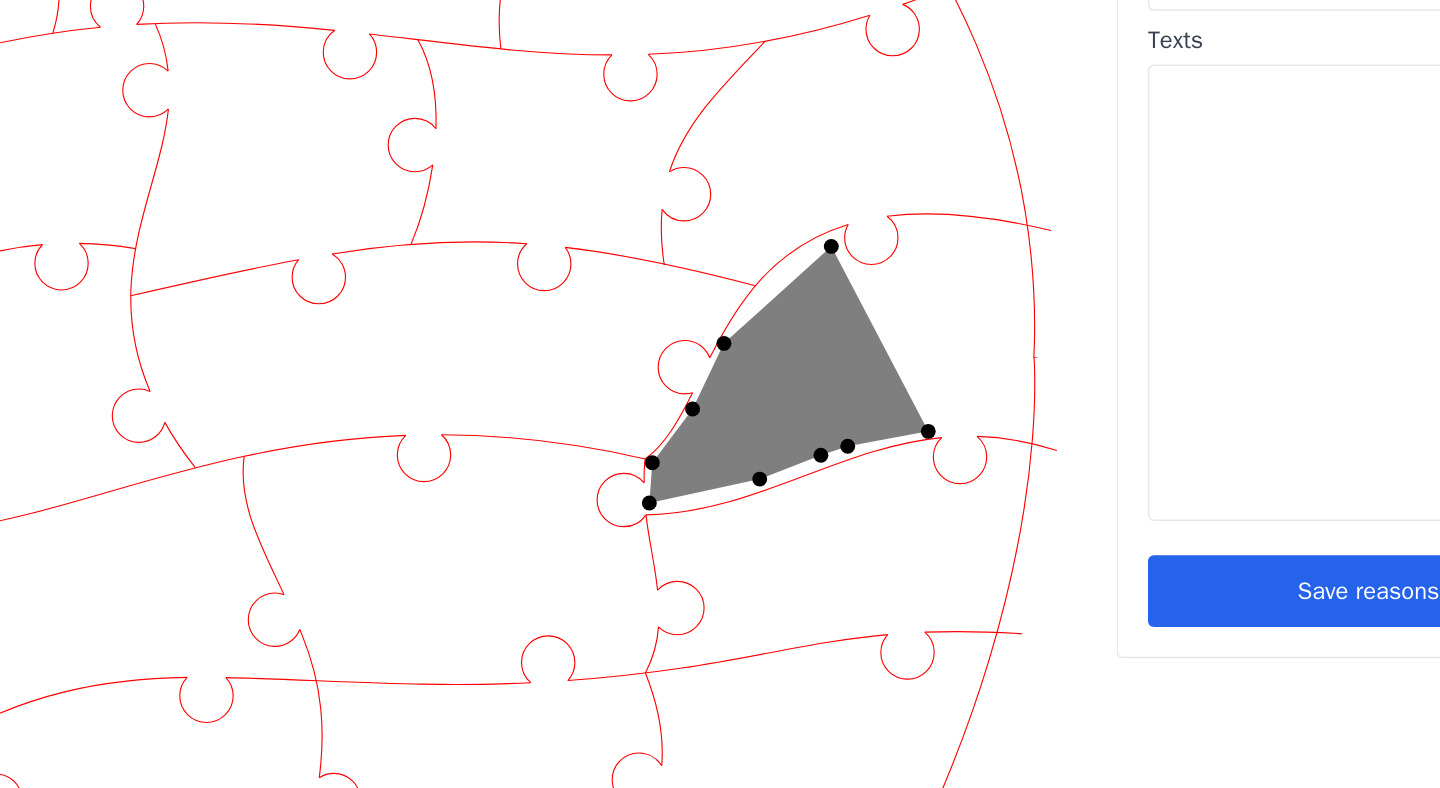 click 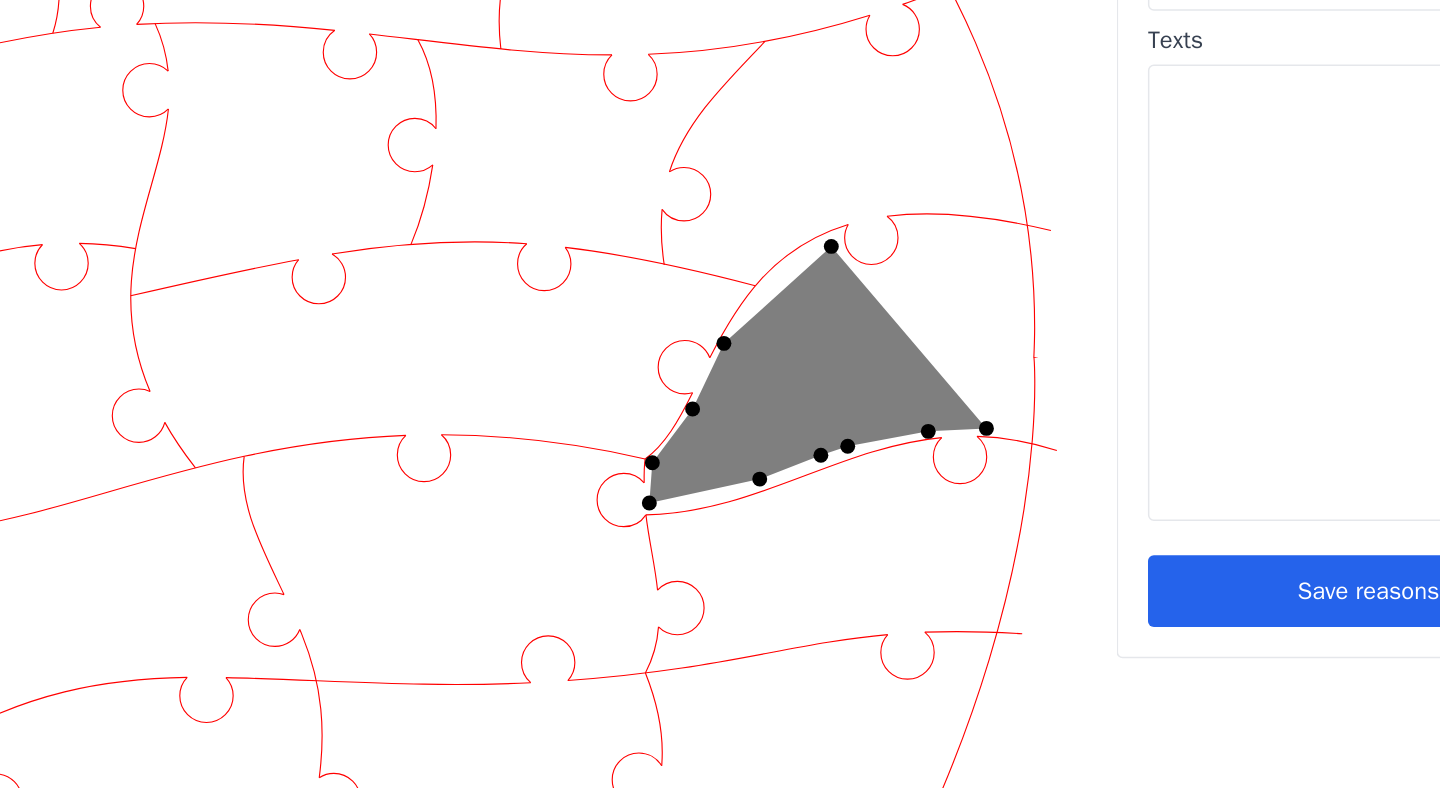 click 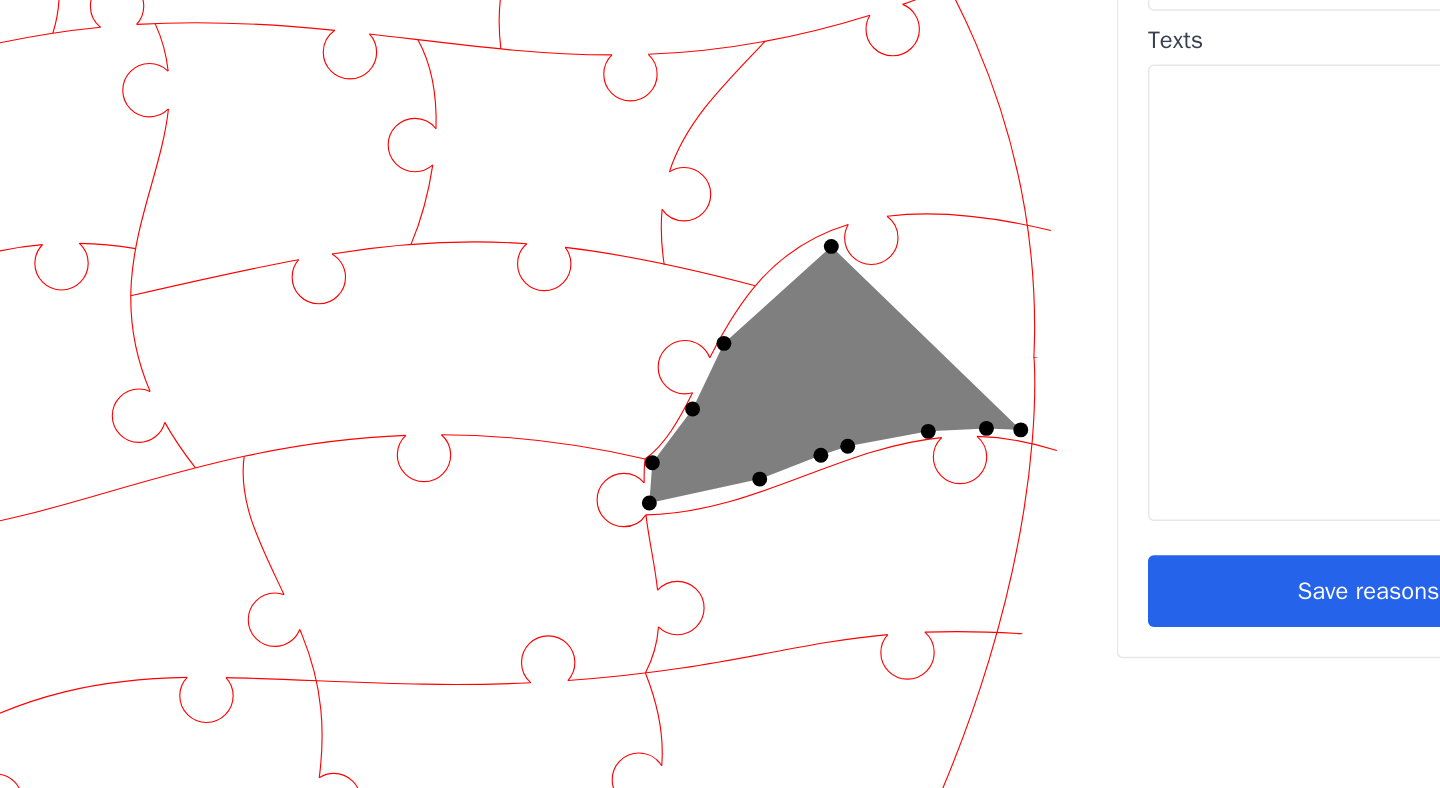 click 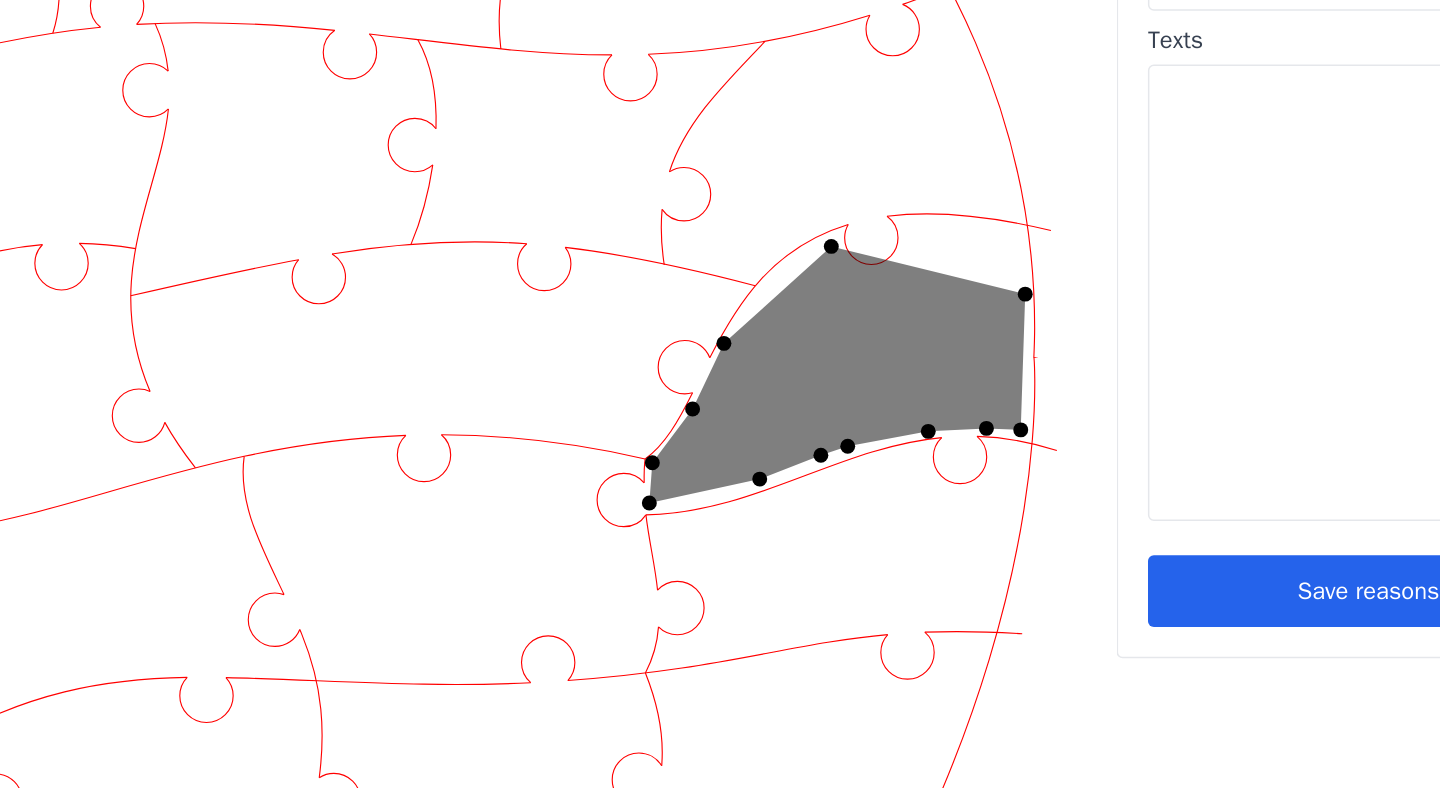 click 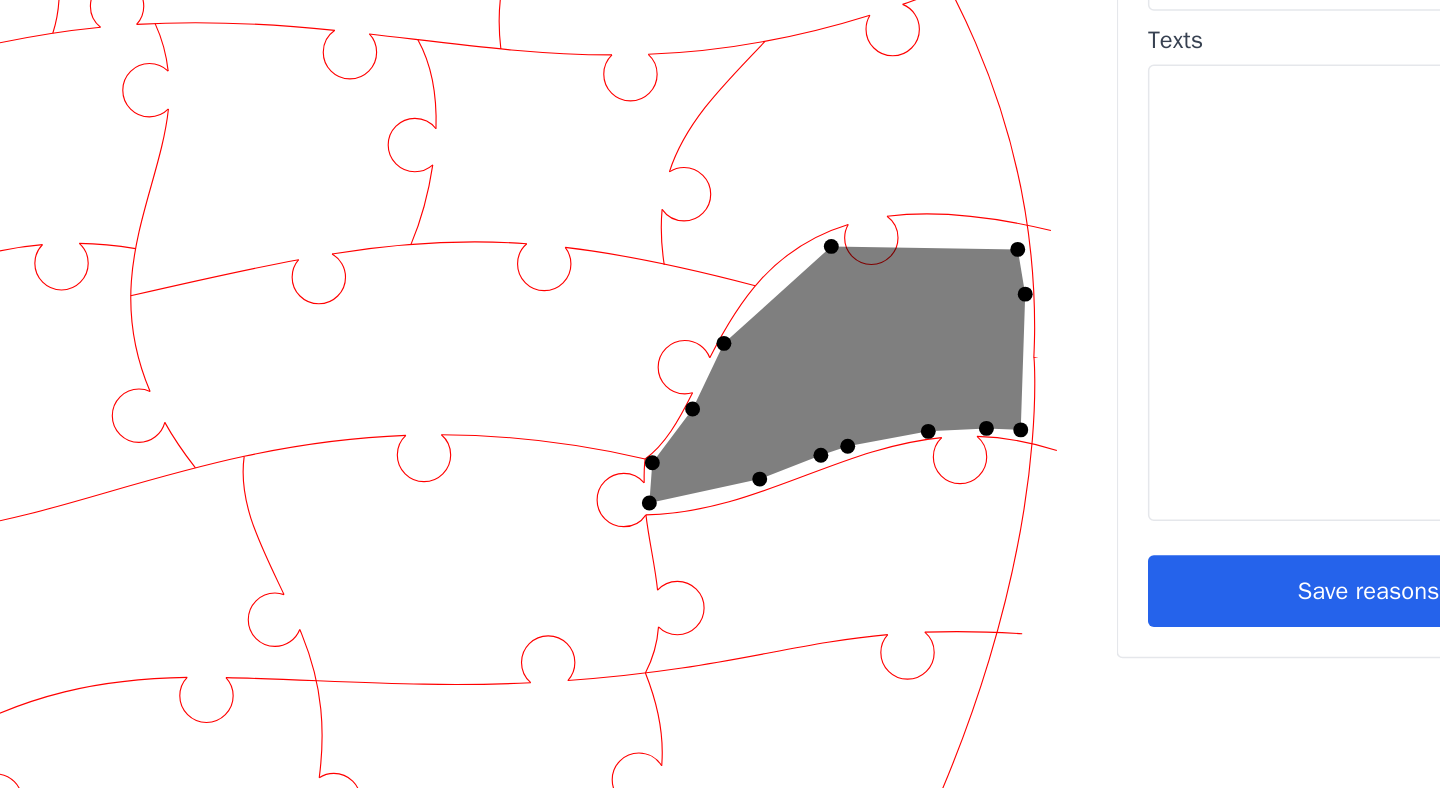 click 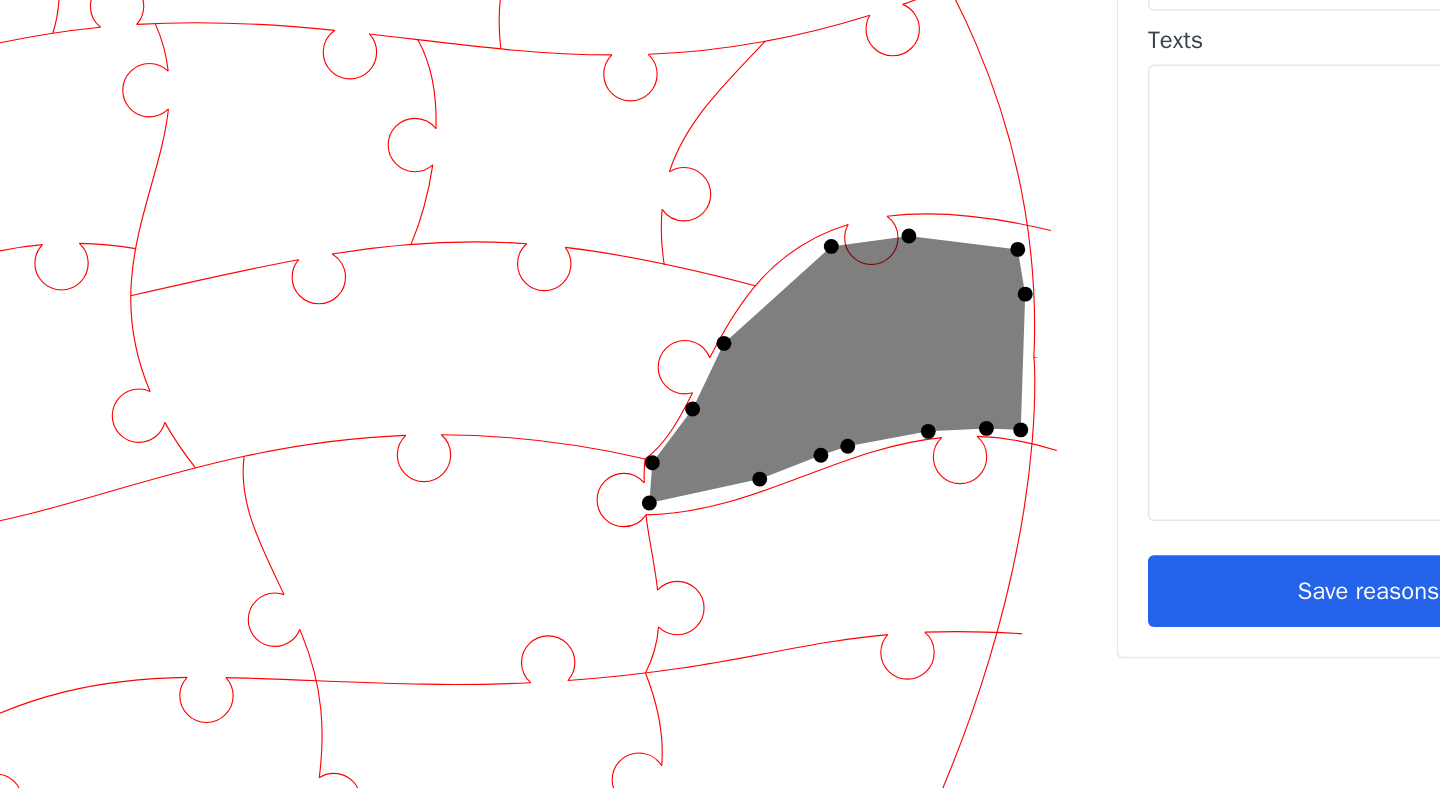 click 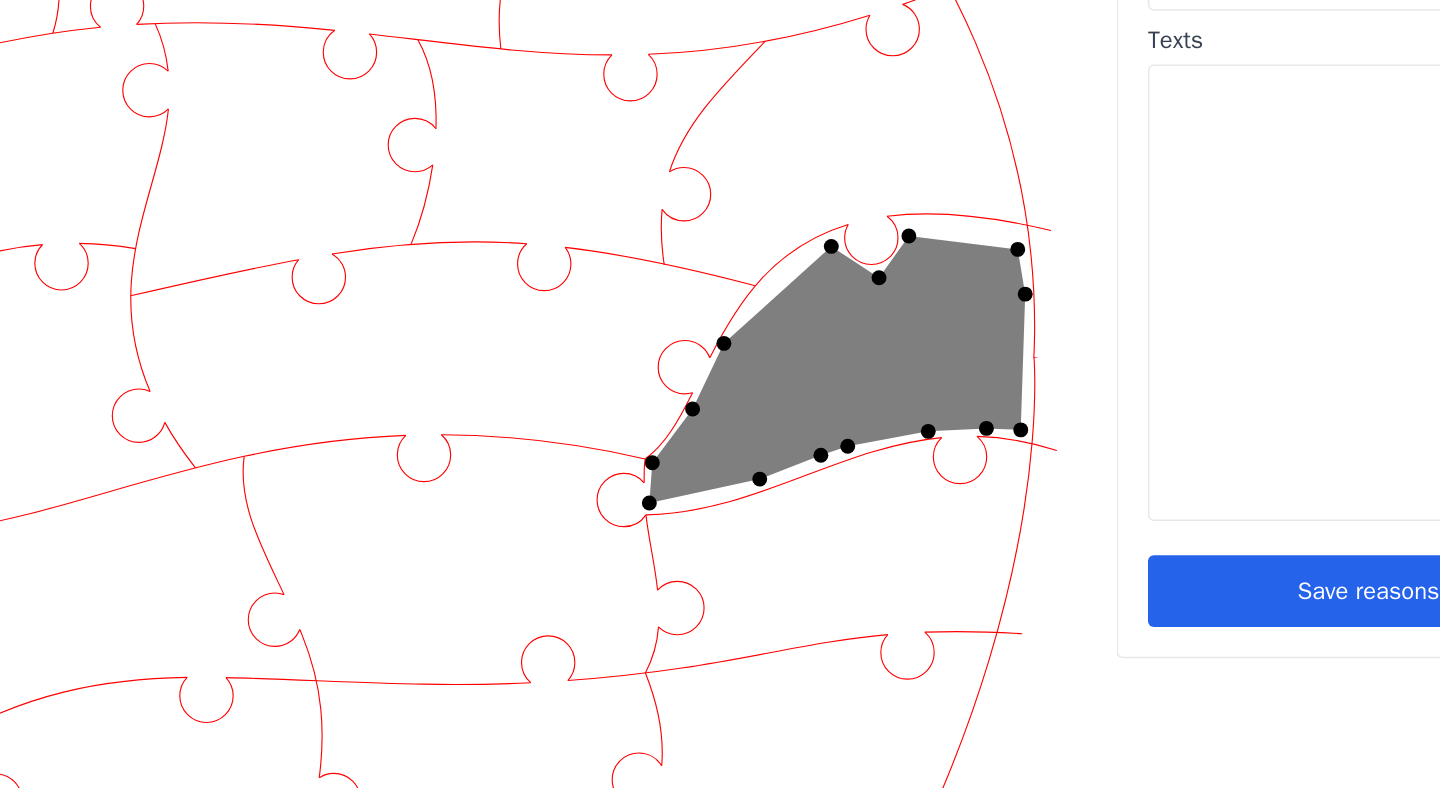 click 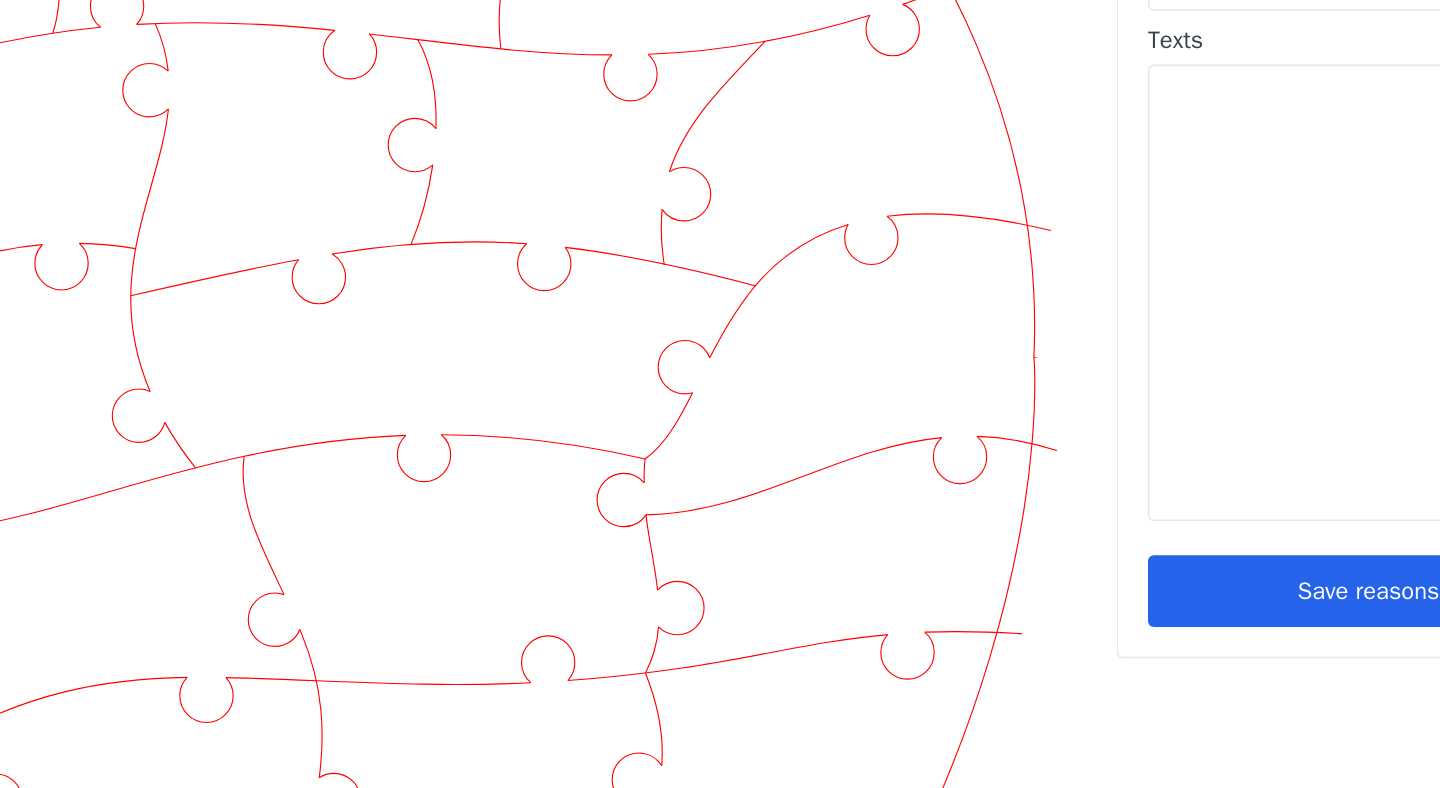 click 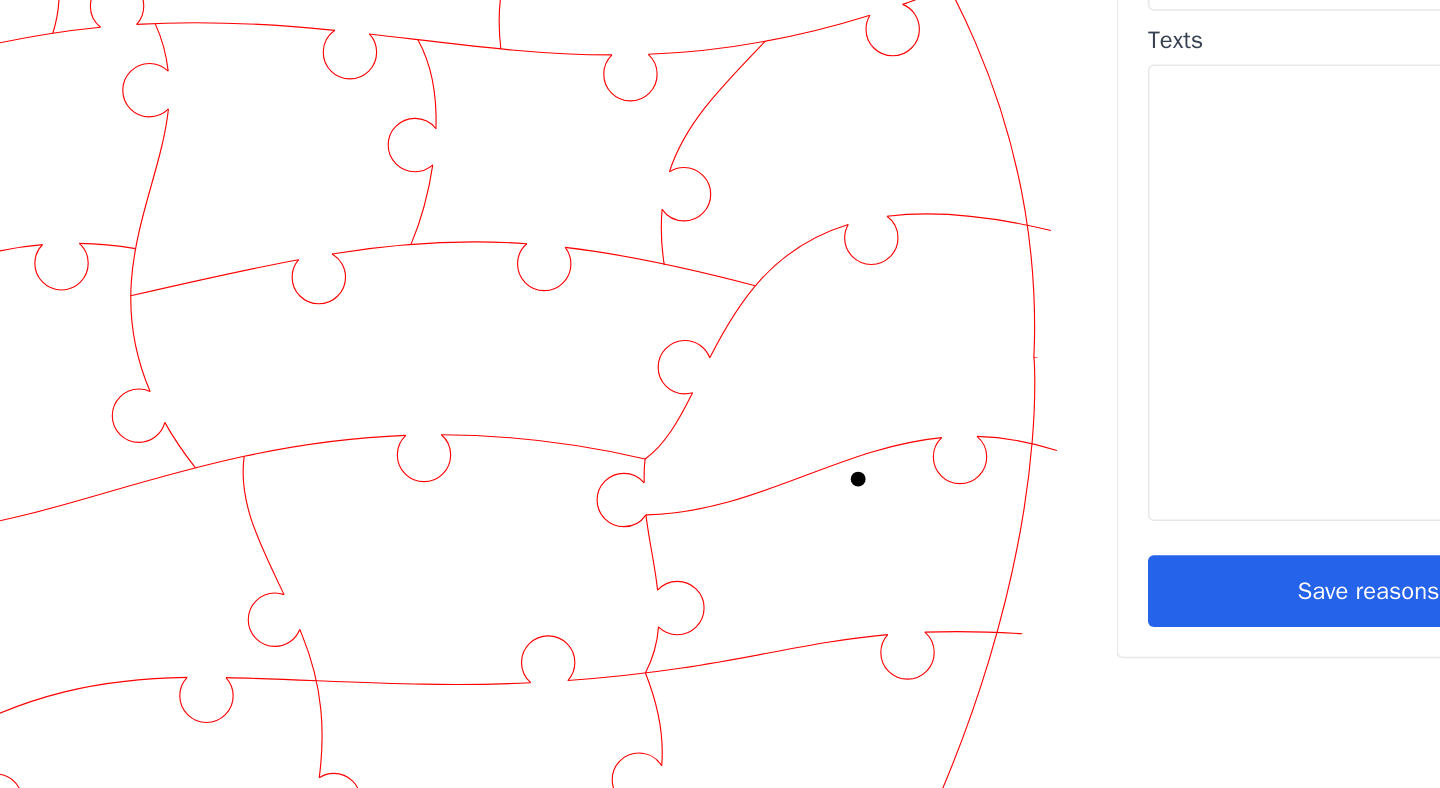 click 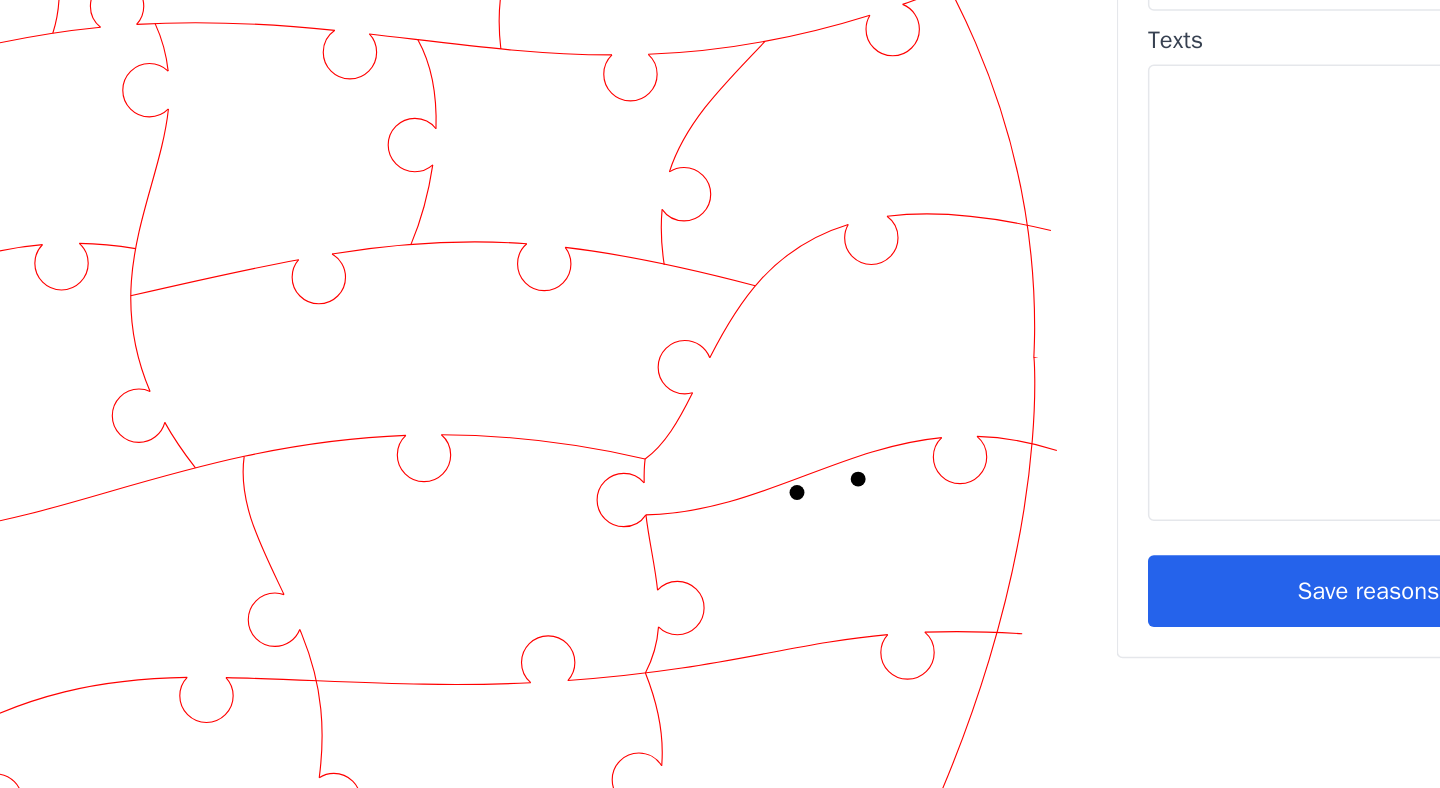 click 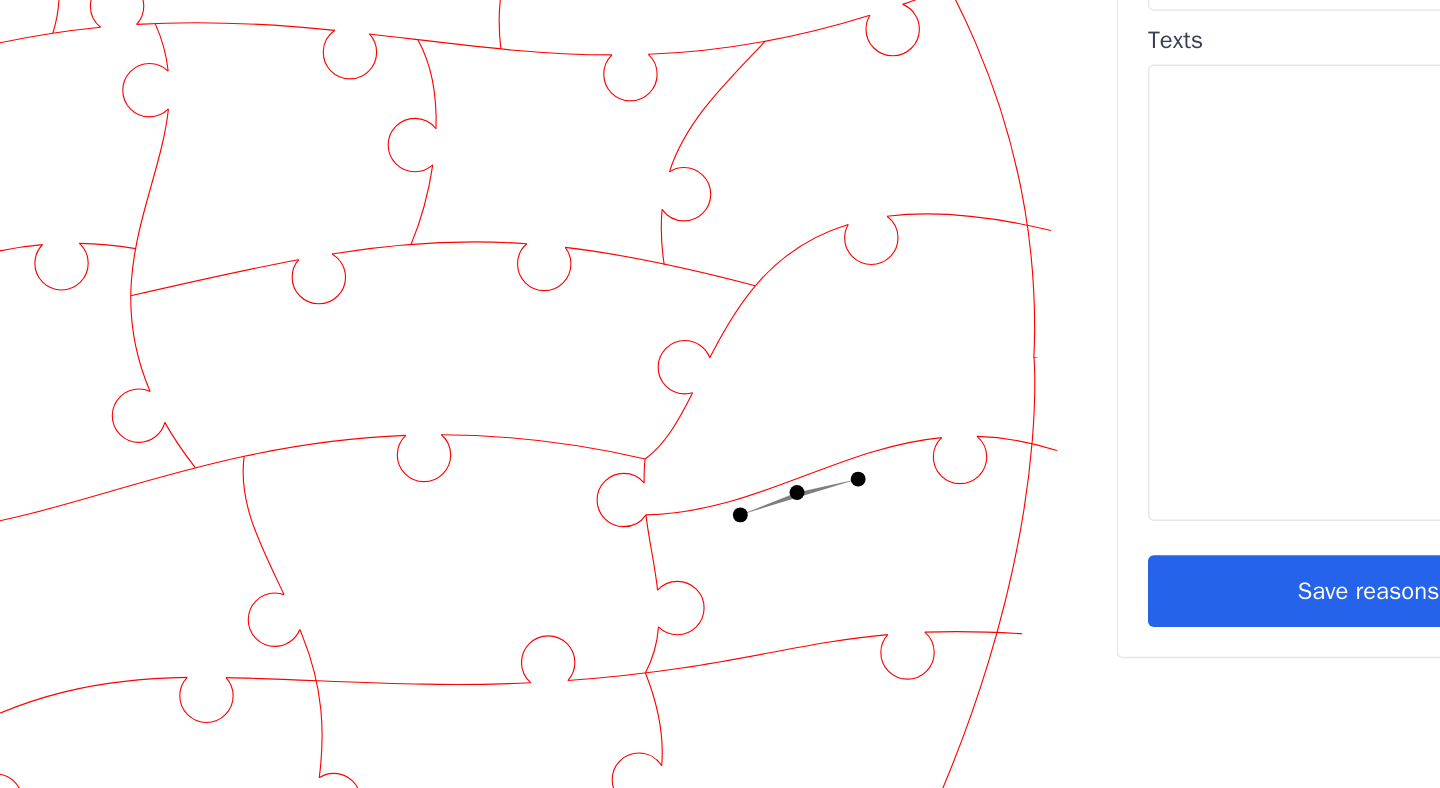click 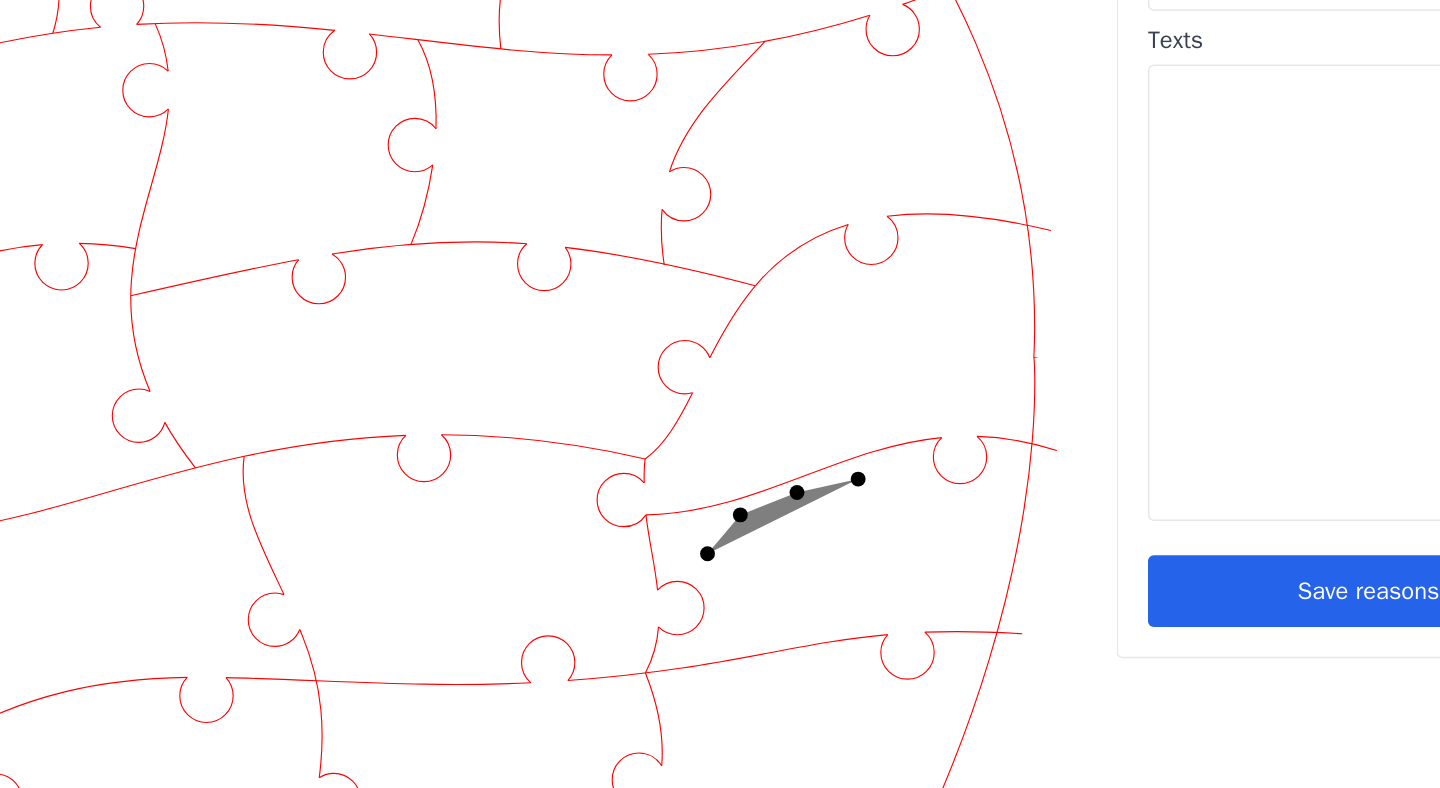 click 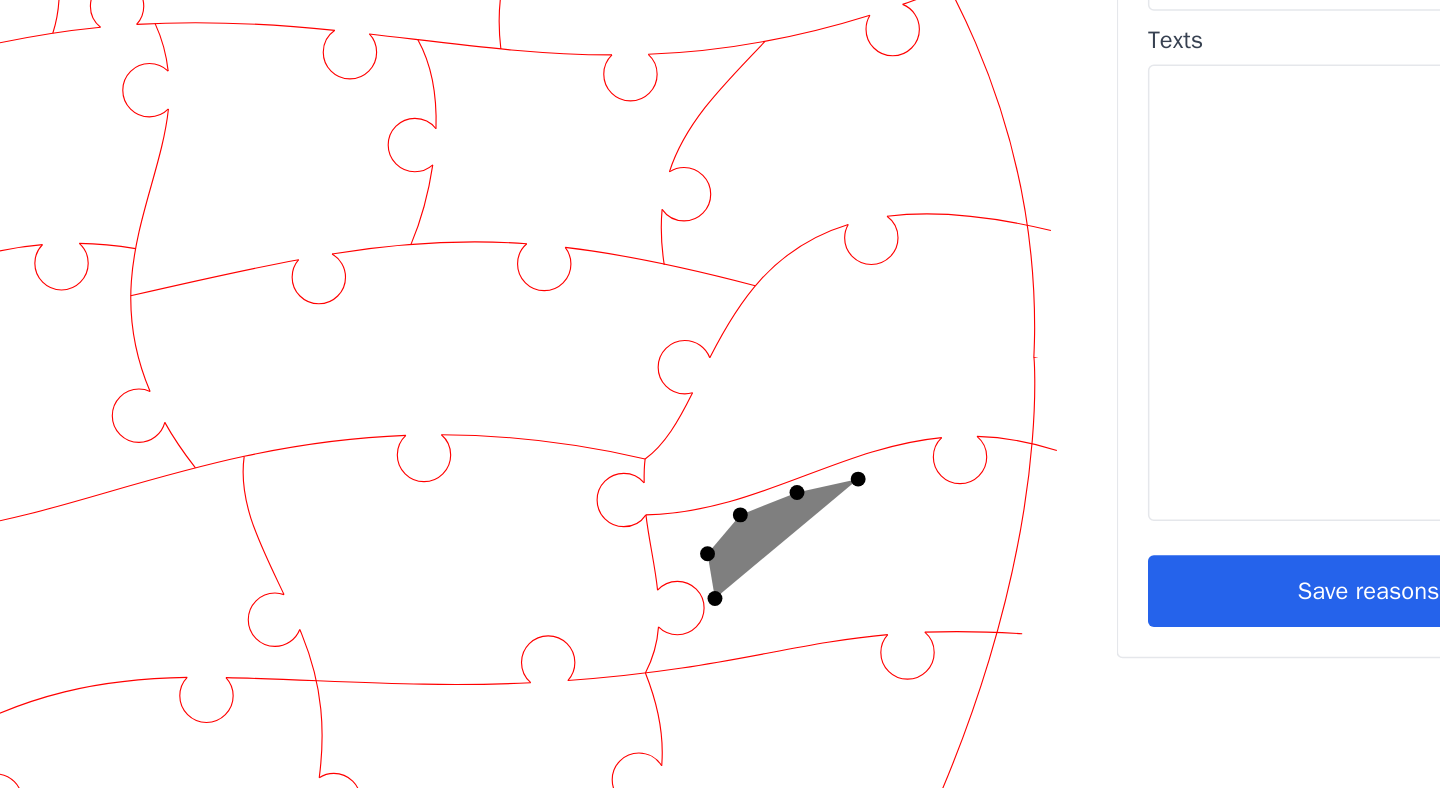 click 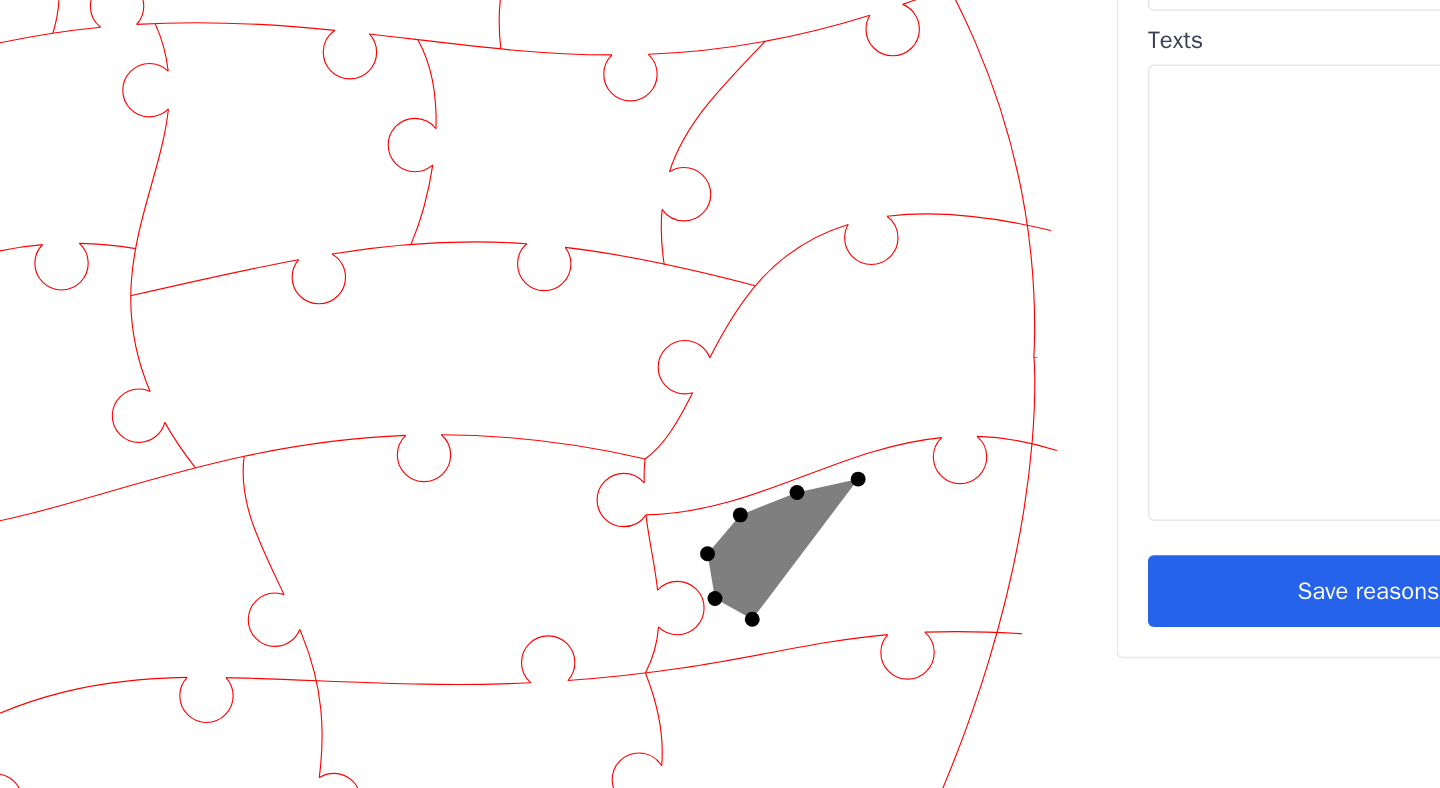 click 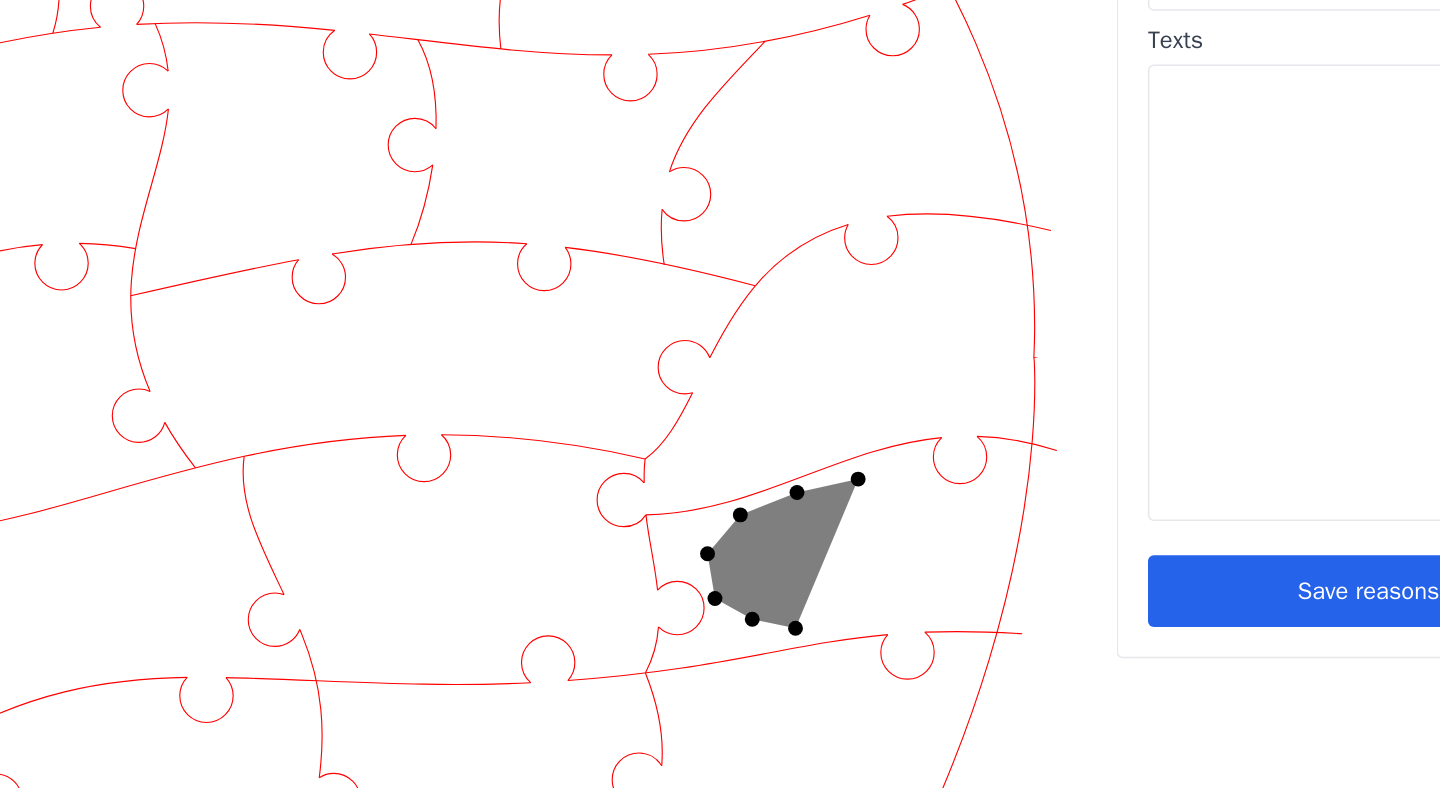click 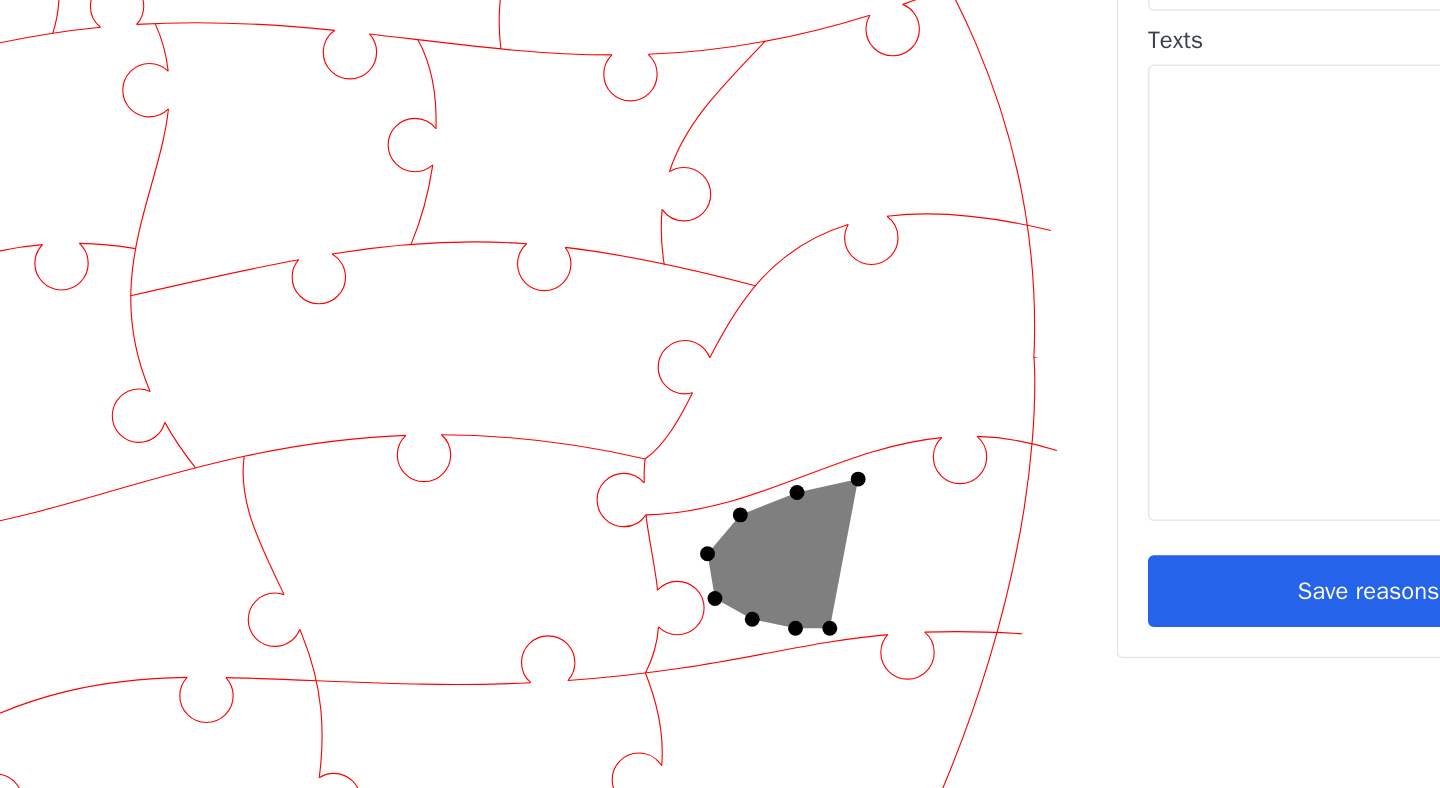 click 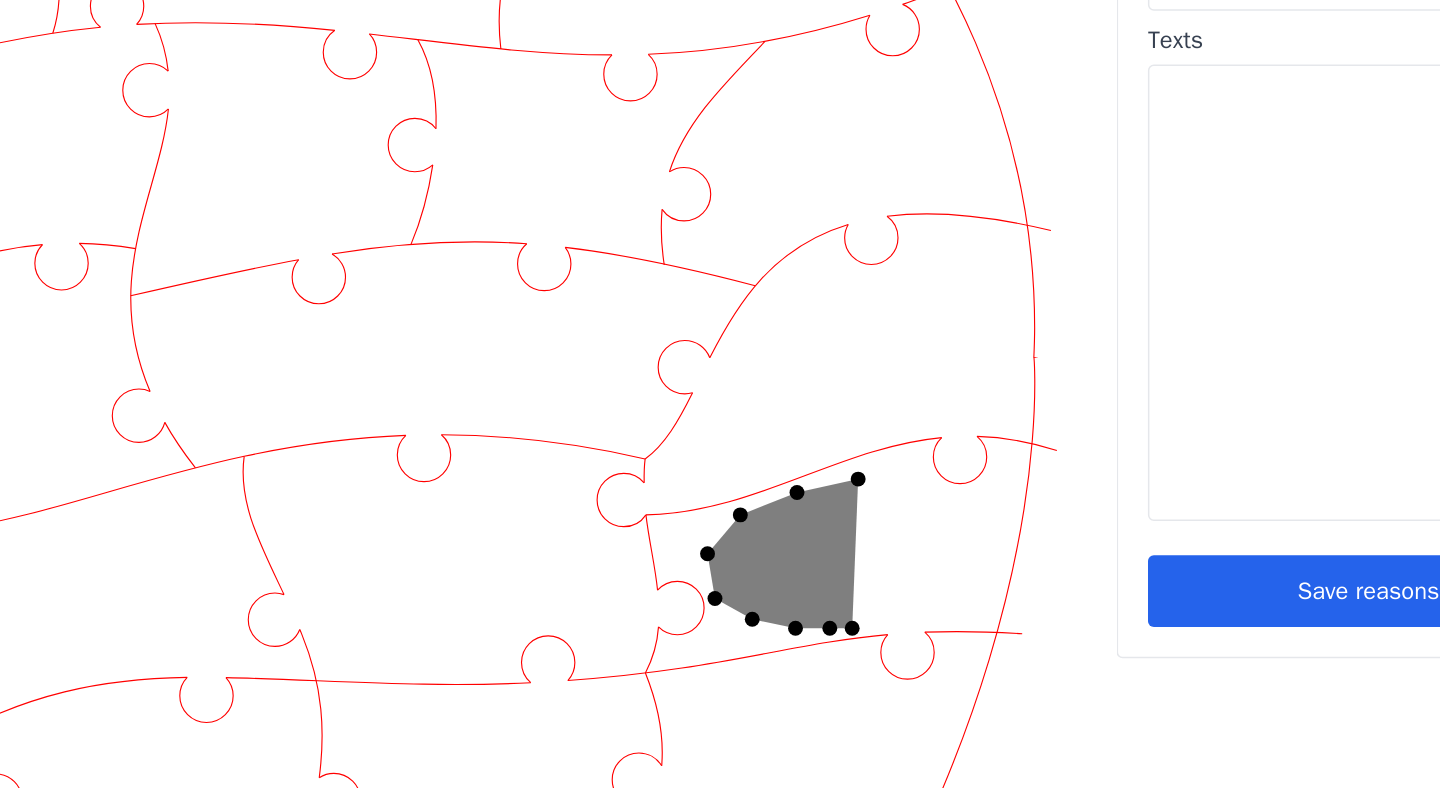 click 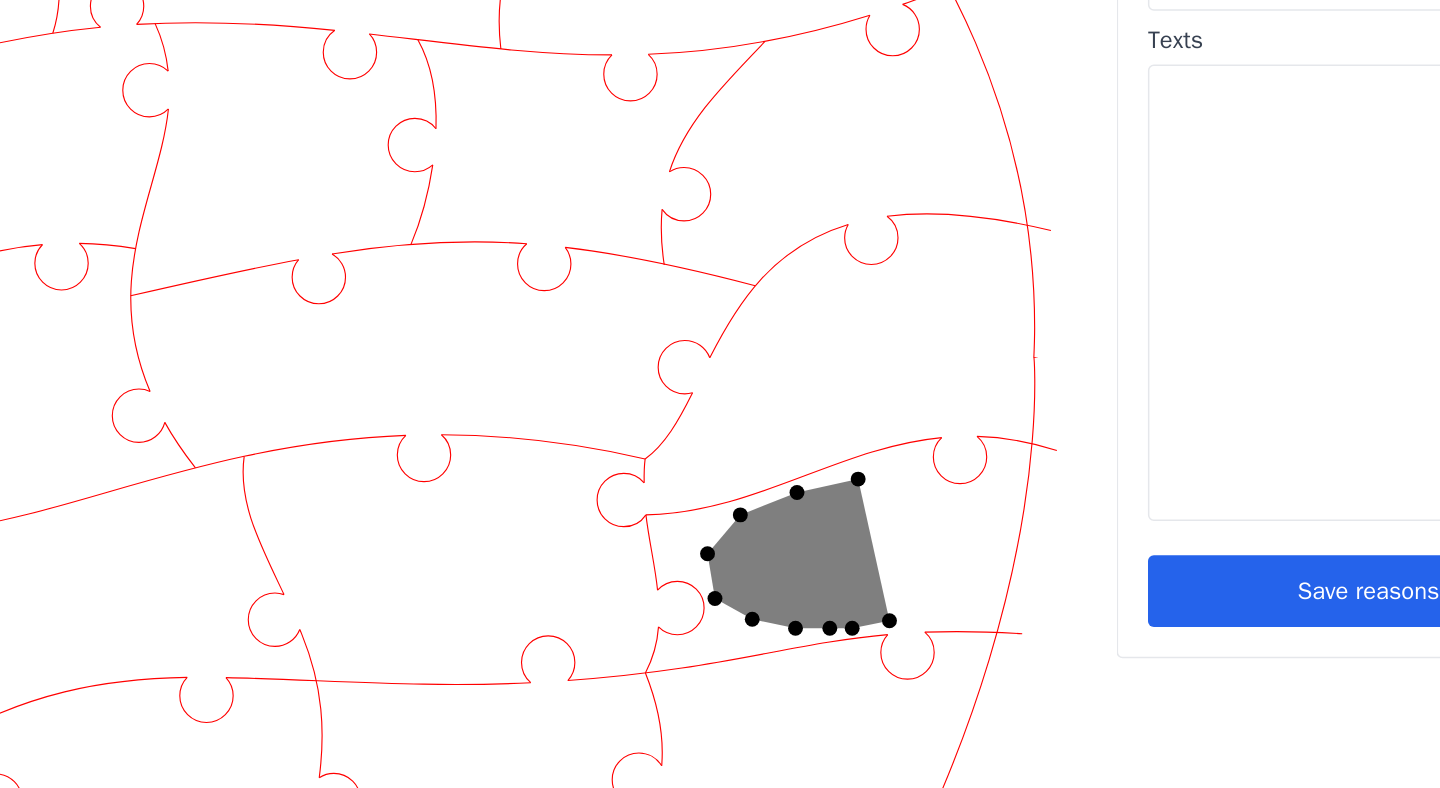 click 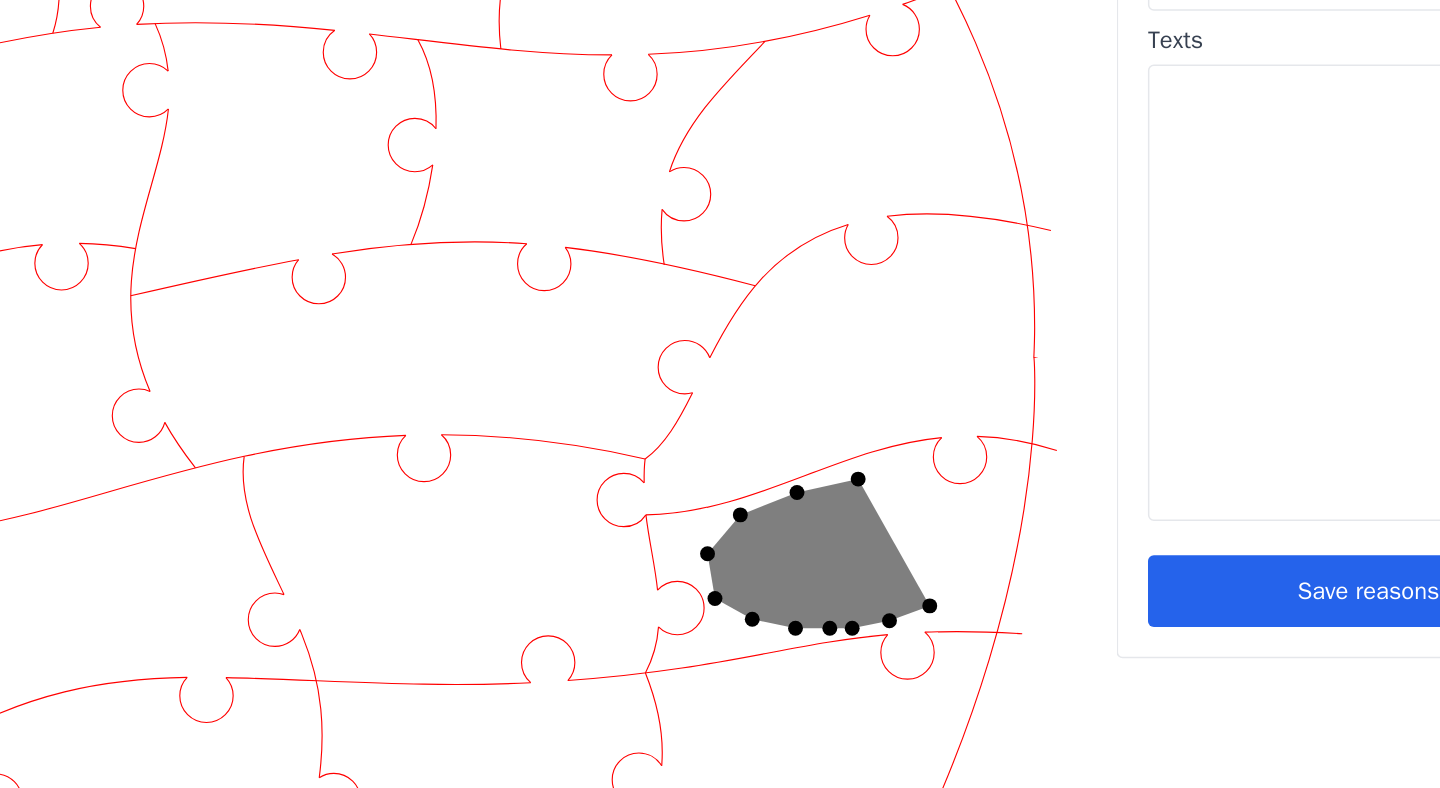 click 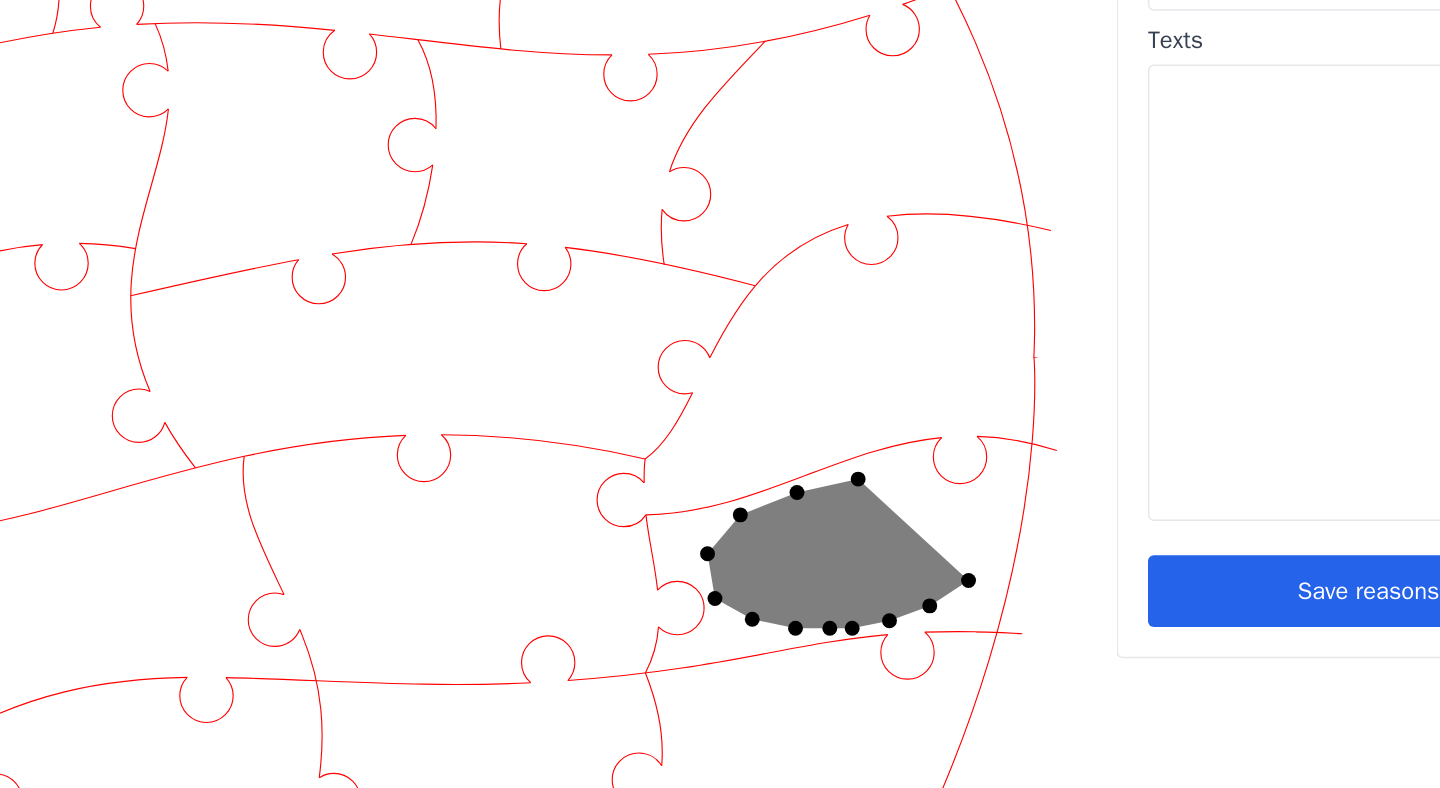 click 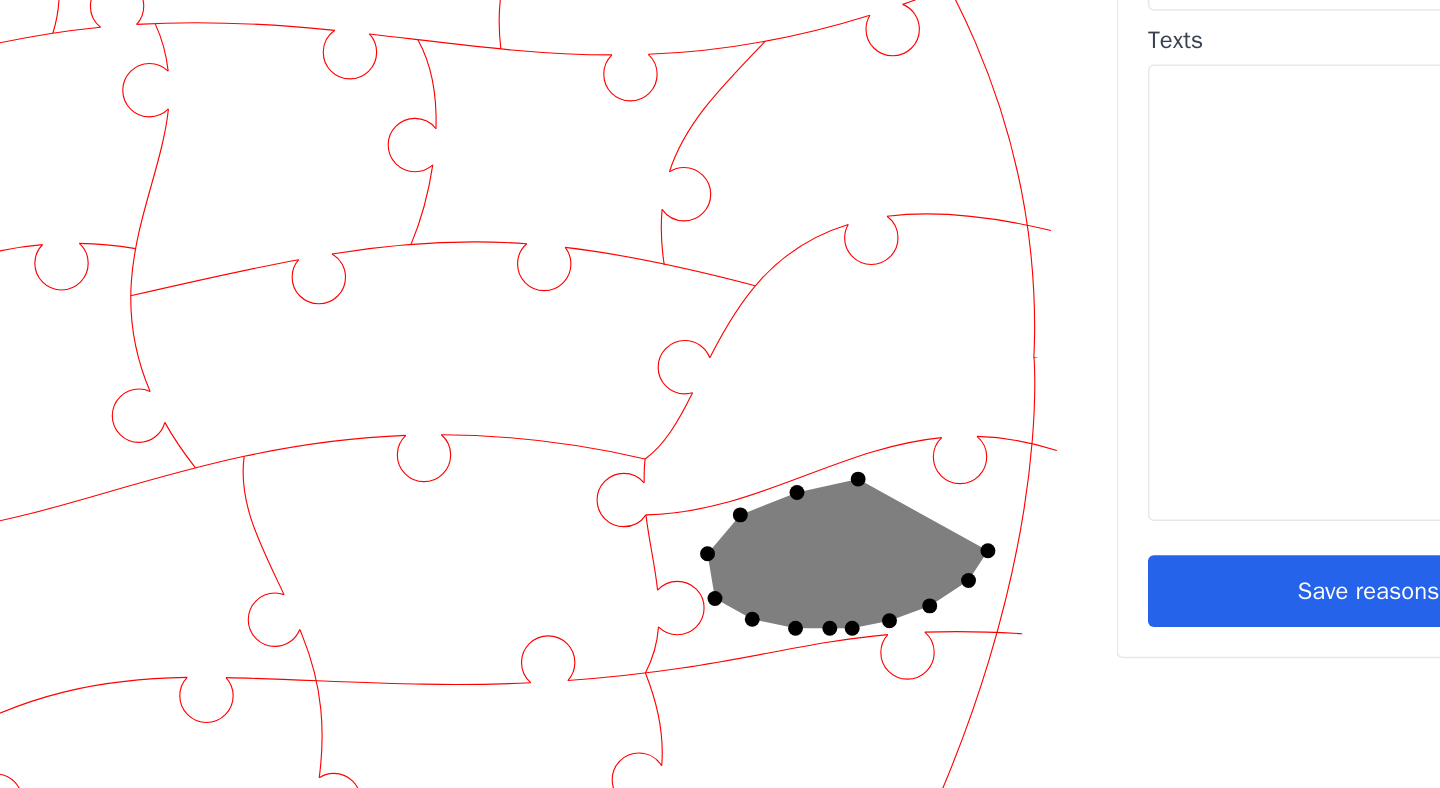 click 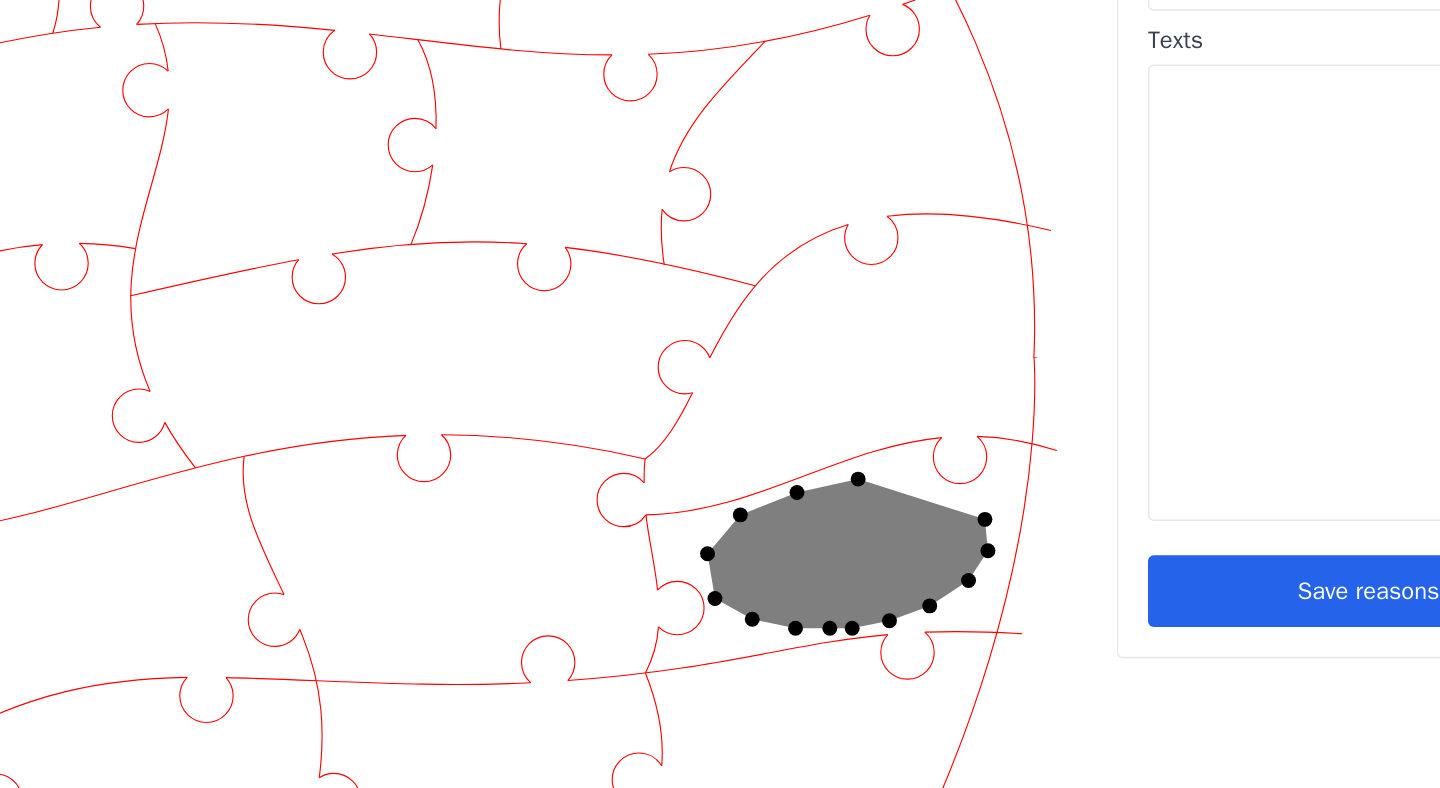 click 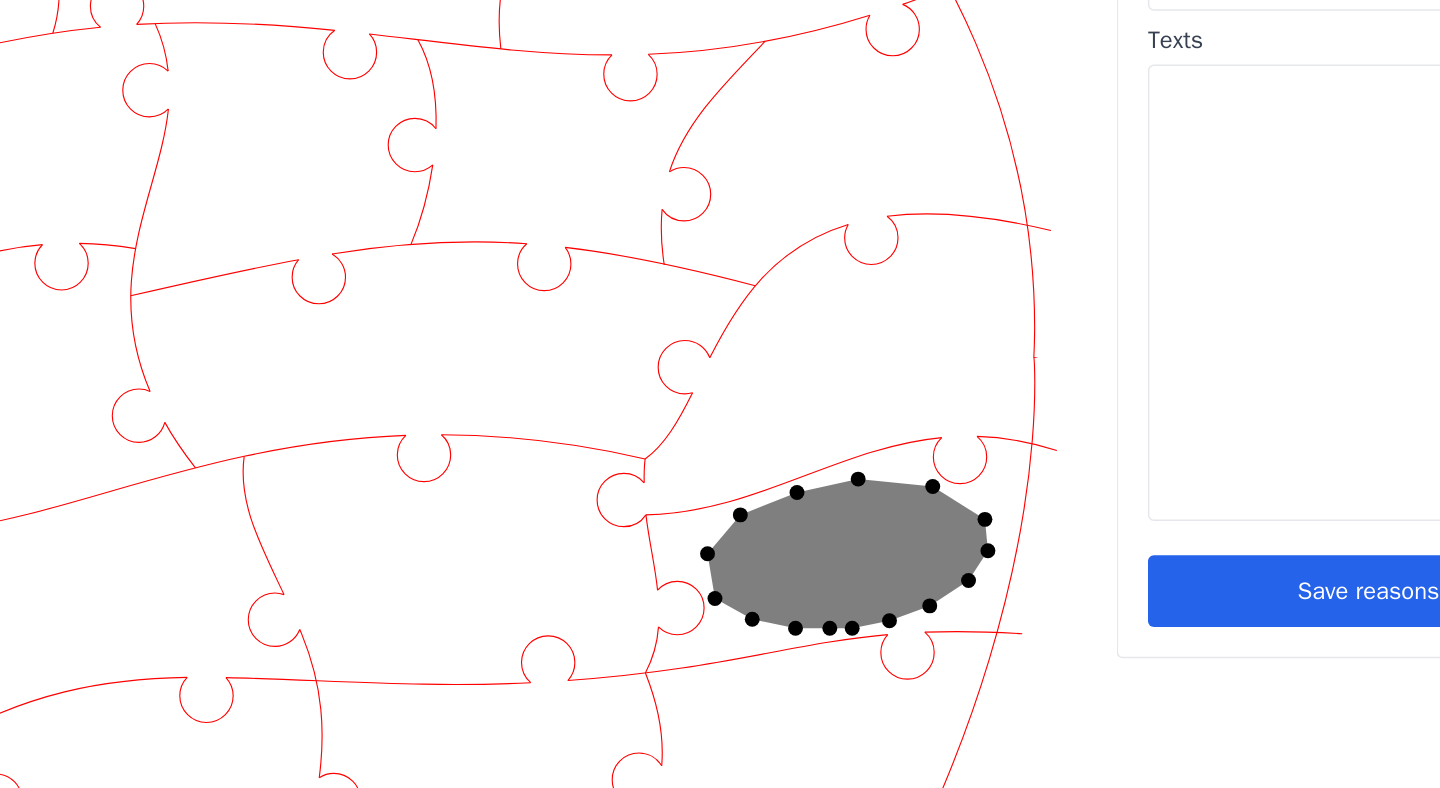 click 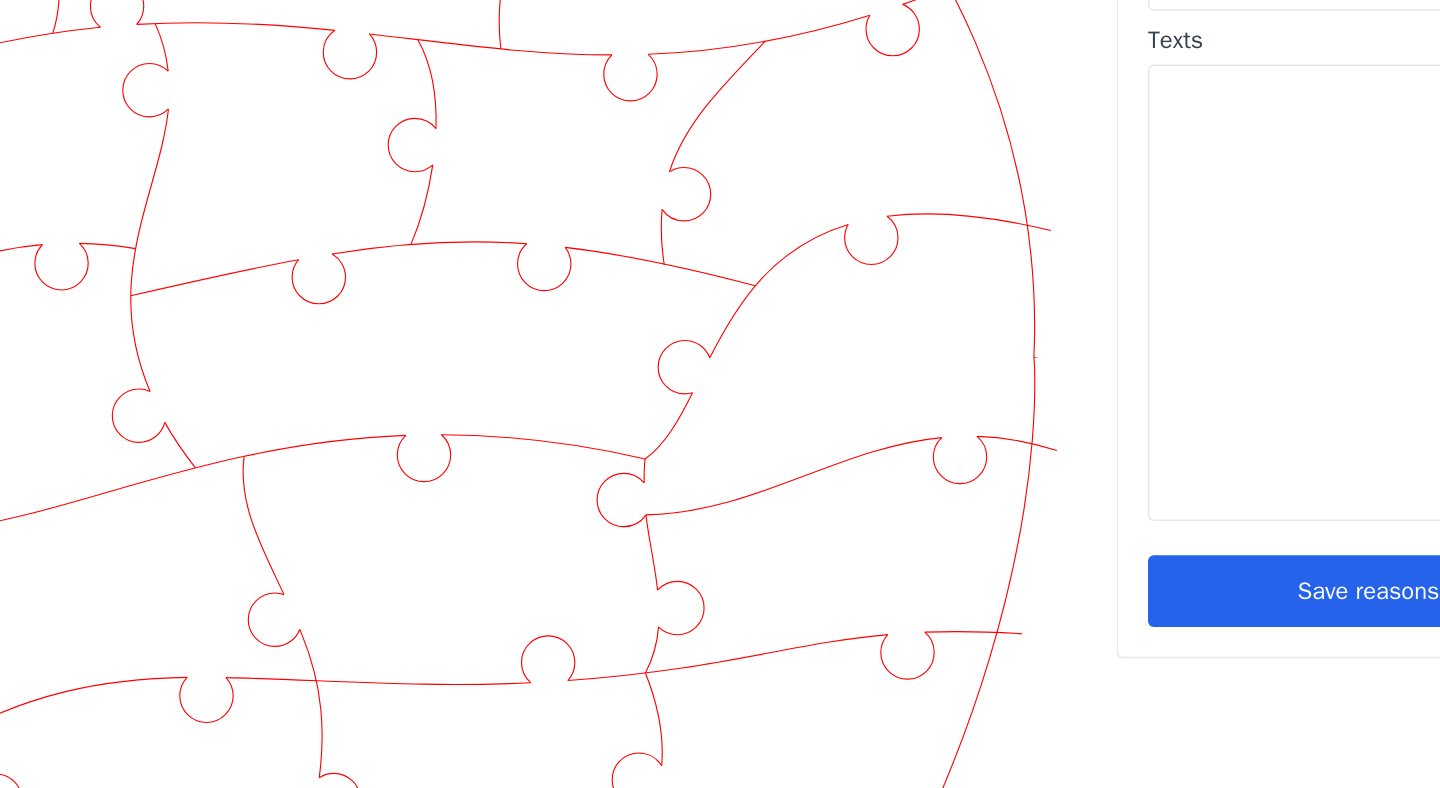 click 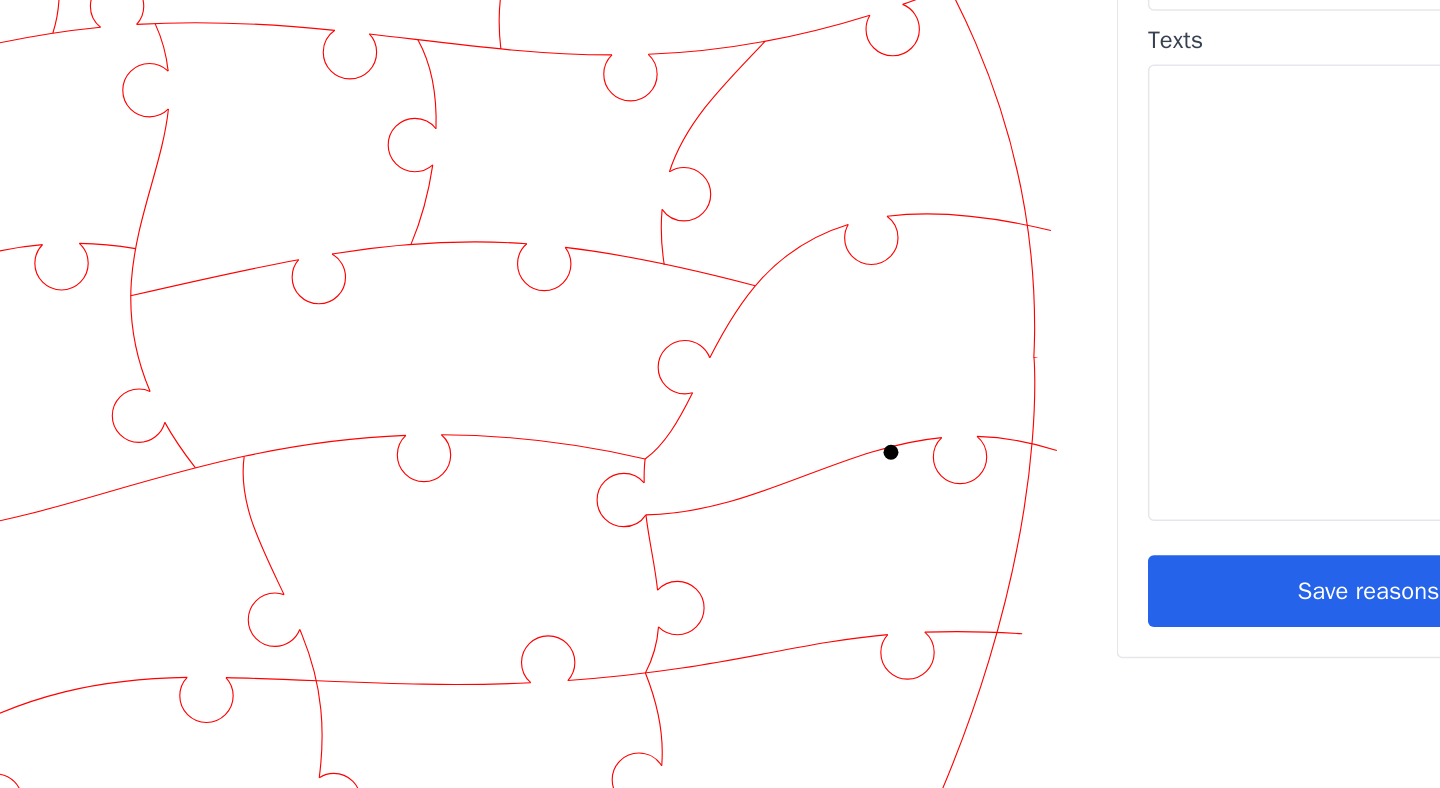 click 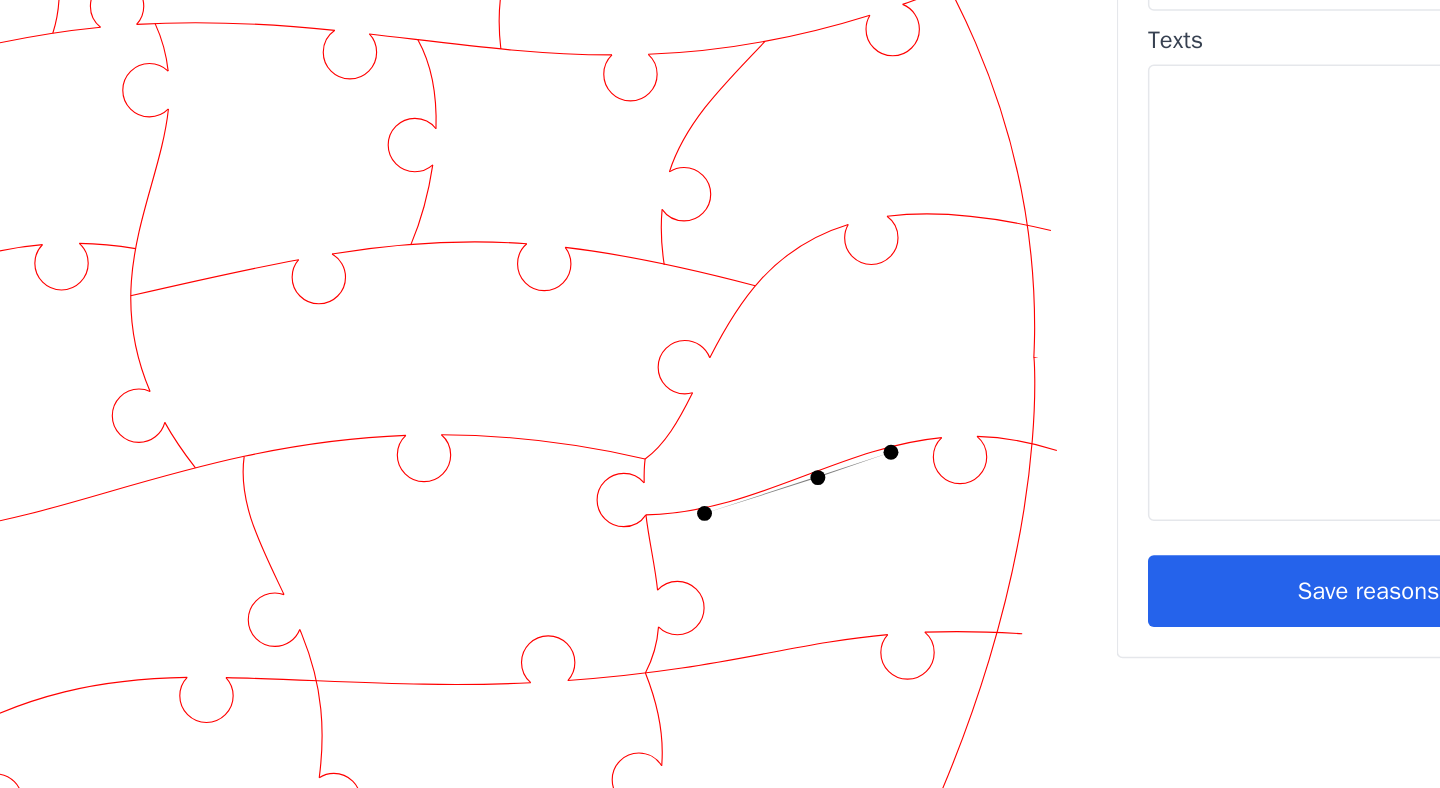 click 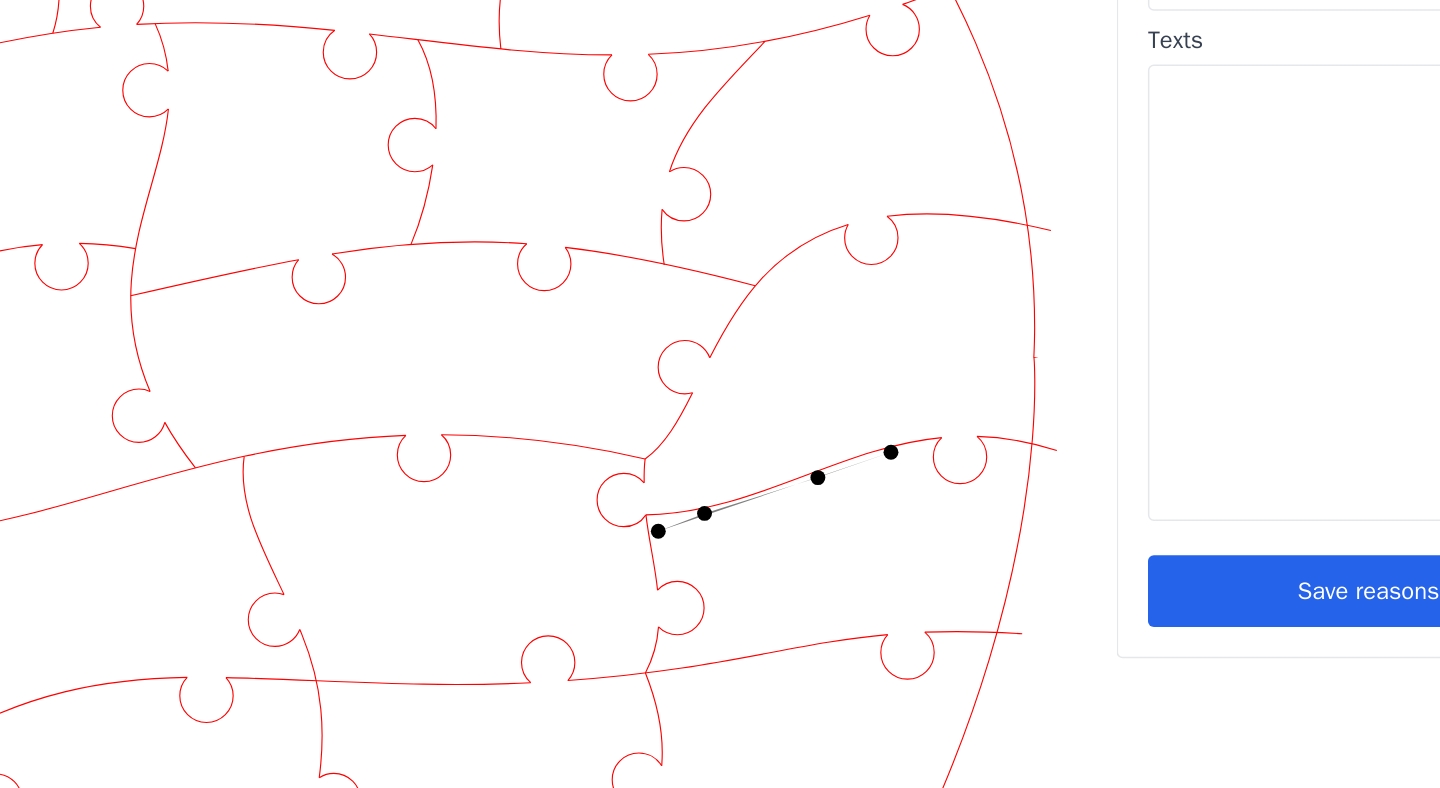 click 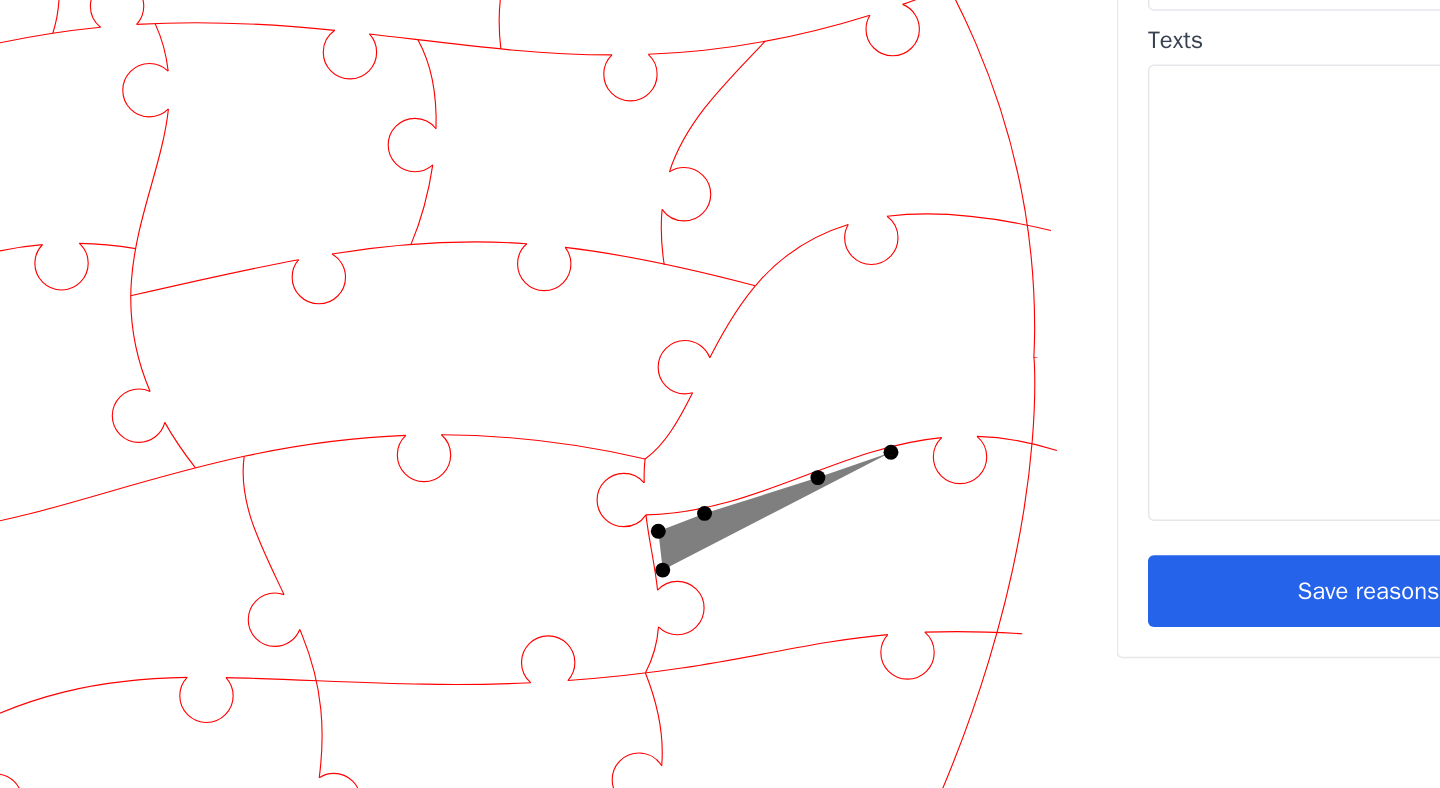 click 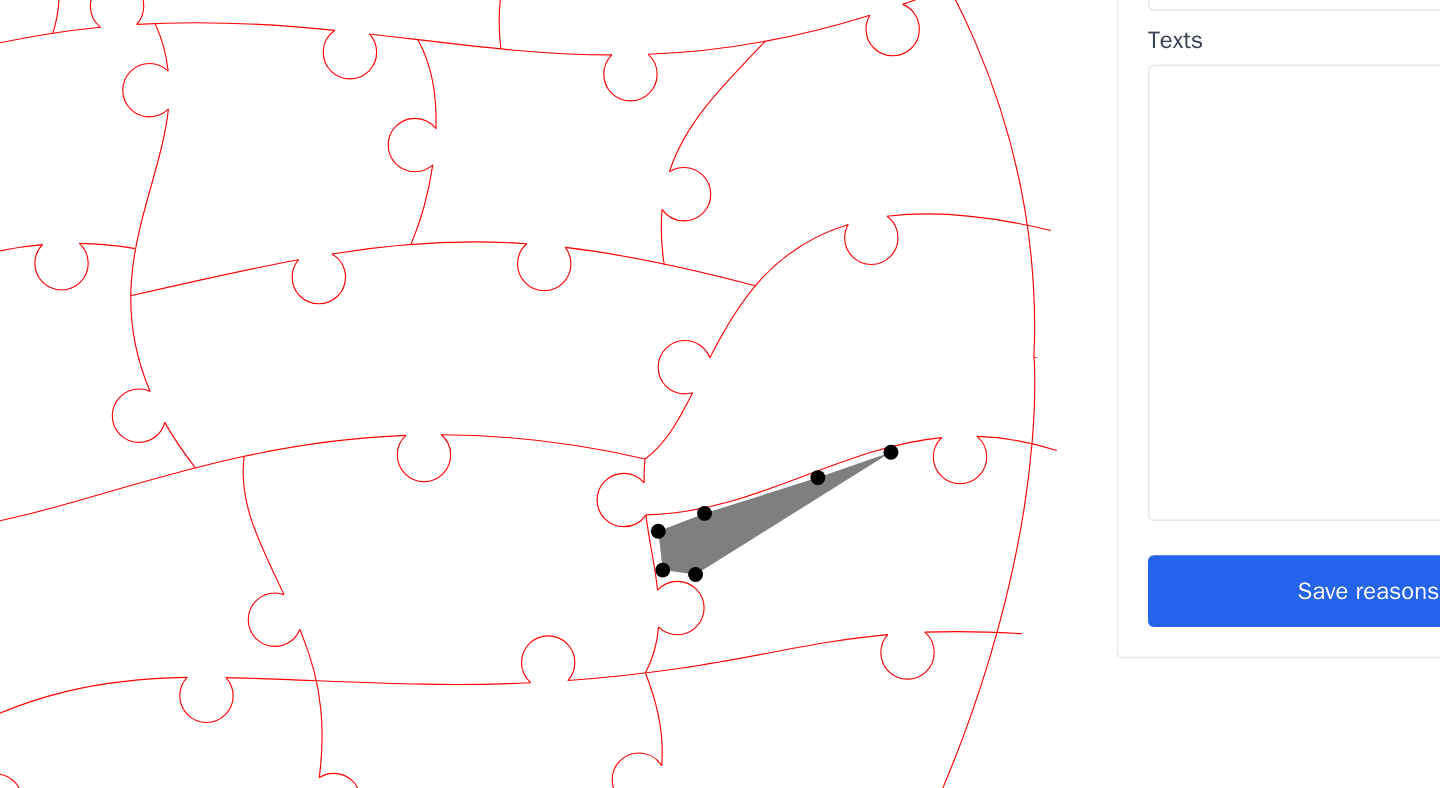 click 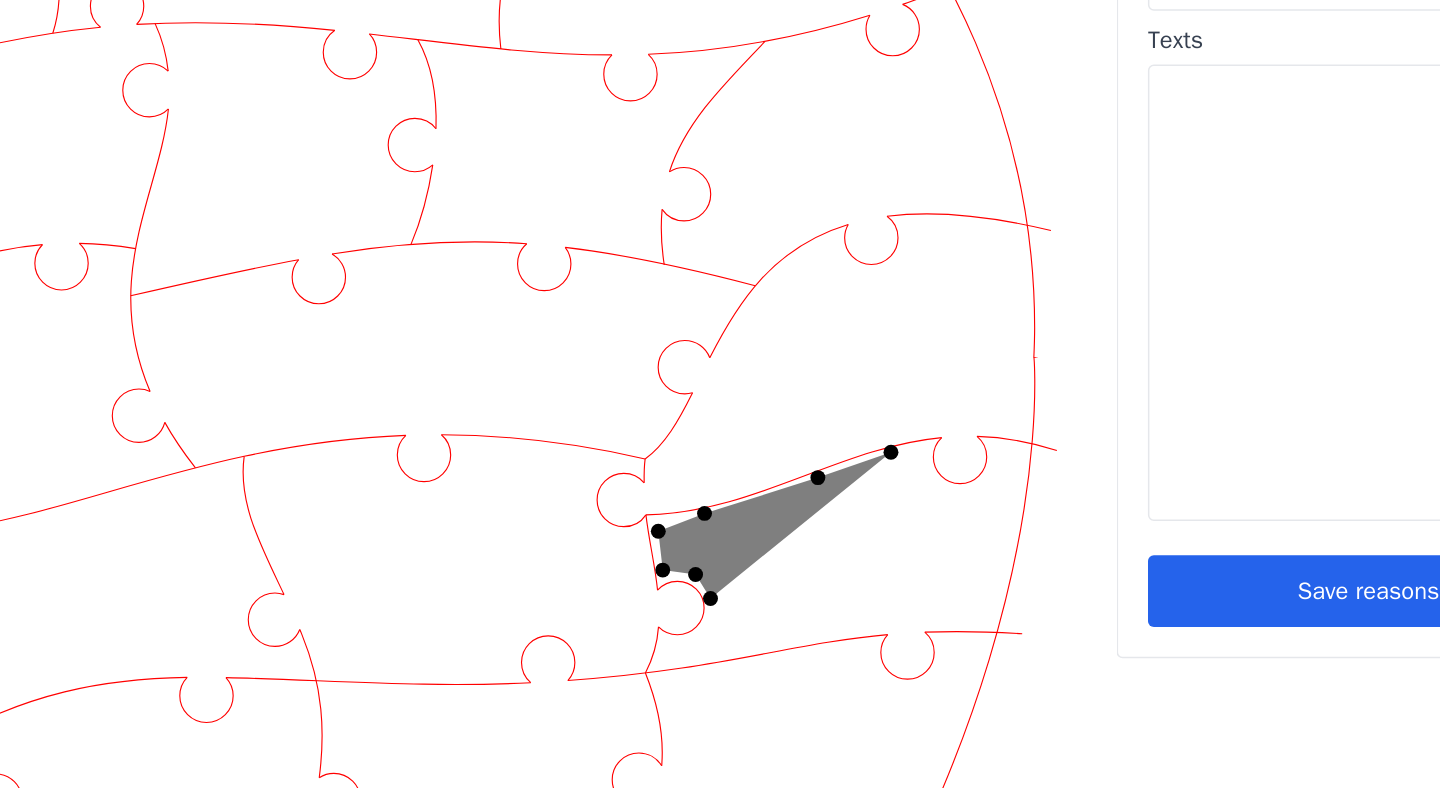 click 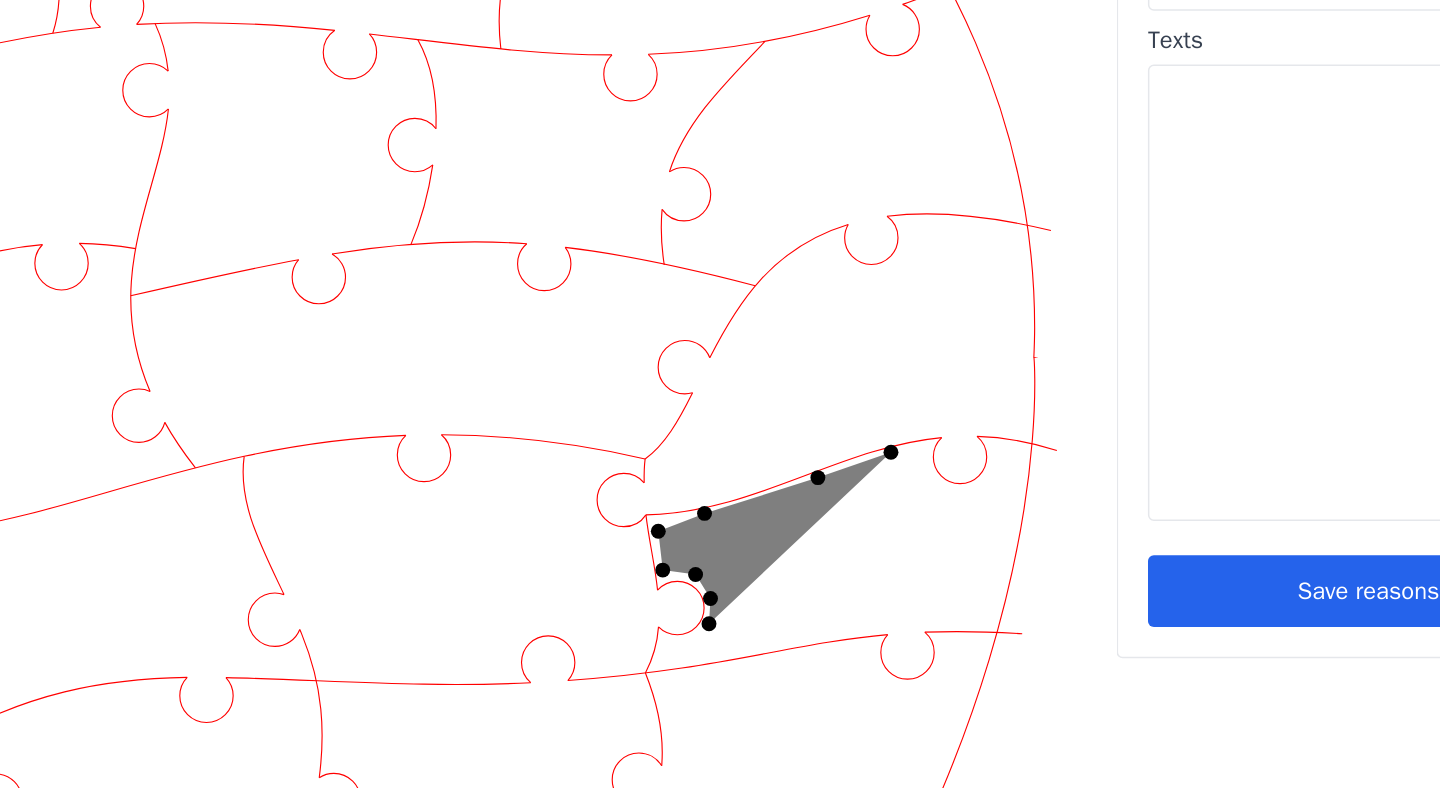 click 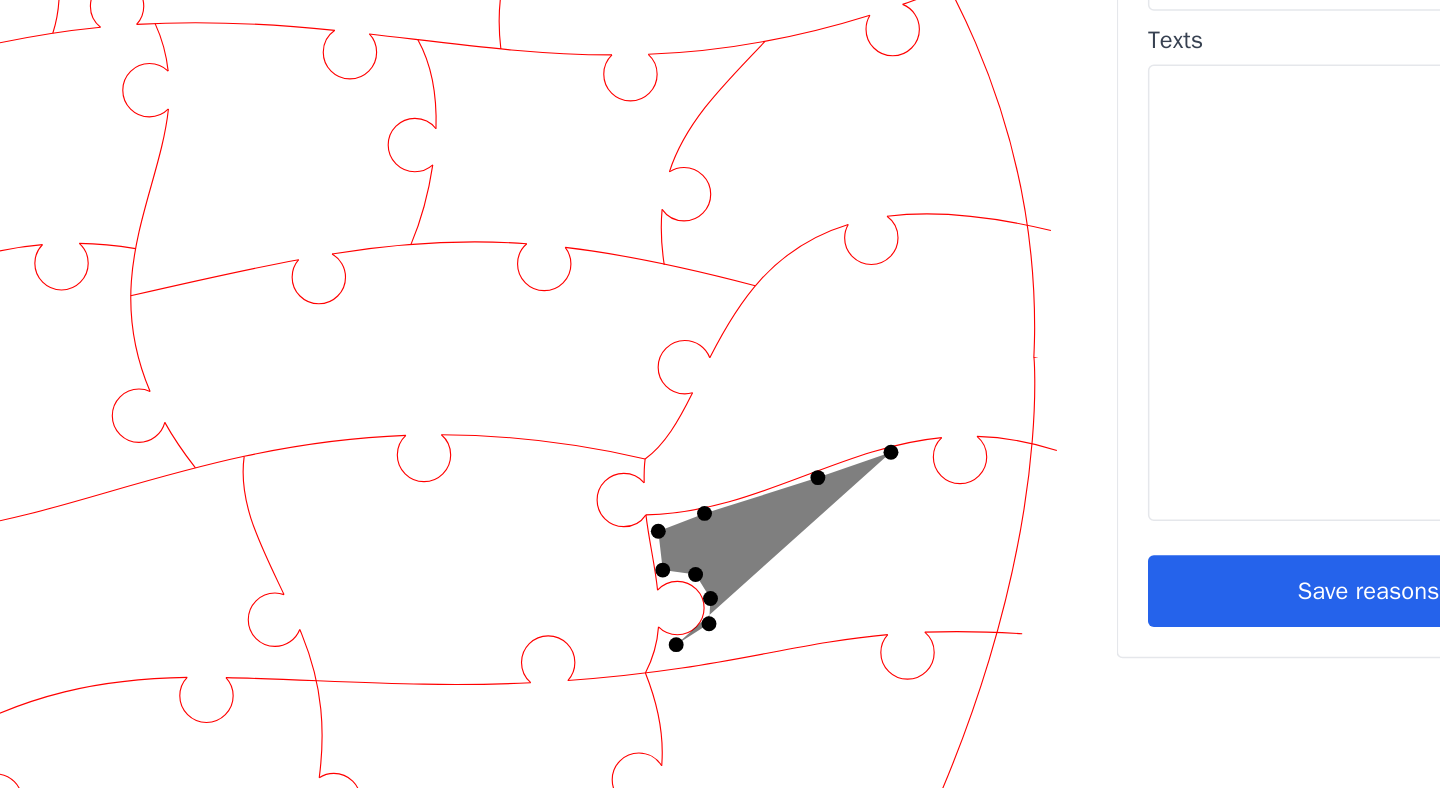 click 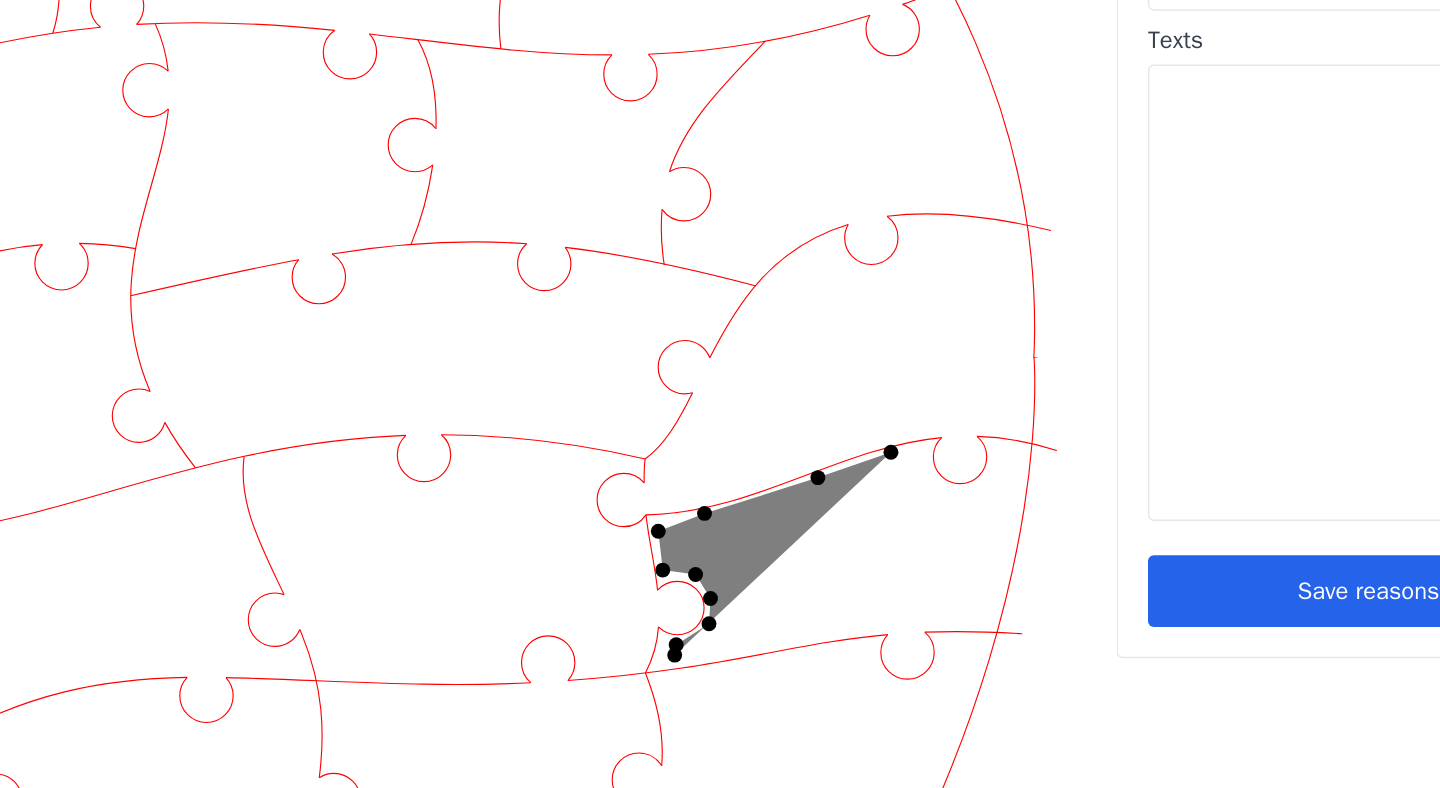 click 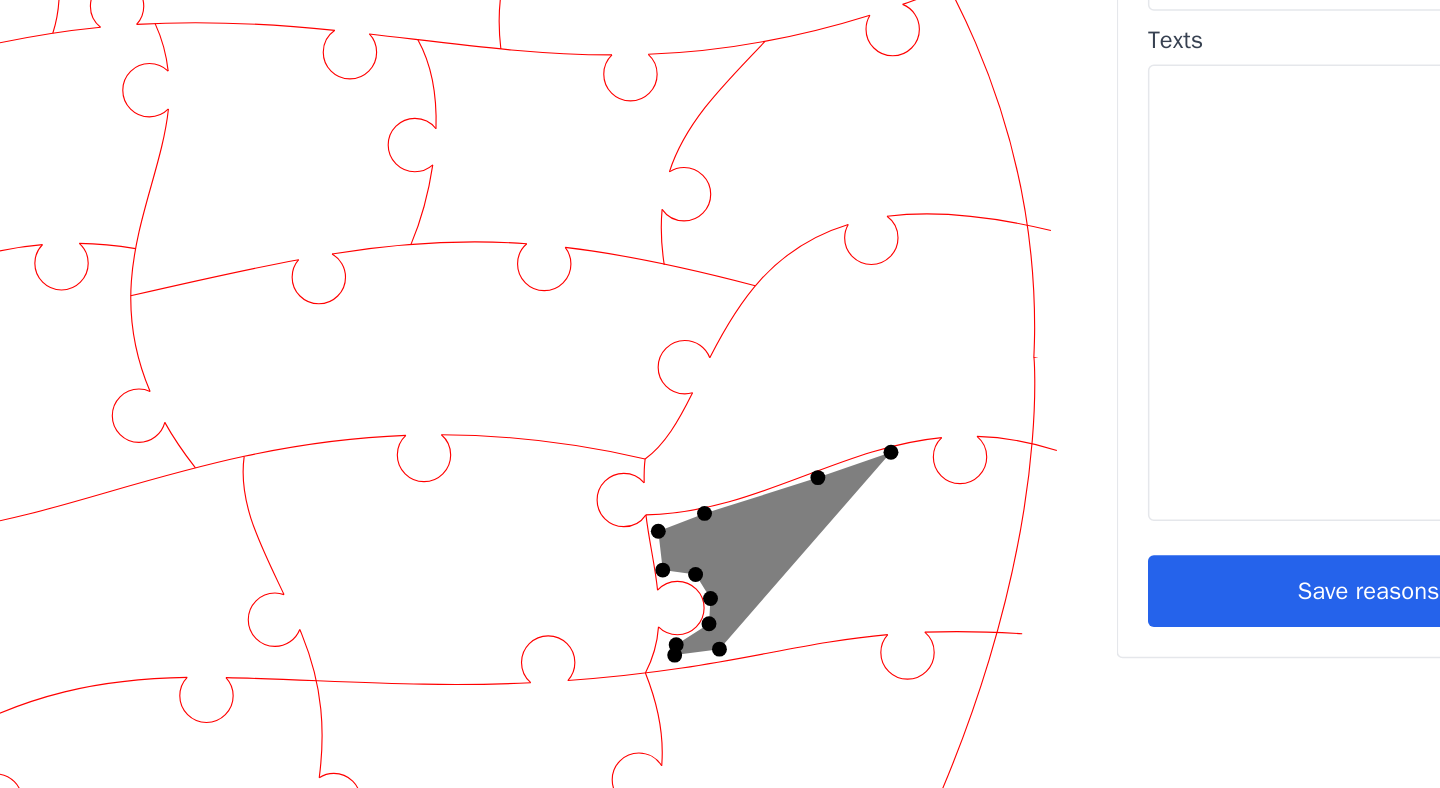 click 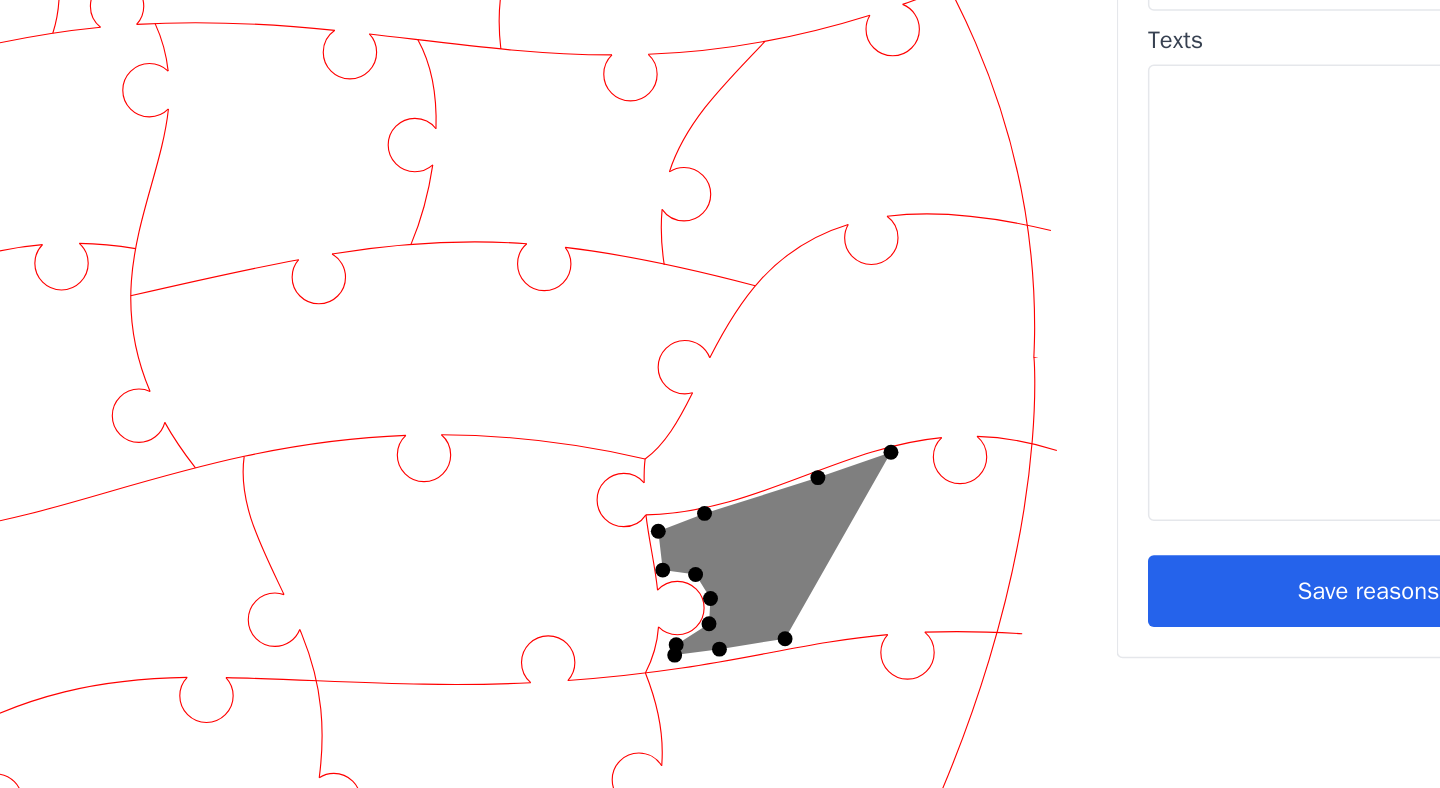 click 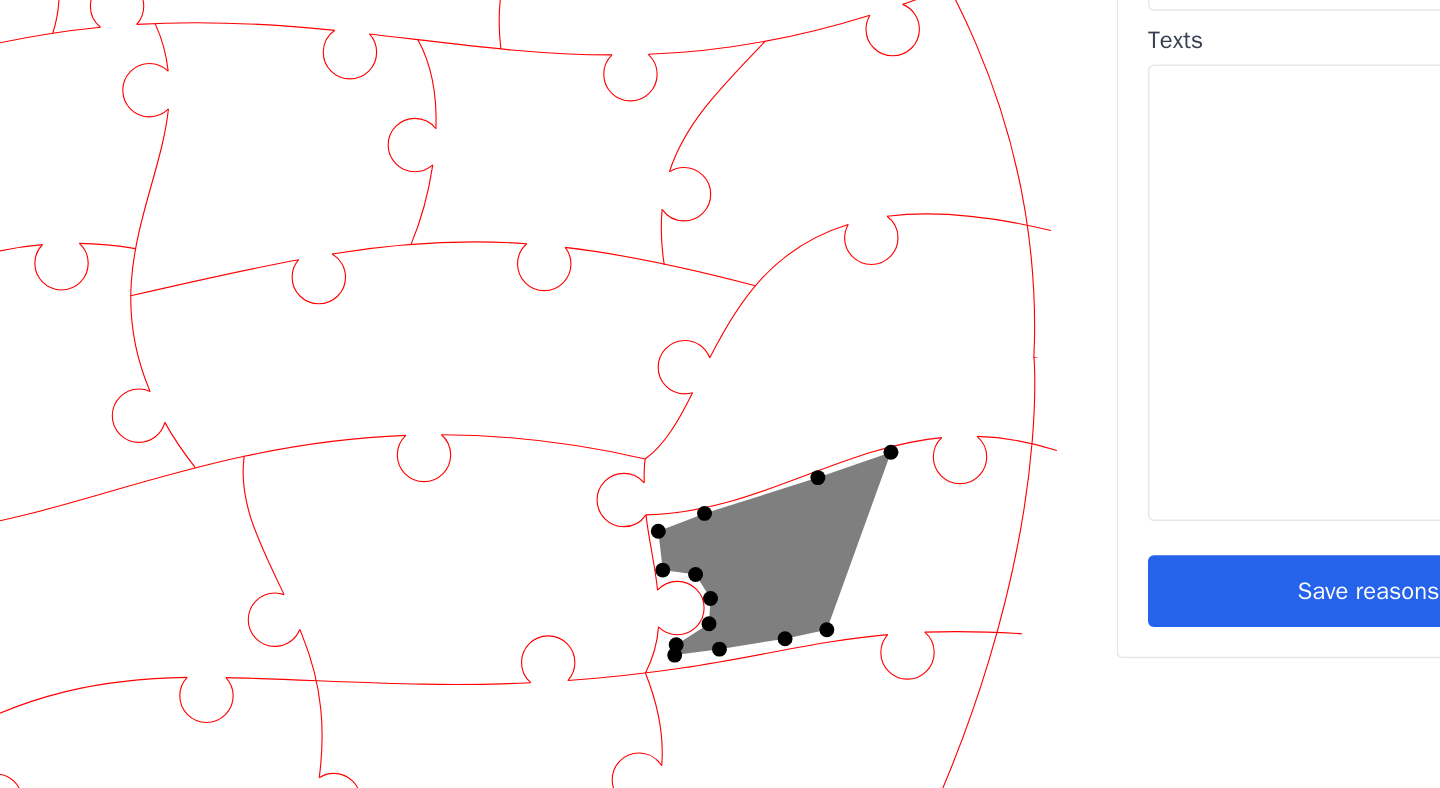 click 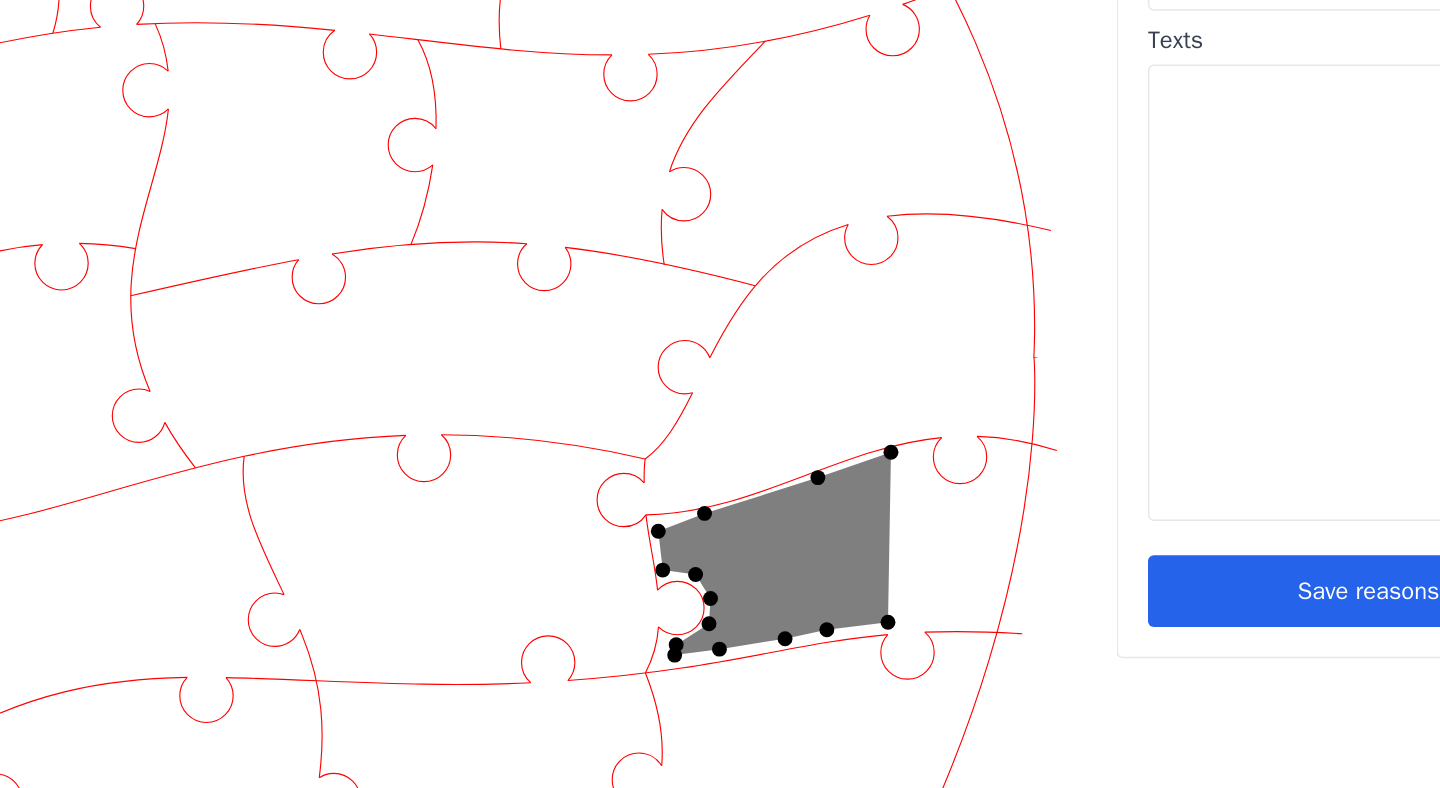 click 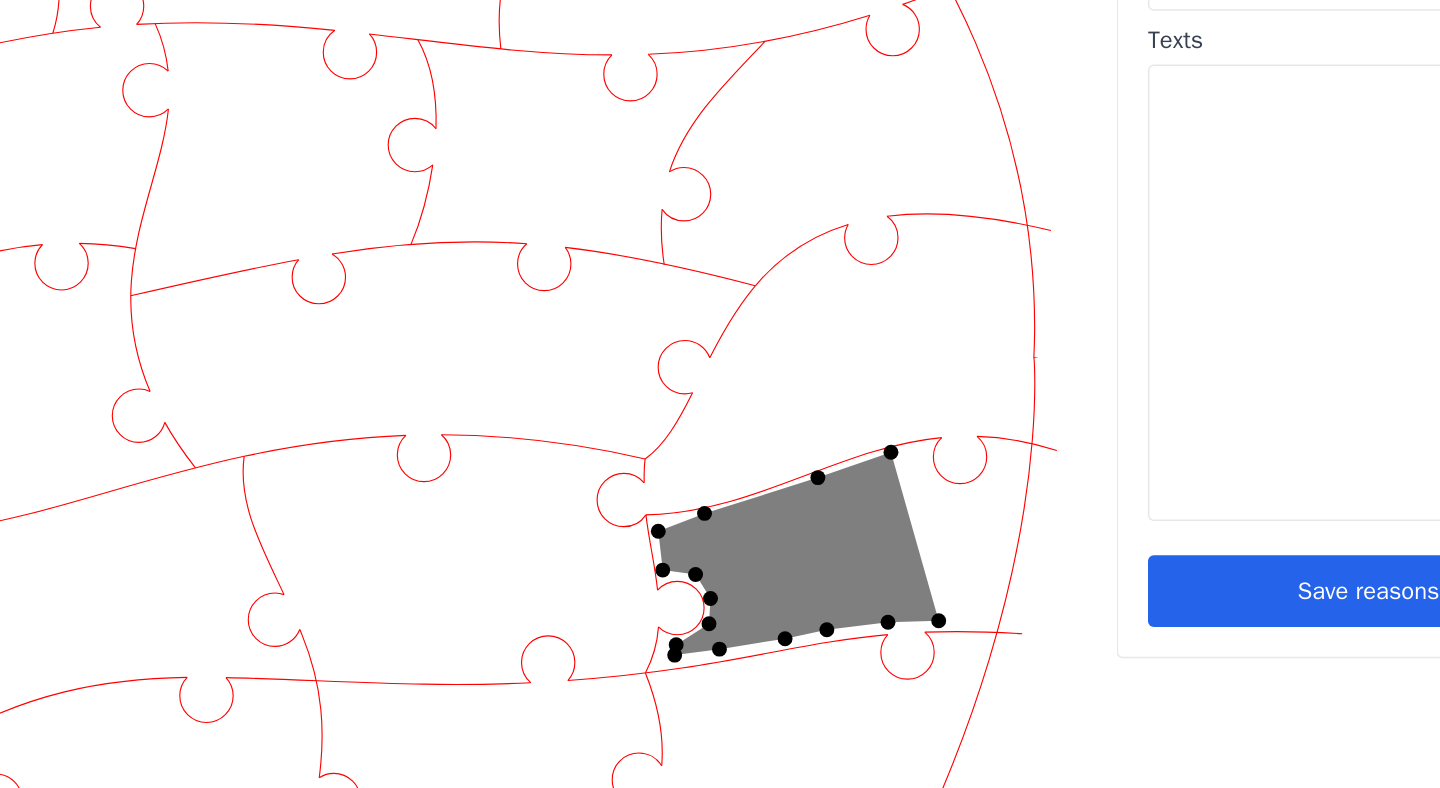 click 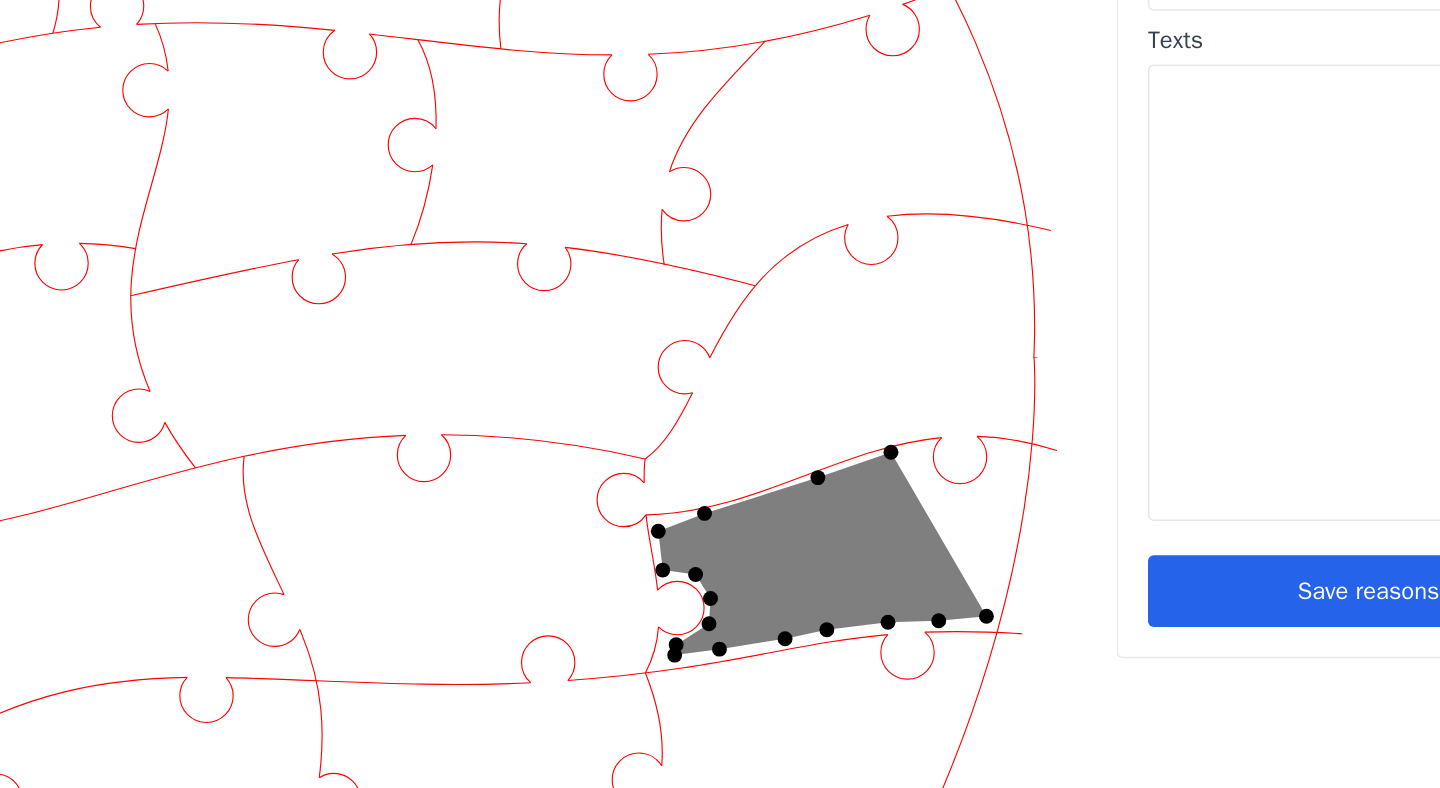 click 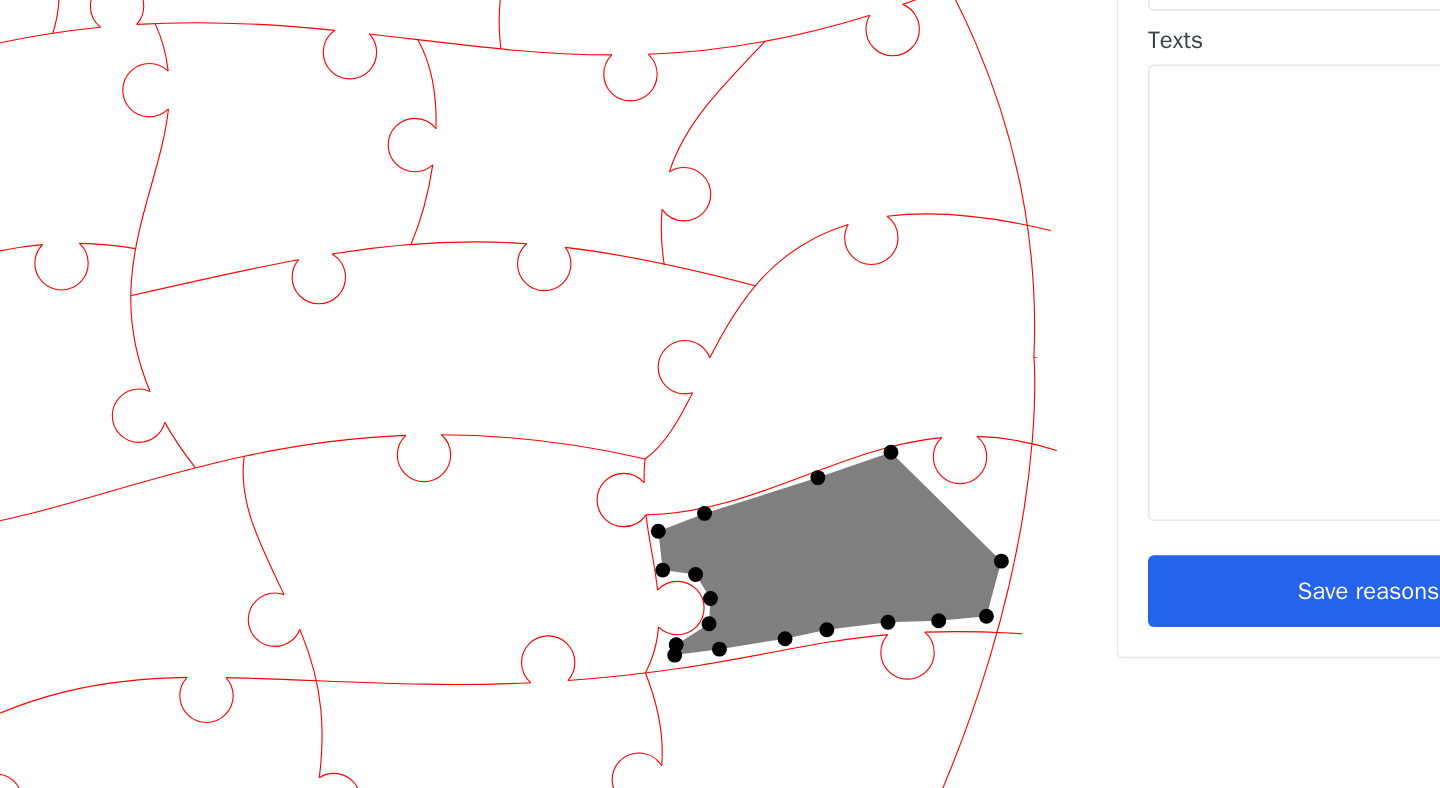 click 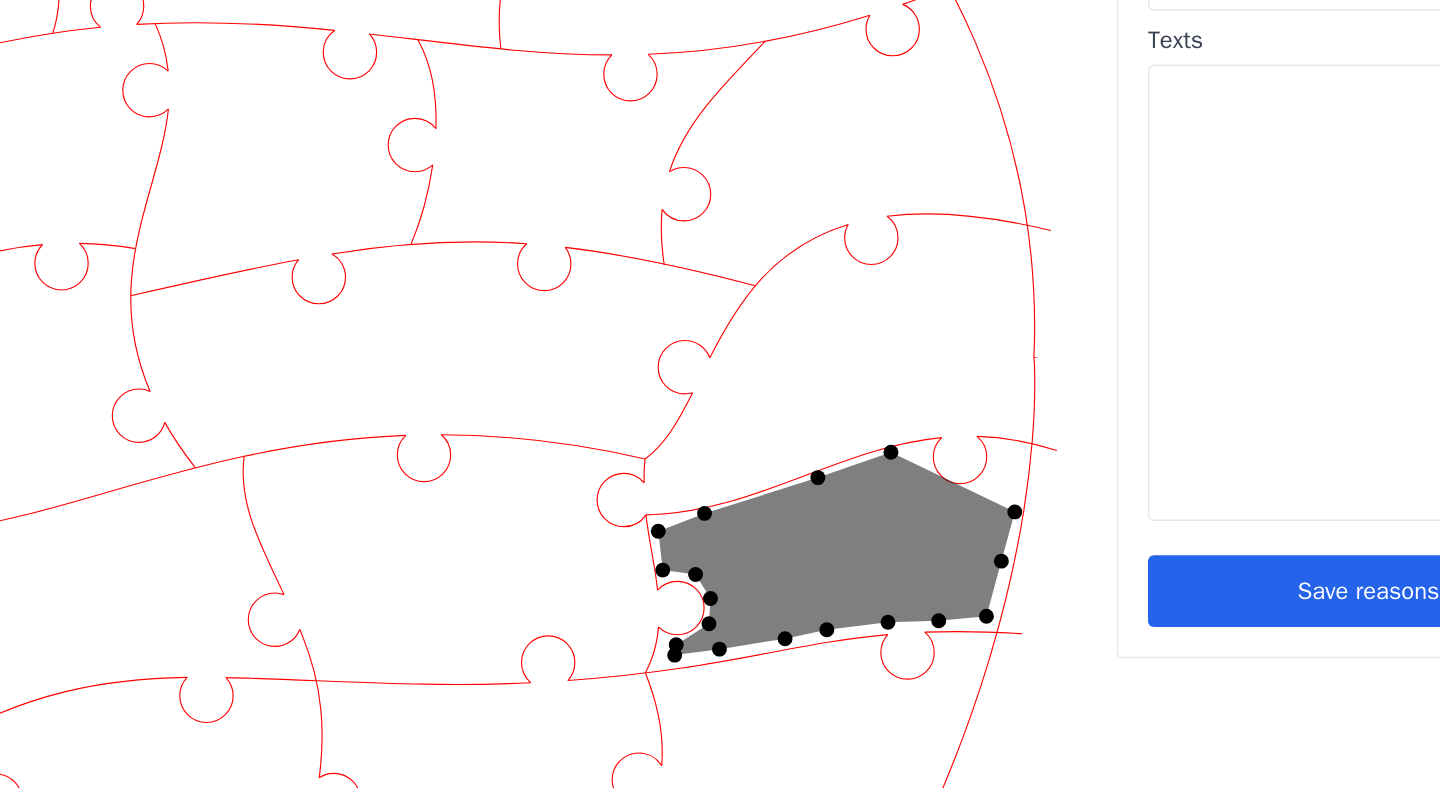 click 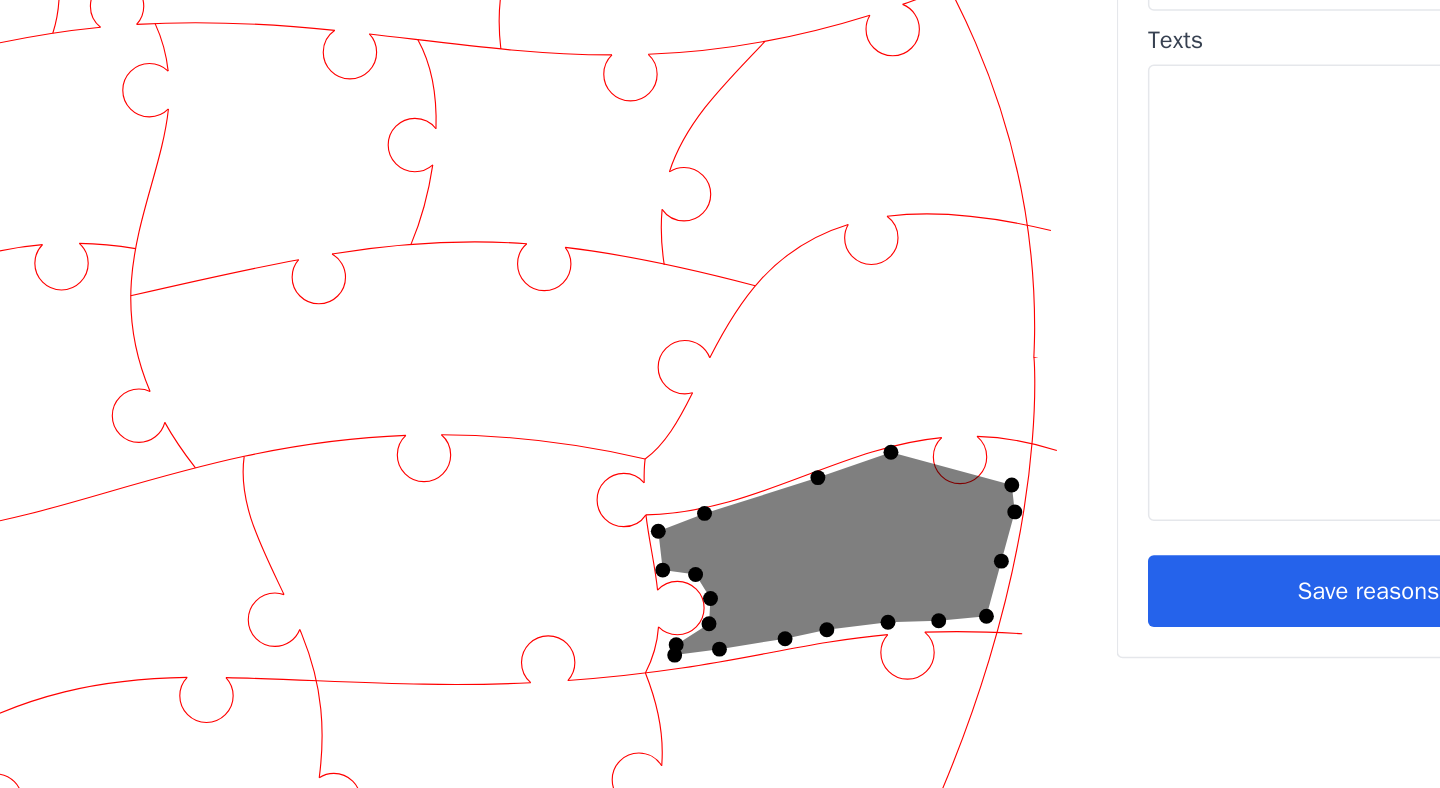 click 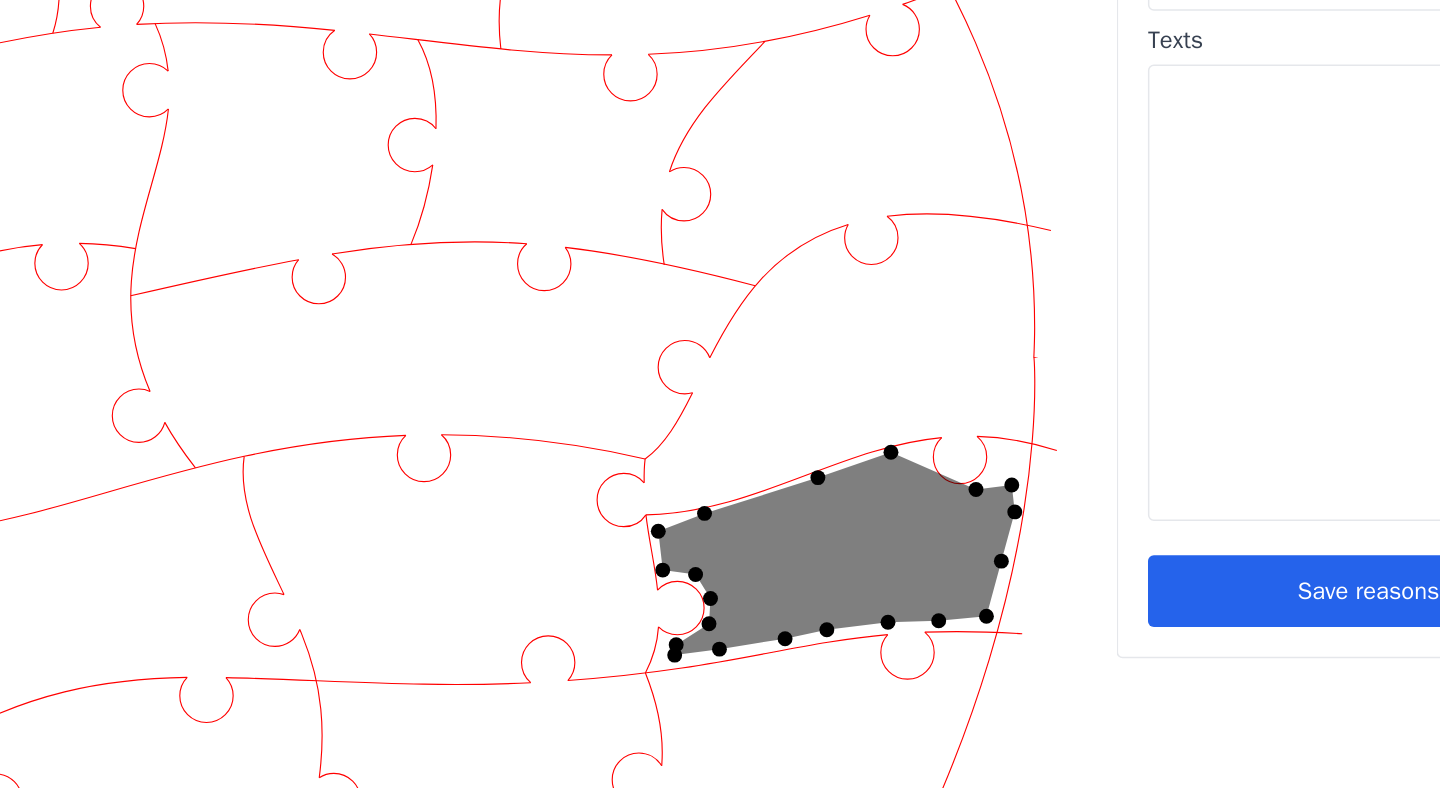 click 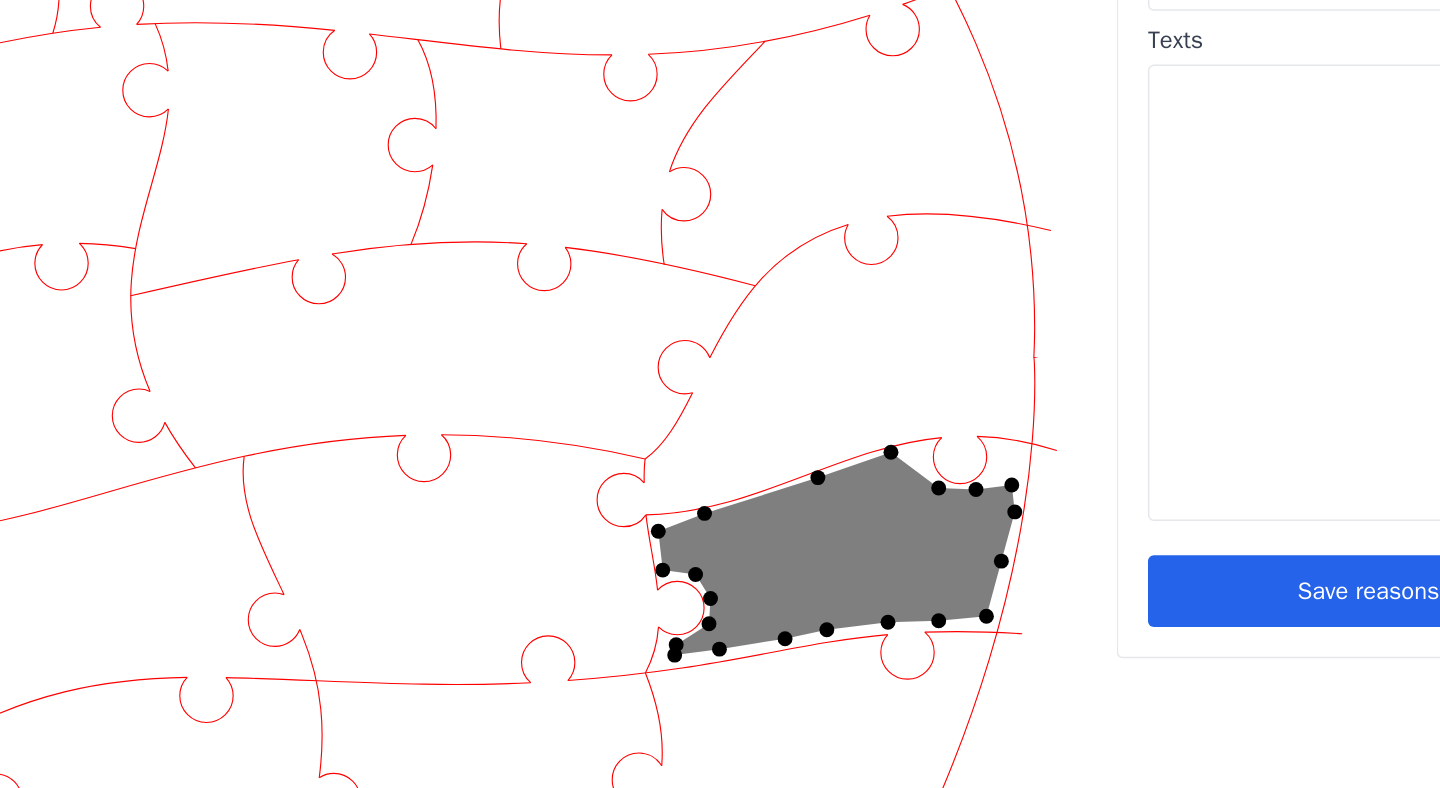 click 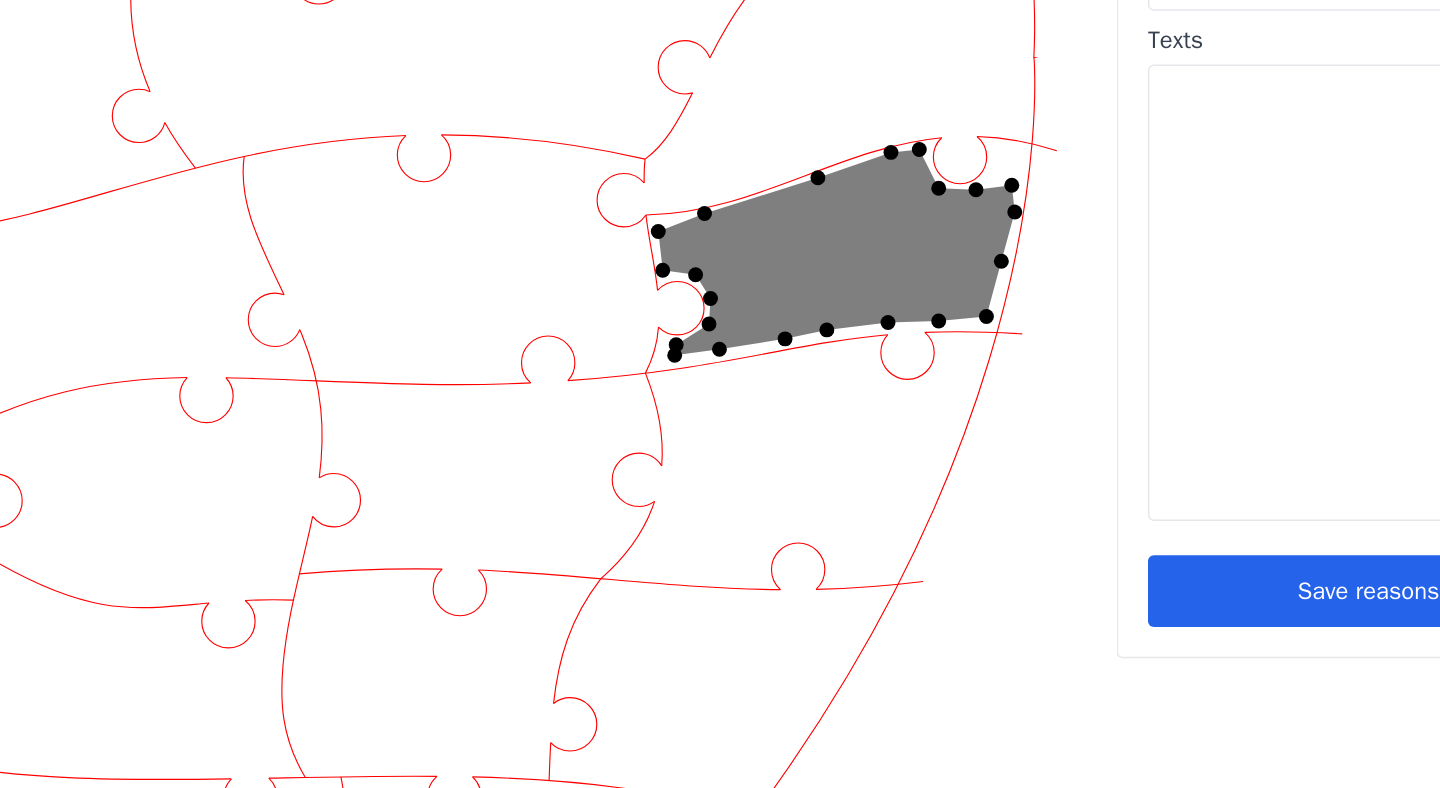scroll, scrollTop: 338, scrollLeft: 983, axis: both 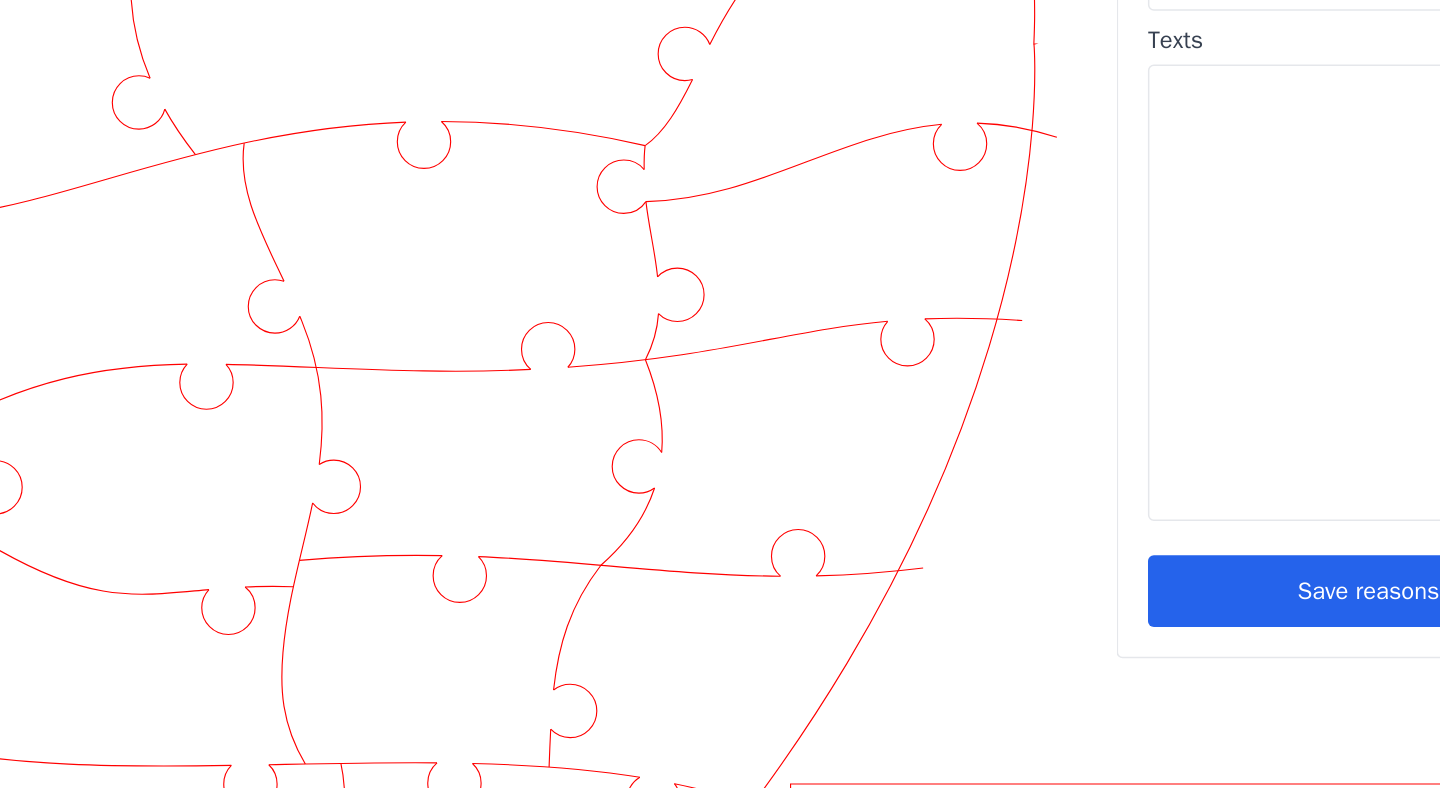 click 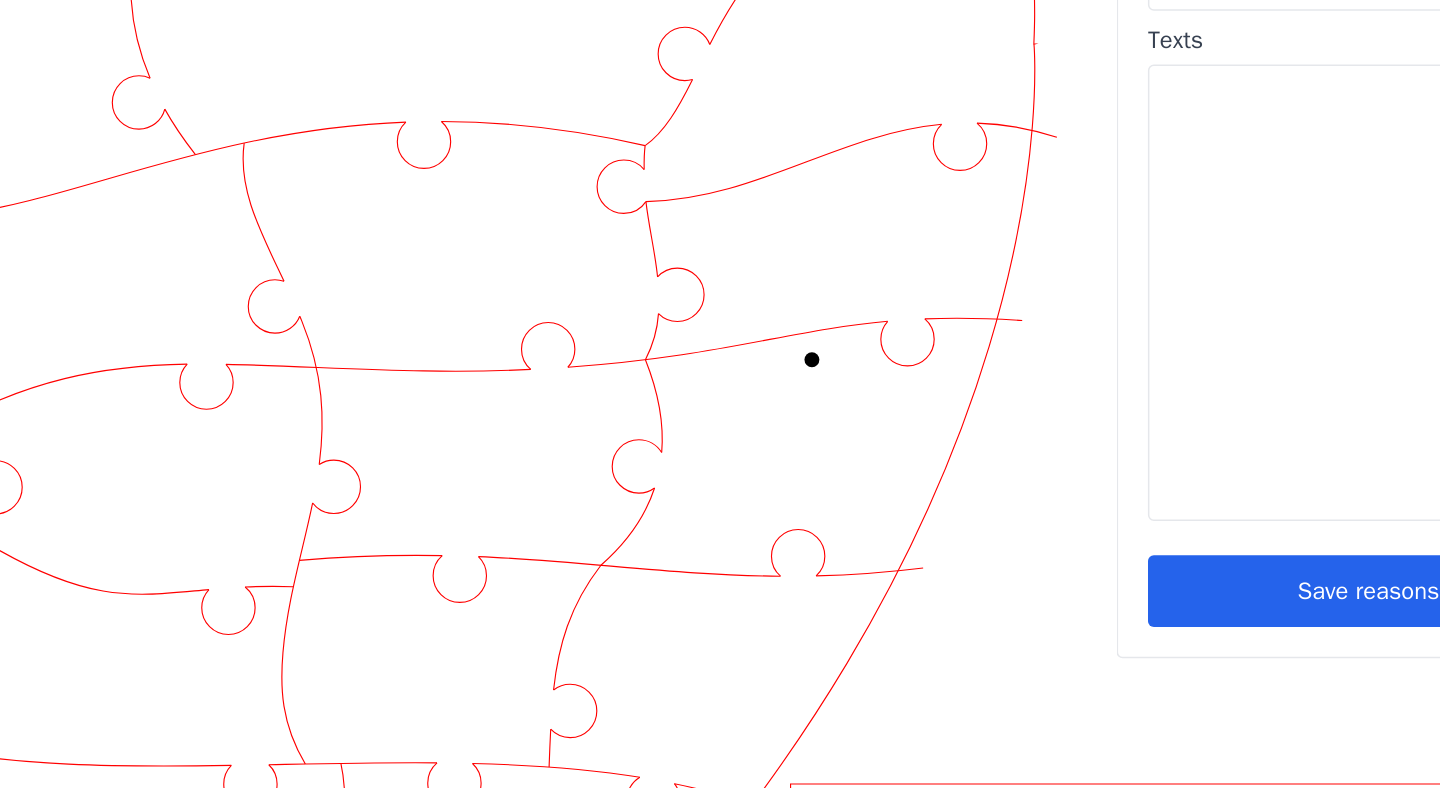 click 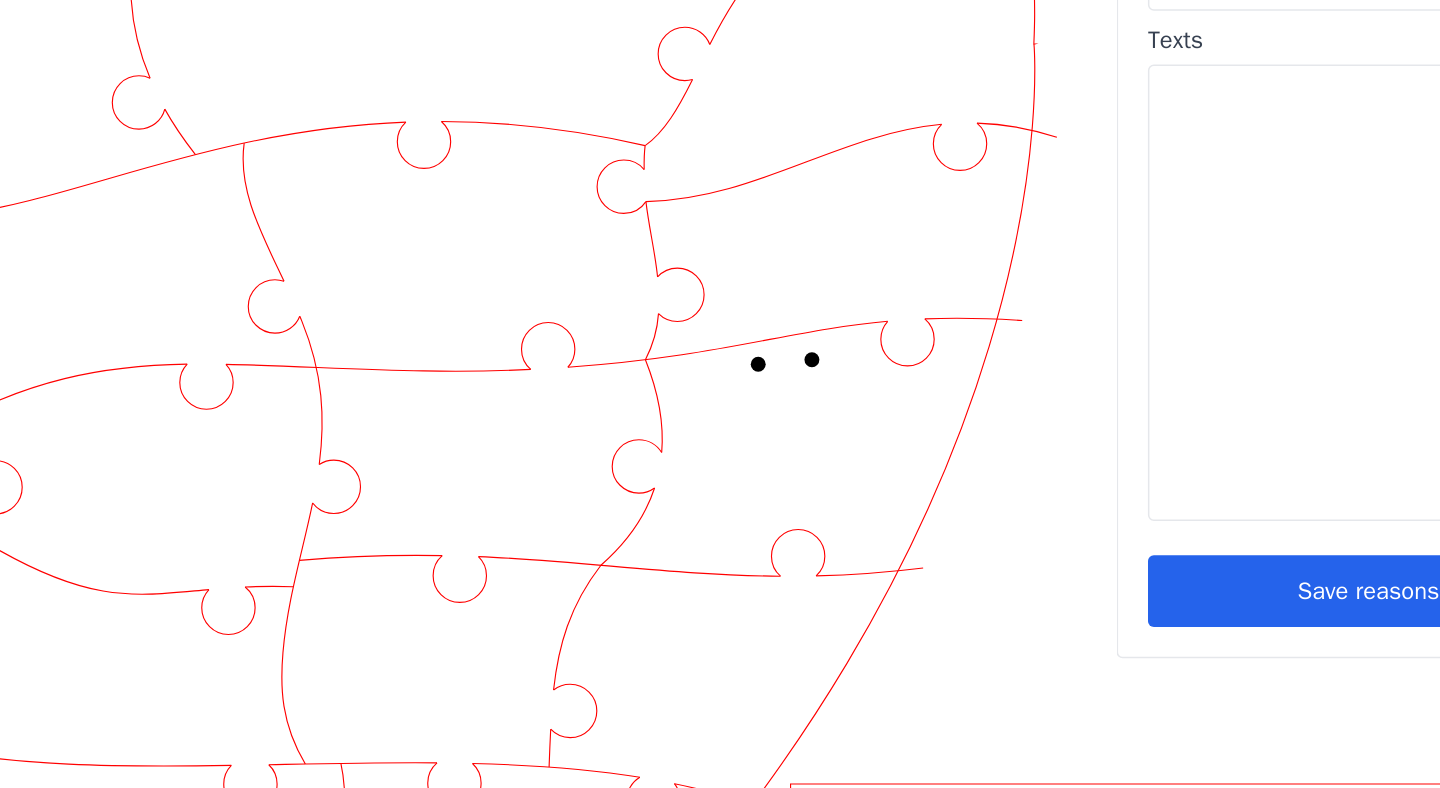 click 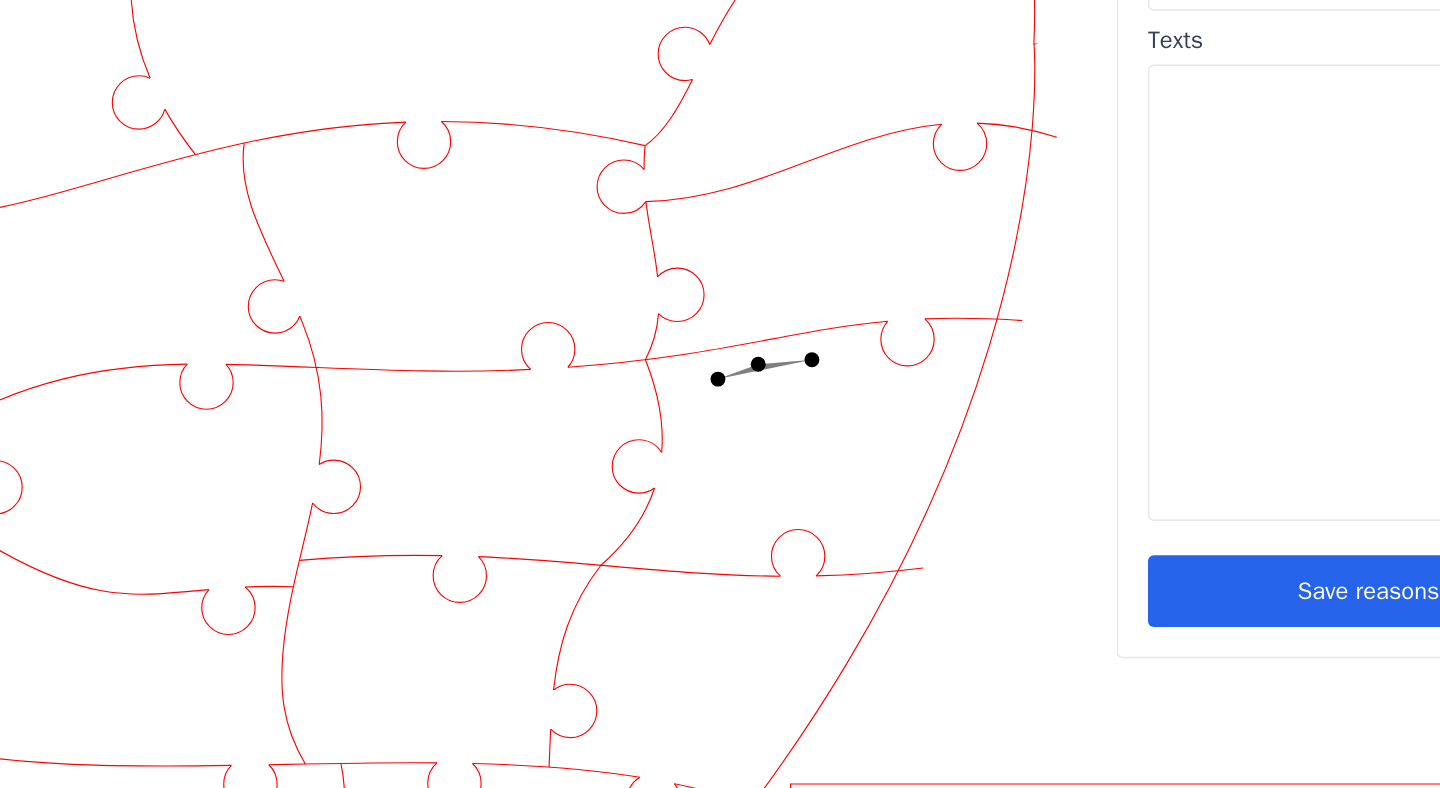 click 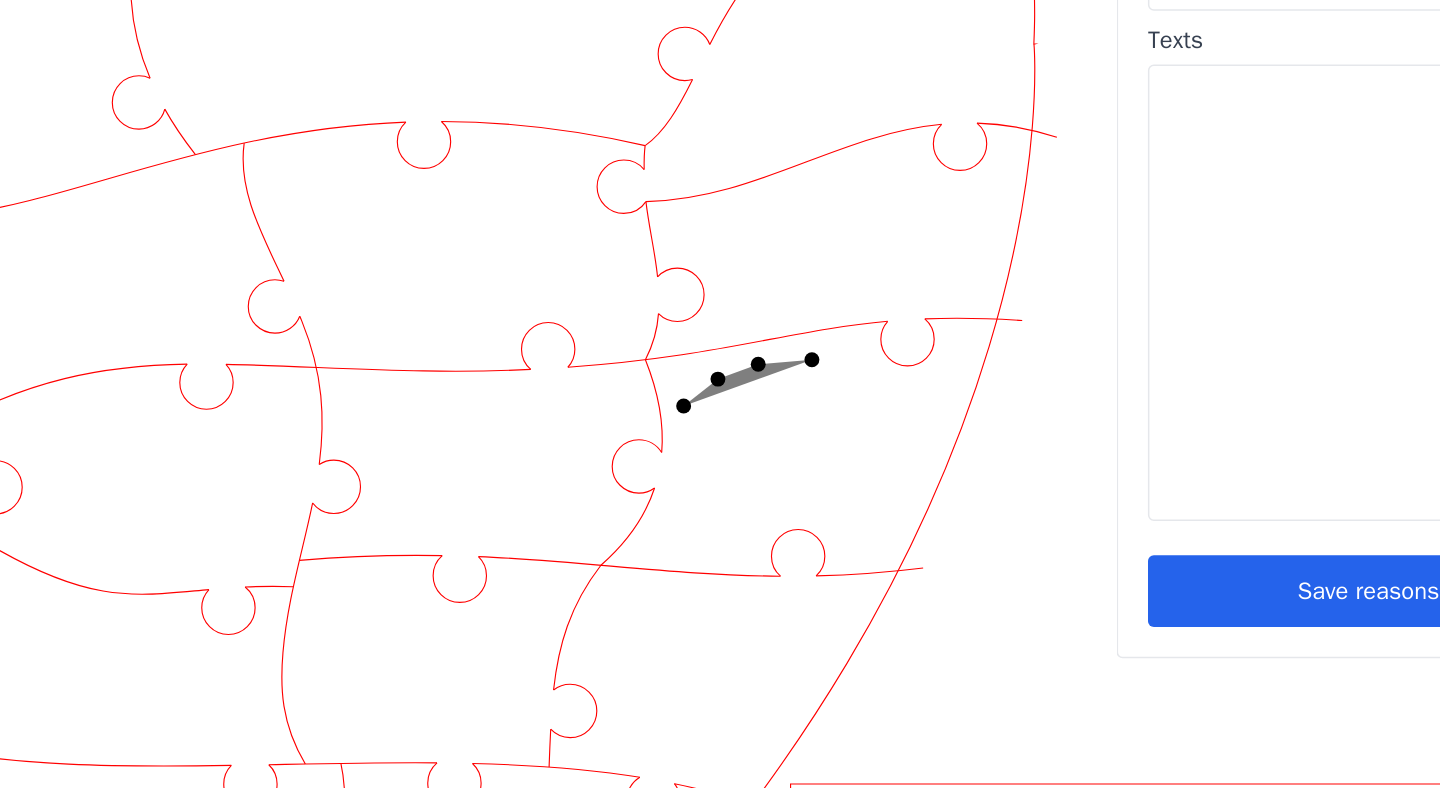 click 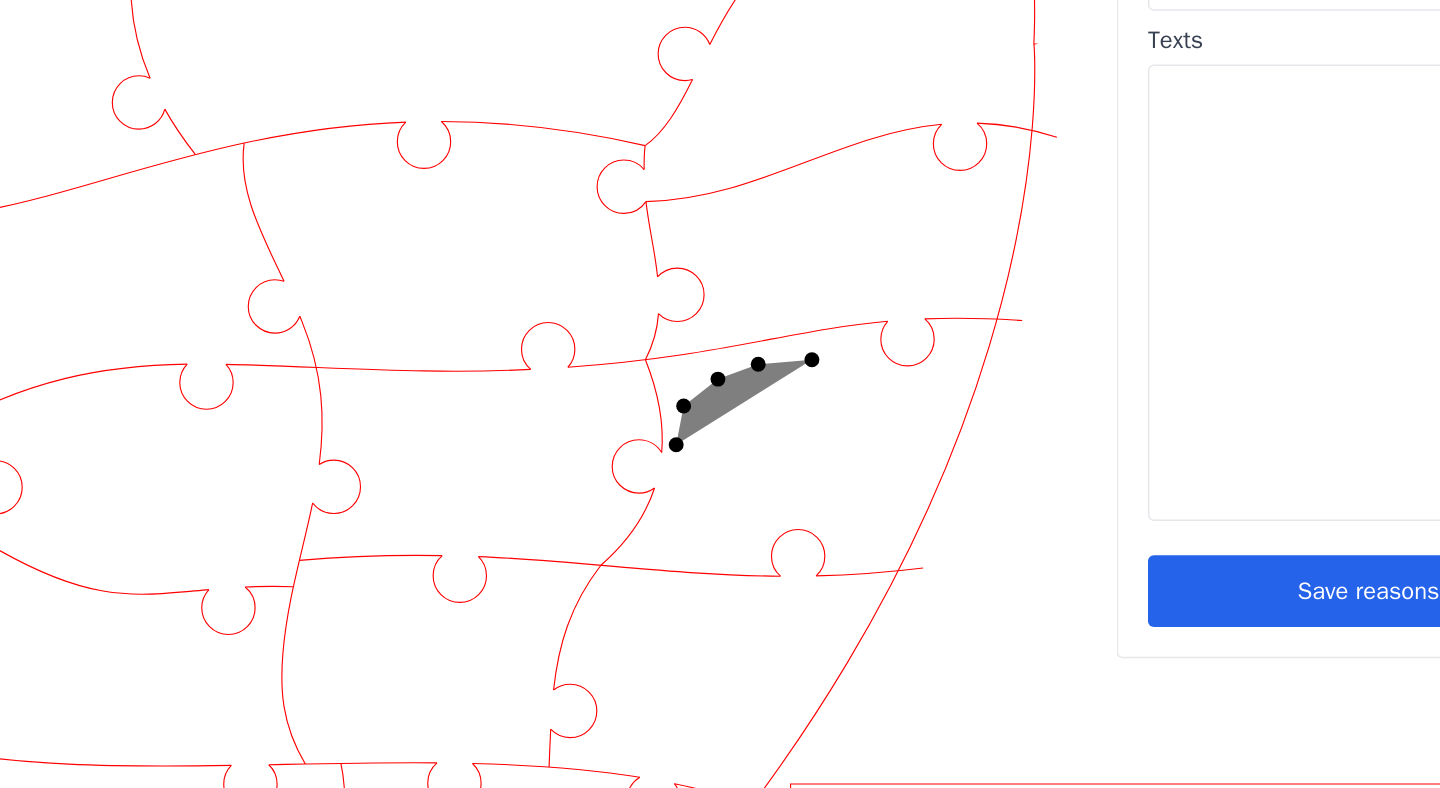 click 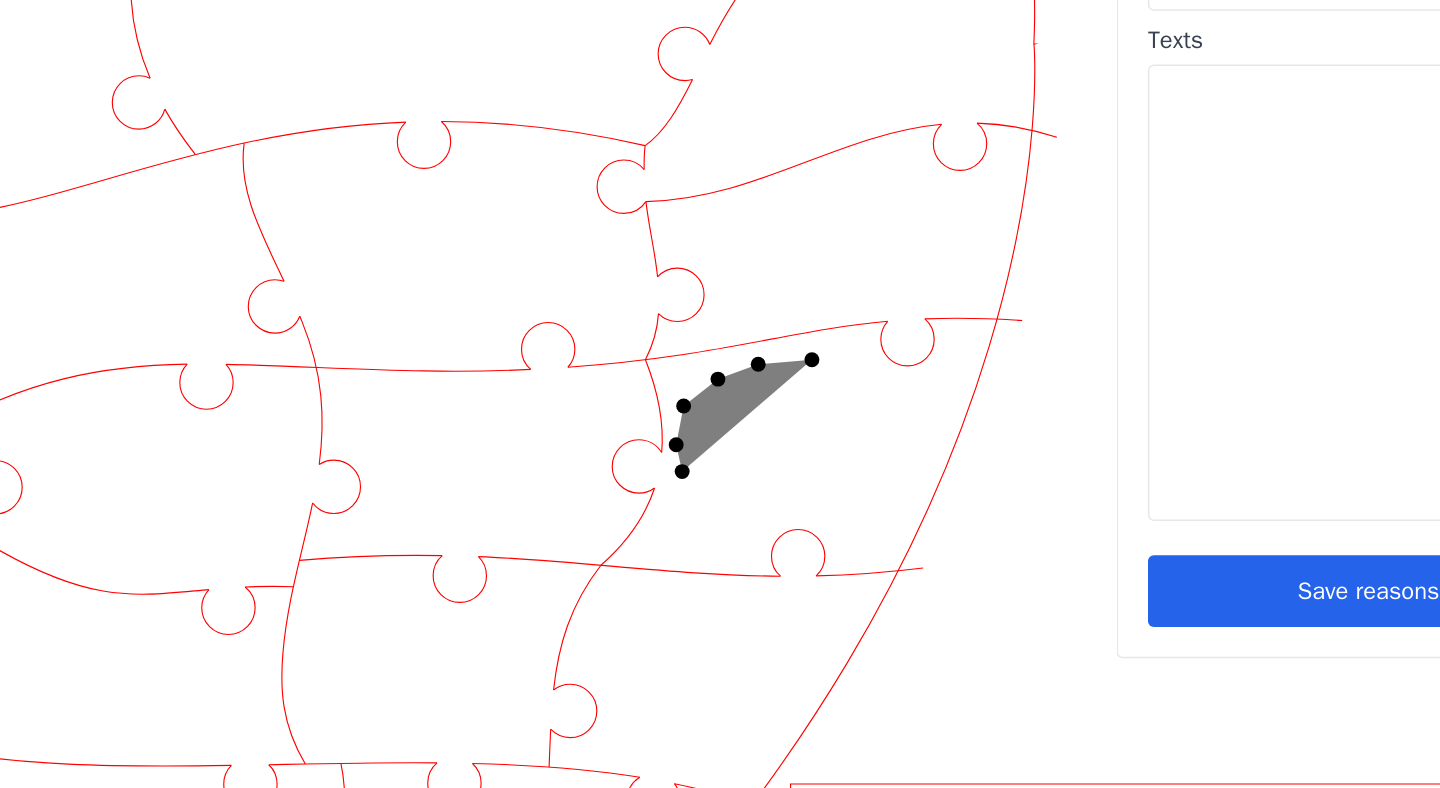 click 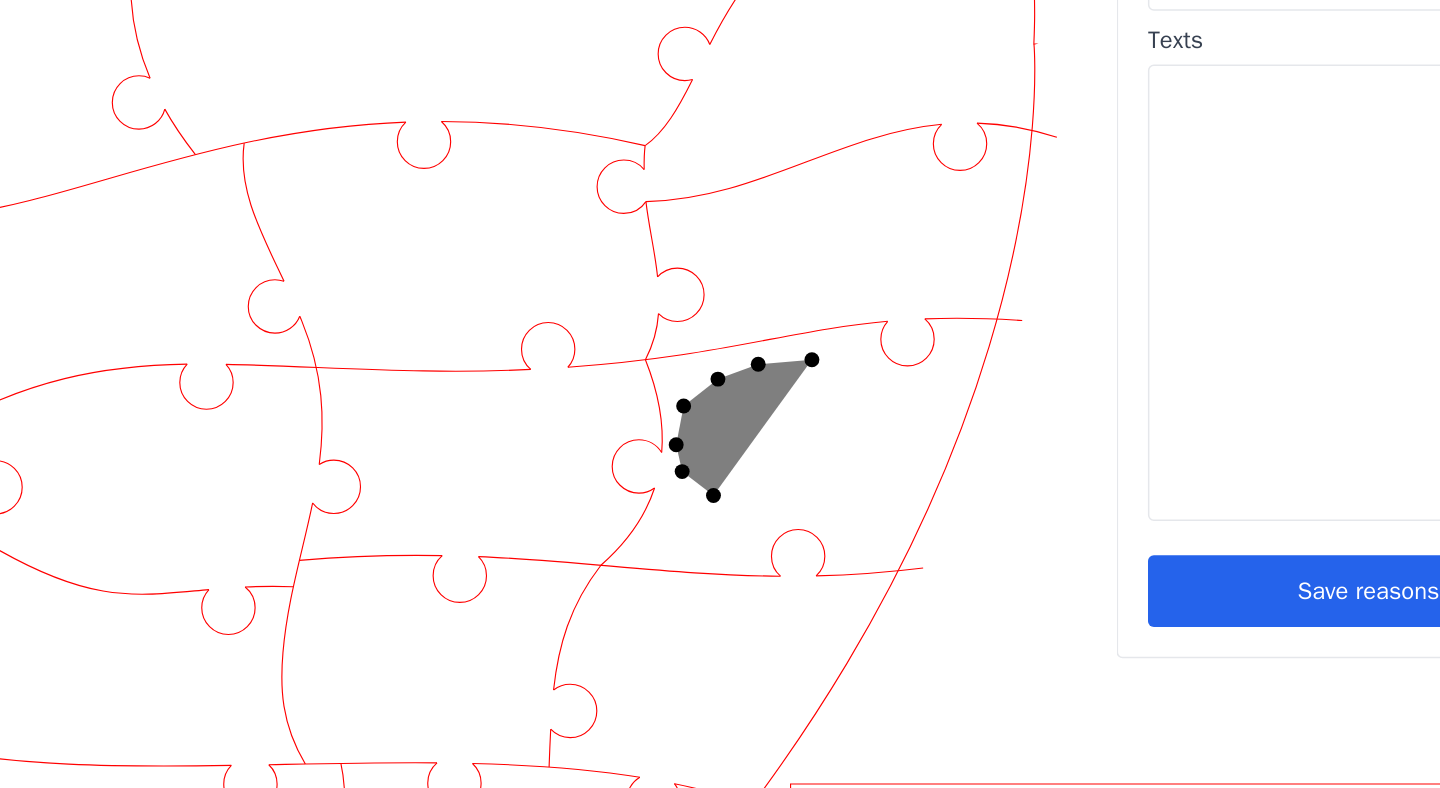 click 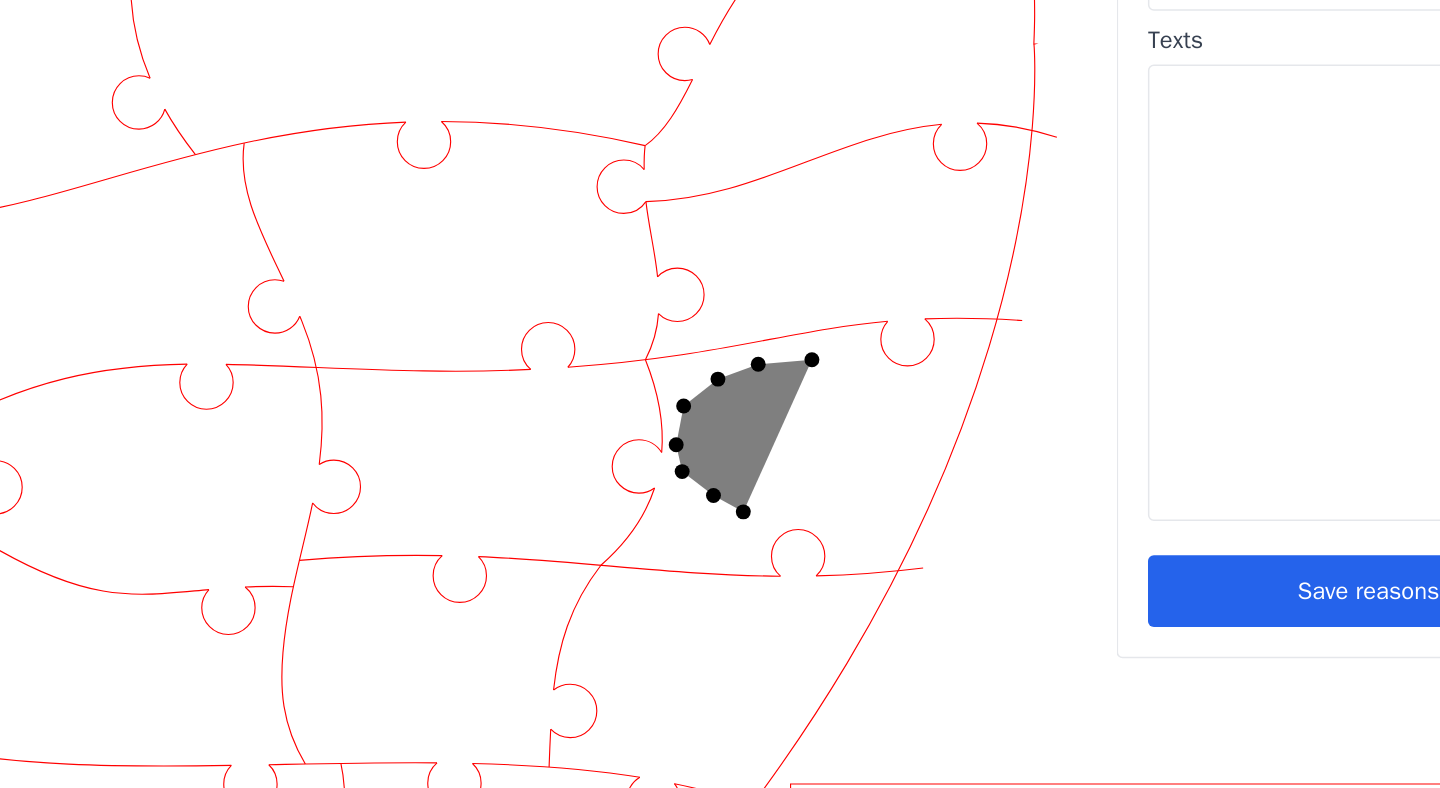 click 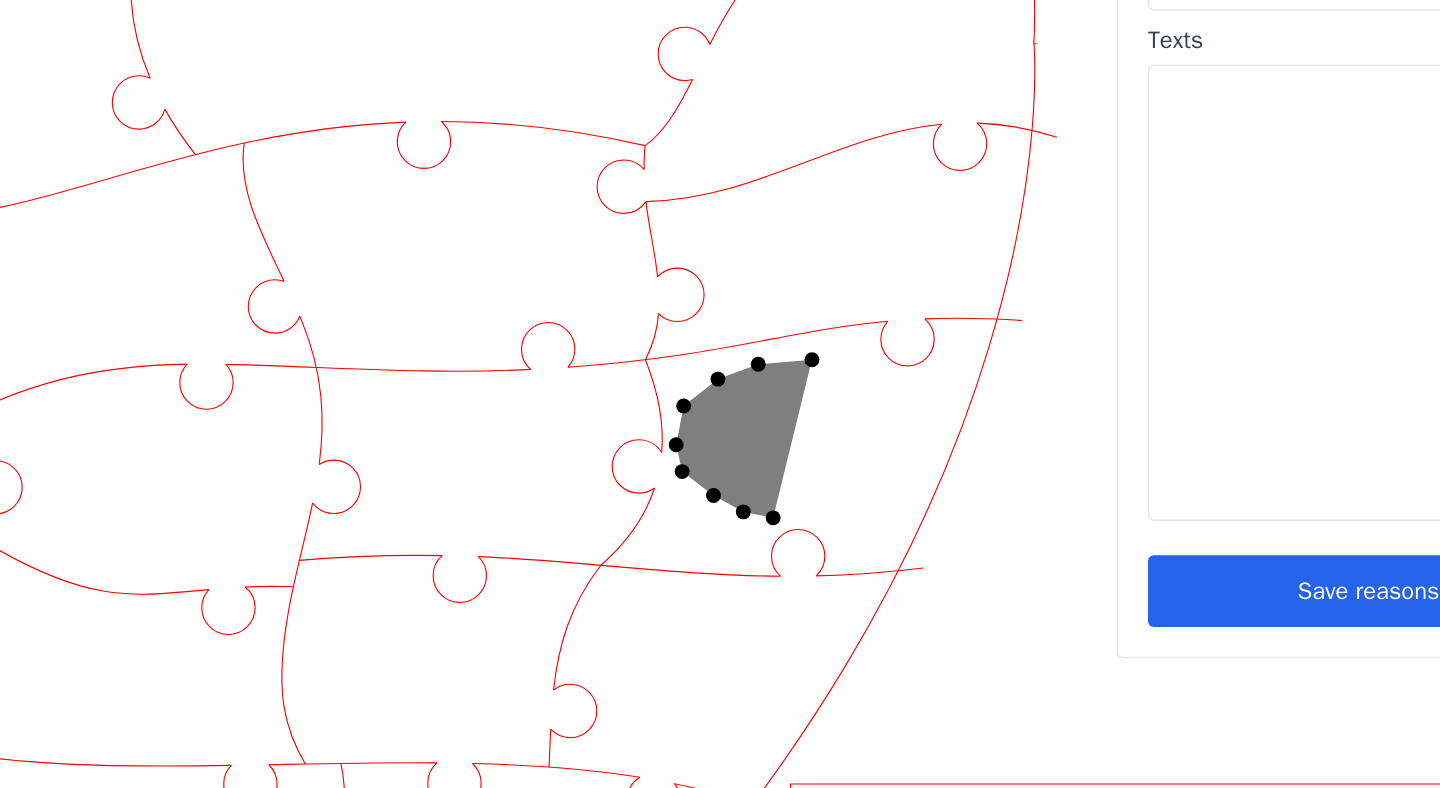 click 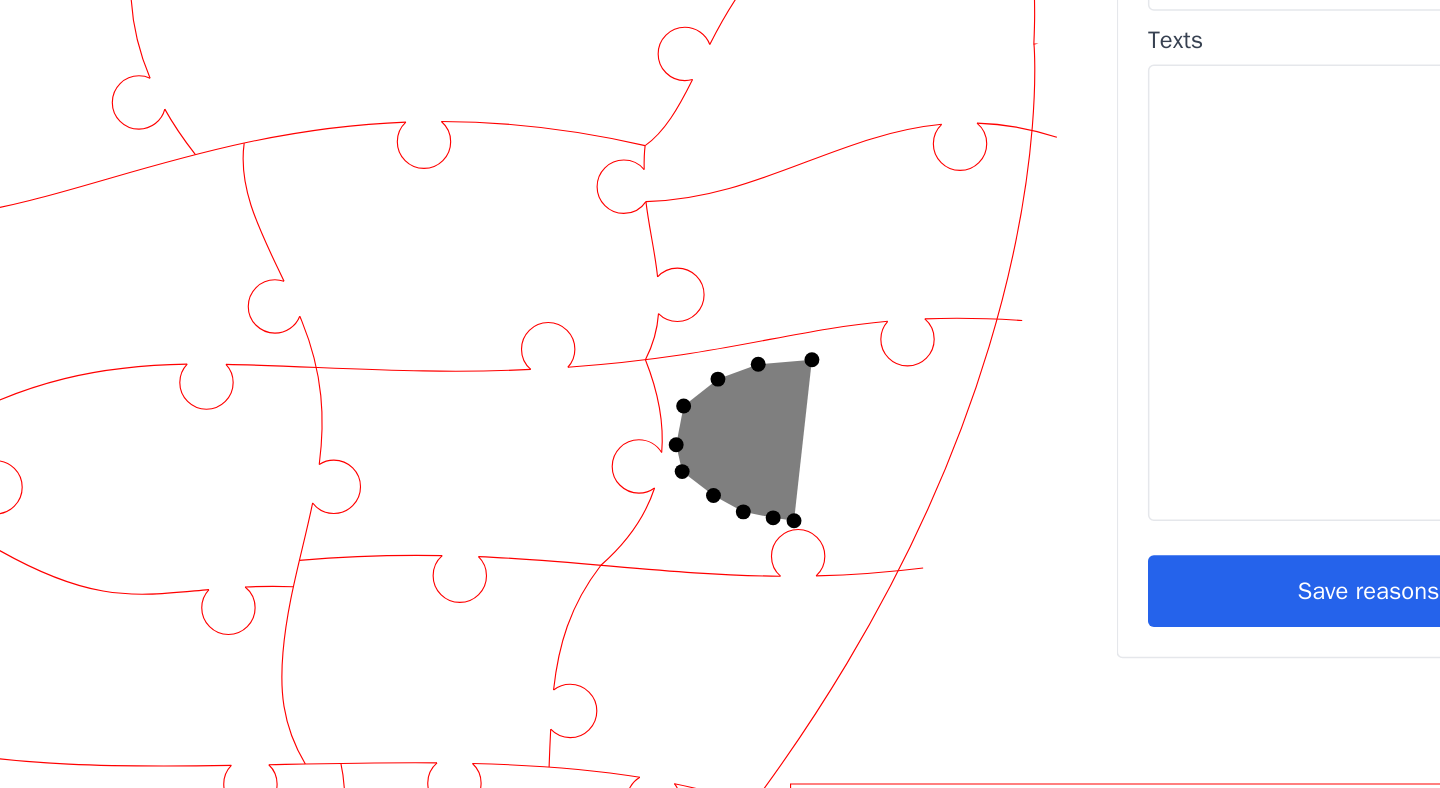 click 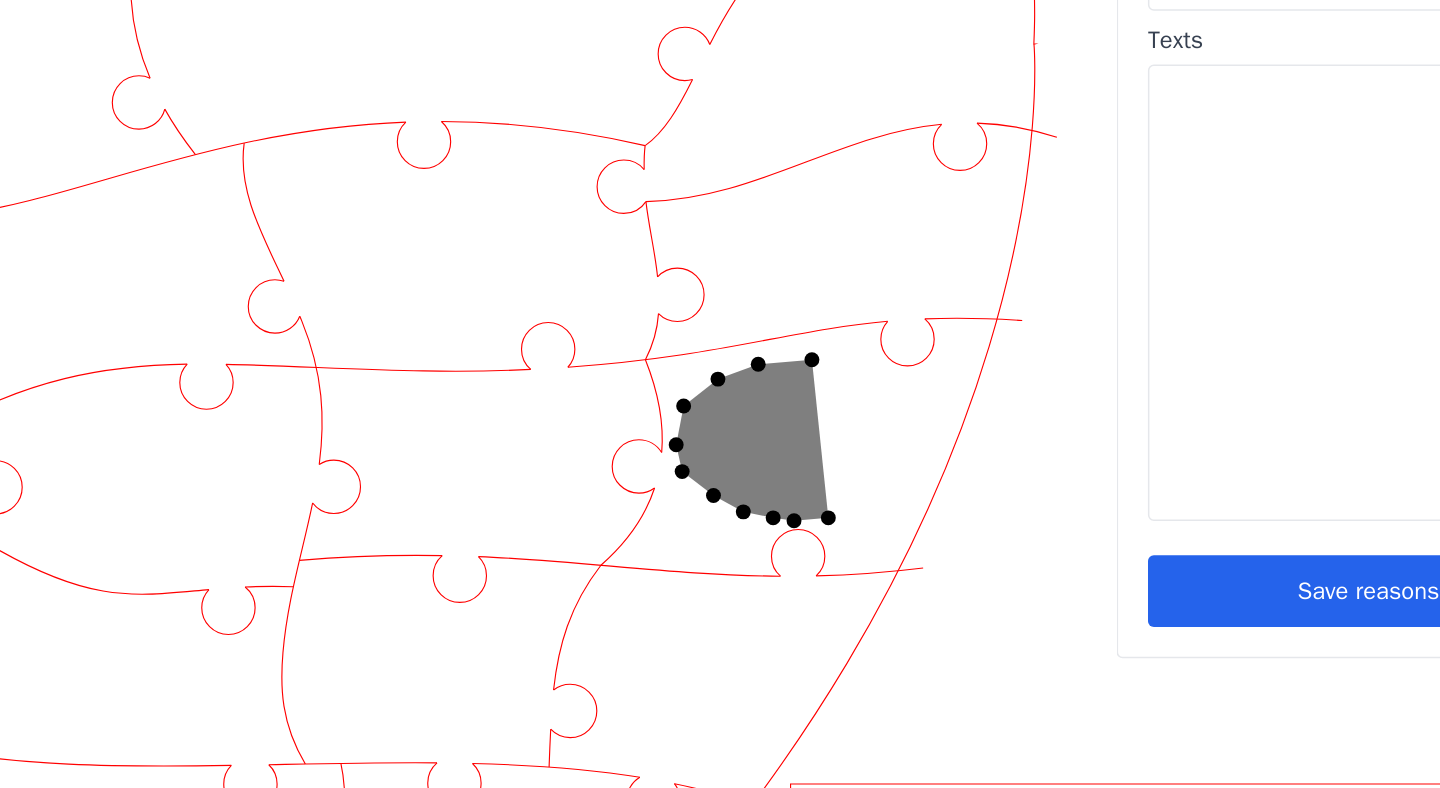 click 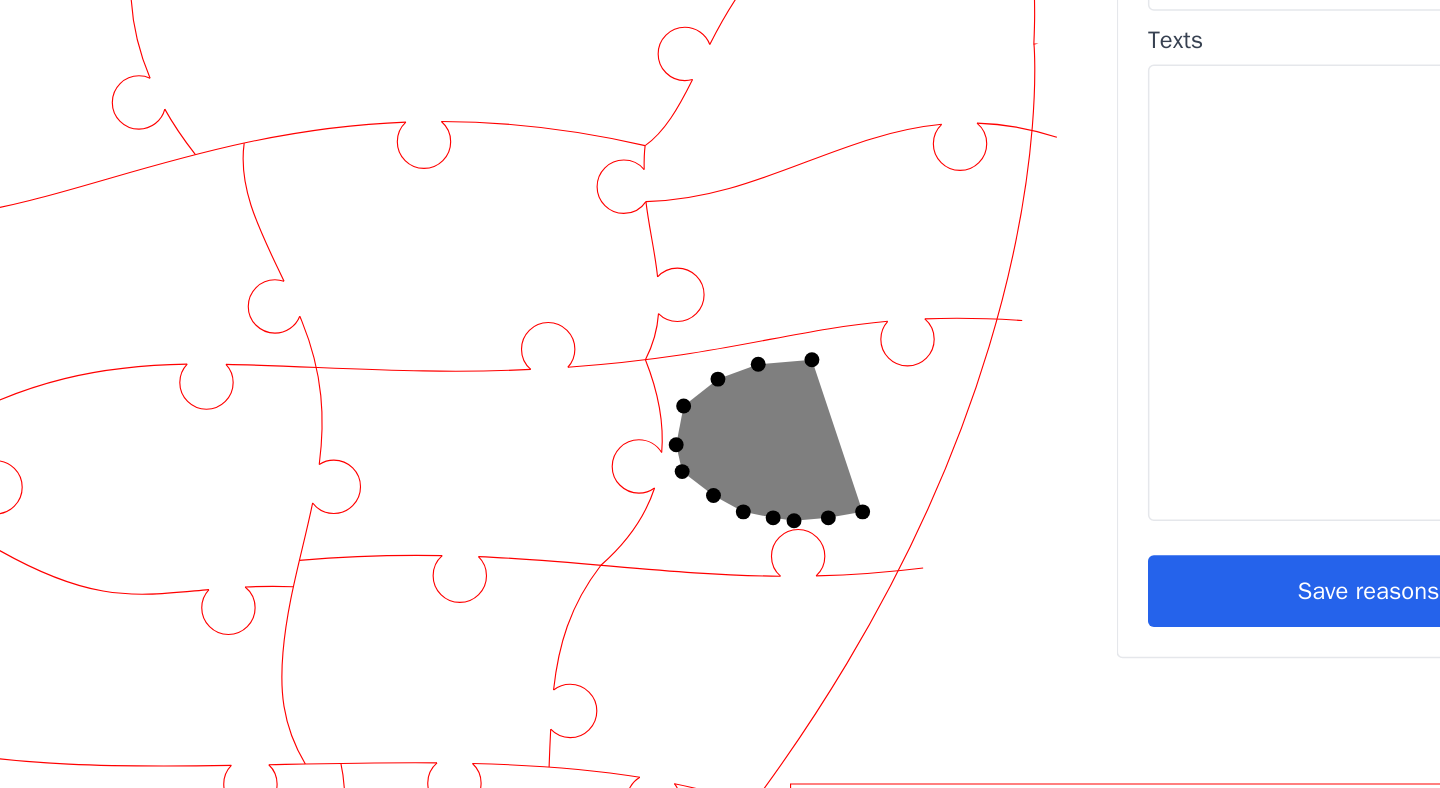 click 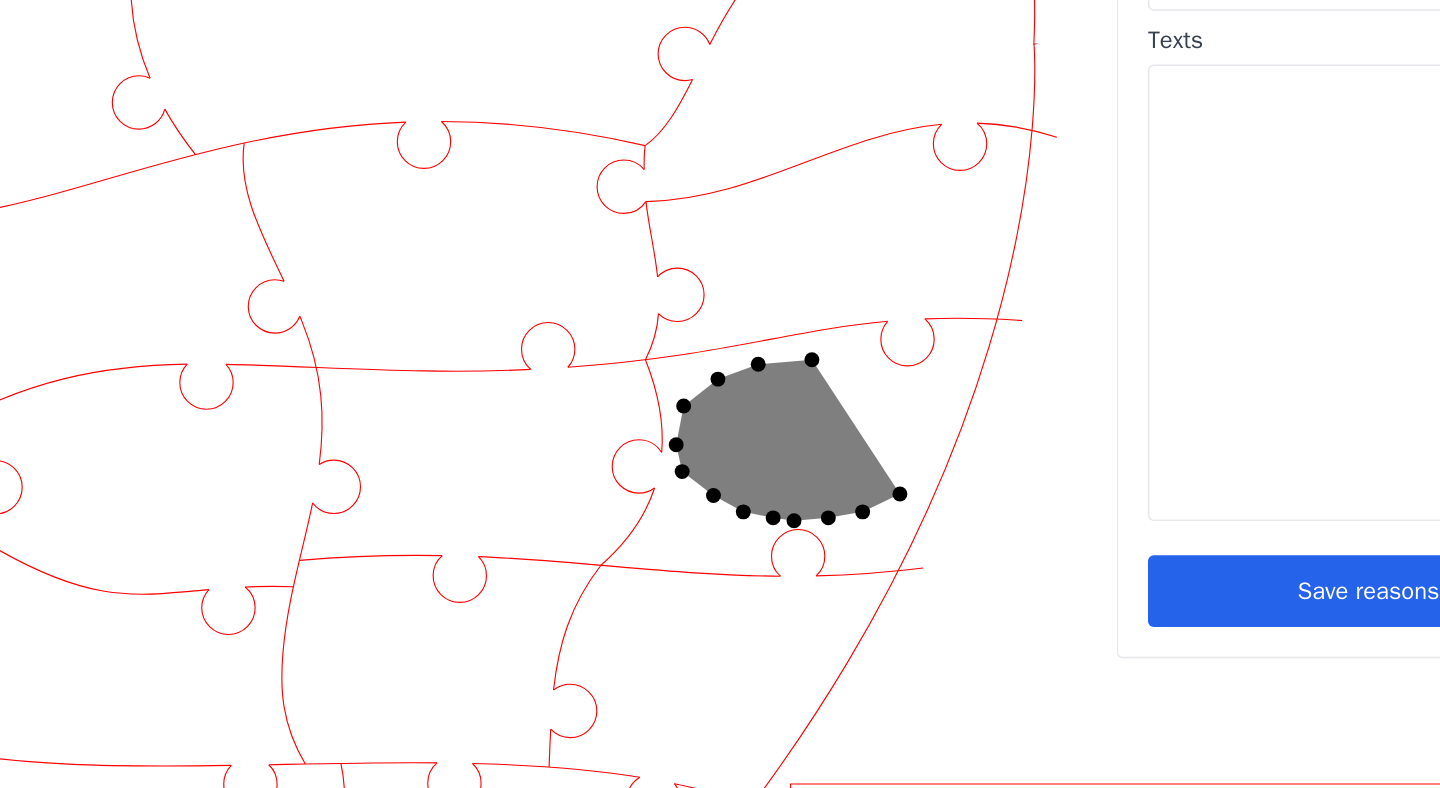 click 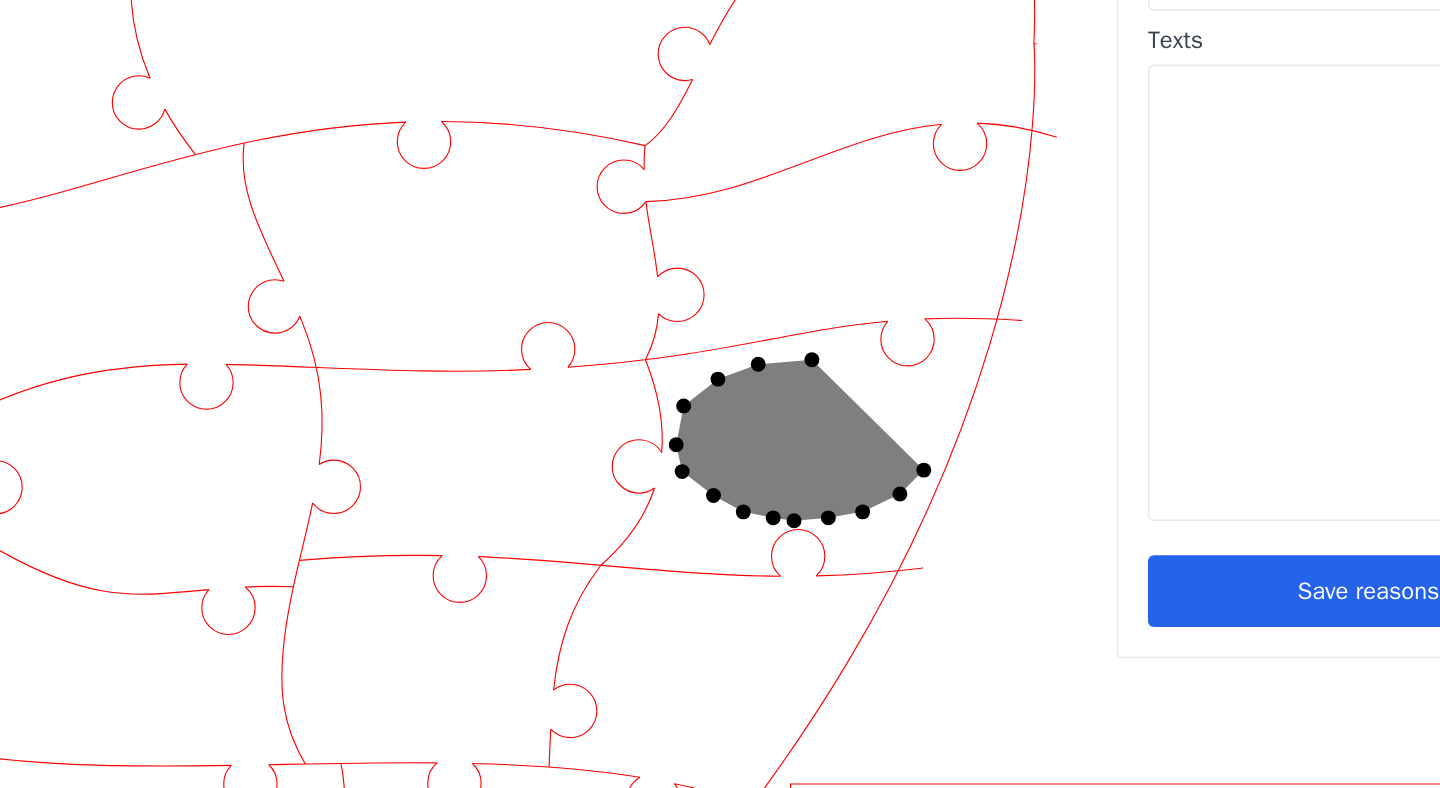 click 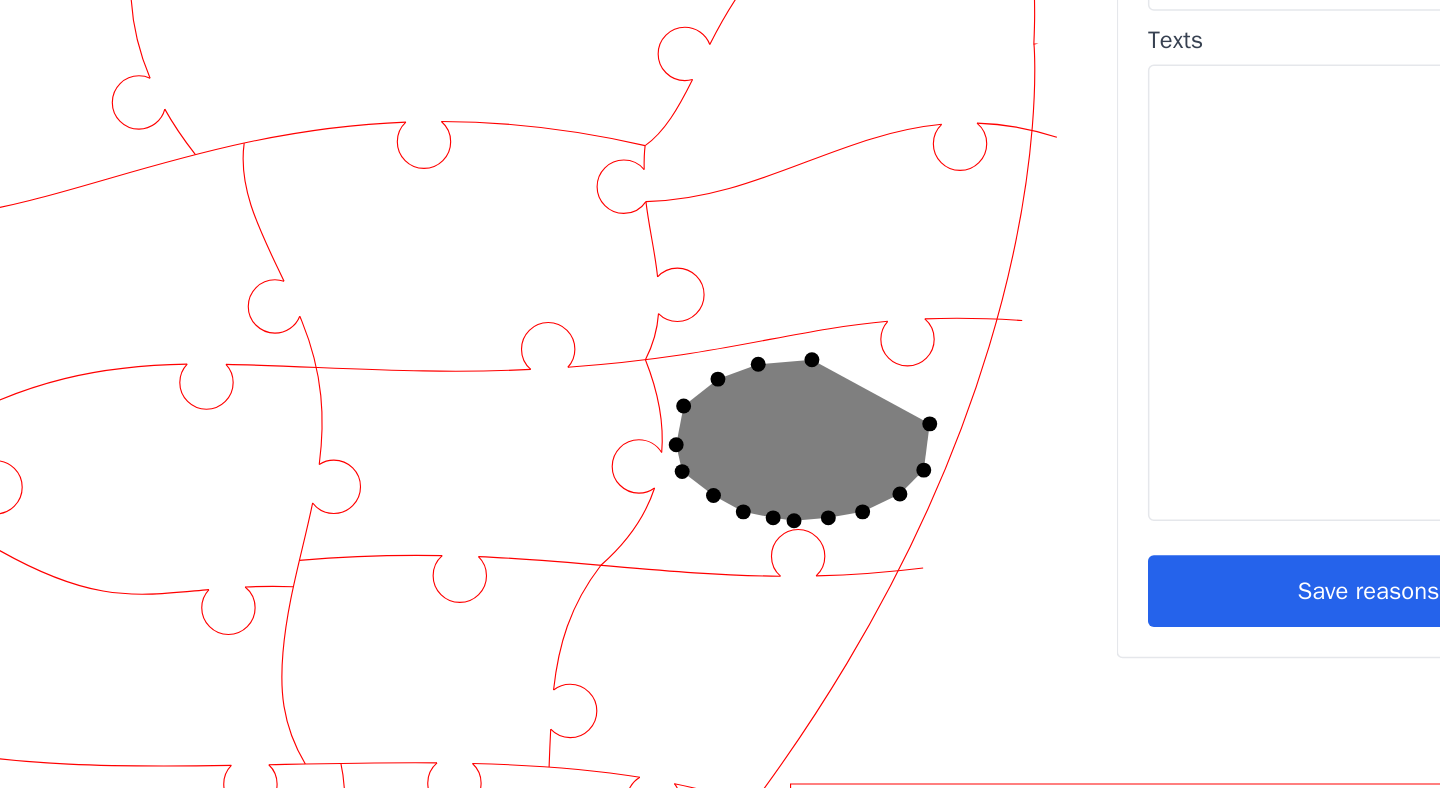 click 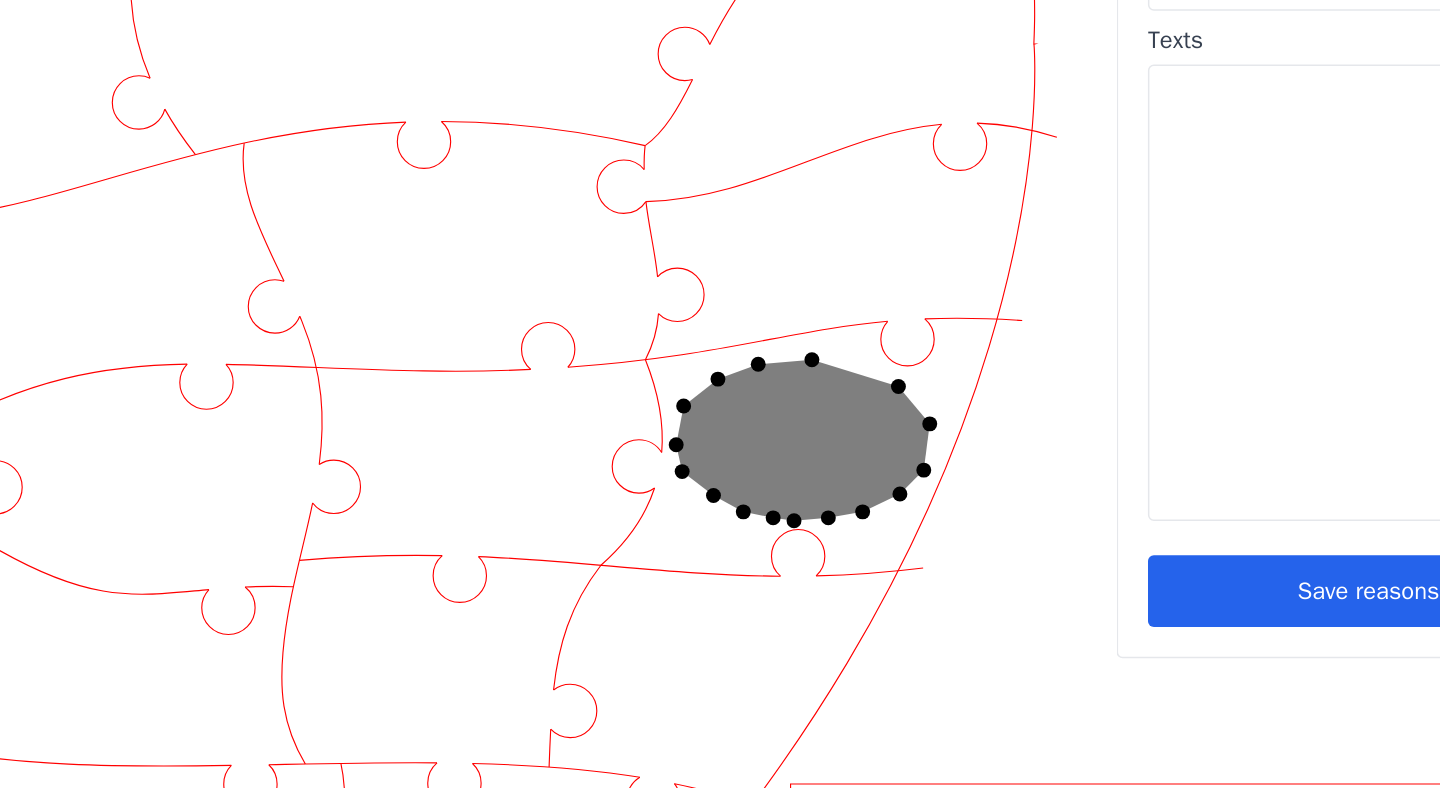 click 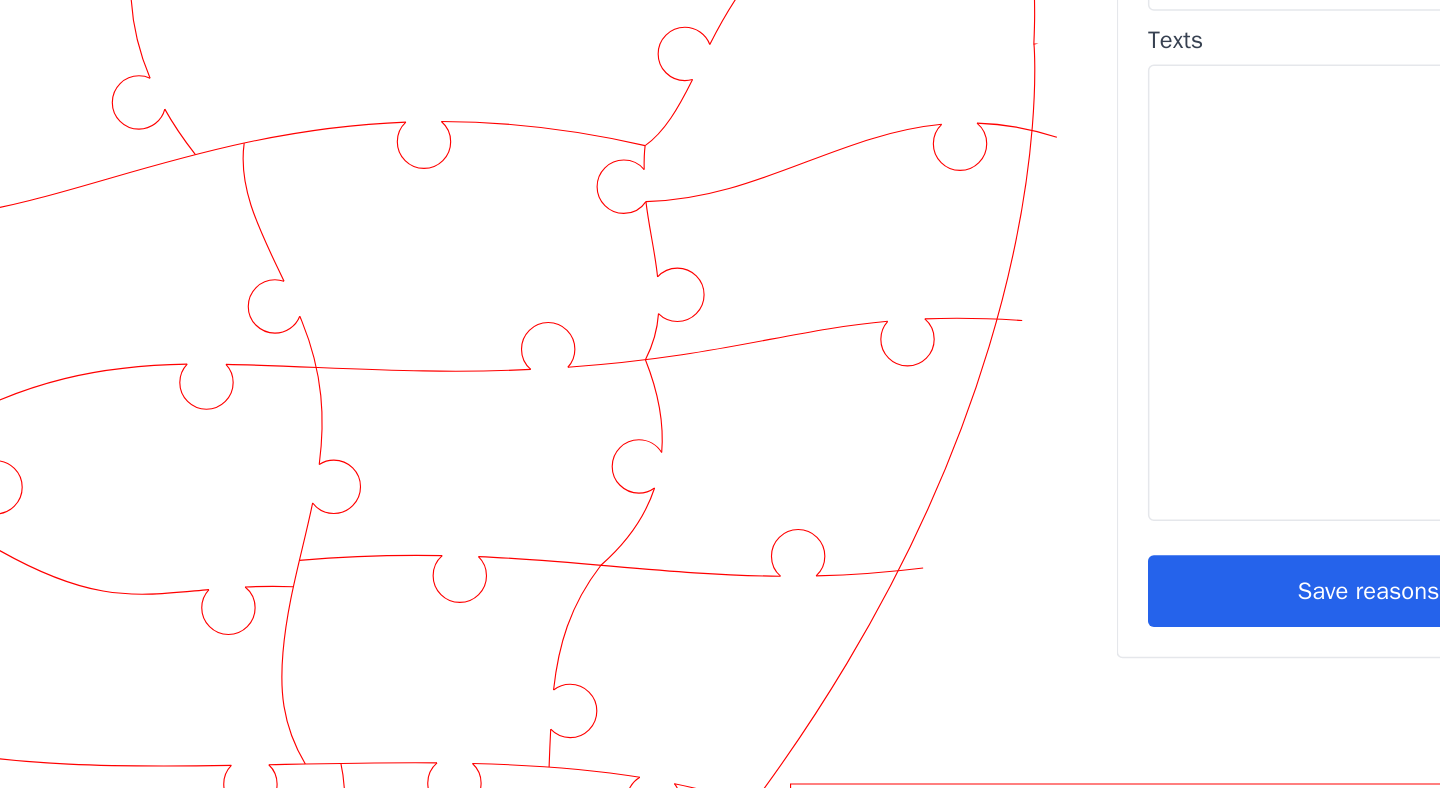 click 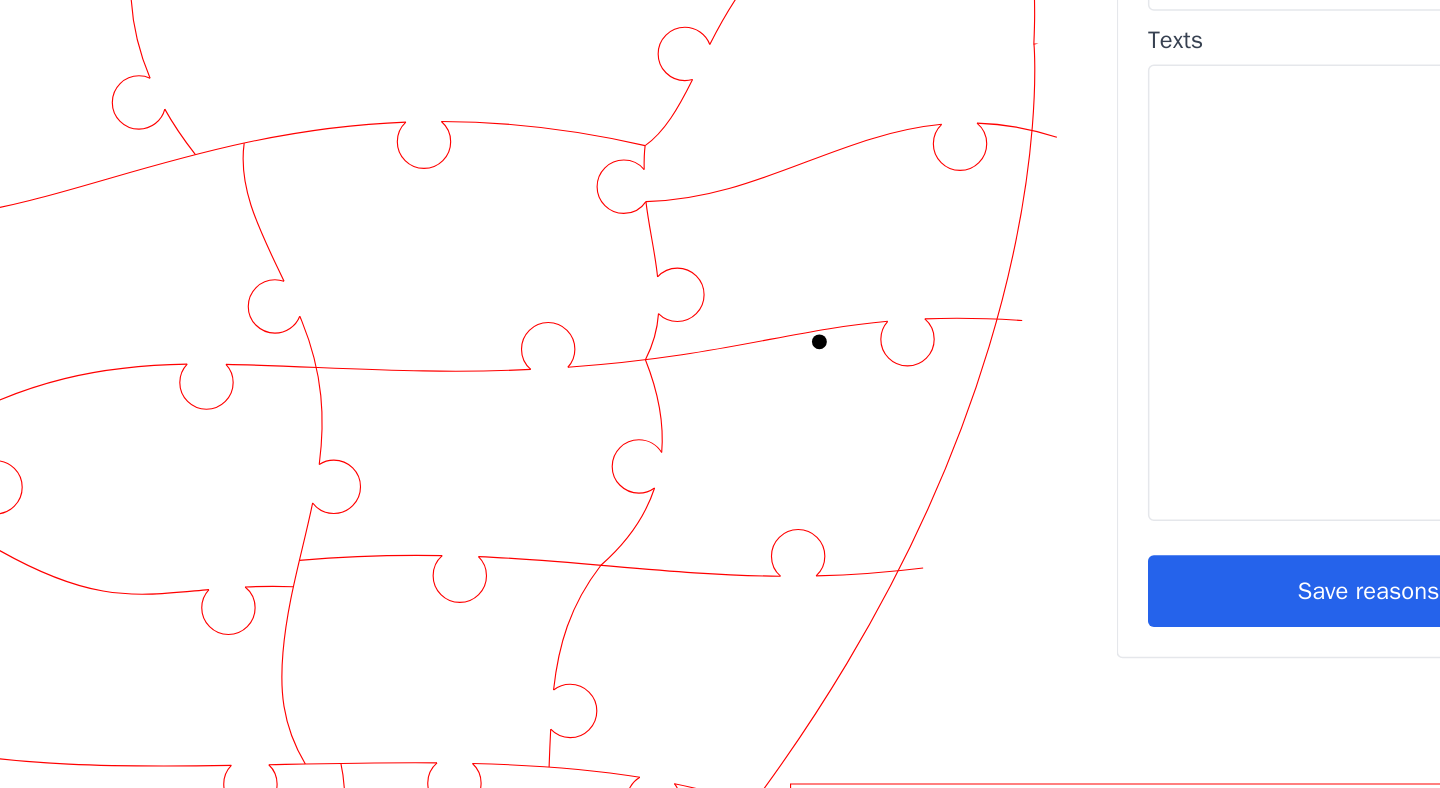click 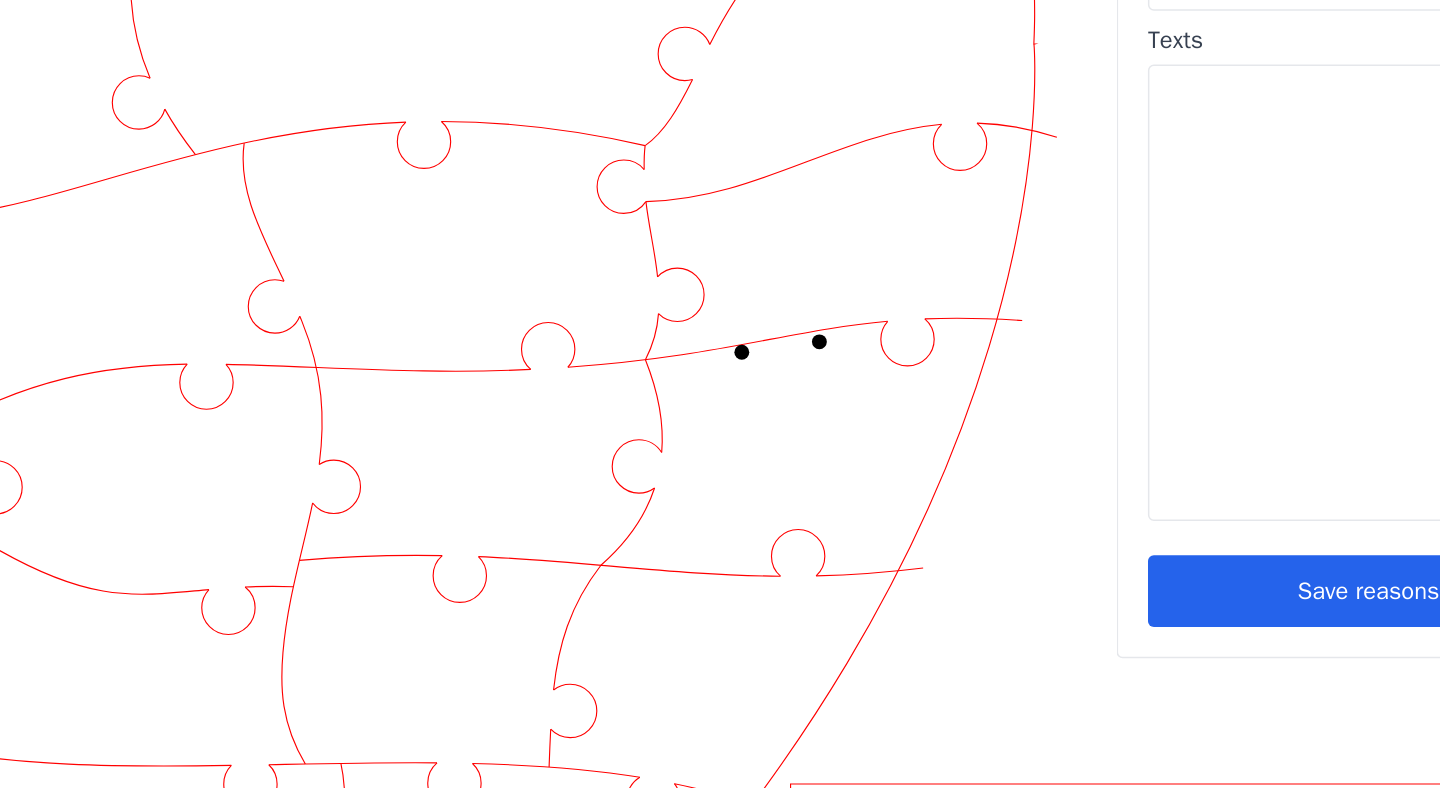 click 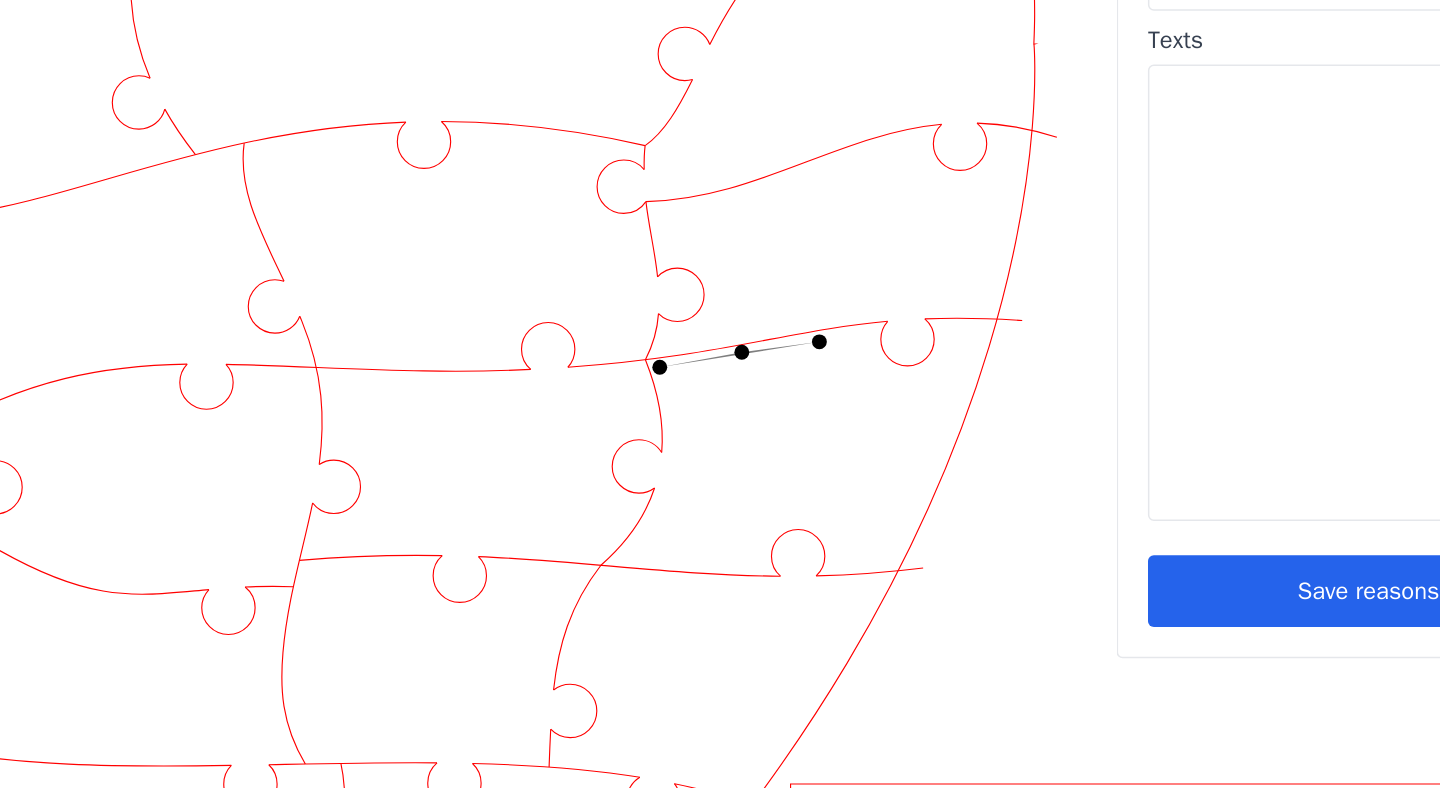 click 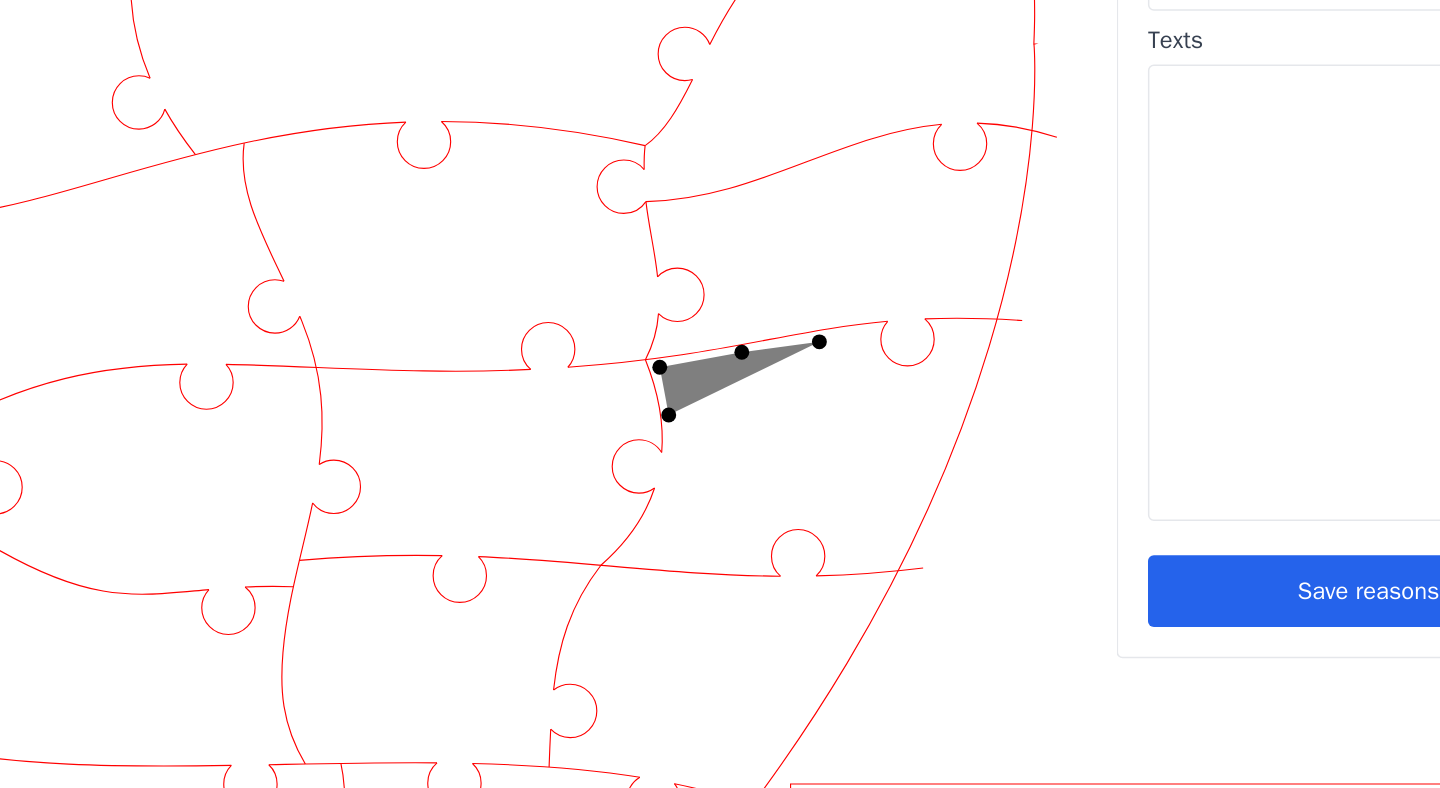 click 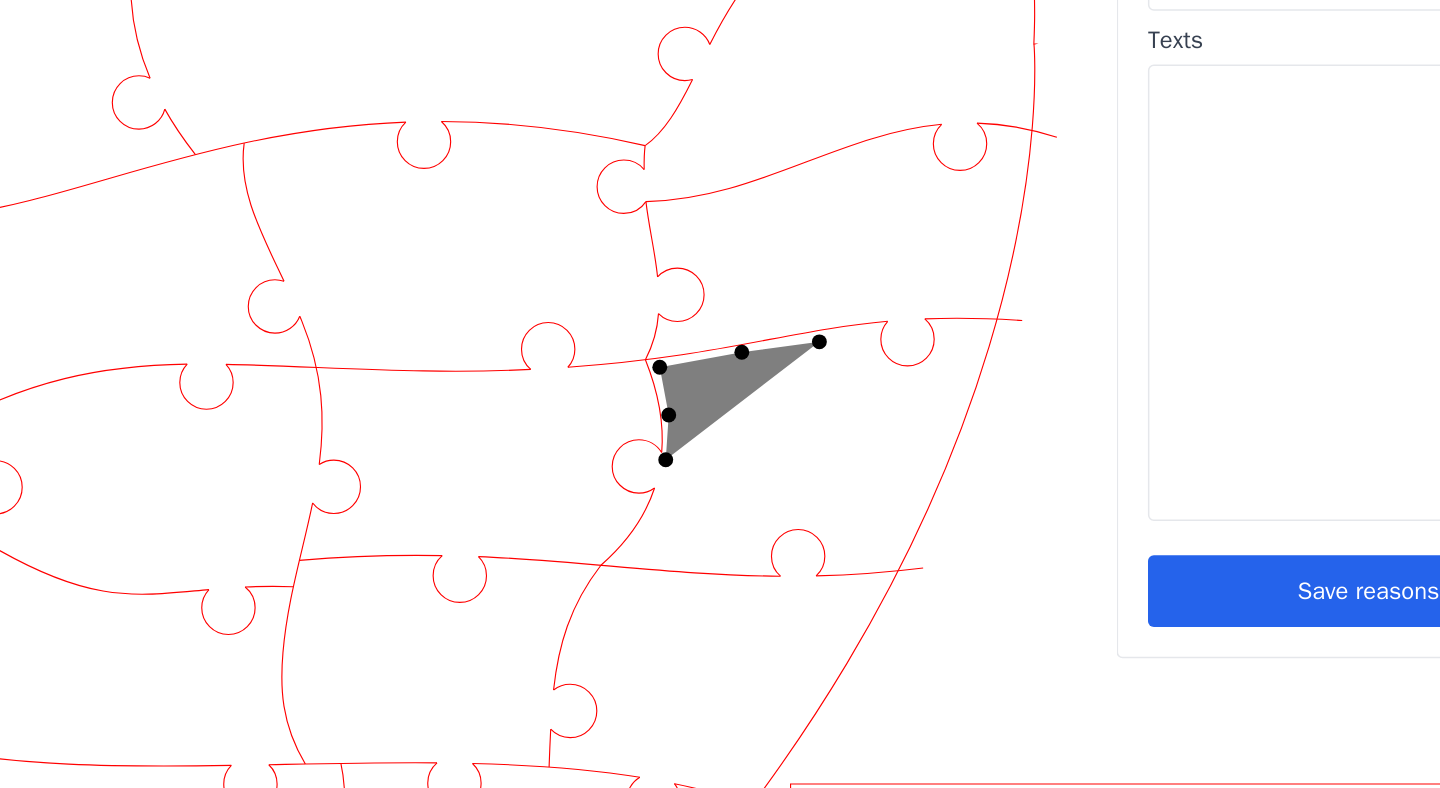 click 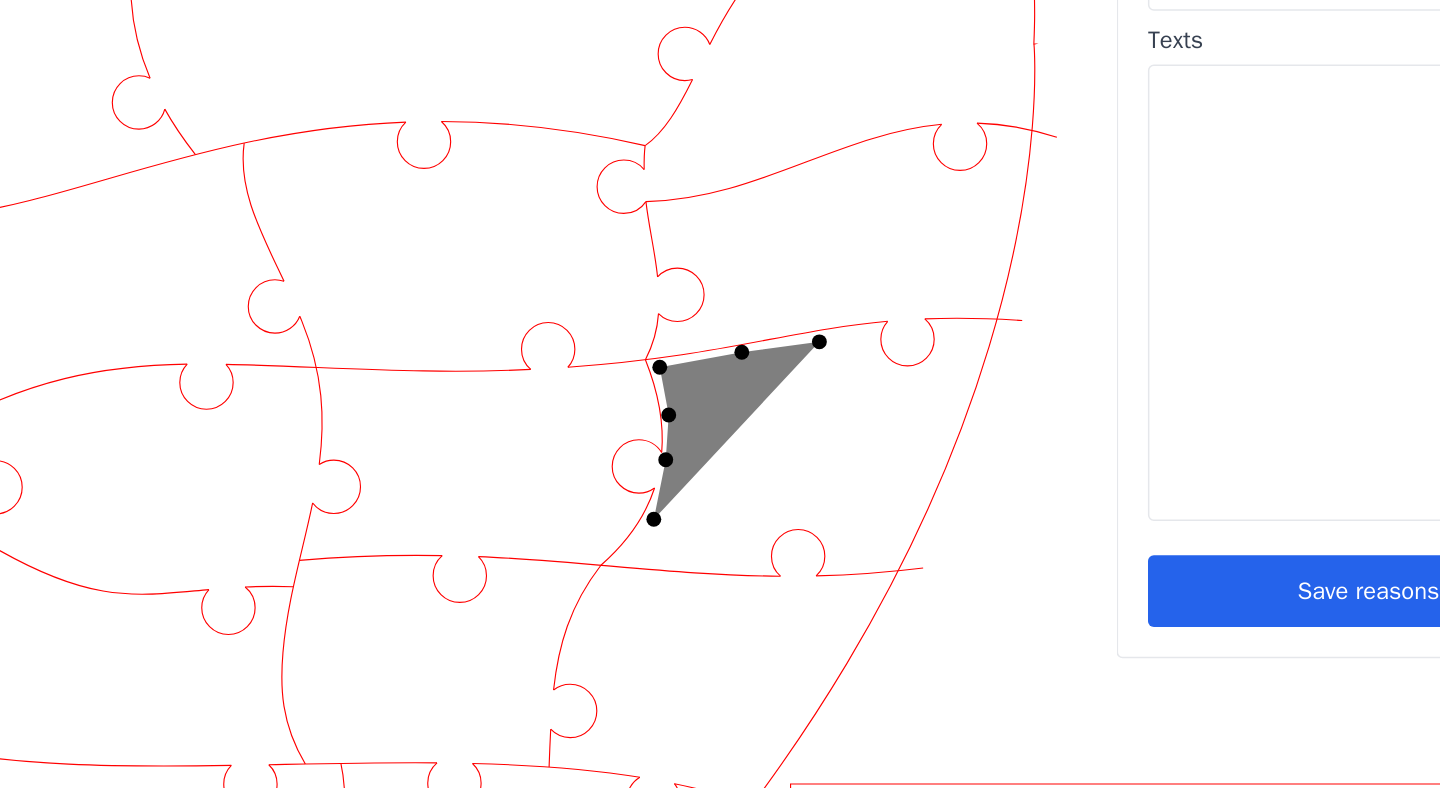 click 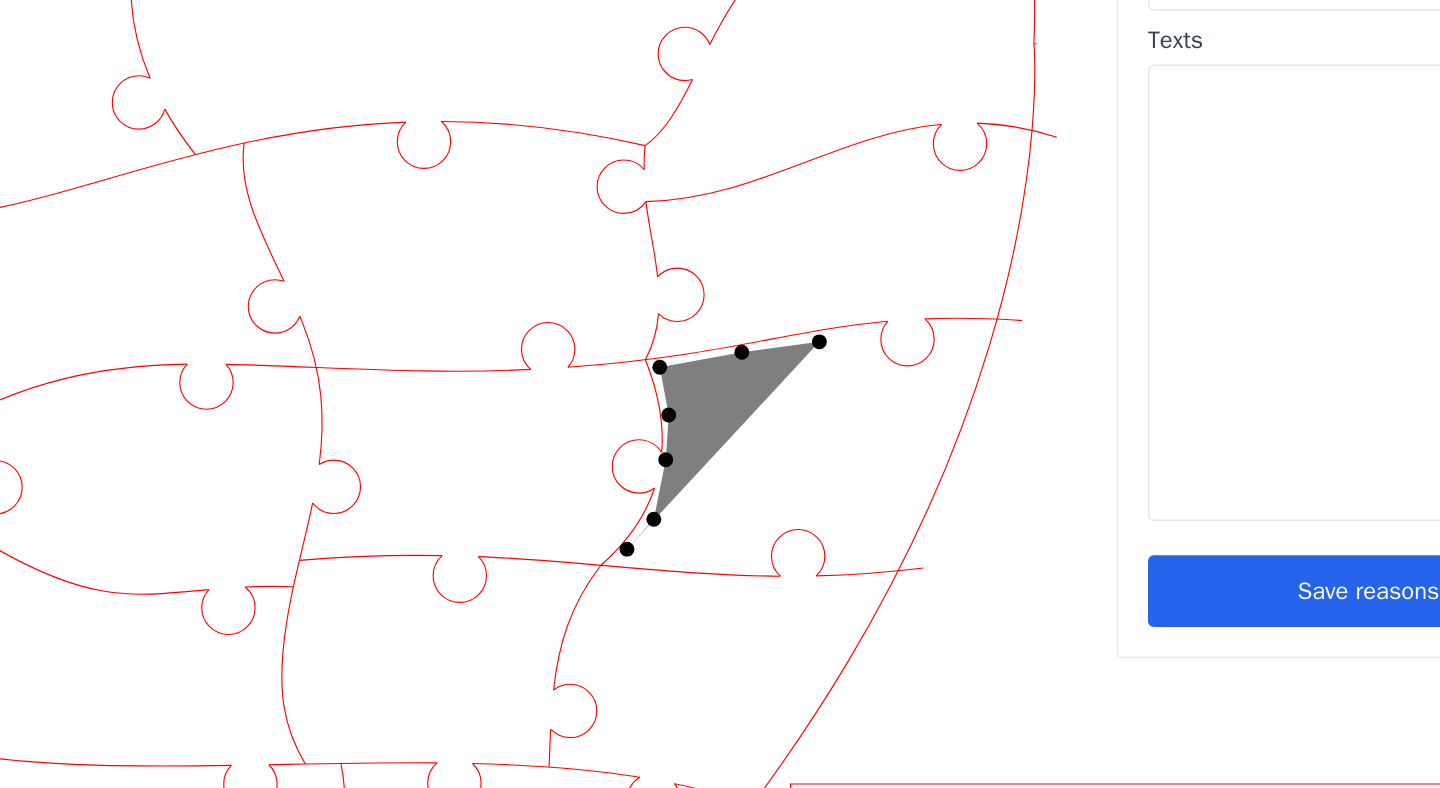 click 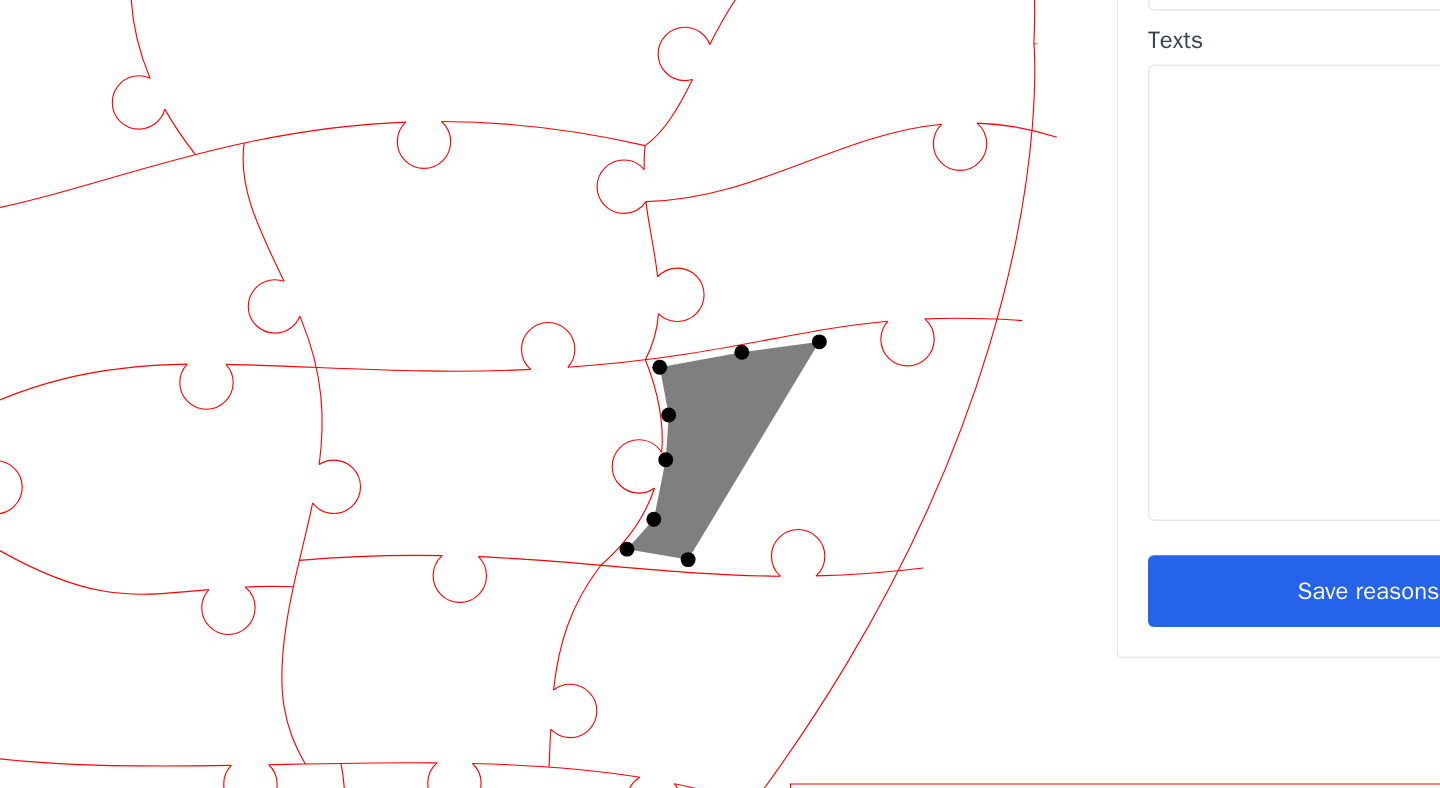 click 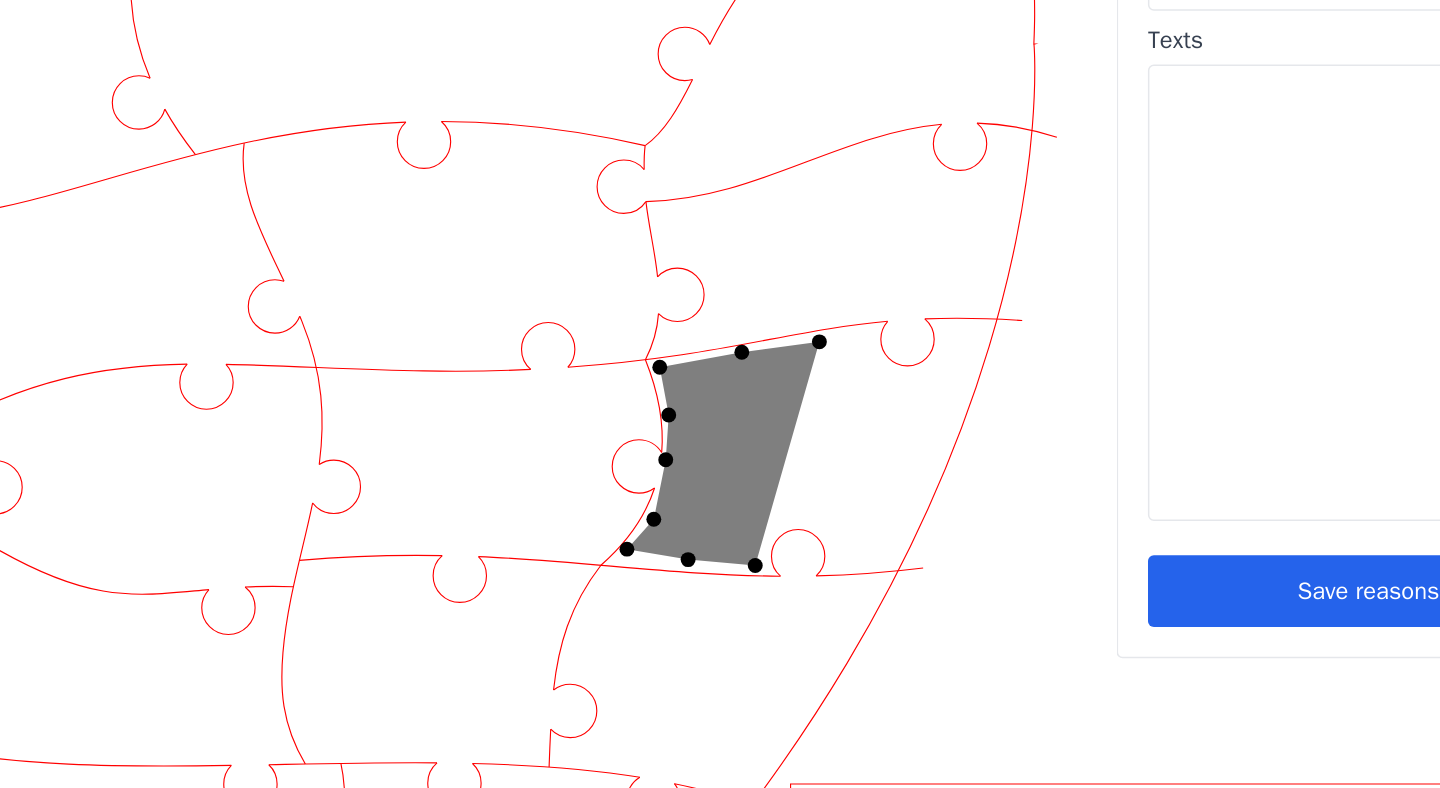 click 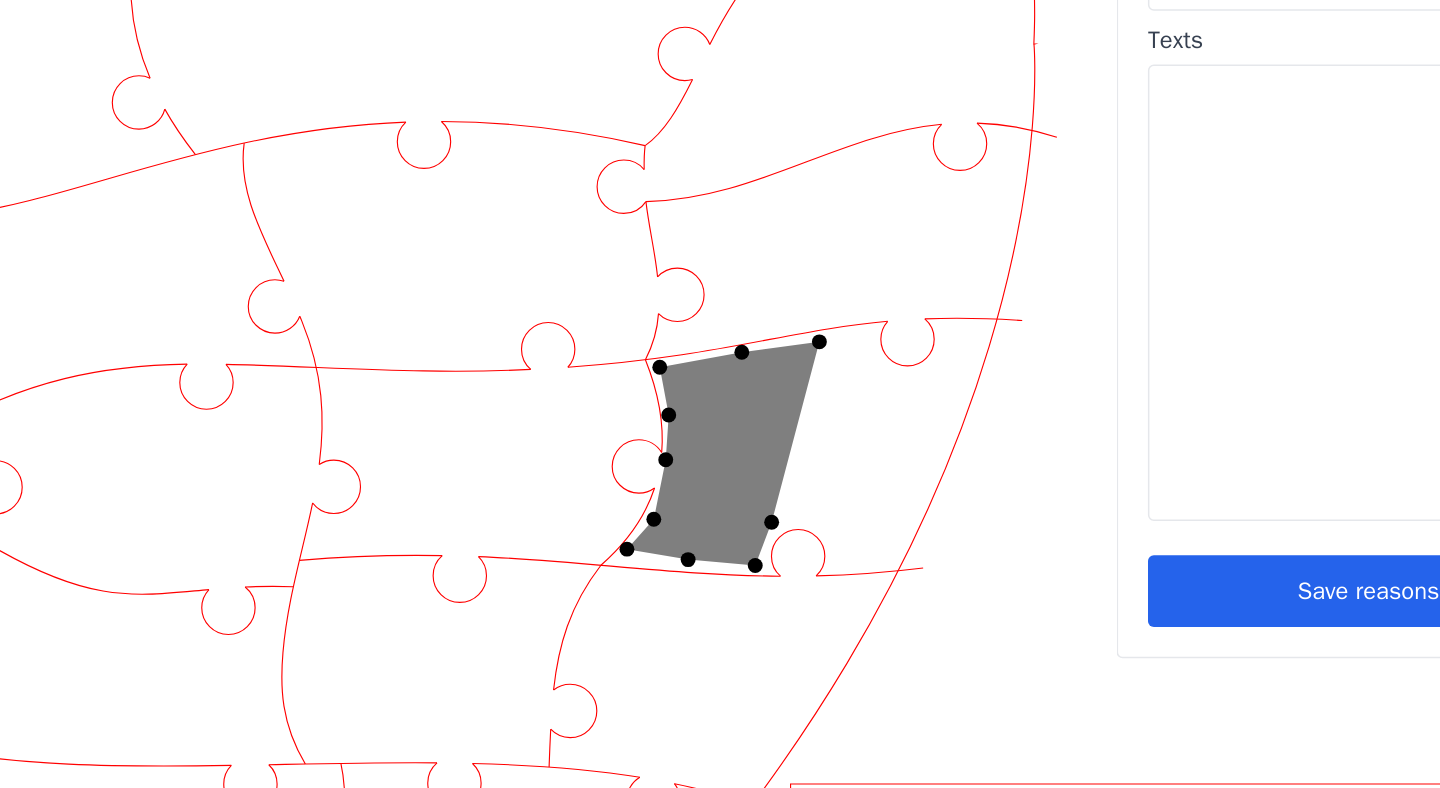 click 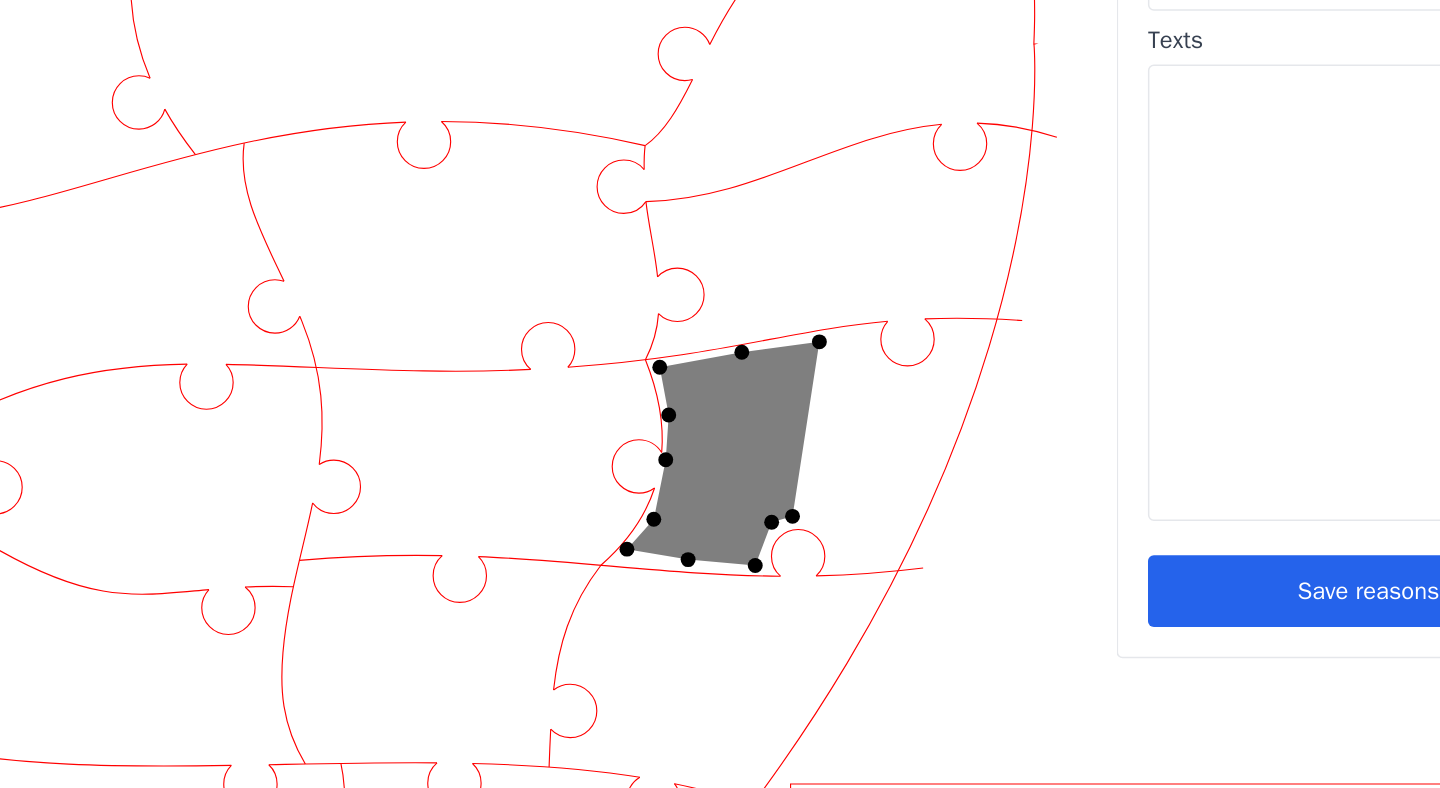click 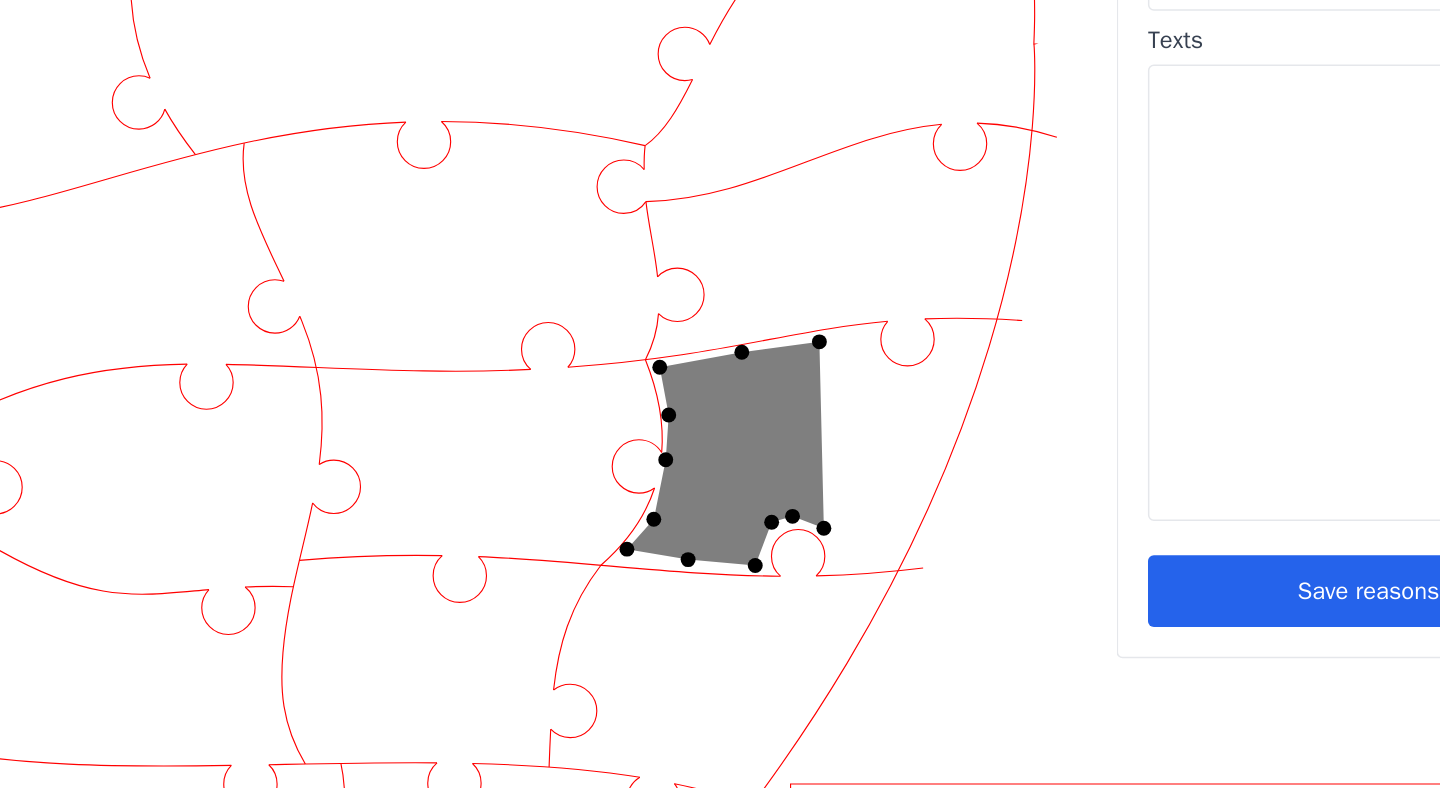 click 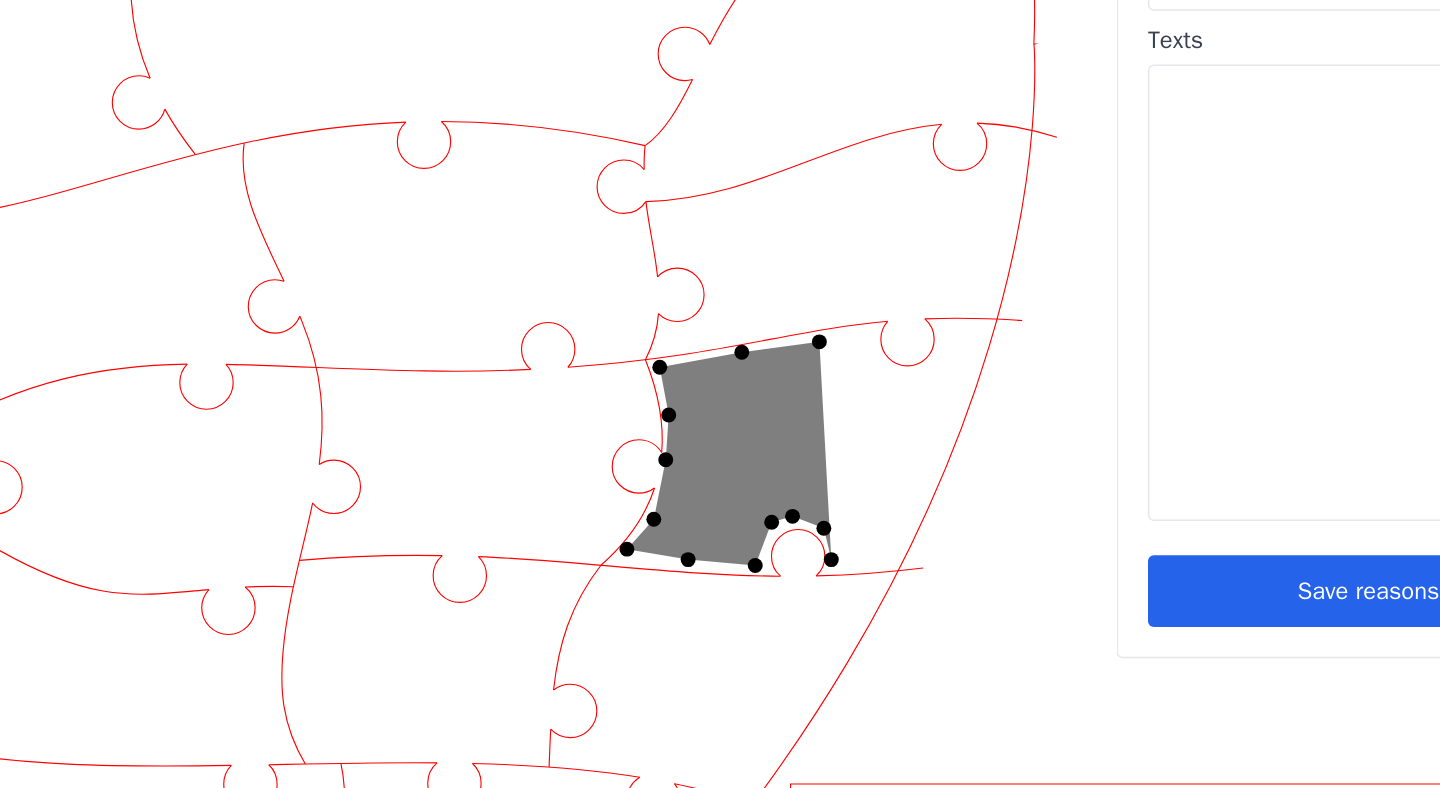 click 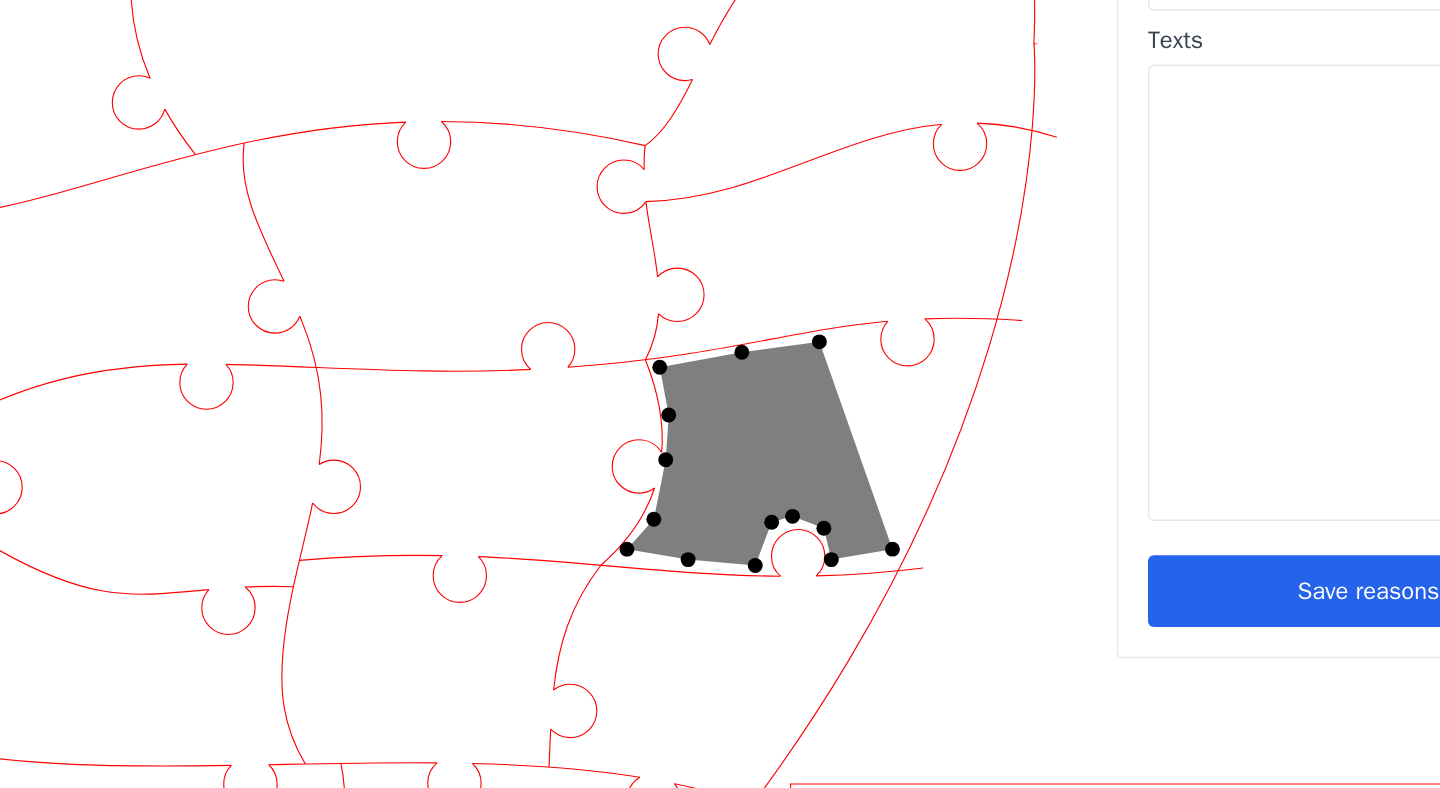 click 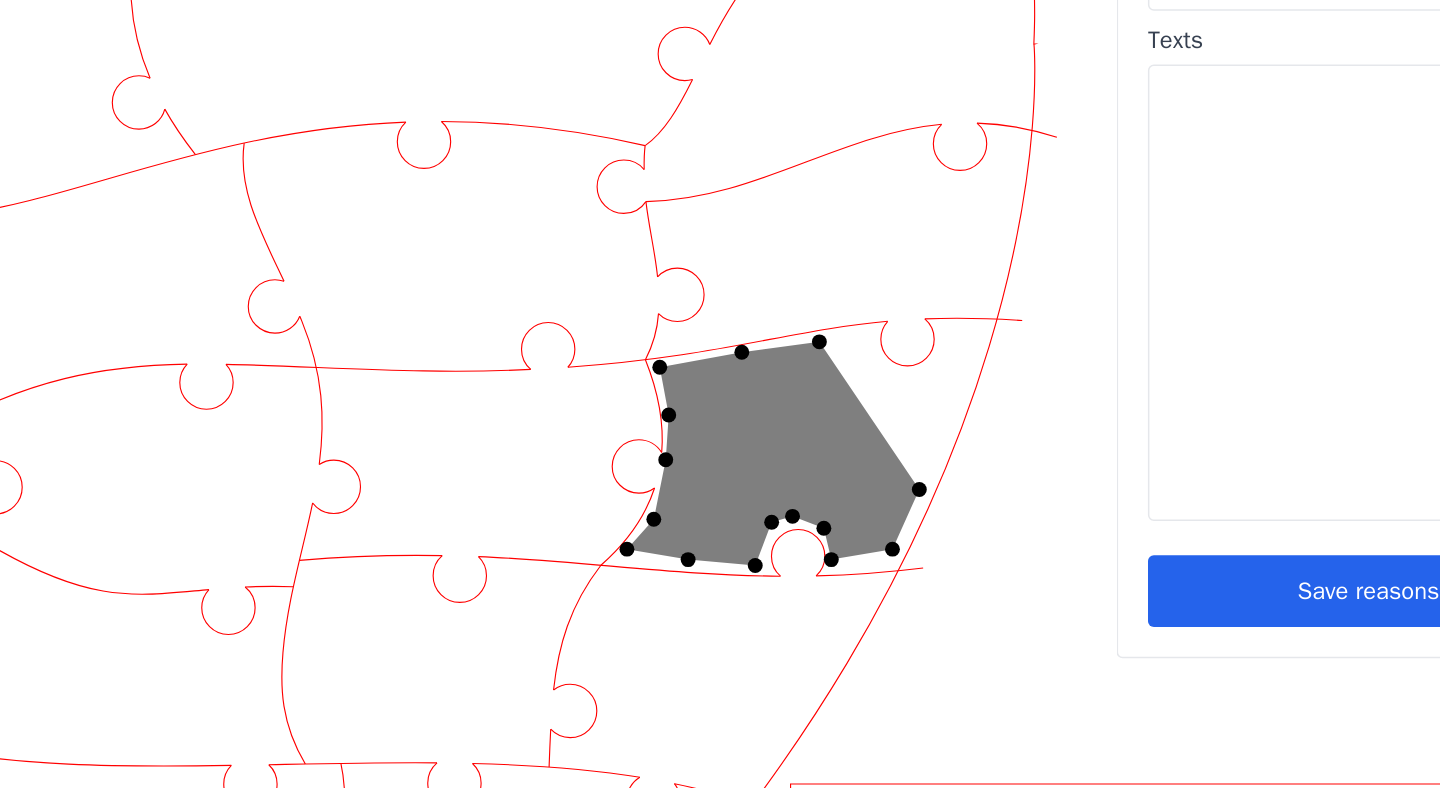 click 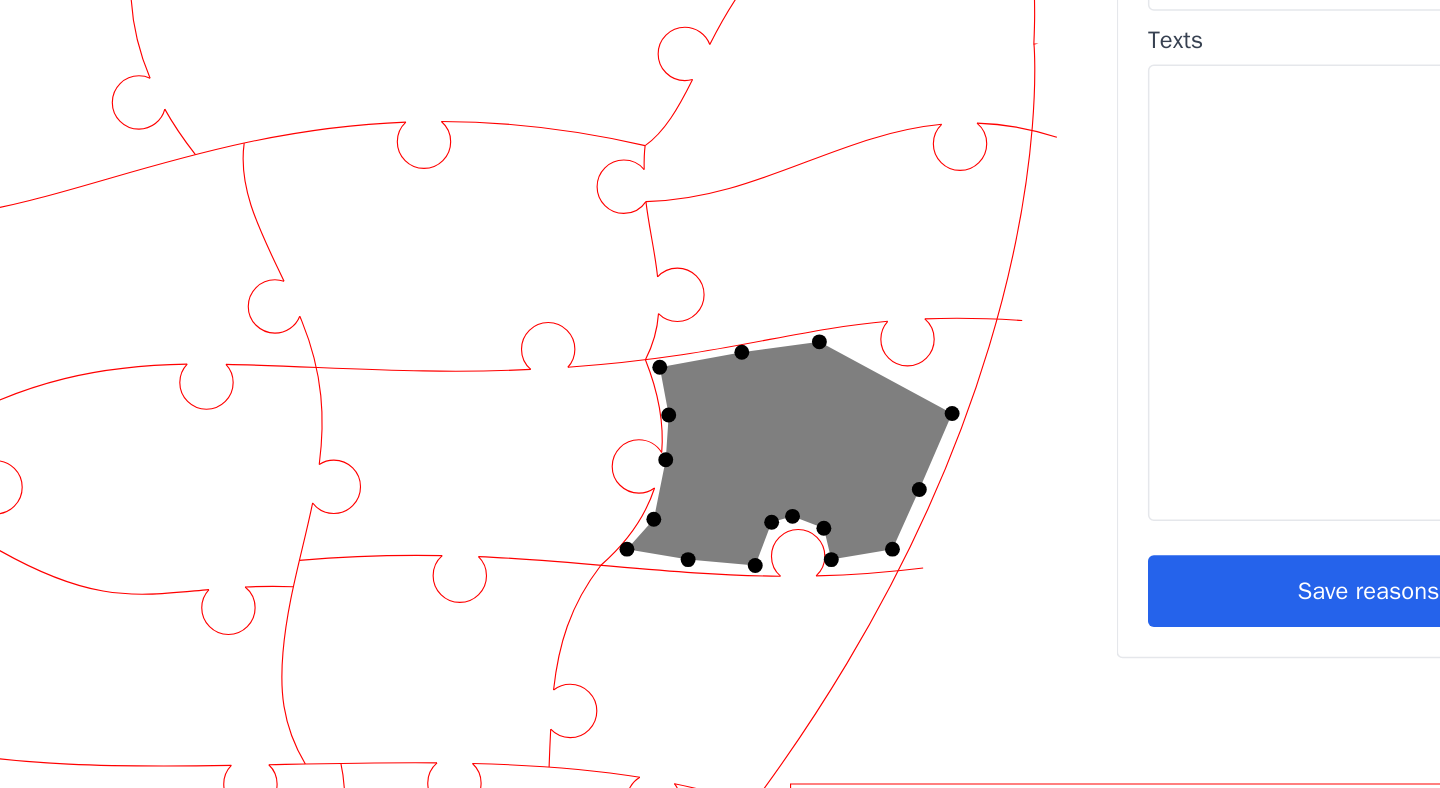 click 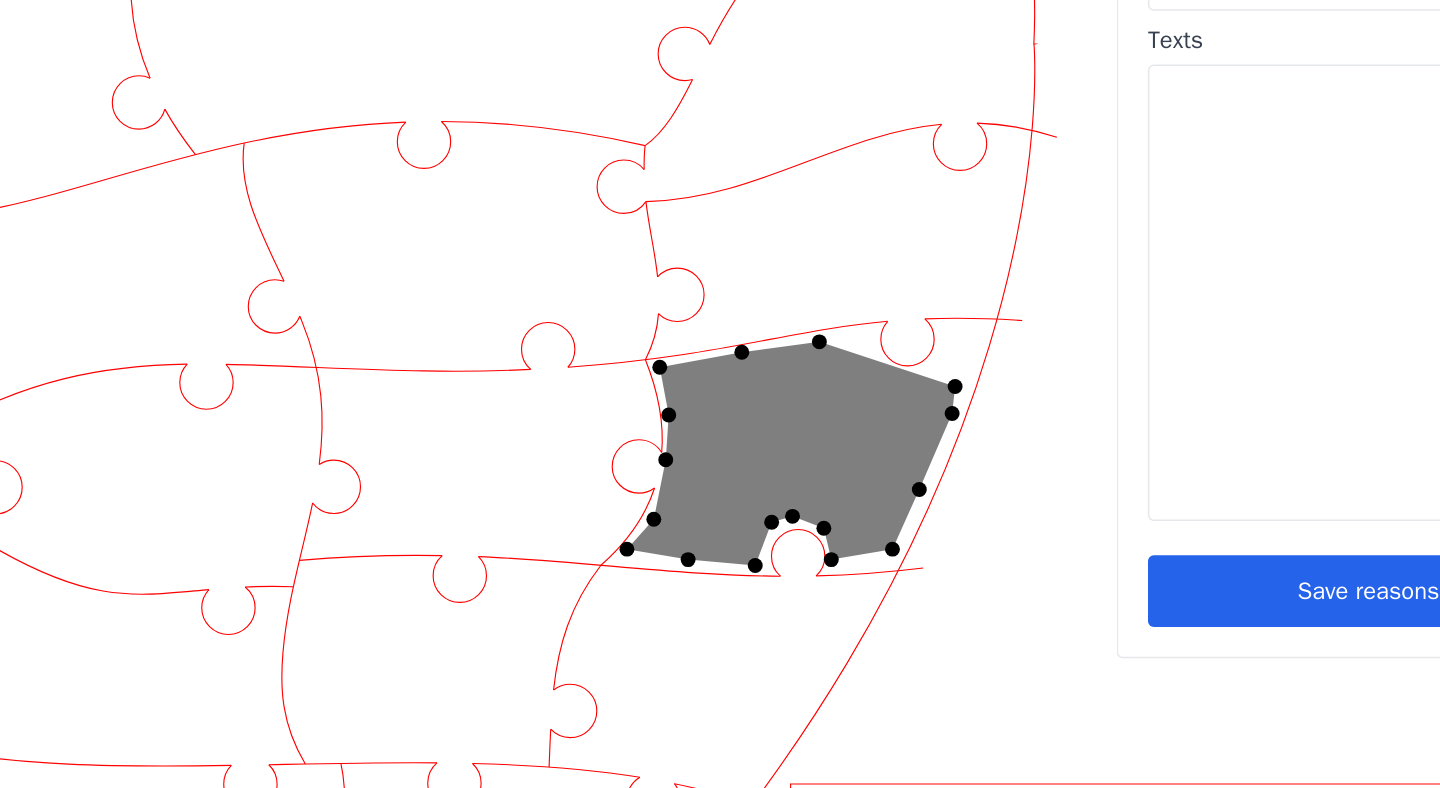 click 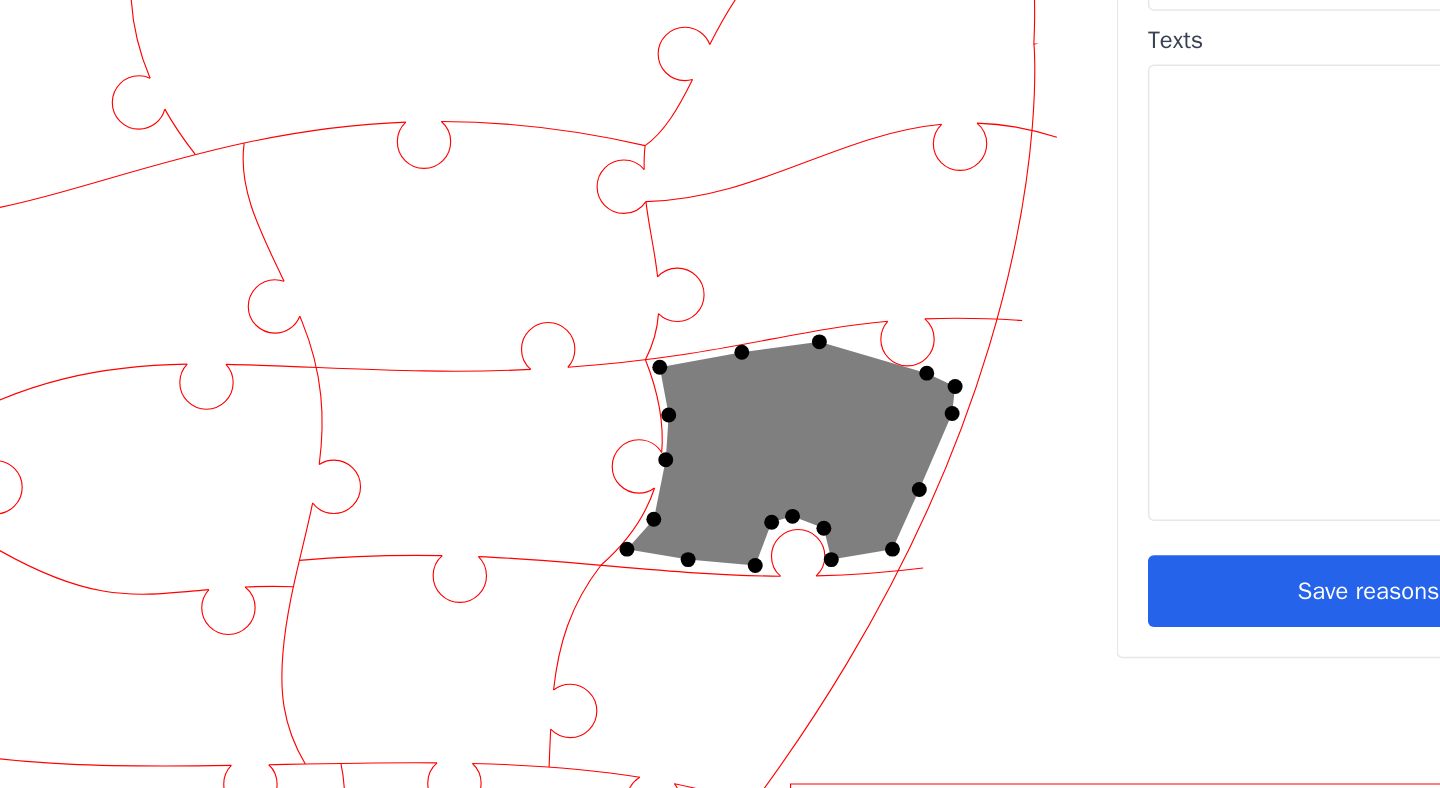 click 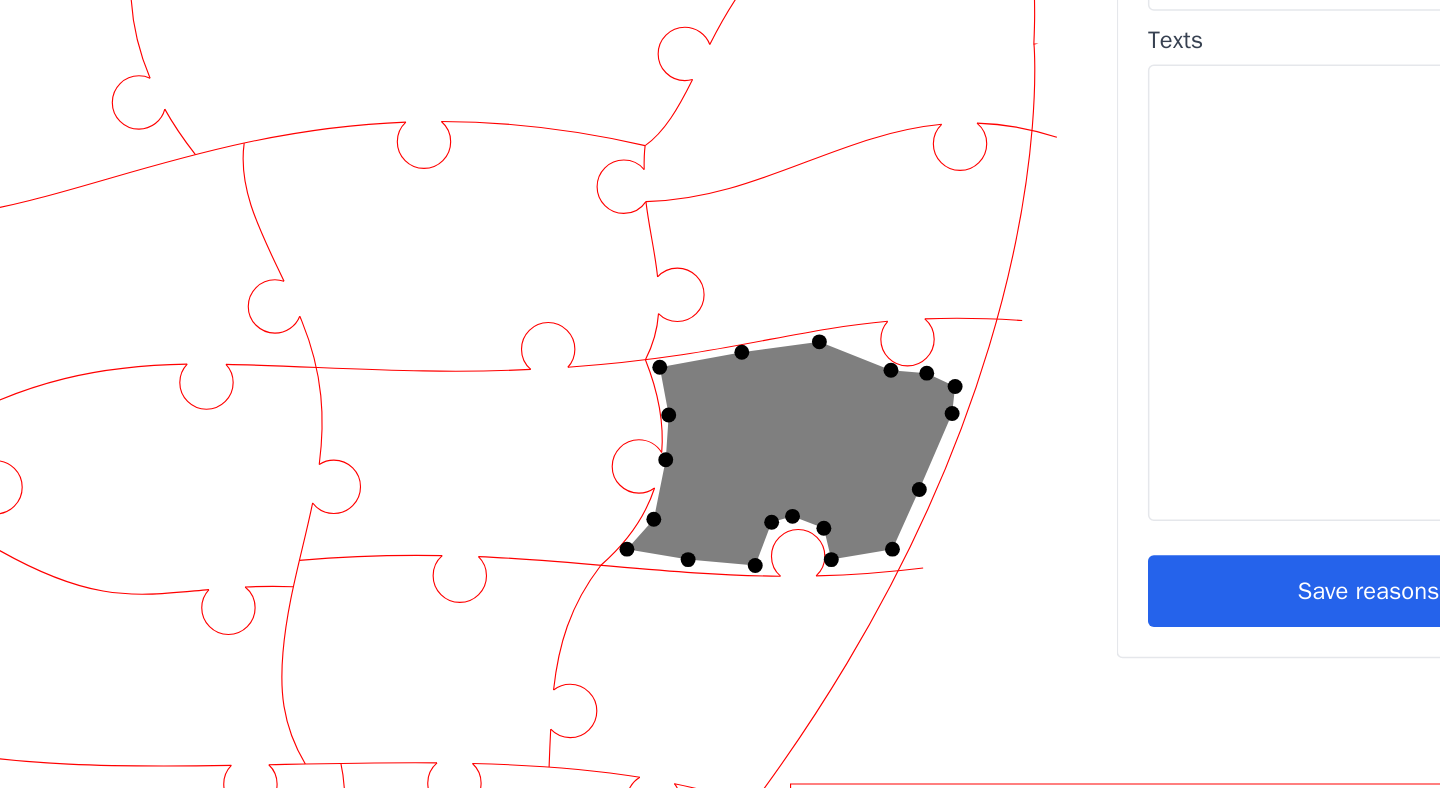 click 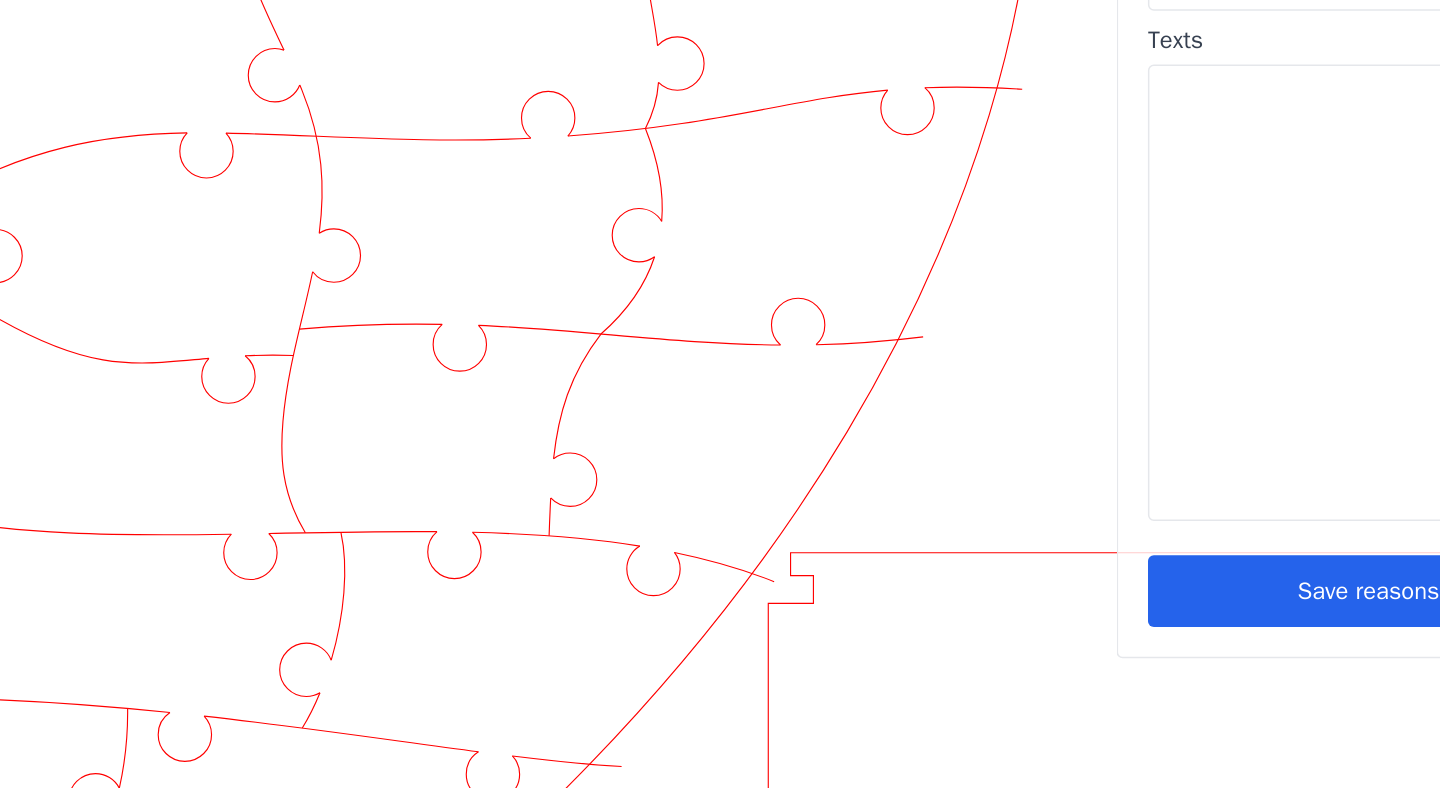 scroll, scrollTop: 496, scrollLeft: 983, axis: both 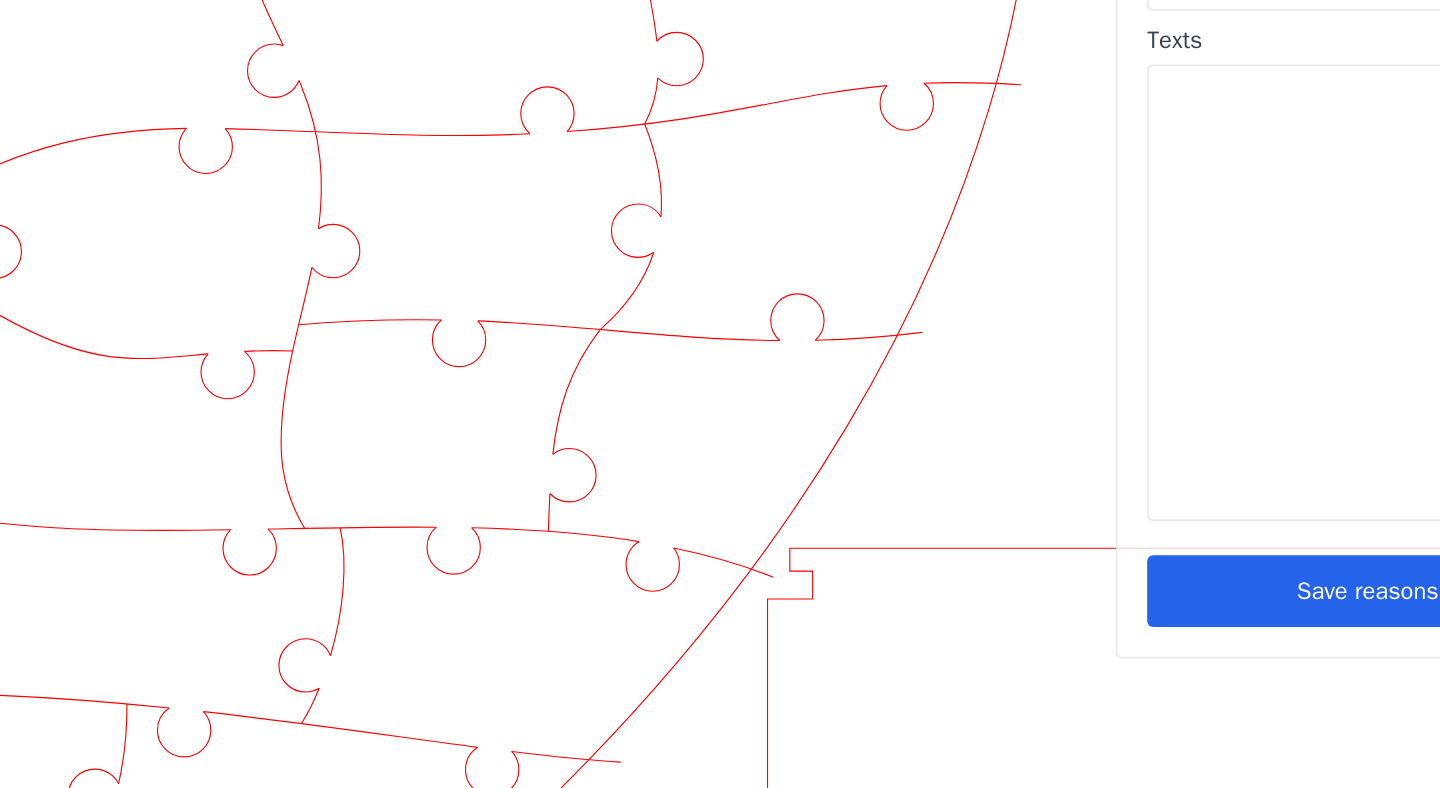 click 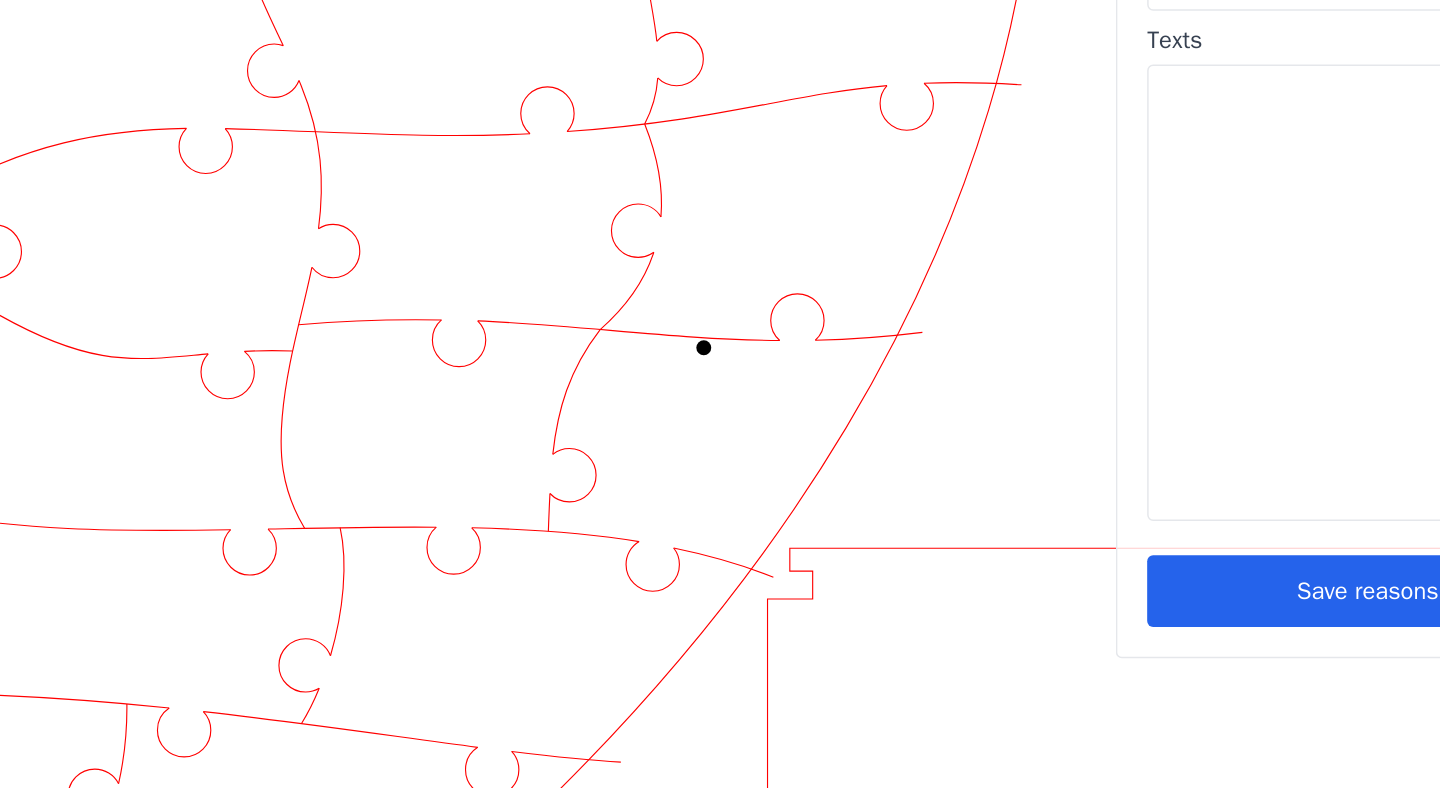 click 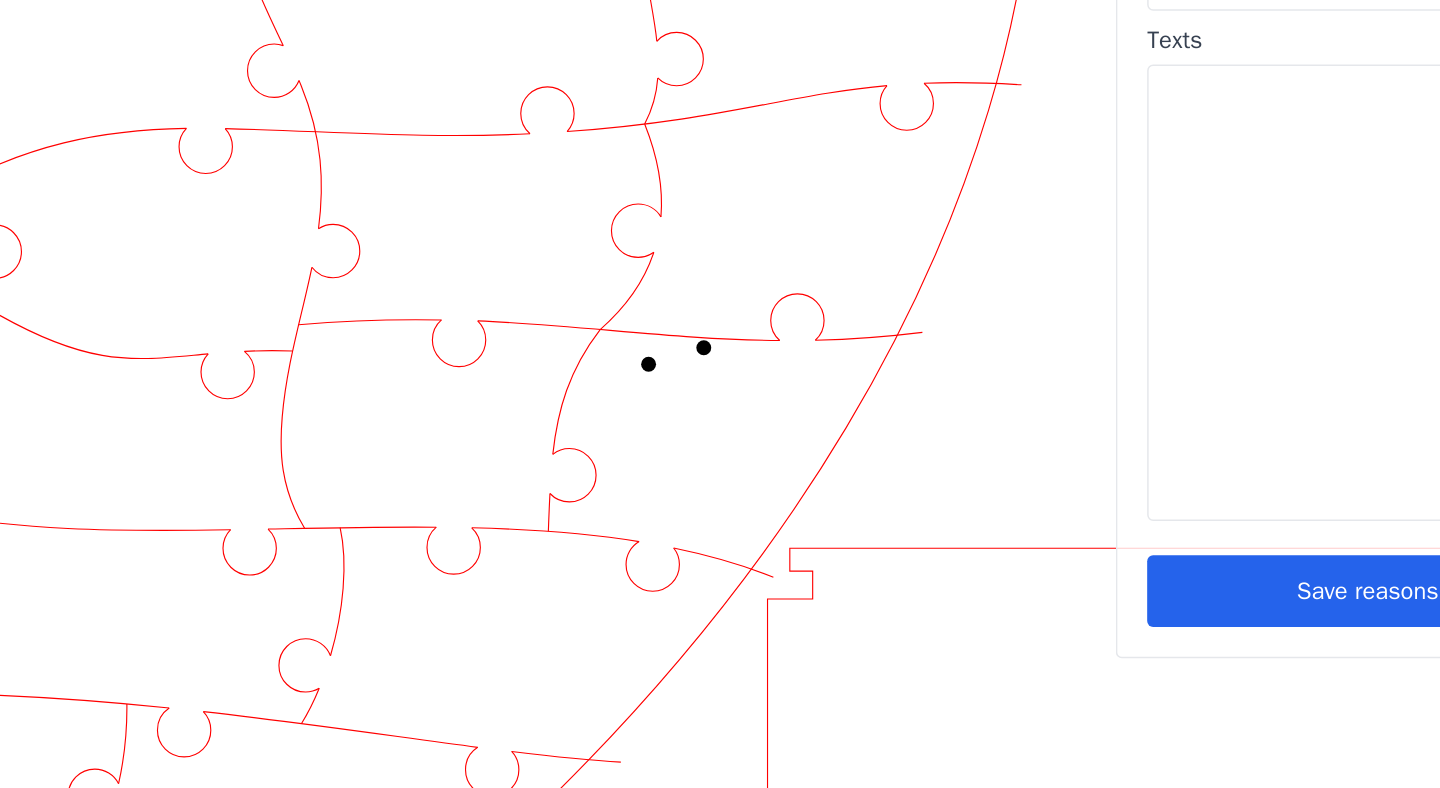 click 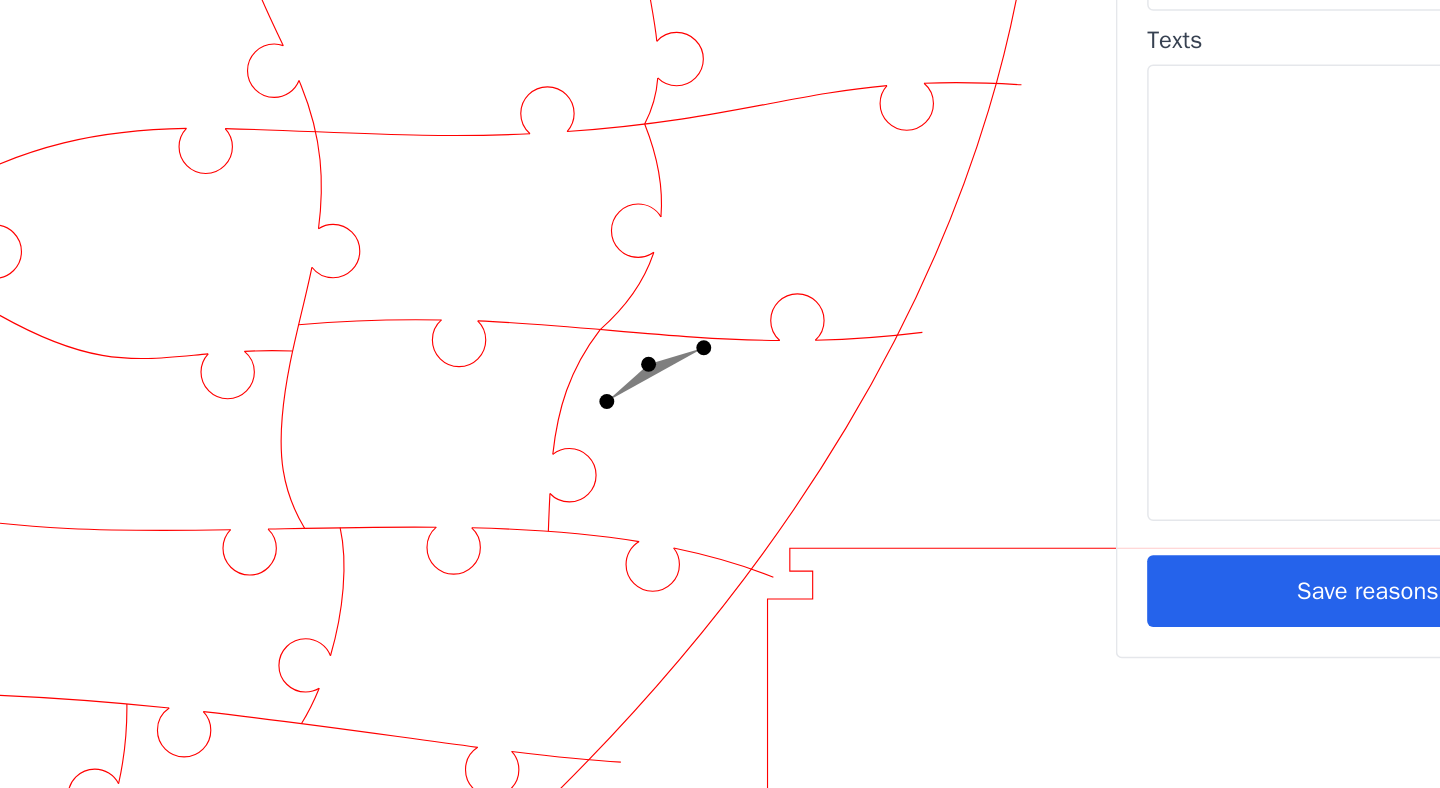 click 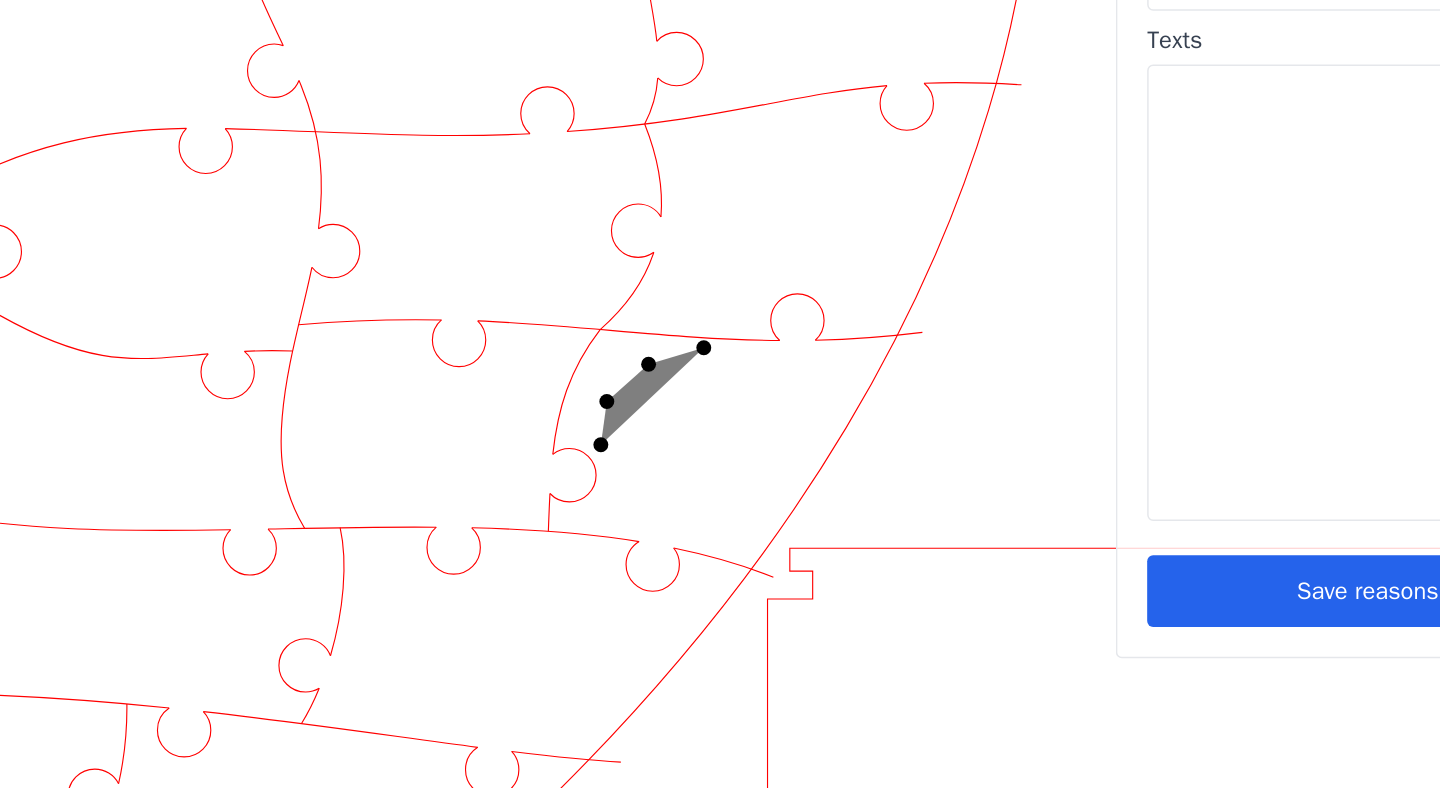 click 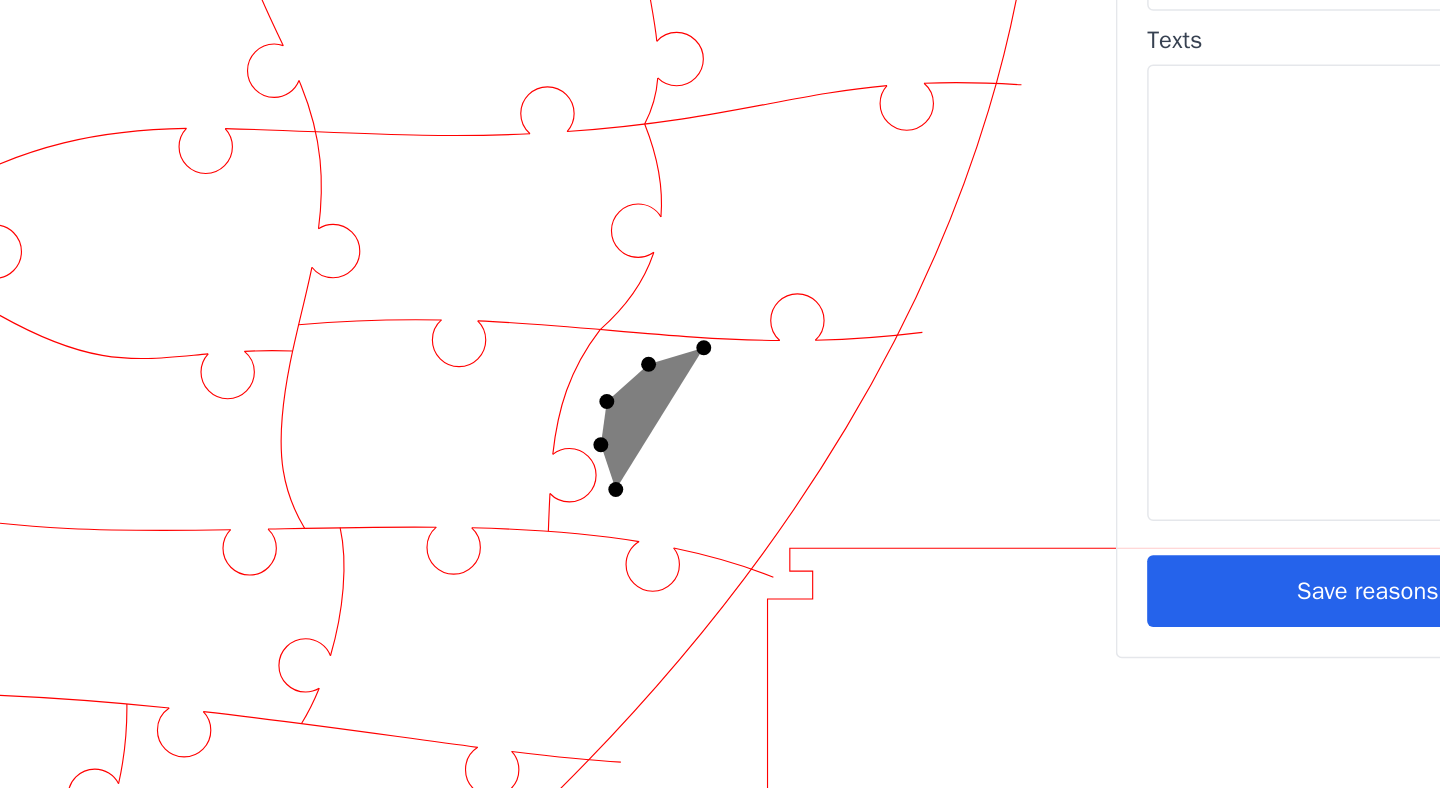 click 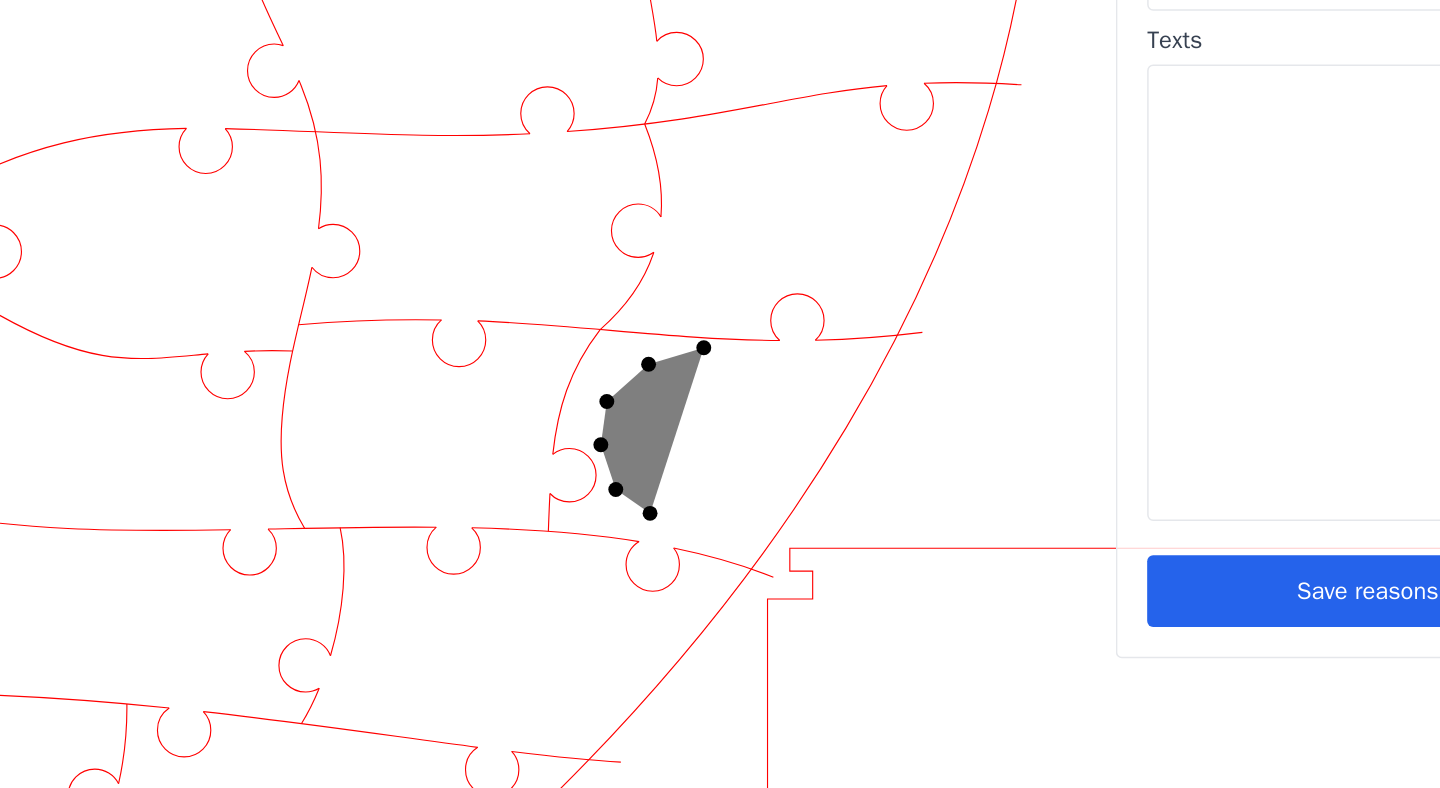 click 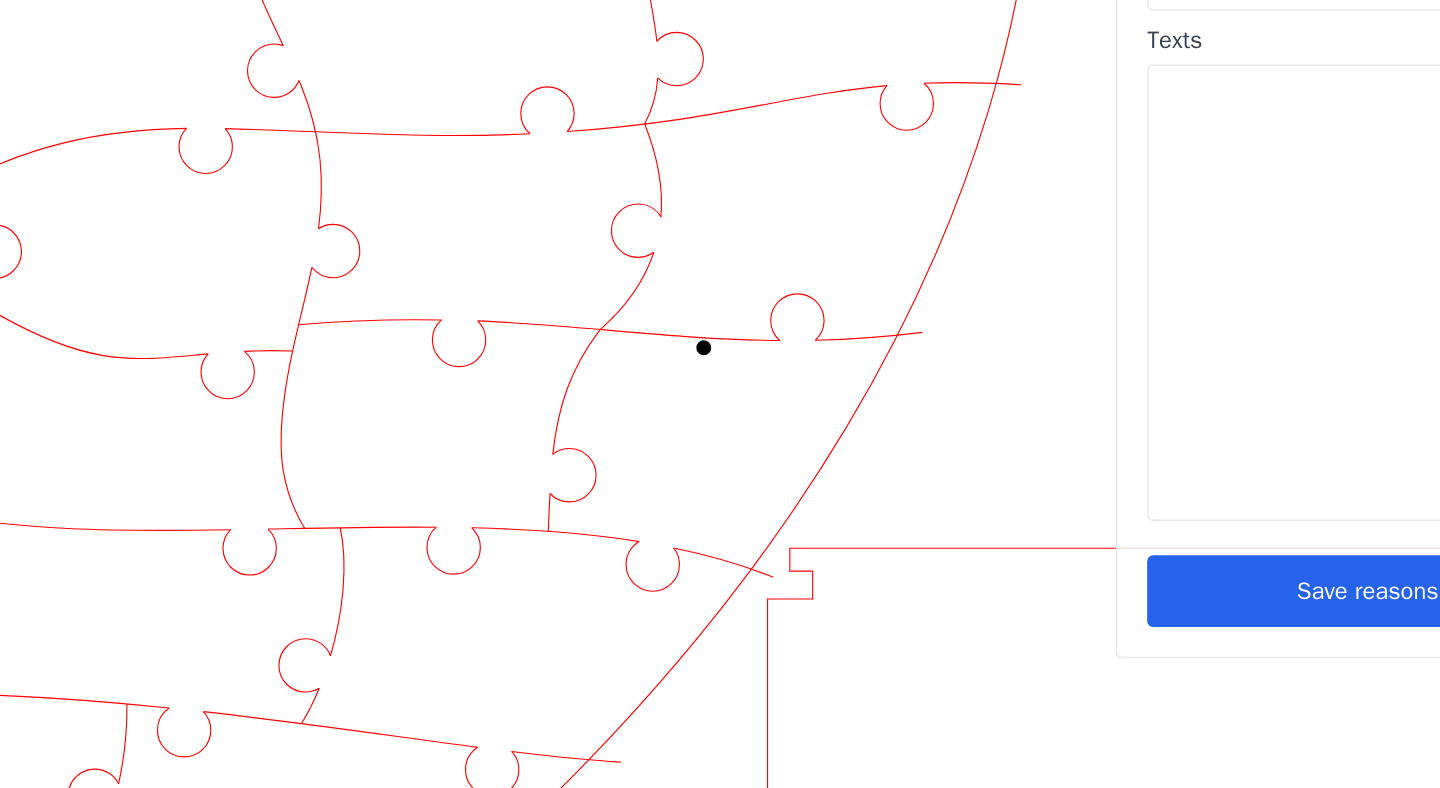 click 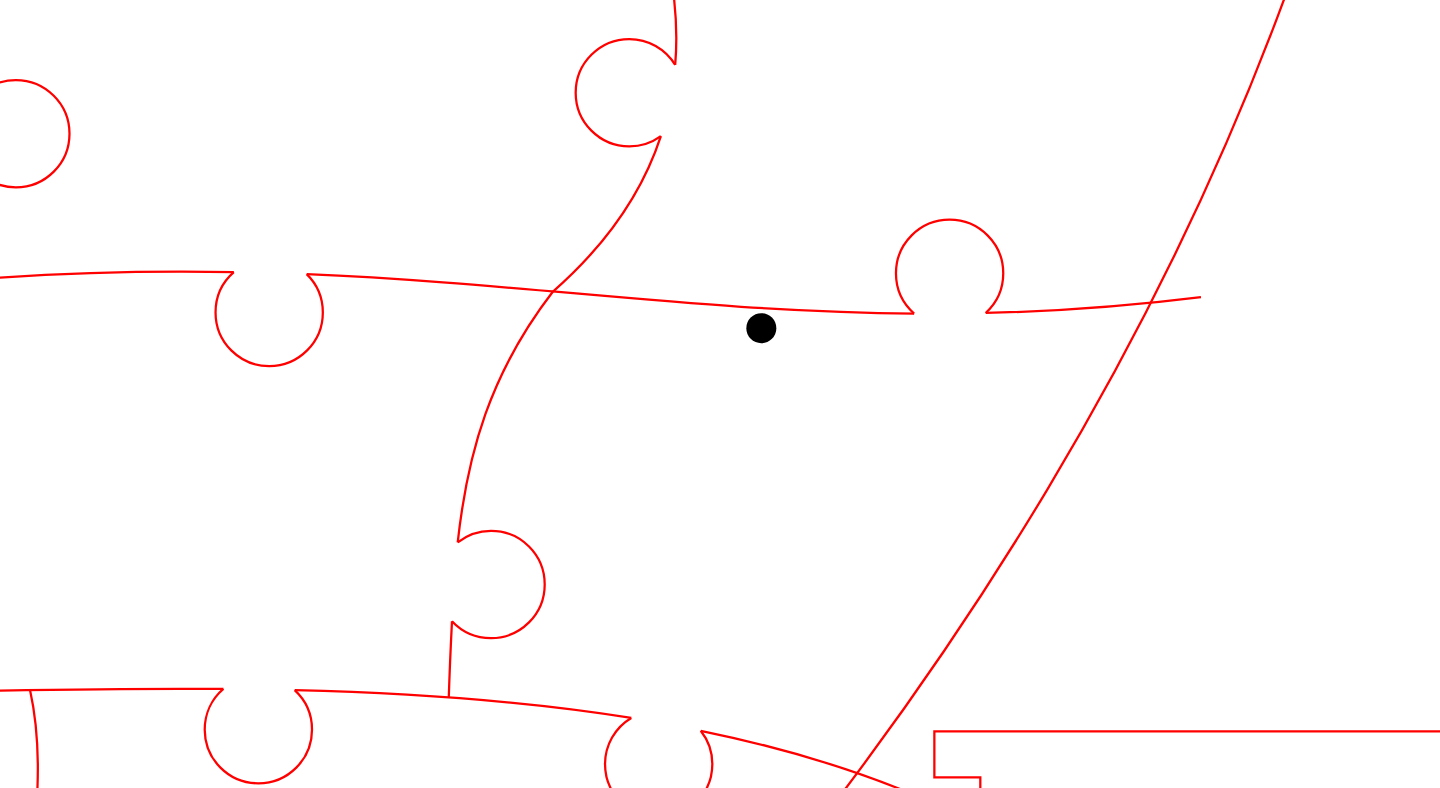 click 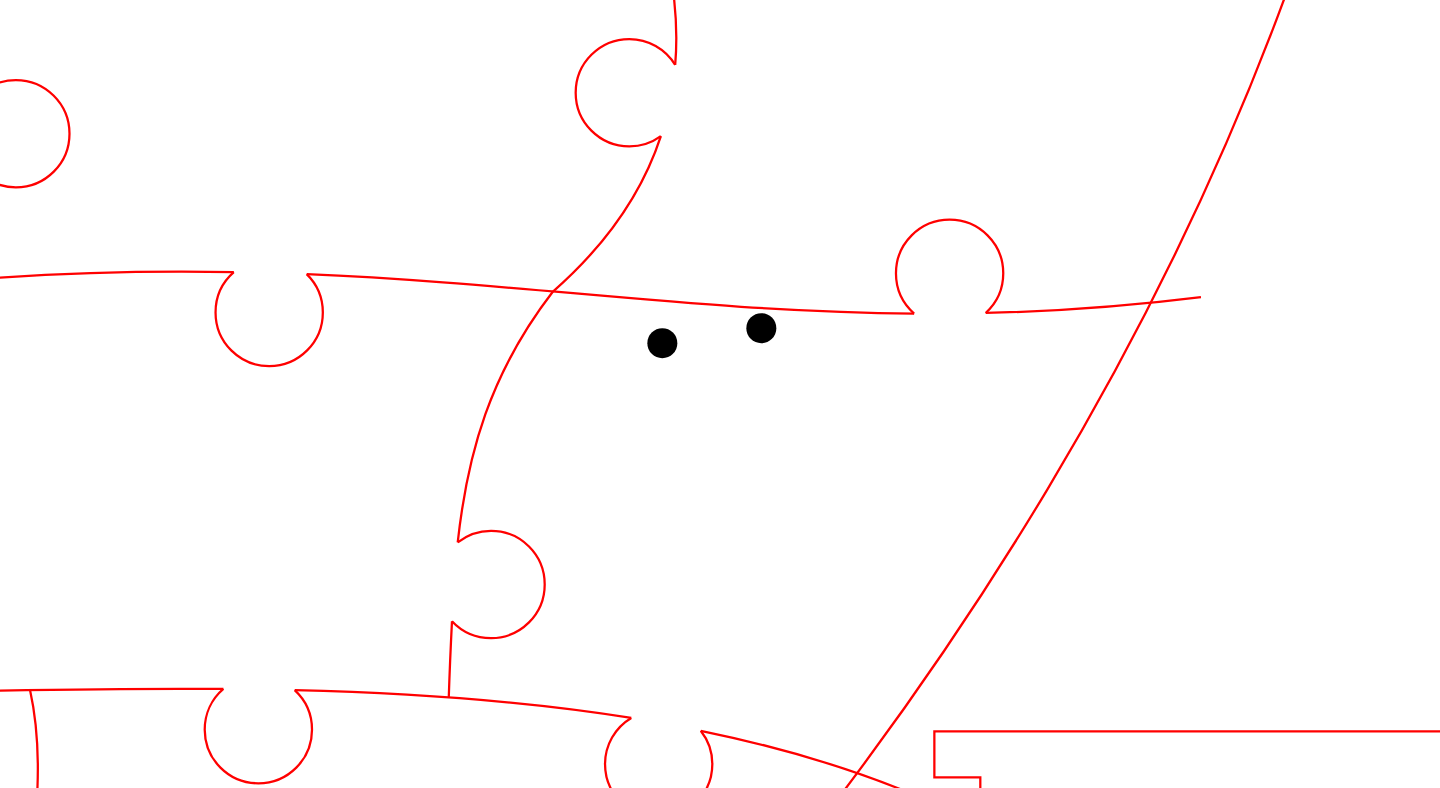 click 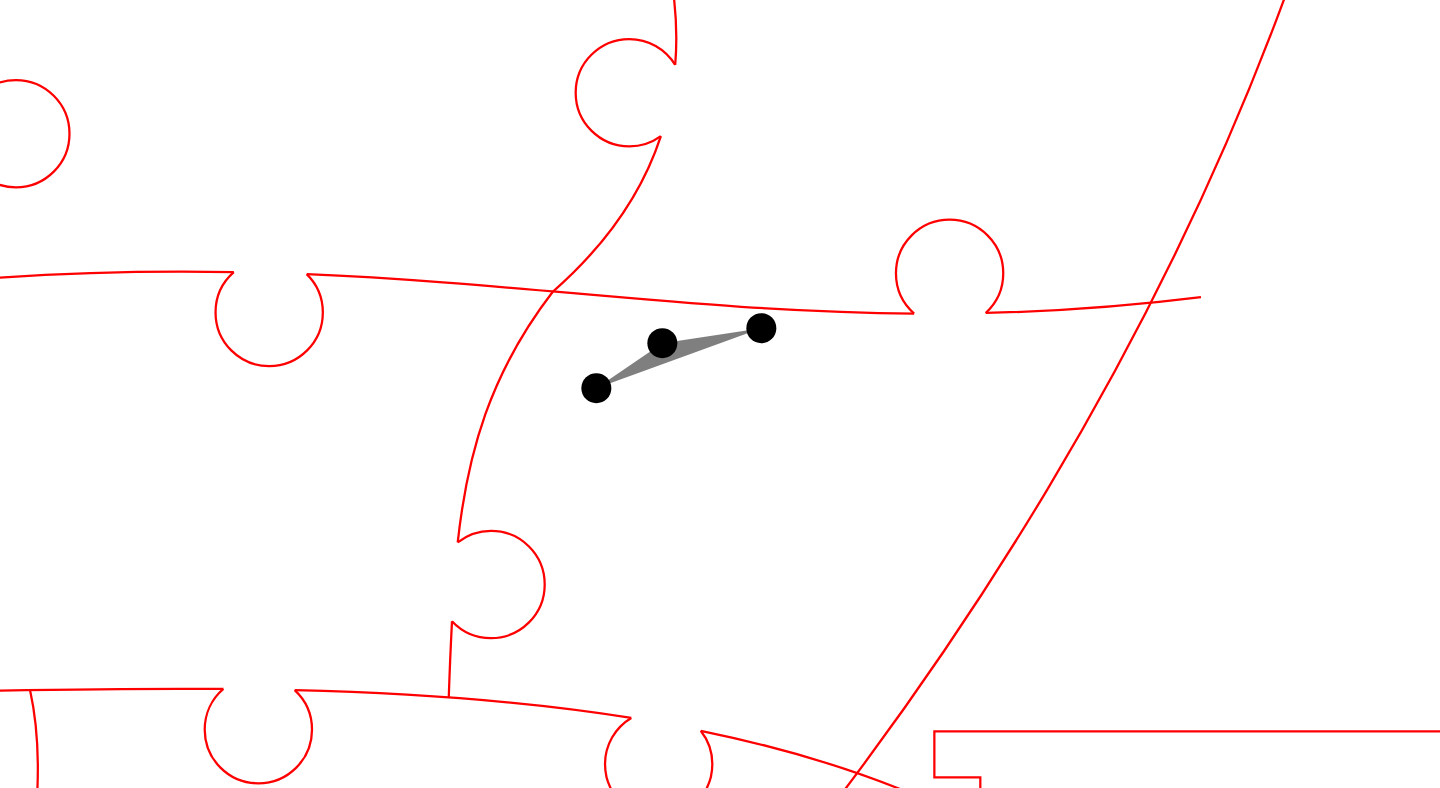 click 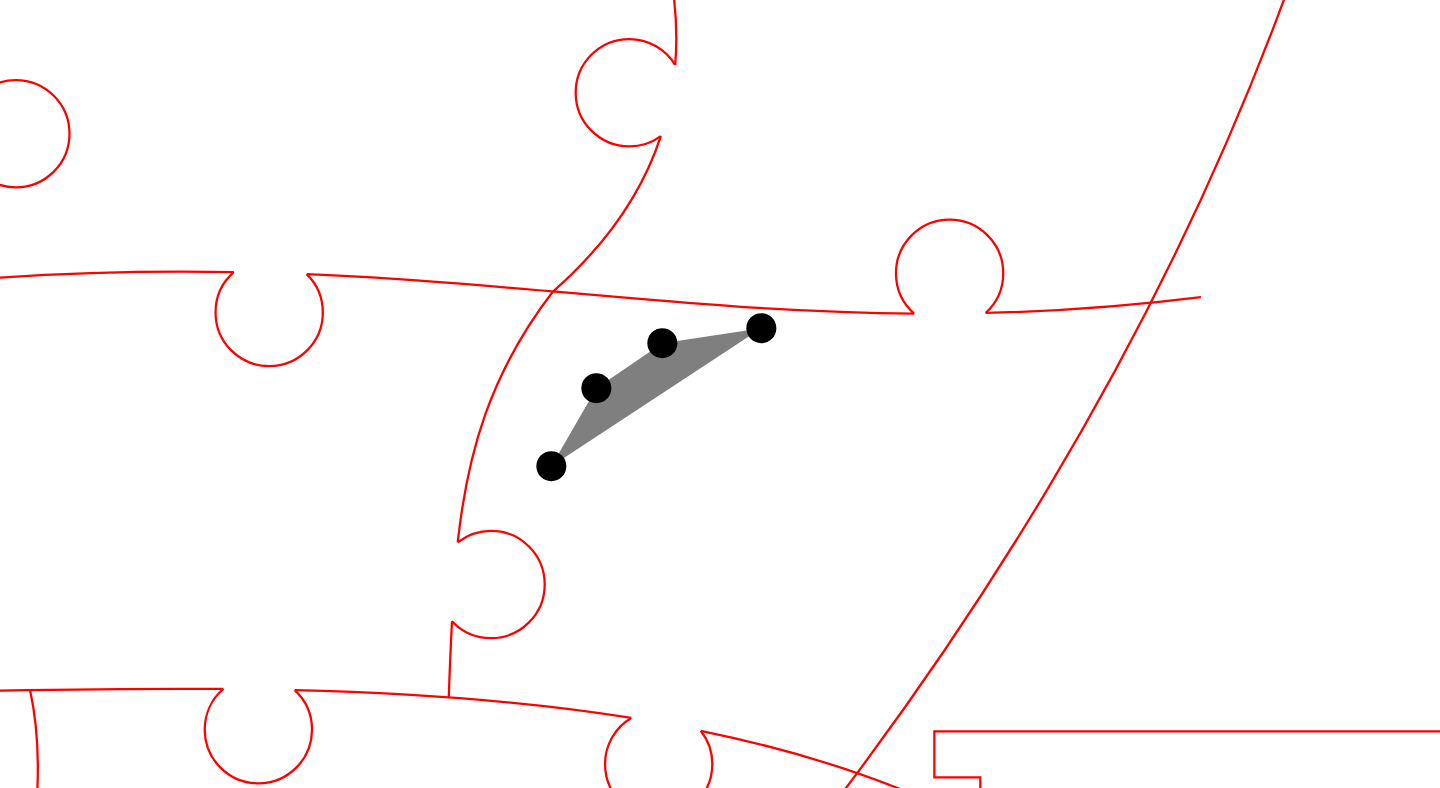 click 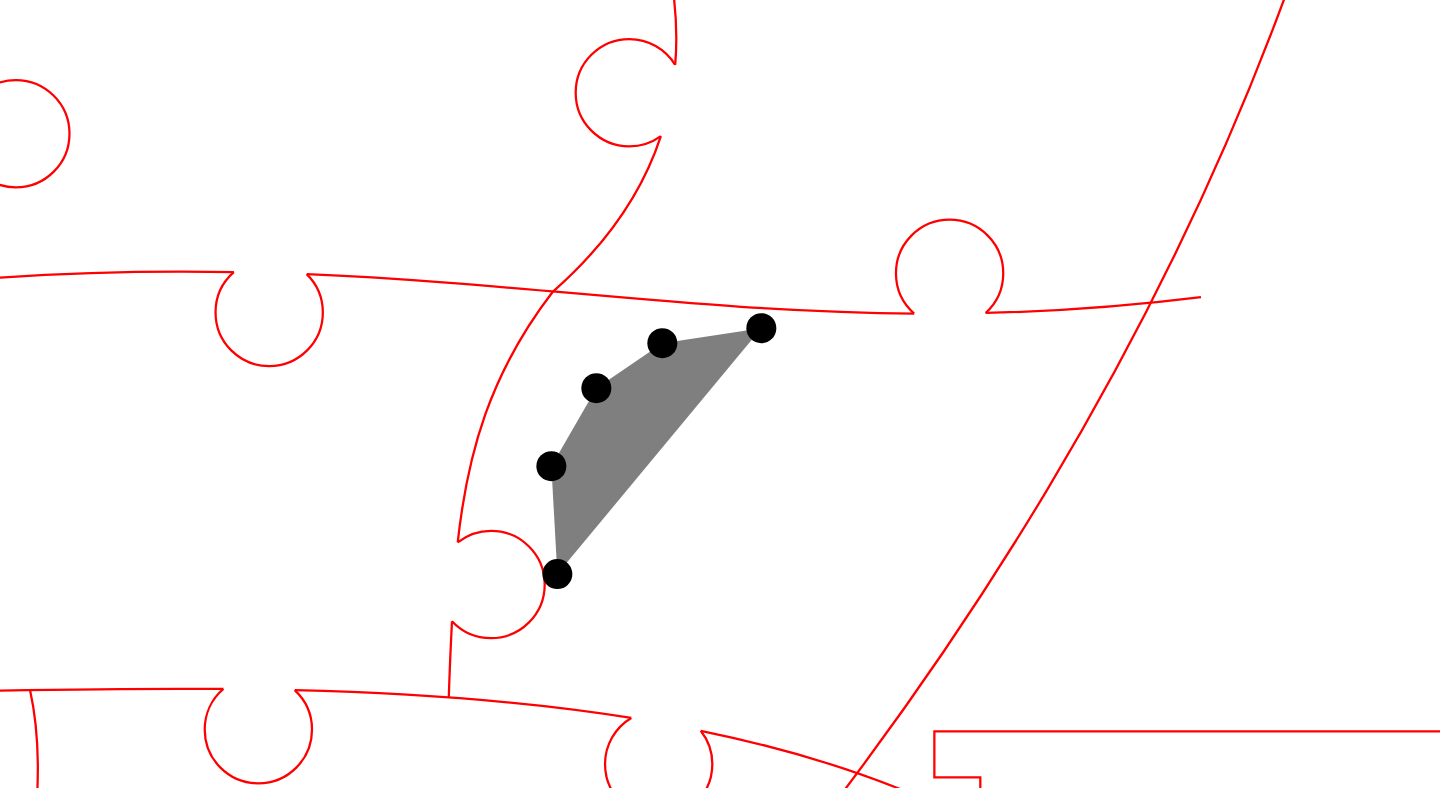 click 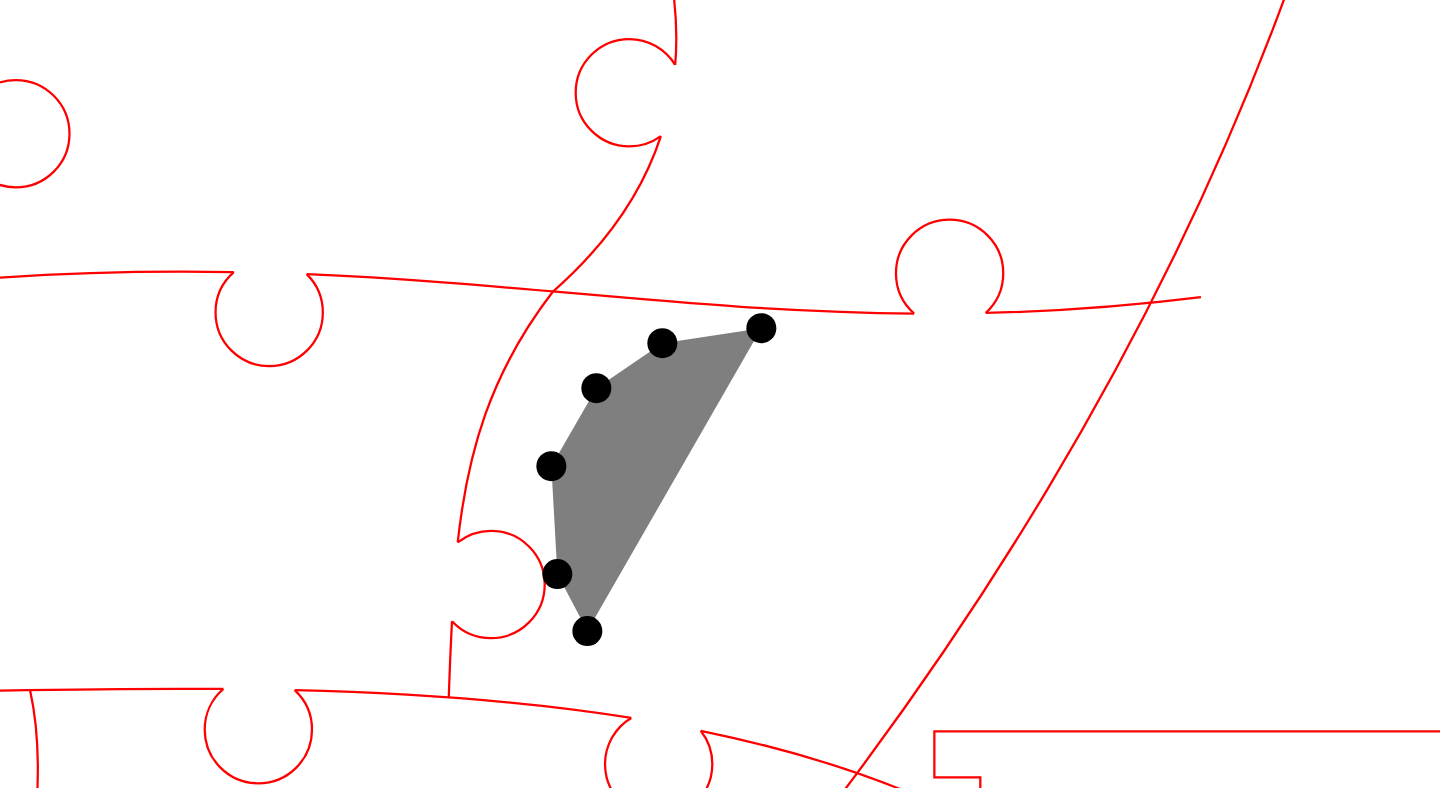 click 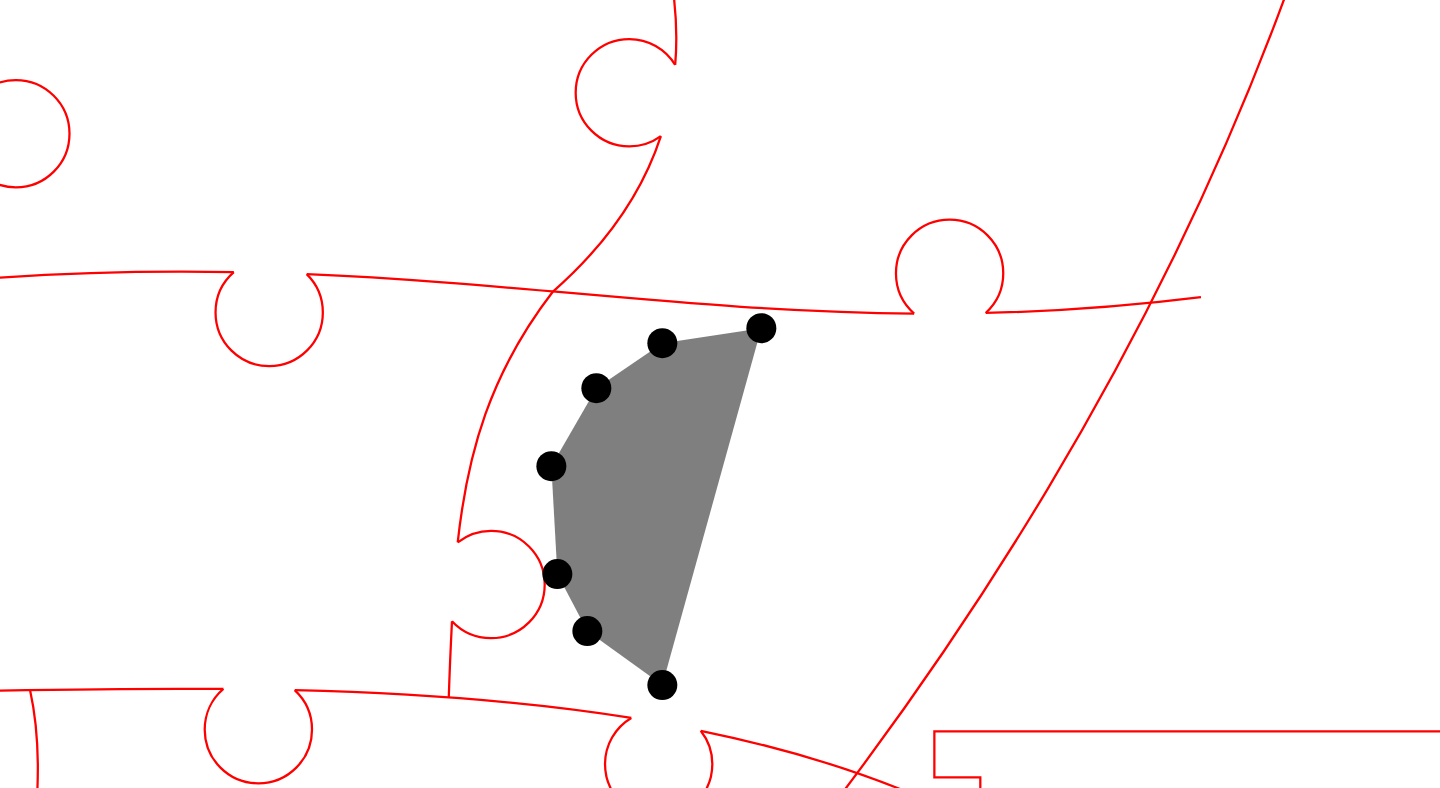 click 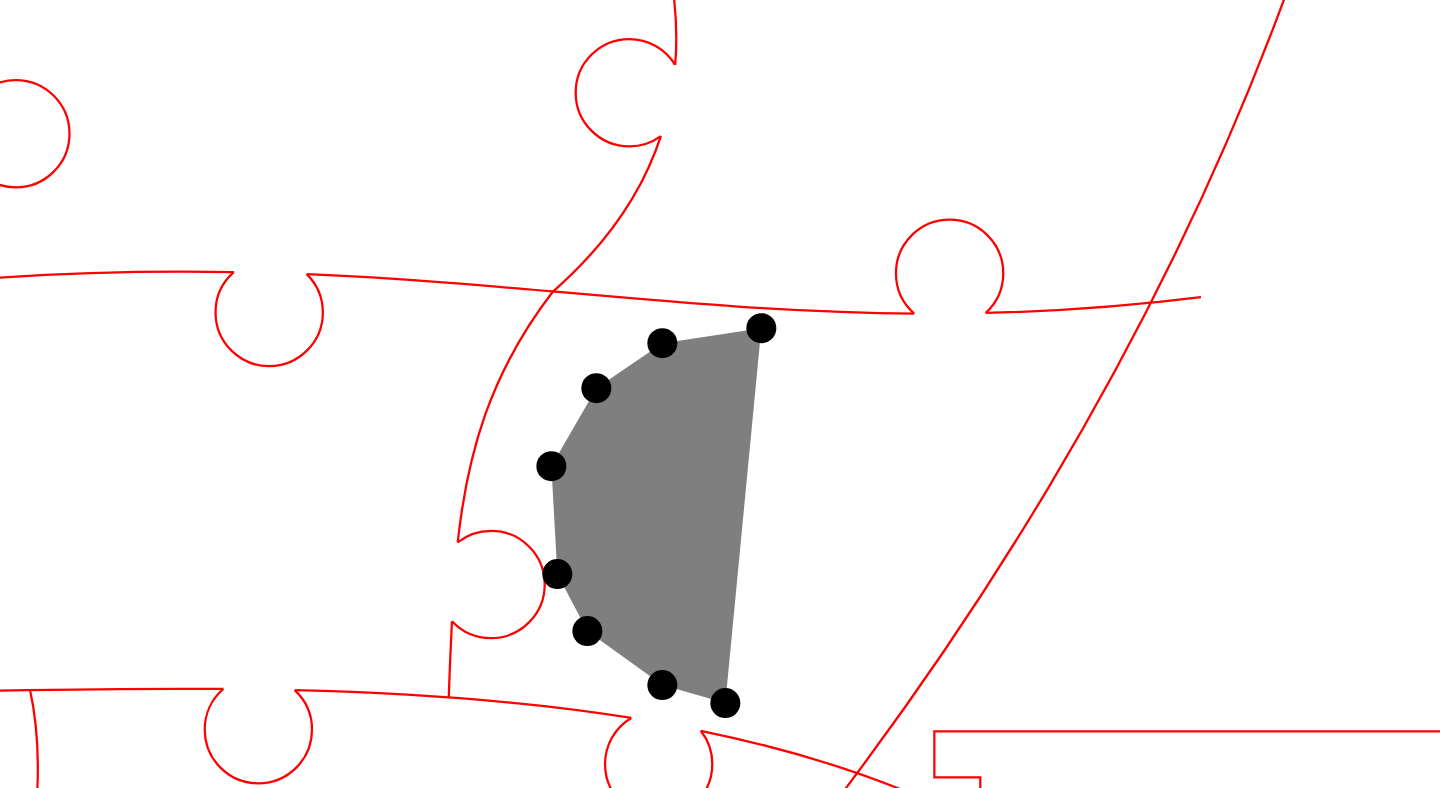 click 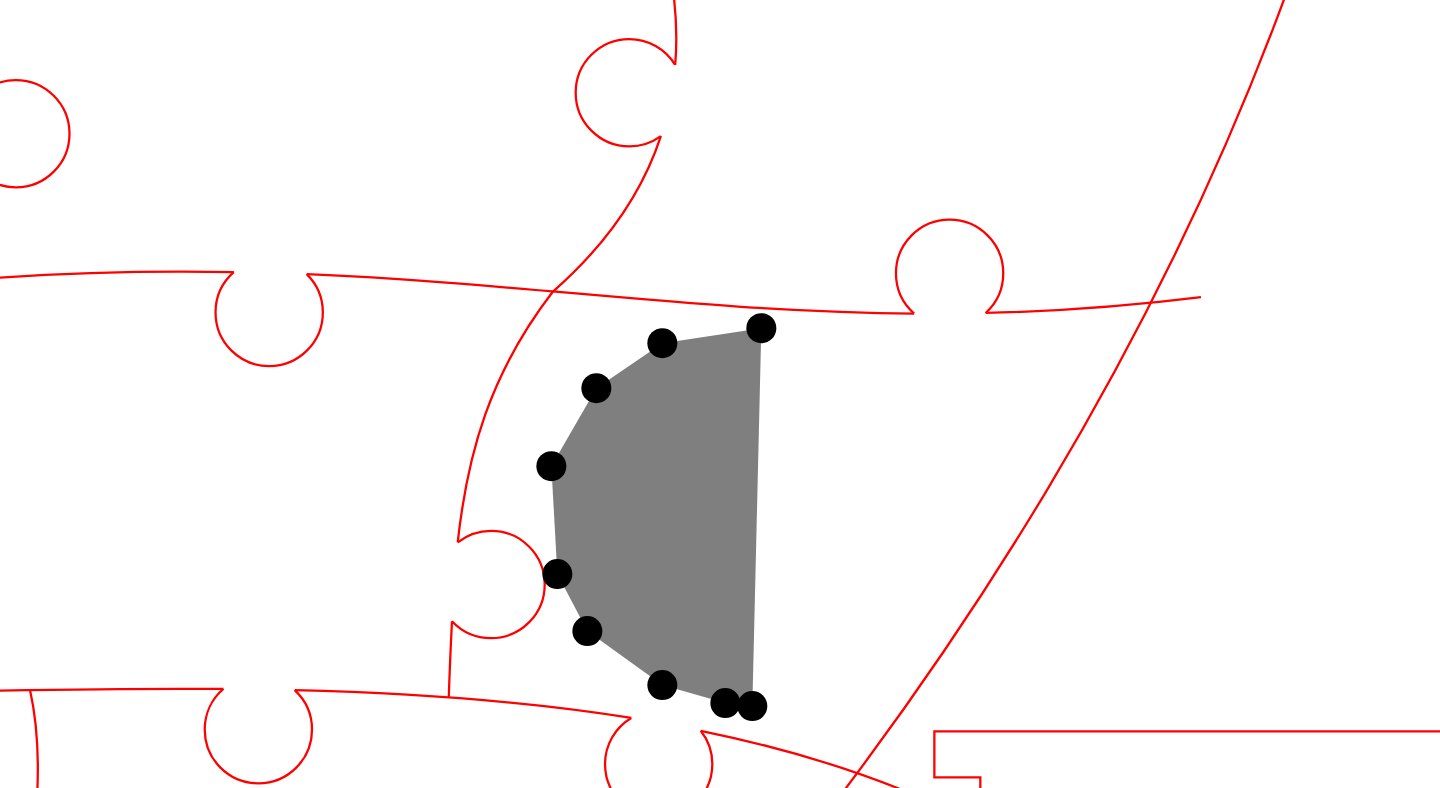 click 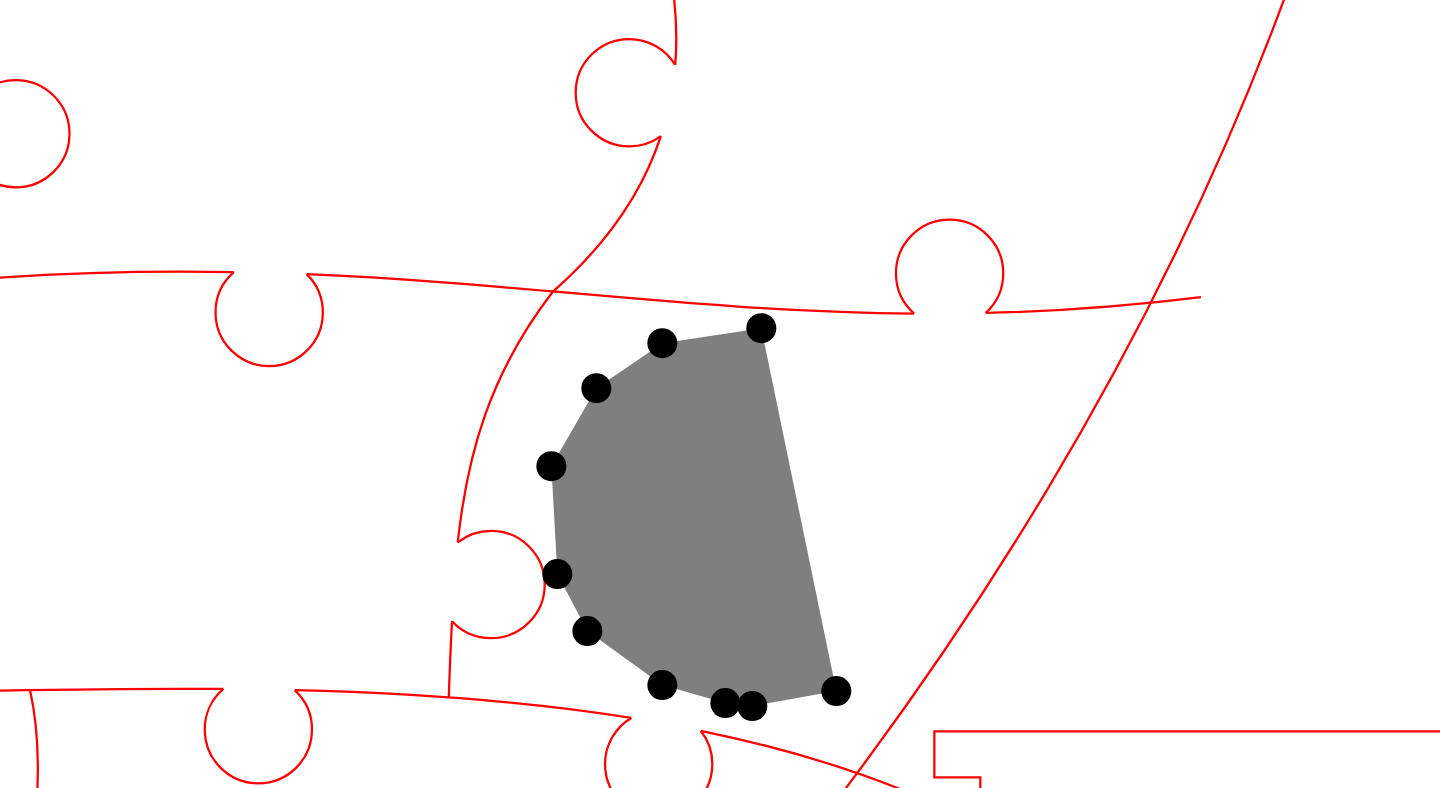 click 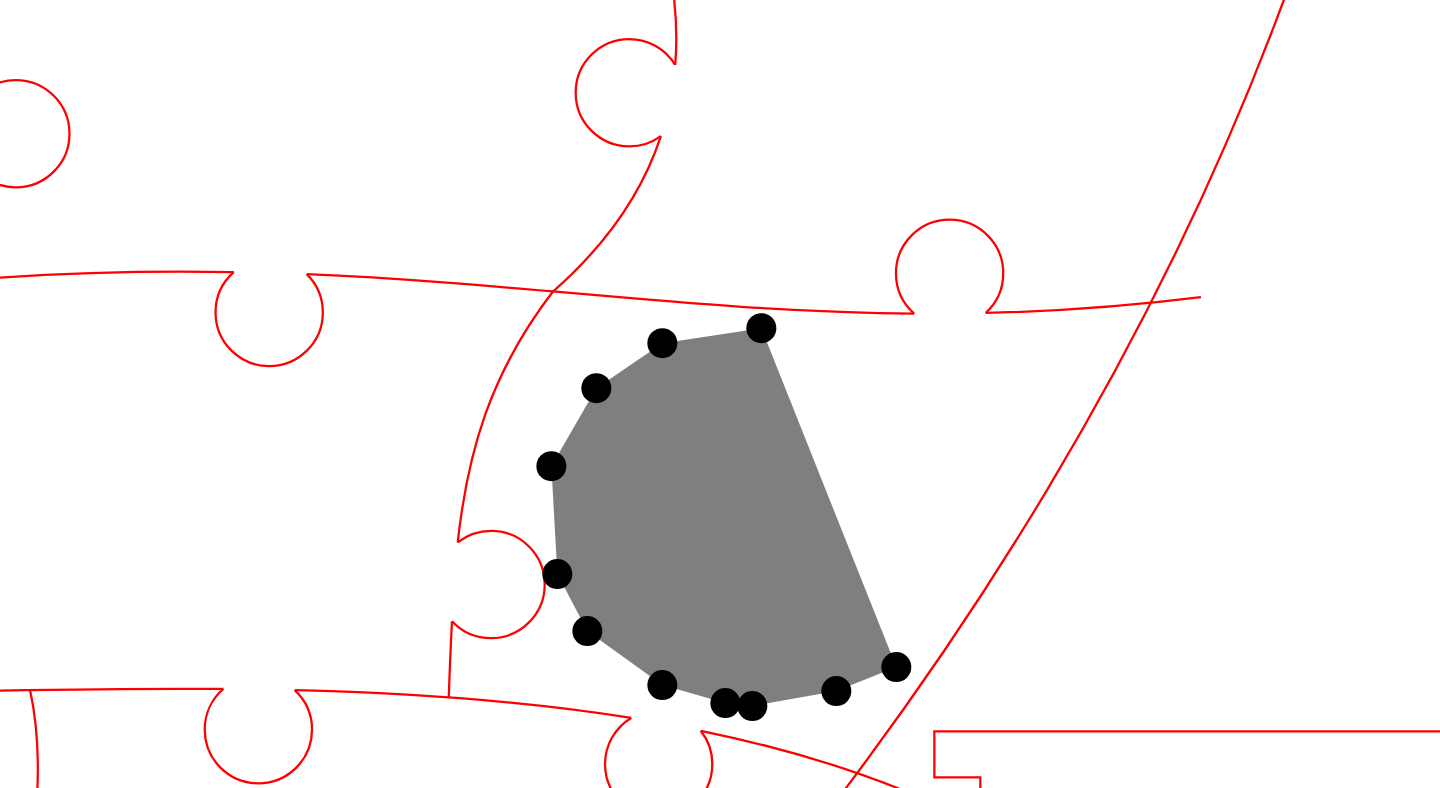 click 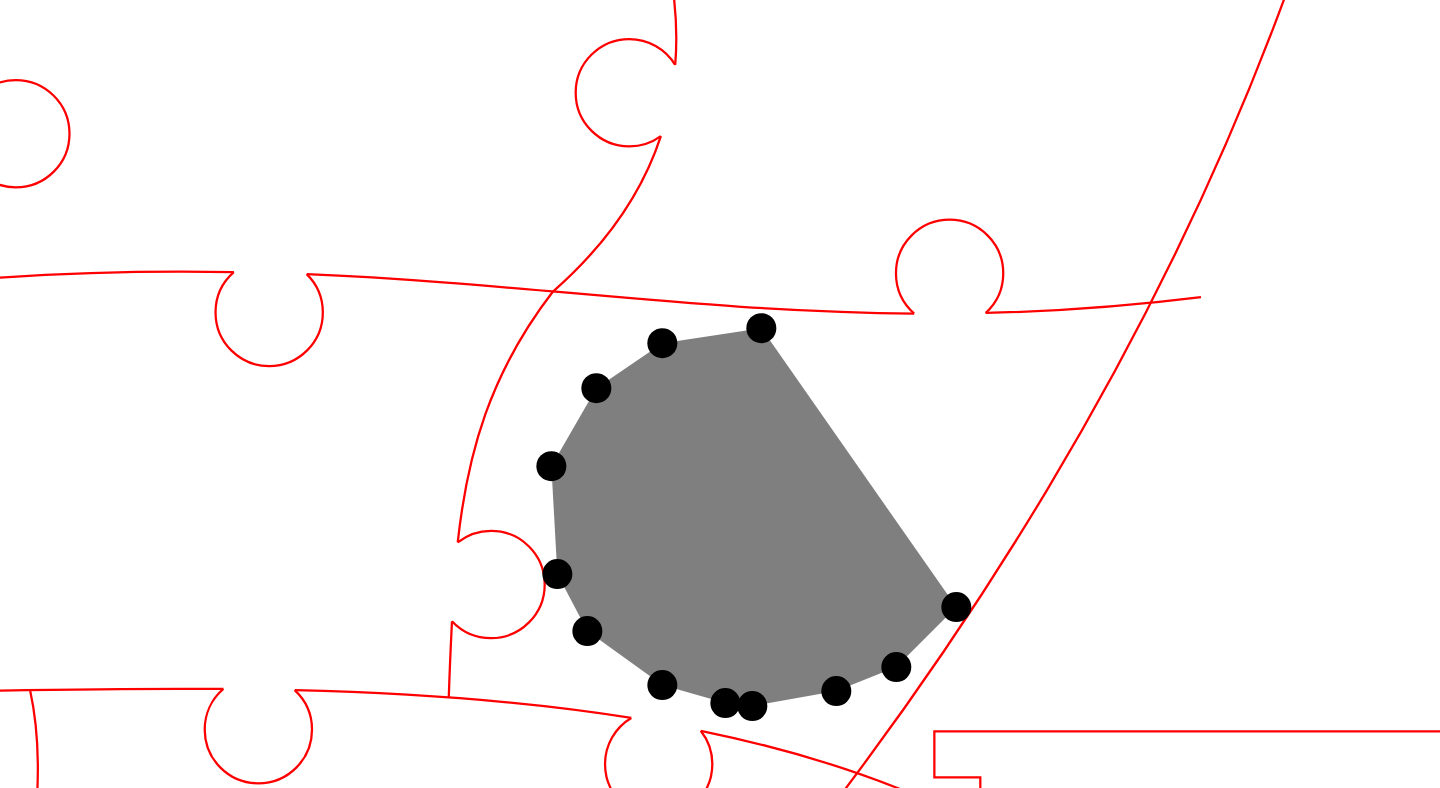 click 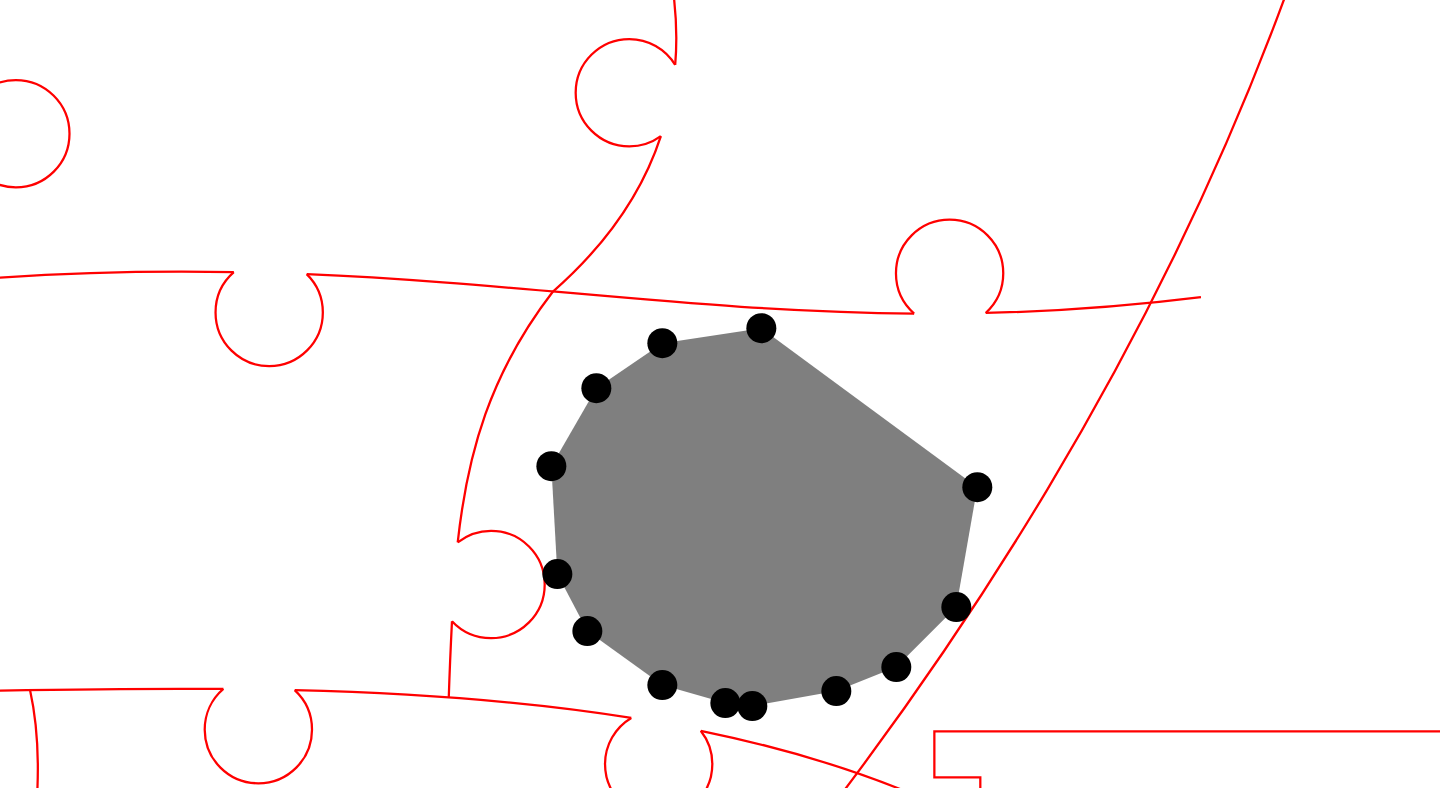 click 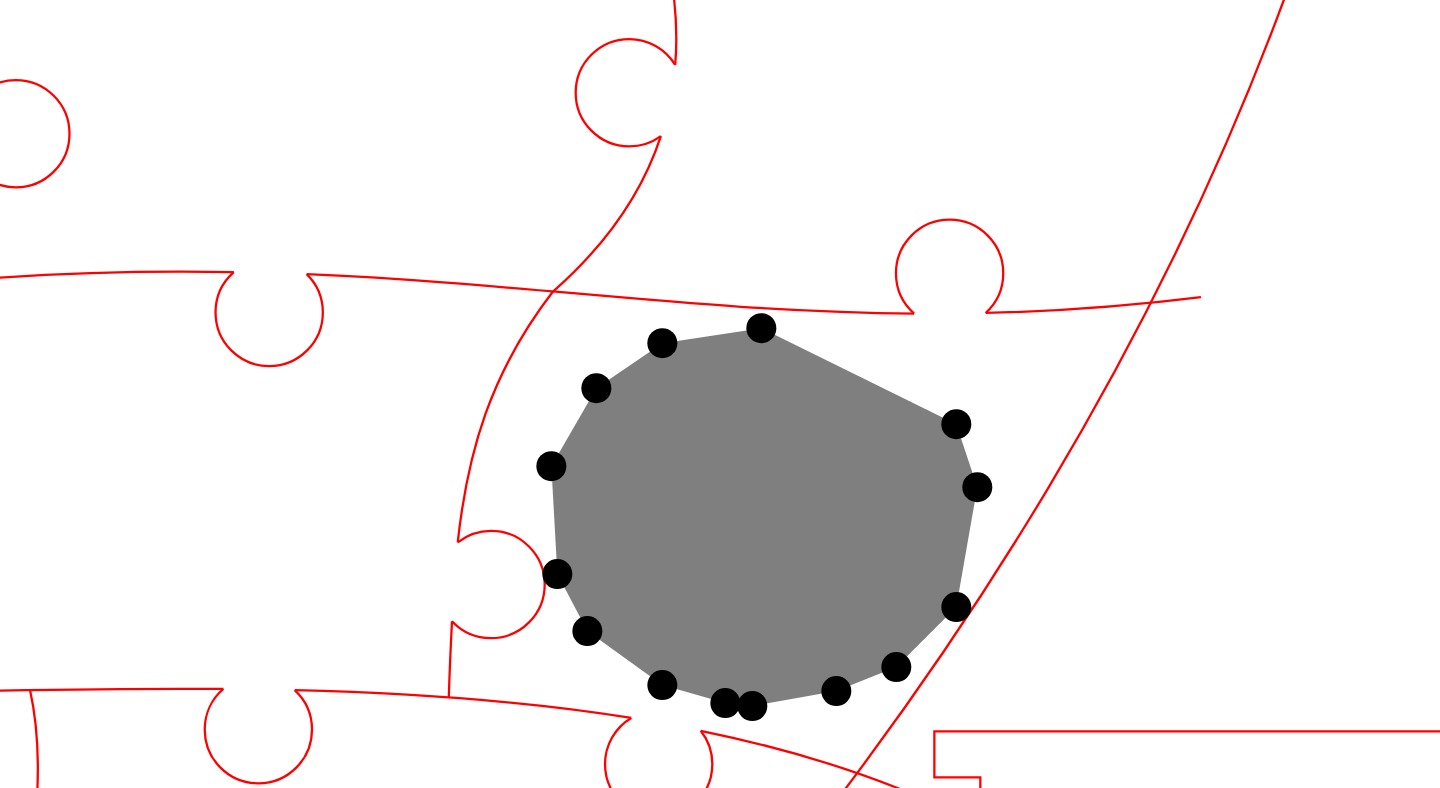 click 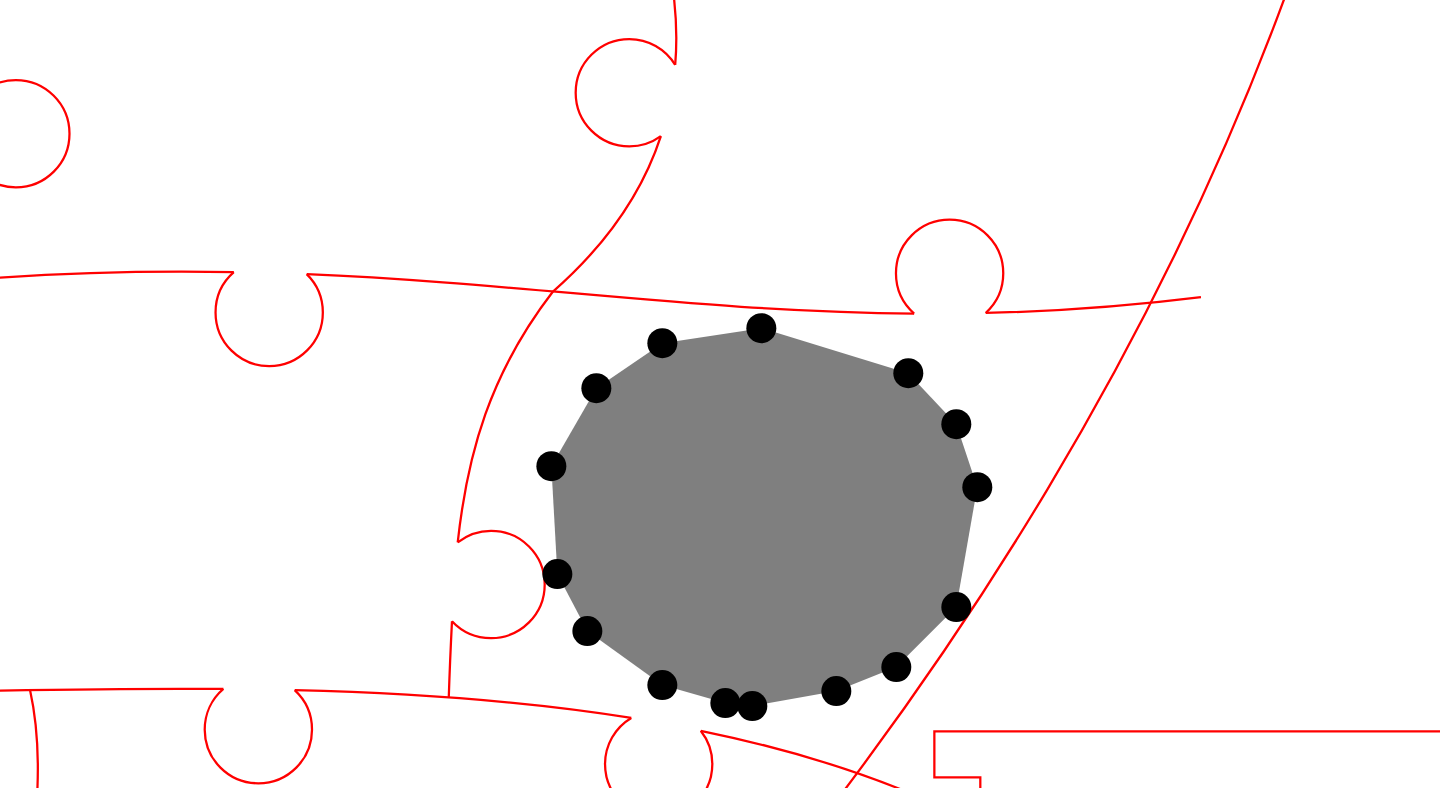 click 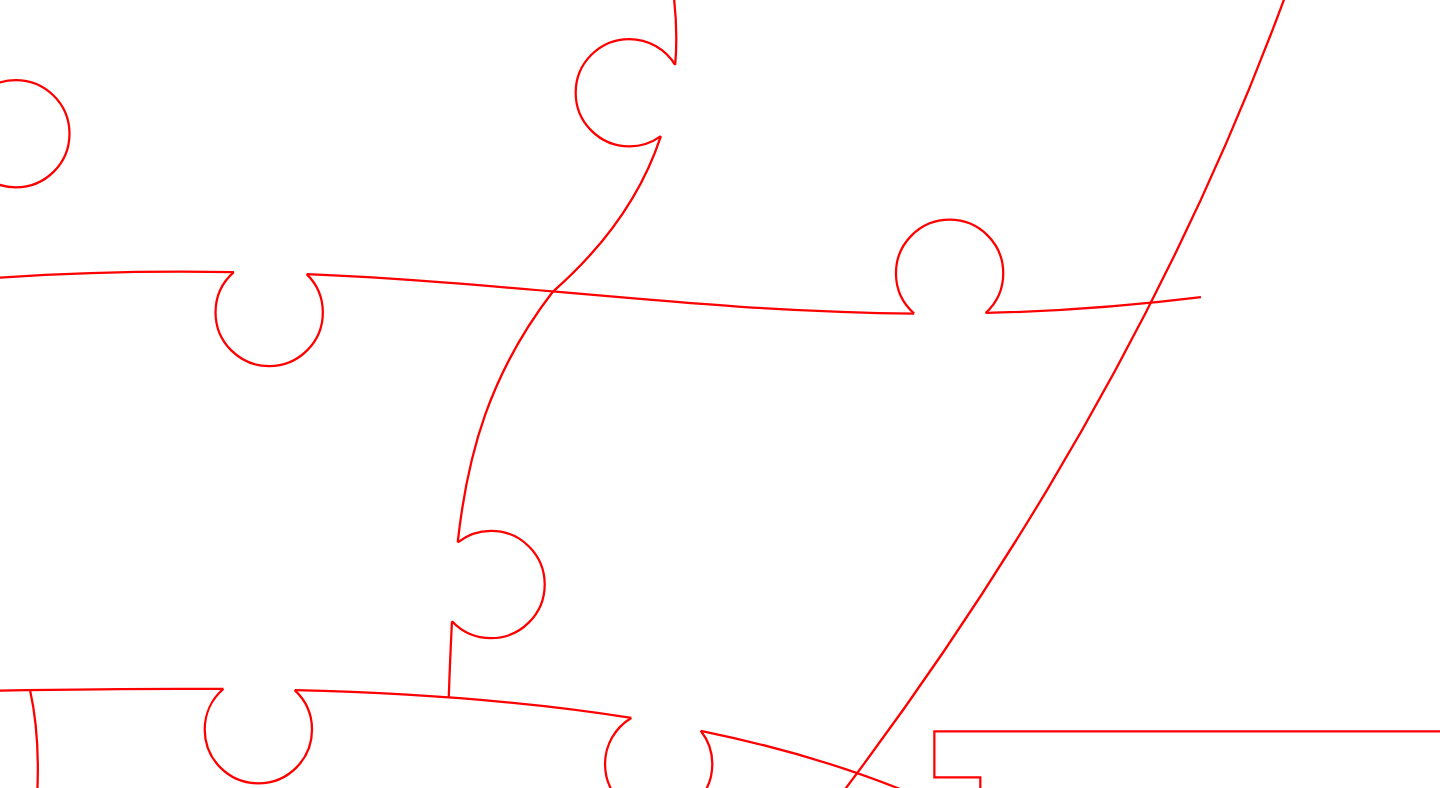 click 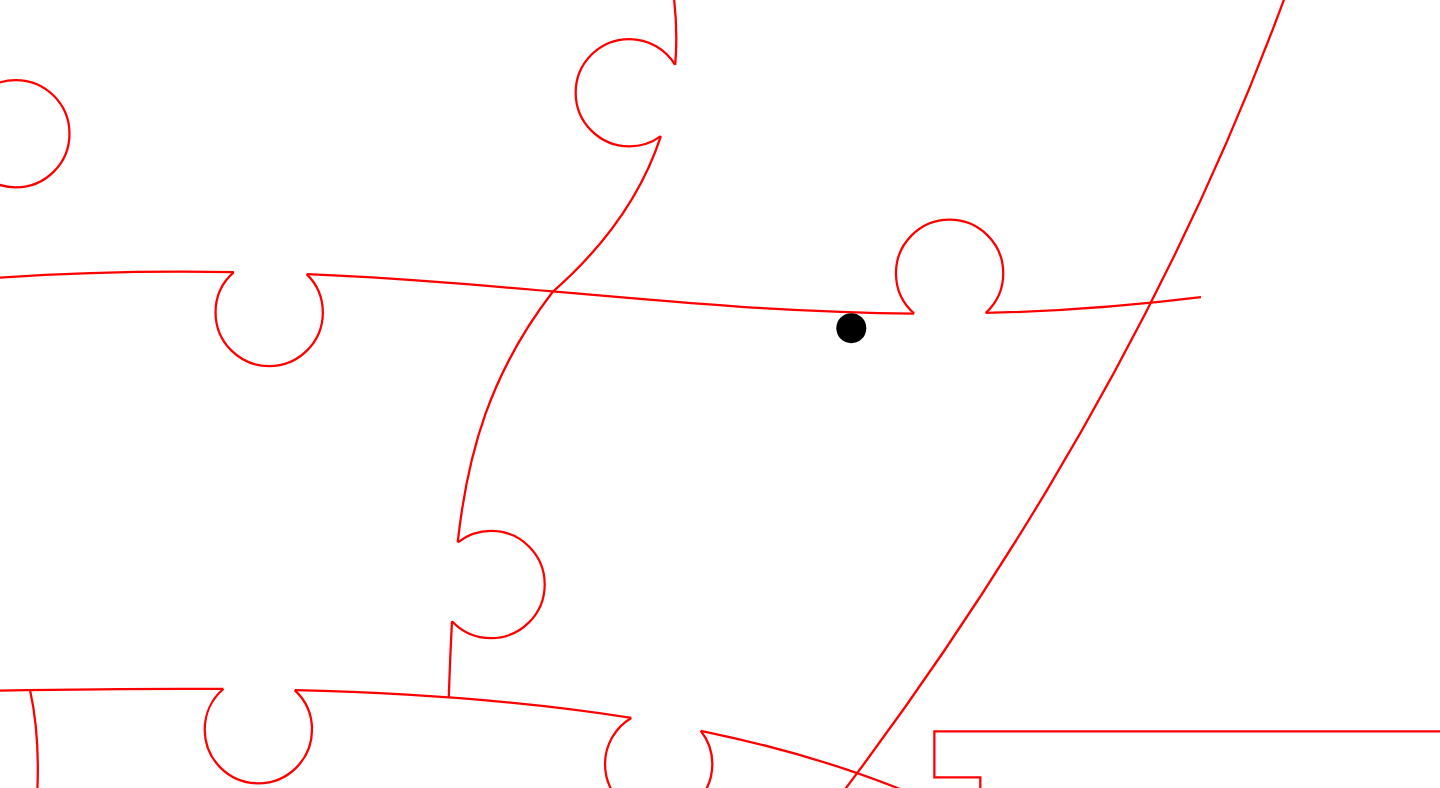 click 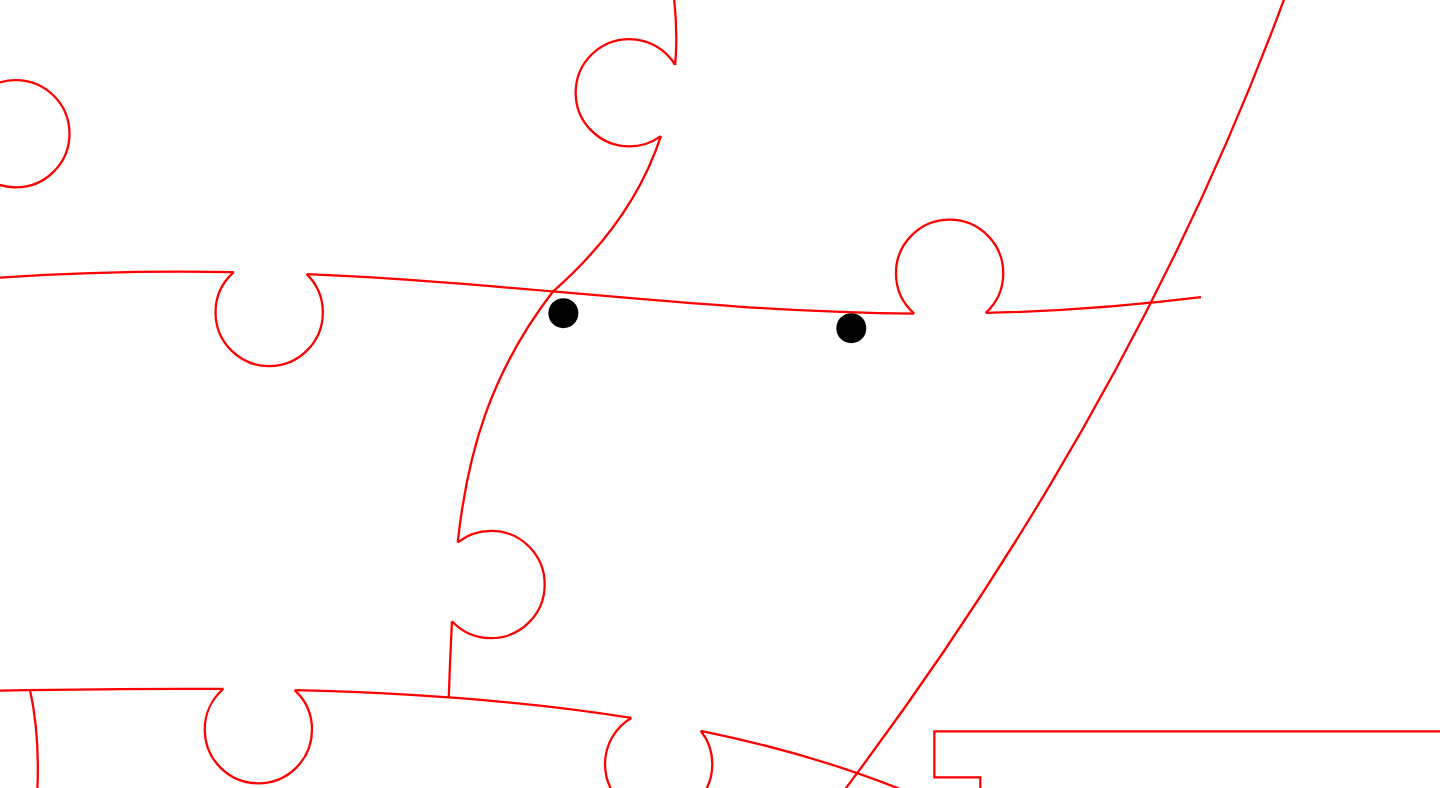 click 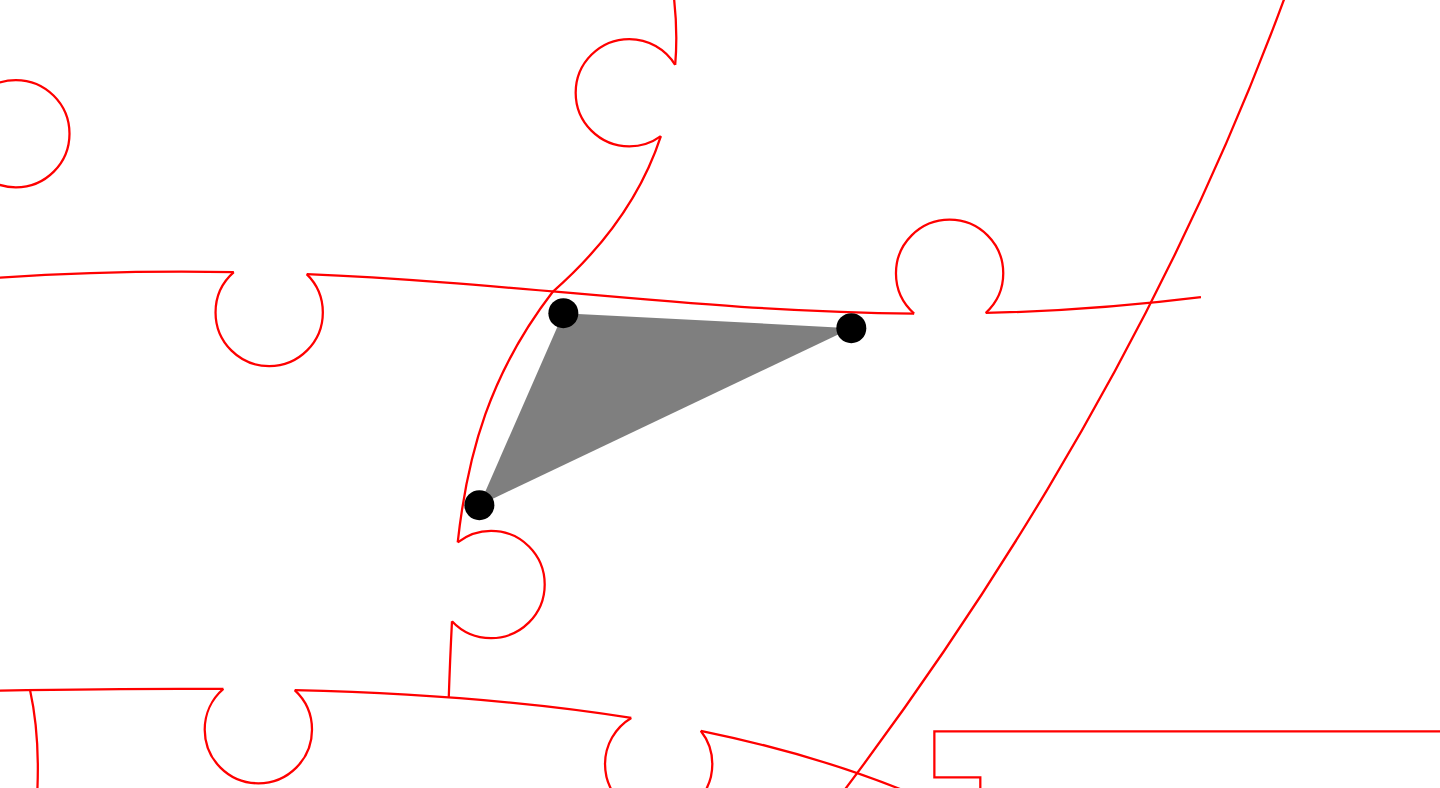 click 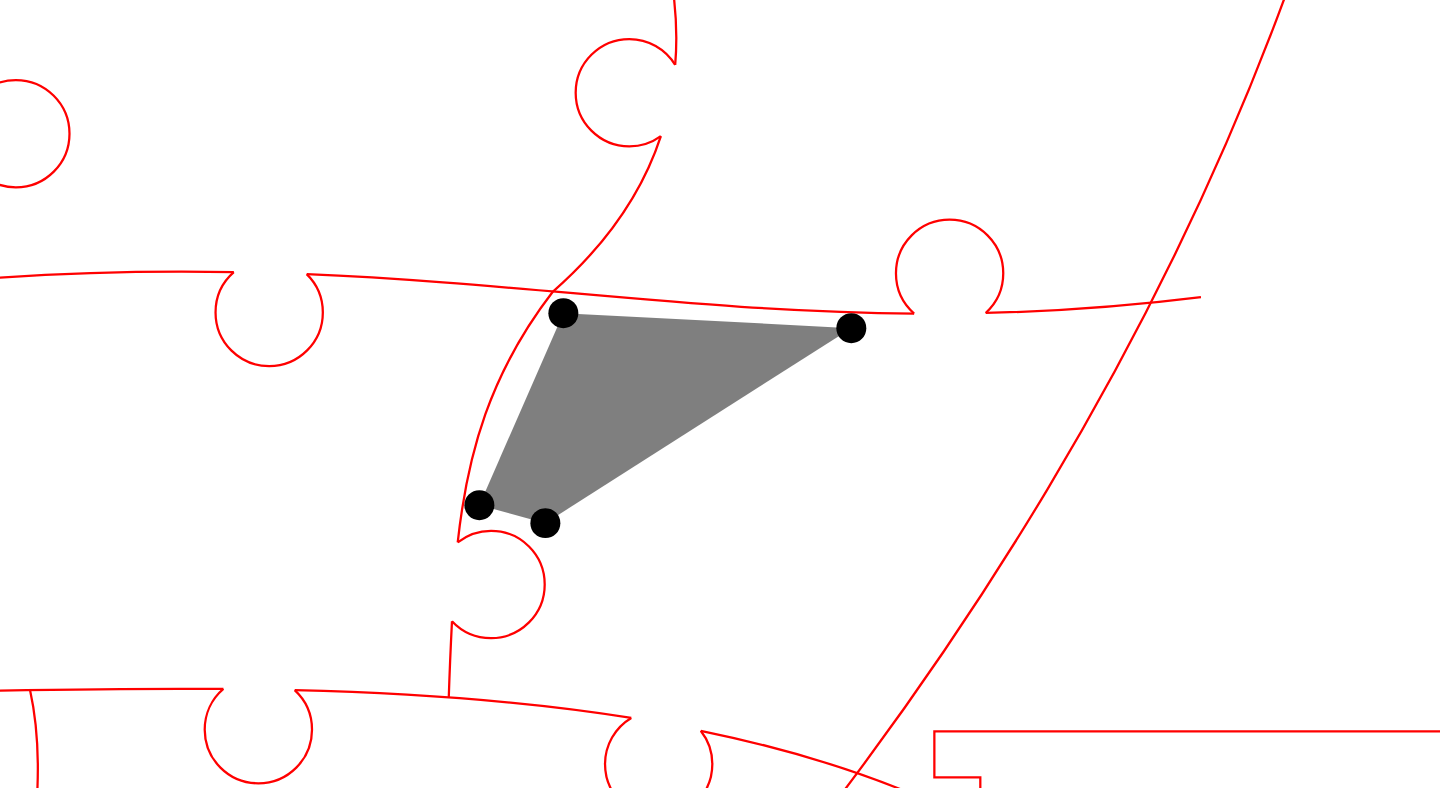 click 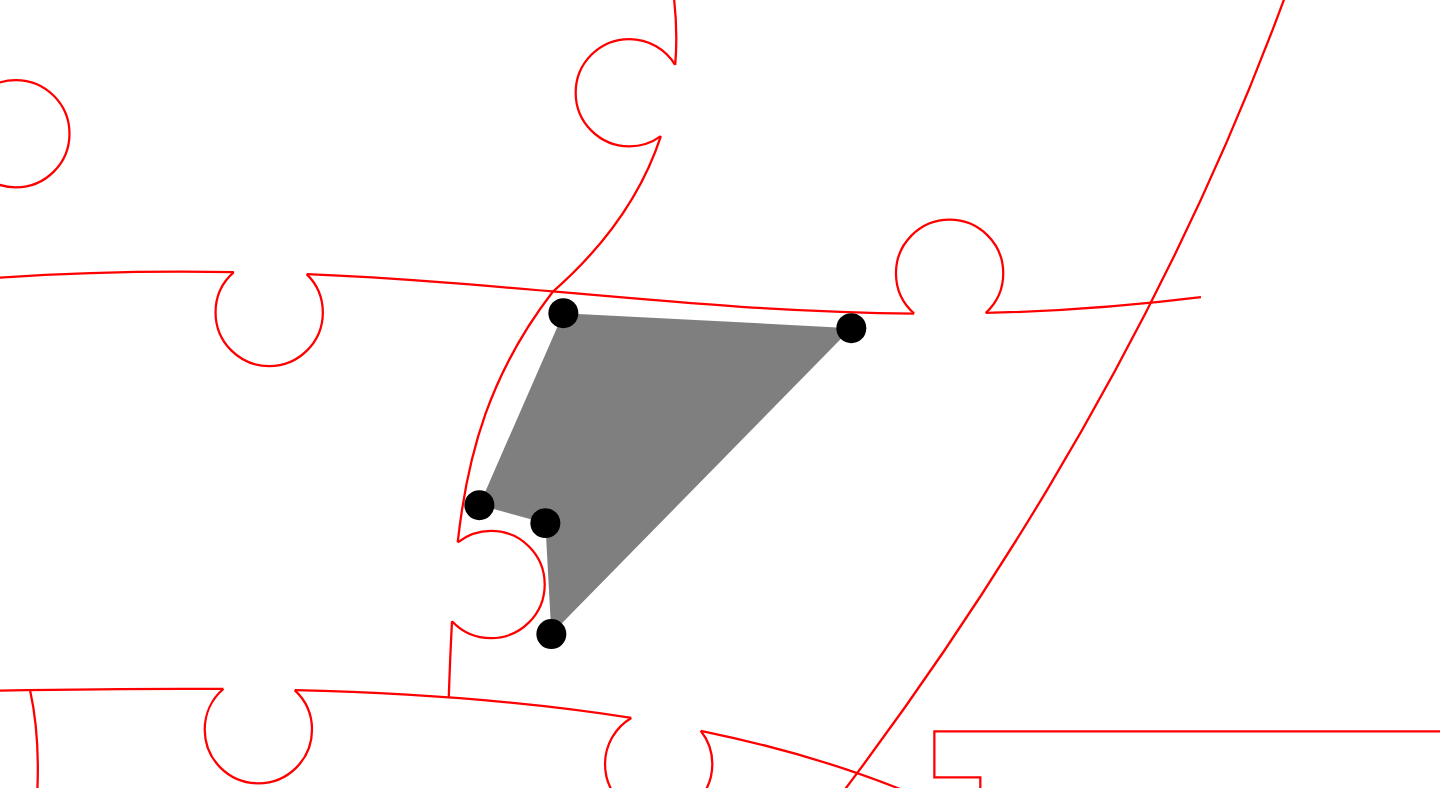 click 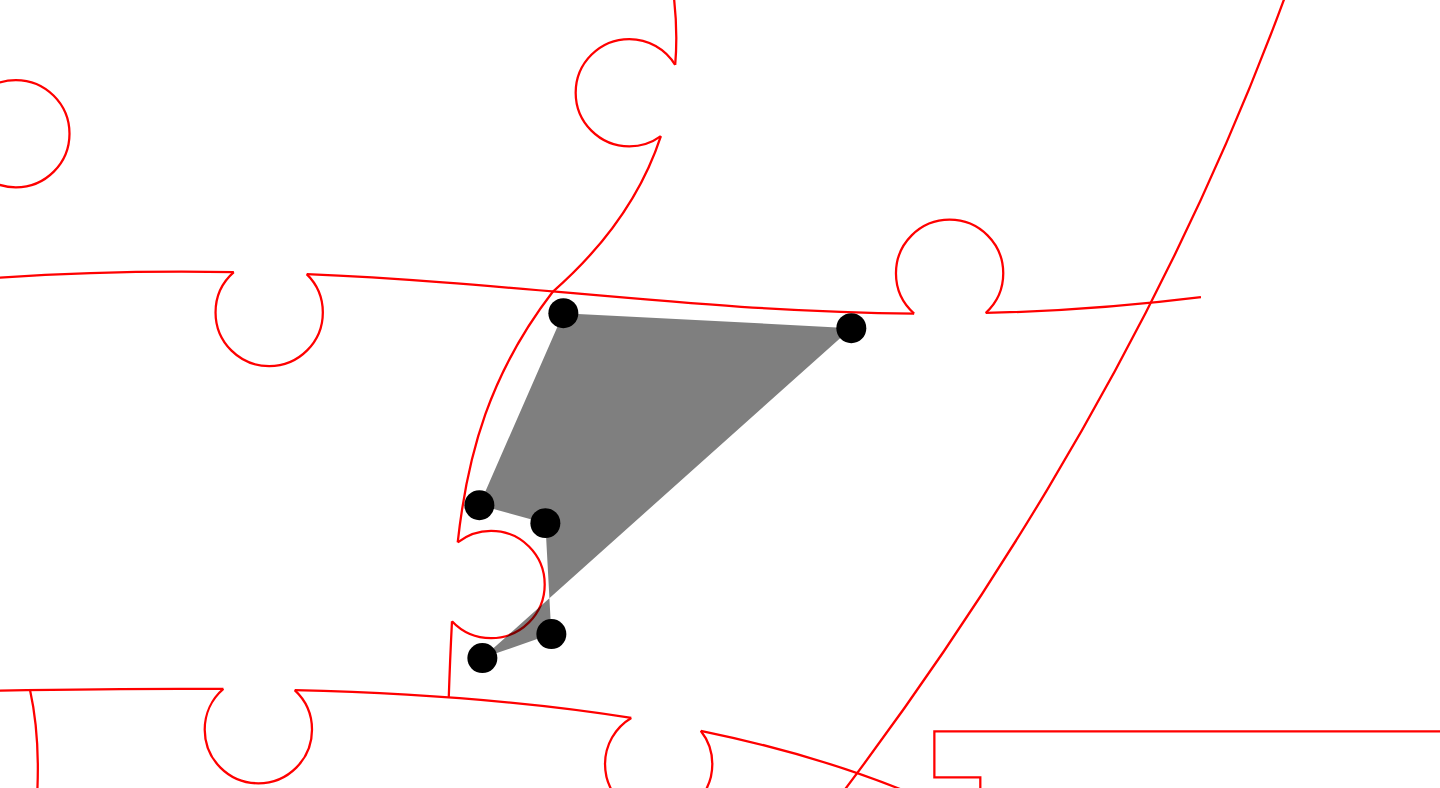click 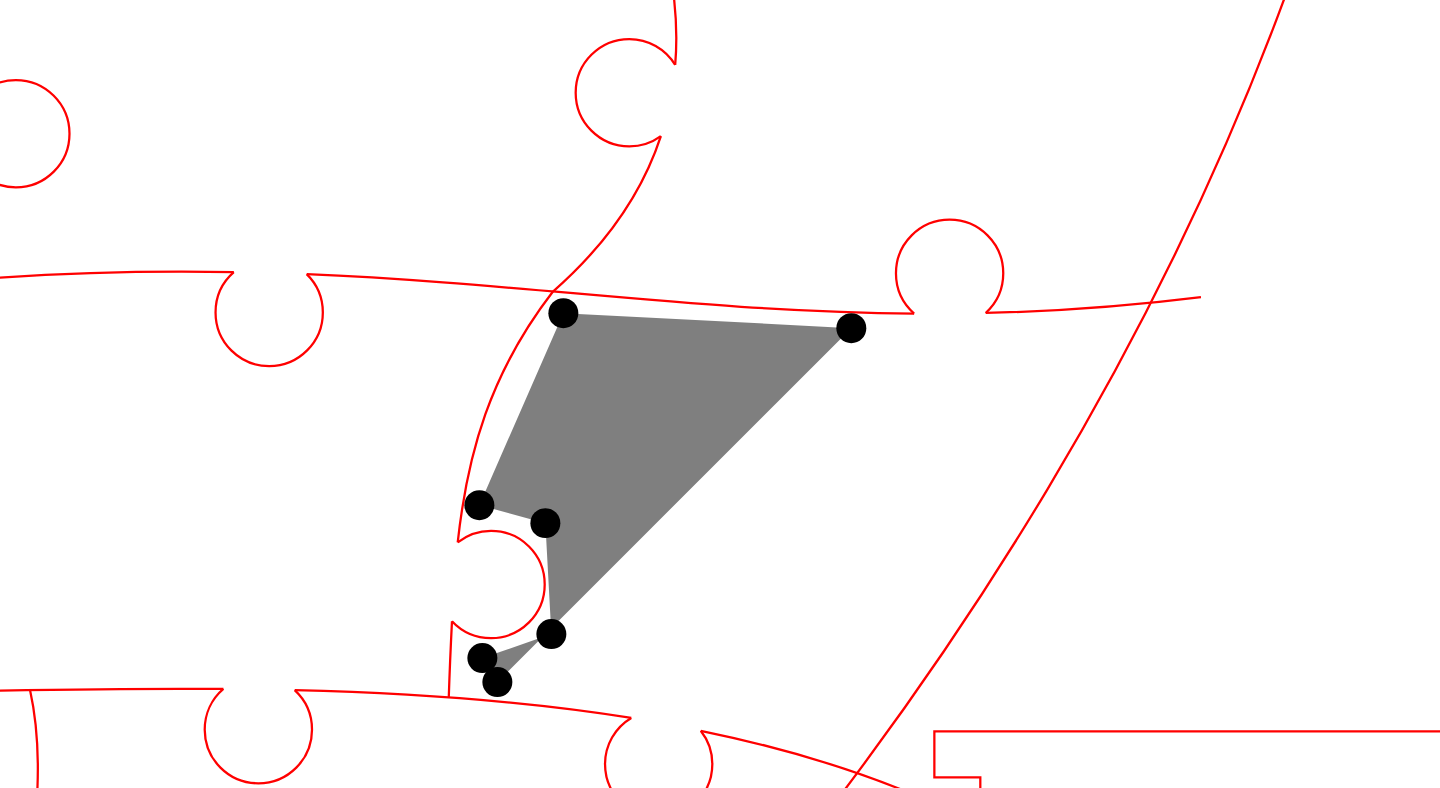 click 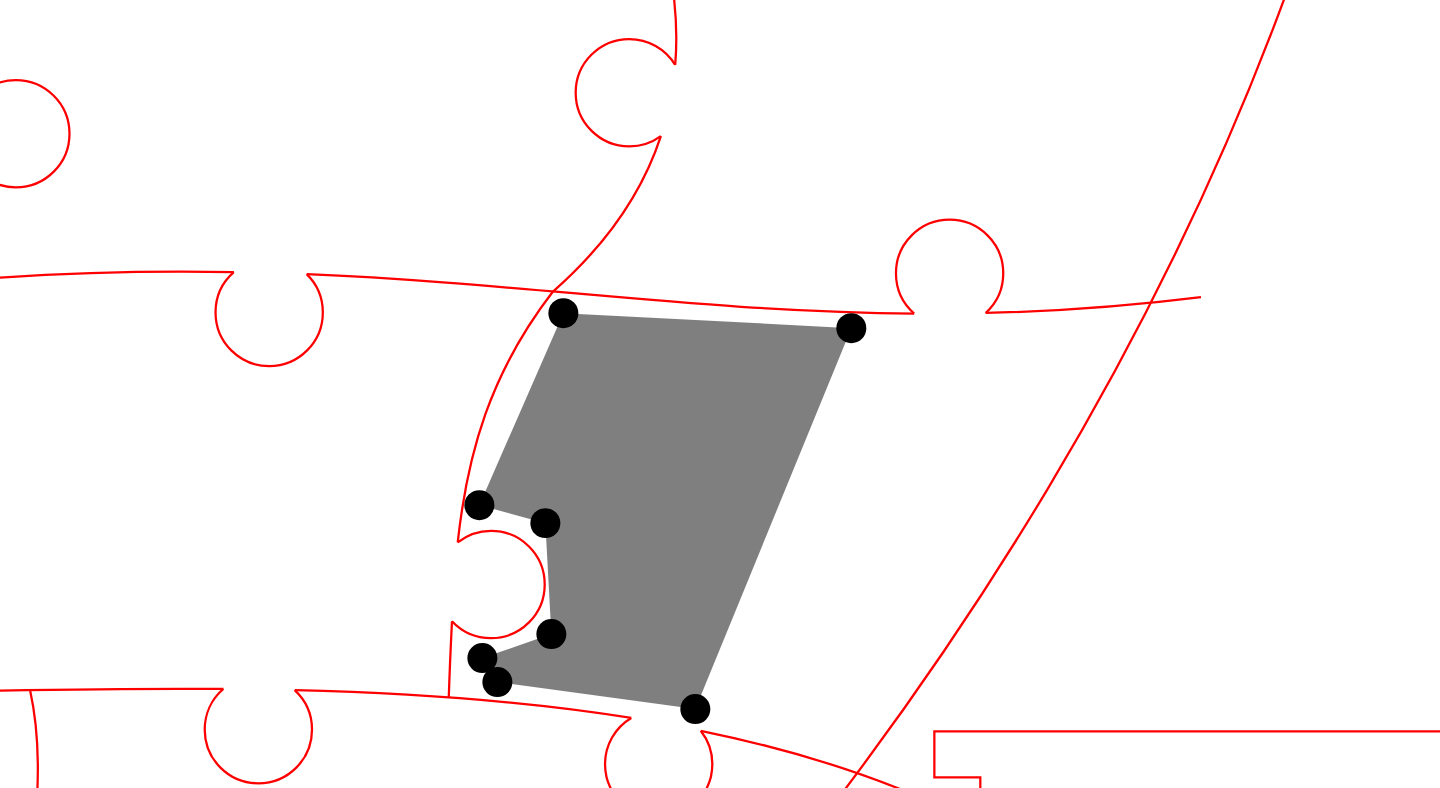 click 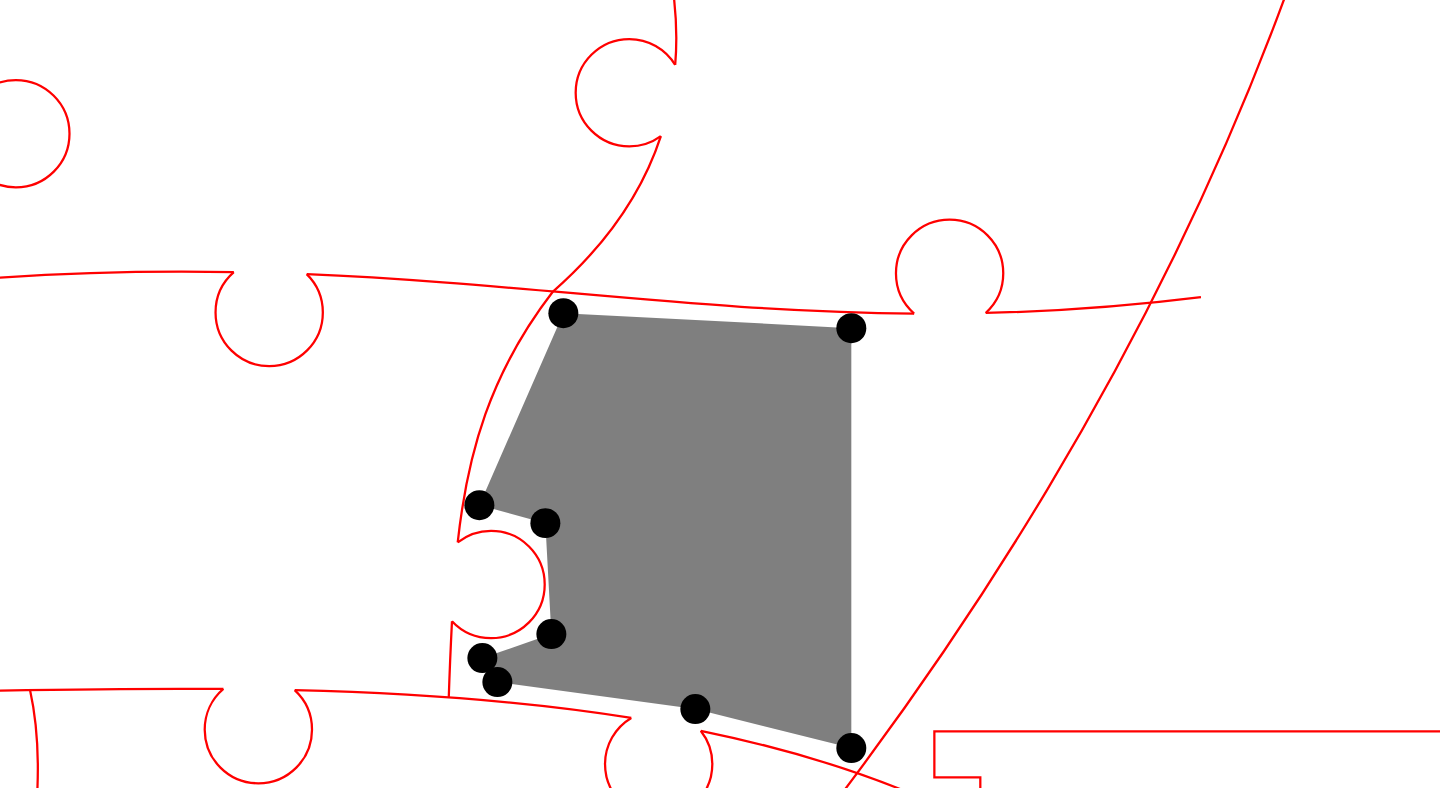 click 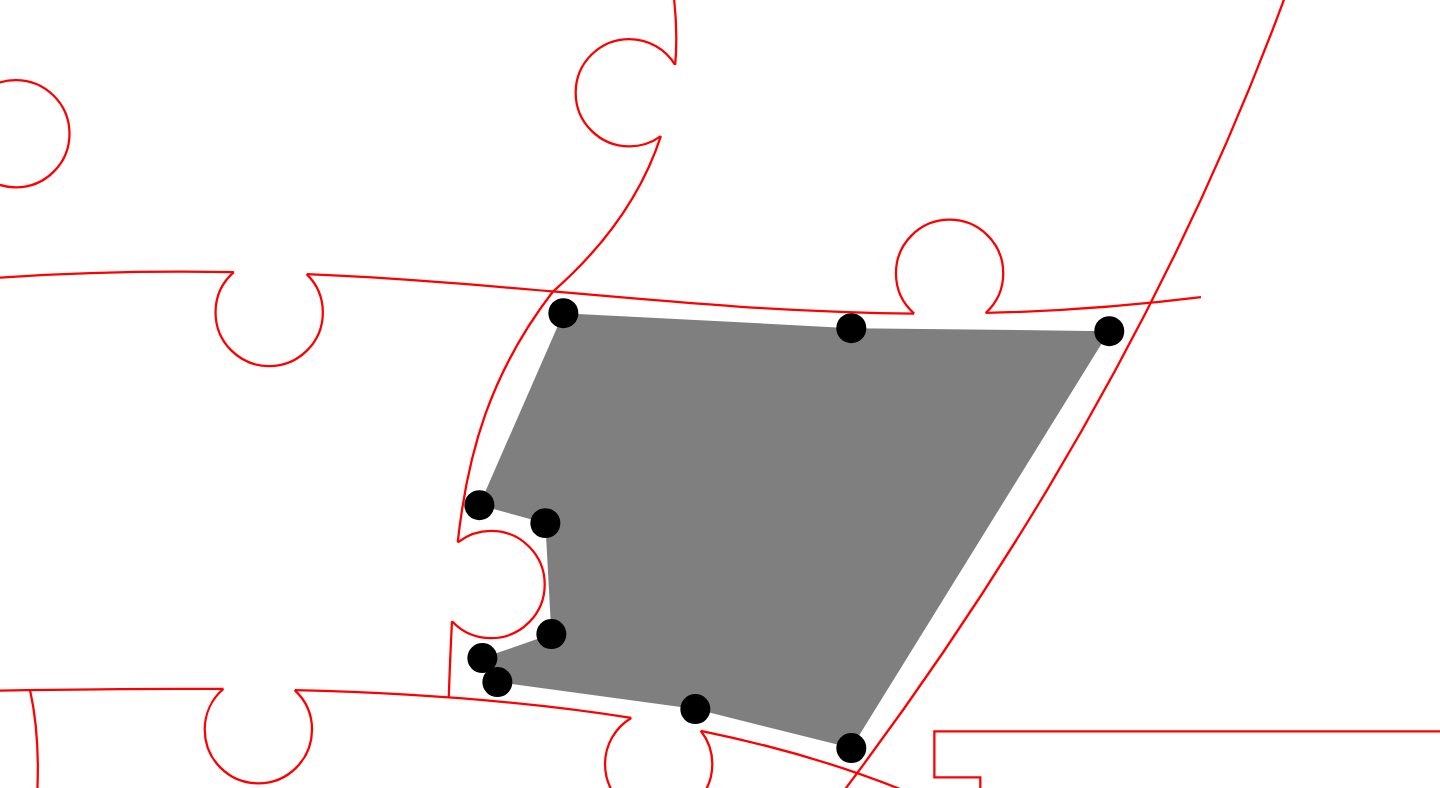 click 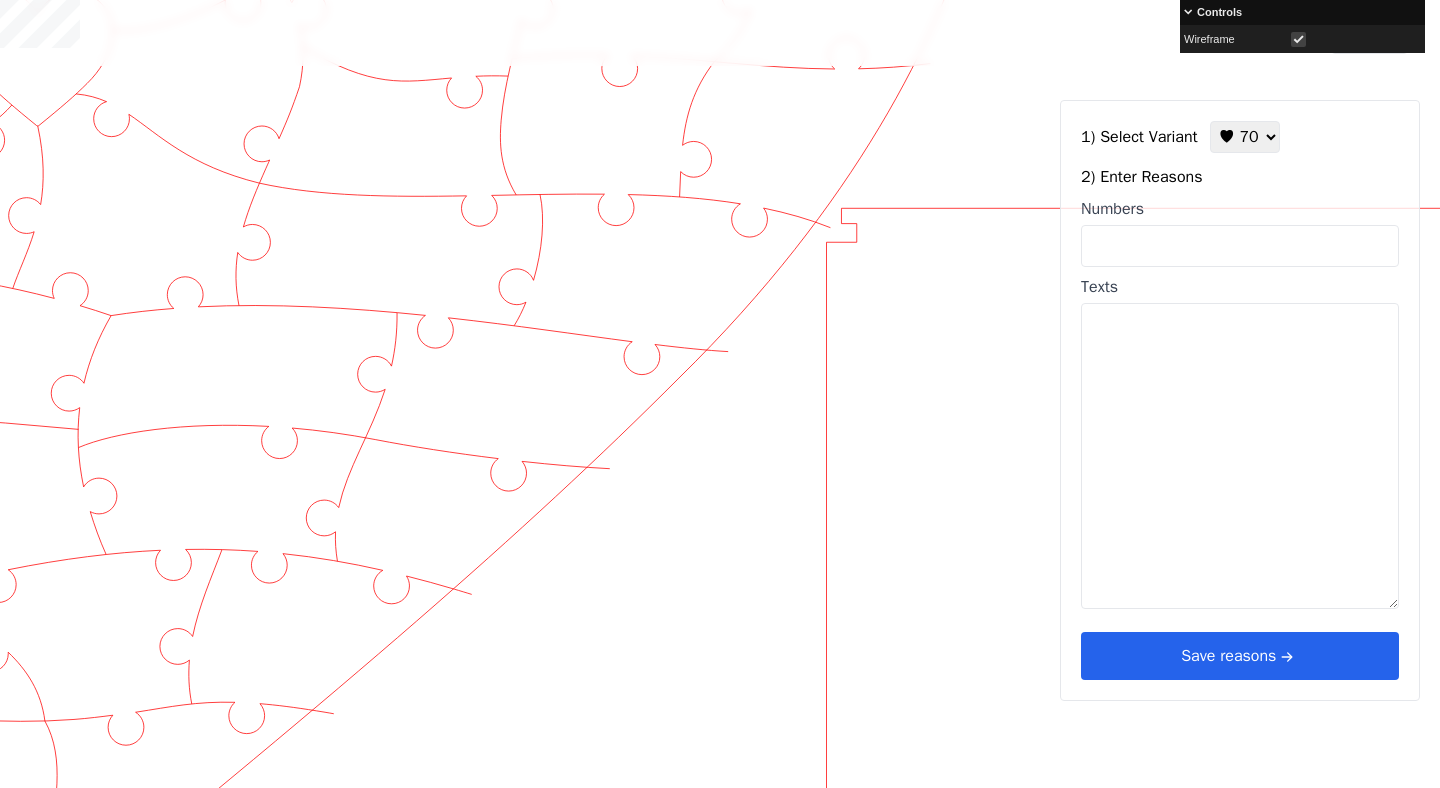 scroll, scrollTop: 934, scrollLeft: 983, axis: both 